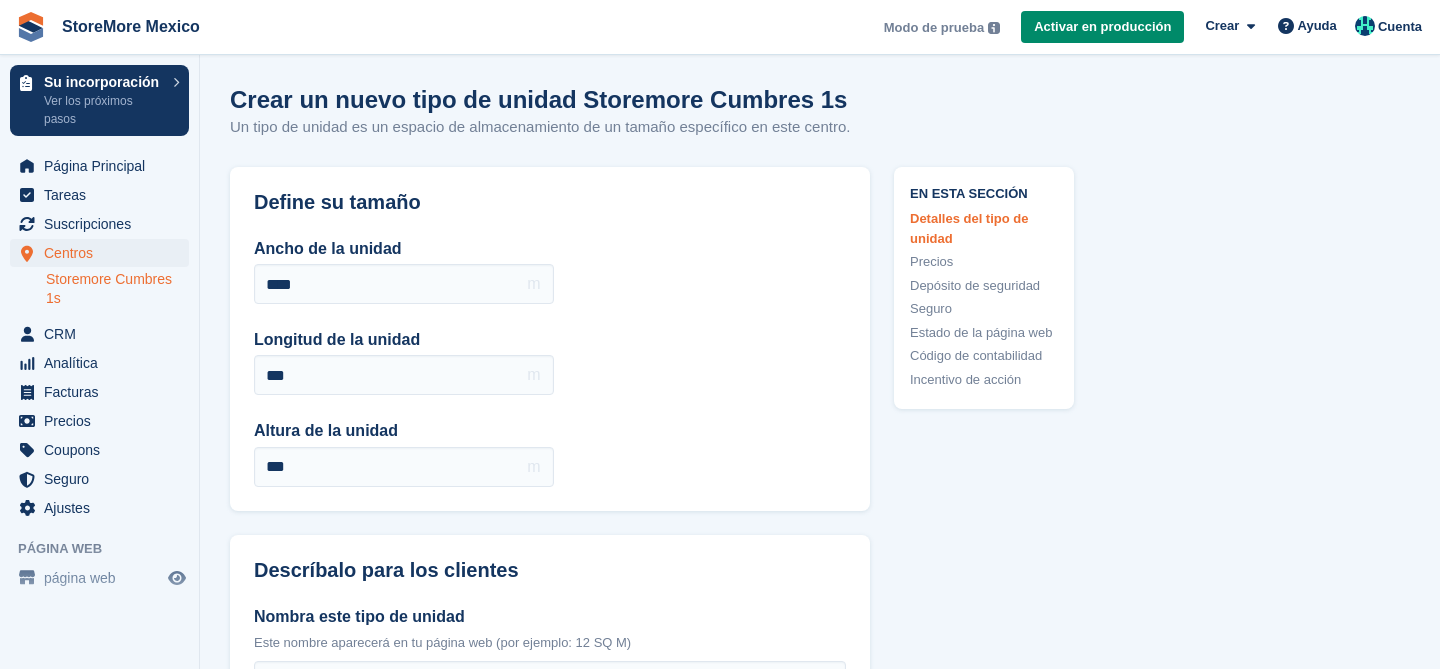 scroll, scrollTop: 603, scrollLeft: 0, axis: vertical 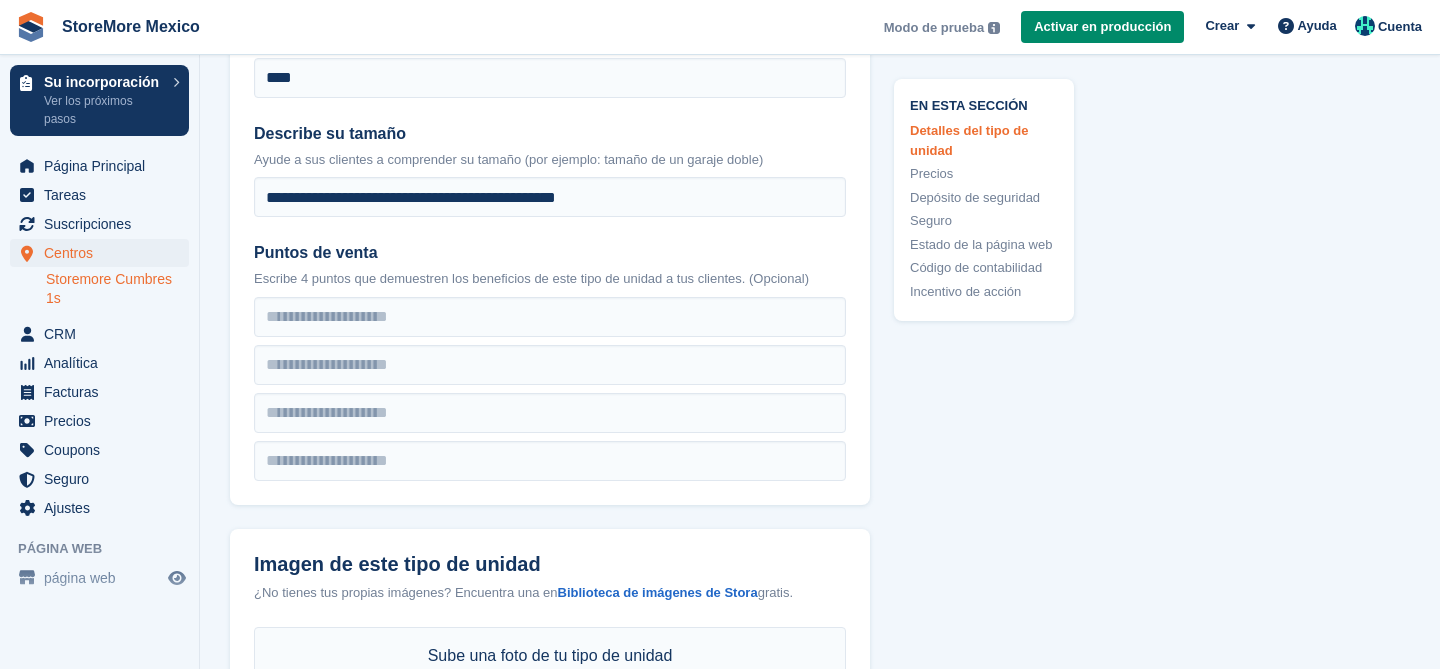 click on "**********" at bounding box center (550, 241) 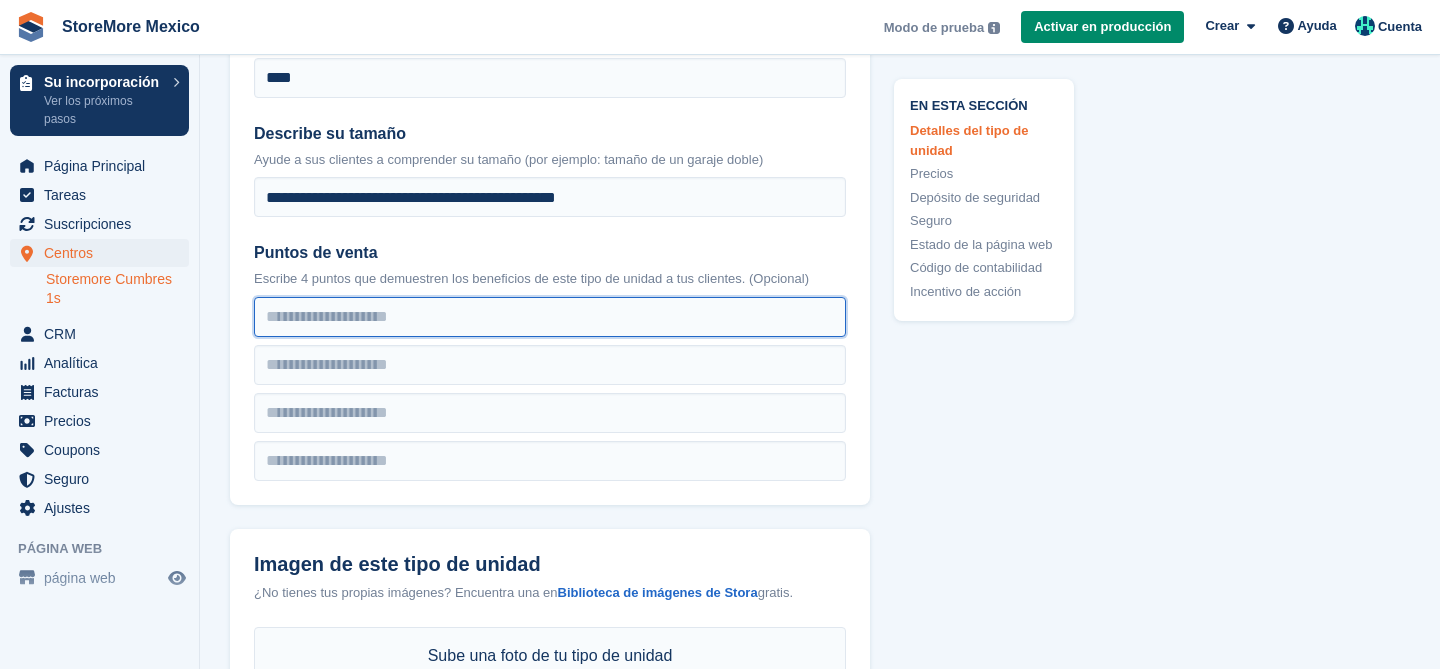 click at bounding box center (550, 317) 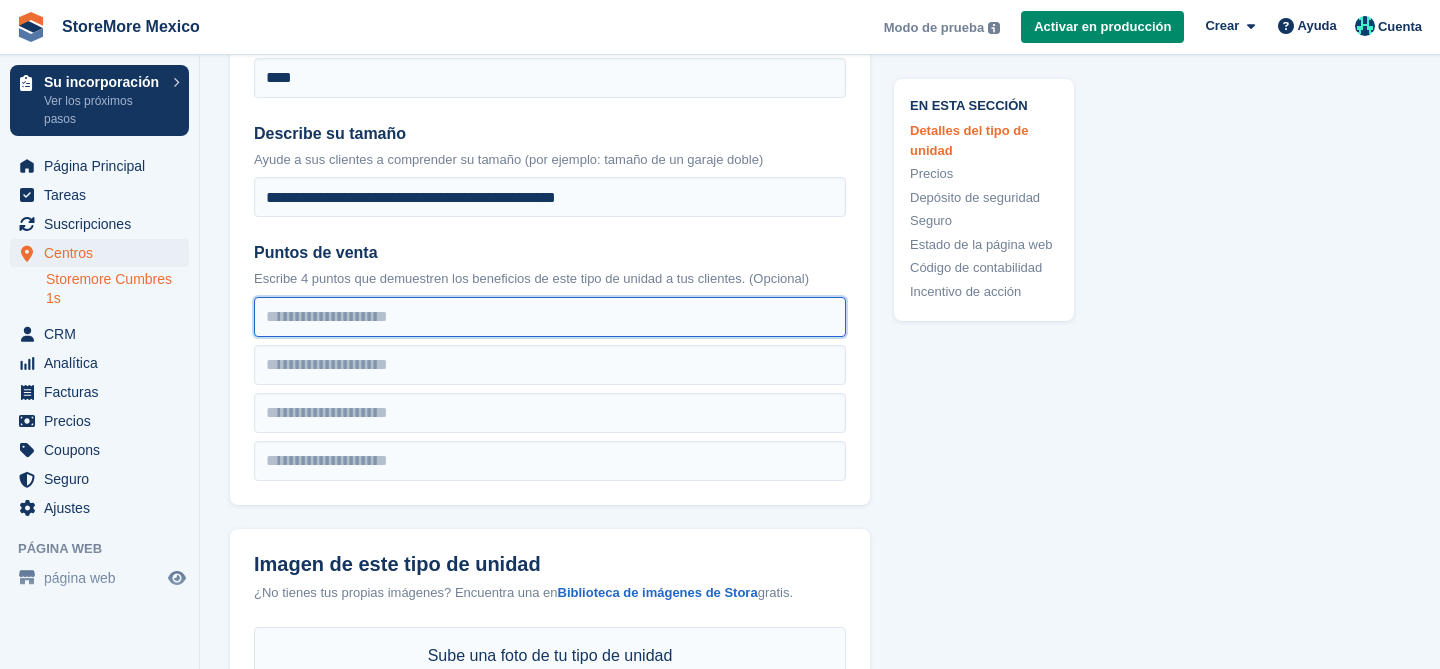 paste on "**********" 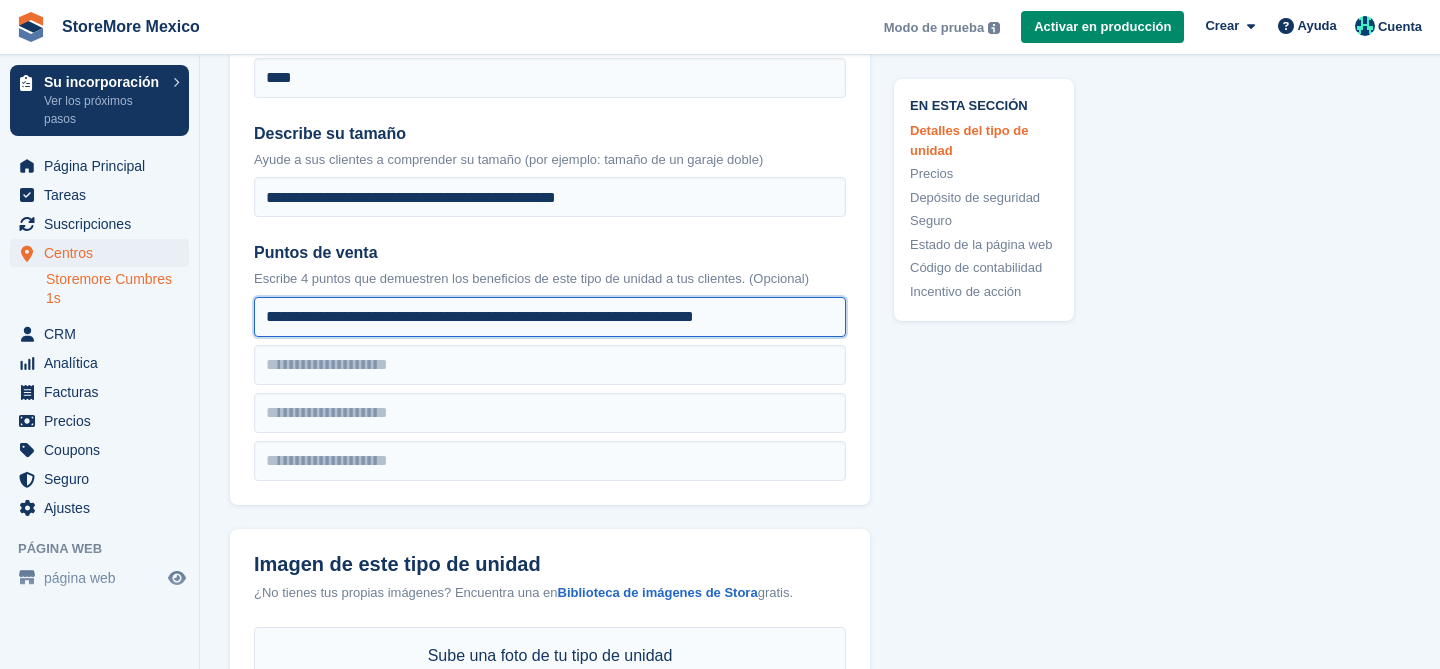 click on "**********" at bounding box center (550, 317) 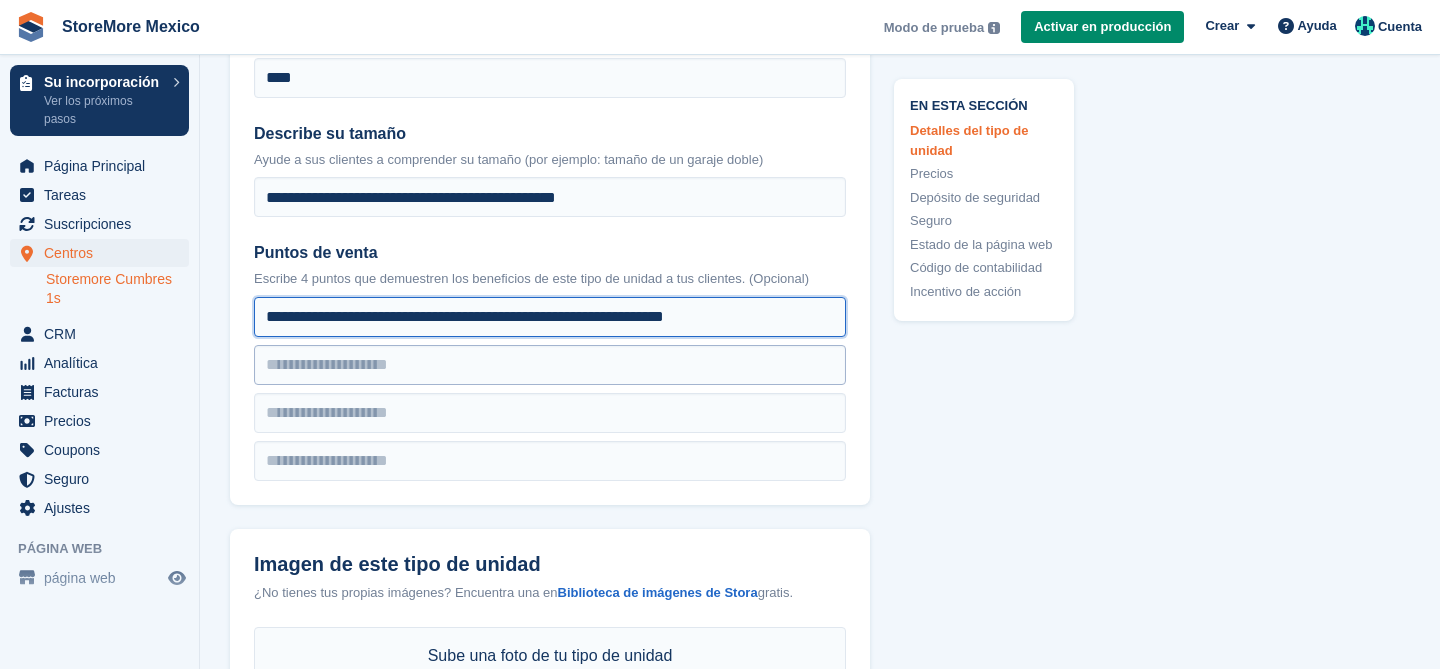 type on "**********" 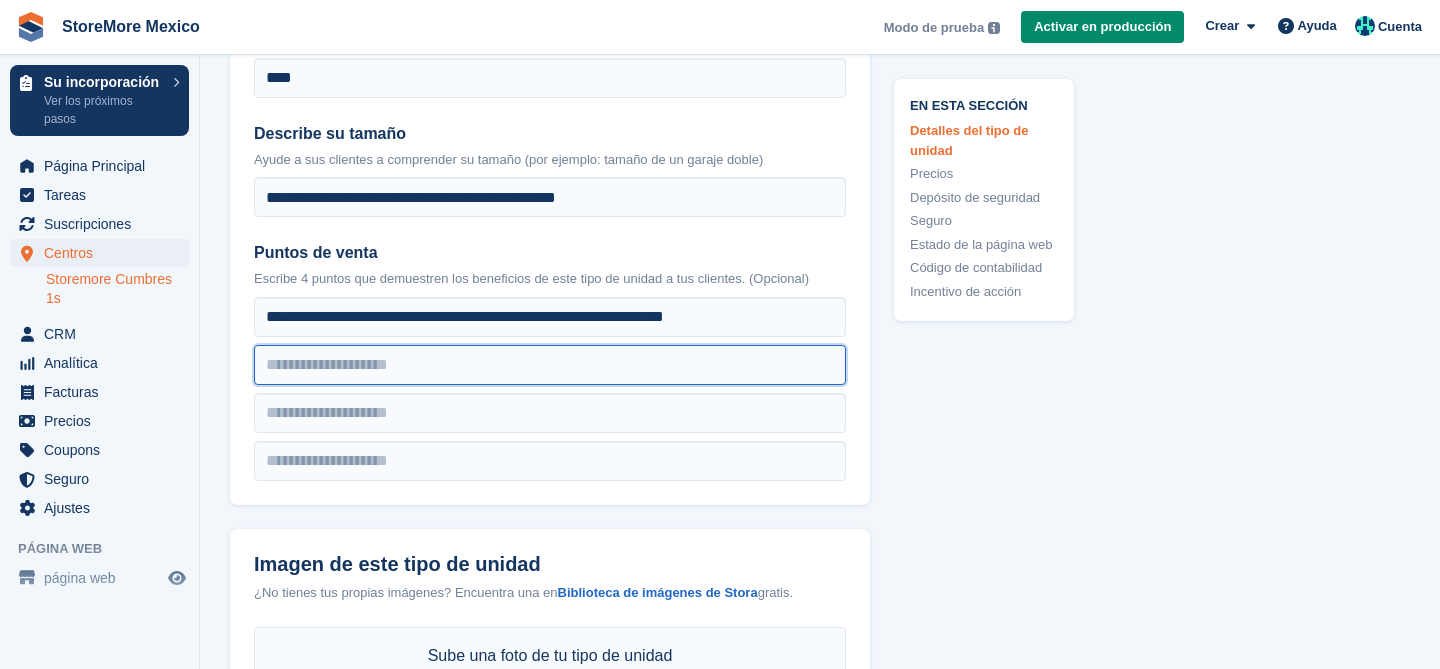 click at bounding box center [550, 317] 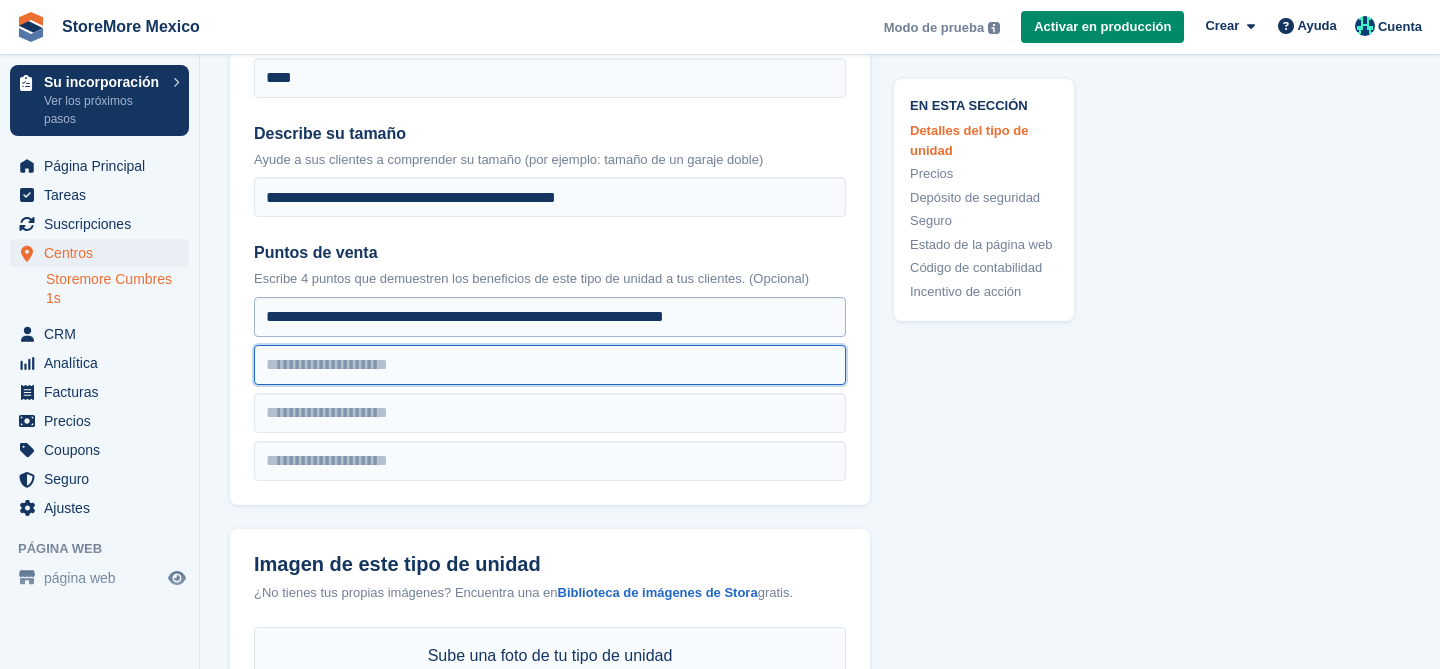 paste on "**********" 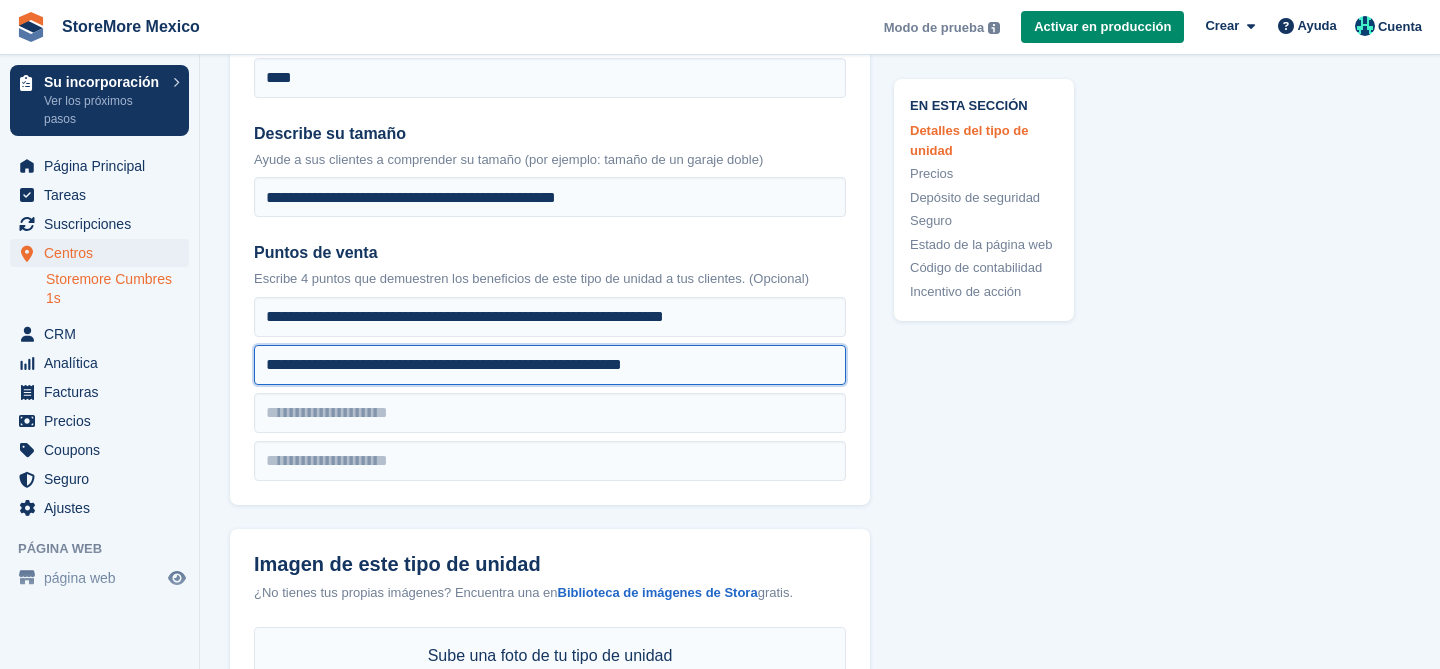 type on "**********" 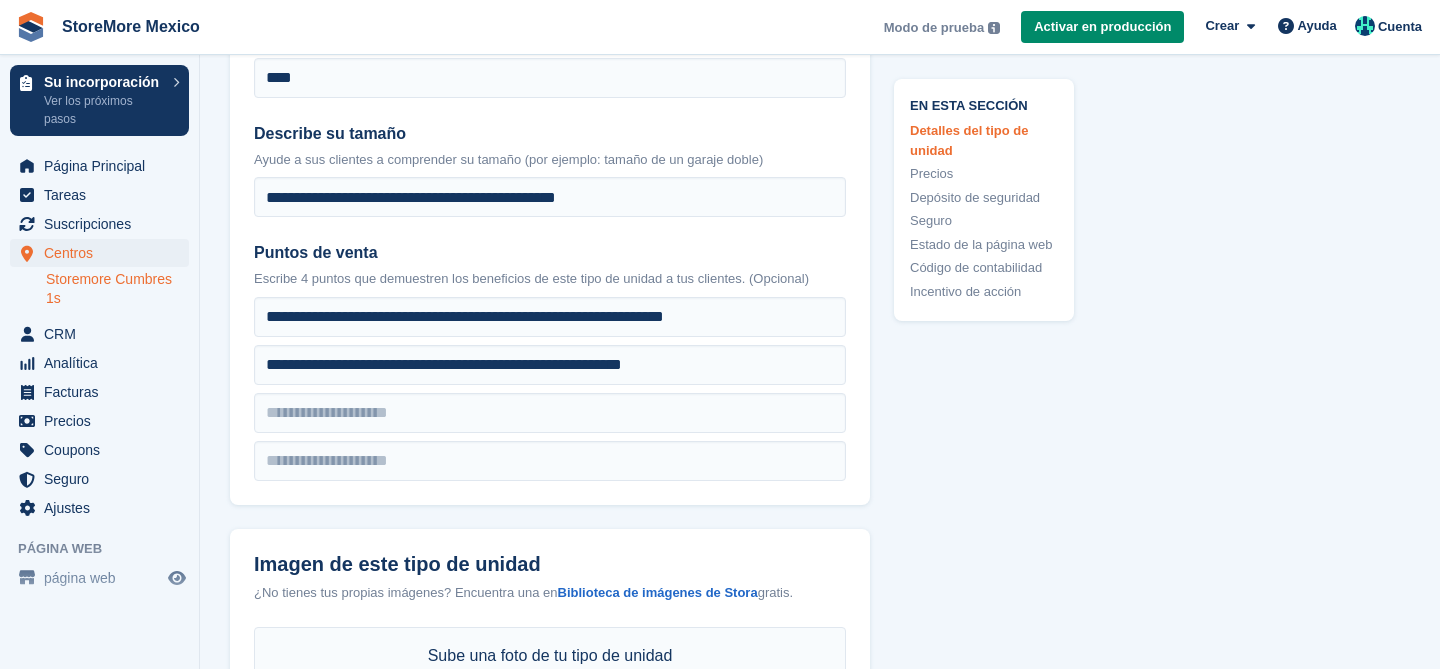 click on "**********" at bounding box center [550, 241] 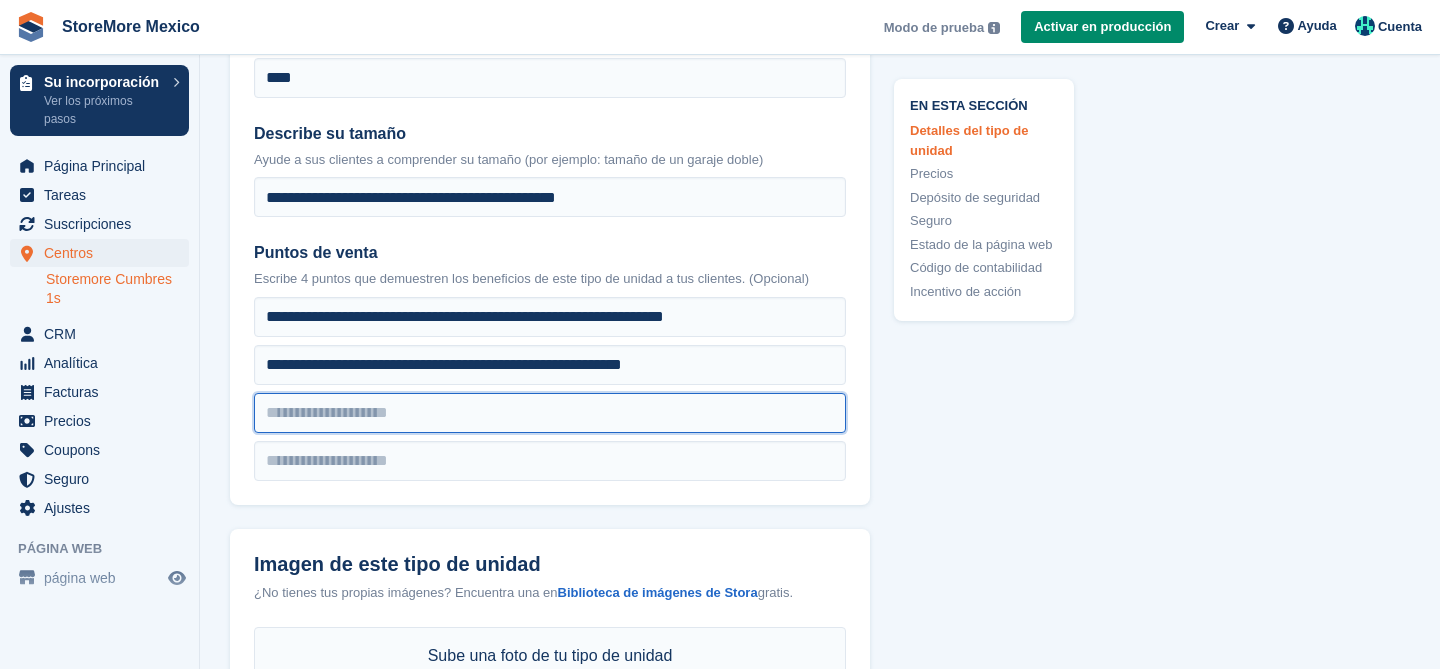 click at bounding box center (550, 317) 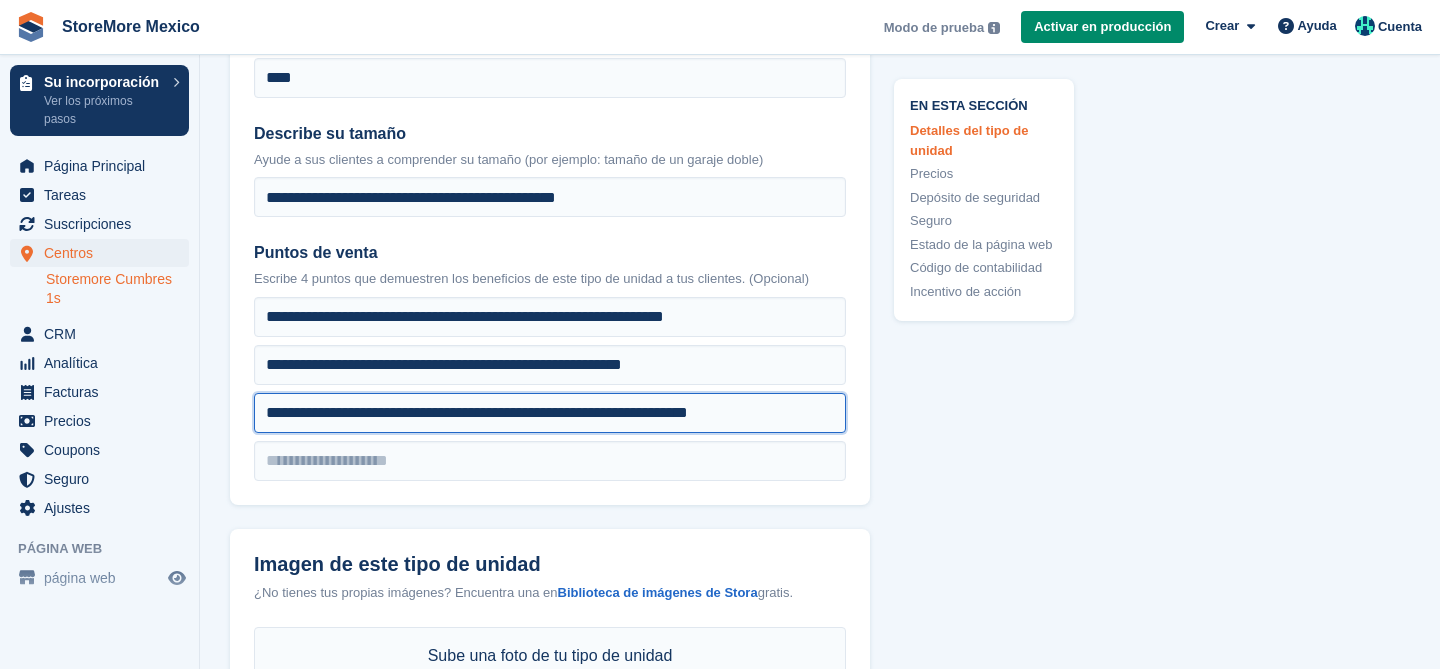 type on "**********" 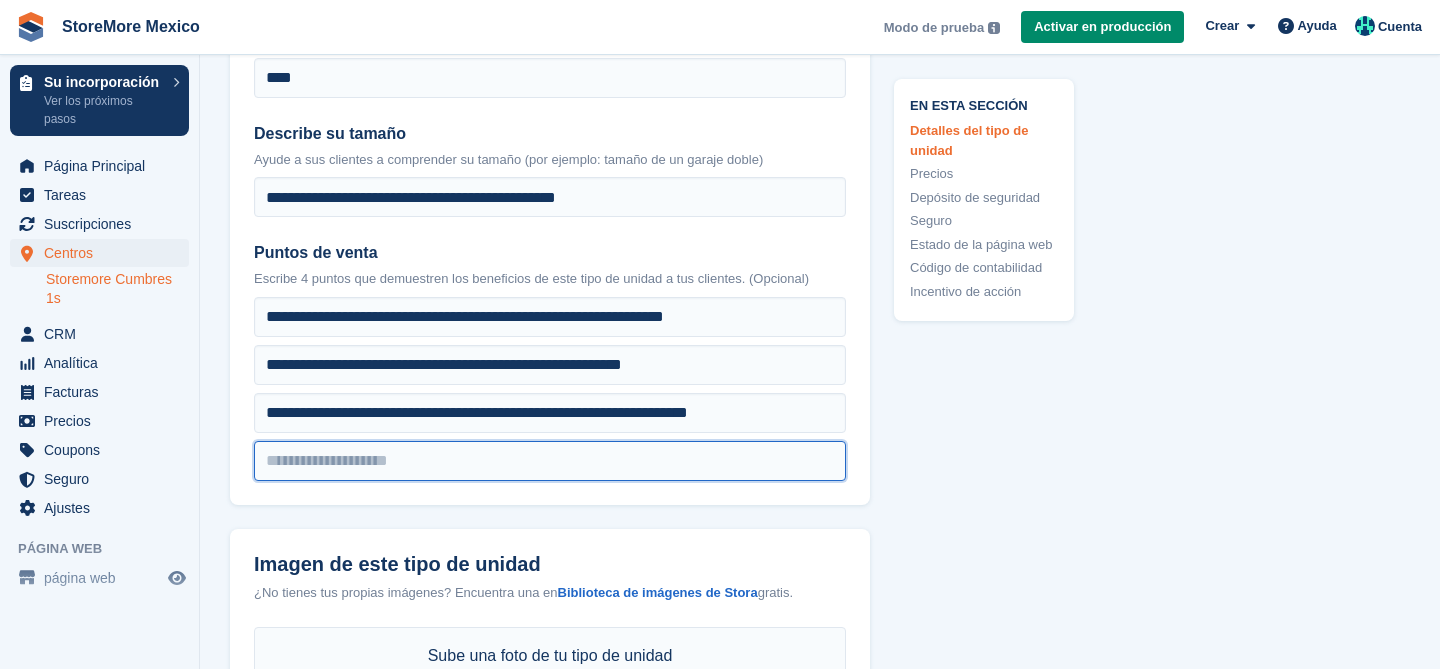 click at bounding box center [550, 317] 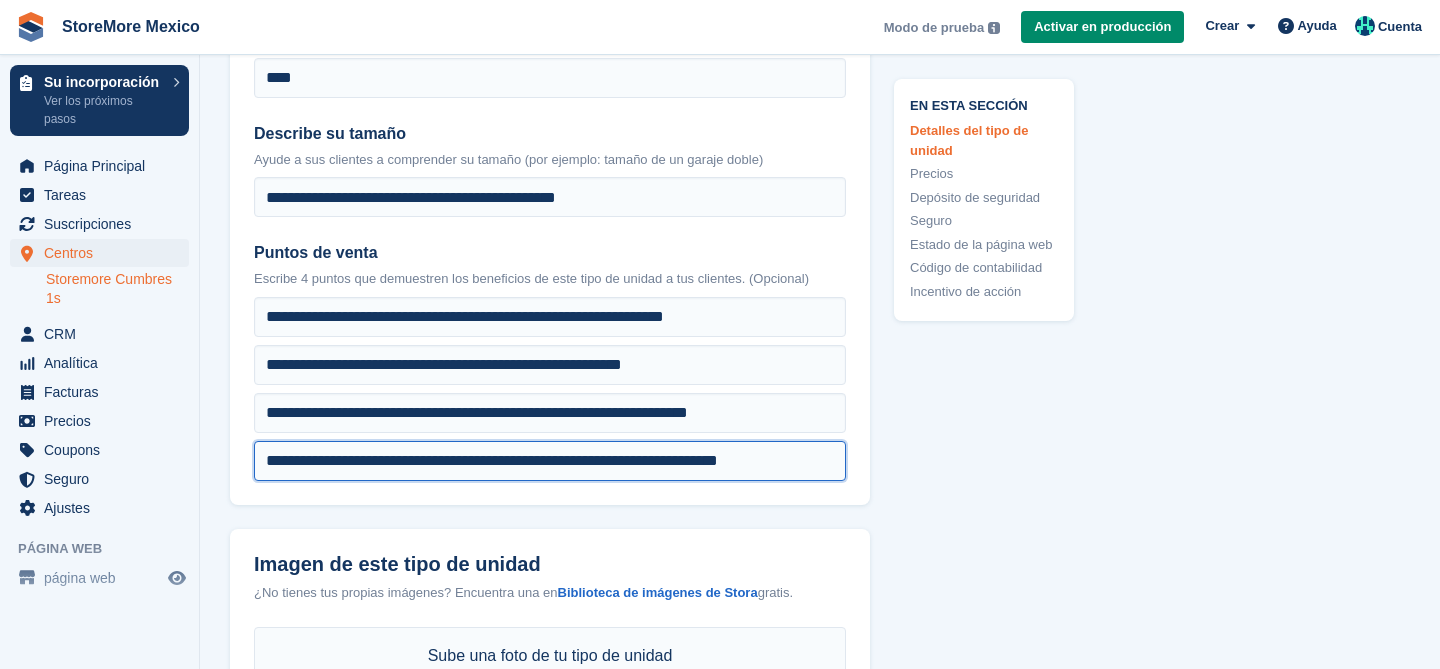type on "**********" 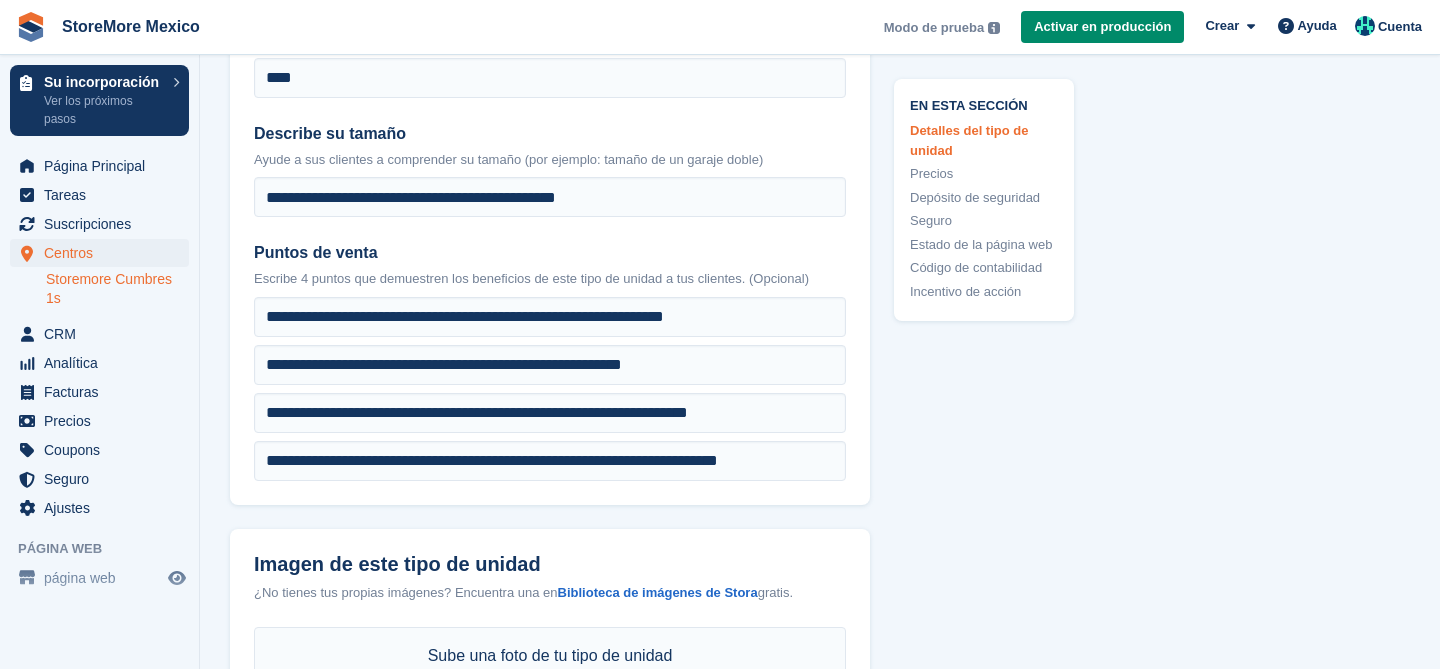 click on "**********" at bounding box center (550, 176) 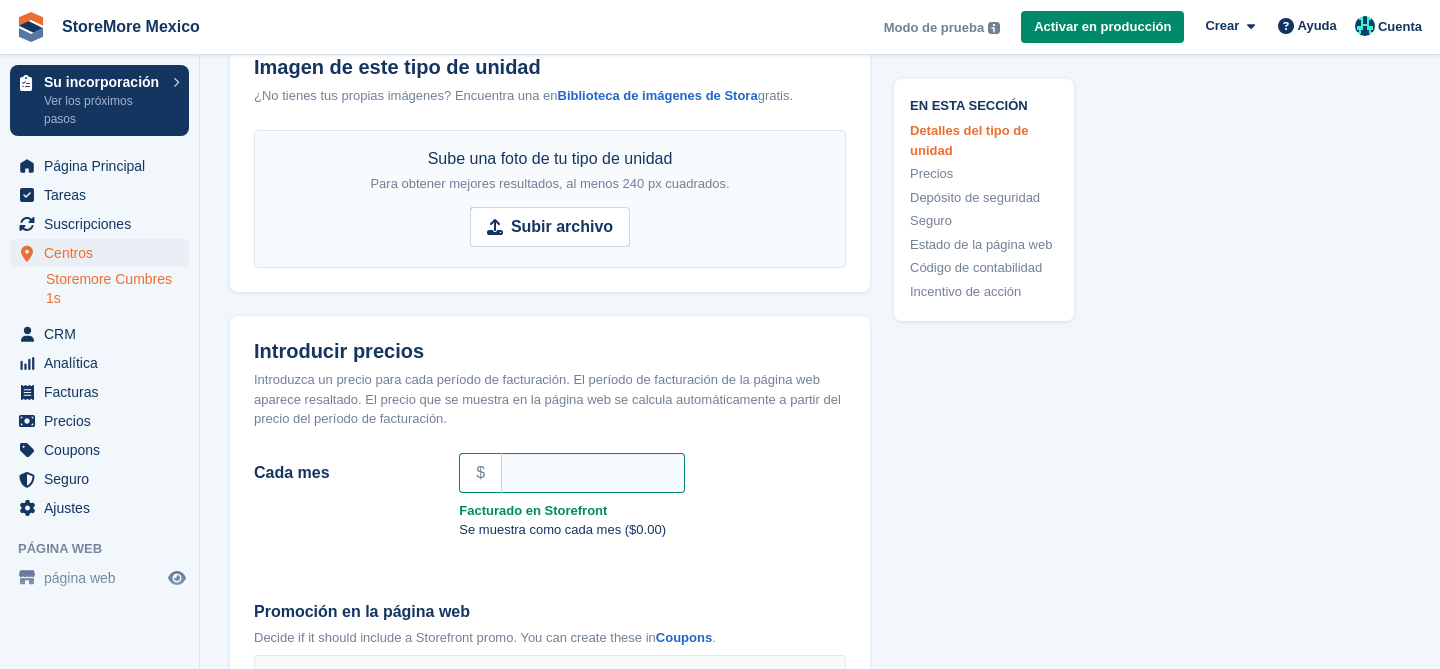 scroll, scrollTop: 1121, scrollLeft: 0, axis: vertical 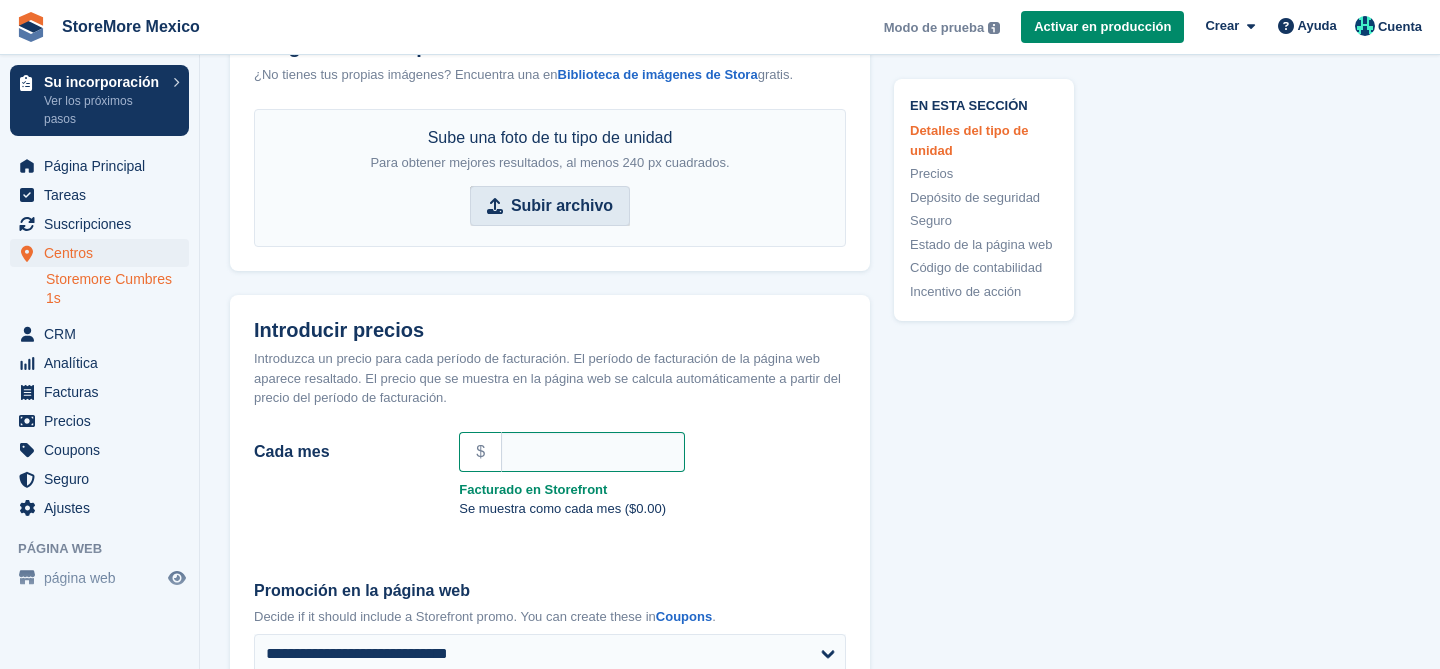 click on "Subir archivo" at bounding box center (562, 206) 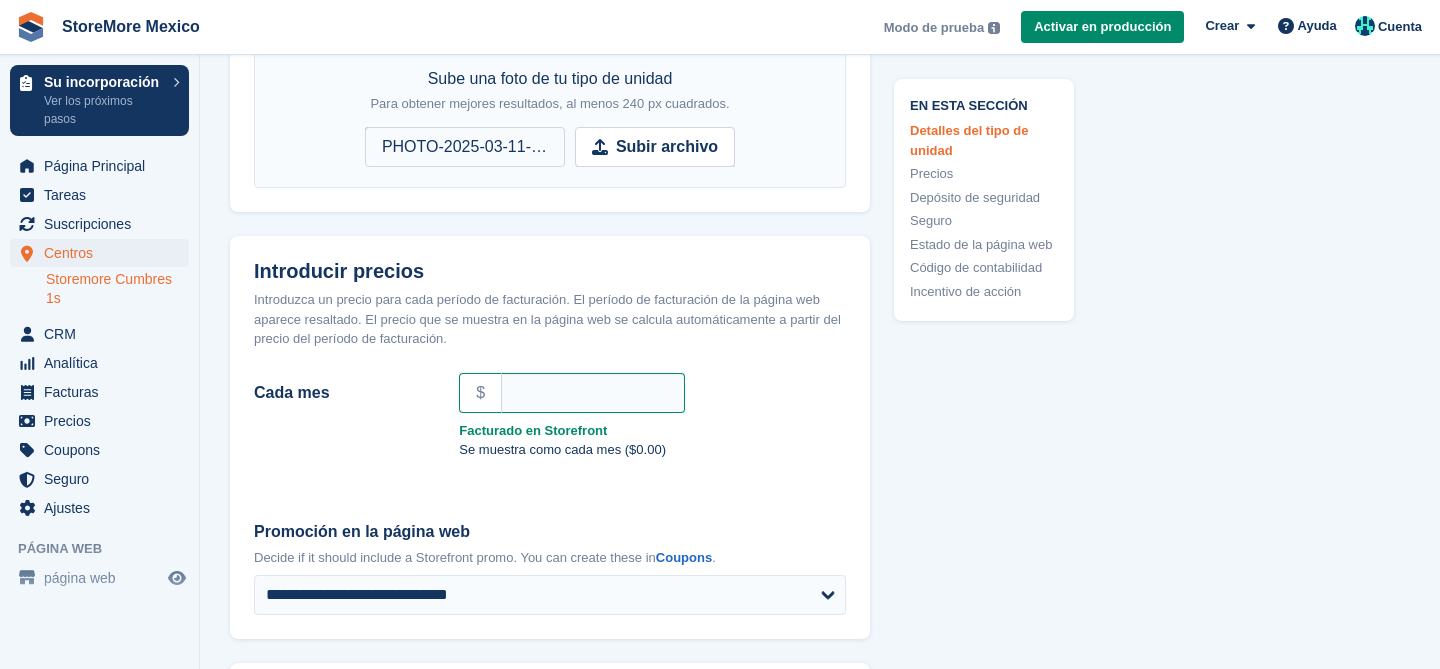 scroll, scrollTop: 1172, scrollLeft: 0, axis: vertical 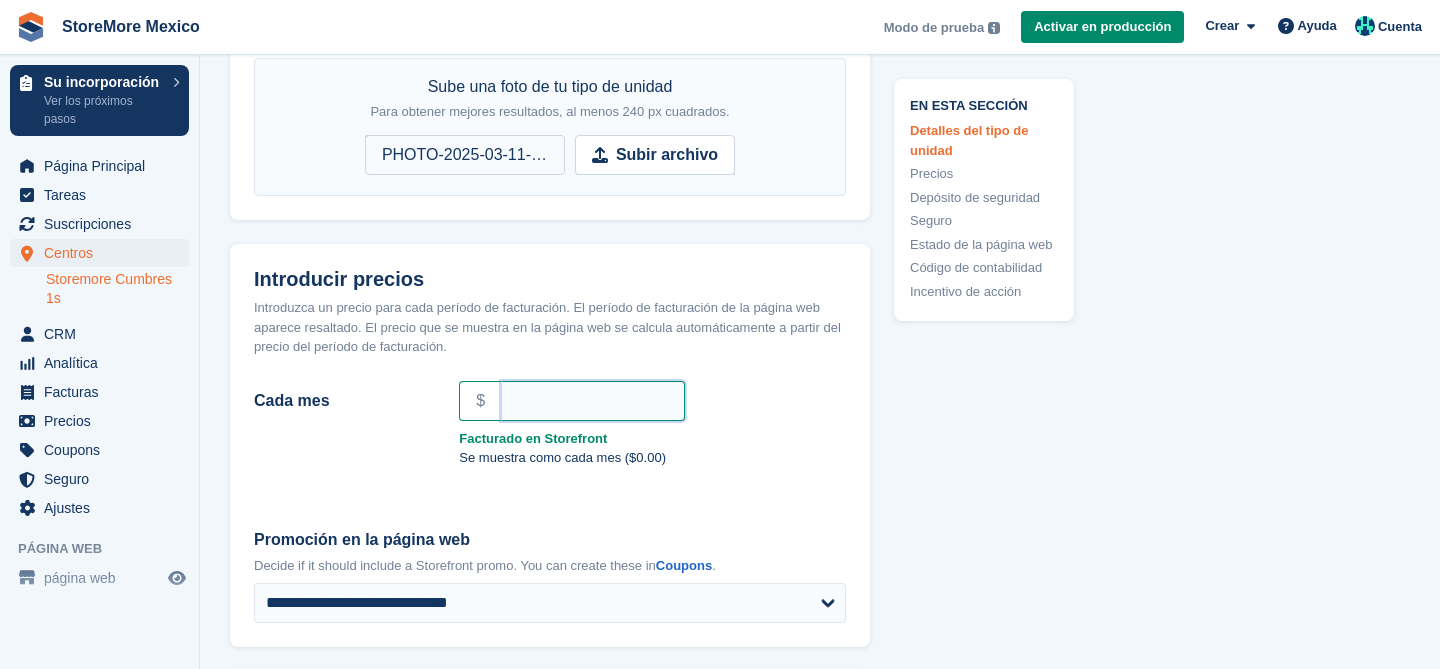 click on "Cada mes" at bounding box center [593, 401] 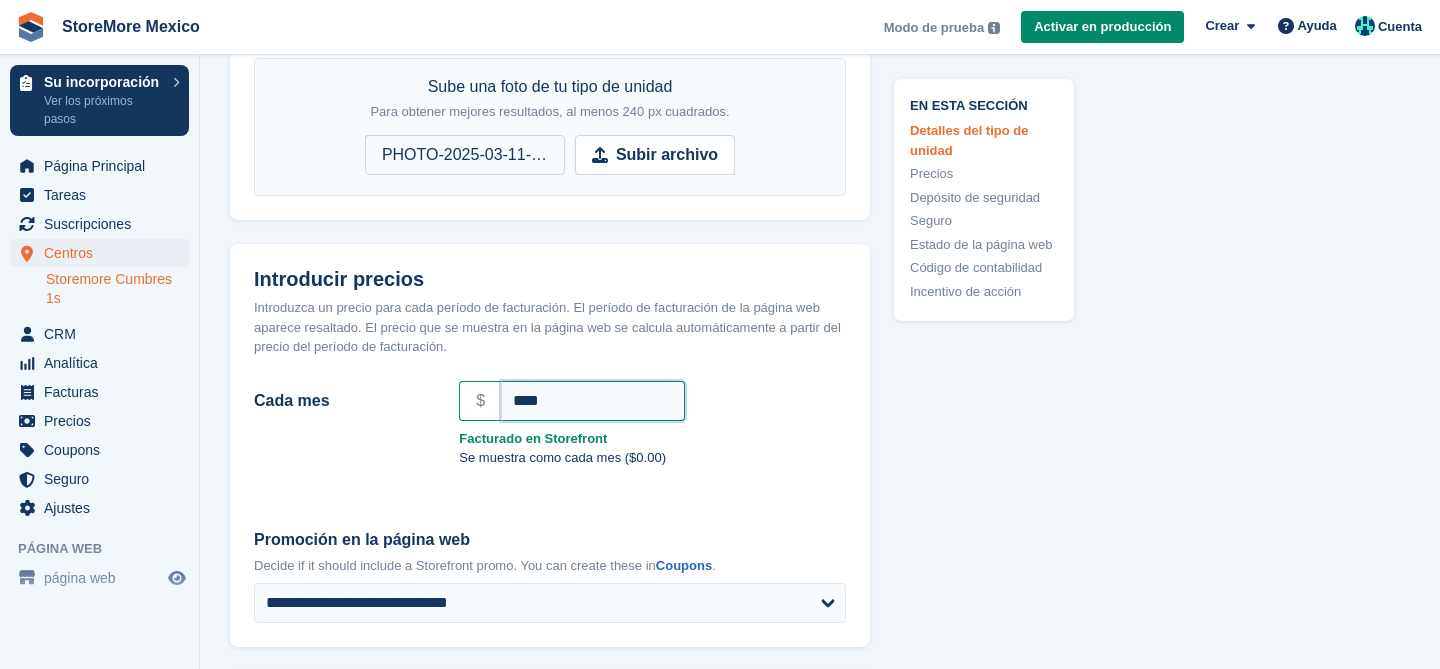 type on "****" 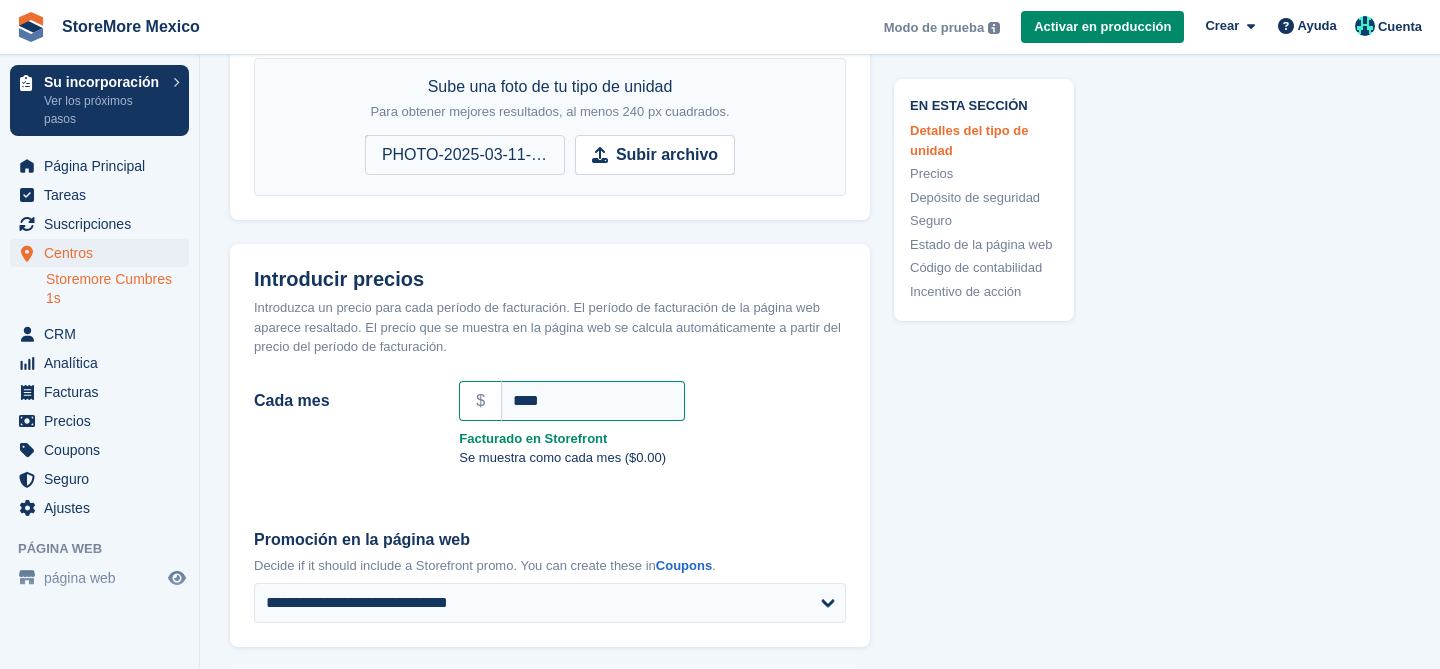 click on "$
****" at bounding box center (652, 401) 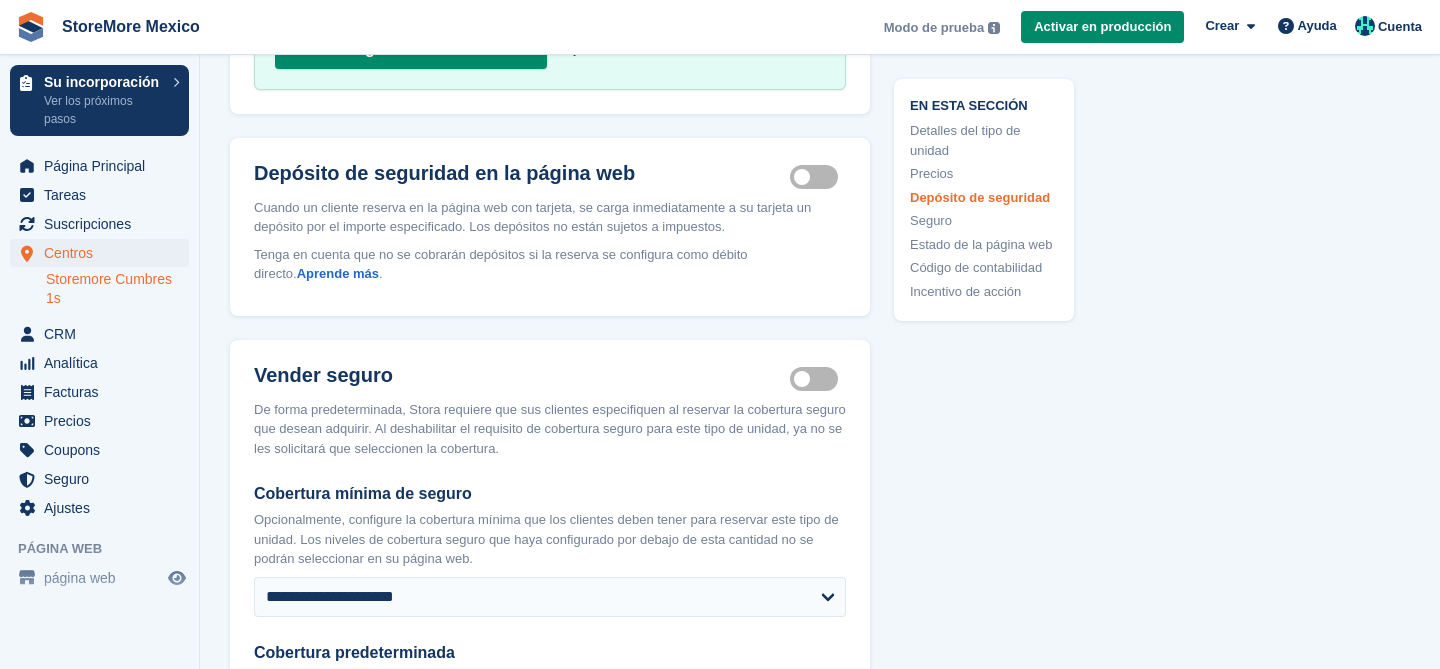 scroll, scrollTop: 1976, scrollLeft: 0, axis: vertical 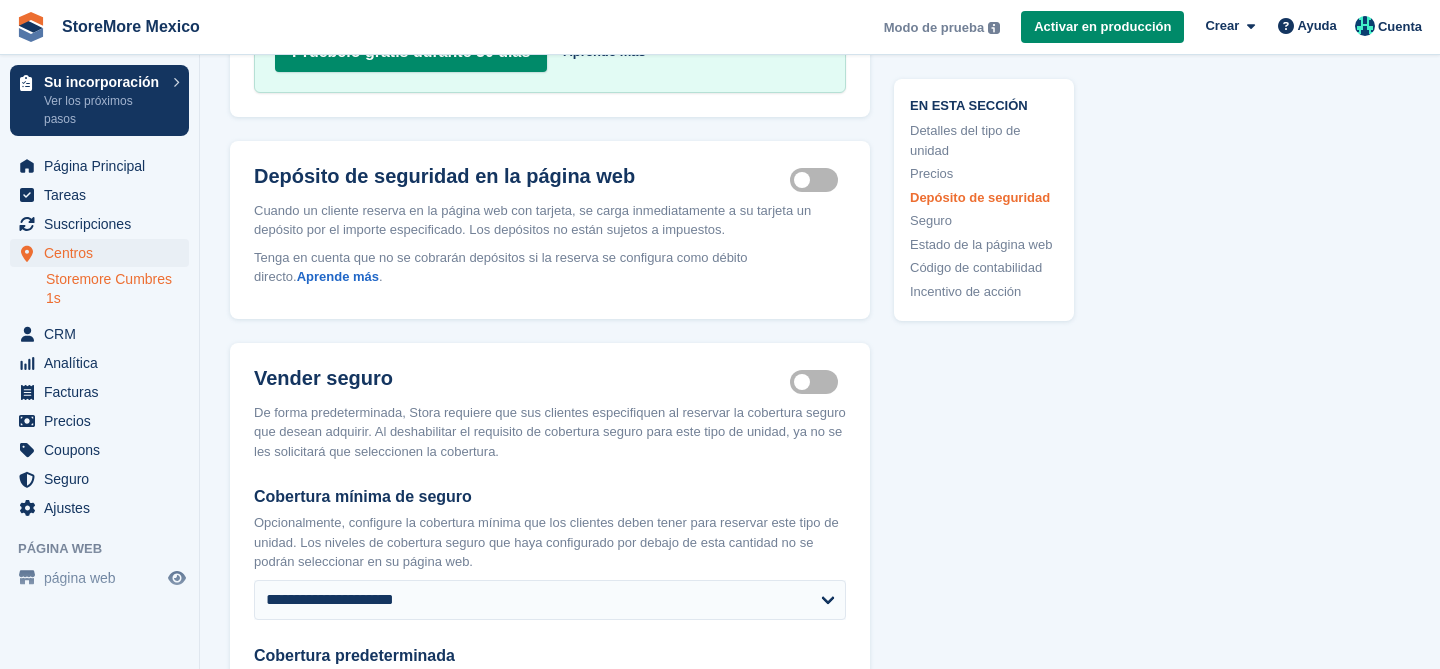 click on "Insurance coverage required" at bounding box center (818, 381) 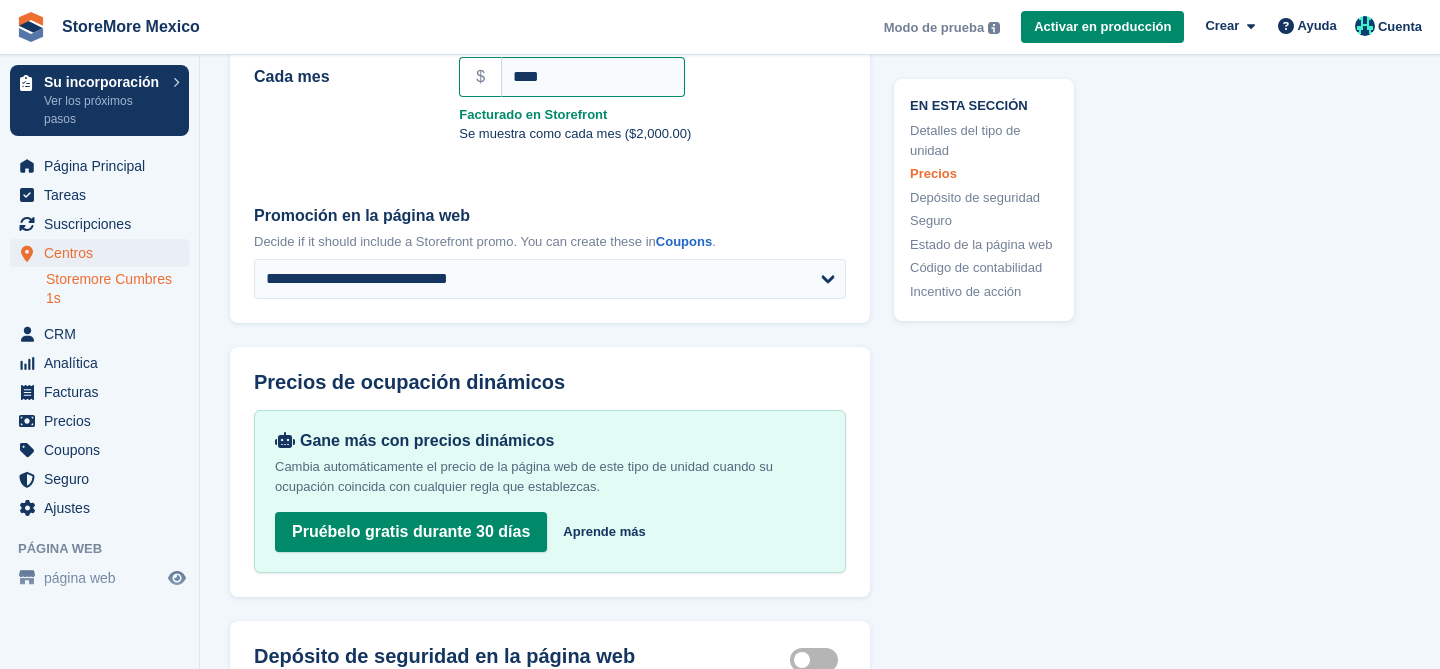 scroll, scrollTop: 1498, scrollLeft: 0, axis: vertical 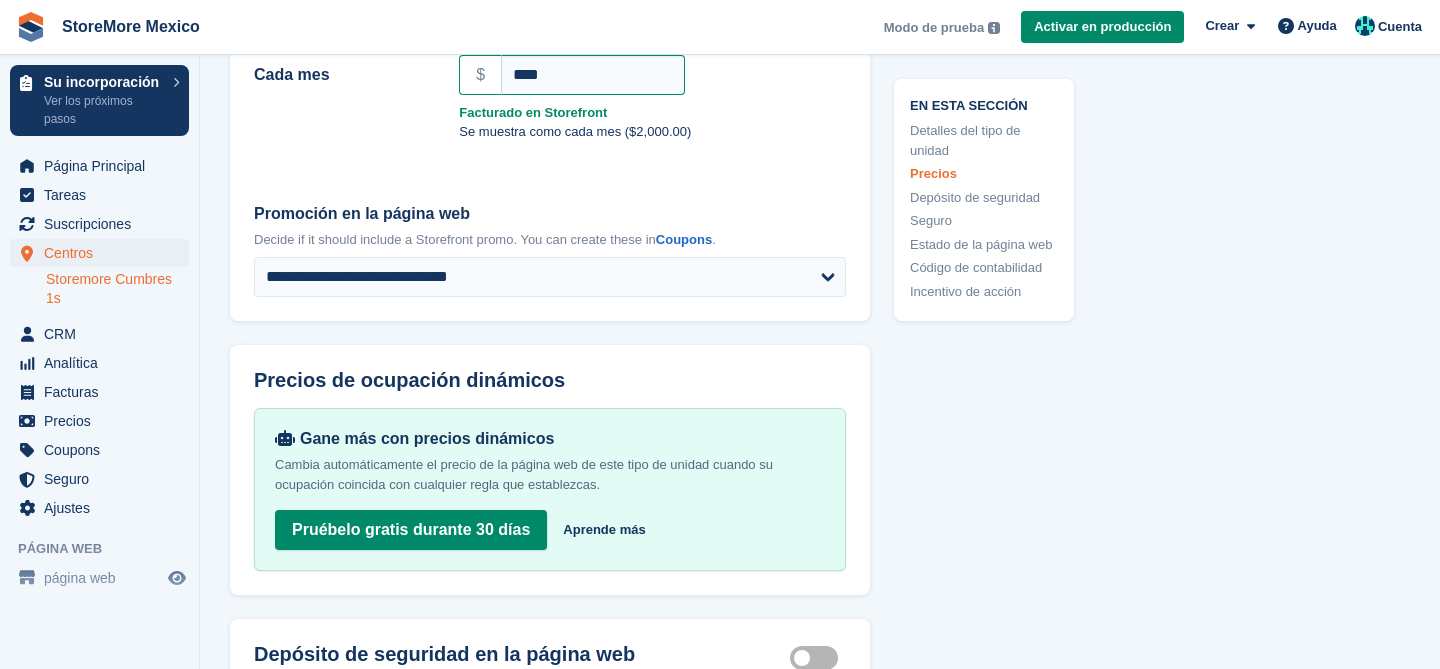 click on "**********" at bounding box center [550, 256] 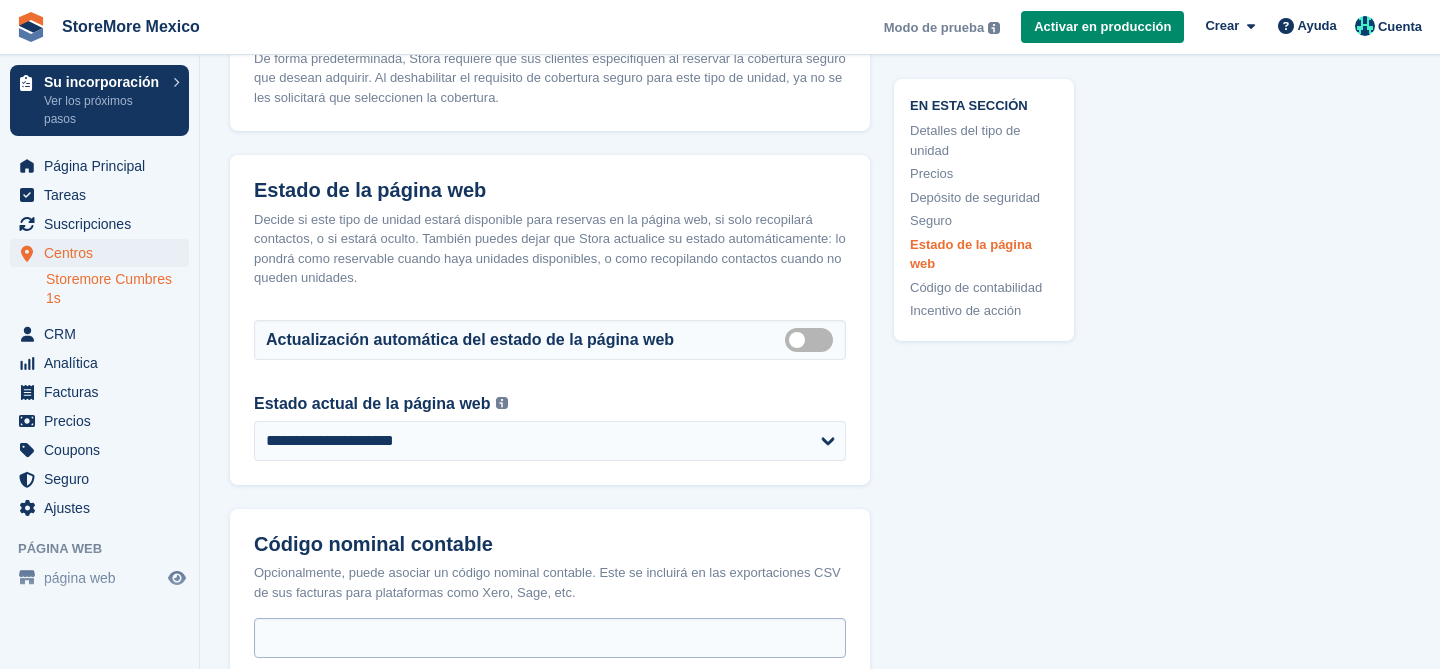 scroll, scrollTop: 2950, scrollLeft: 0, axis: vertical 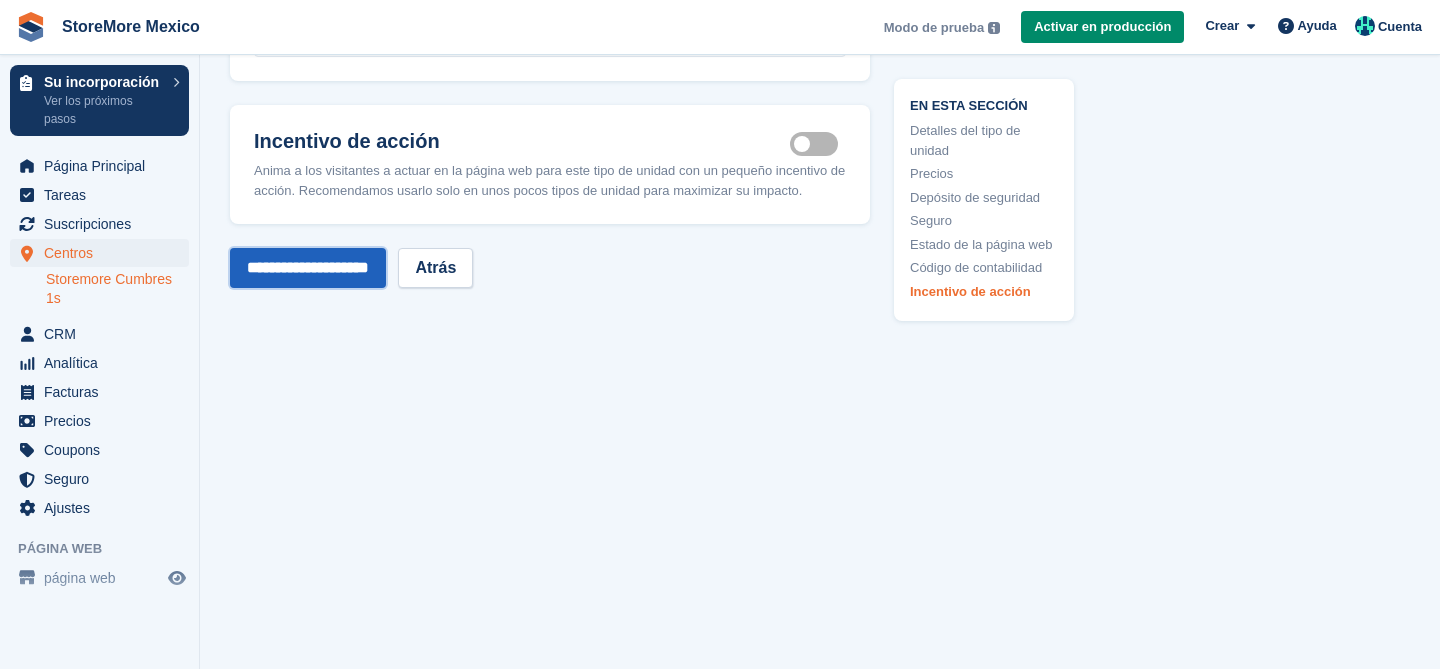 click on "**********" at bounding box center [308, 268] 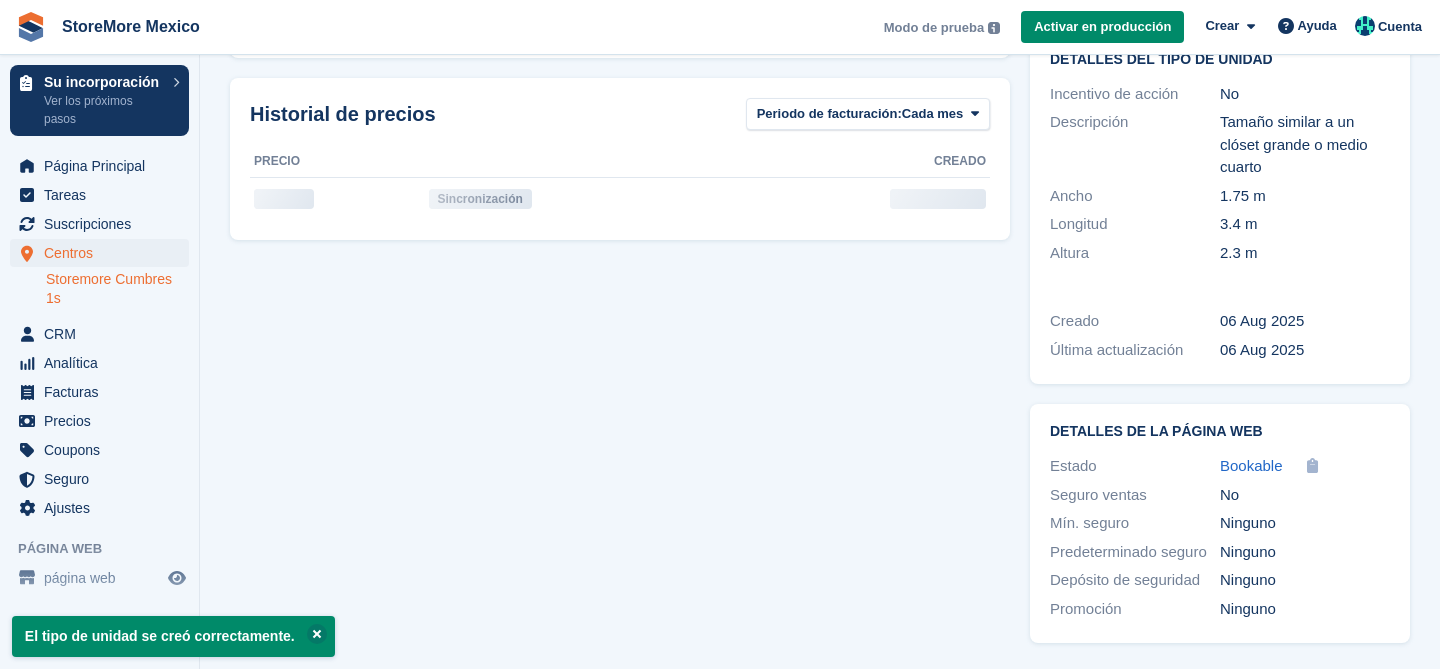 scroll, scrollTop: 0, scrollLeft: 0, axis: both 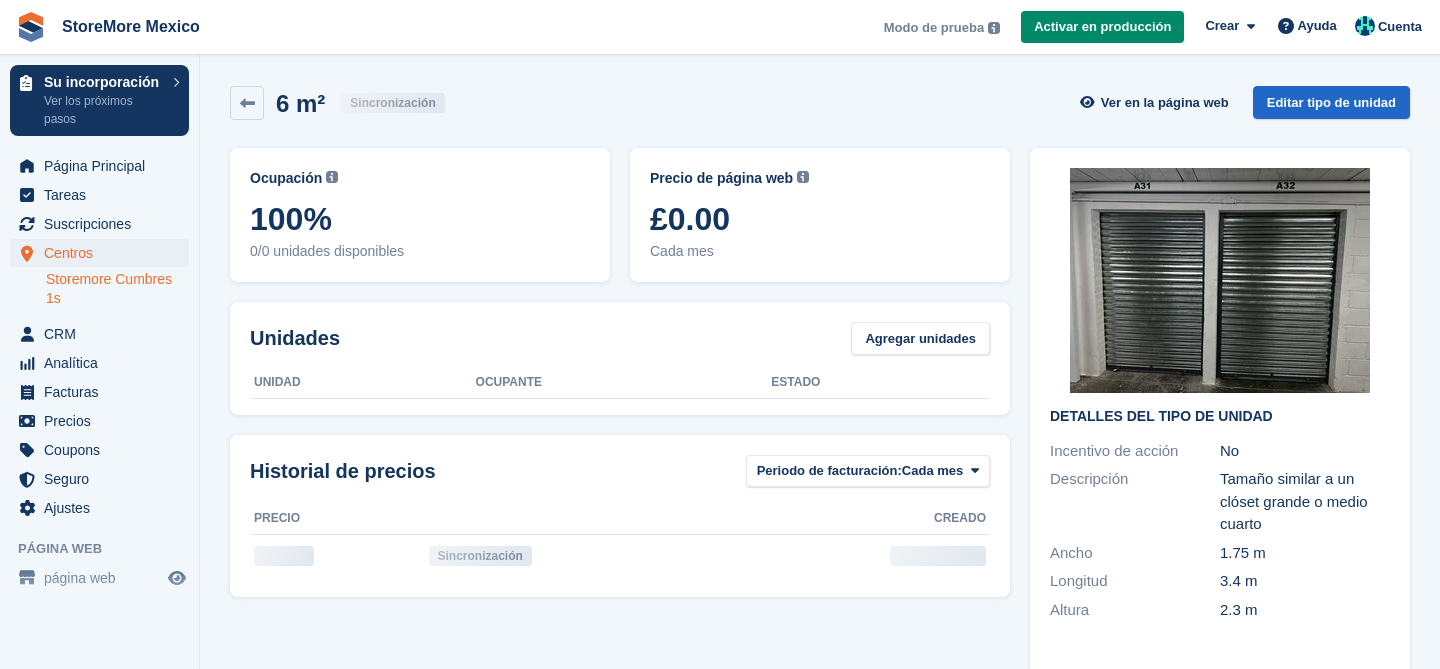 click on "6 m²
Sincronización
Ver en la página web
Editar tipo de unidad" at bounding box center (820, 103) 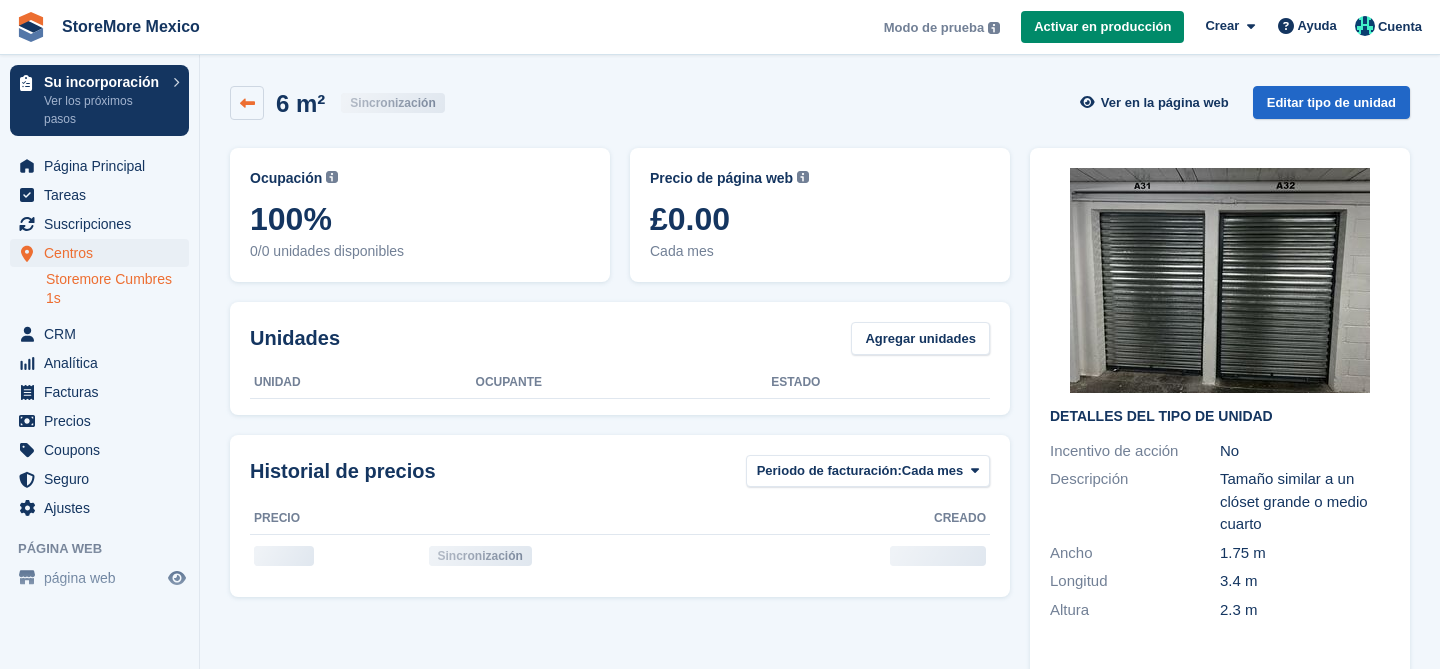 click at bounding box center [247, 103] 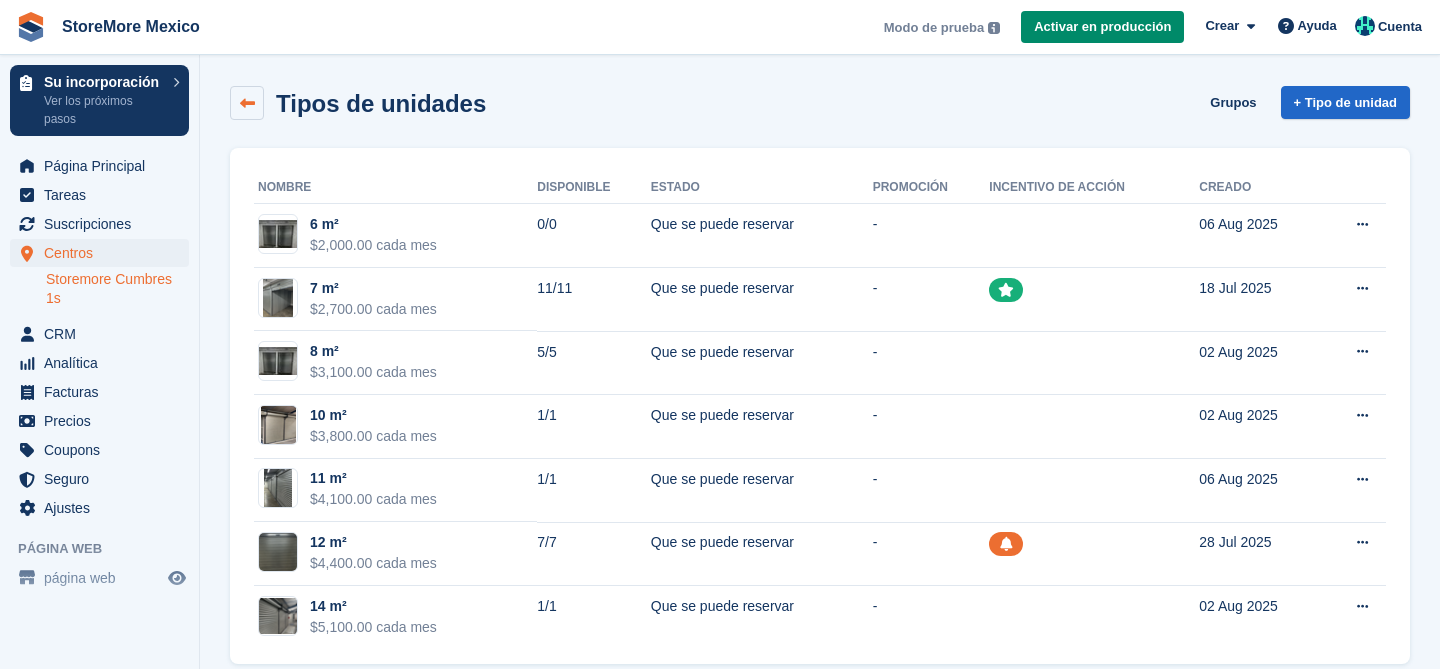 click at bounding box center (247, 103) 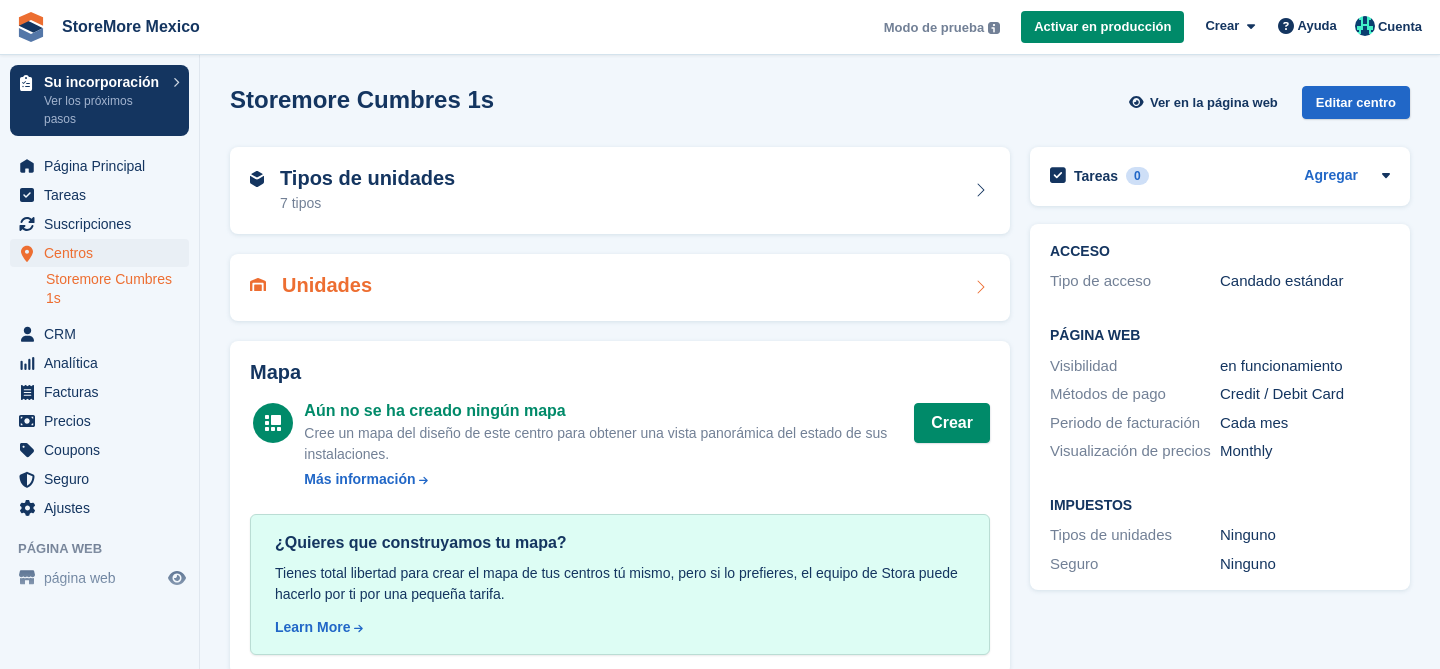 click on "Unidades" at bounding box center [620, 287] 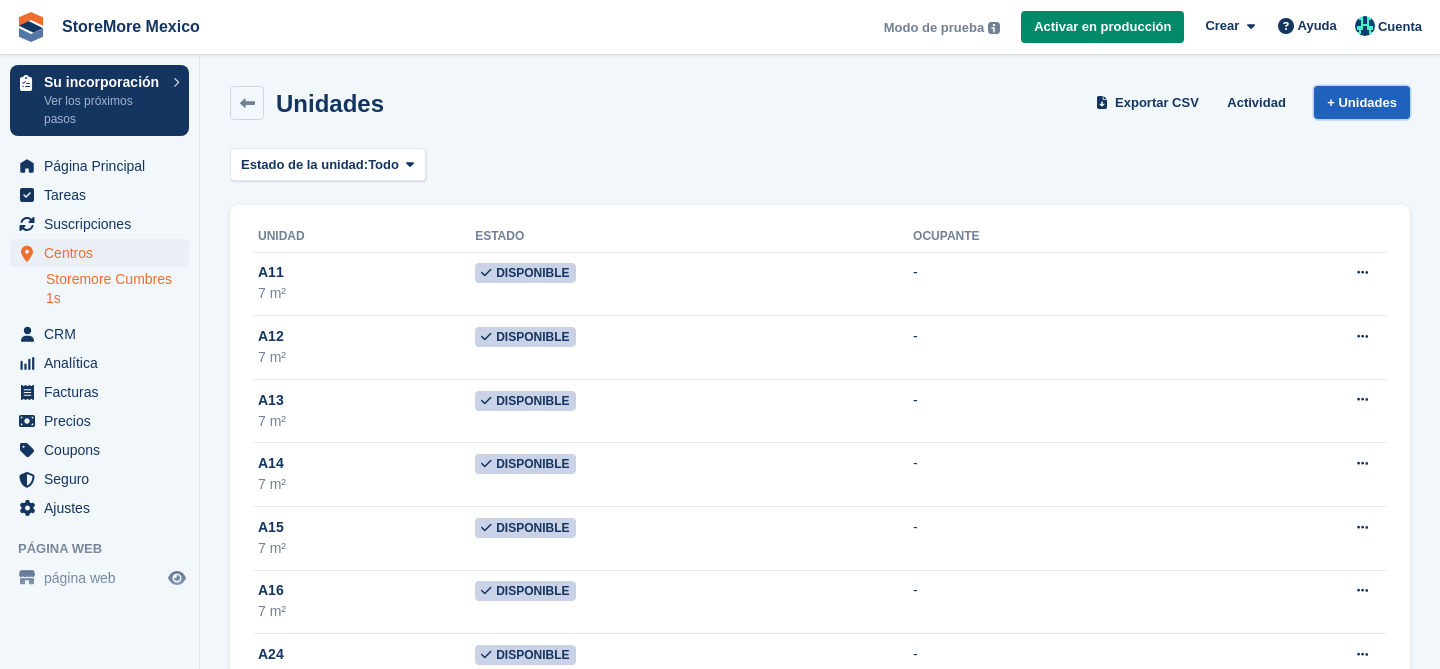 click on "+ Unidades" at bounding box center [1362, 102] 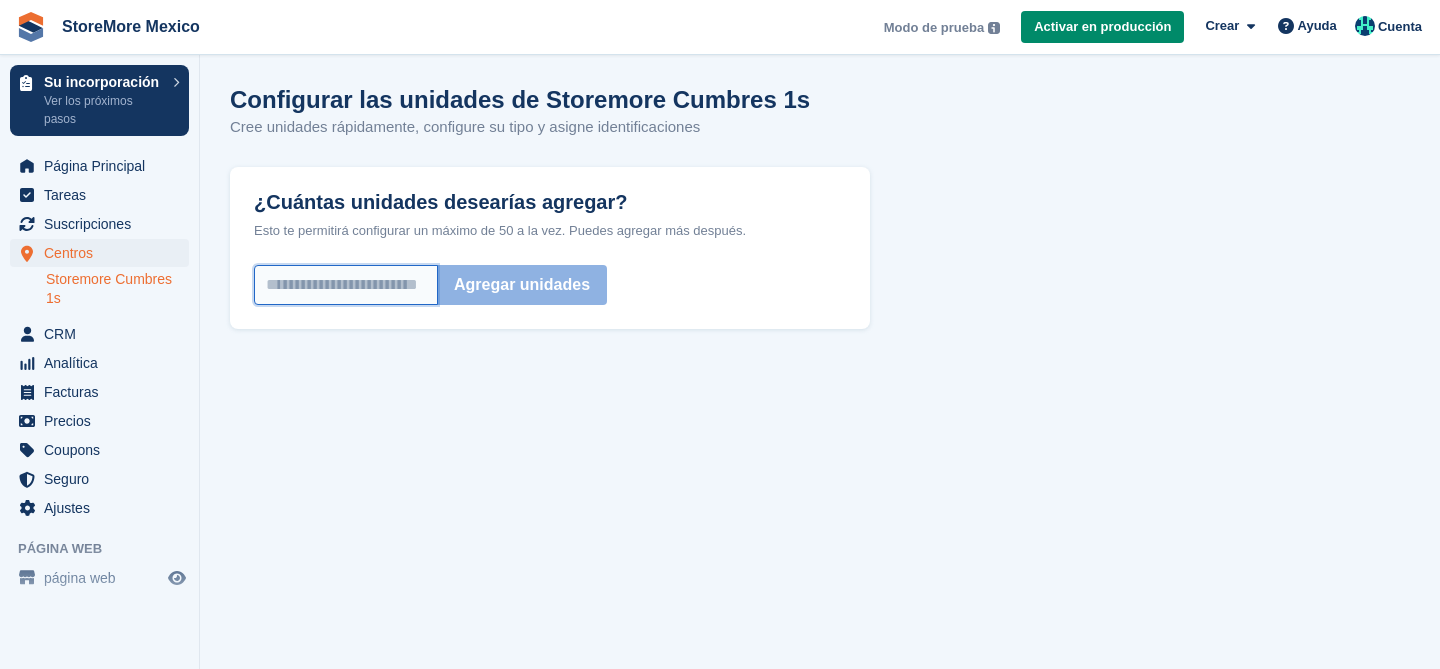 click on "¿Cuántas unidades desearías agregar?" at bounding box center [346, 285] 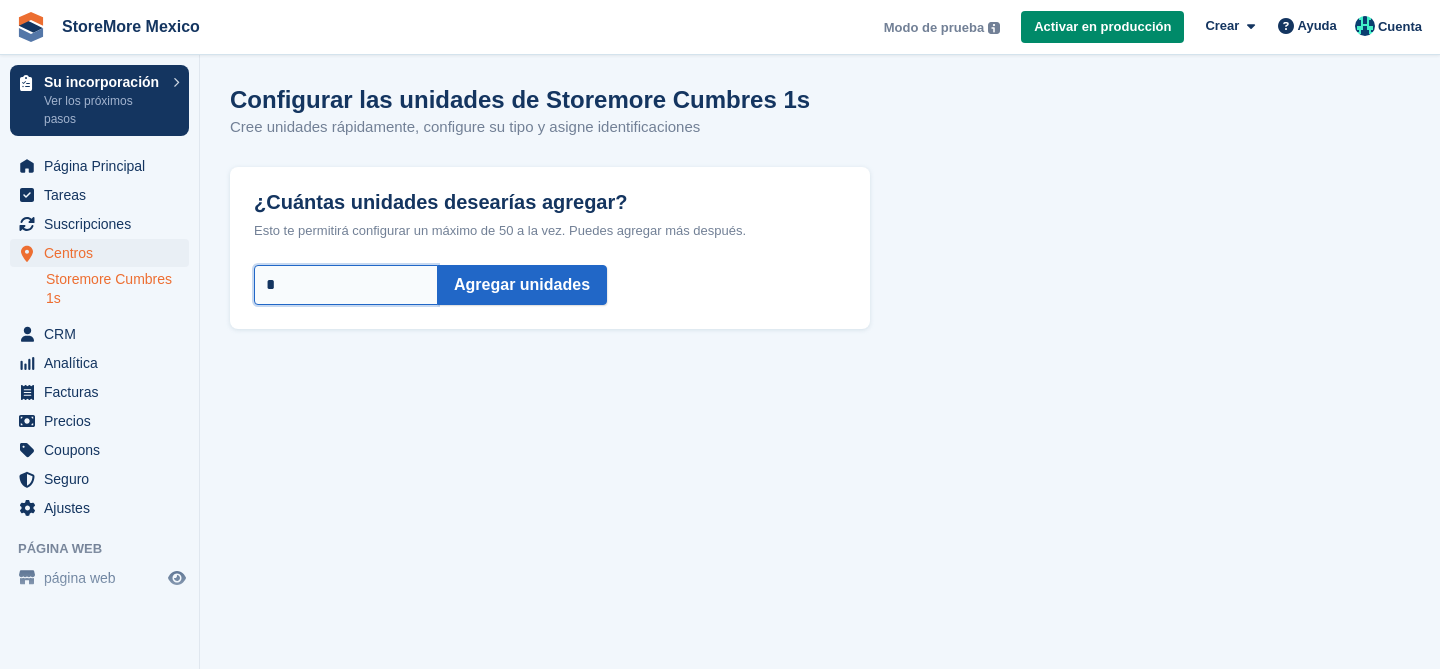 type on "*" 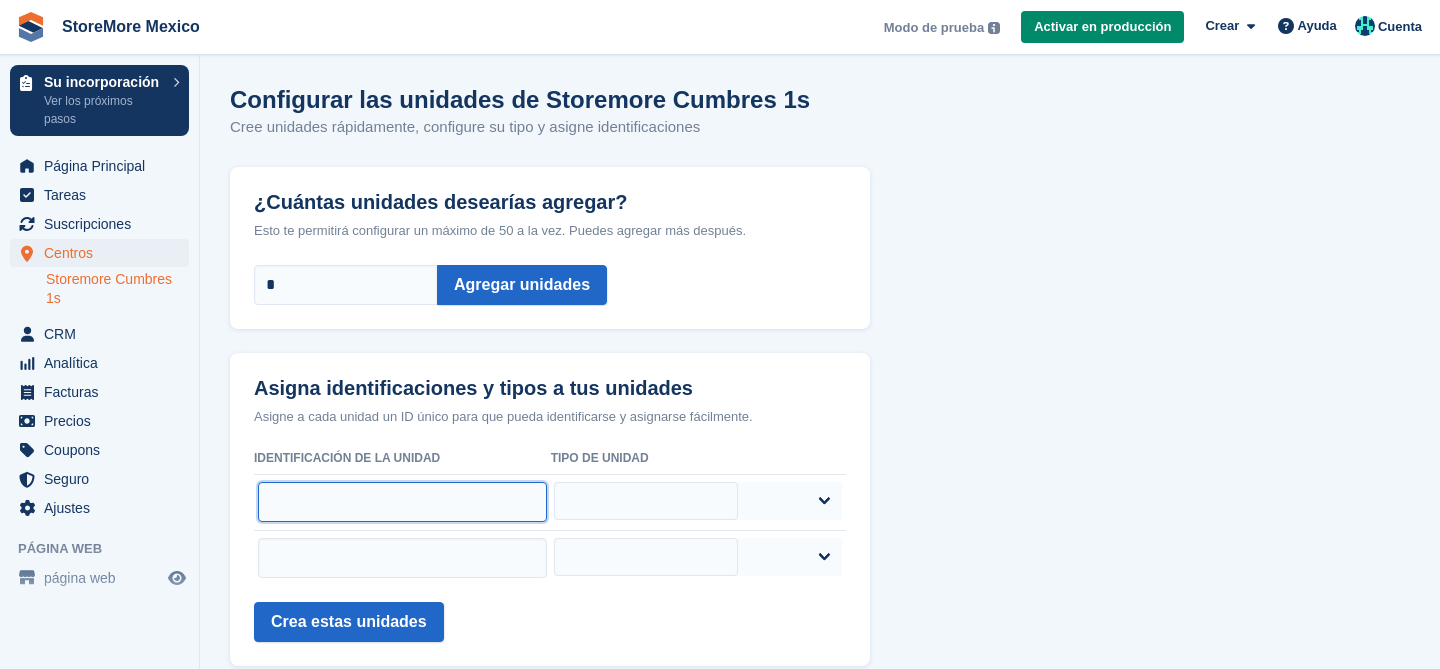 click at bounding box center [402, 502] 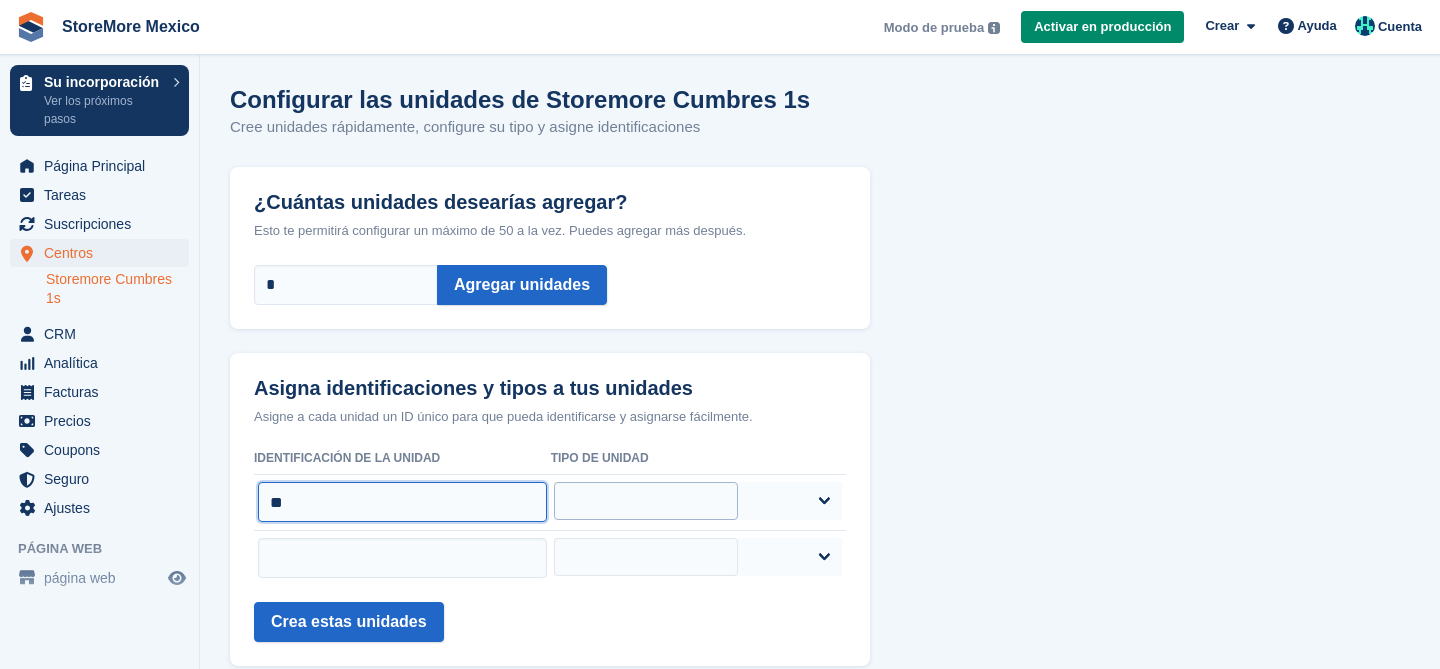 type on "**" 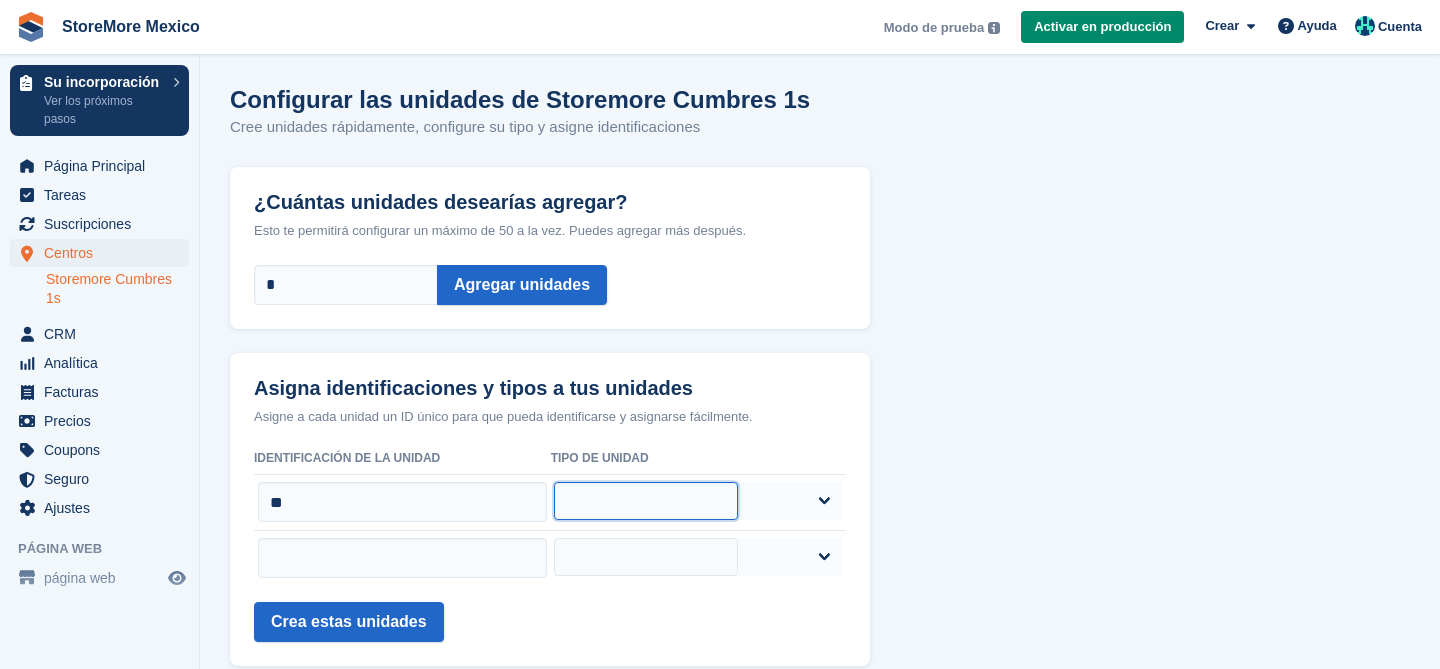 click on "*****
*****
*****
*****
****
****
****" at bounding box center (645, 501) 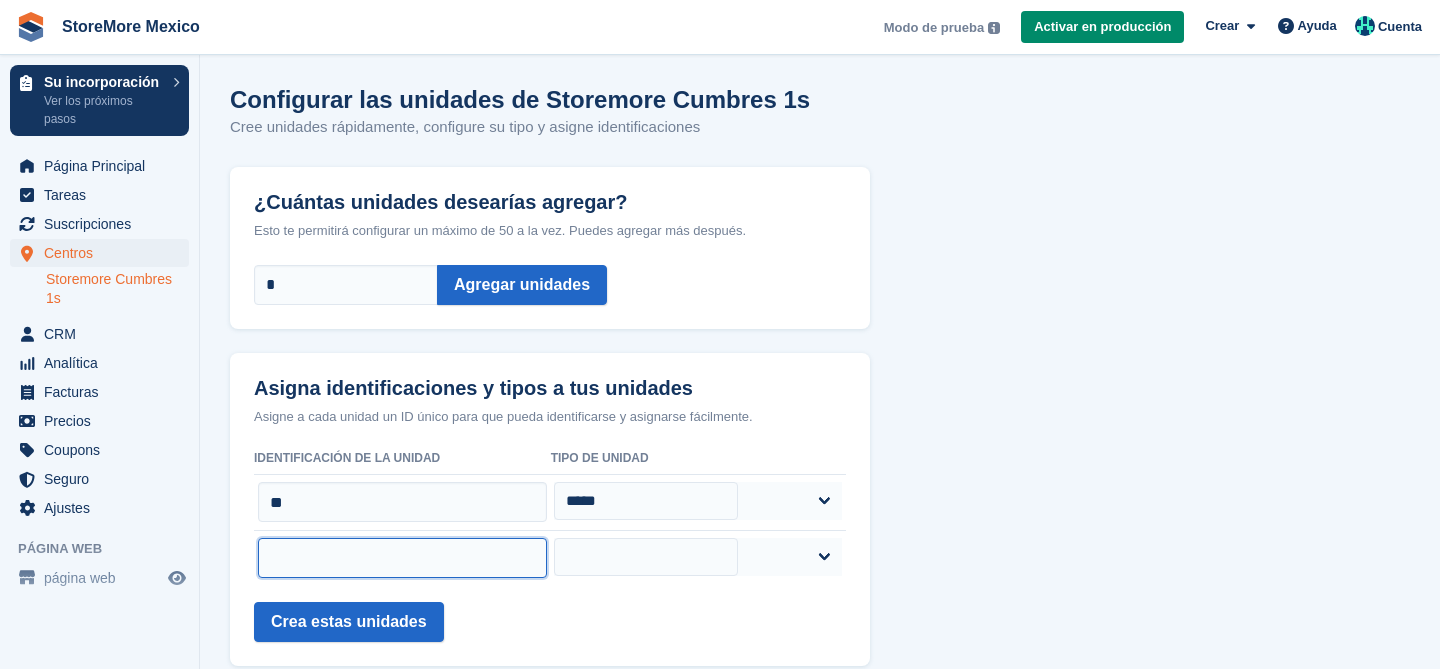 click at bounding box center [402, 558] 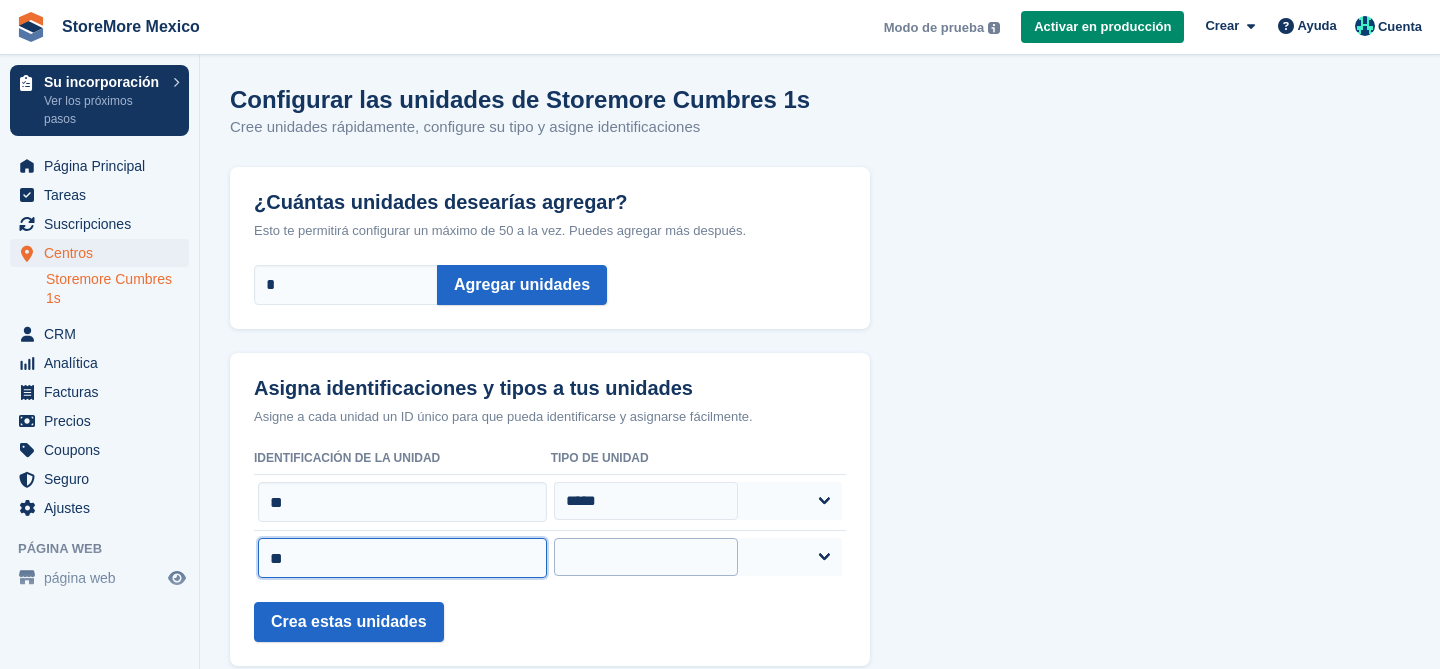 type on "**" 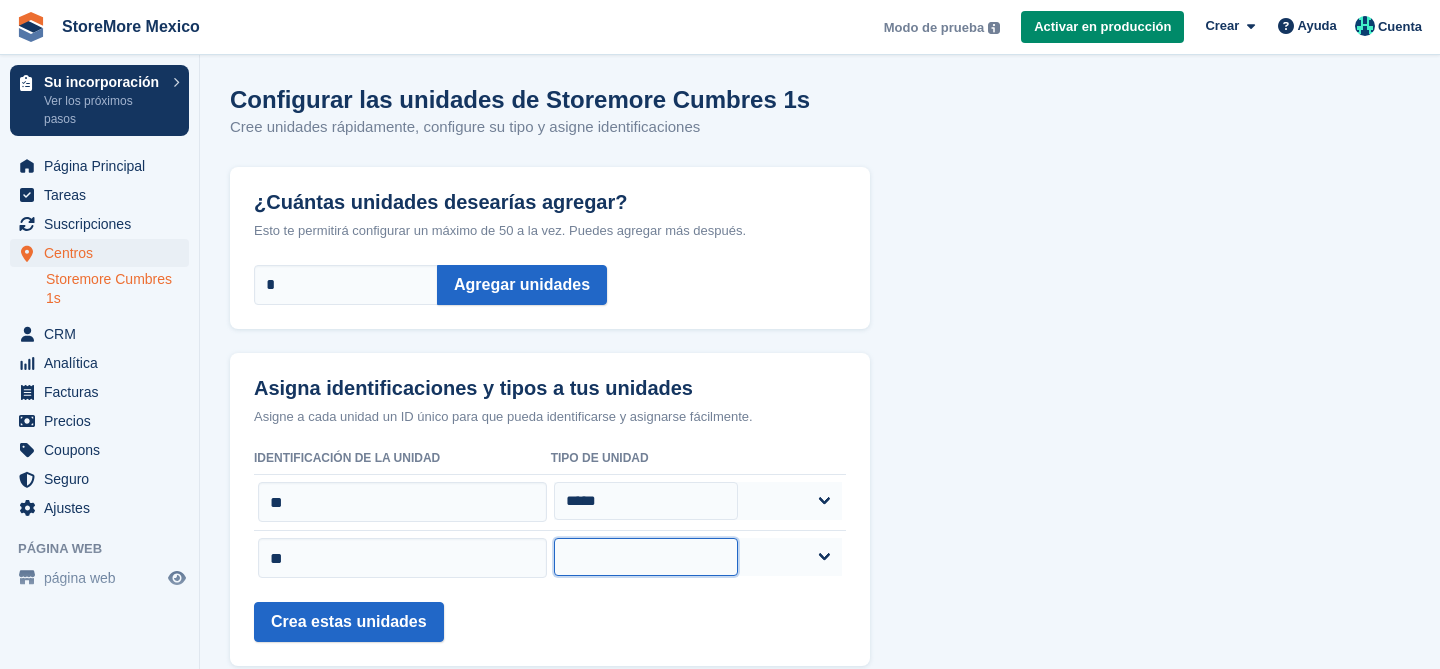 click on "*****
*****
*****
*****
****
****
****" at bounding box center [645, 557] 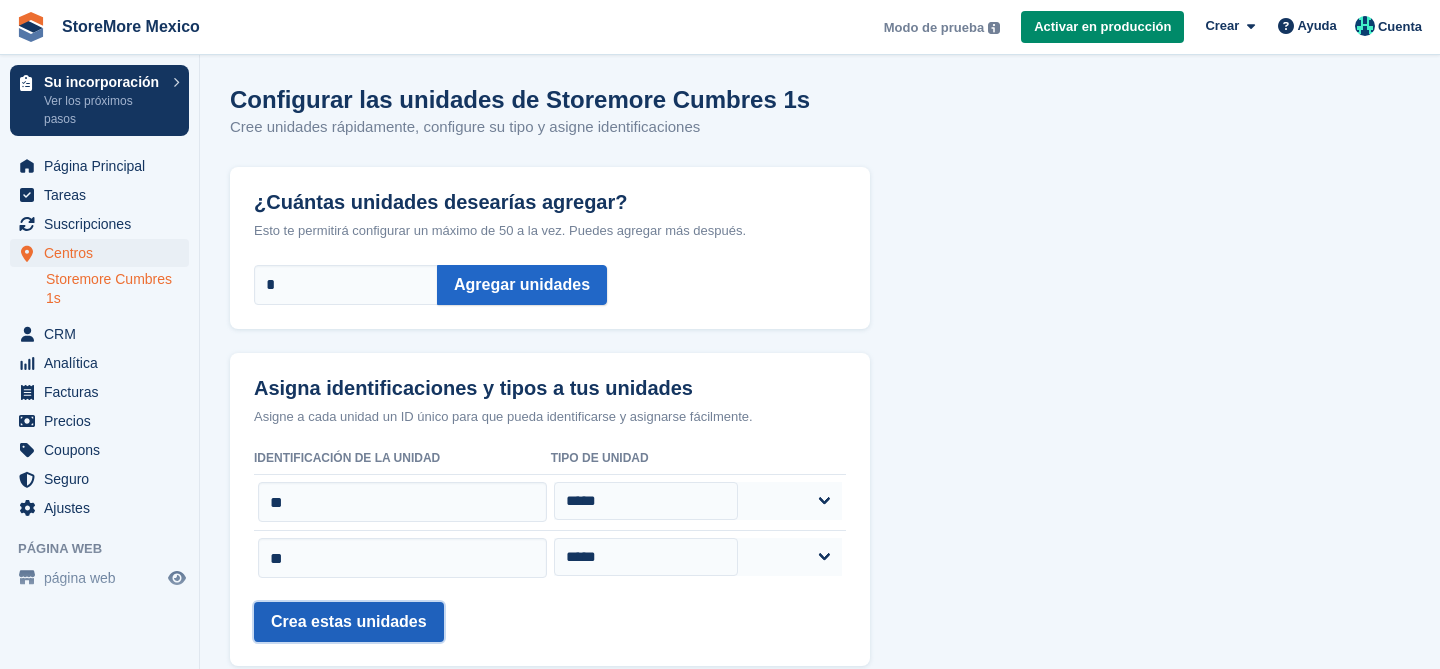 click on "Crea estas unidades" at bounding box center [349, 622] 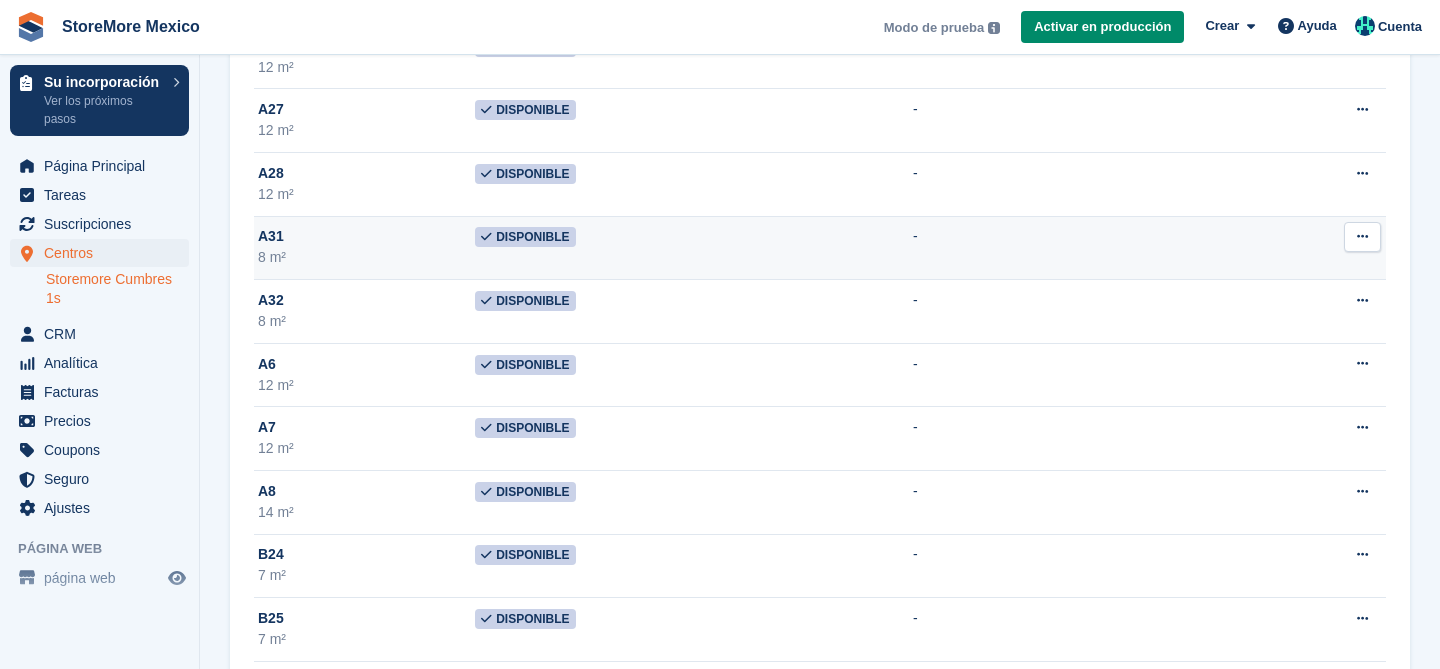 scroll, scrollTop: 680, scrollLeft: 0, axis: vertical 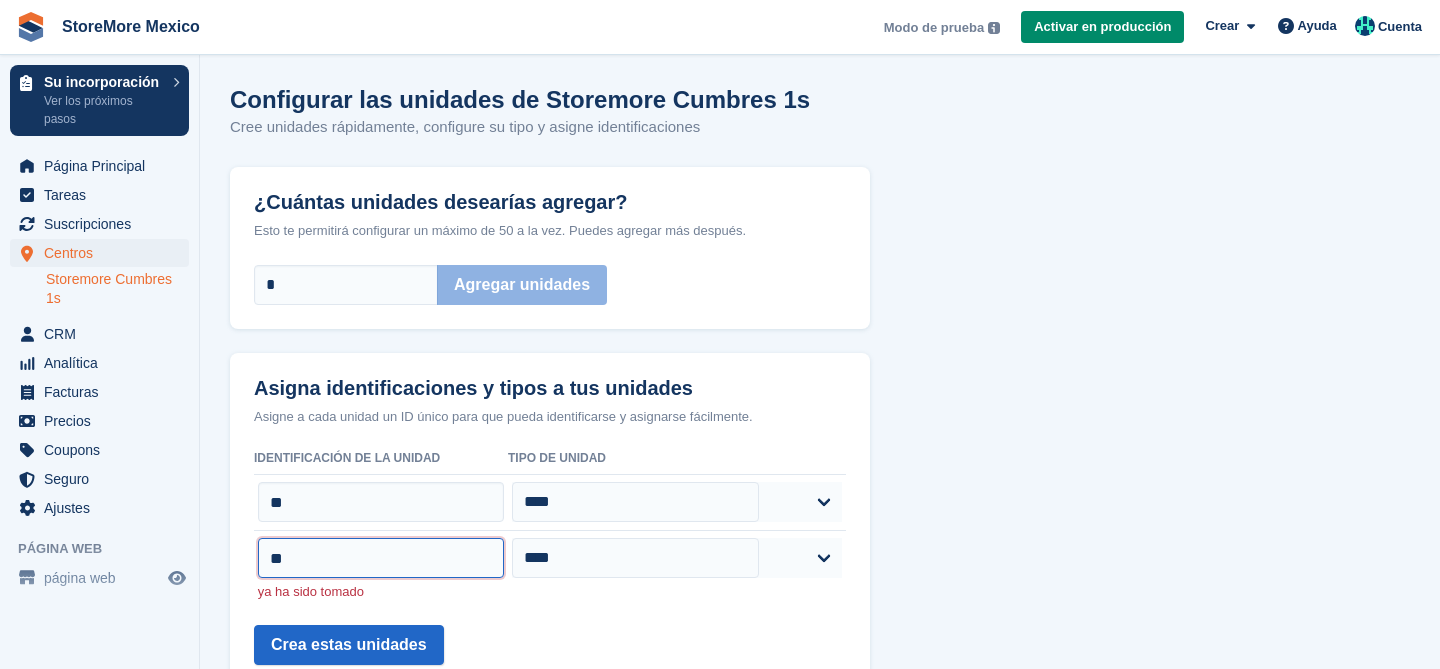 click on "**" at bounding box center (381, 558) 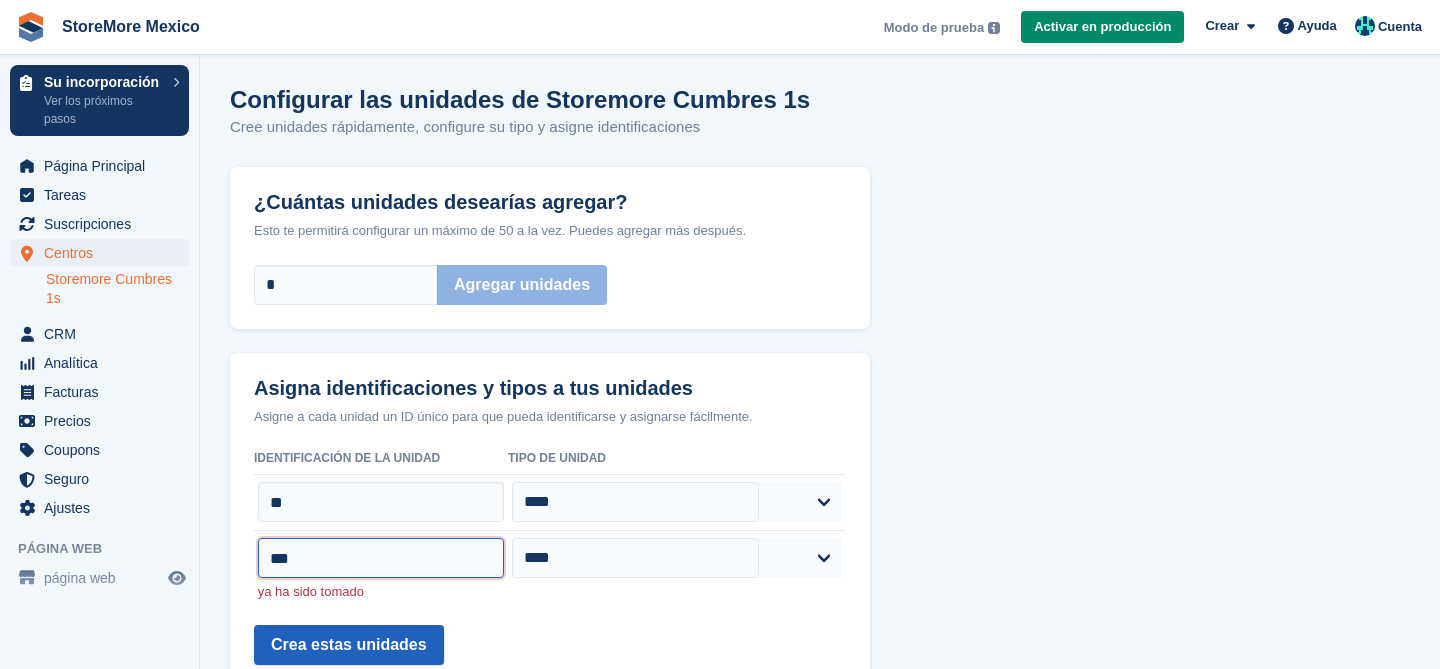 type on "***" 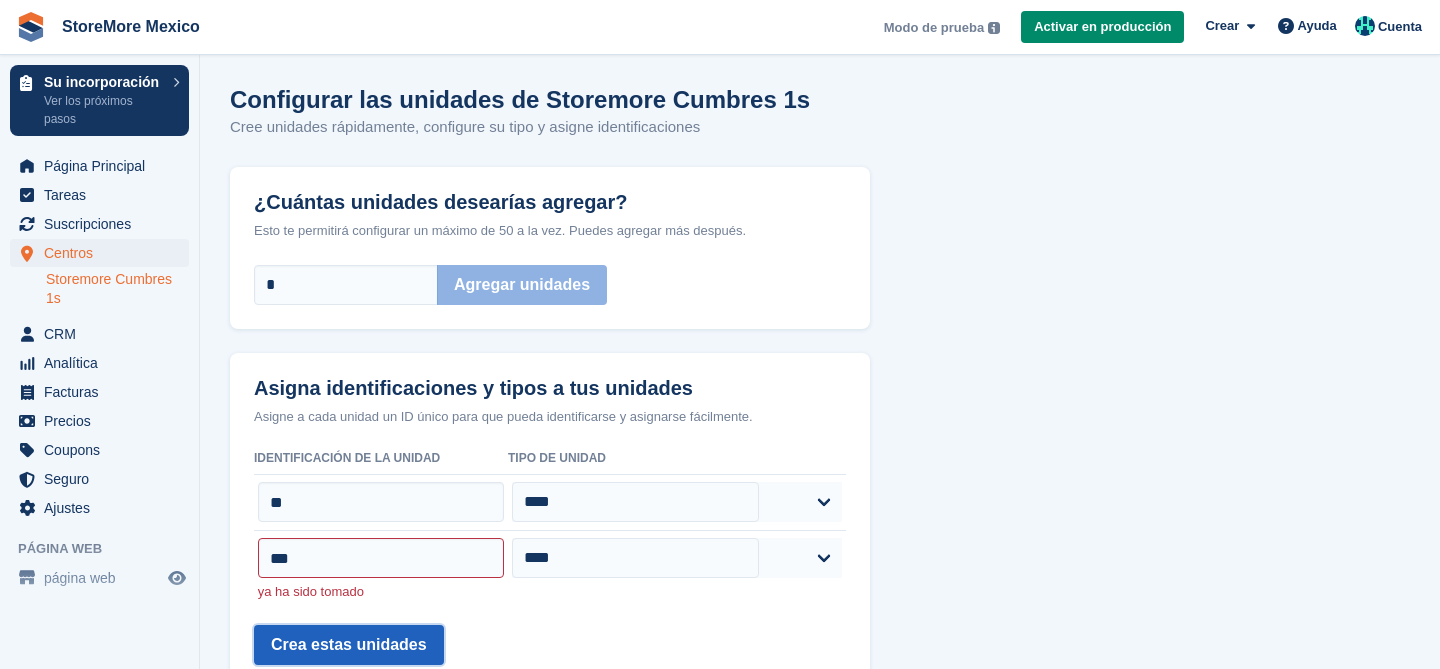 click on "Crea estas unidades" at bounding box center (349, 645) 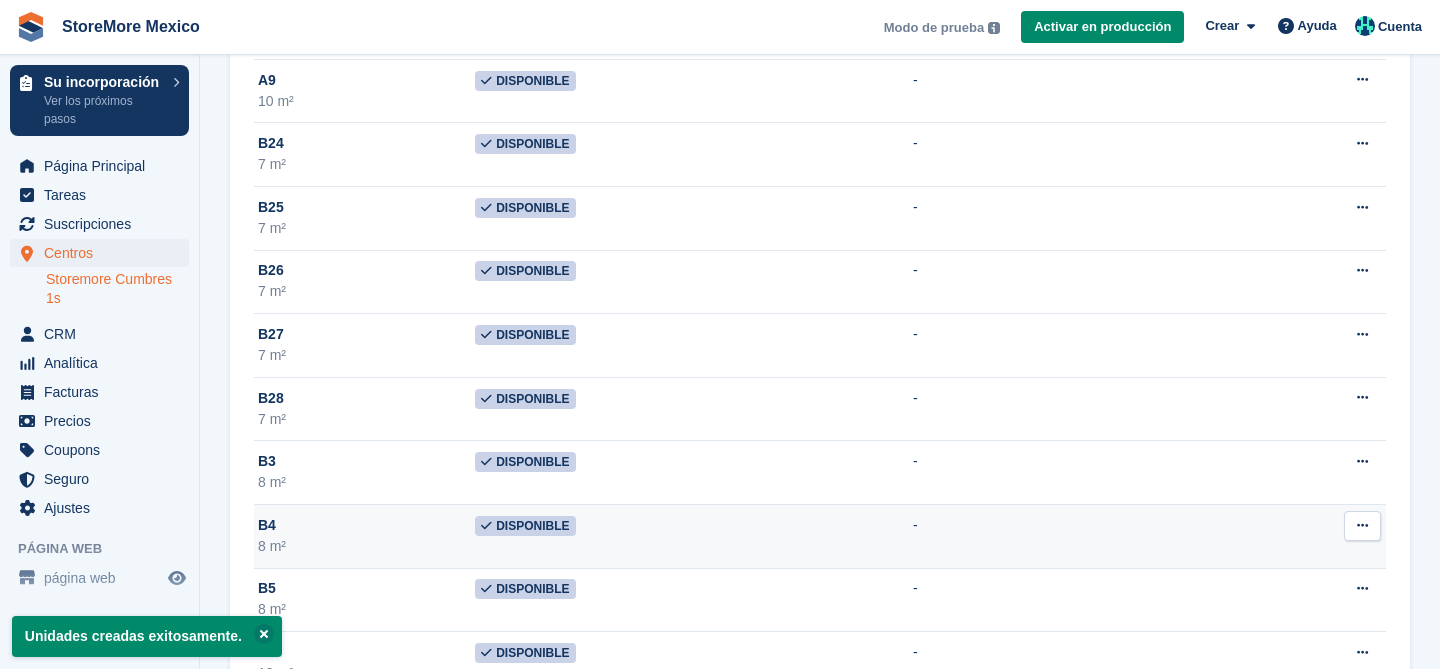 scroll, scrollTop: 0, scrollLeft: 0, axis: both 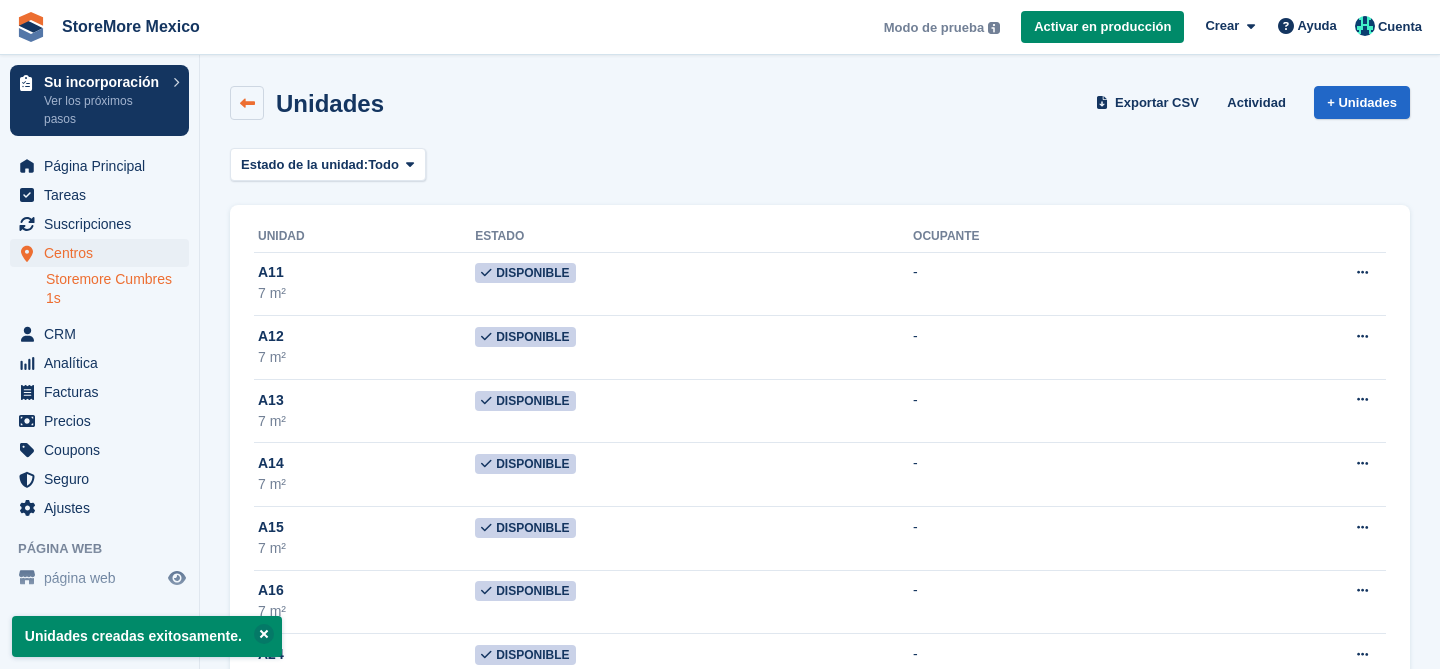 click at bounding box center (247, 103) 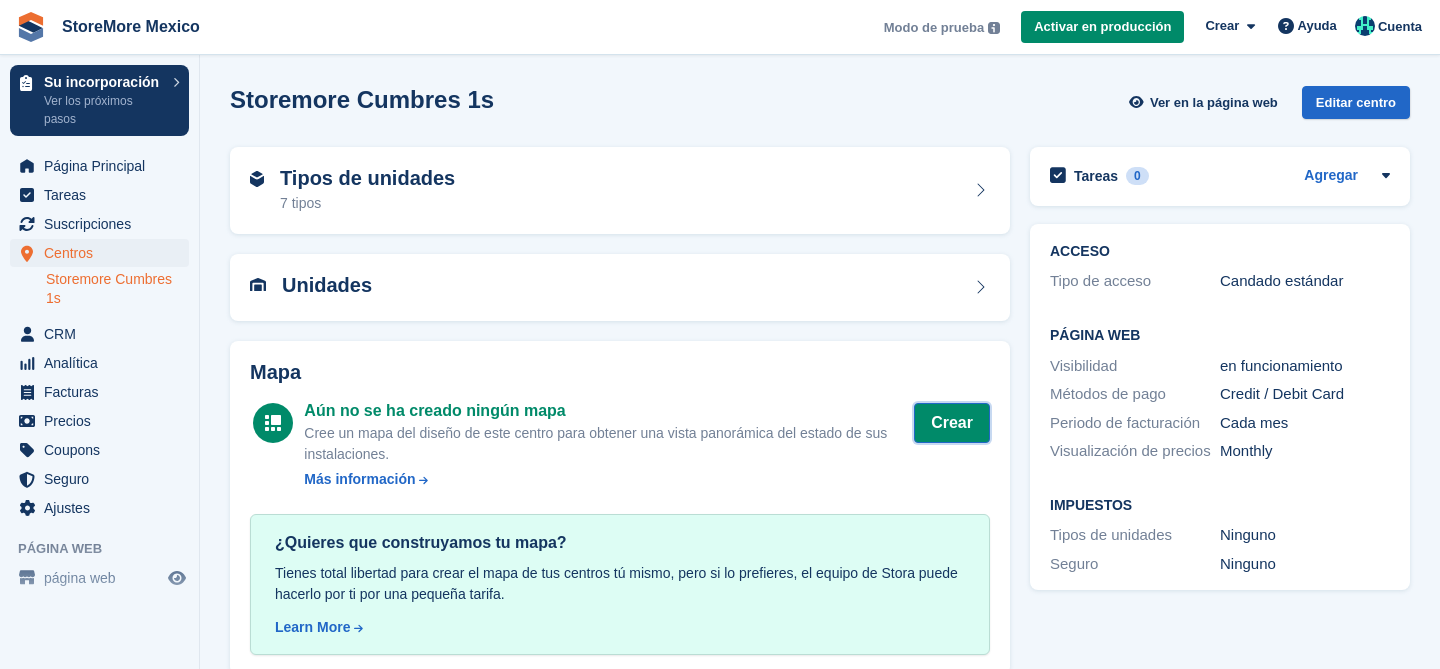 click on "Crear" at bounding box center (952, 423) 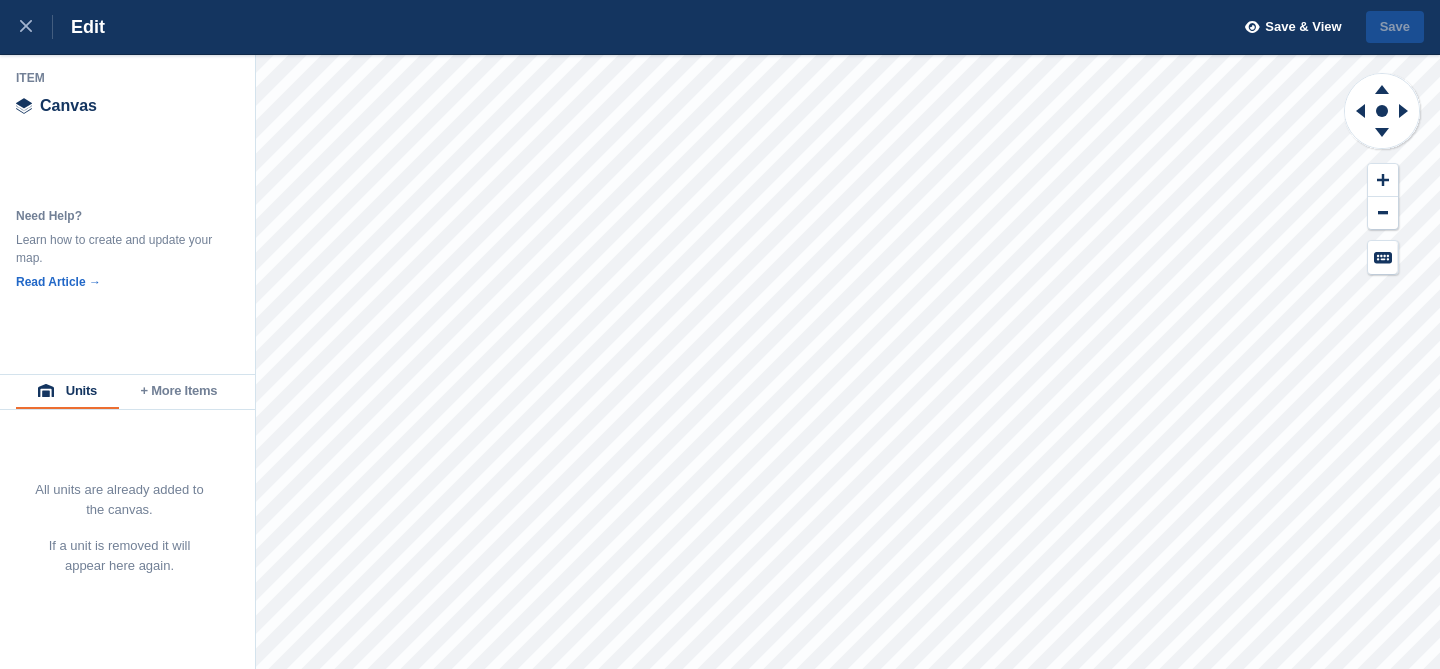 scroll, scrollTop: 0, scrollLeft: 0, axis: both 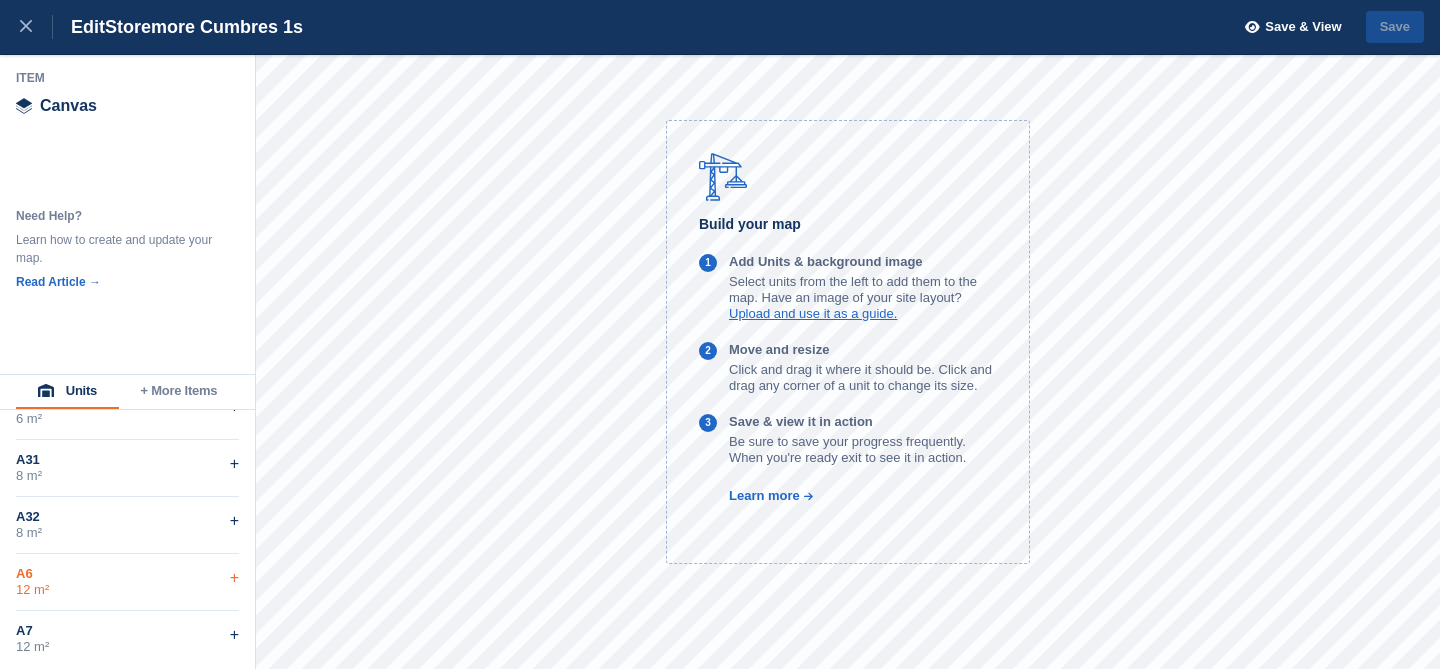 click on "A6" at bounding box center (127, 574) 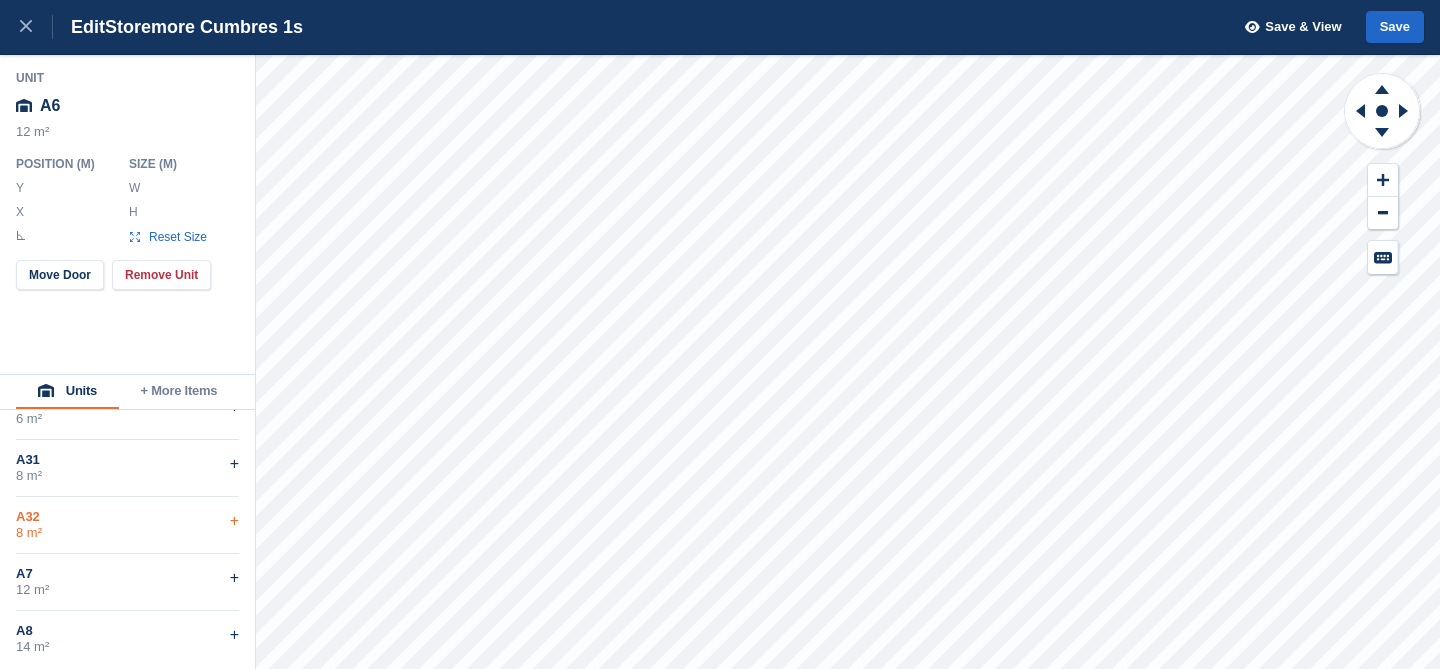 type on "**" 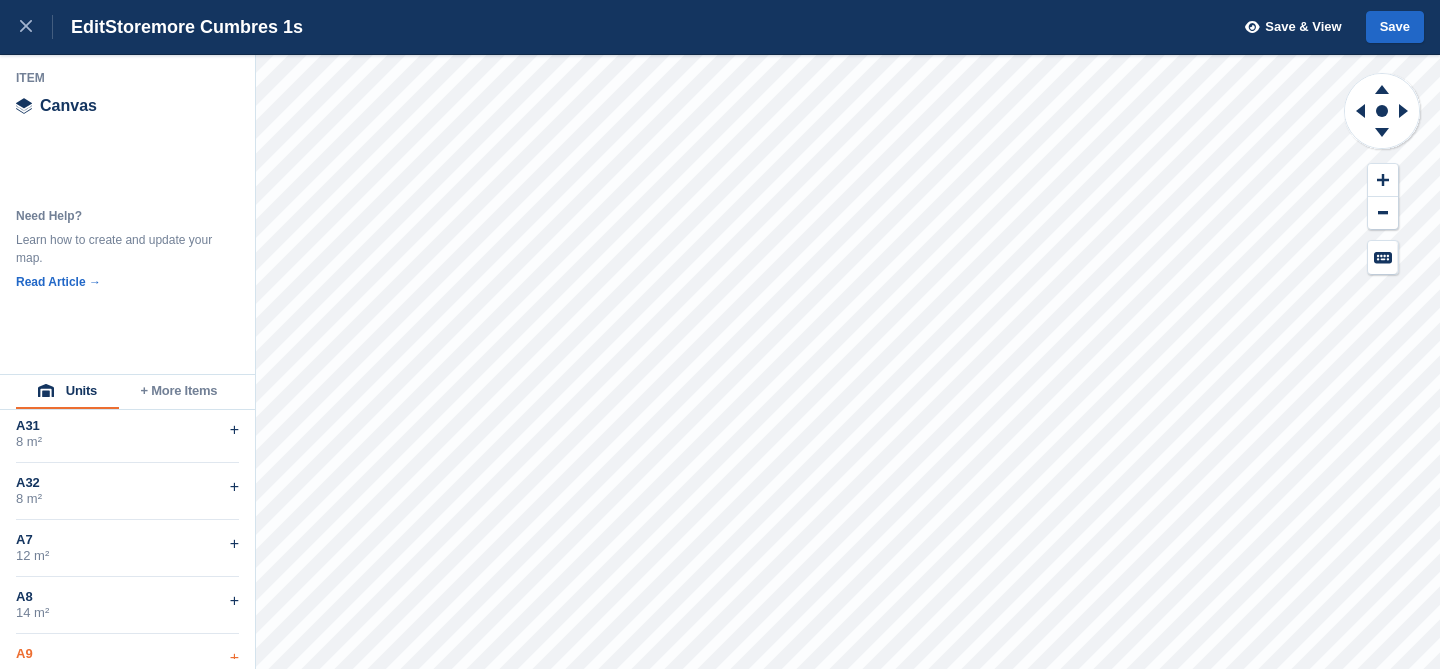 scroll, scrollTop: 682, scrollLeft: 0, axis: vertical 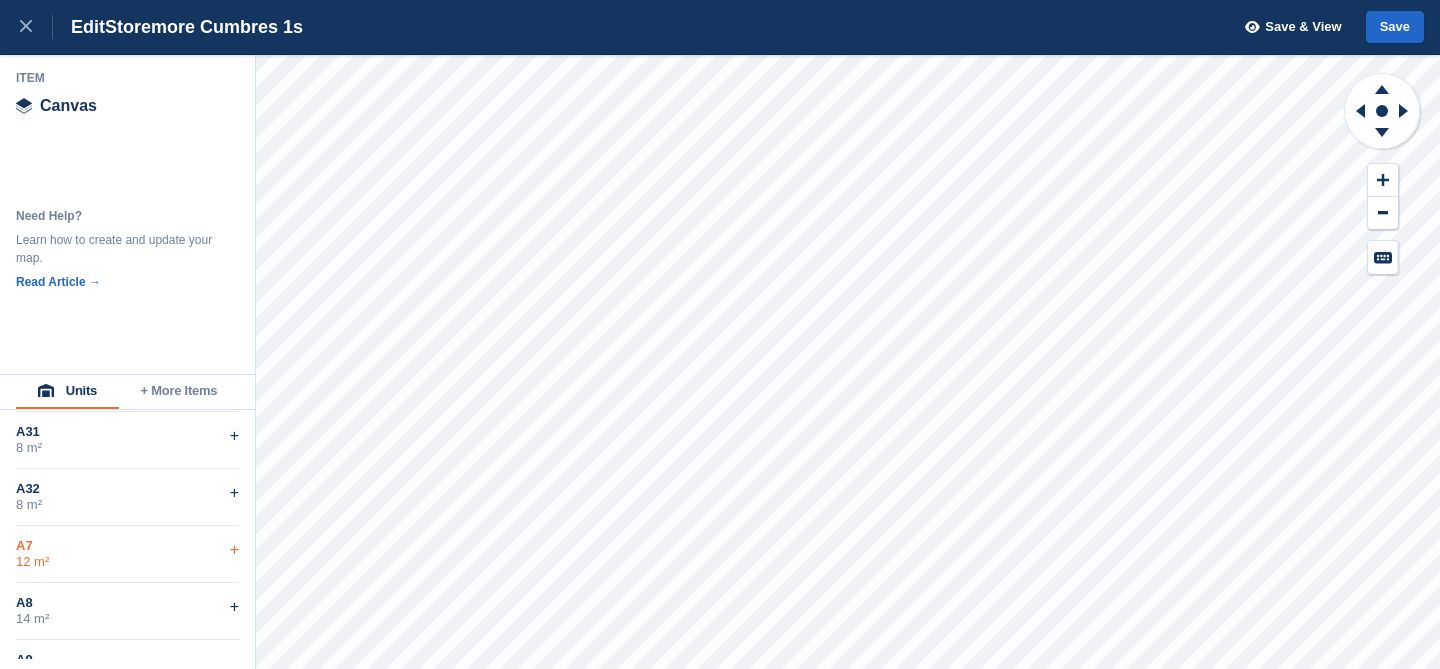 click on "+" at bounding box center (234, 550) 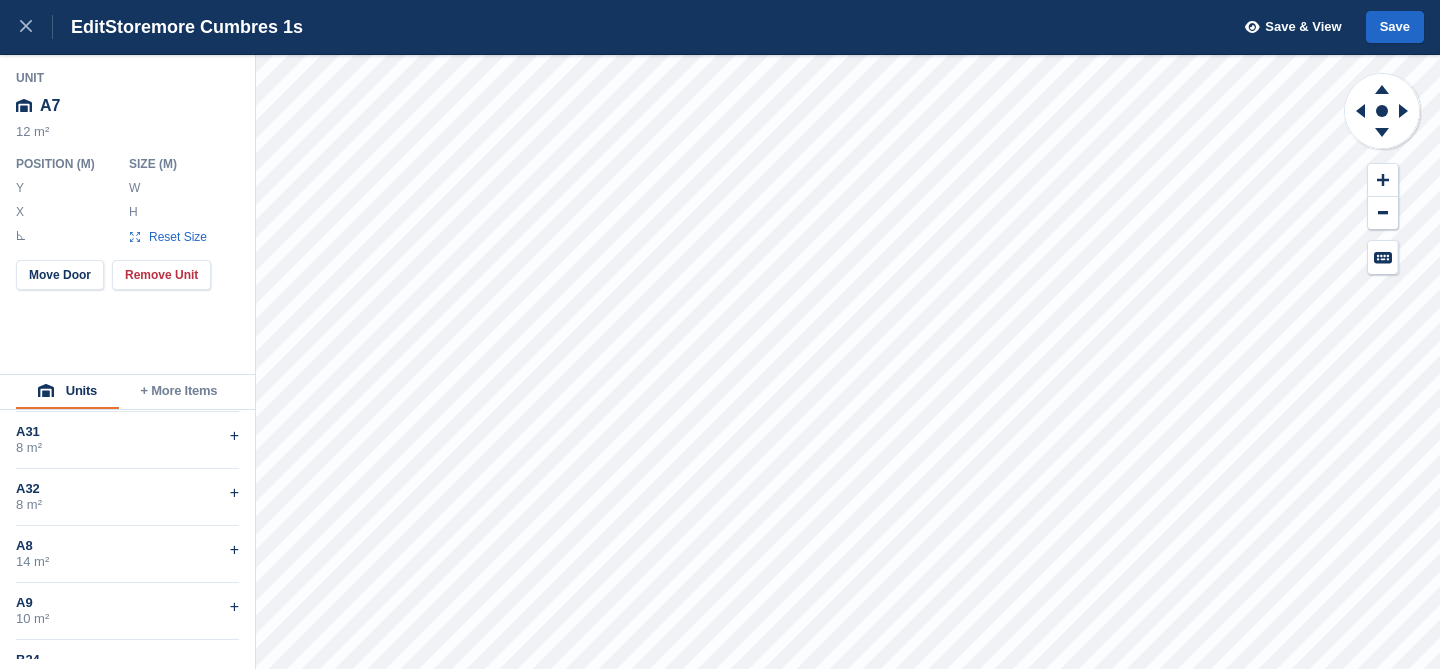 type on "**" 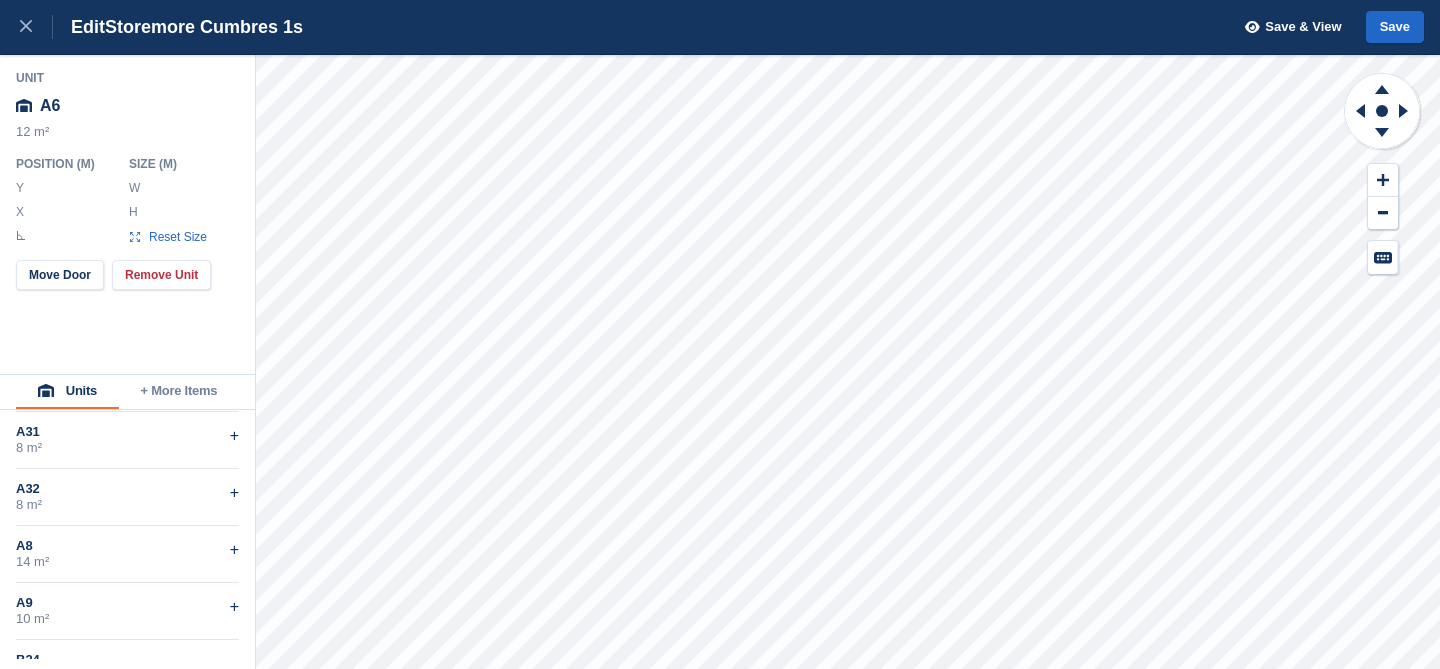 type on "***" 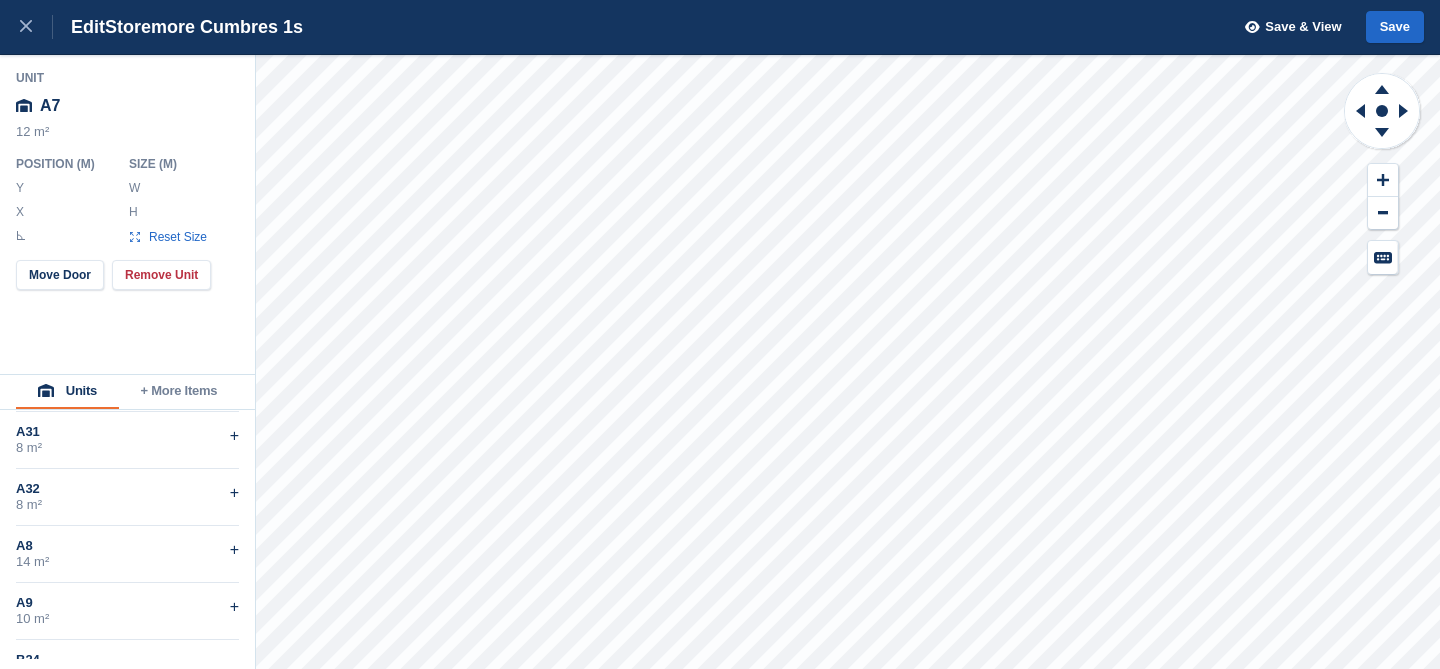 type on "***" 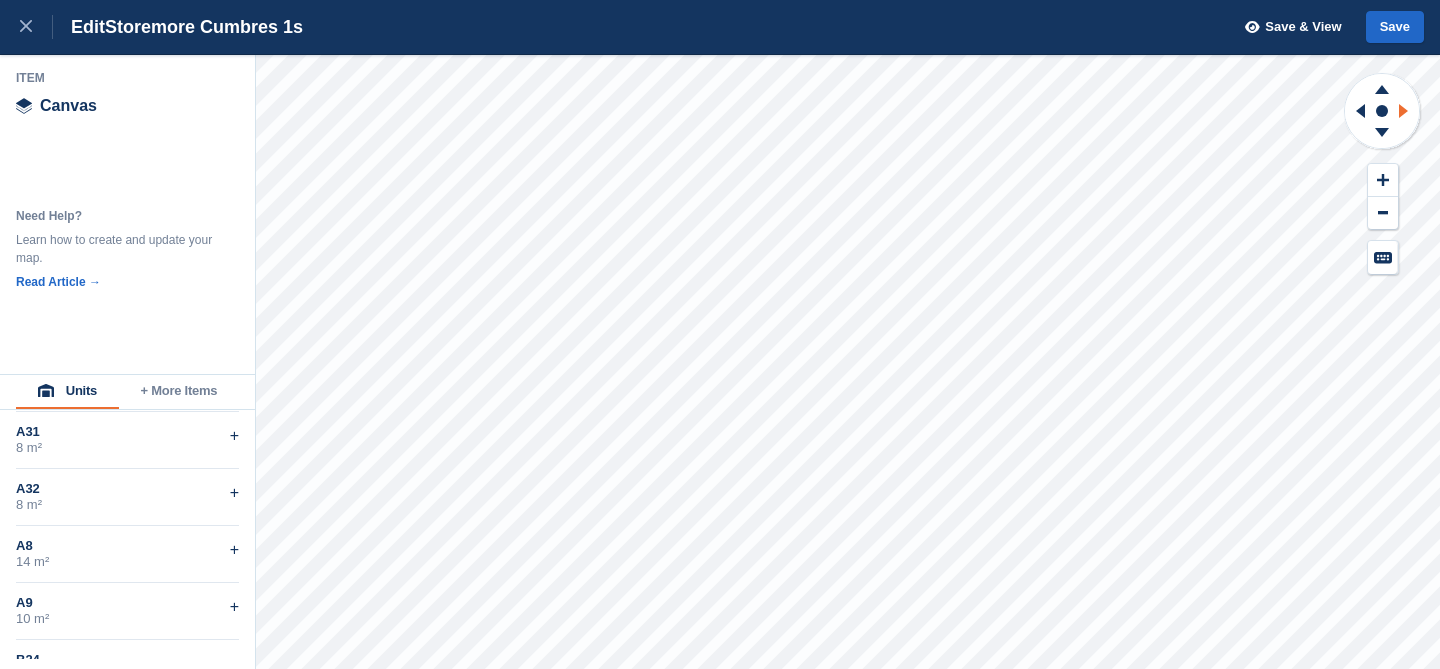 click 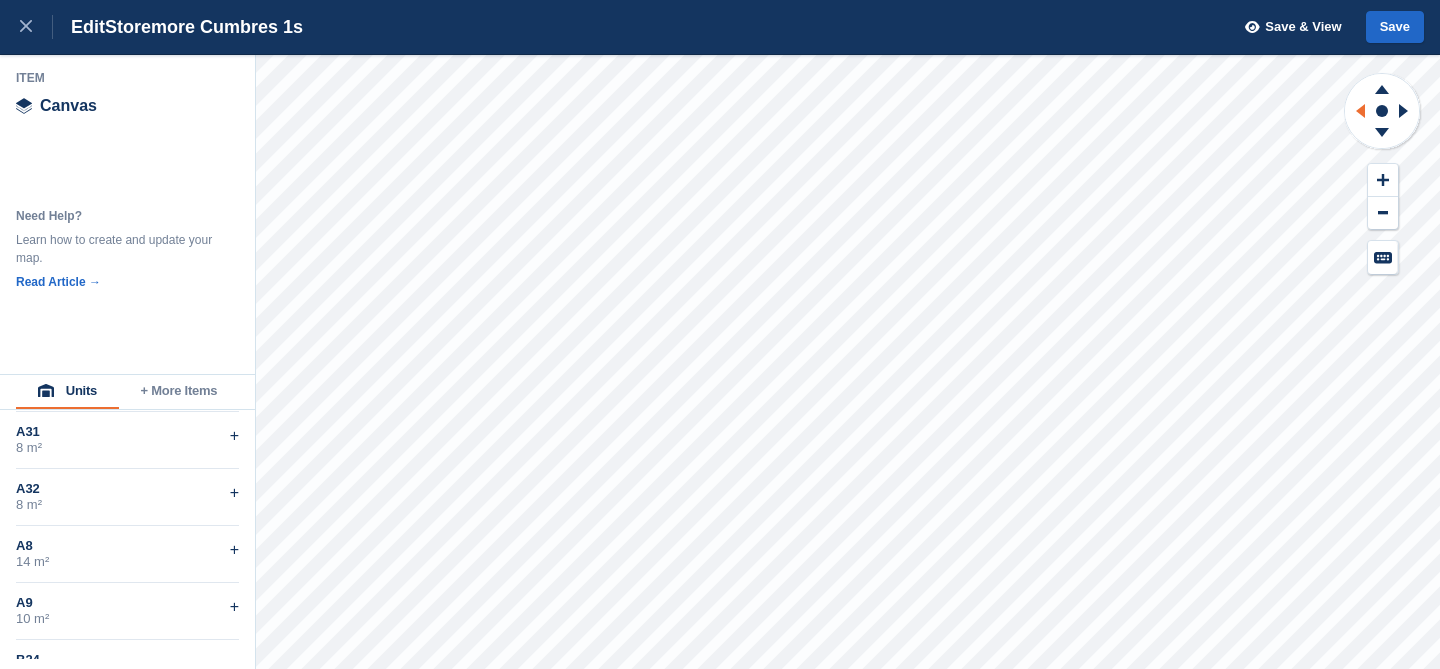 click 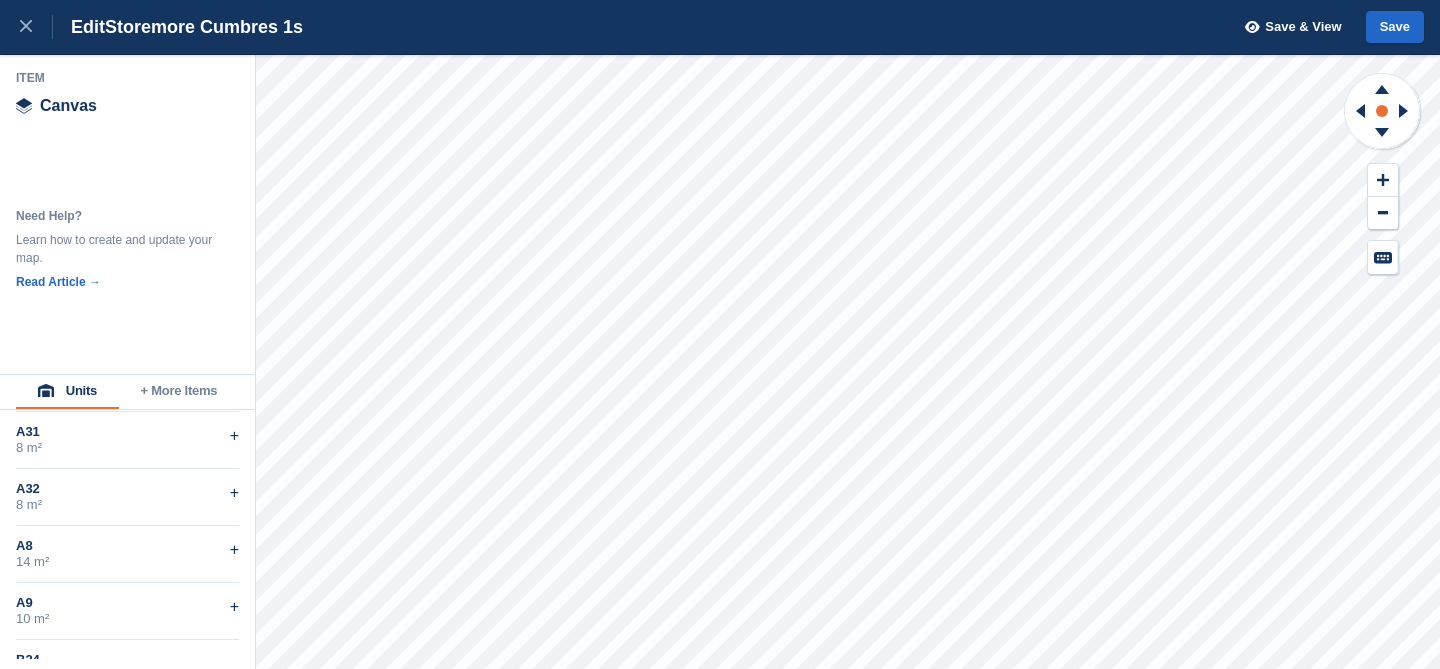 drag, startPoint x: 1382, startPoint y: 136, endPoint x: 1382, endPoint y: 121, distance: 15 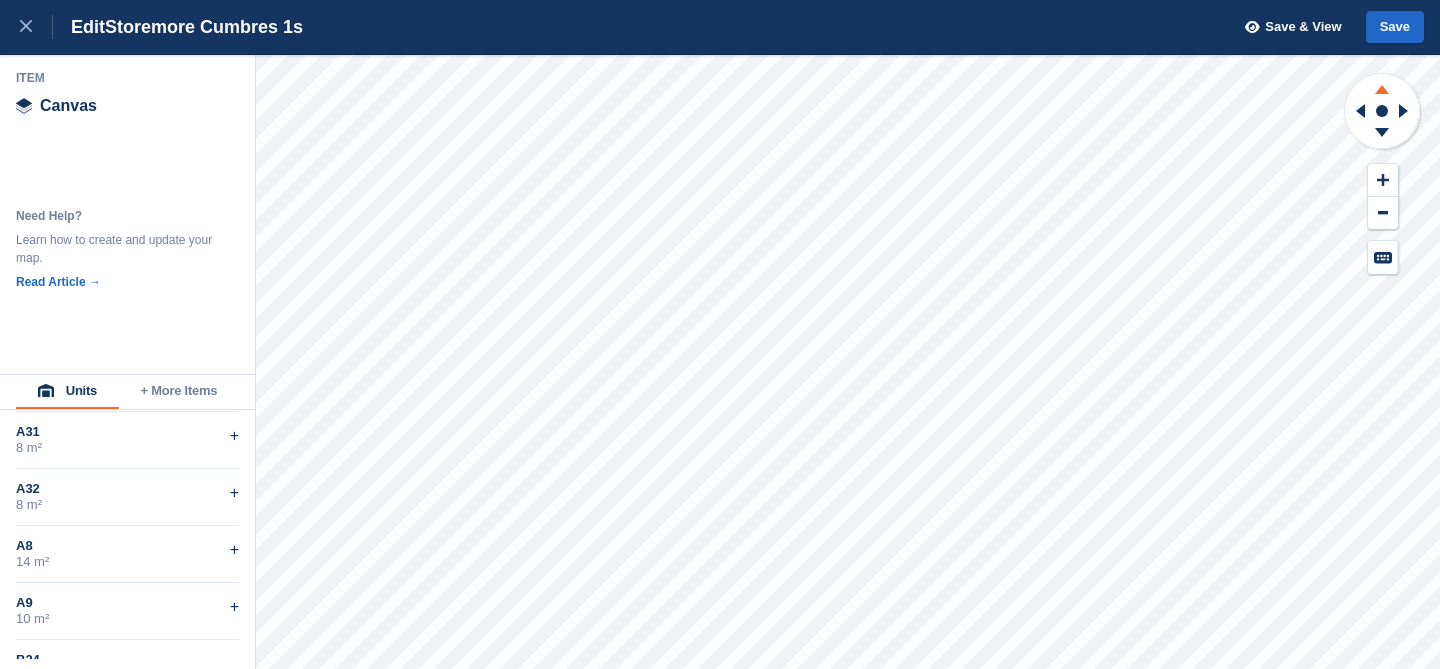 click 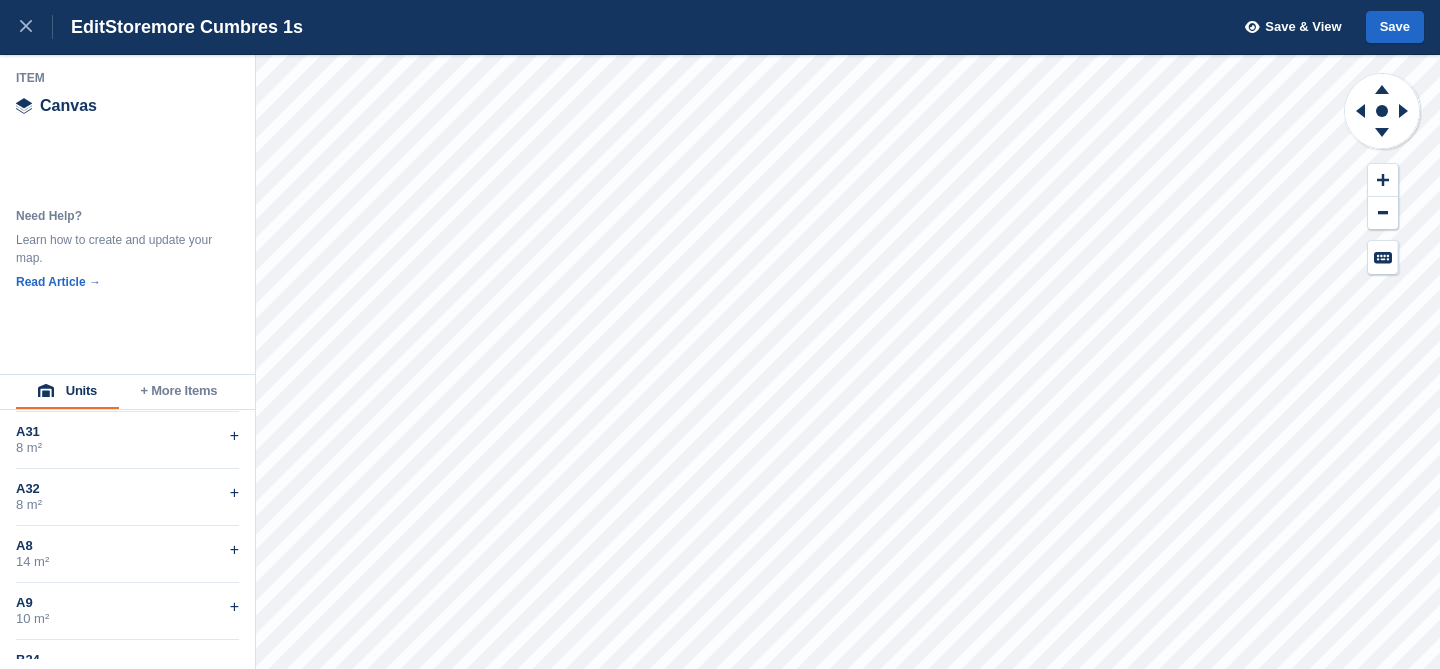 click on "+ More Items" at bounding box center (179, 392) 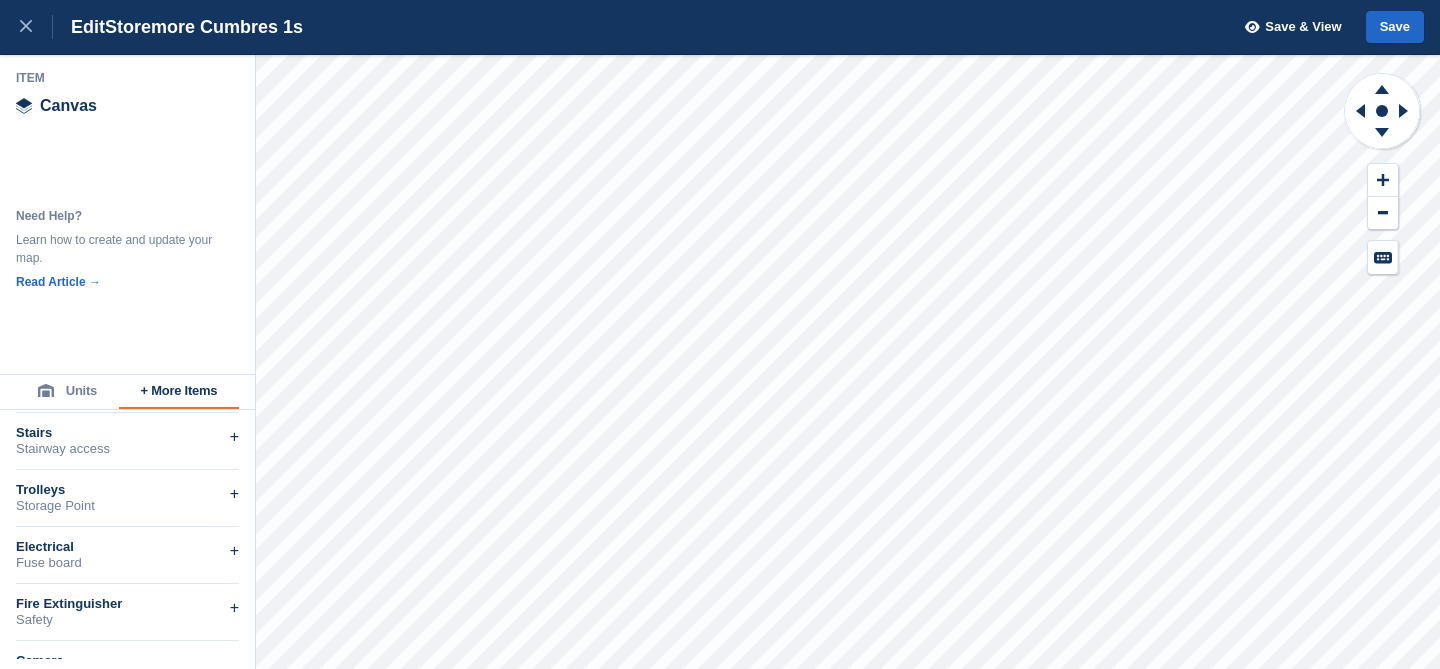 scroll, scrollTop: 687, scrollLeft: 0, axis: vertical 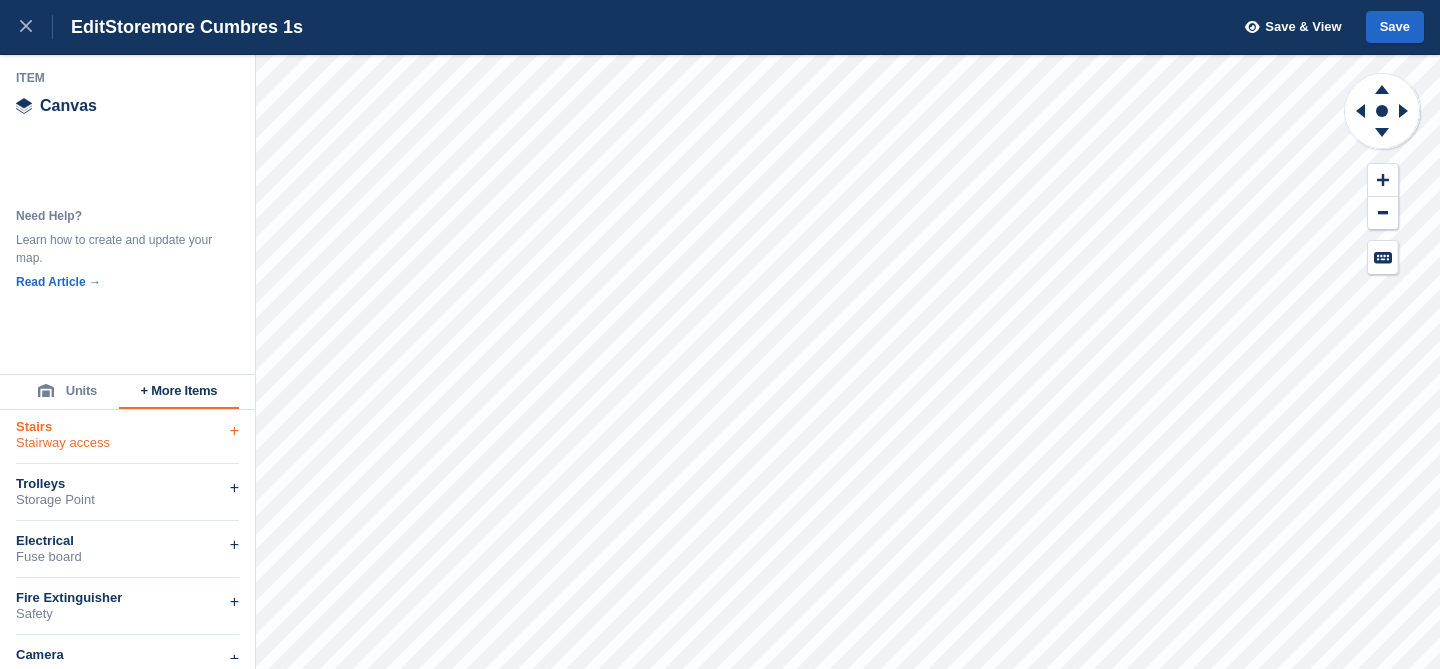 click on "Stairs" at bounding box center [127, 427] 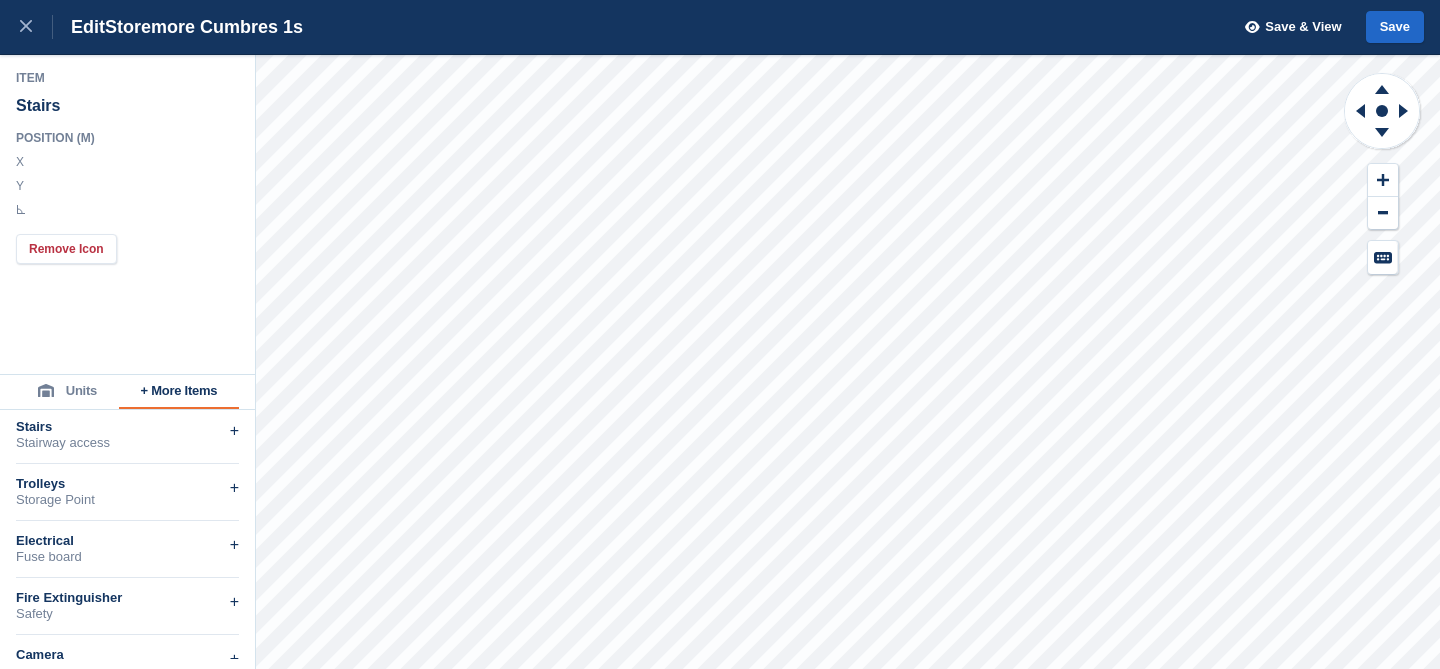 type on "*****" 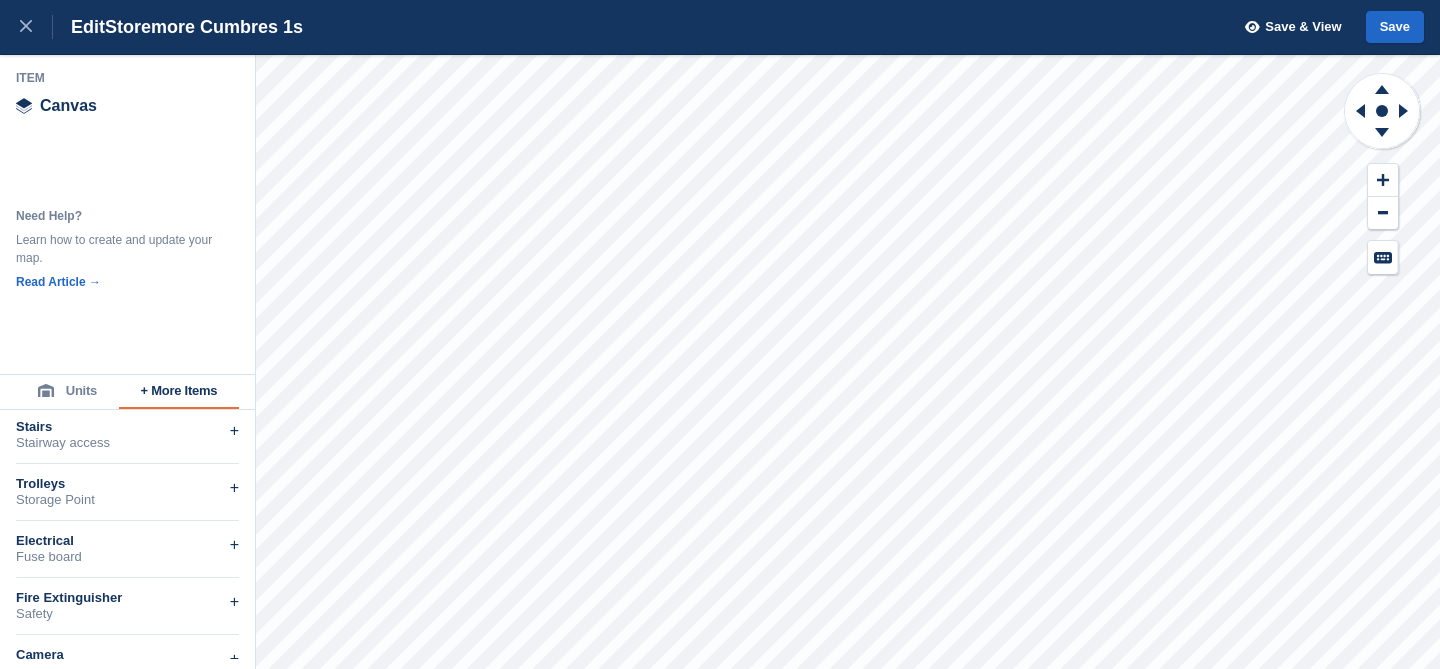 click on "Units" at bounding box center (67, 392) 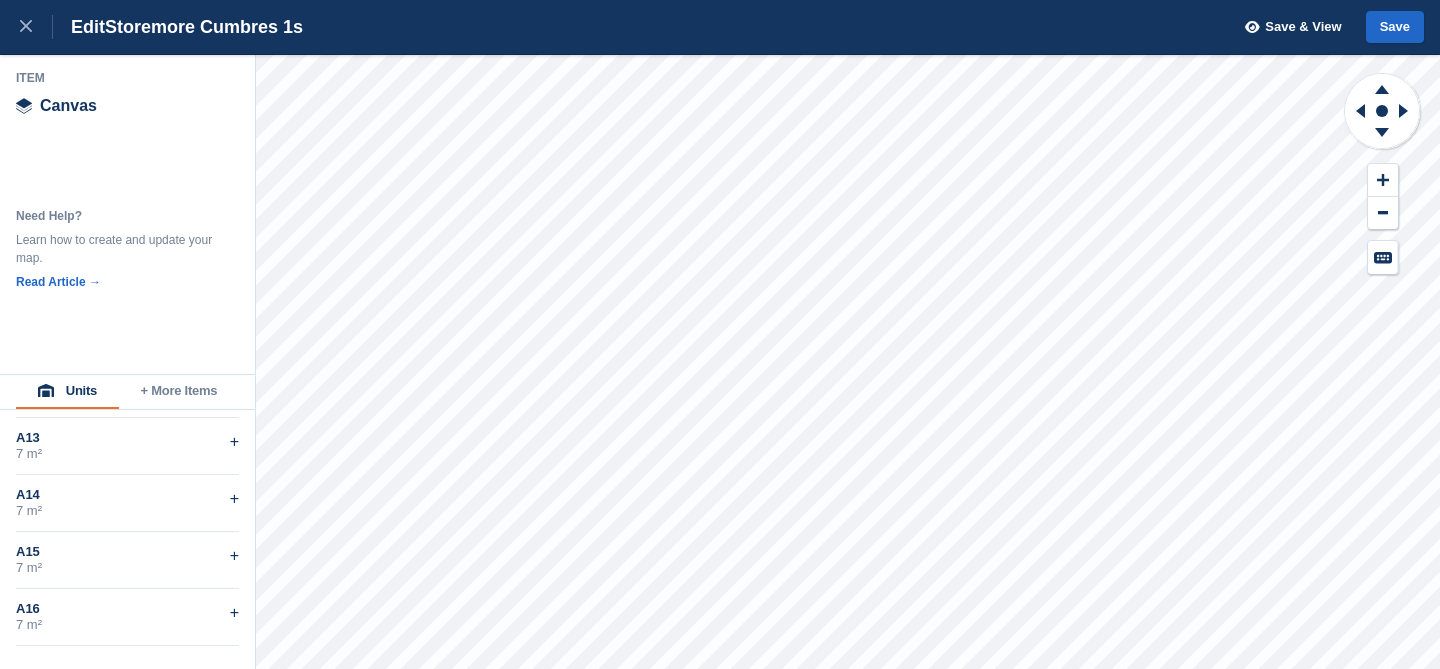 scroll, scrollTop: 0, scrollLeft: 0, axis: both 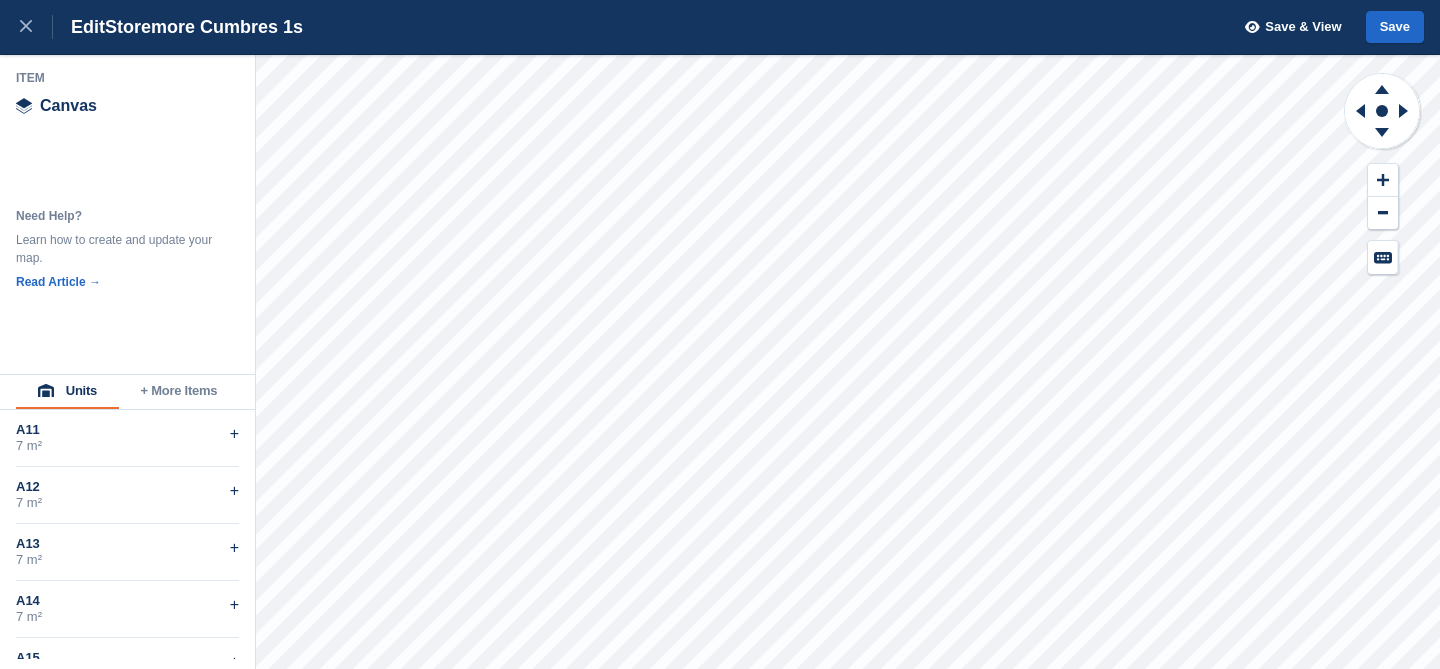 type 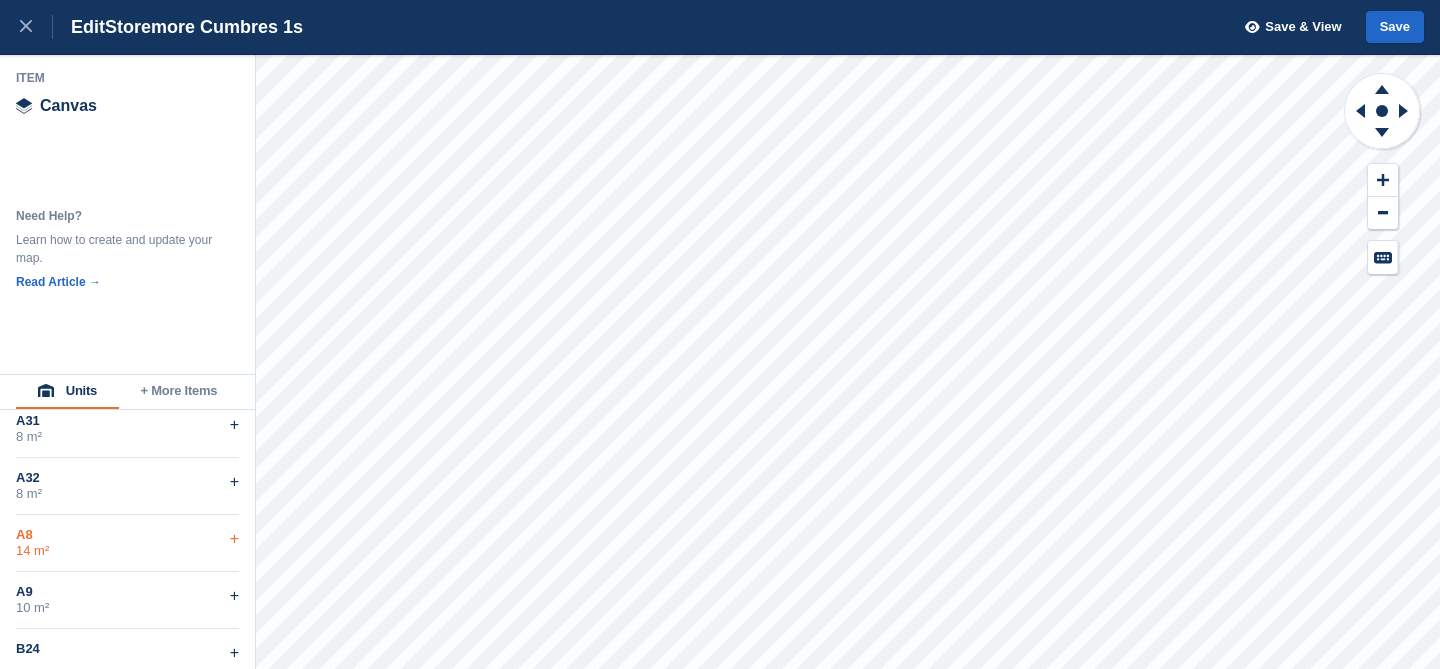click on "+" at bounding box center [234, 539] 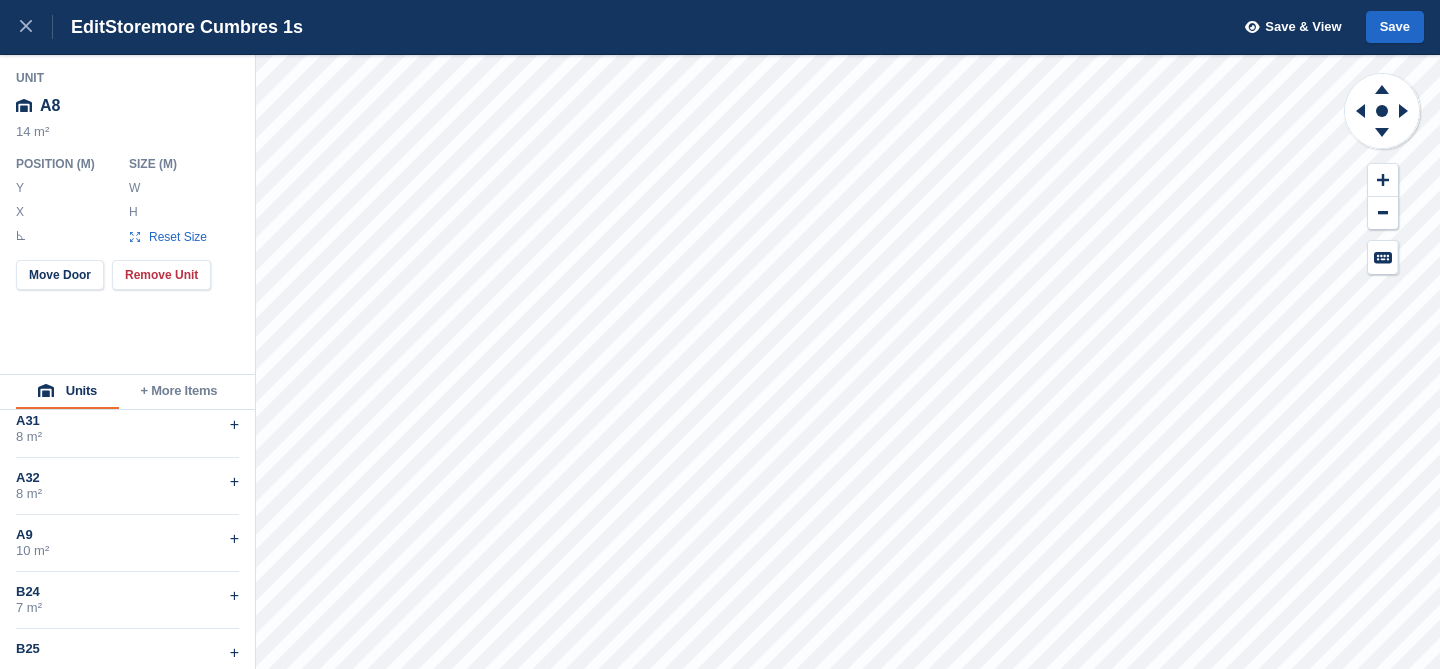 type on "***" 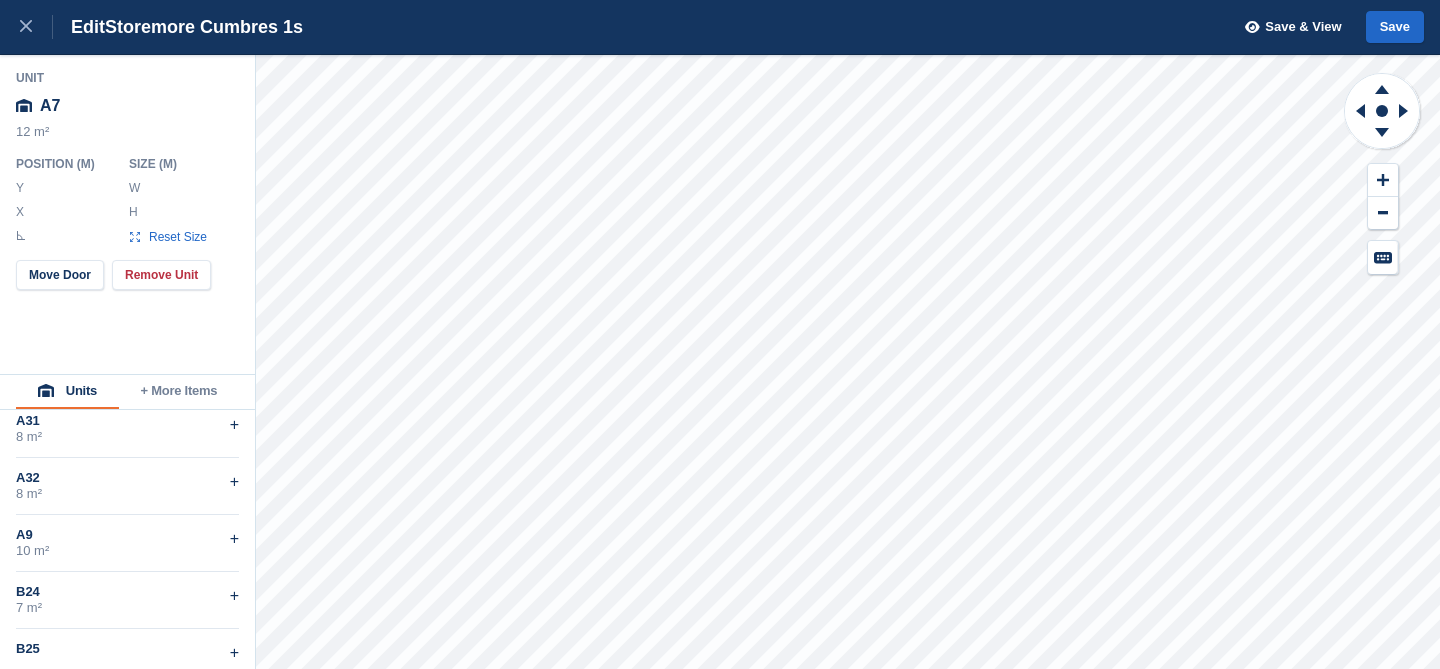 type on "******" 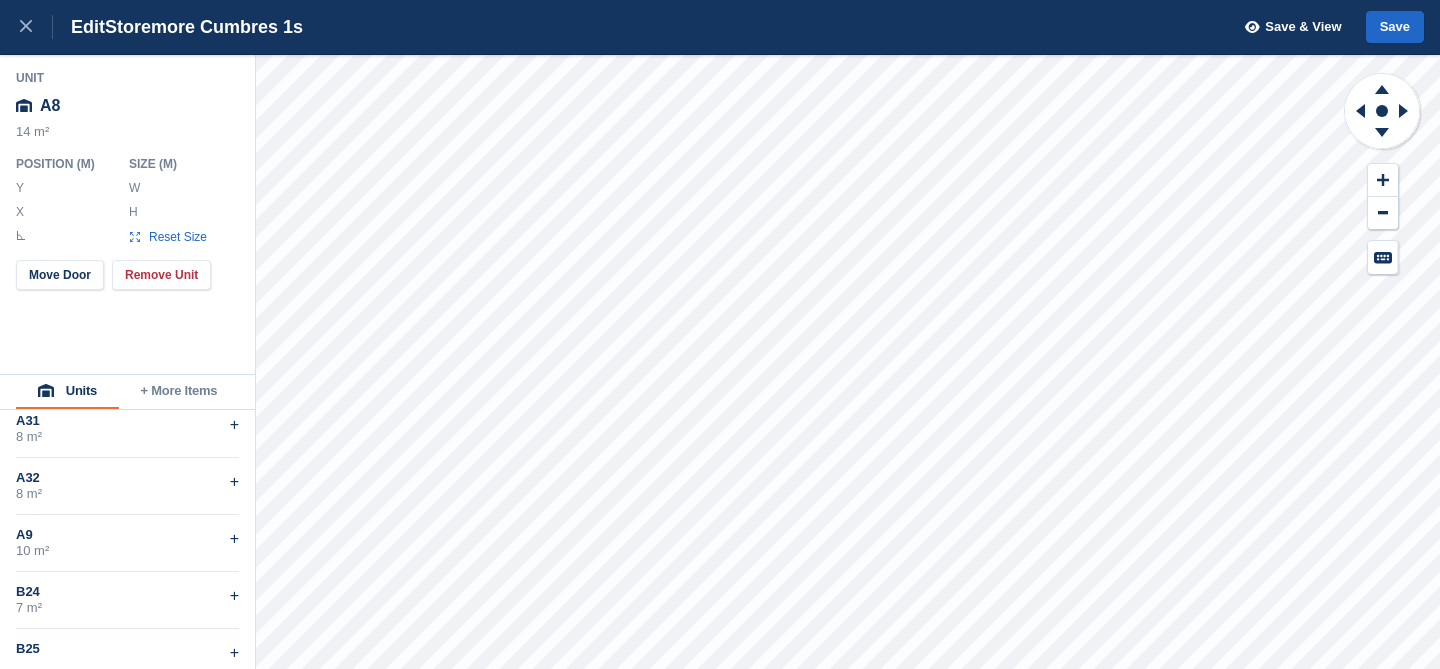 type on "*****" 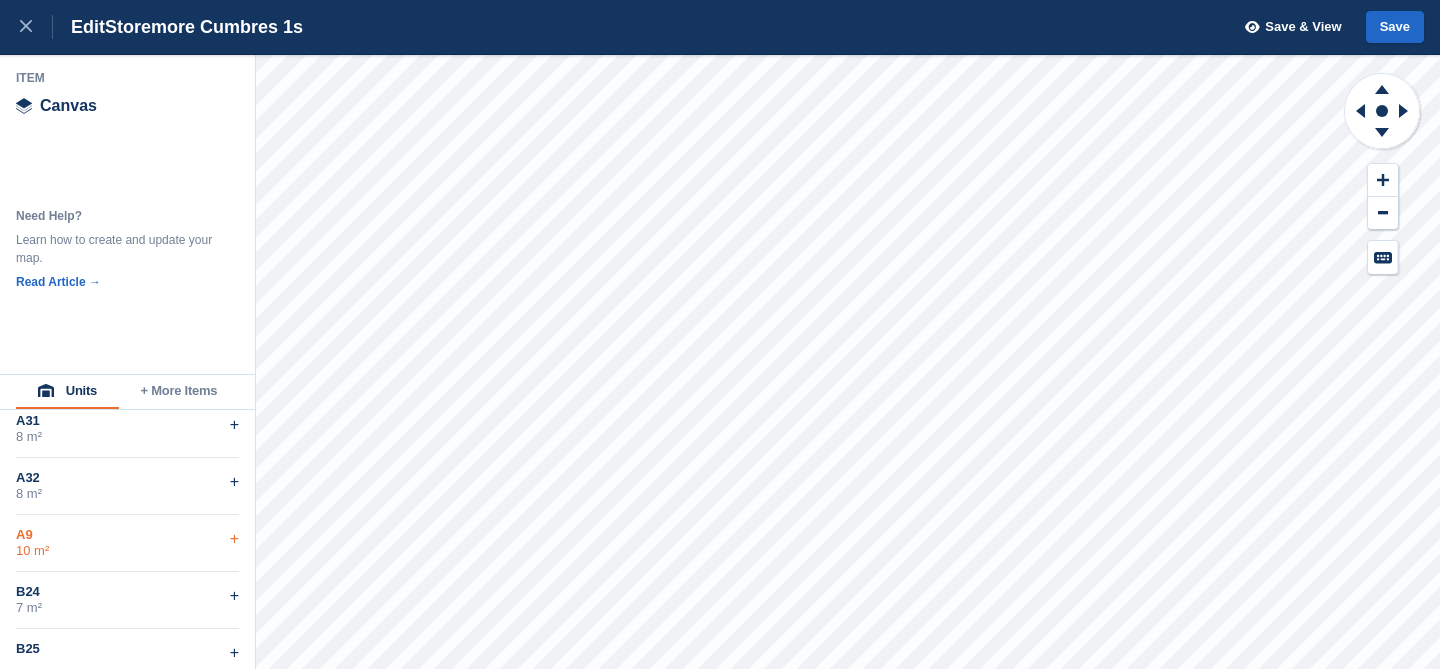 click on "+" at bounding box center [234, 539] 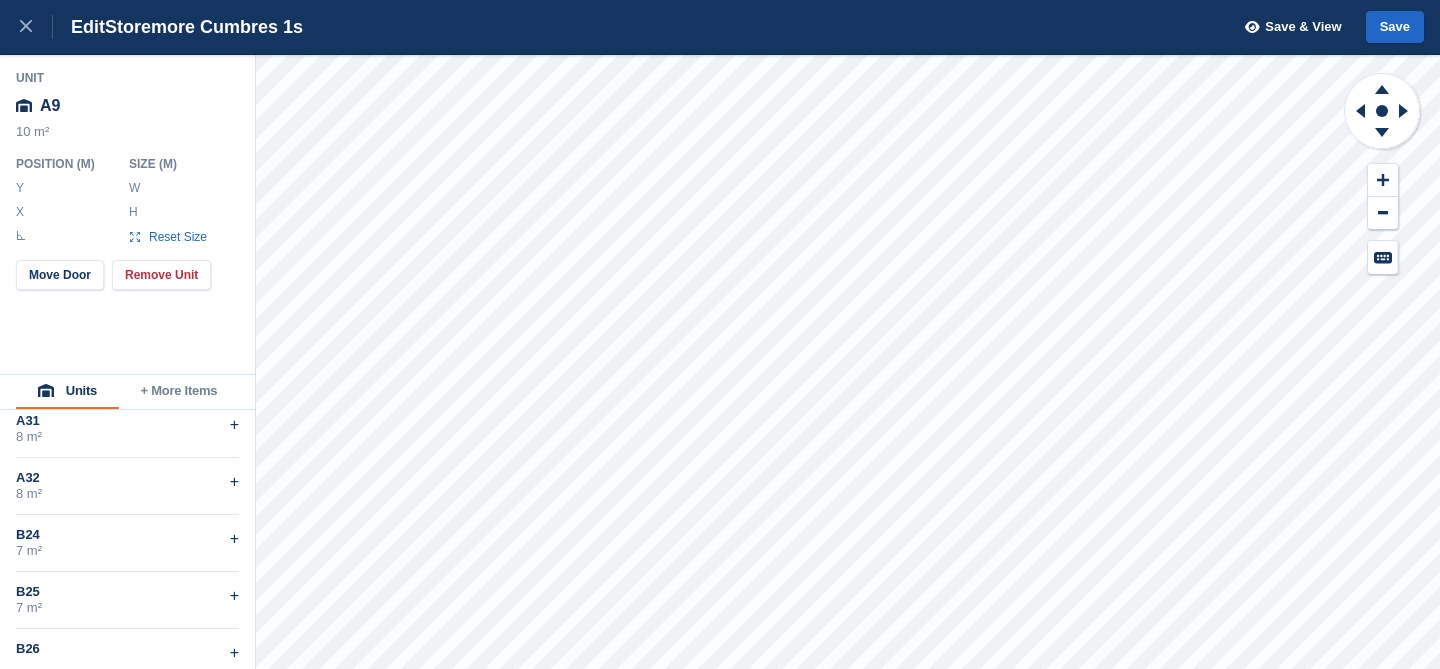 type on "*****" 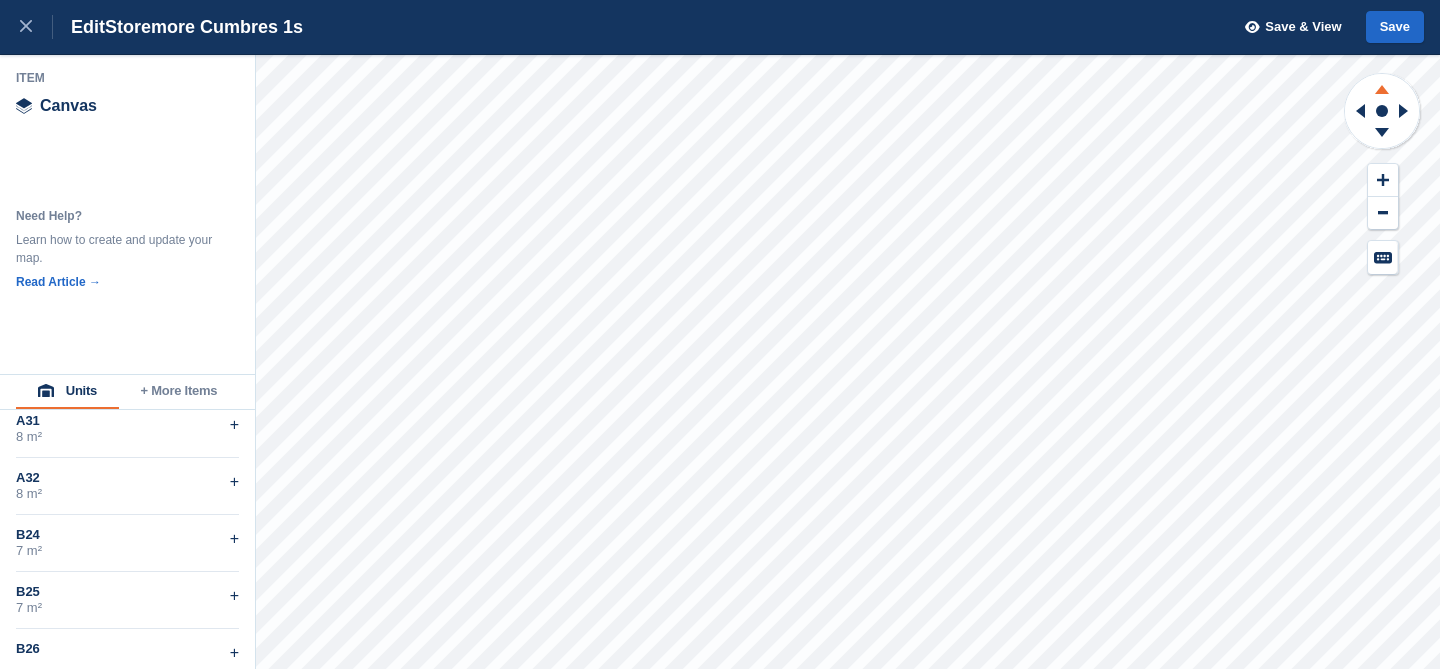 click 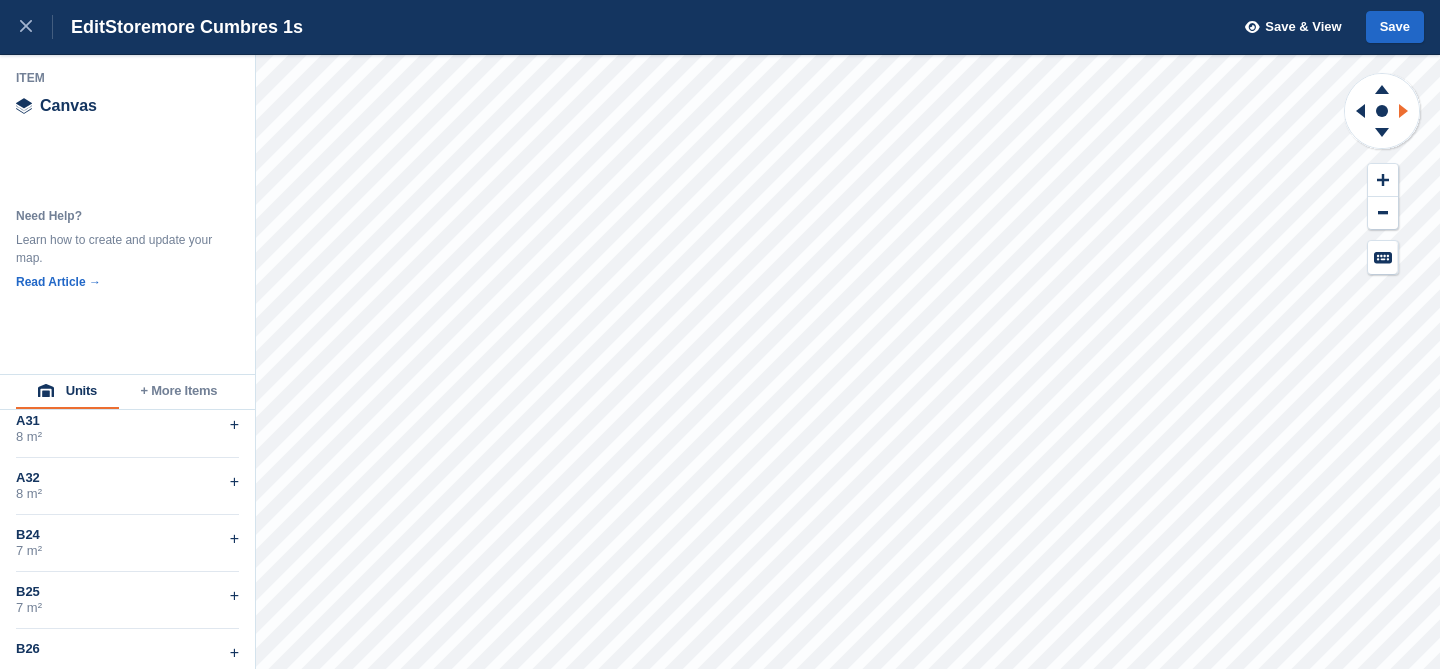 click 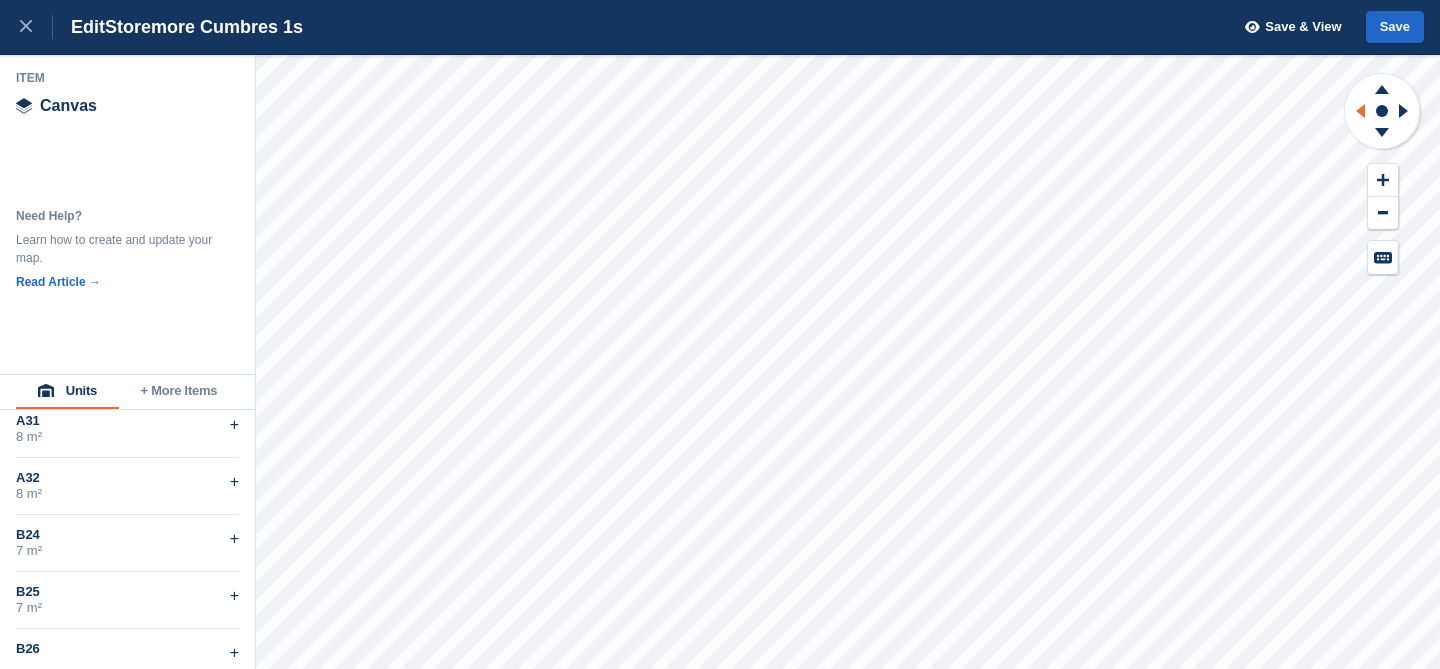click 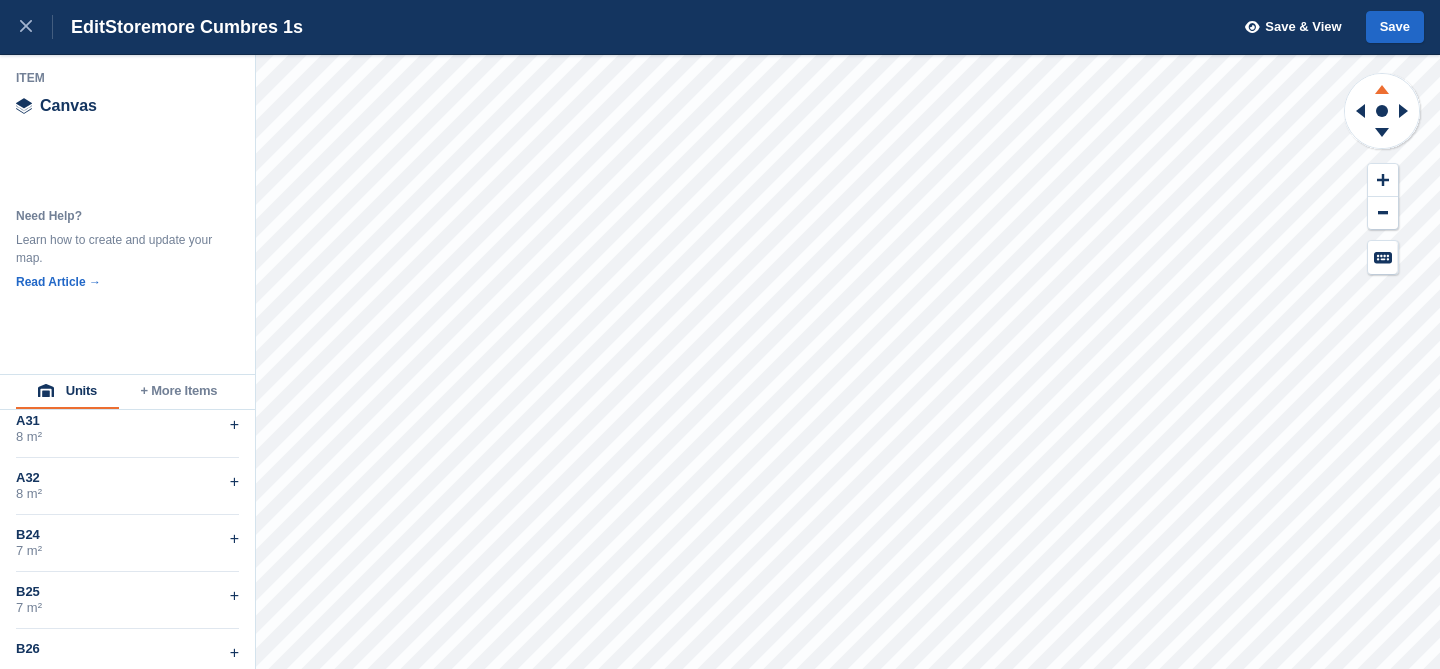 click 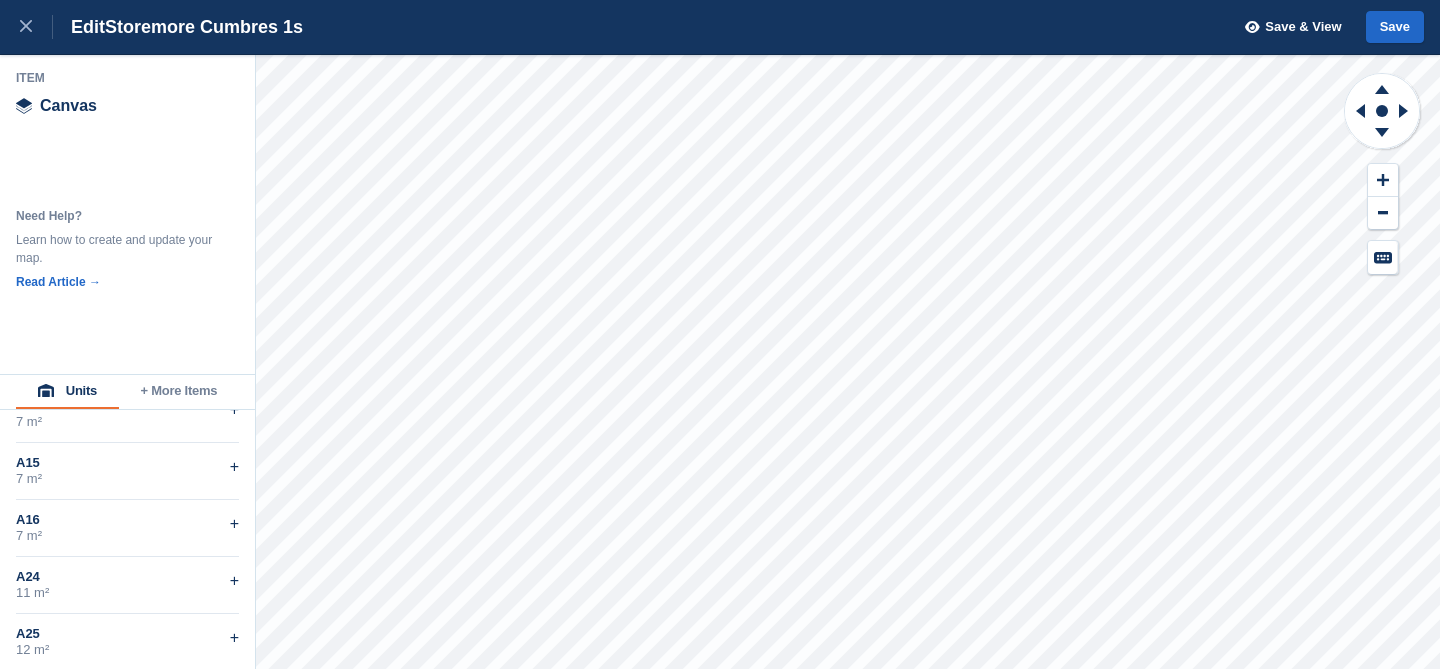 scroll, scrollTop: 226, scrollLeft: 0, axis: vertical 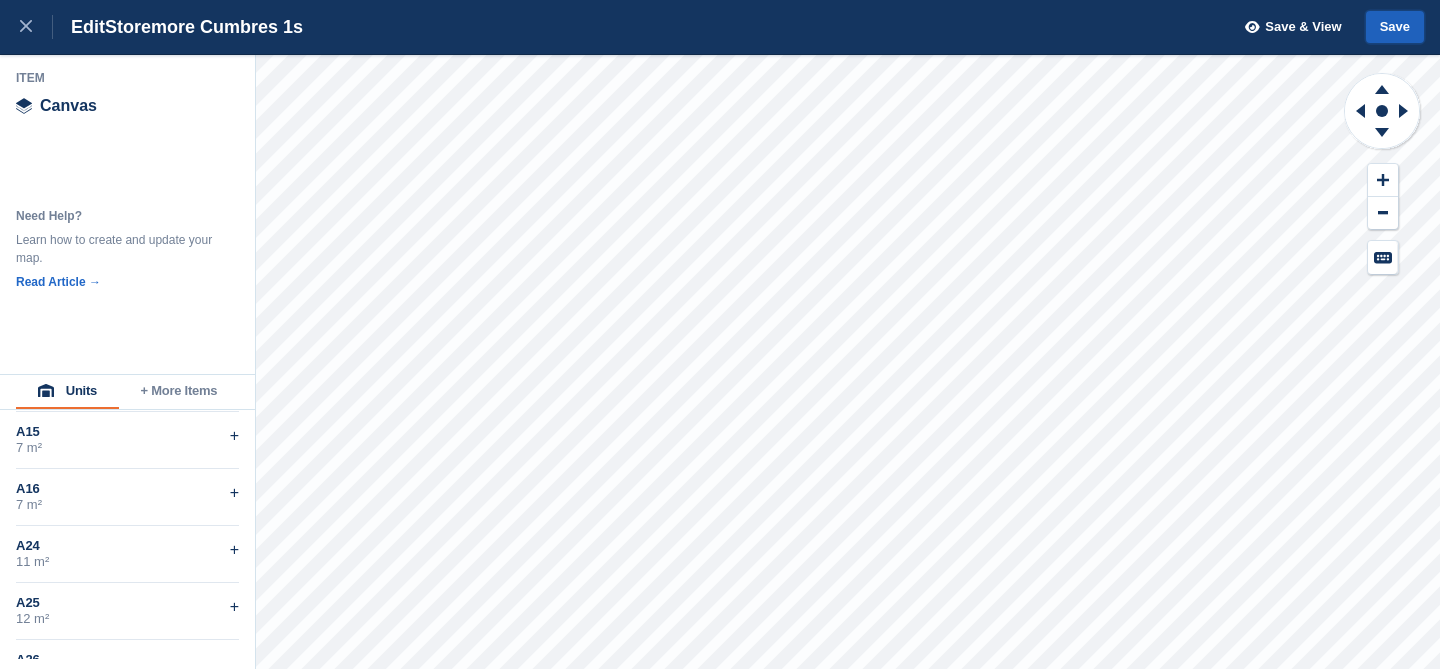 click on "Save" at bounding box center (1395, 27) 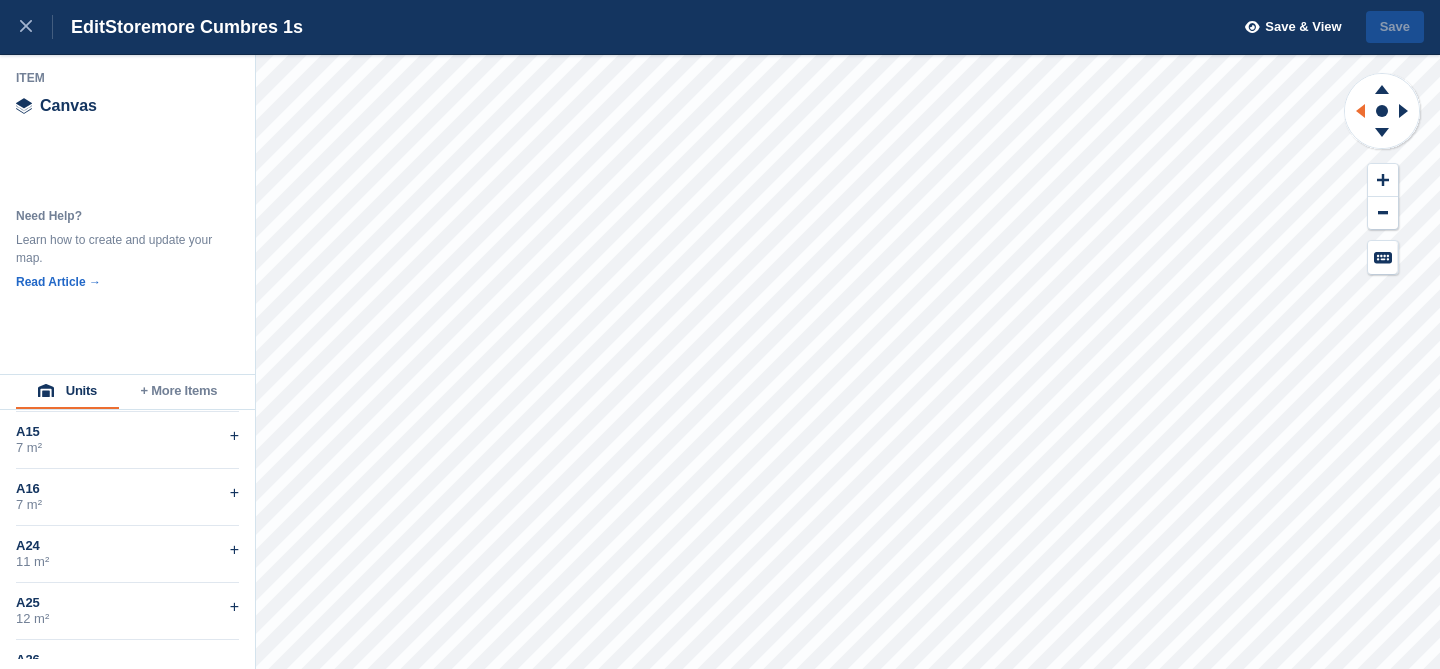 click 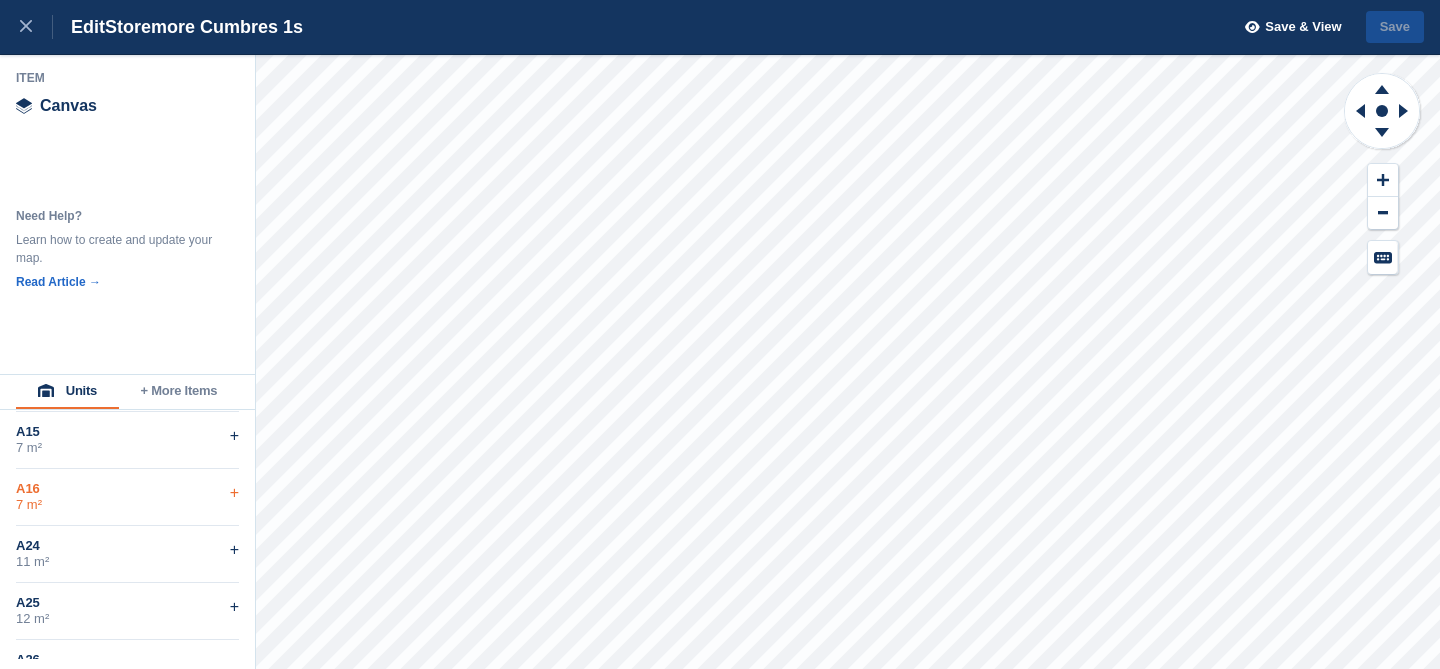 scroll, scrollTop: 0, scrollLeft: 0, axis: both 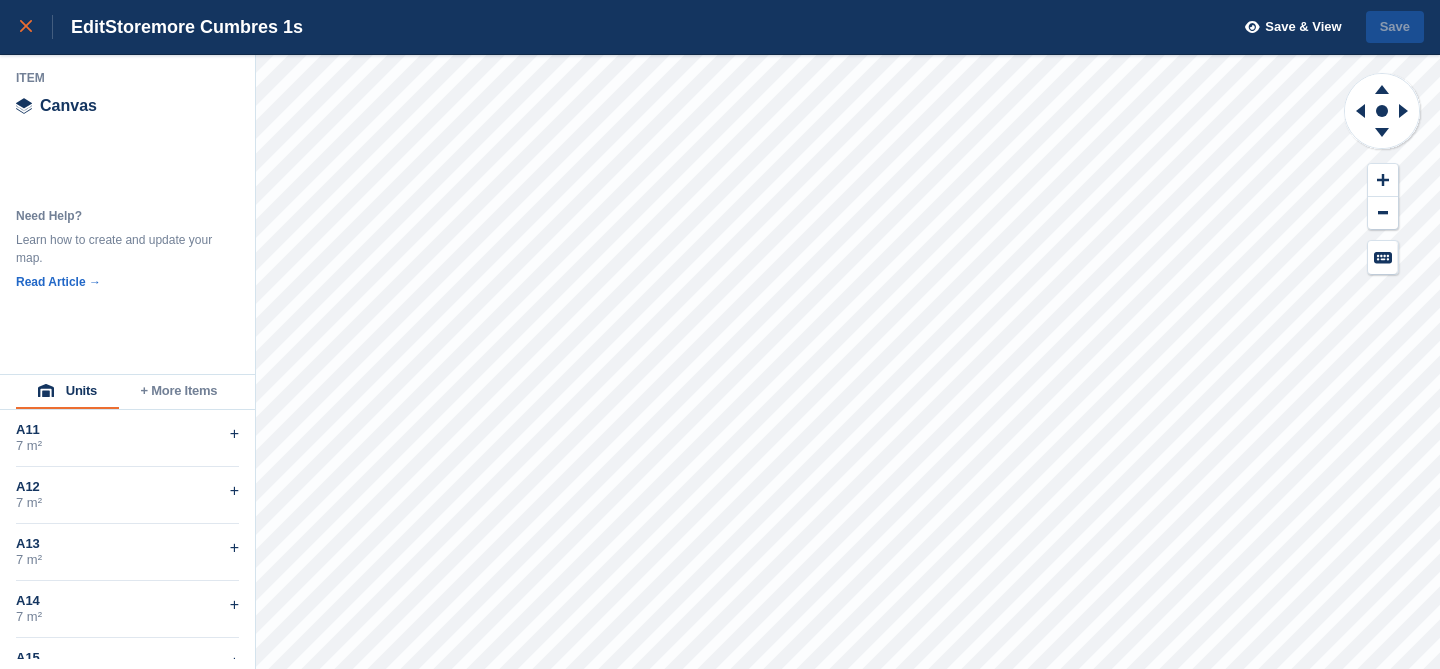 click at bounding box center (36, 27) 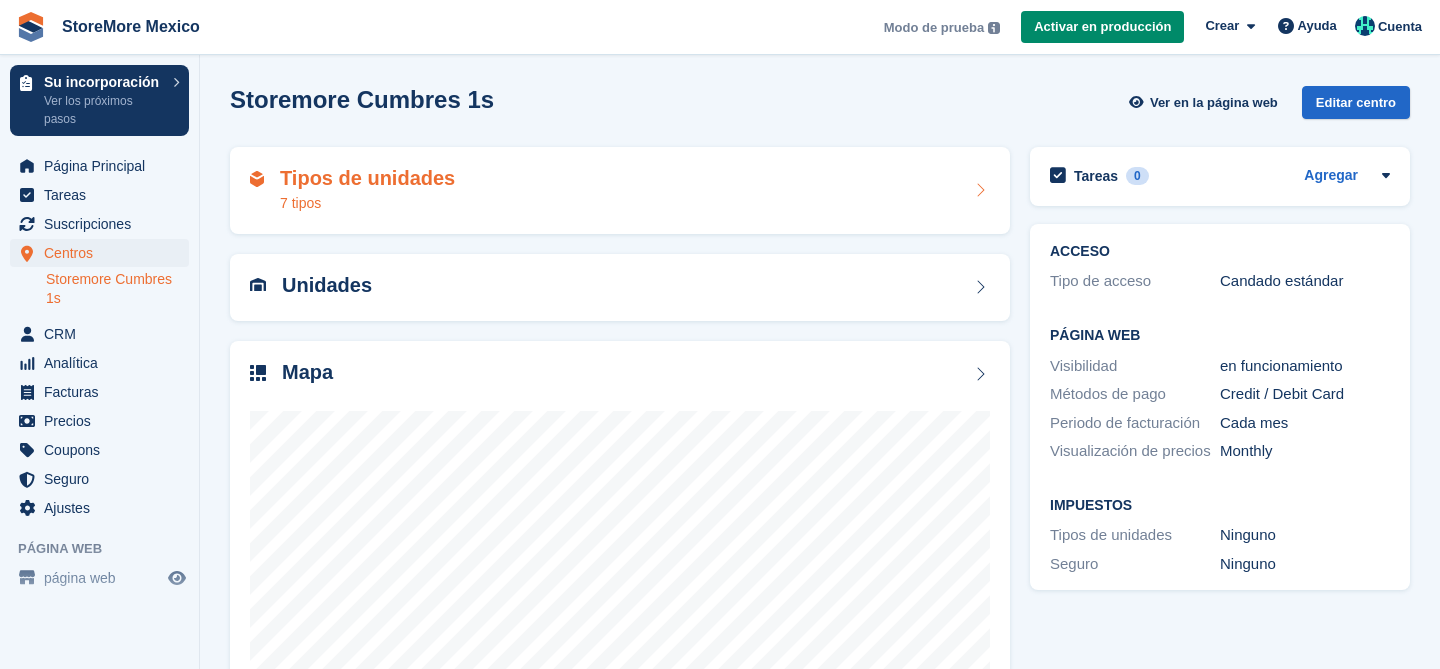 scroll, scrollTop: 163, scrollLeft: 0, axis: vertical 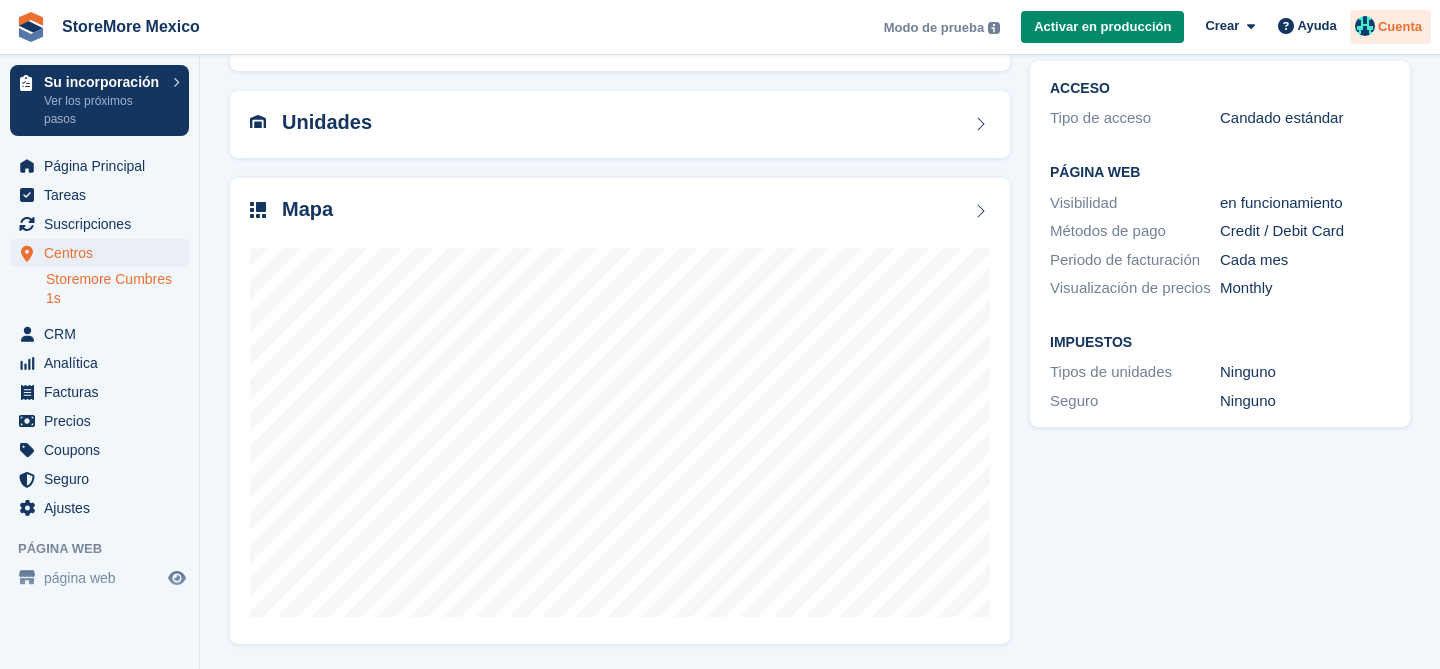 click on "Cuenta" at bounding box center (1400, 27) 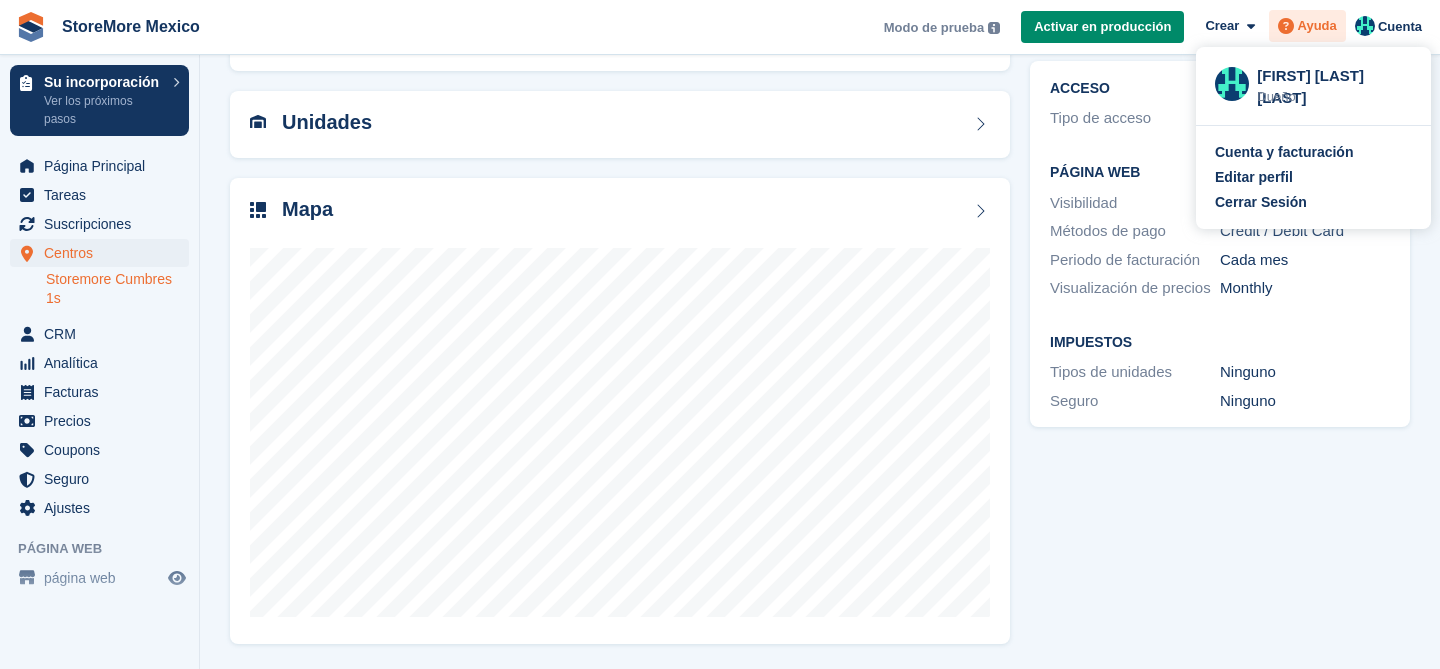click on "Ayuda" at bounding box center (1317, 26) 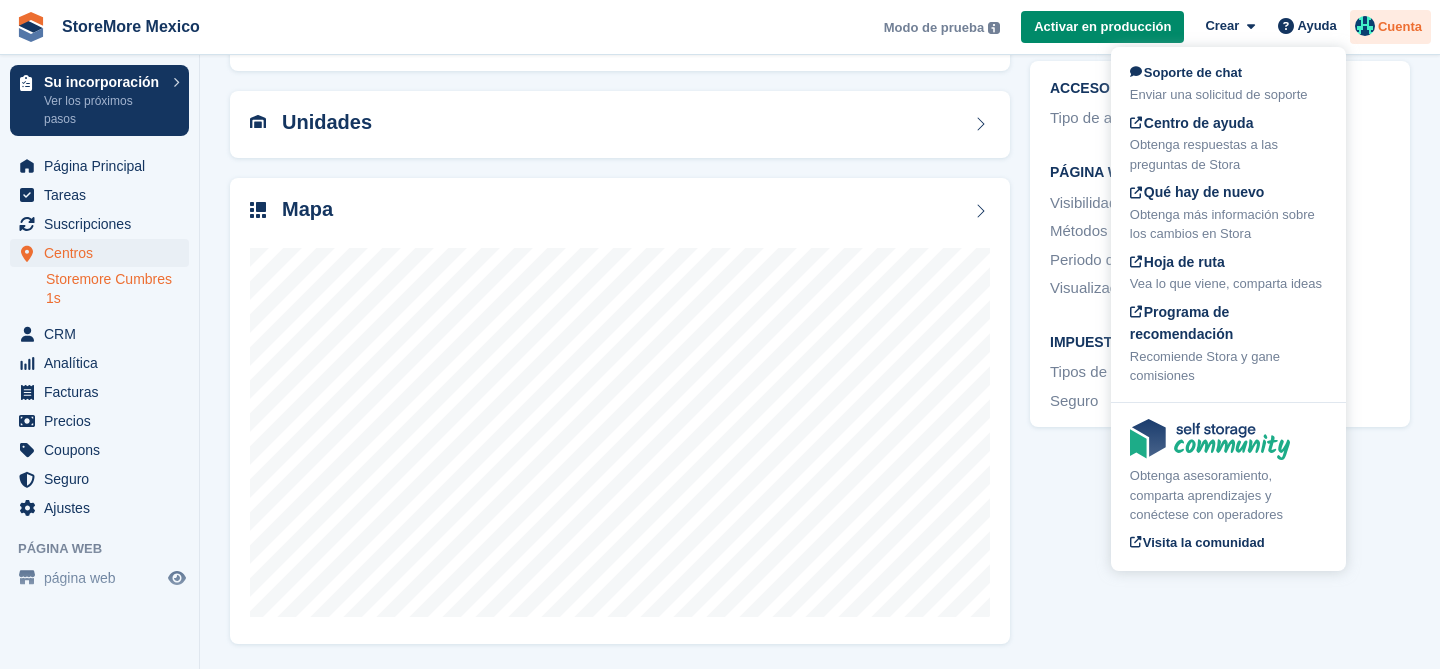 click on "Cuenta" at bounding box center (1390, 27) 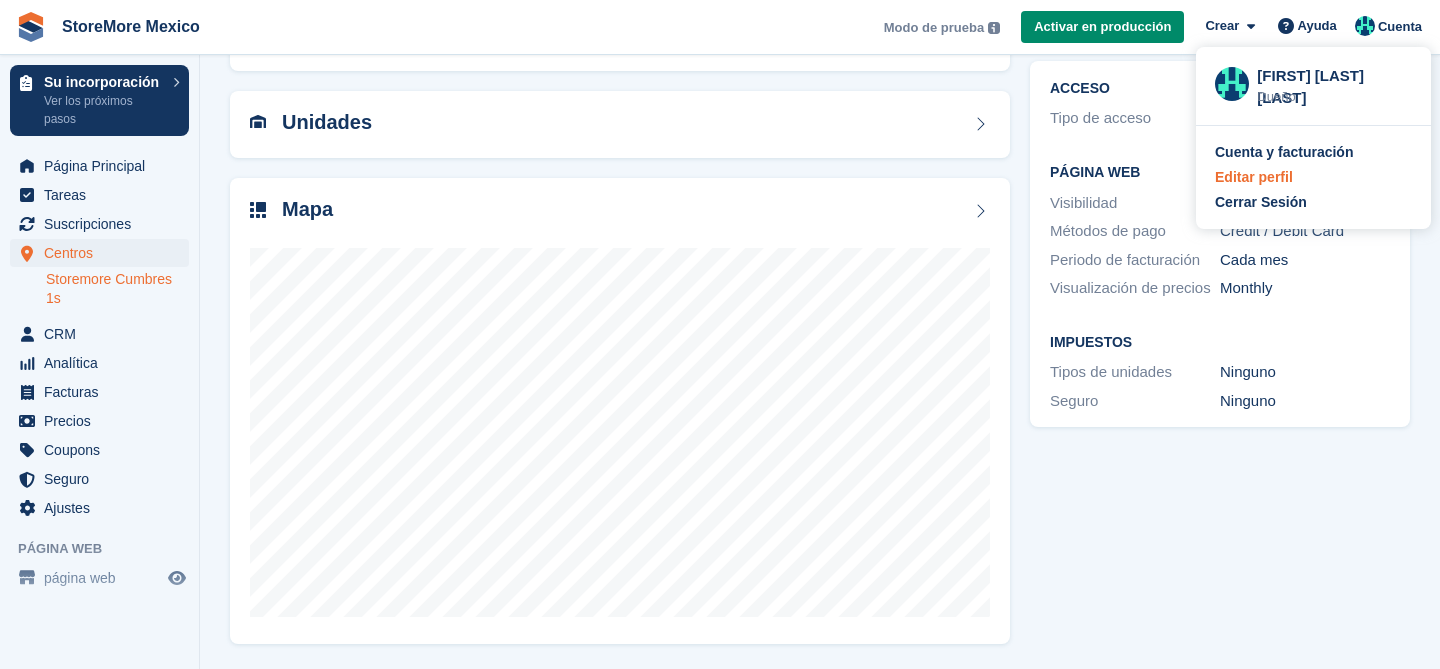 click on "Editar perfil" at bounding box center (1254, 177) 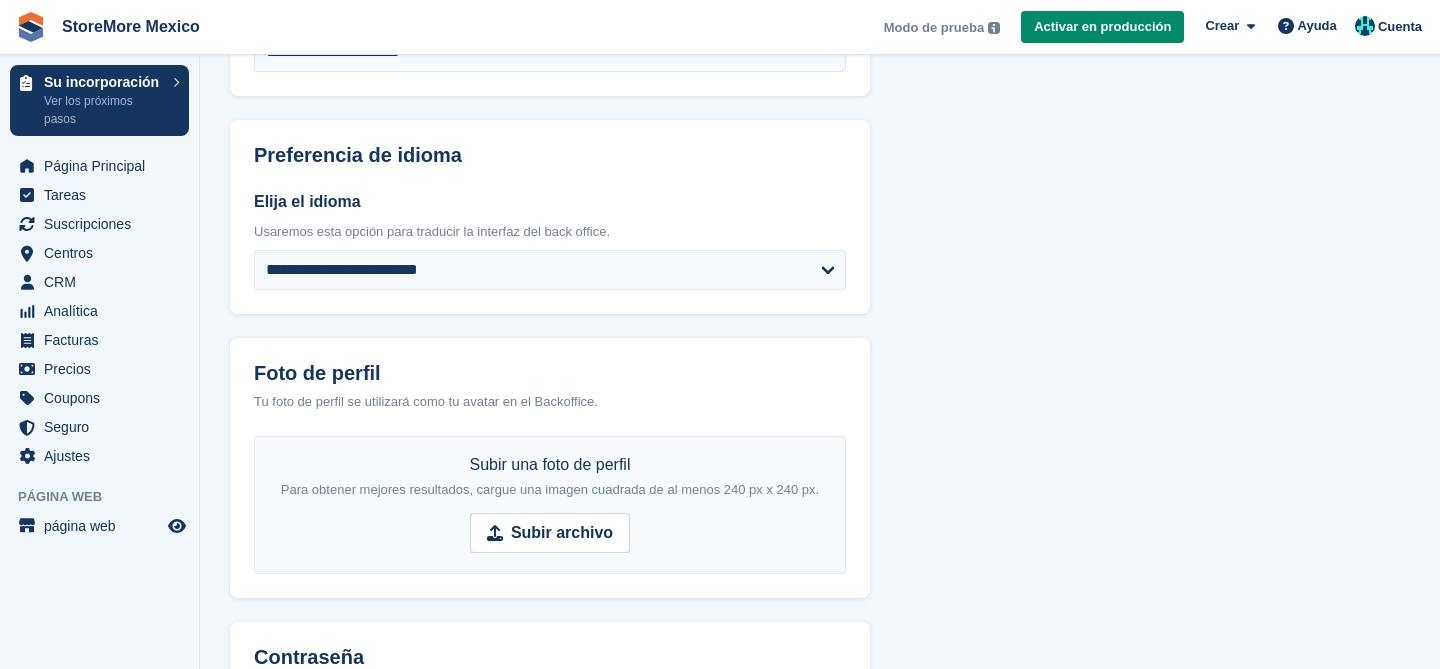 scroll, scrollTop: 296, scrollLeft: 0, axis: vertical 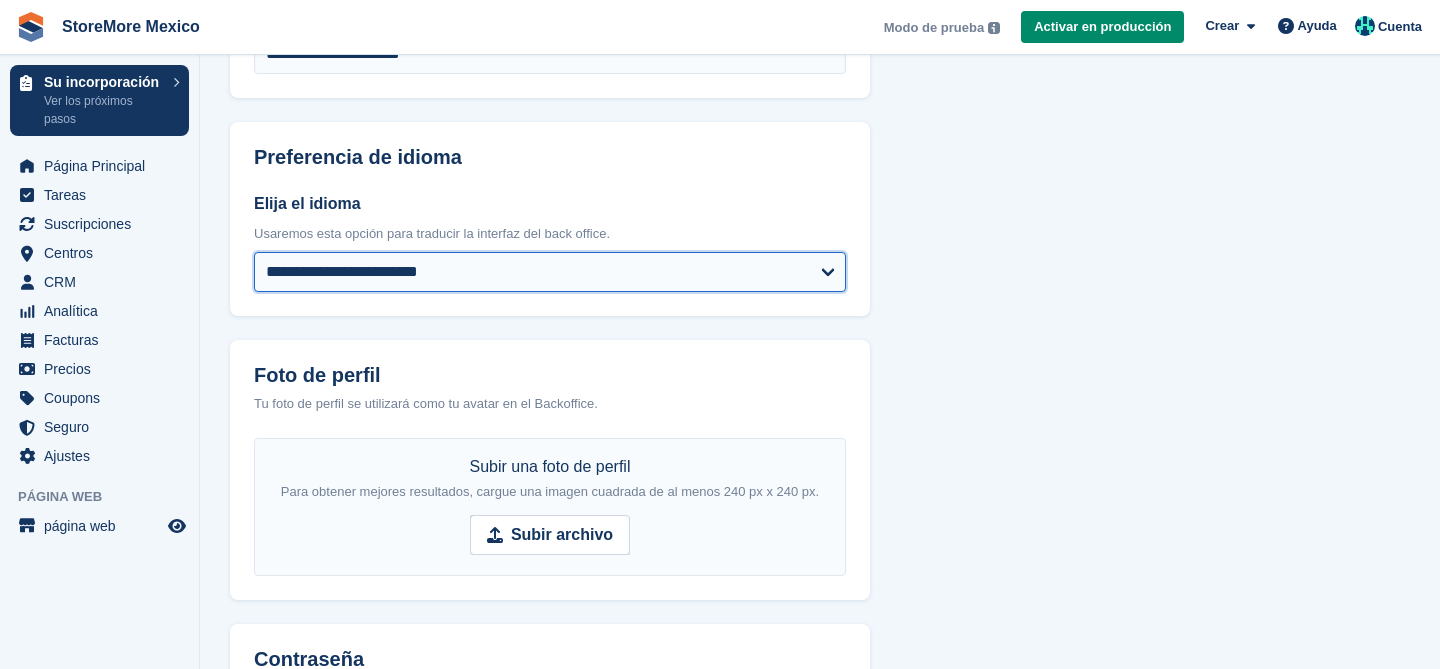 click on "**********" at bounding box center [550, 272] 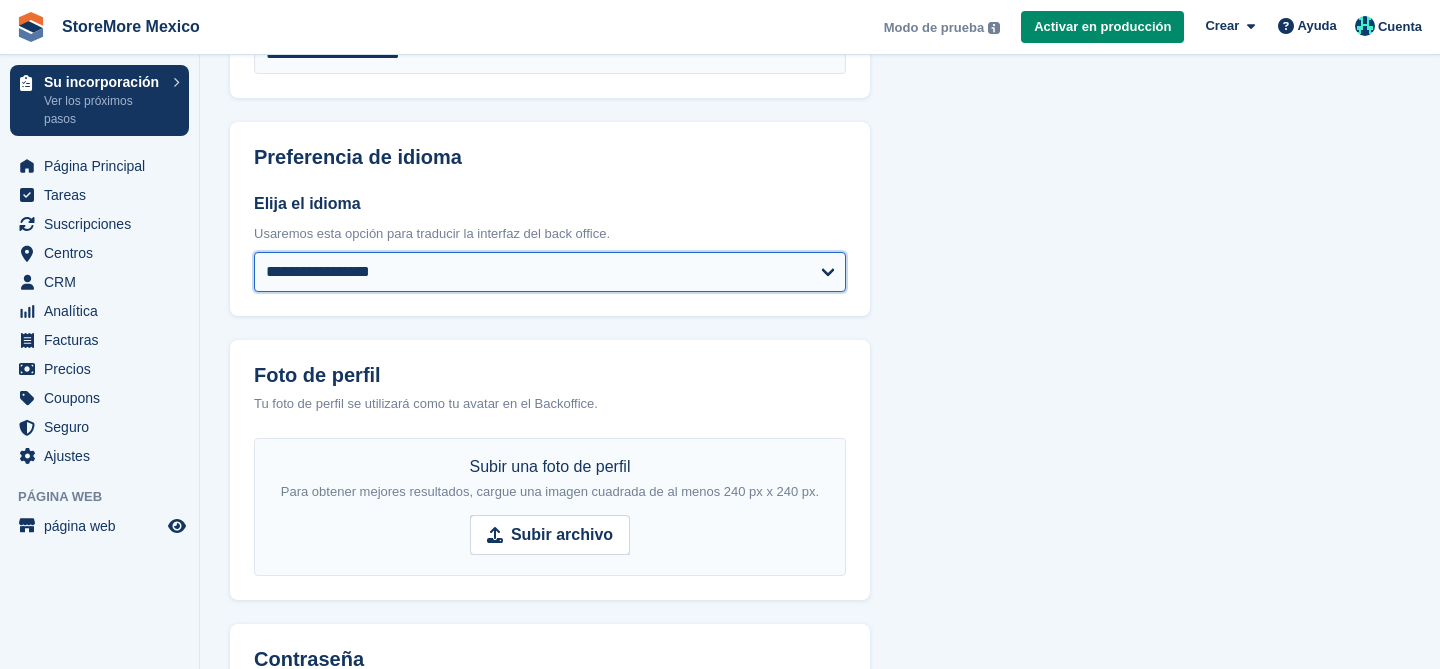 scroll, scrollTop: 832, scrollLeft: 0, axis: vertical 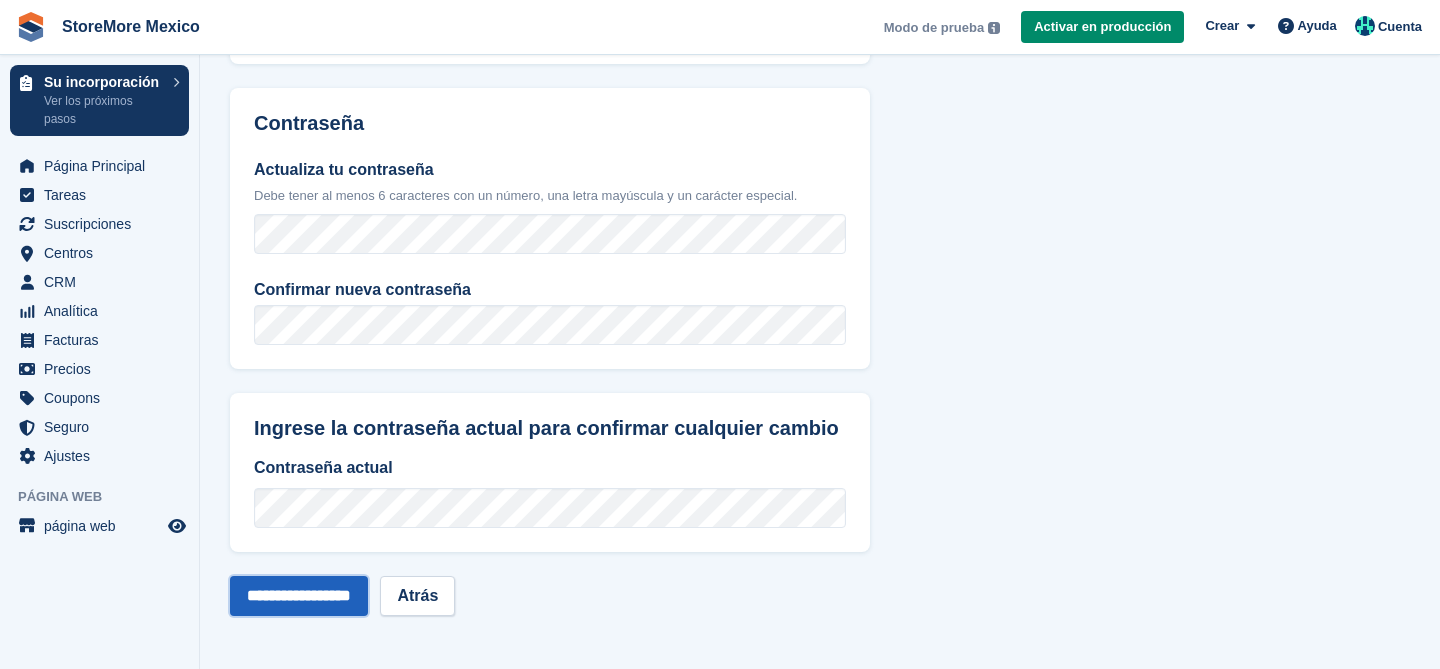 click on "**********" at bounding box center (299, 596) 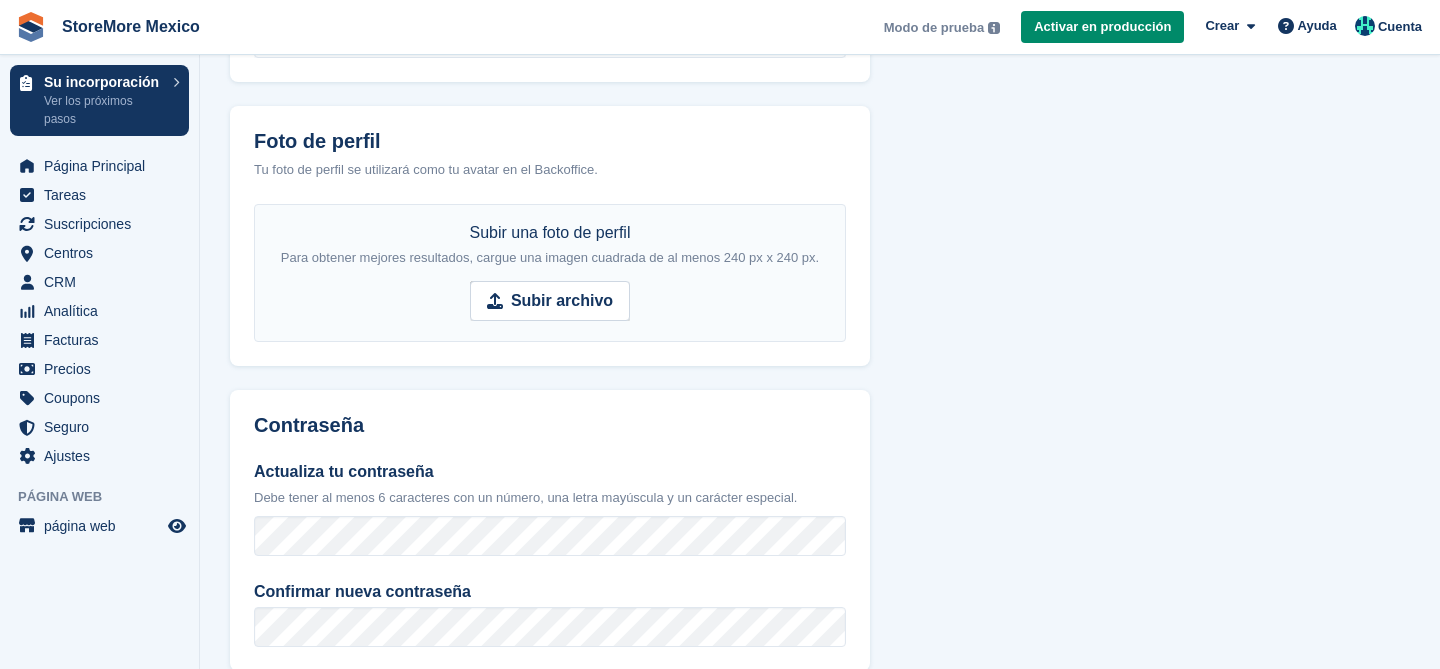 scroll, scrollTop: 992, scrollLeft: 0, axis: vertical 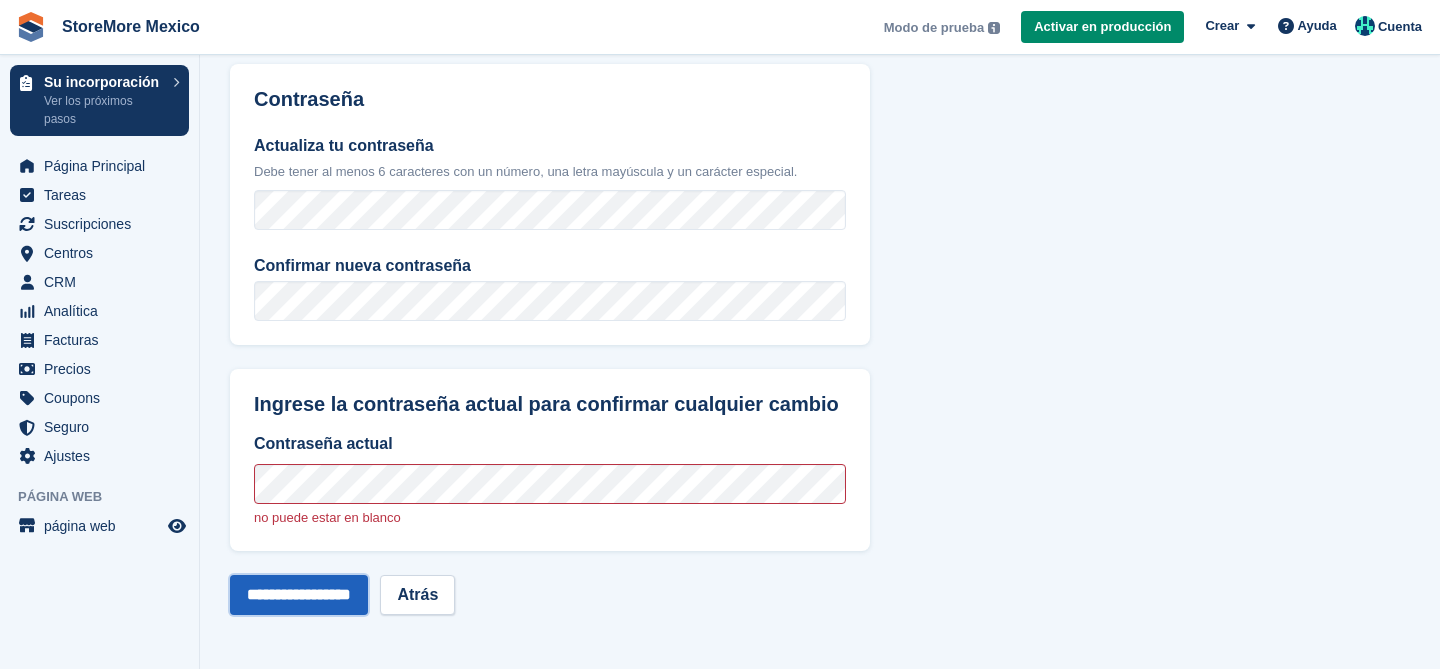 click on "**********" at bounding box center (299, 595) 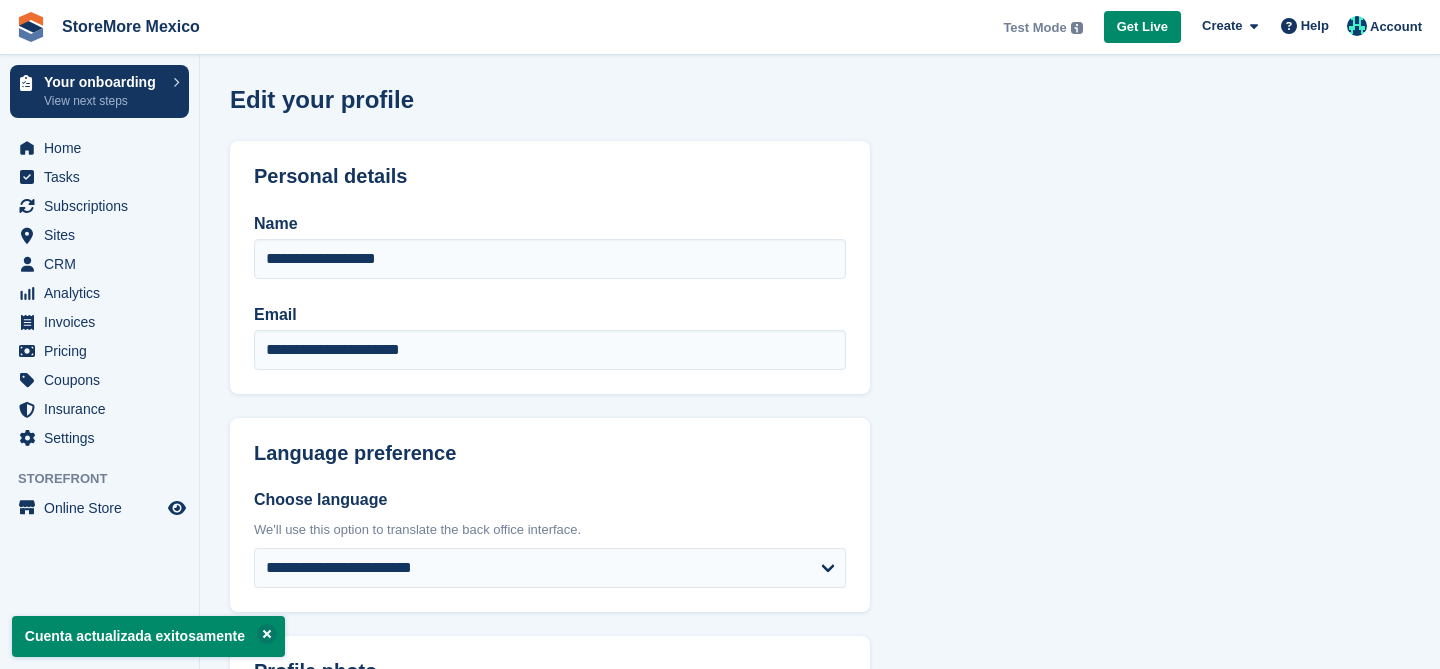 scroll, scrollTop: 0, scrollLeft: 0, axis: both 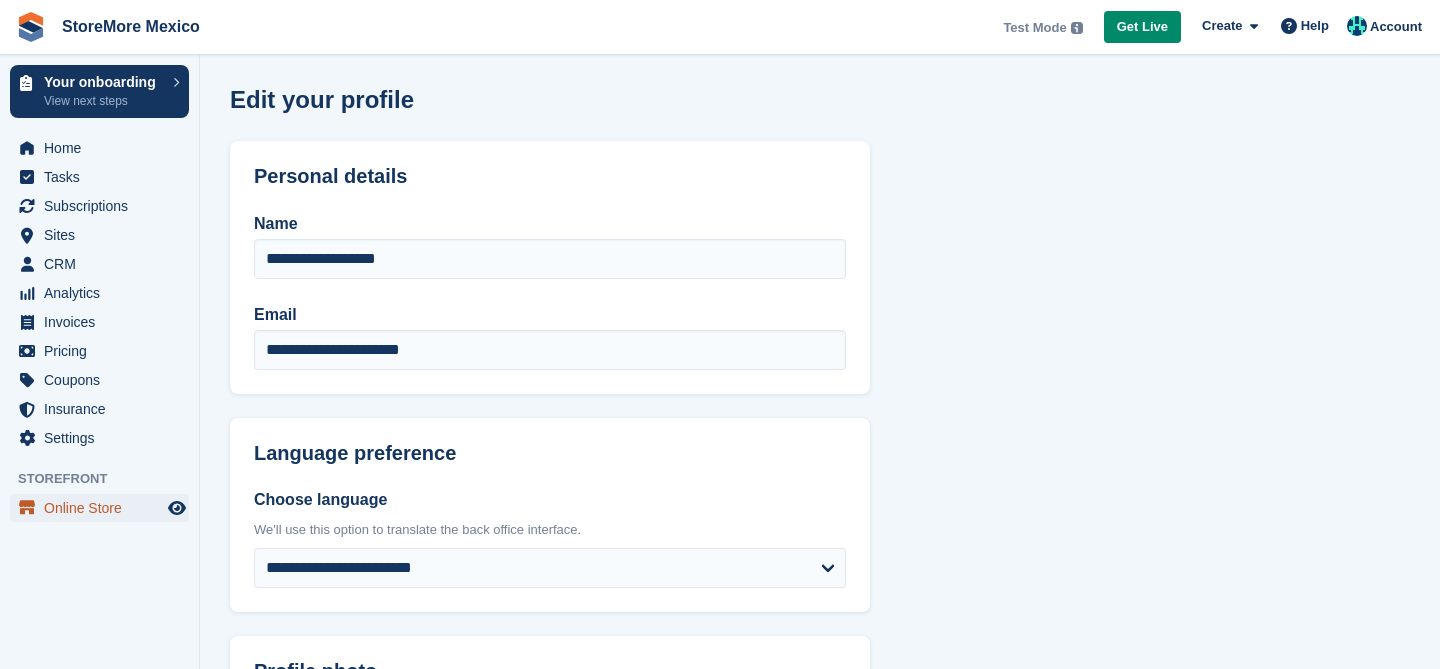 click on "Online Store" at bounding box center [104, 508] 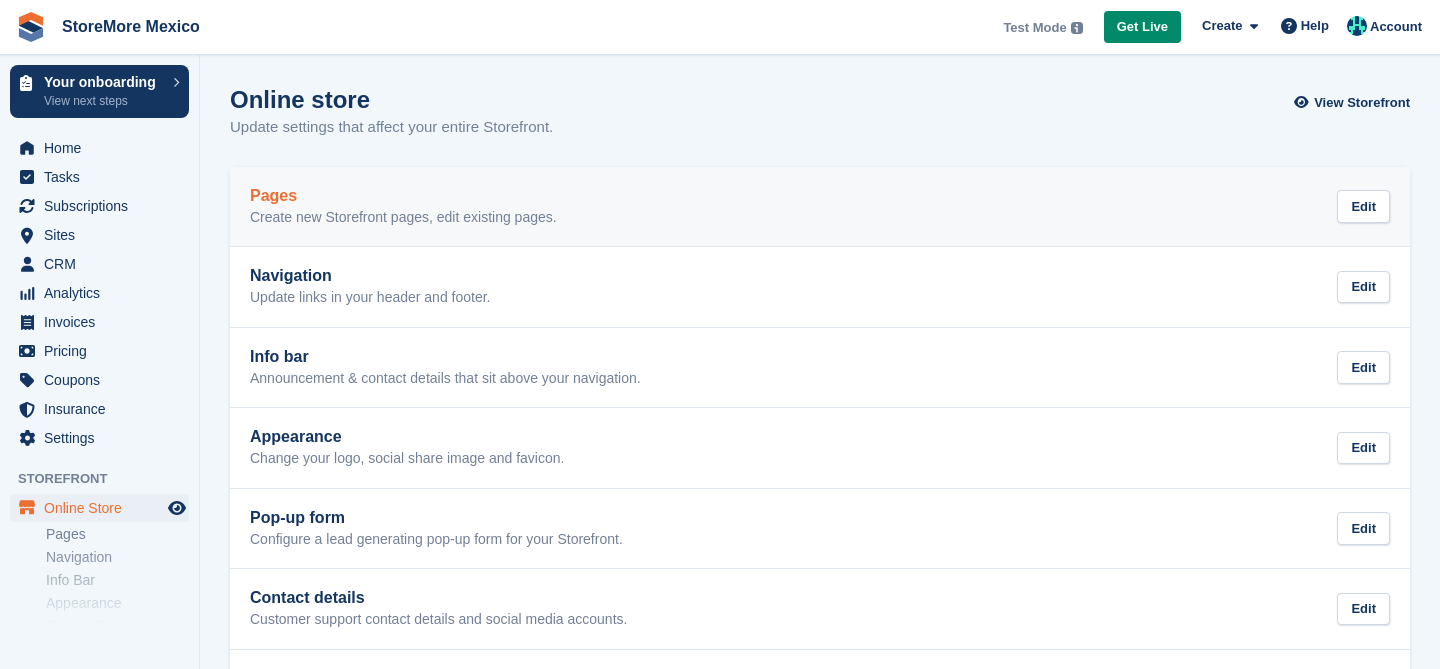 click on "Pages" at bounding box center (403, 196) 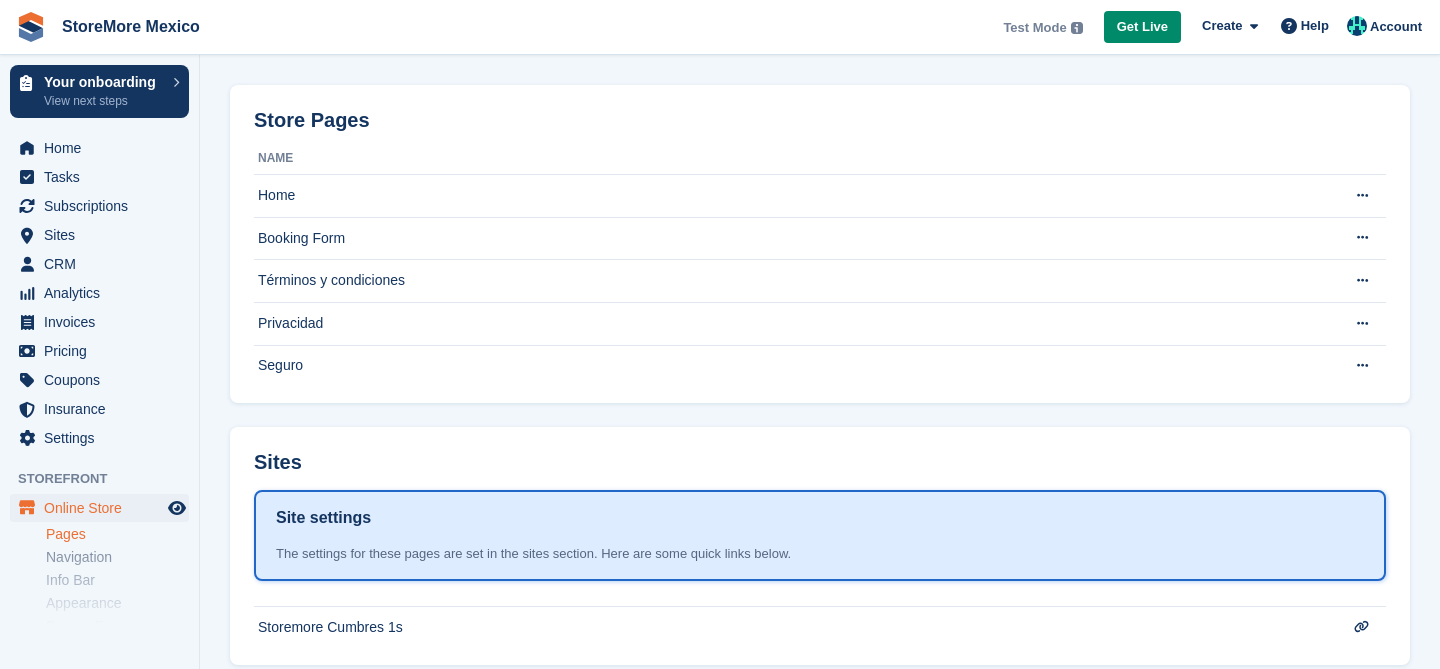 scroll, scrollTop: 85, scrollLeft: 0, axis: vertical 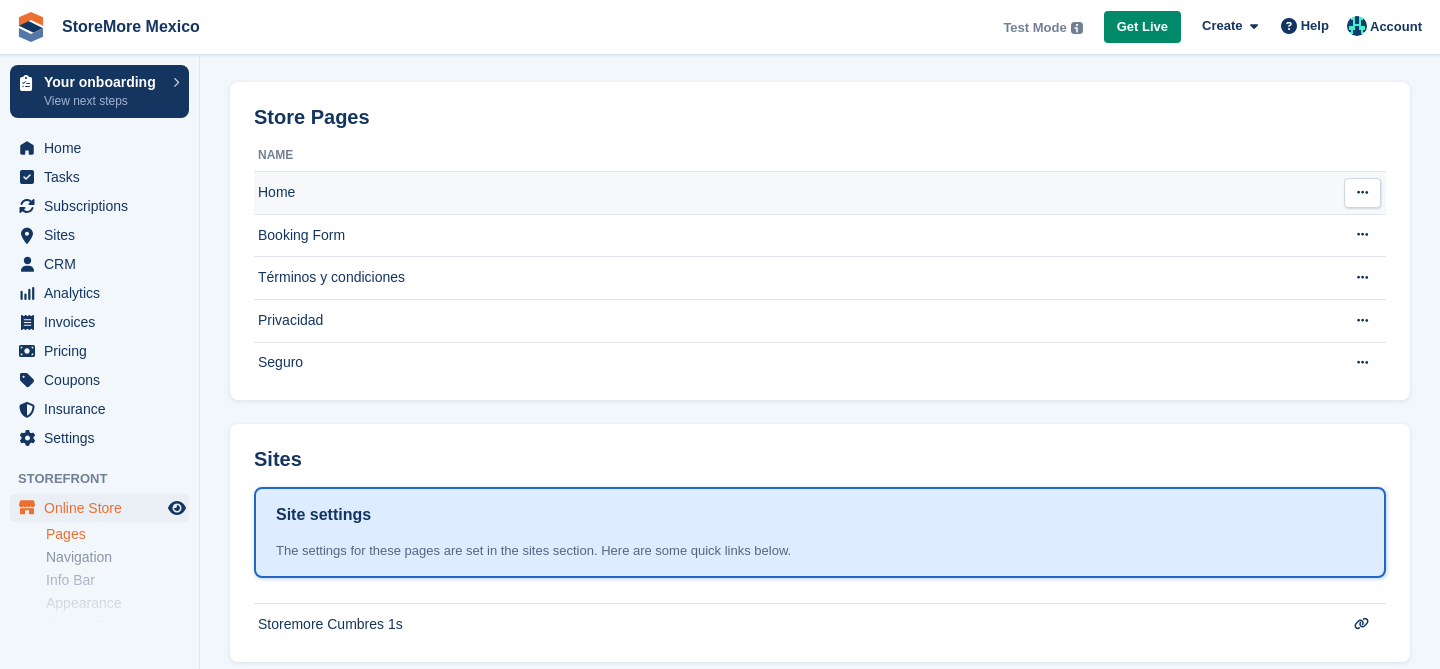 click at bounding box center (1362, 193) 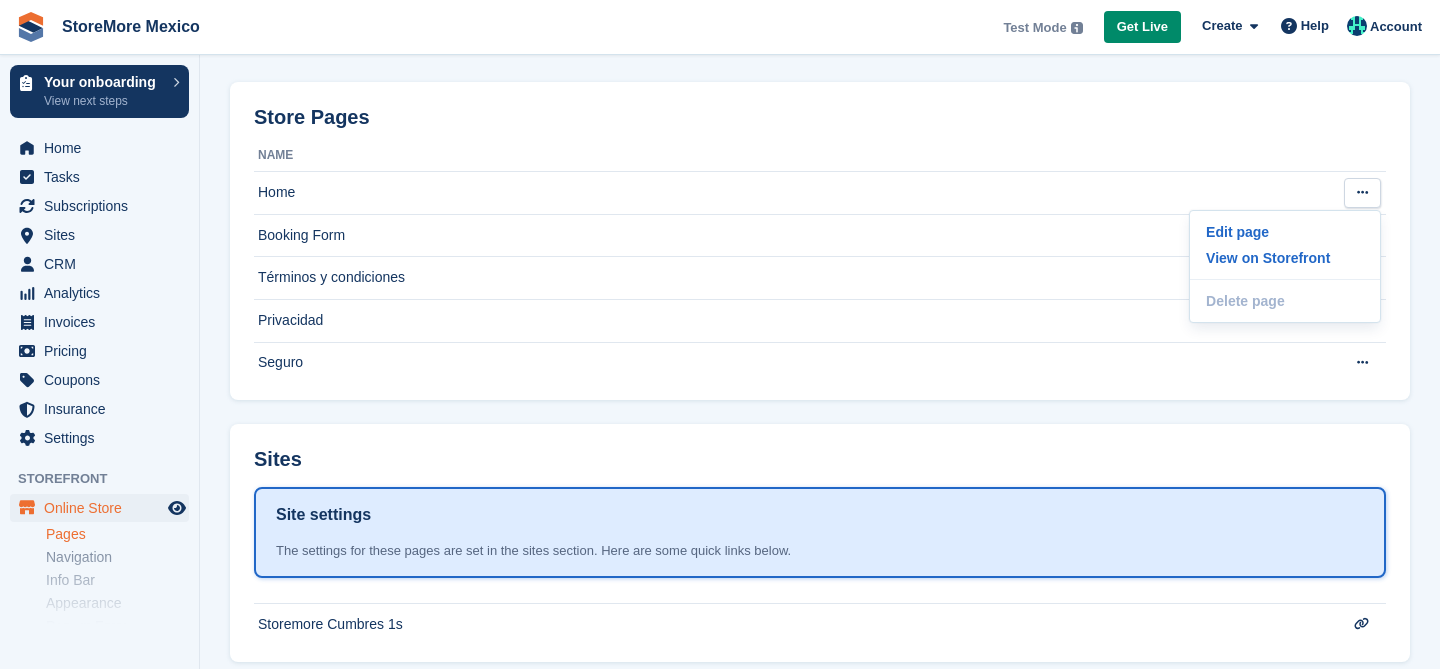 click on "Store Pages
Name
Home
Edit page
View on Storefront
Delete page
This page cannot be deleted because it is required for Storefront bookings.
Booking Form
Edit page
View on Storefront
Delete page
This page cannot be deleted because it is required for Storefront bookings.
Términos y condiciones
Edit page
View on Storefront
Delete page
Privacidad" at bounding box center [820, 241] 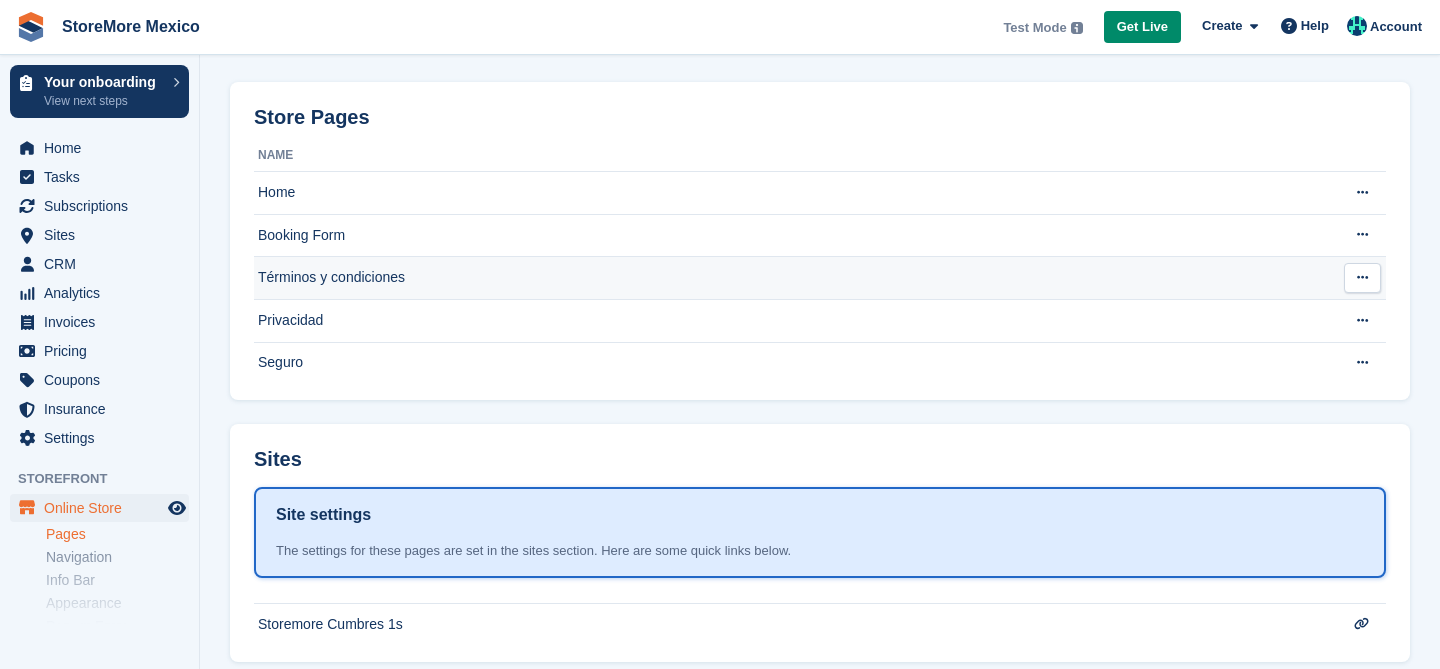 click at bounding box center [1362, 278] 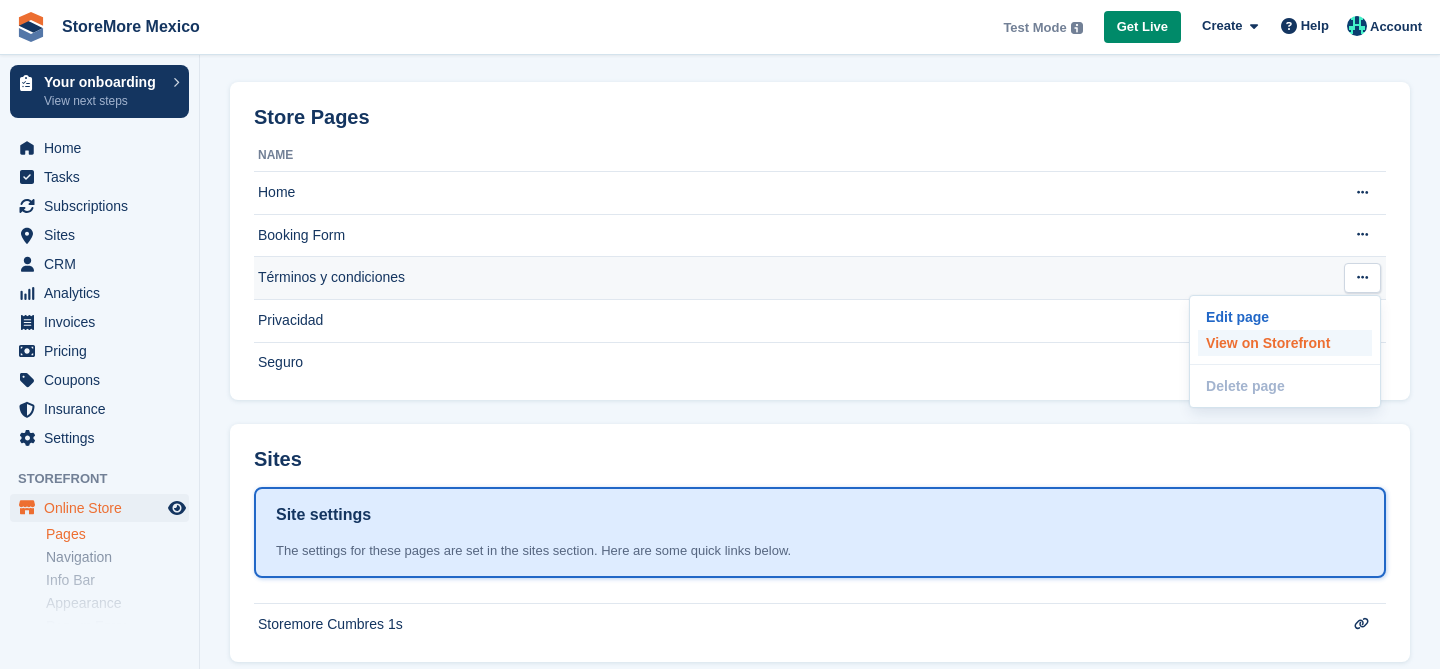 click on "View on Storefront" at bounding box center (1285, 343) 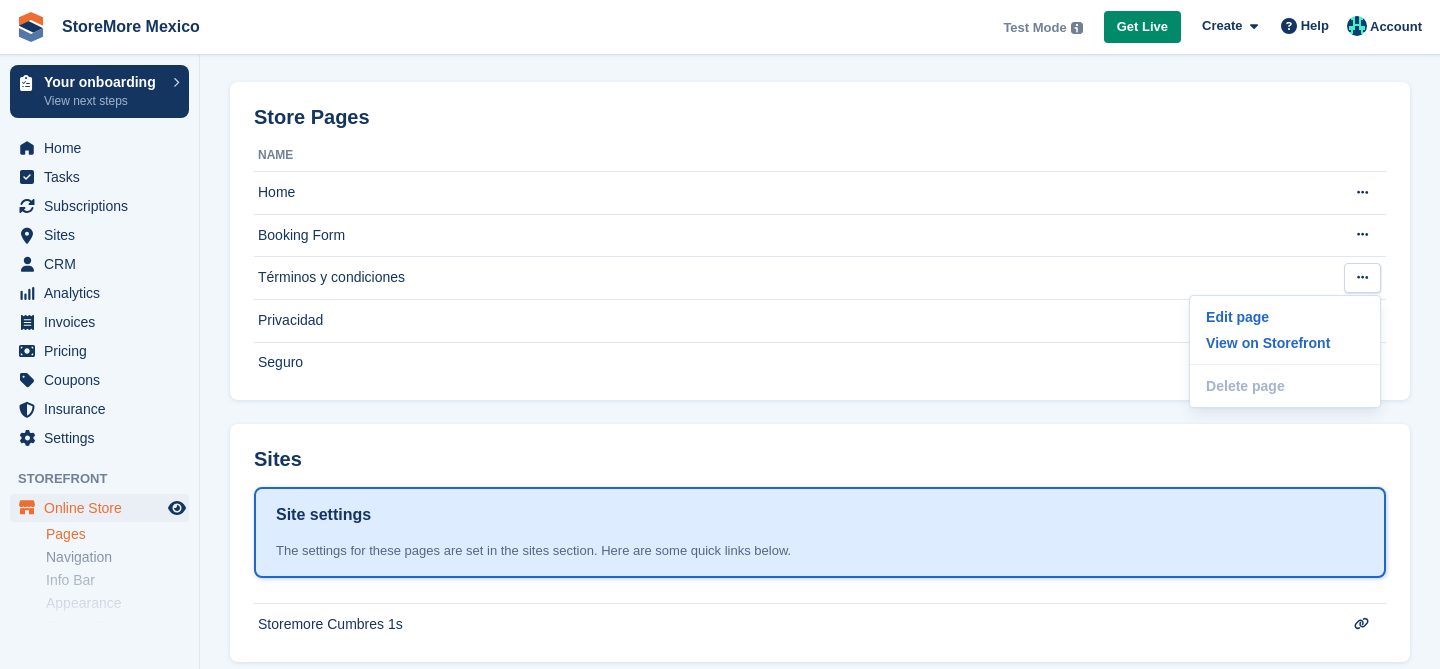 click on "Sites
Site settings
The settings for these pages are set in the sites section. Here are some quick links below.
Storemore Cumbres 1s" at bounding box center [820, 543] 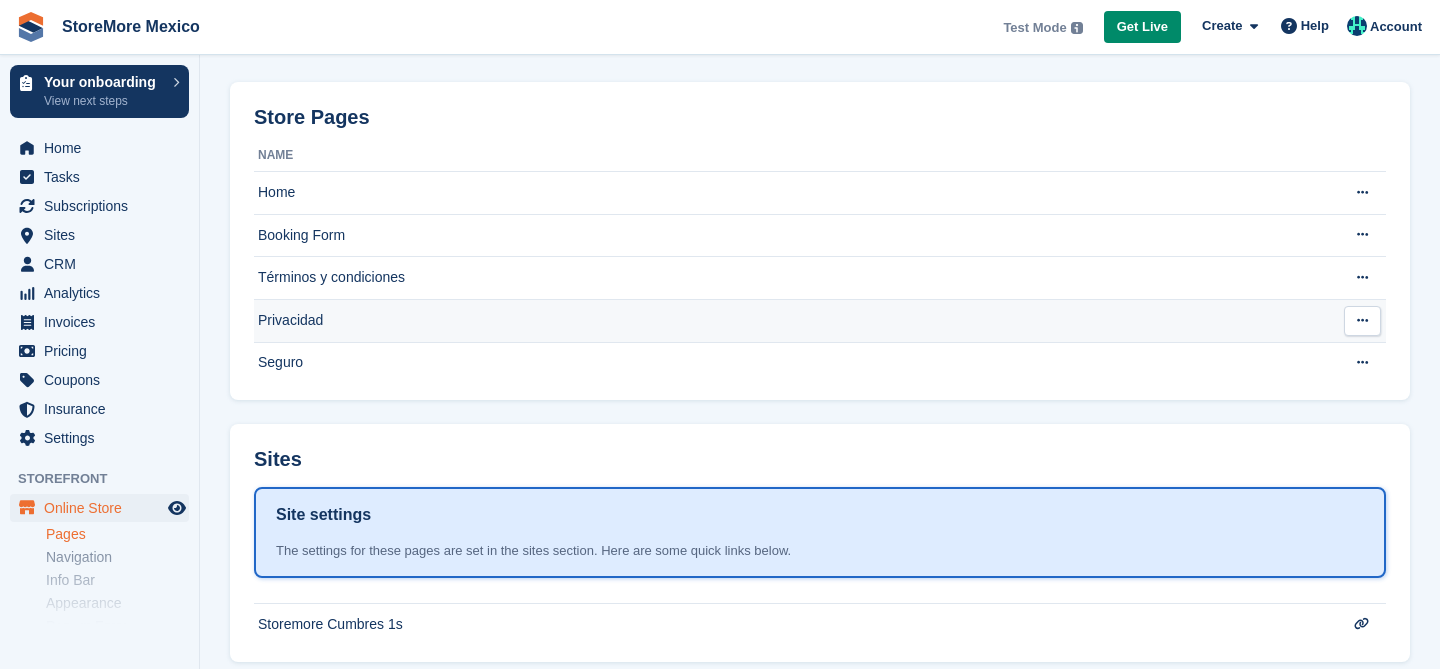 click at bounding box center [1362, 320] 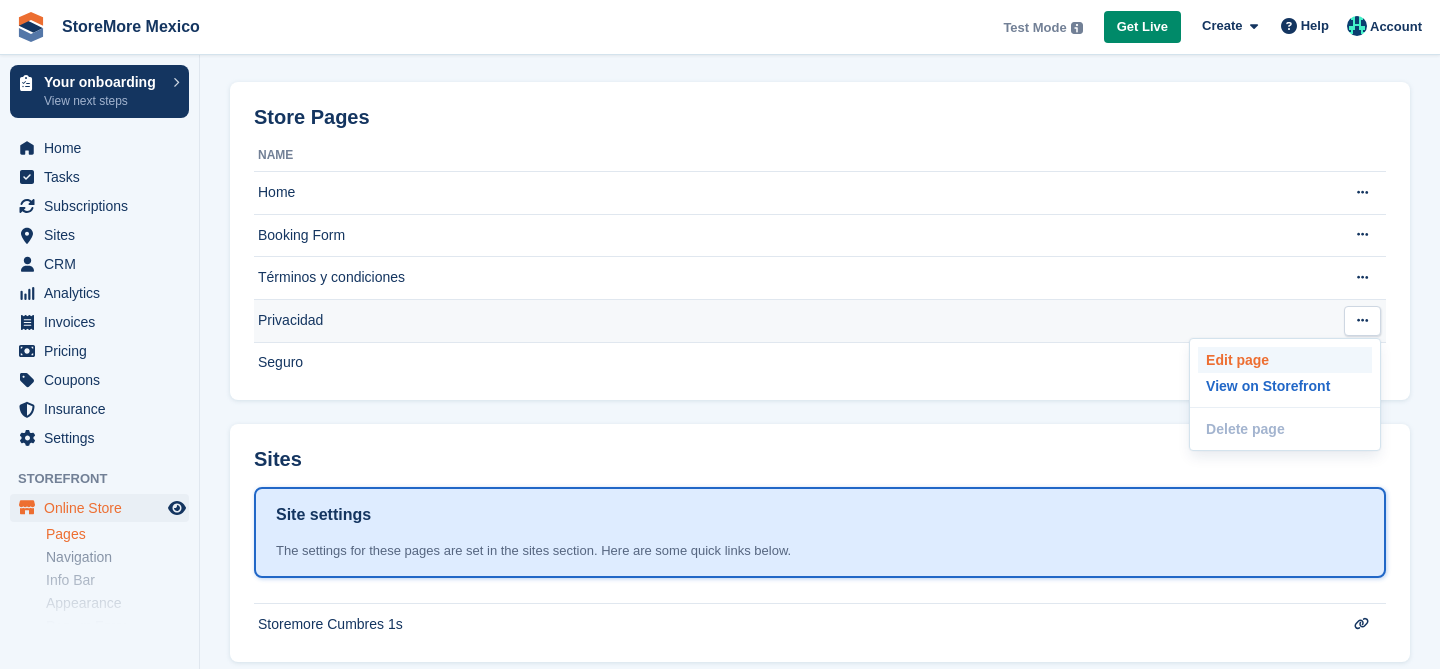 click on "Edit page" at bounding box center [1285, 360] 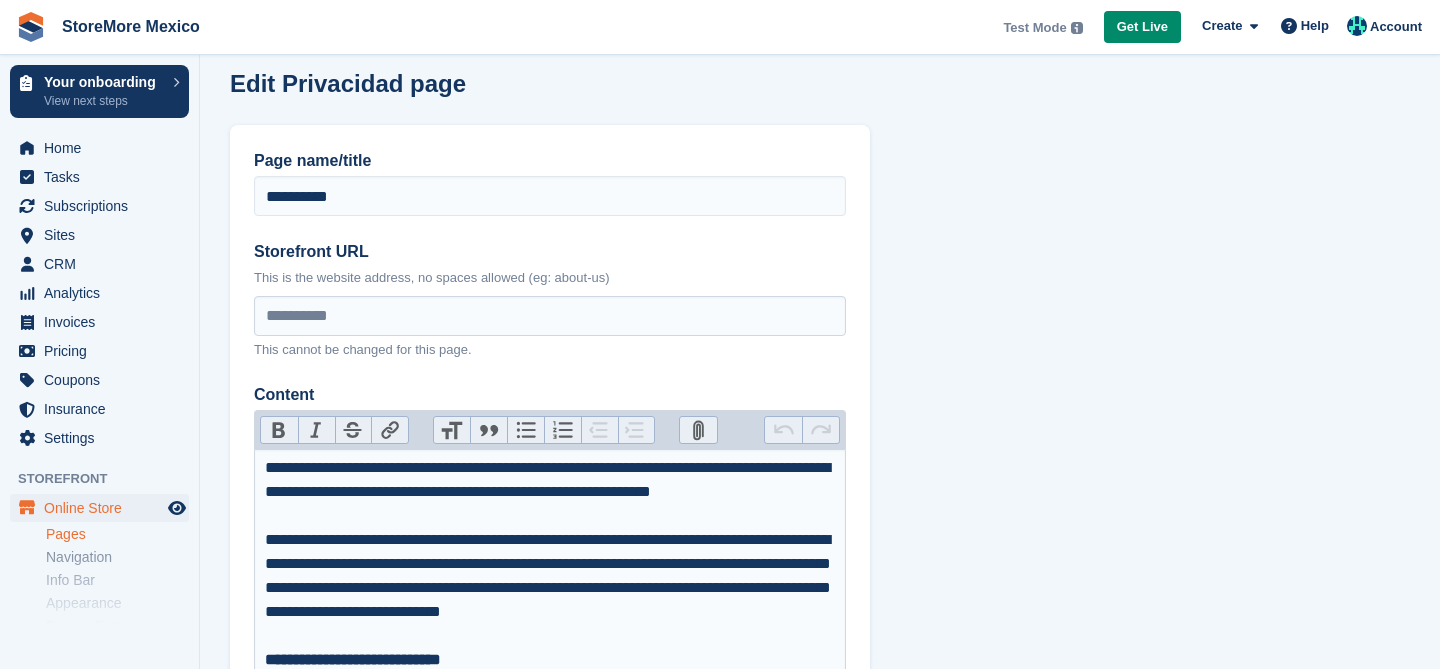 scroll, scrollTop: 0, scrollLeft: 0, axis: both 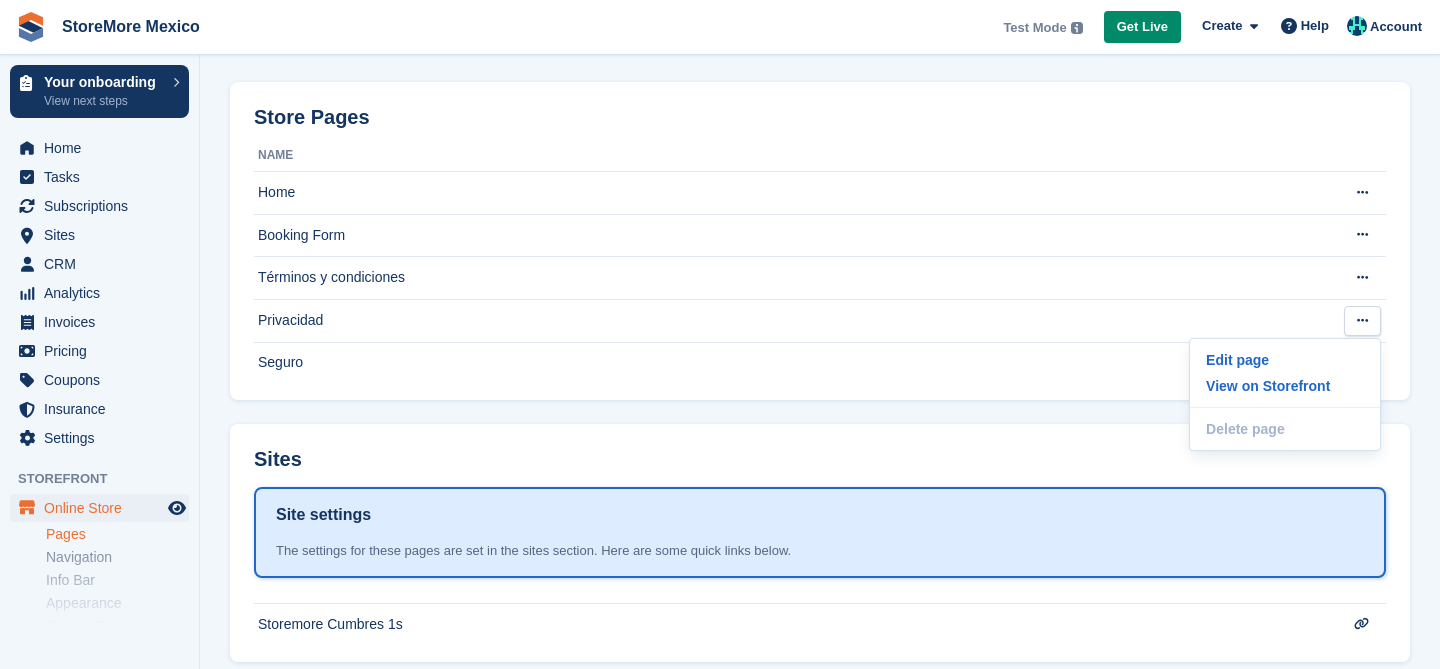 click on "Pages
Update the content of pages in your Storefront
View Online Store
Store Pages
Name
Home
Edit page
View on Storefront
Delete page
This page cannot be deleted because it is required for Storefront bookings.
Booking Form
Edit page
View on Storefront
Delete page
This page cannot be deleted because it is required for Storefront bookings.
Términos y condiciones
Edit page" at bounding box center (820, 386) 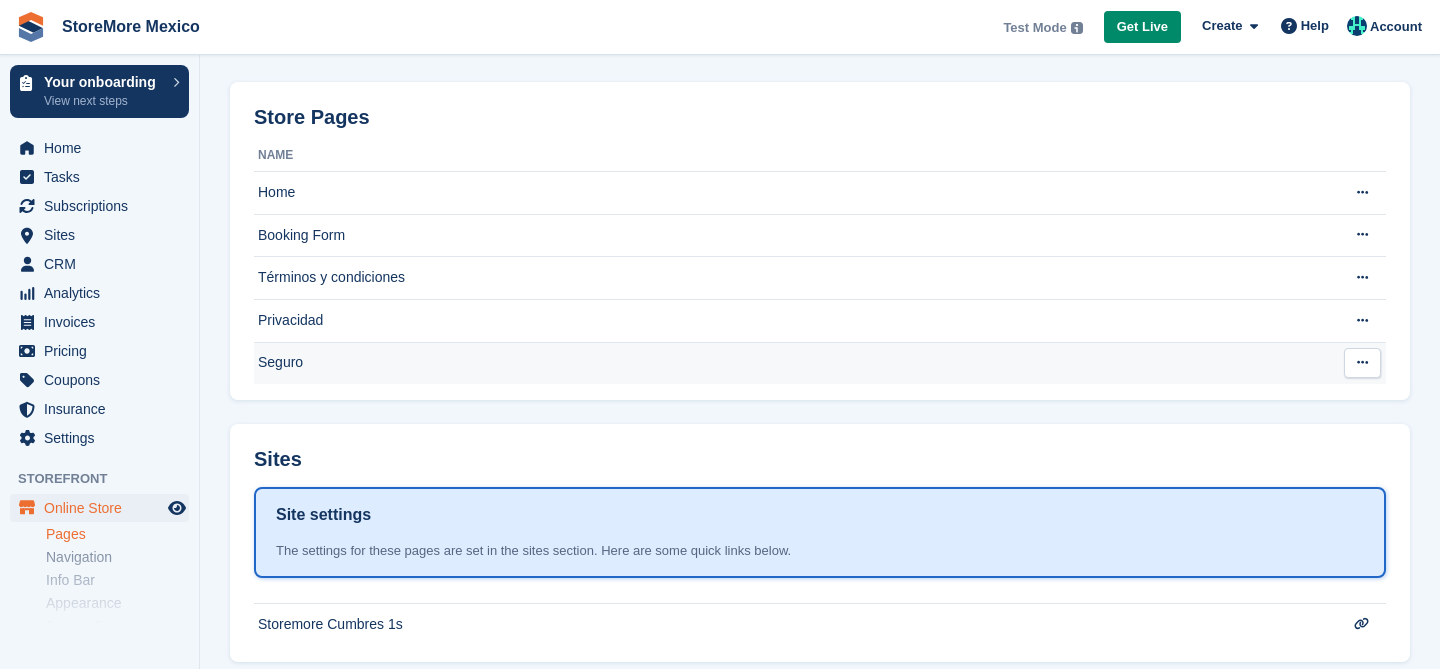 click at bounding box center [1362, 362] 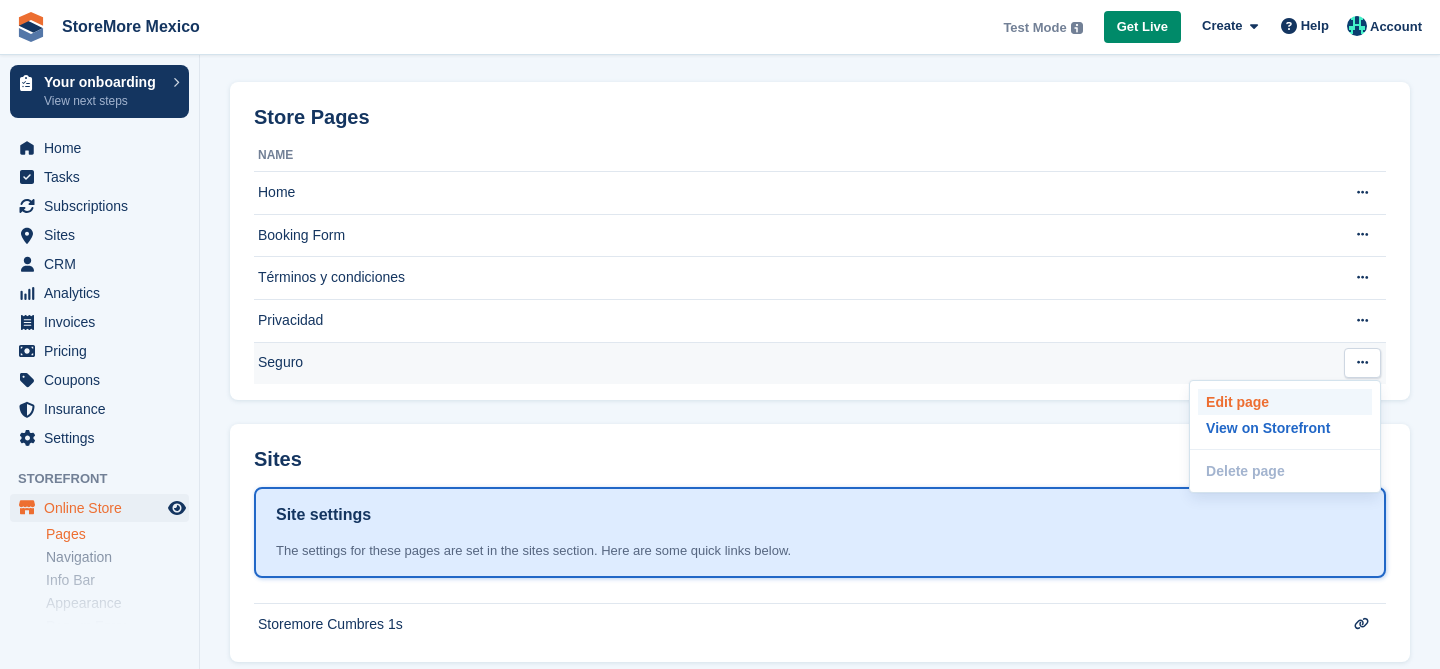 click on "Edit page" at bounding box center [1285, 402] 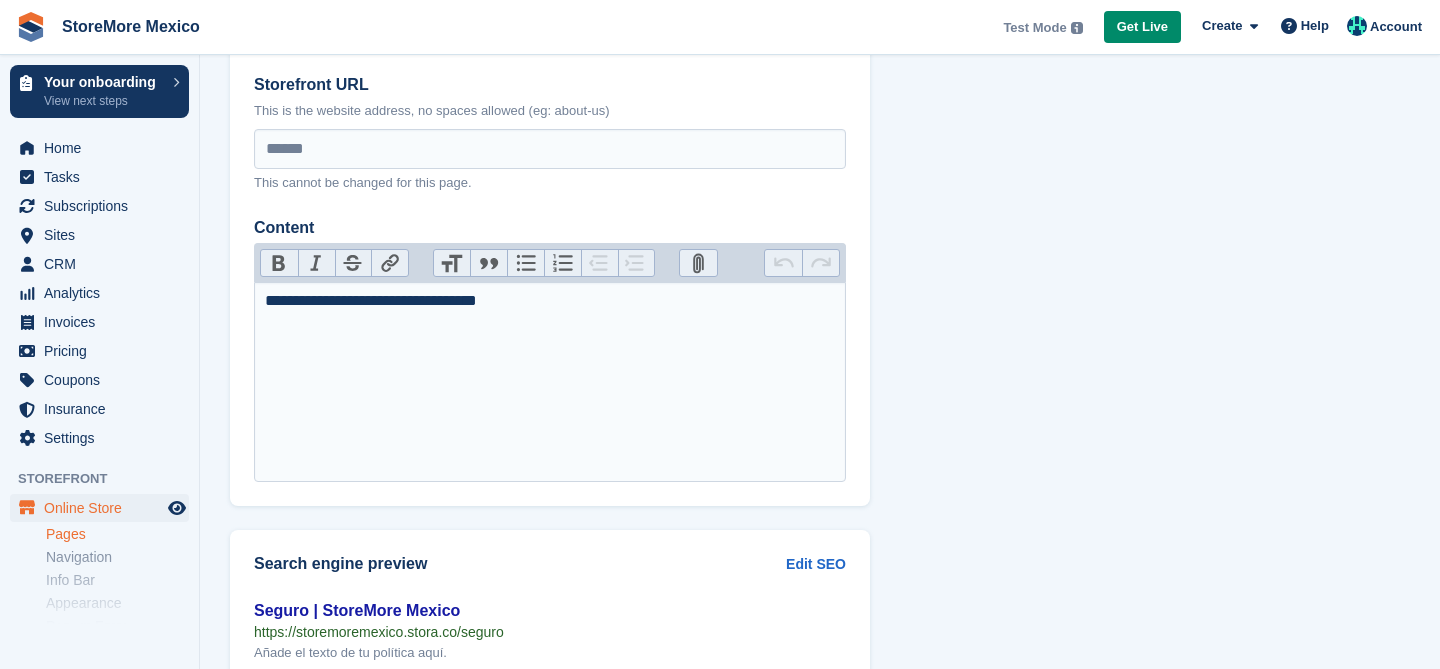 scroll, scrollTop: 0, scrollLeft: 0, axis: both 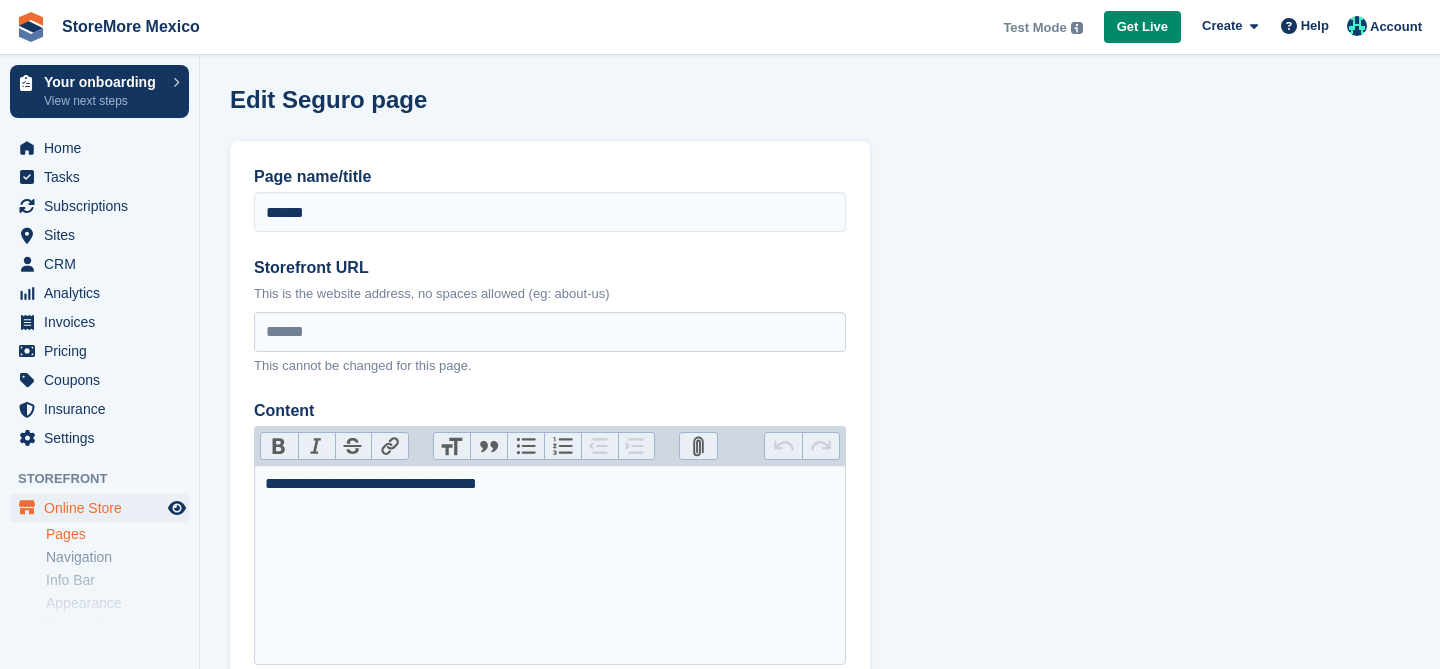 click on "**********" at bounding box center [550, 484] 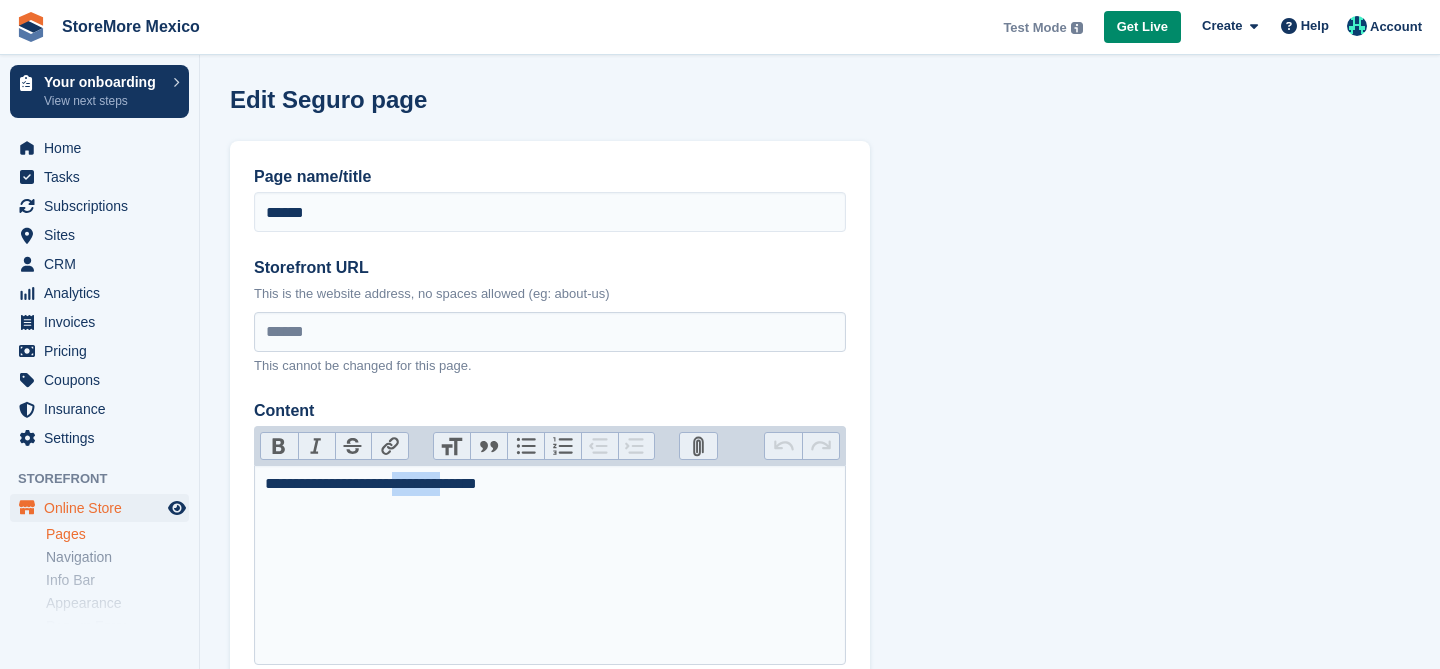 click on "**********" at bounding box center [550, 484] 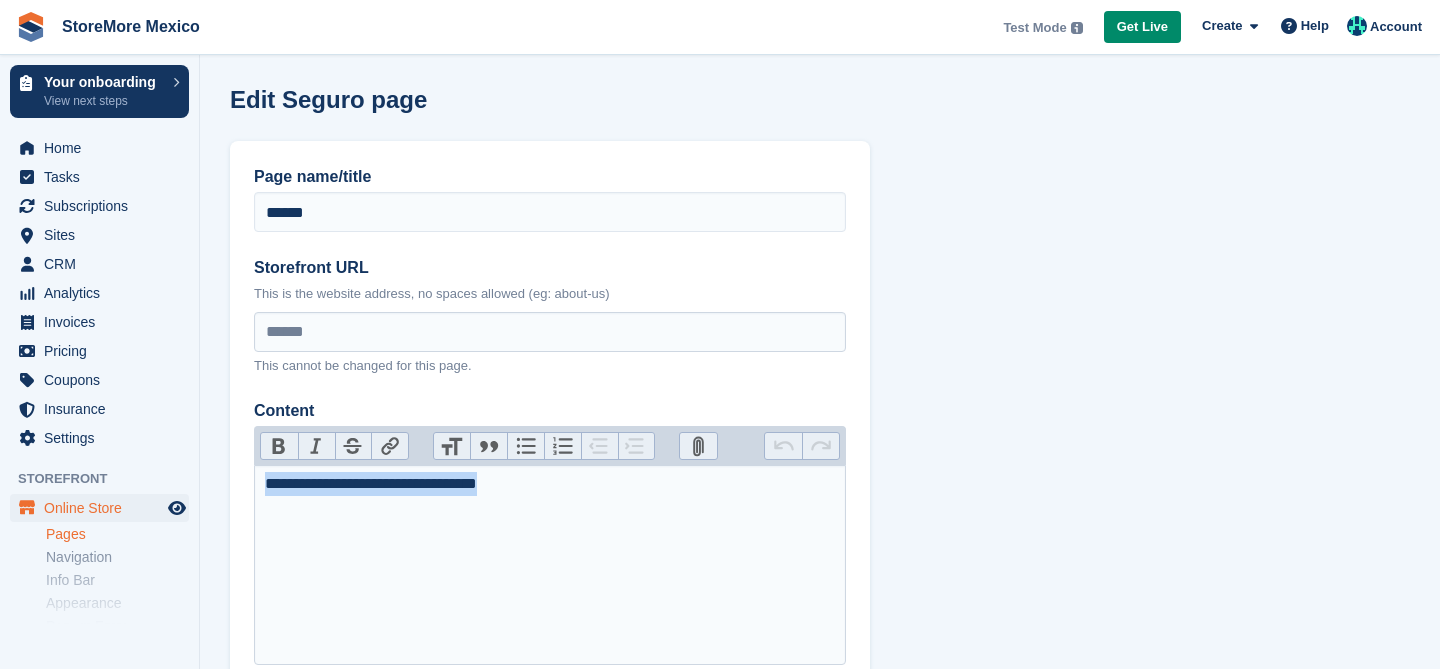 click on "**********" at bounding box center [550, 484] 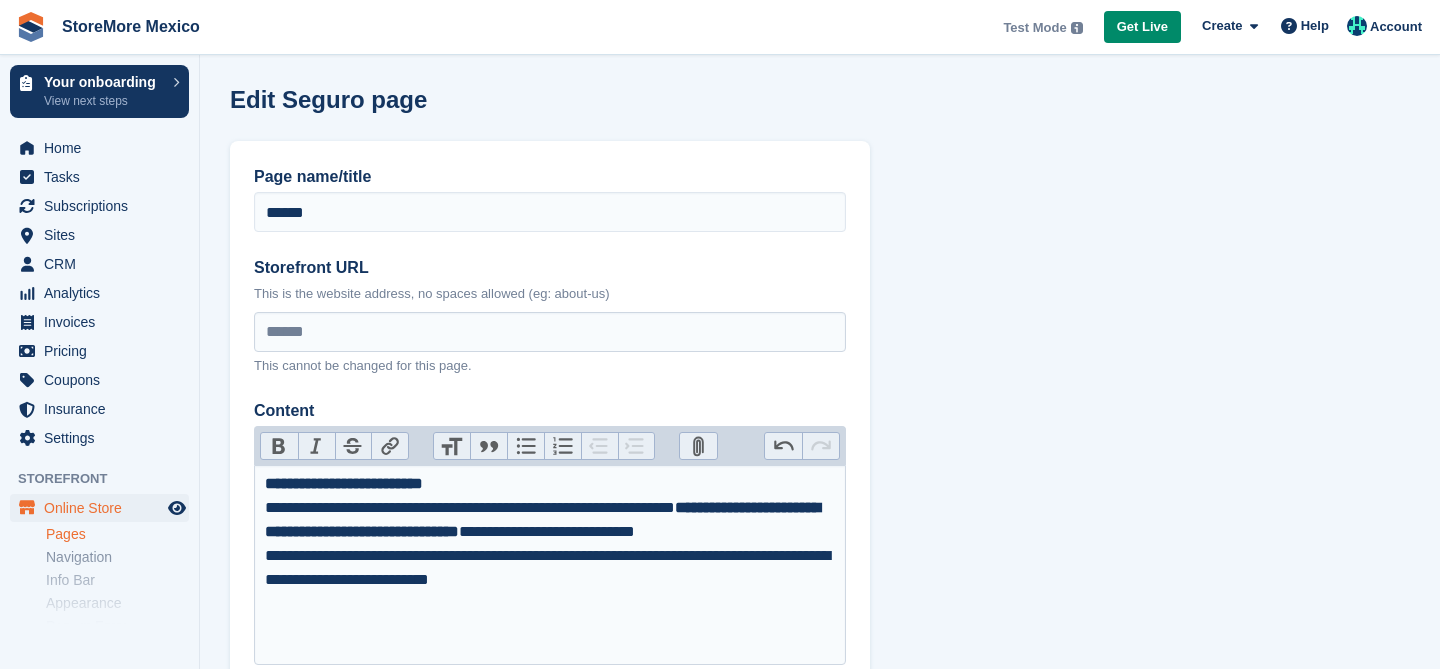 type on "**********" 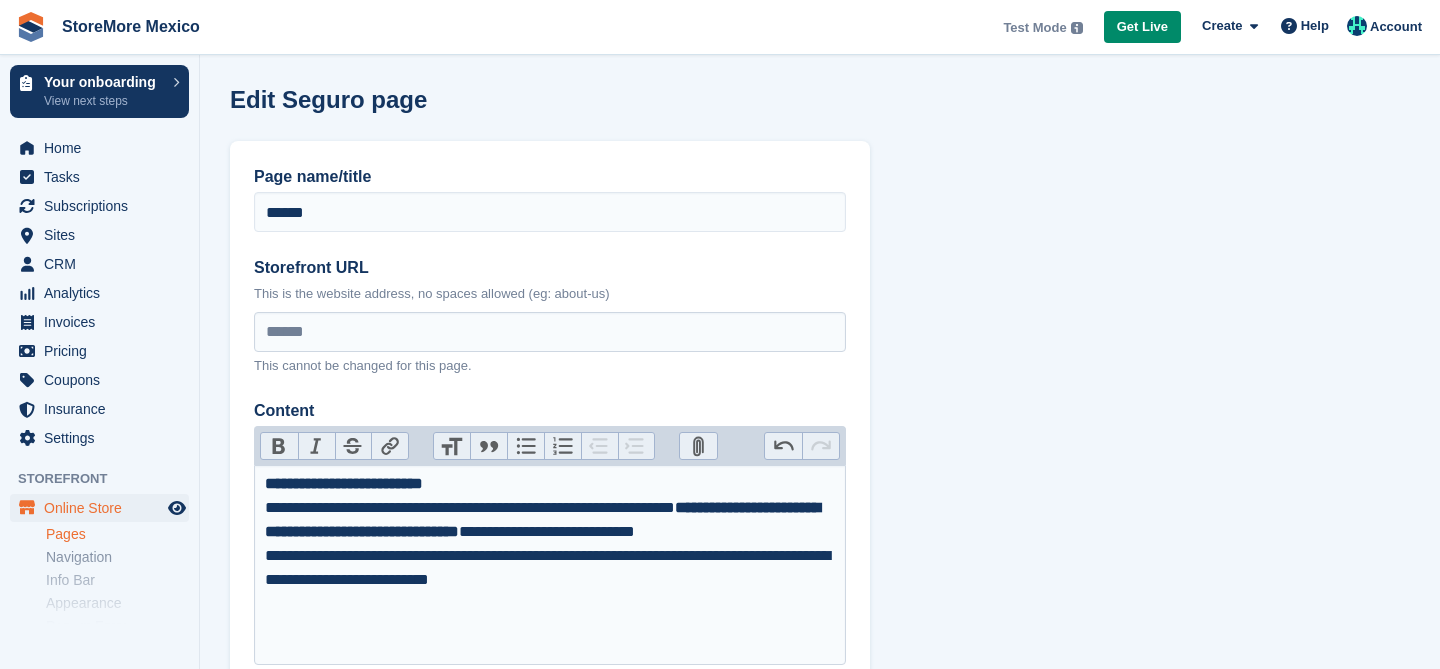 click on "Content" at bounding box center [550, 411] 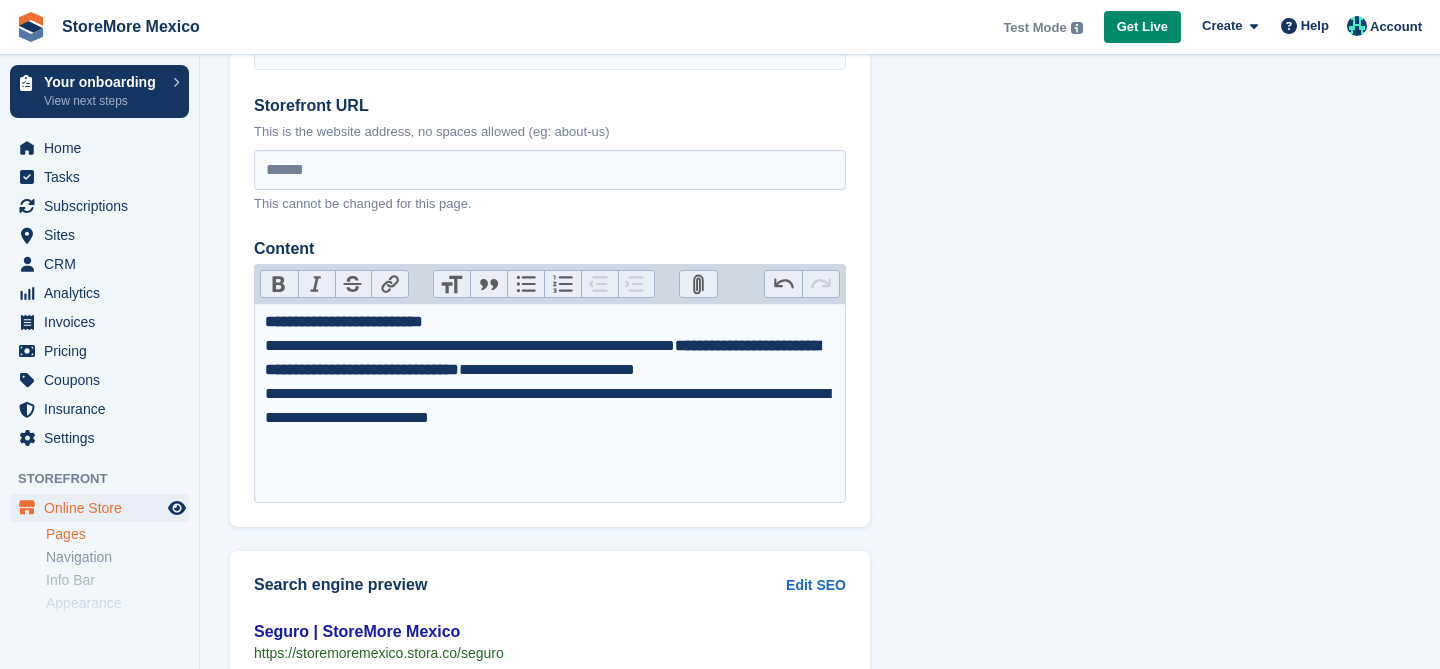 scroll, scrollTop: 318, scrollLeft: 0, axis: vertical 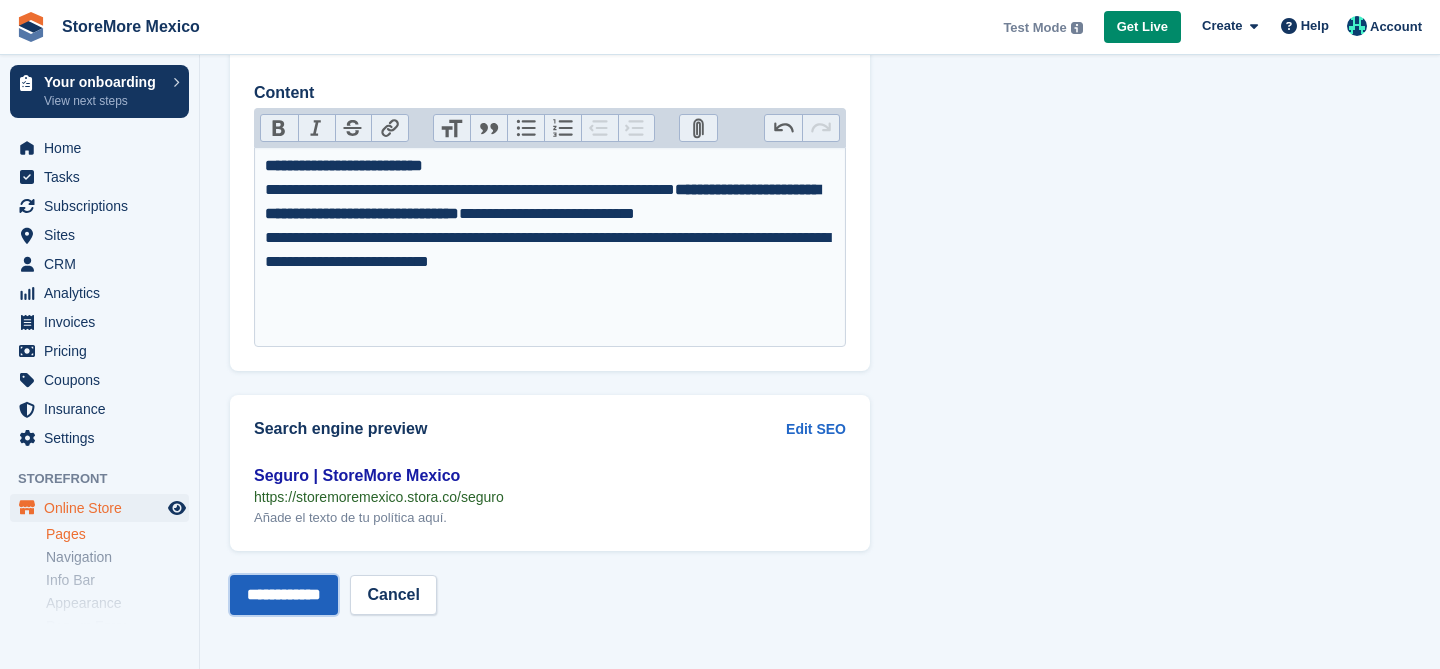 click on "**********" at bounding box center [284, 595] 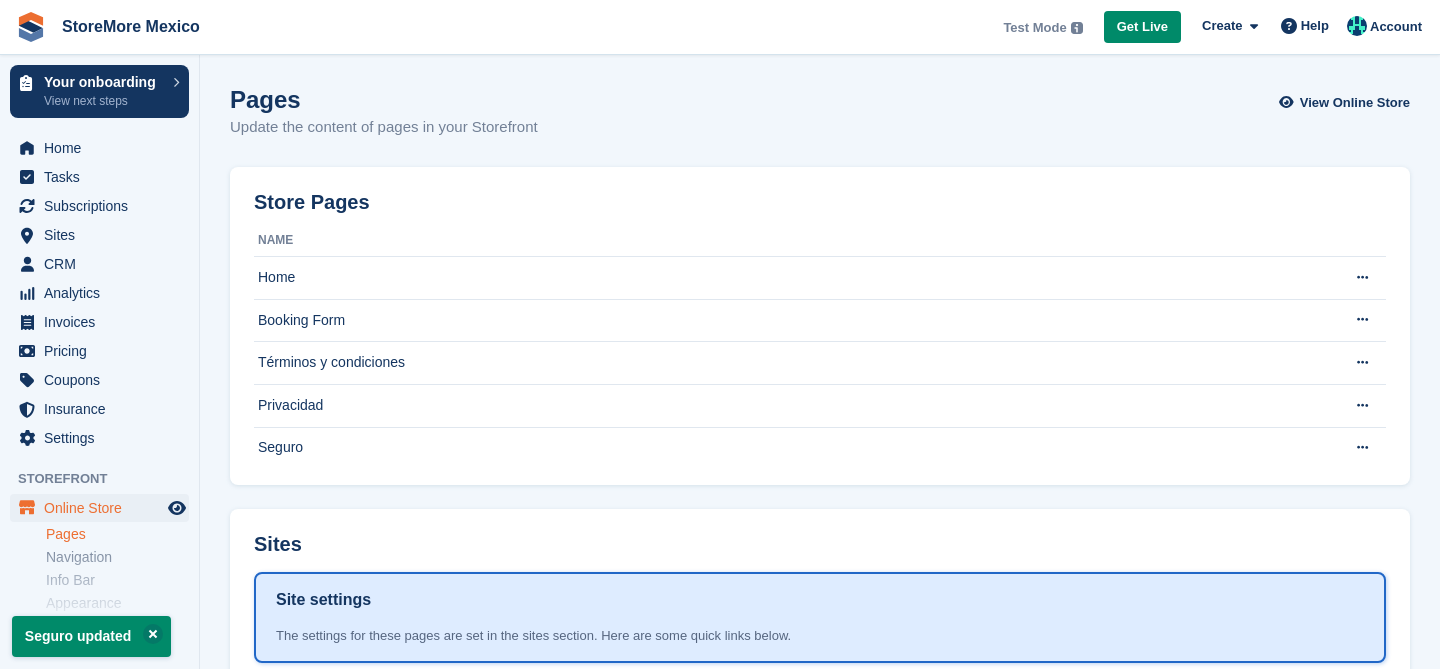 scroll, scrollTop: 274, scrollLeft: 0, axis: vertical 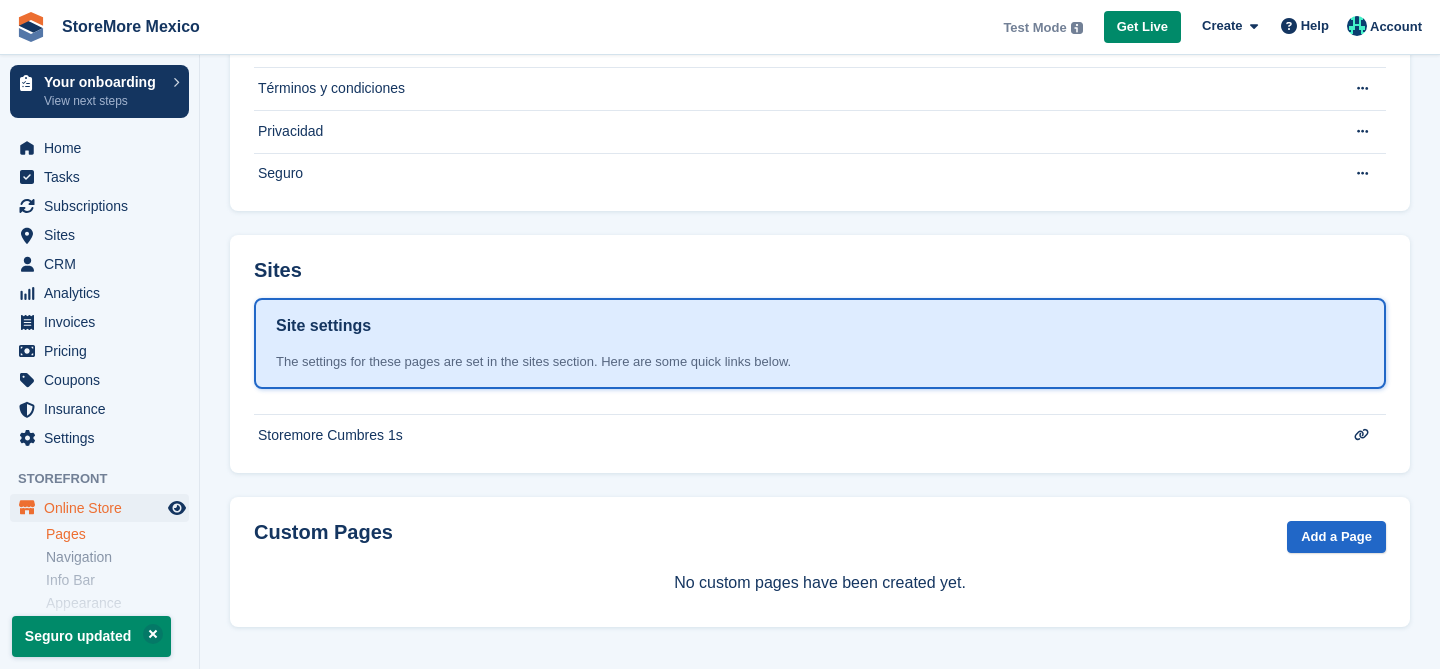 click on "Sites
Site settings
The settings for these pages are set in the sites section. Here are some quick links below.
Storemore Cumbres 1s" at bounding box center [820, 354] 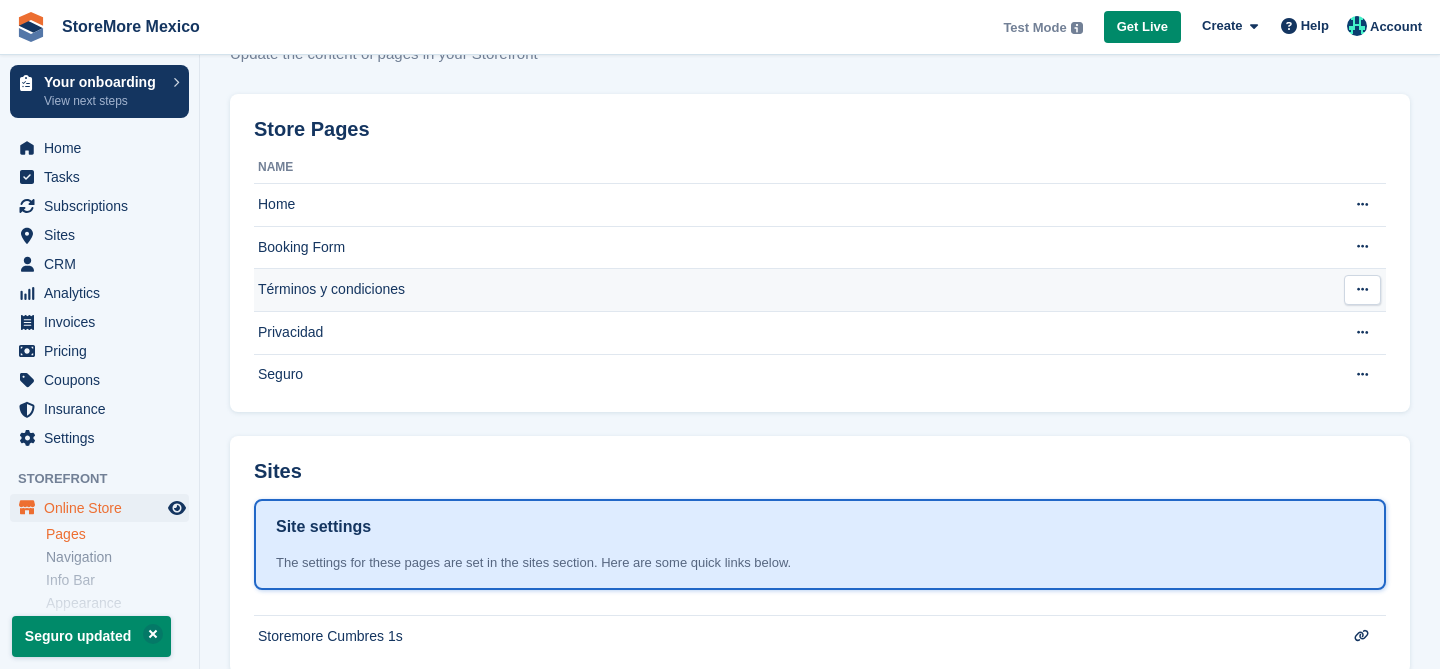 scroll, scrollTop: 70, scrollLeft: 0, axis: vertical 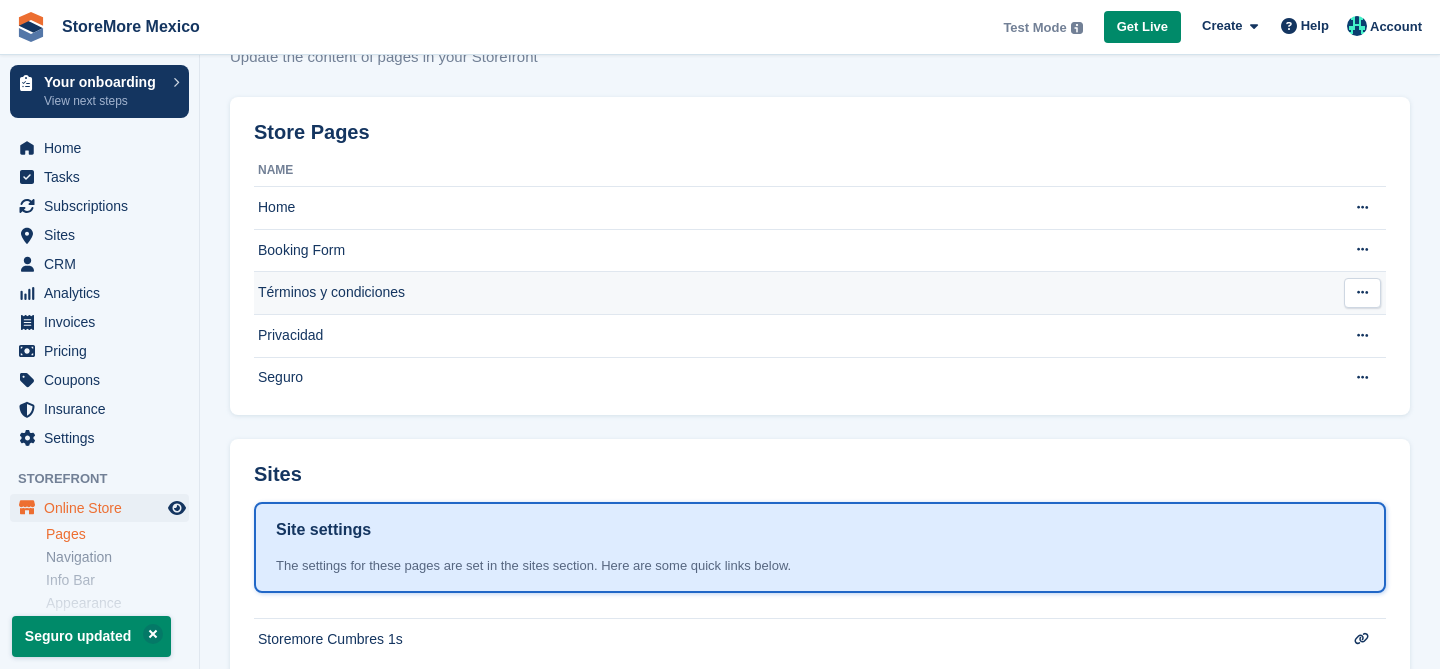 click at bounding box center (1362, 293) 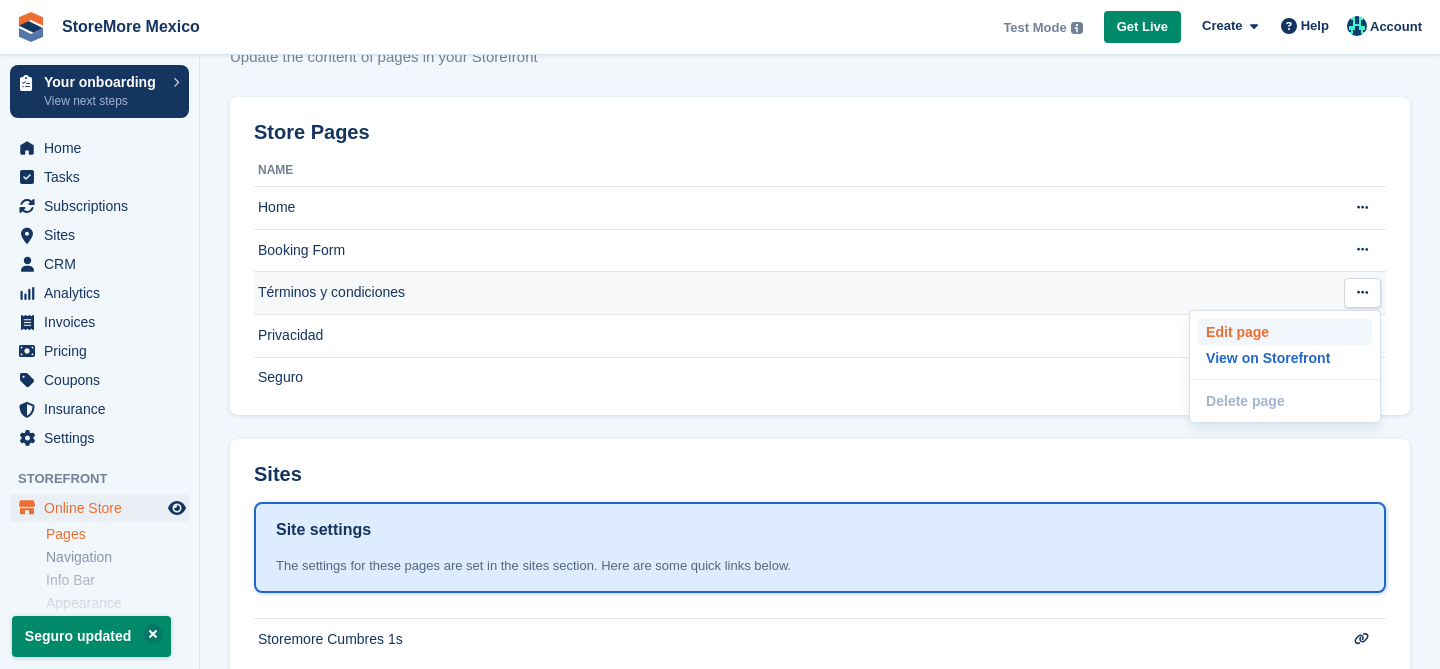 click on "Edit page" at bounding box center (1285, 332) 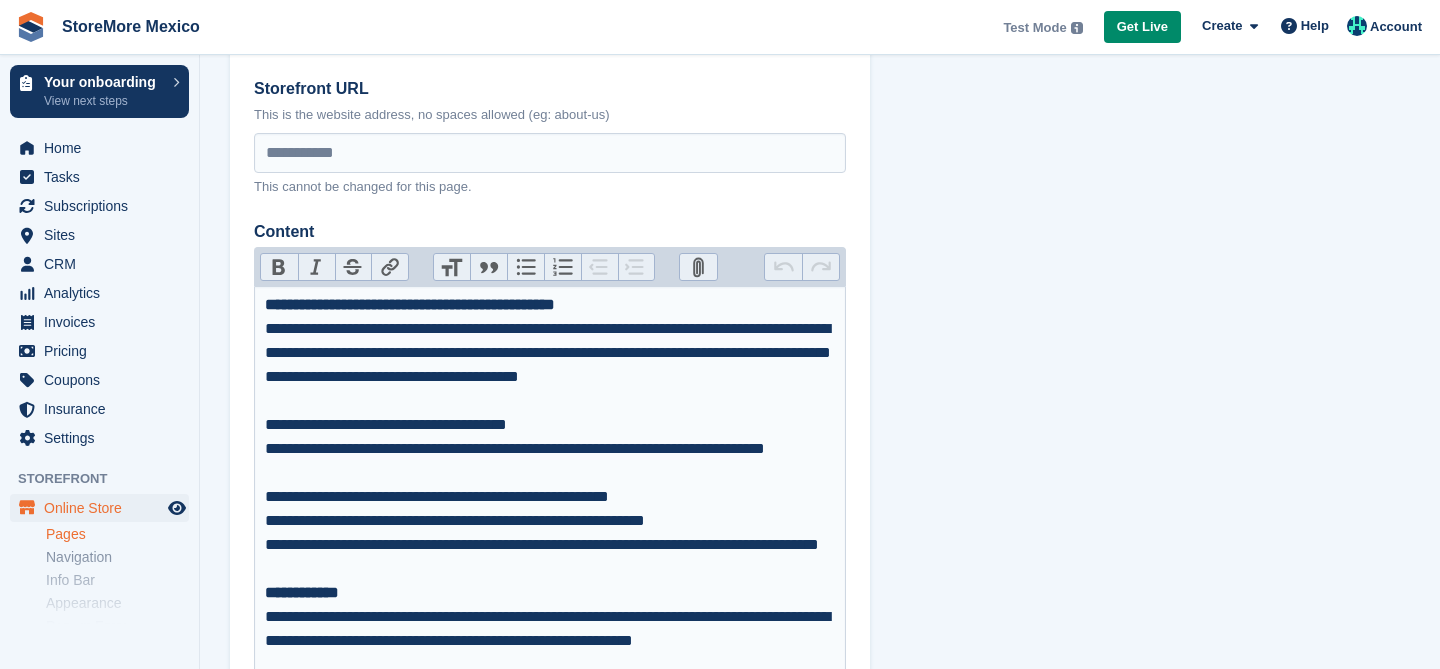 scroll, scrollTop: 183, scrollLeft: 0, axis: vertical 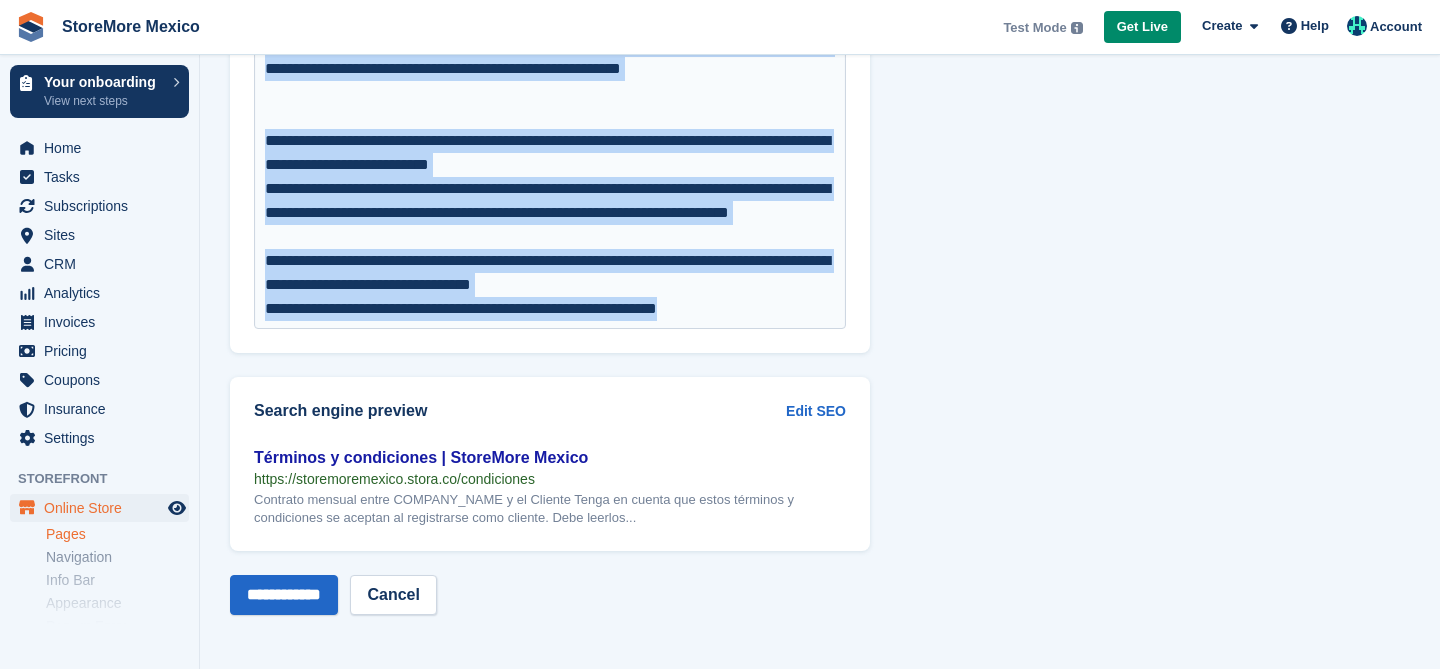 drag, startPoint x: 269, startPoint y: 296, endPoint x: 795, endPoint y: 320, distance: 526.54724 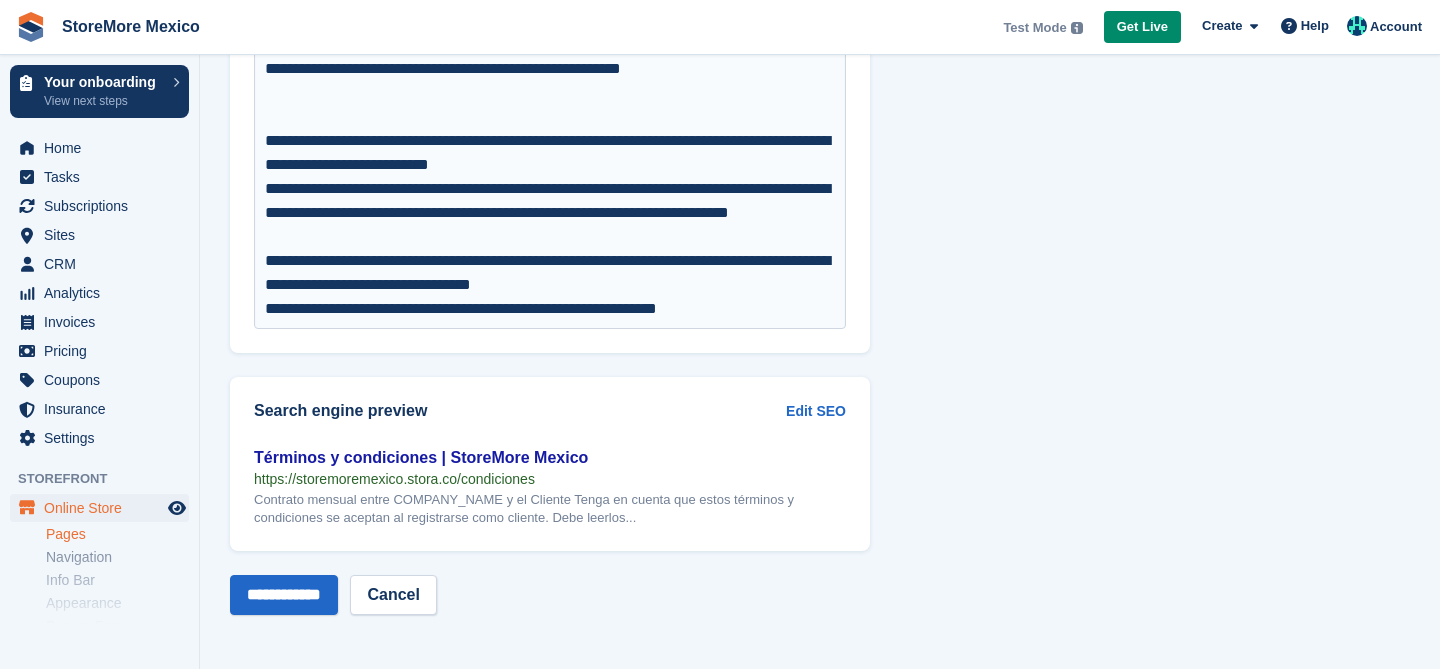 click on "**********" at bounding box center (550, -5409) 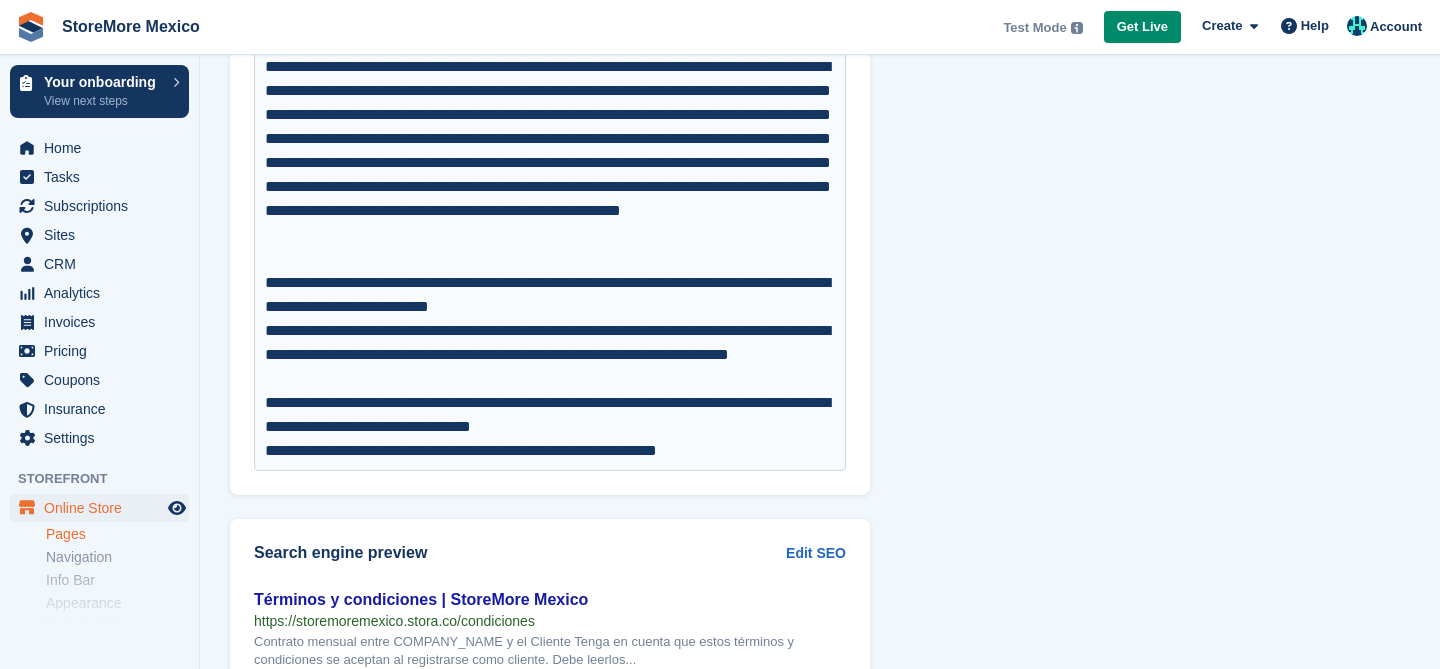 scroll, scrollTop: 11311, scrollLeft: 0, axis: vertical 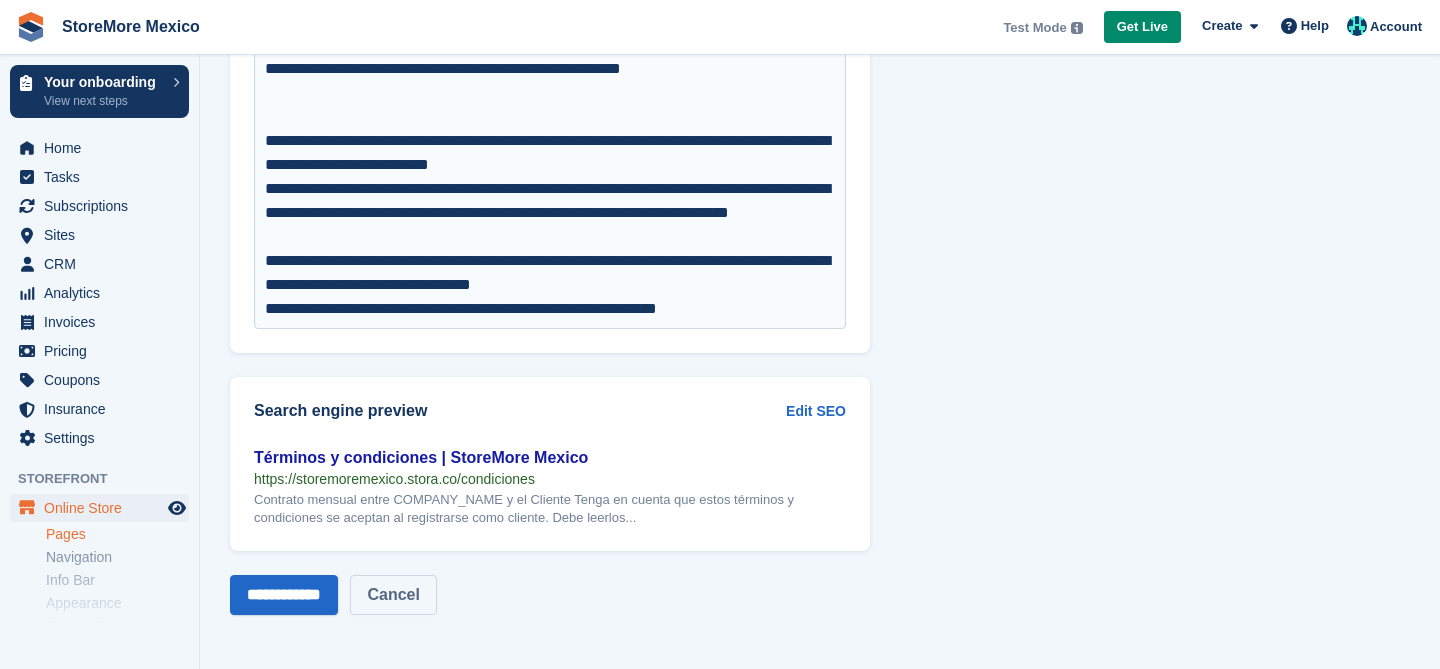 click on "Cancel" at bounding box center [393, 595] 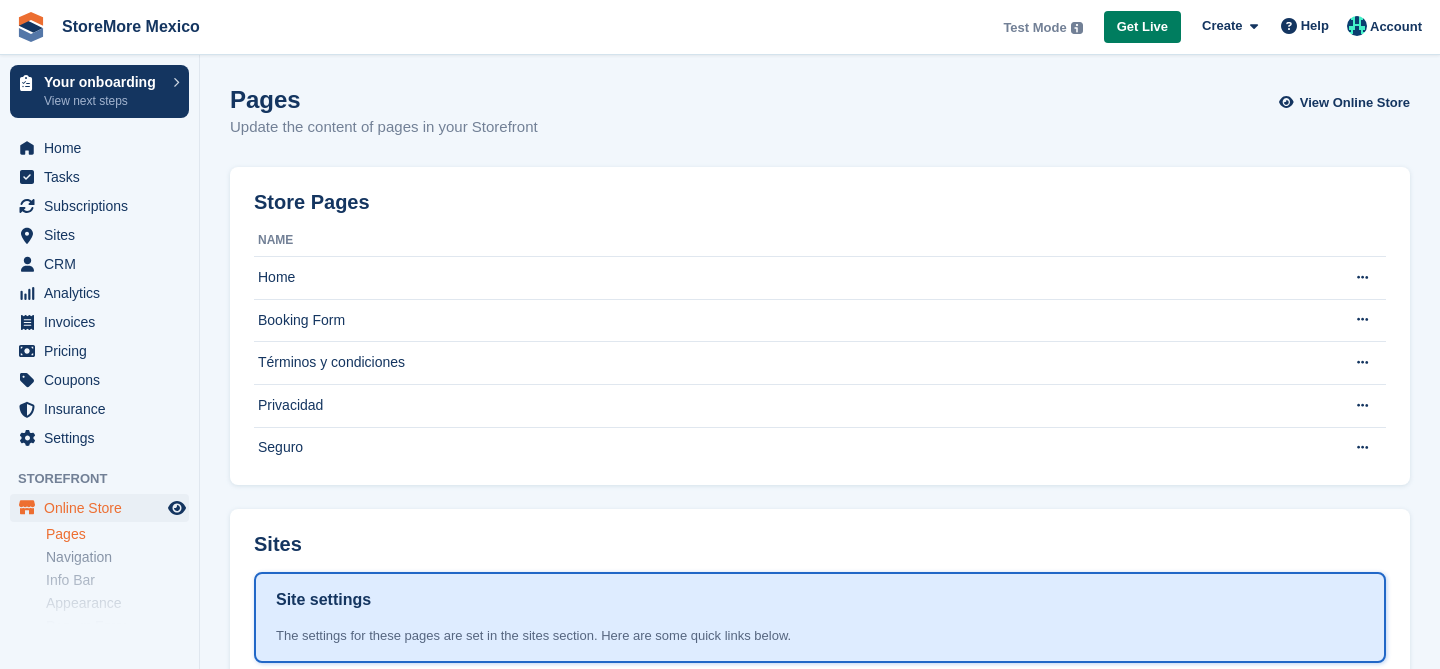 scroll, scrollTop: 0, scrollLeft: 0, axis: both 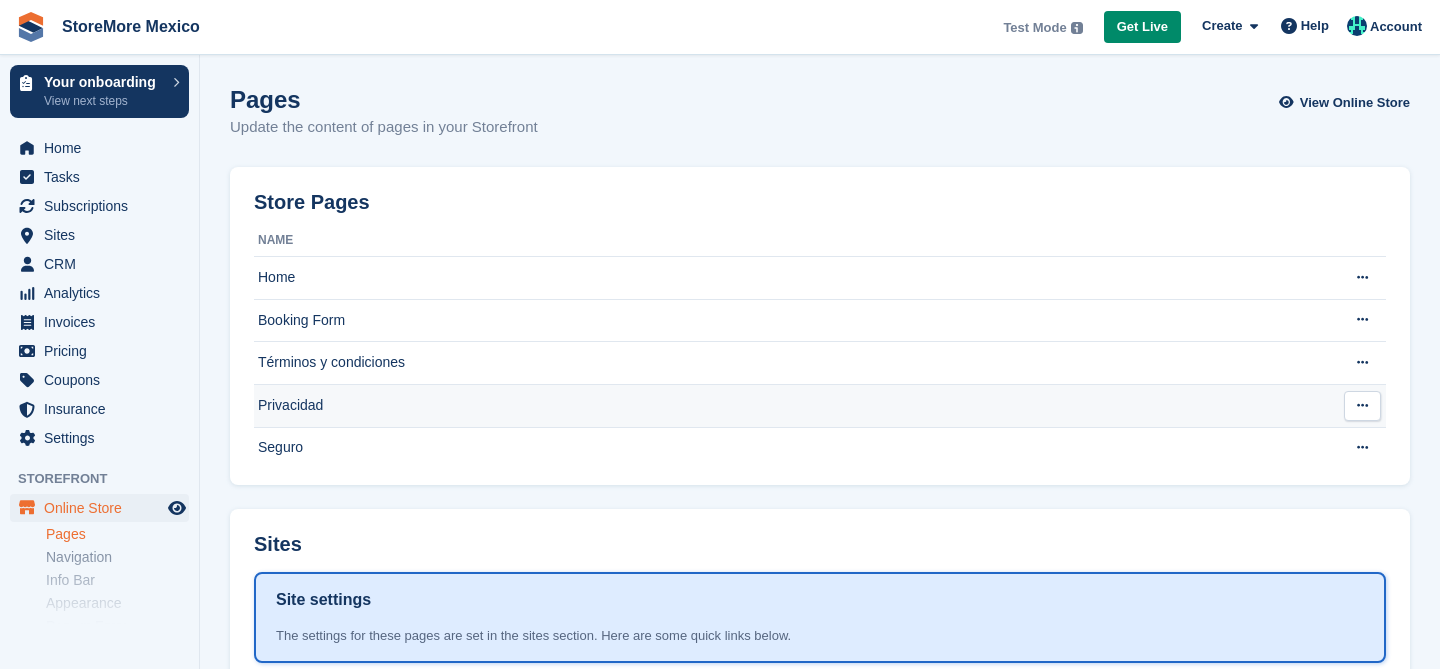 click at bounding box center [1362, 406] 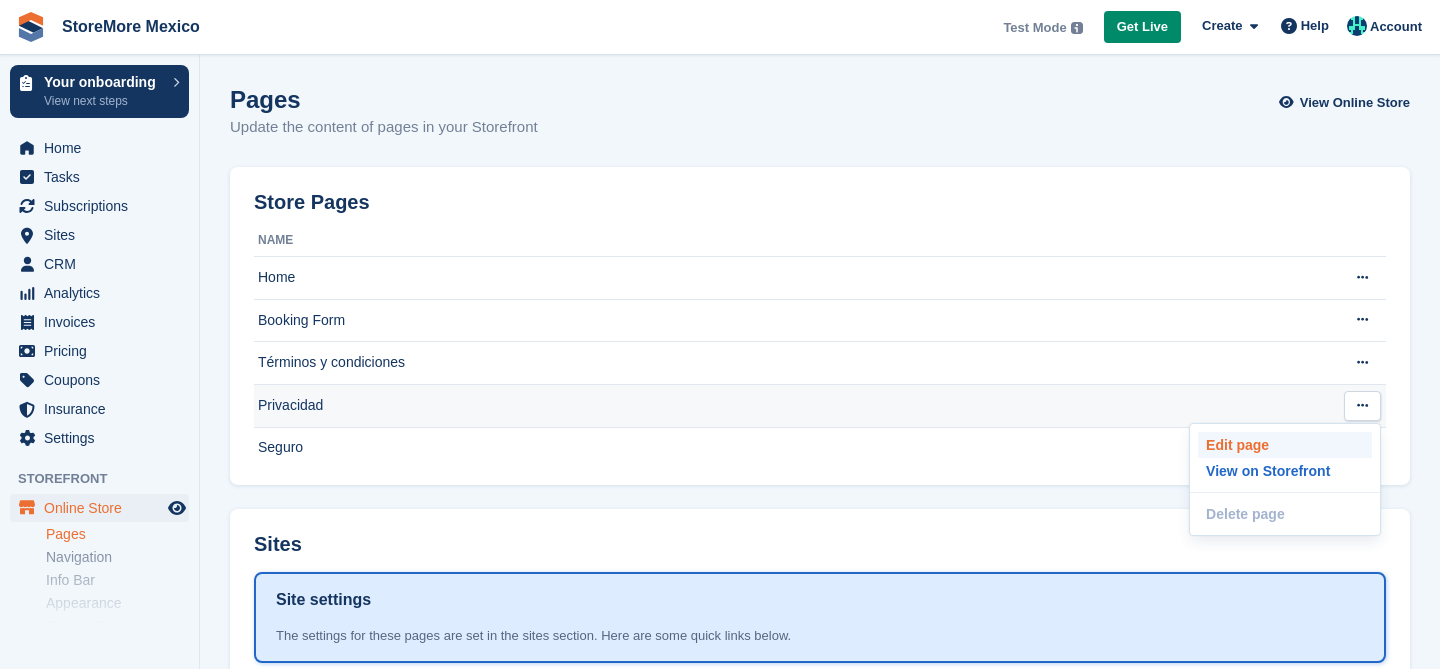 click on "Edit page" at bounding box center [1285, 445] 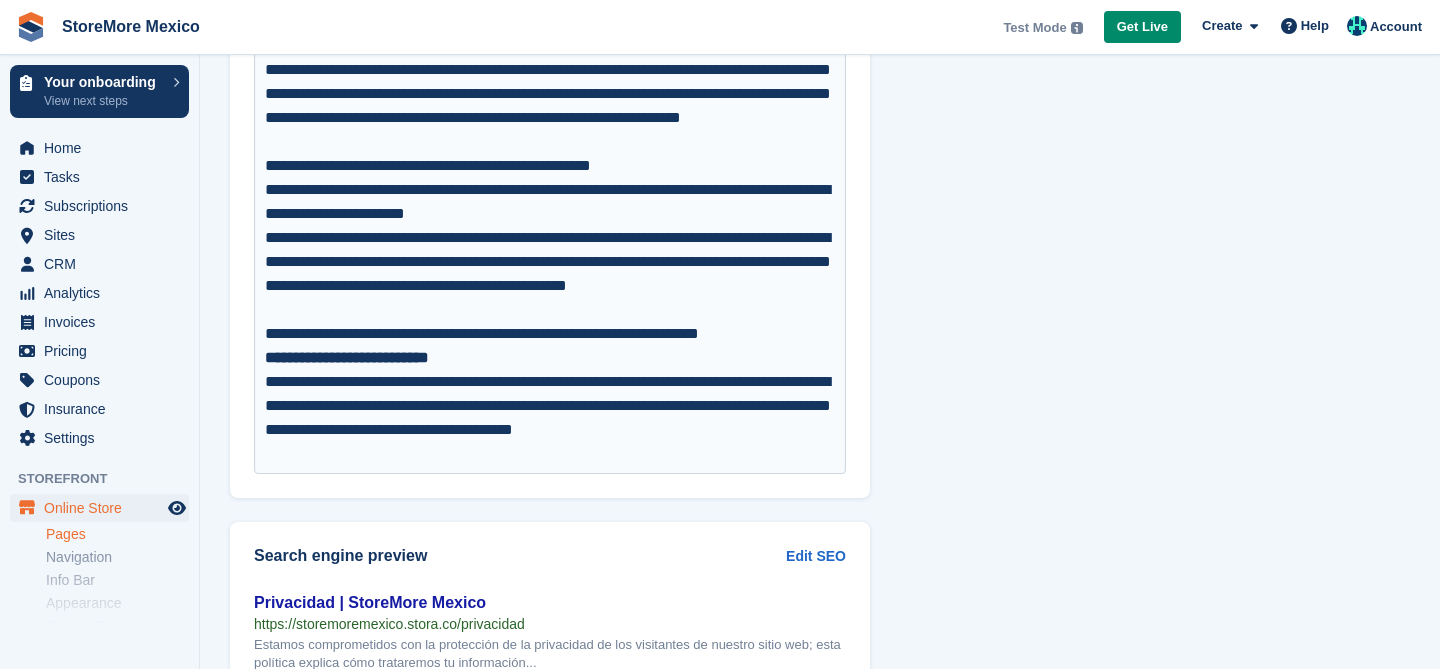 scroll, scrollTop: 2095, scrollLeft: 0, axis: vertical 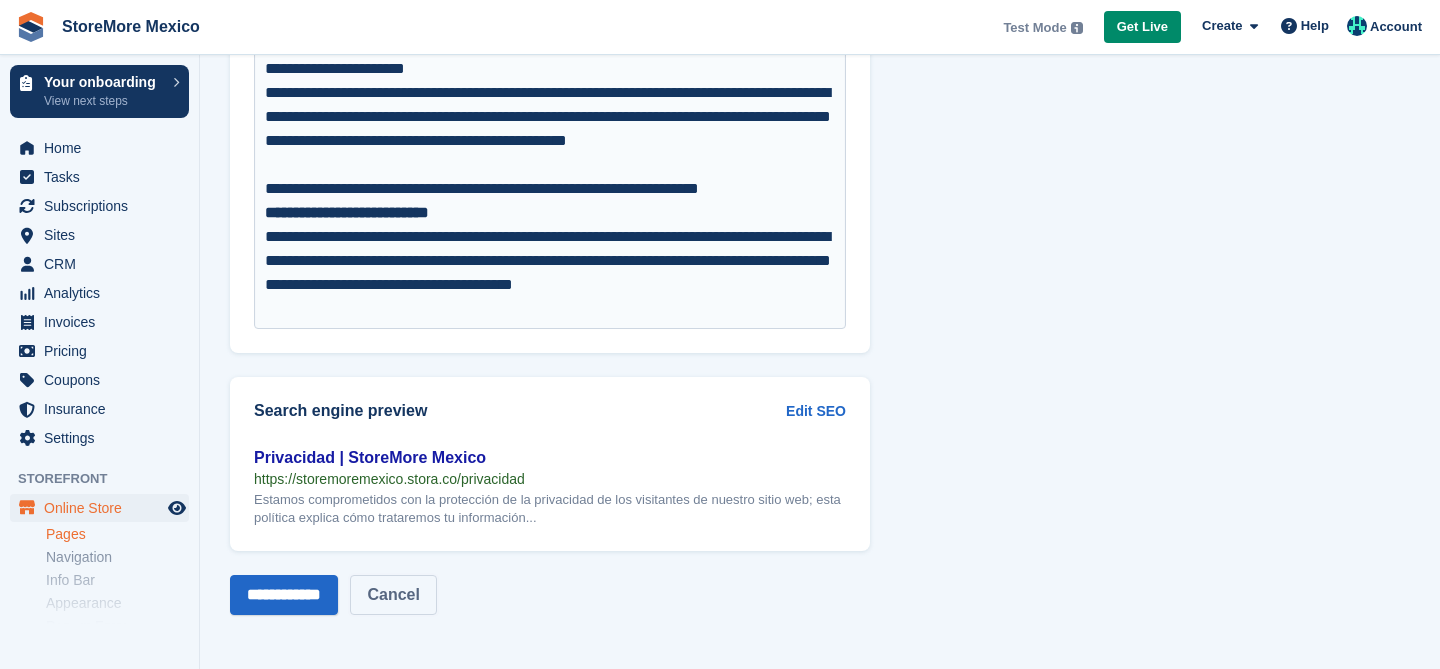 click on "Cancel" at bounding box center (393, 595) 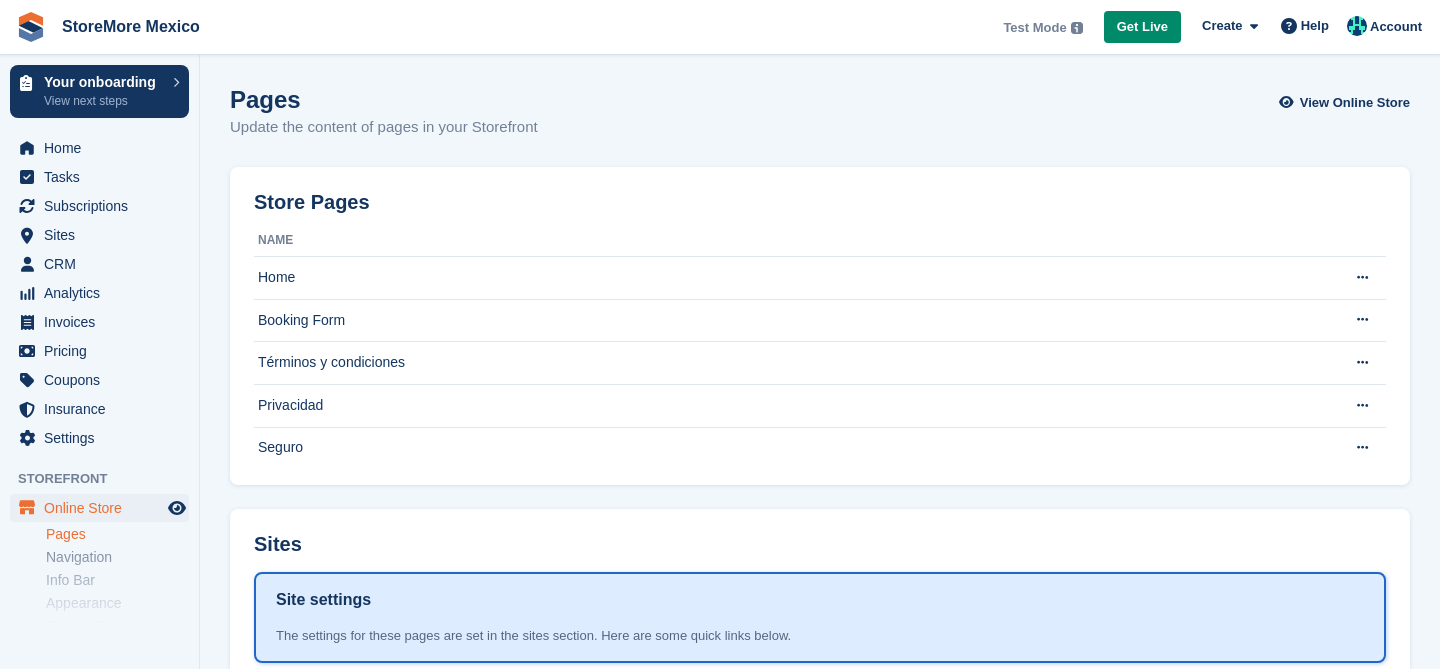 scroll, scrollTop: 0, scrollLeft: 0, axis: both 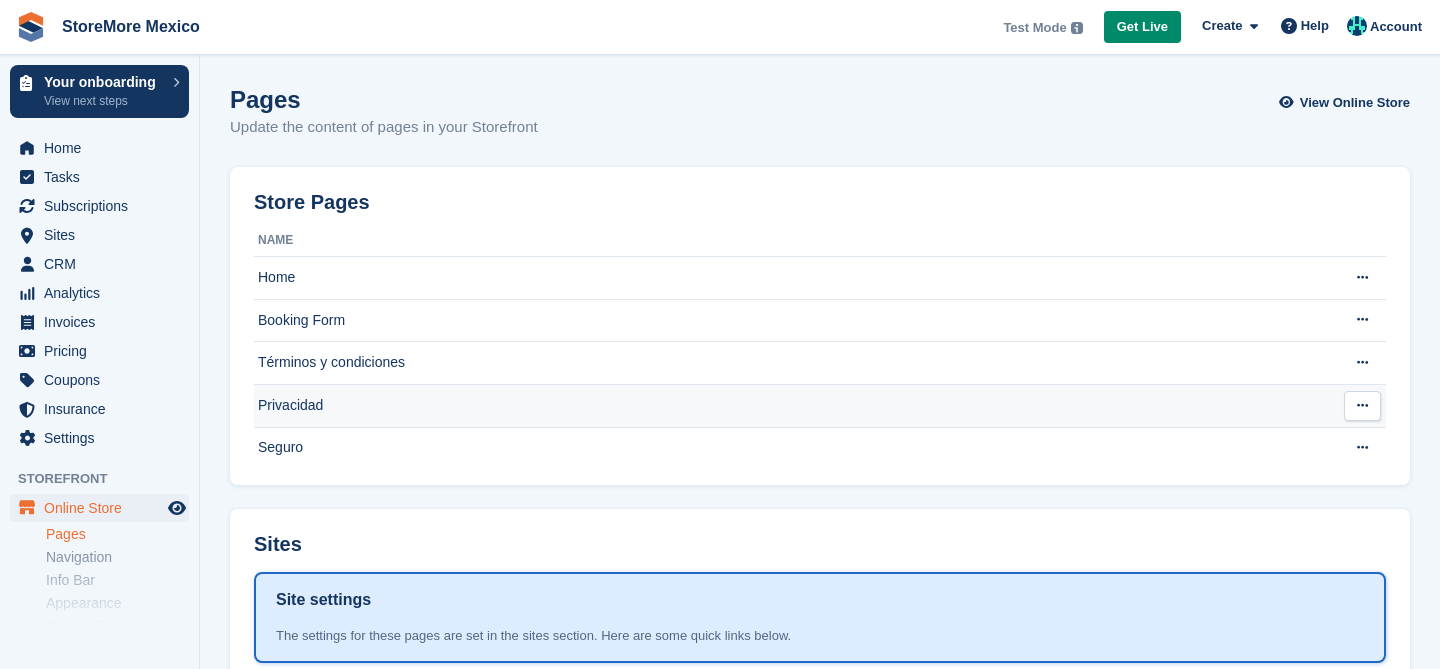 click at bounding box center (1362, 405) 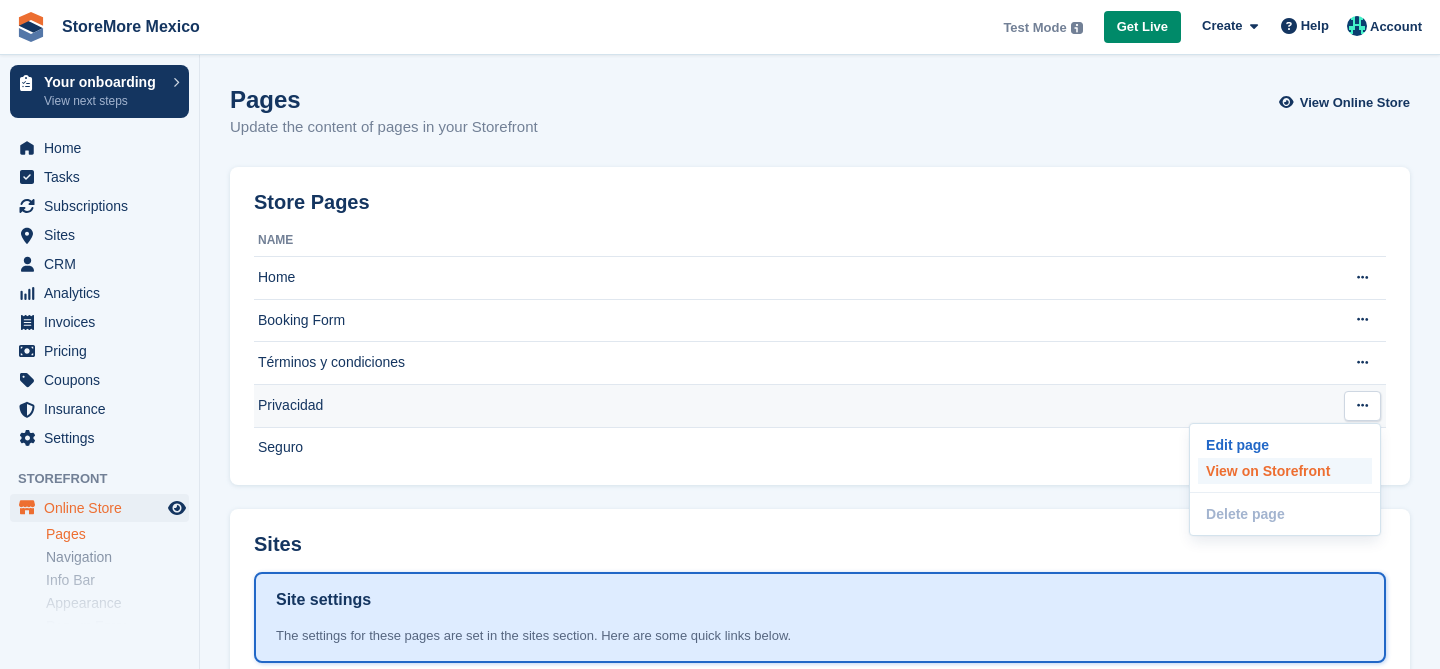click on "View on Storefront" at bounding box center (1285, 471) 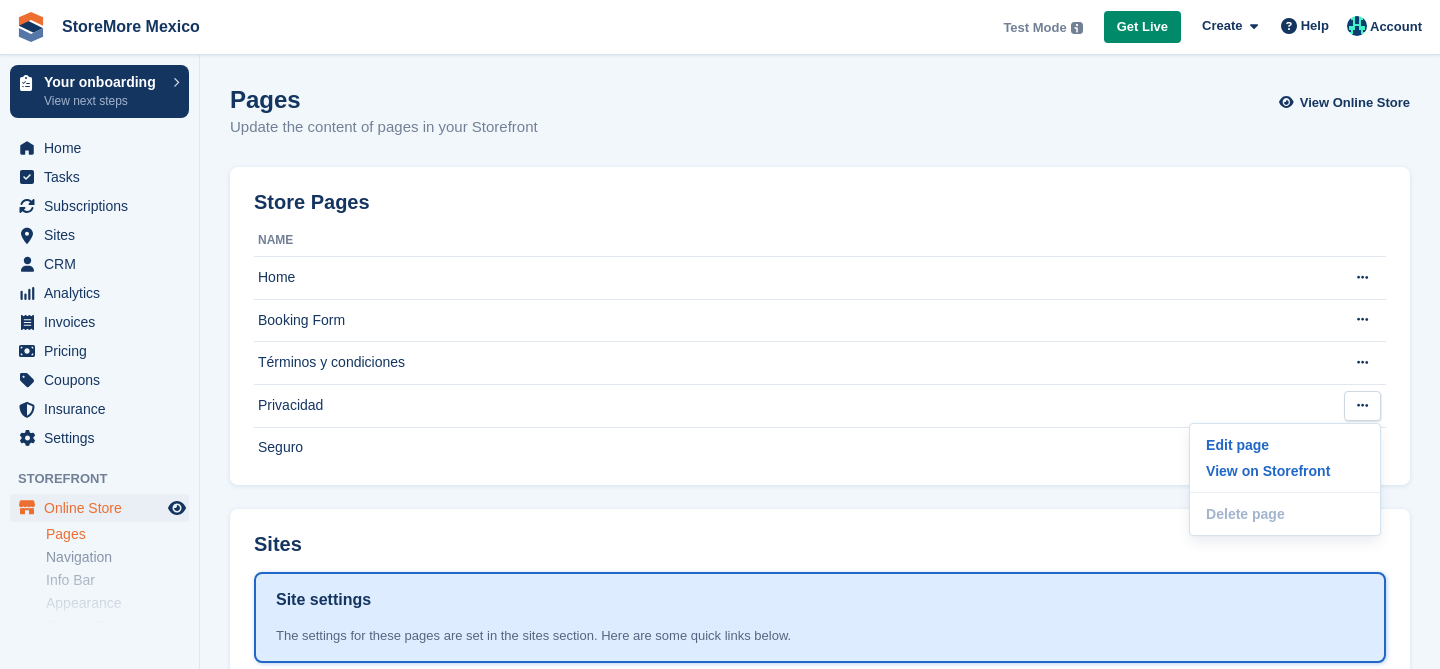 click on "Pages
Update the content of pages in your Storefront
View Online Store
Store Pages
Name
Home
Edit page
View on Storefront
Delete page
This page cannot be deleted because it is required for Storefront bookings.
Booking Form
Edit page
View on Storefront
Delete page
This page cannot be deleted because it is required for Storefront bookings.
Términos y condiciones
Edit page" at bounding box center (820, 471) 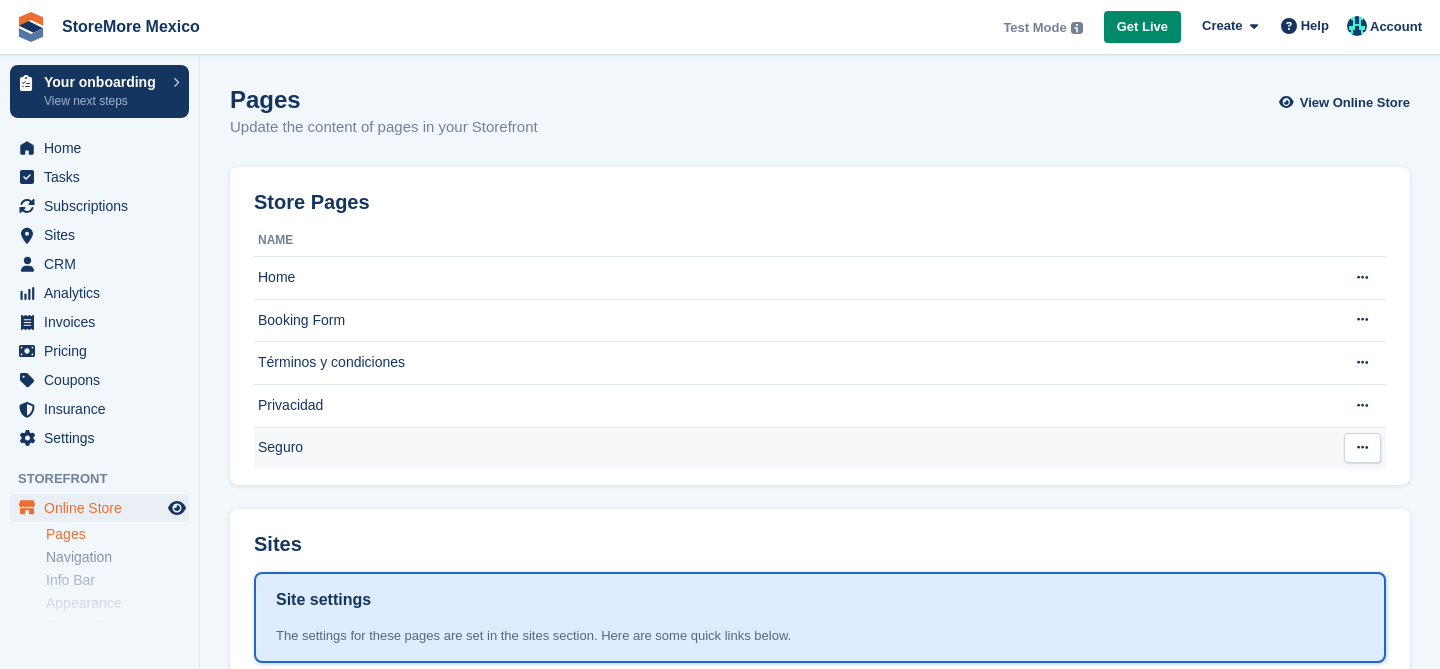 click at bounding box center (1362, 448) 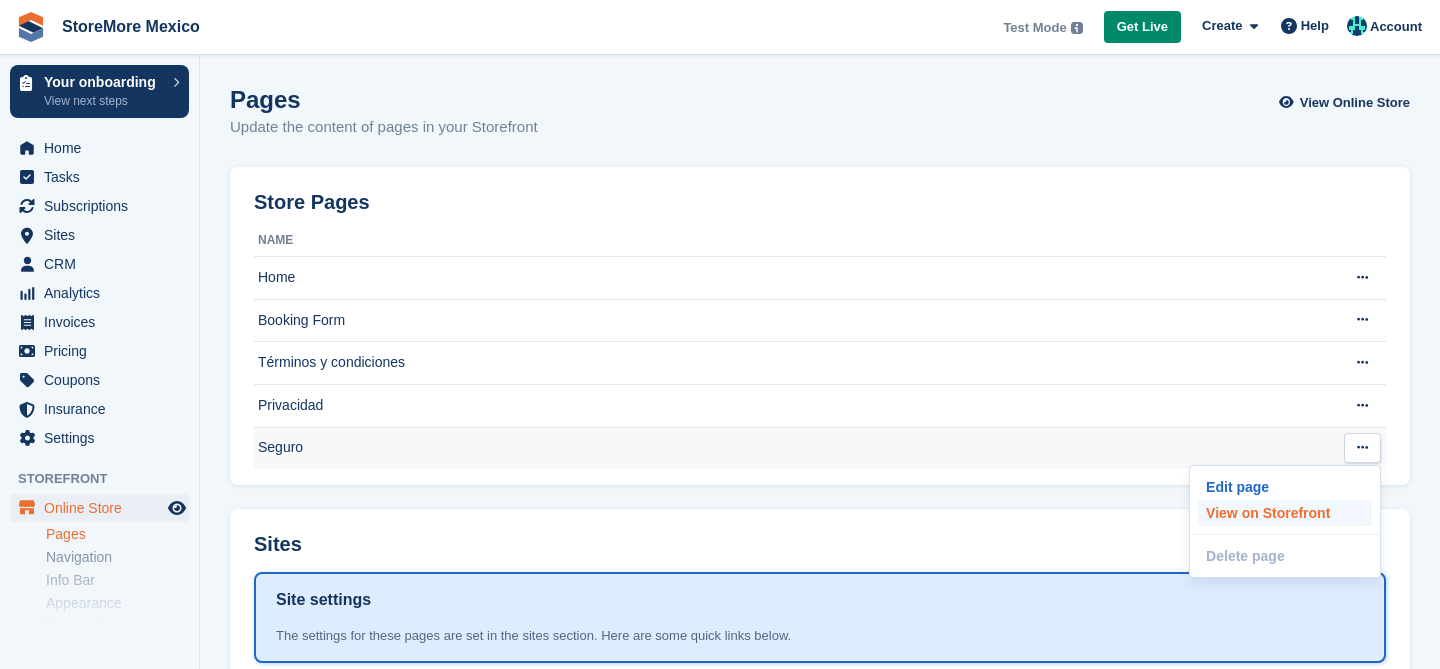 click on "View on Storefront" at bounding box center (1285, 513) 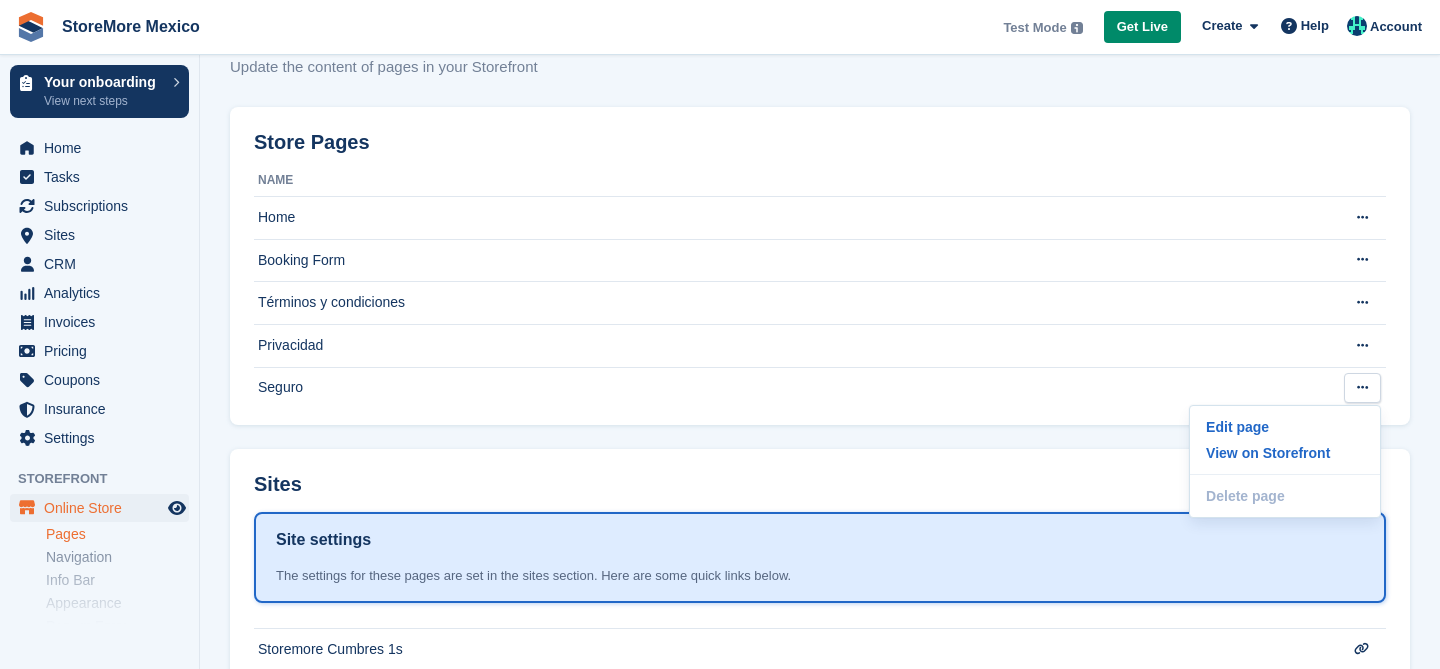 scroll, scrollTop: 0, scrollLeft: 0, axis: both 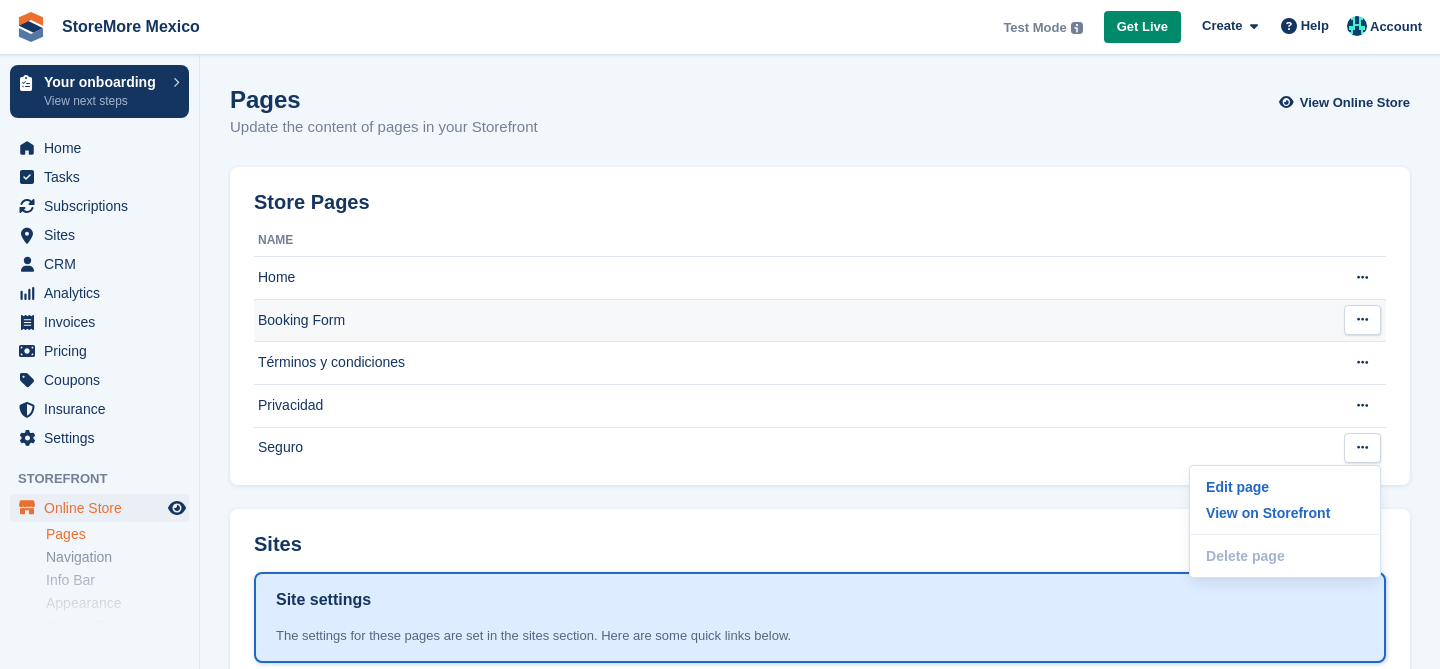 click at bounding box center (1362, 320) 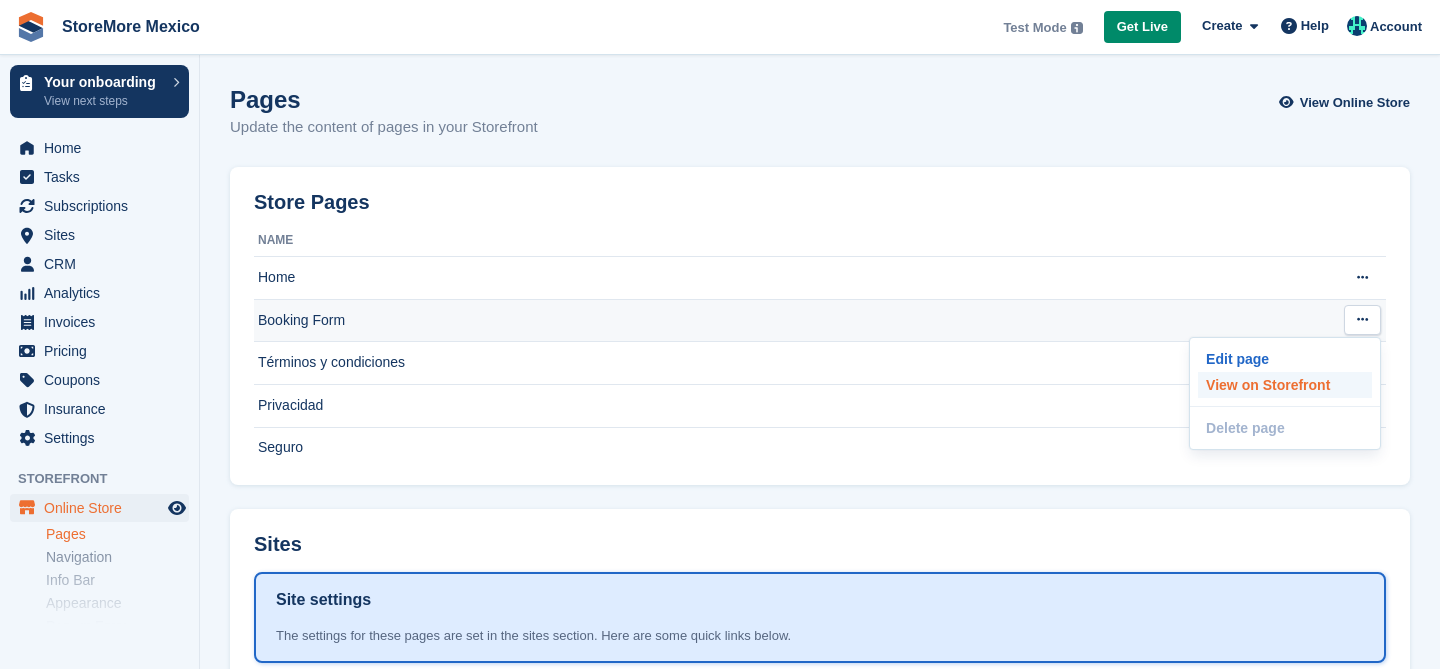 click on "View on Storefront" at bounding box center [1285, 385] 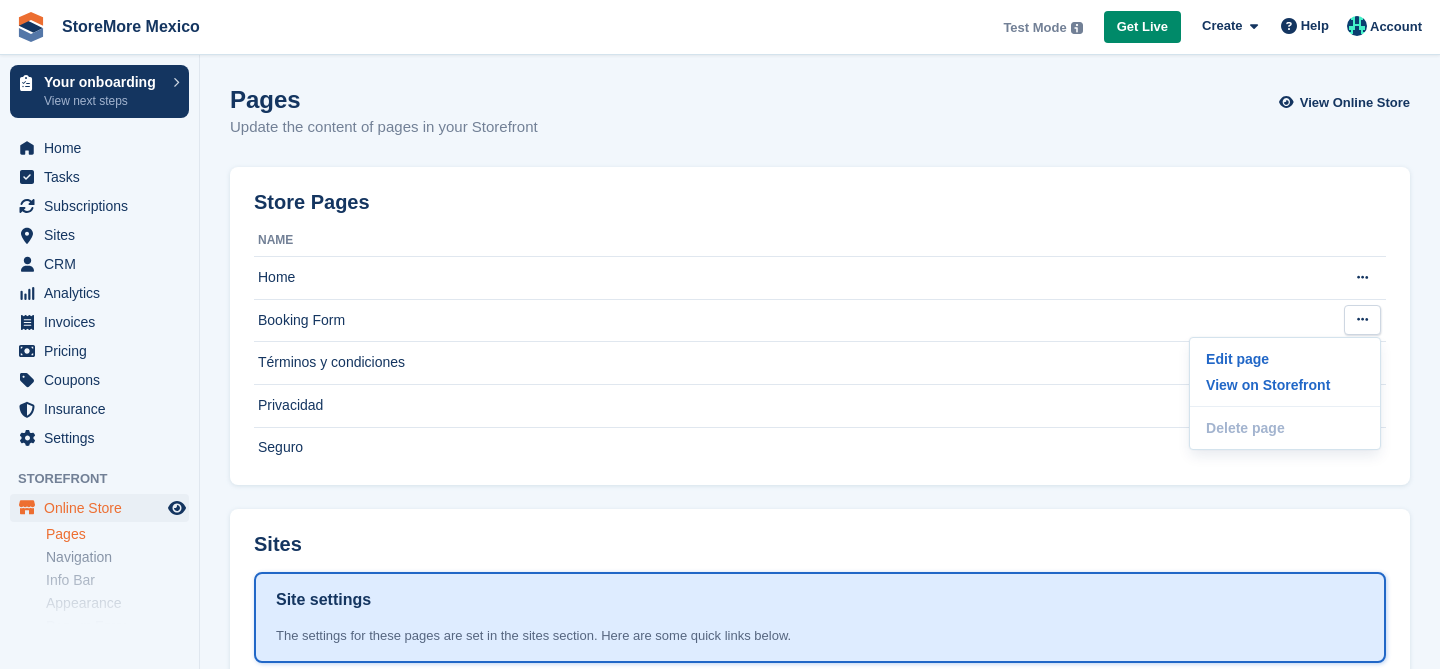 click on "Pages
Update the content of pages in your Storefront
View Online Store
Store Pages
Name
Home
Edit page
View on Storefront
Delete page
This page cannot be deleted because it is required for Storefront bookings.
Booking Form
Edit page
View on Storefront
Delete page
This page cannot be deleted because it is required for Storefront bookings.
Términos y condiciones
Edit page" at bounding box center (820, 471) 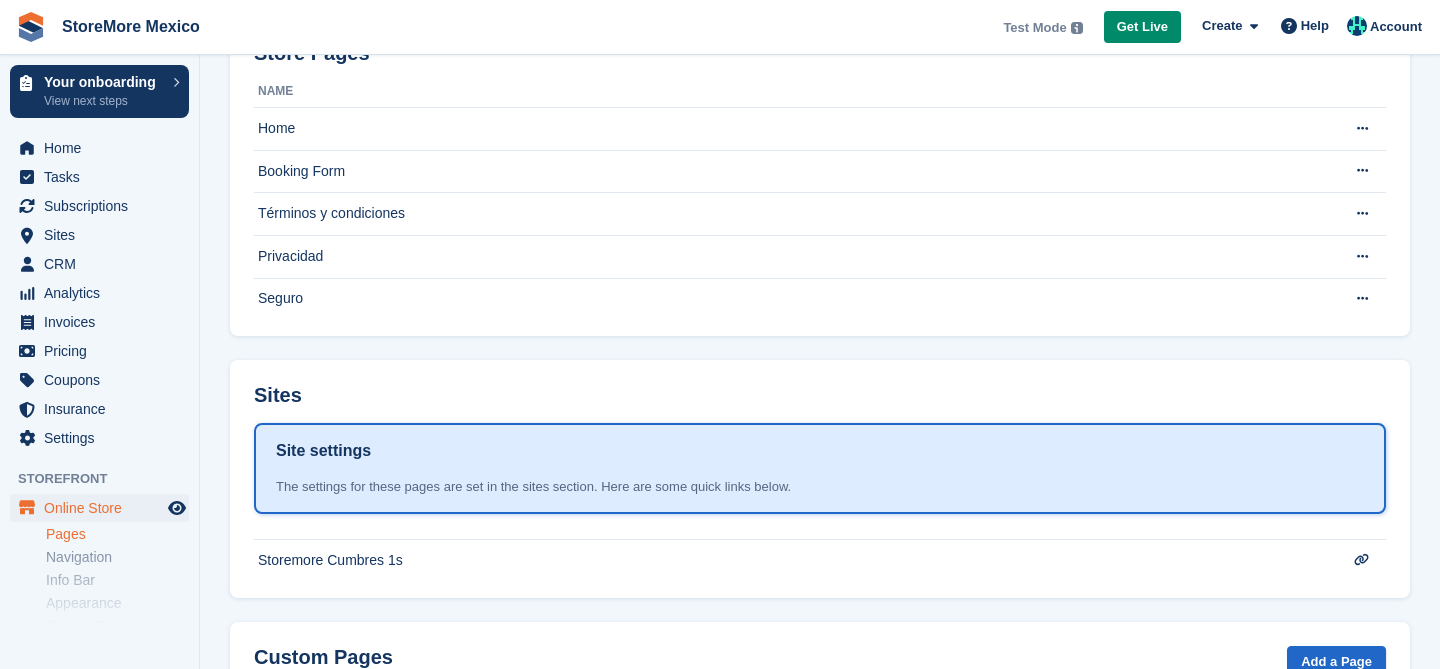 scroll, scrollTop: 176, scrollLeft: 0, axis: vertical 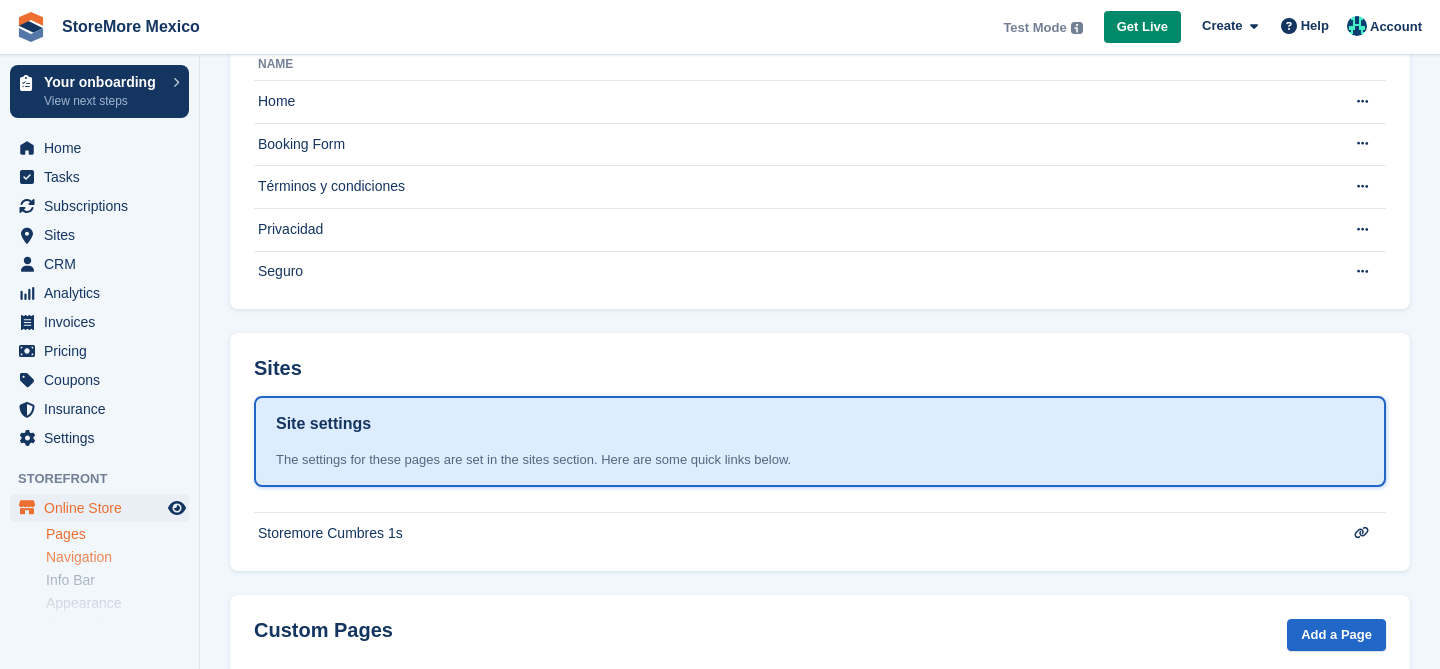 click on "Navigation" at bounding box center (117, 557) 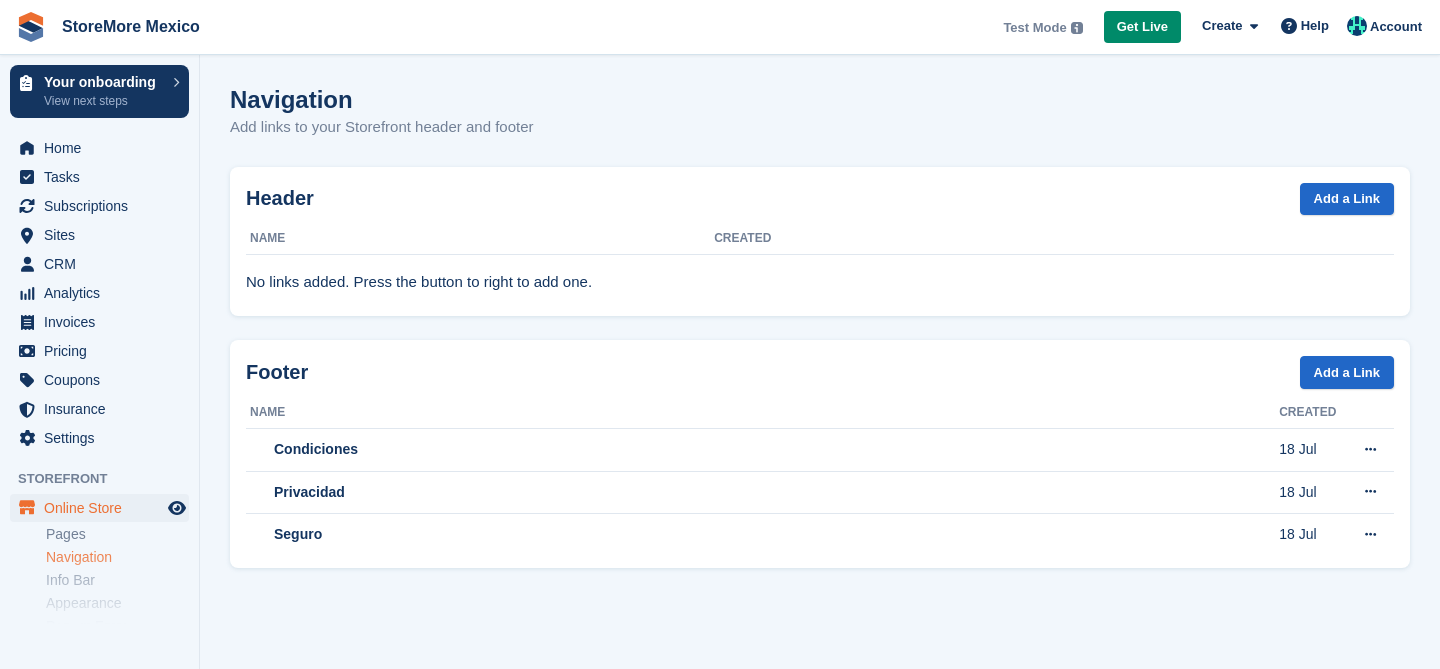 scroll, scrollTop: 0, scrollLeft: 0, axis: both 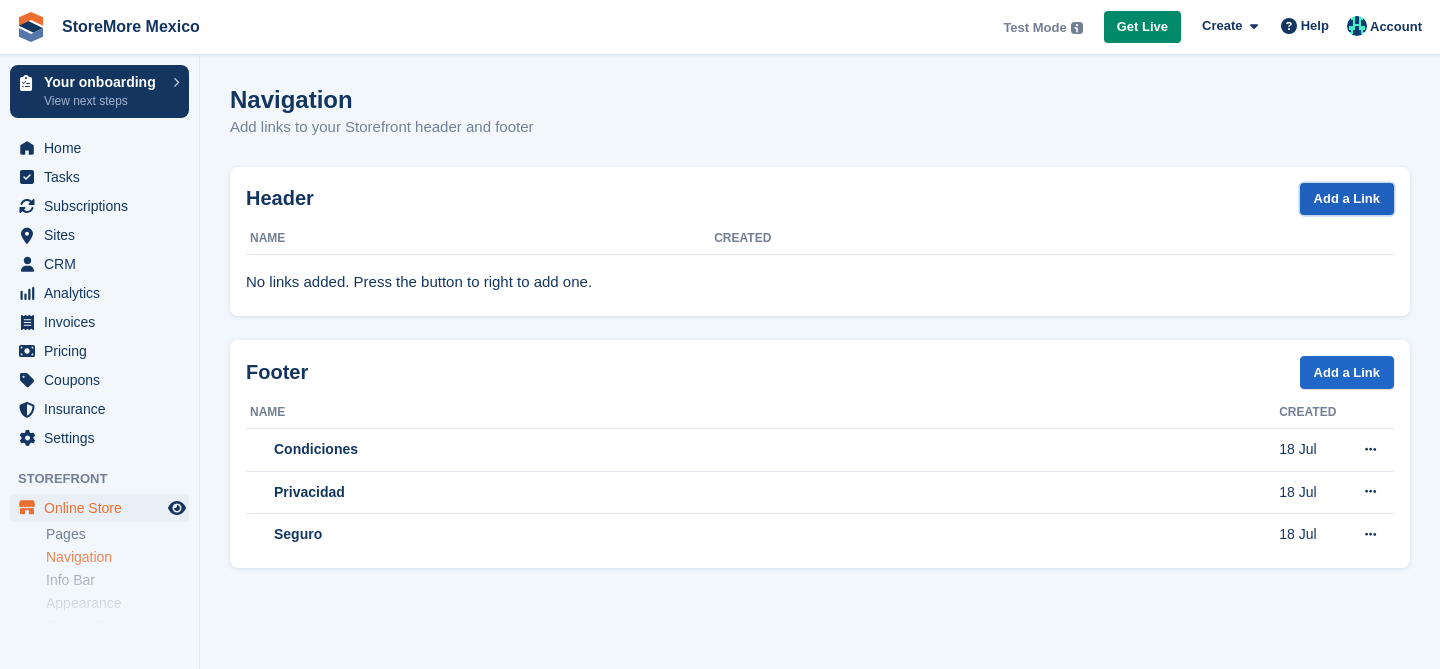 click on "Add a Link" at bounding box center (1347, 199) 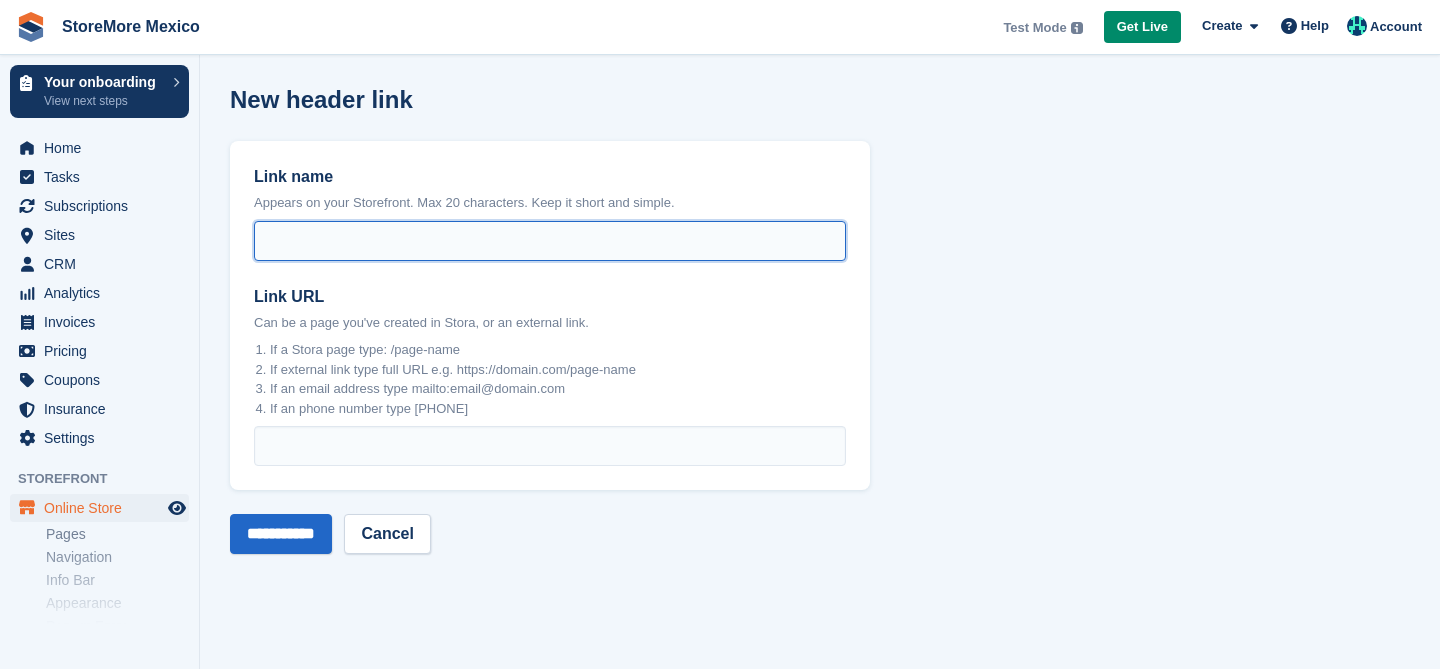 click on "Link name" at bounding box center [550, 241] 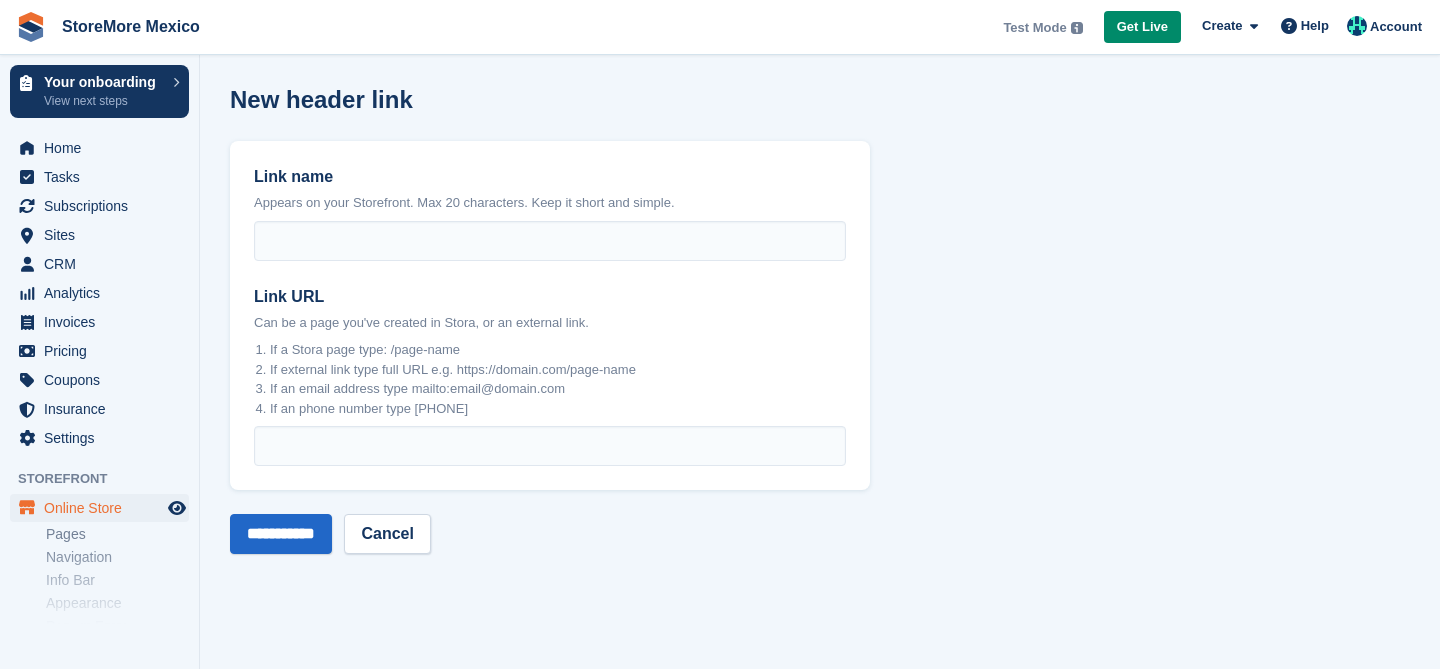 click on "Link name
Appears on your Storefront. Max 20 characters. Keep it short and simple.
Link URL
Can be a page you've created in Stora, or an external link.
If a Stora page type: /page-name
If external link type full URL e.g. https://domain.com/page-name
If an email address type mailto:email@domain.com
If an phone number type tel:+440000000000" at bounding box center [550, 315] 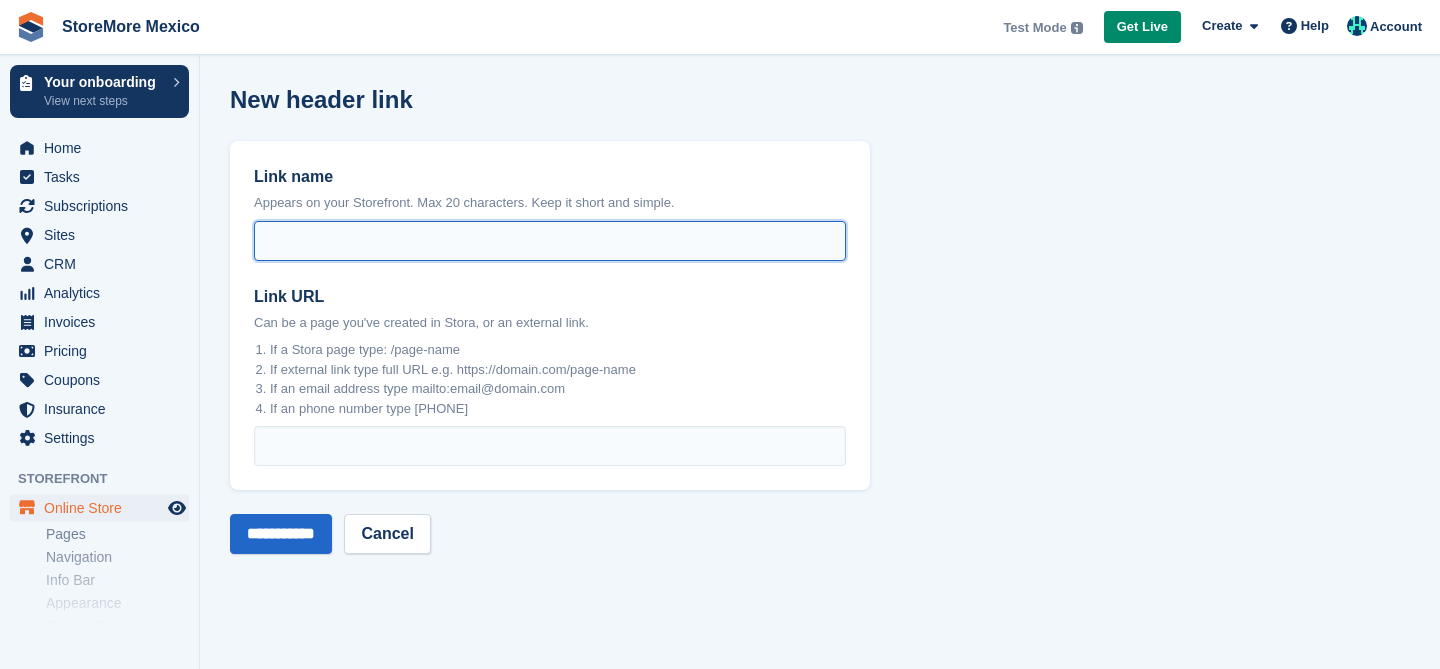 click on "Link name" at bounding box center (550, 241) 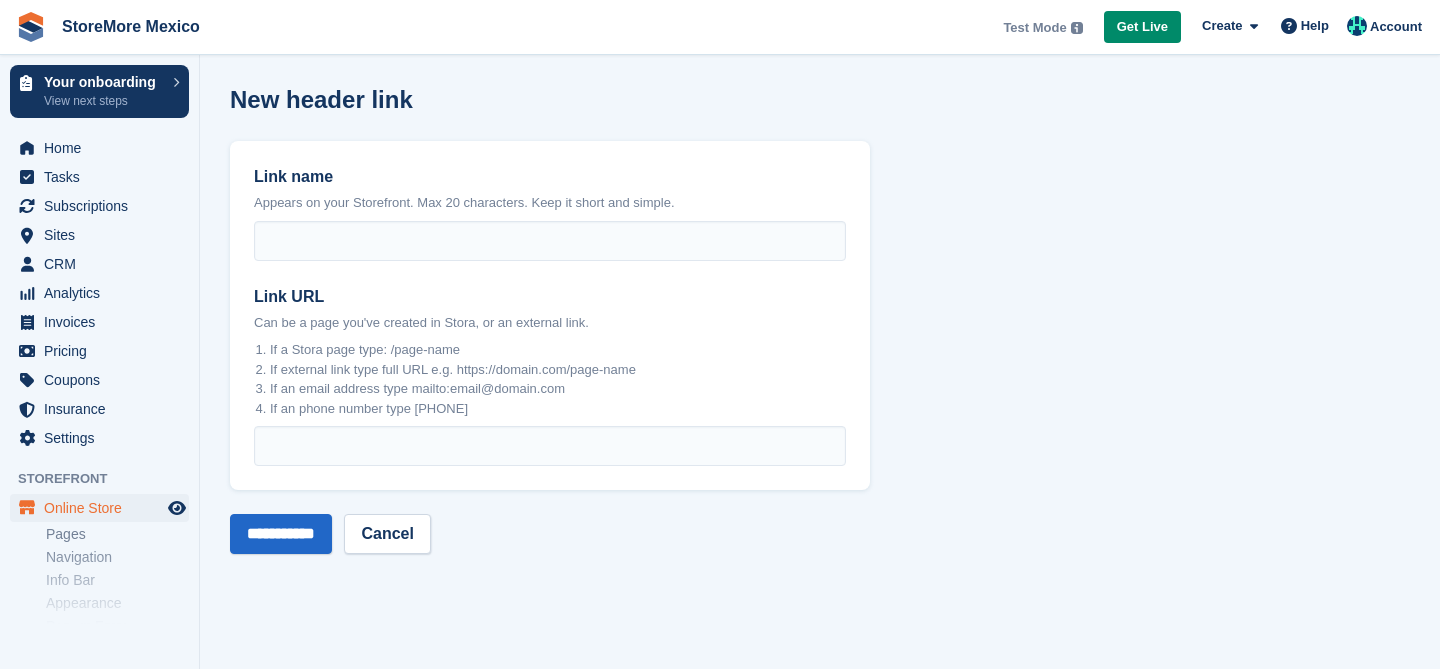 click on "Link name
Appears on your Storefront. Max 20 characters. Keep it short and simple.
Link URL
Can be a page you've created in Stora, or an external link.
If a Stora page type: /page-name
If external link type full URL e.g. https://domain.com/page-name
If an email address type mailto:email@domain.com
If an phone number type tel:+440000000000" at bounding box center [550, 315] 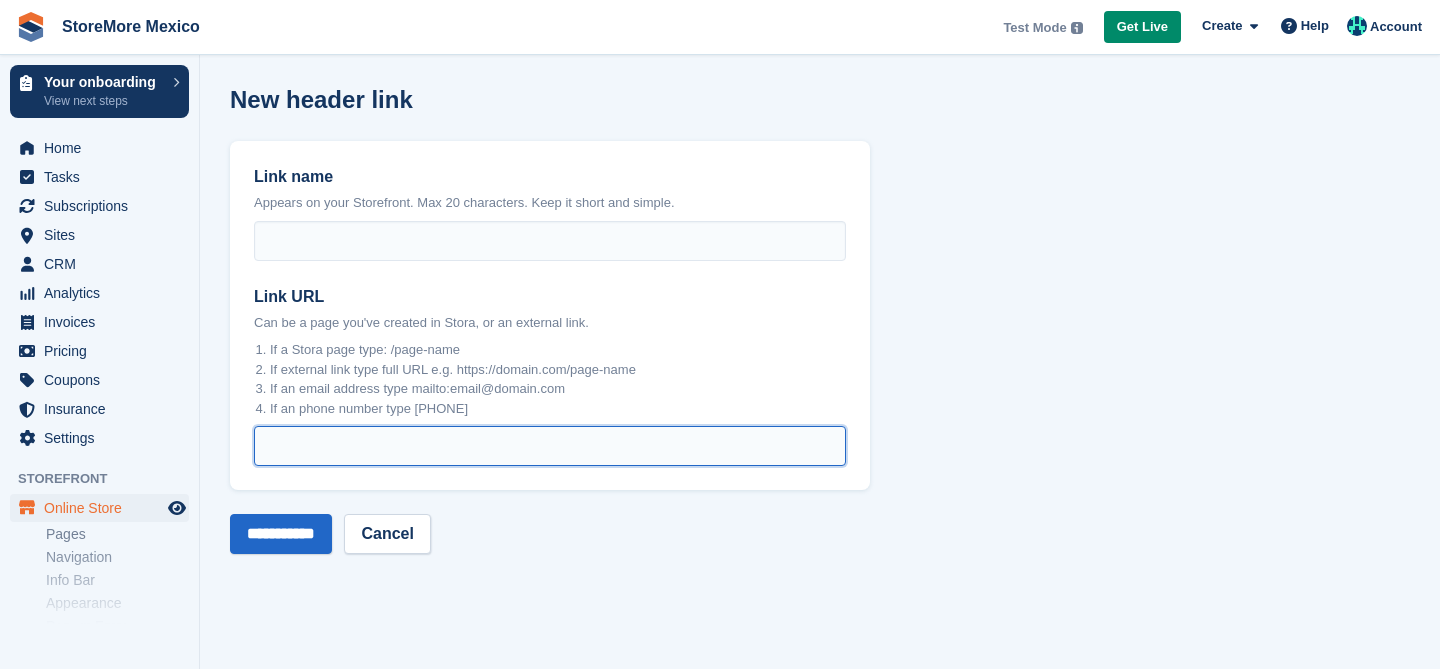 click on "Link URL" at bounding box center [550, 446] 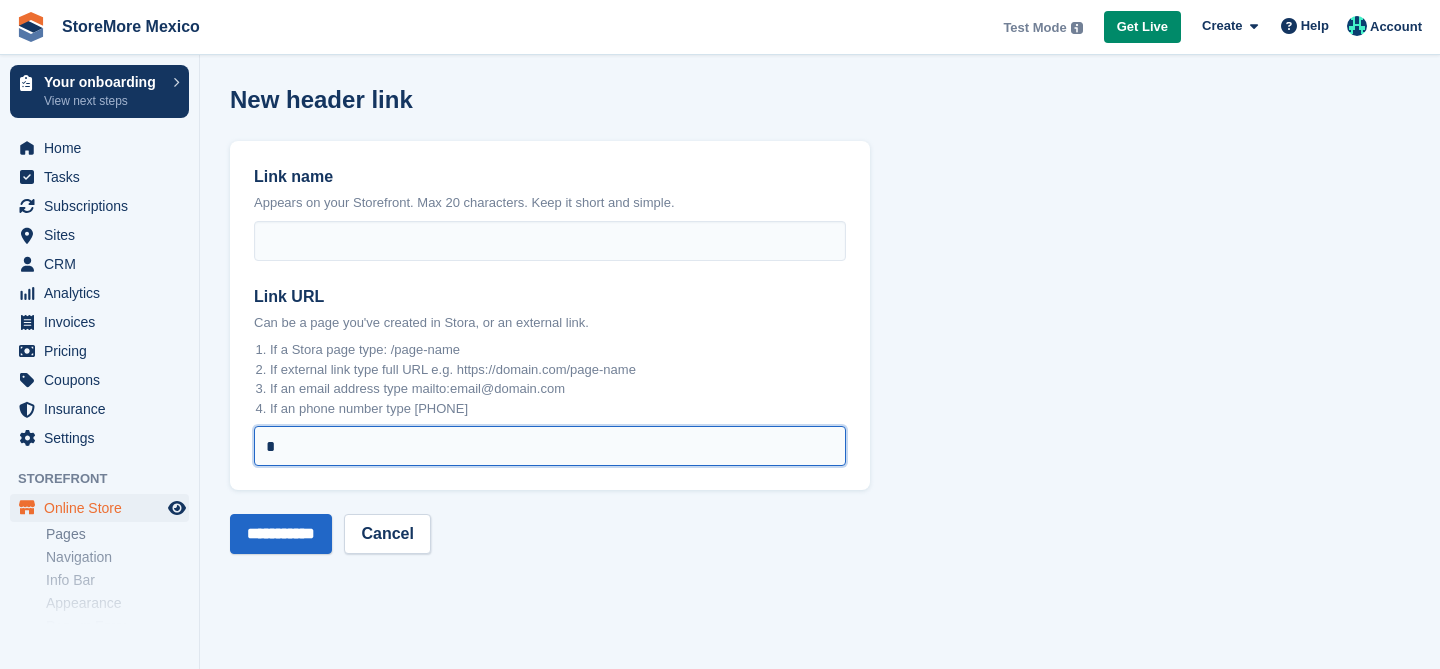 type 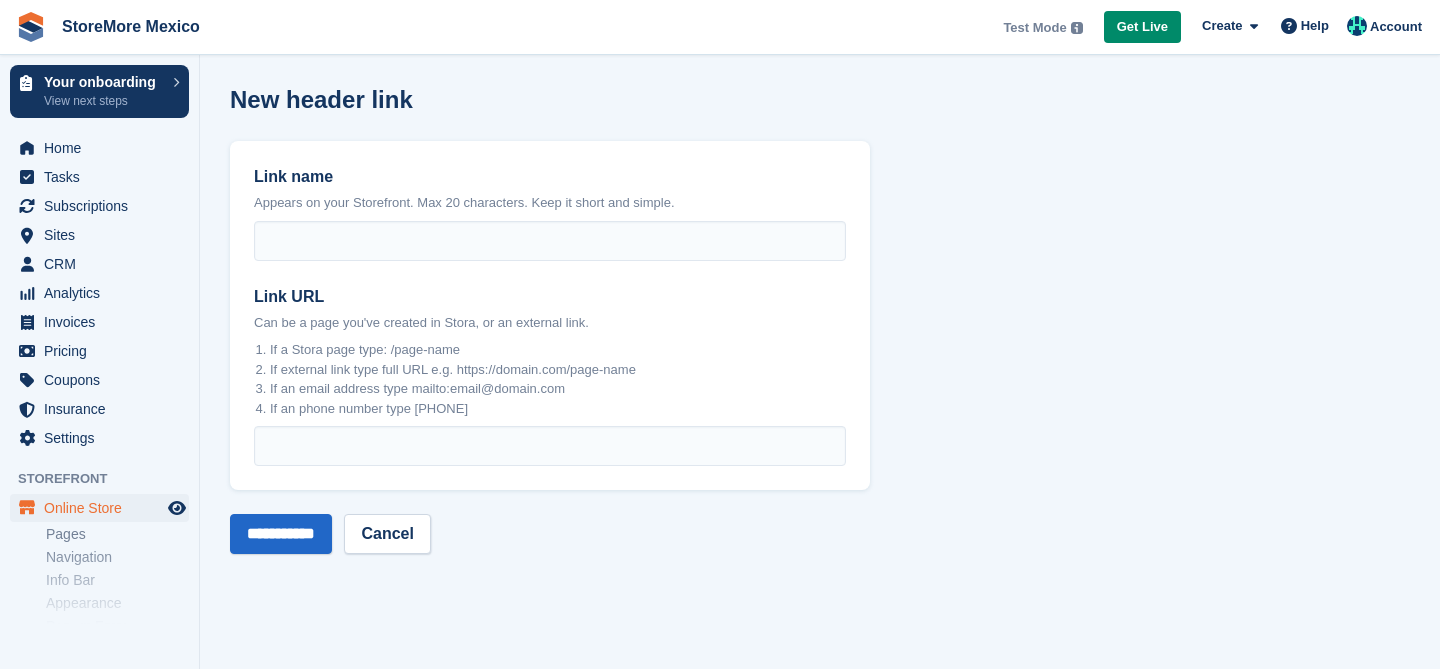 click on "**********" at bounding box center [550, 534] 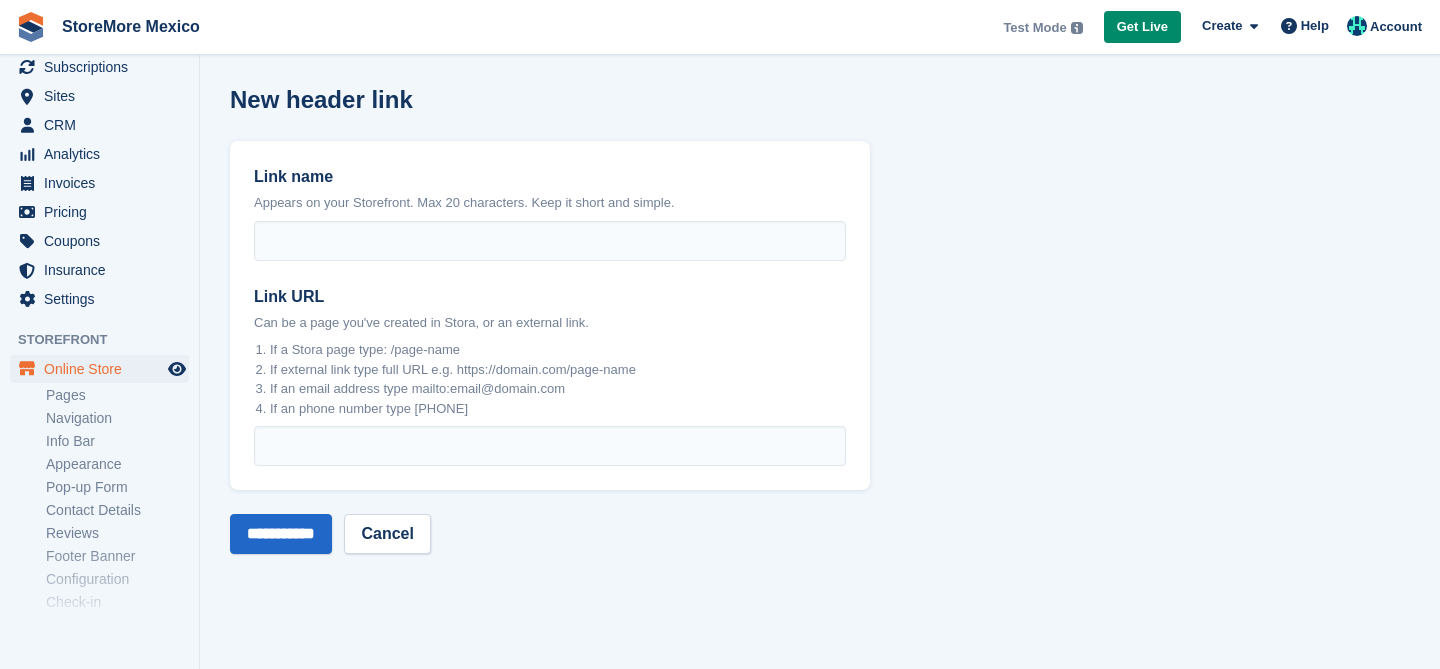 scroll, scrollTop: 154, scrollLeft: 0, axis: vertical 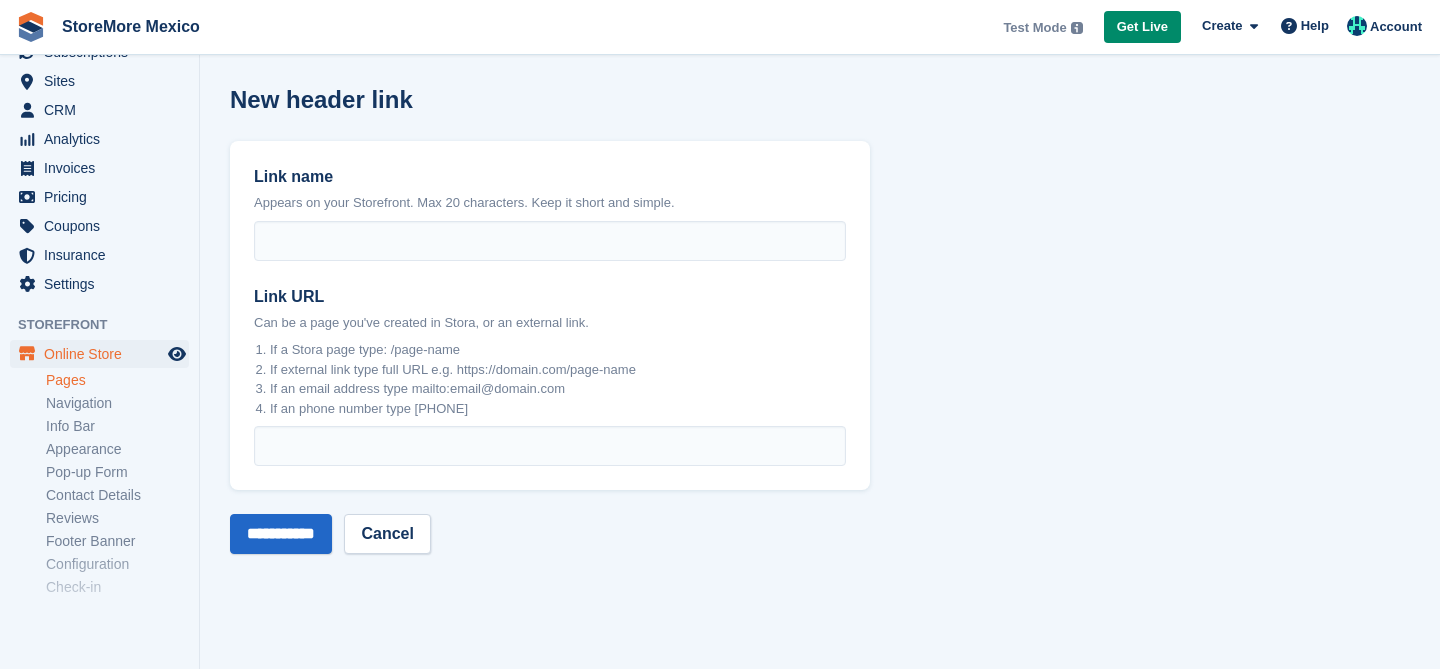 click on "Pages" at bounding box center [117, 380] 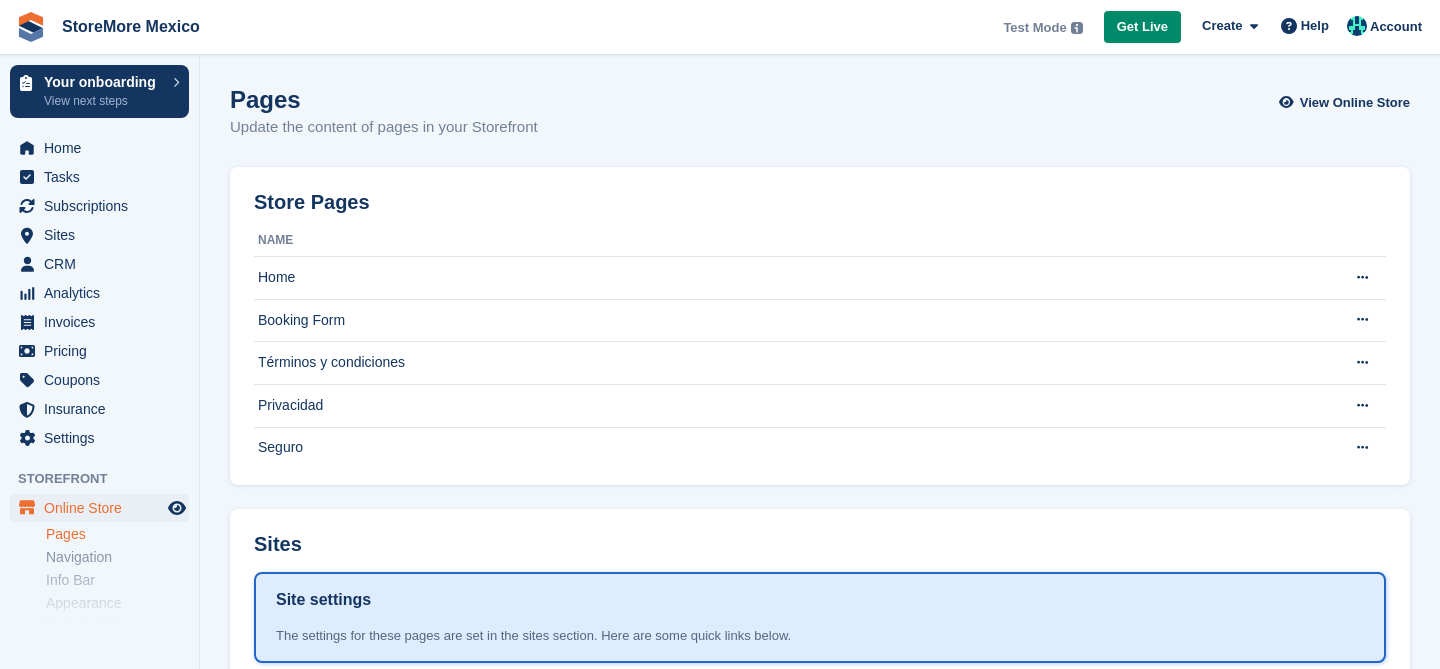 scroll, scrollTop: 7, scrollLeft: 0, axis: vertical 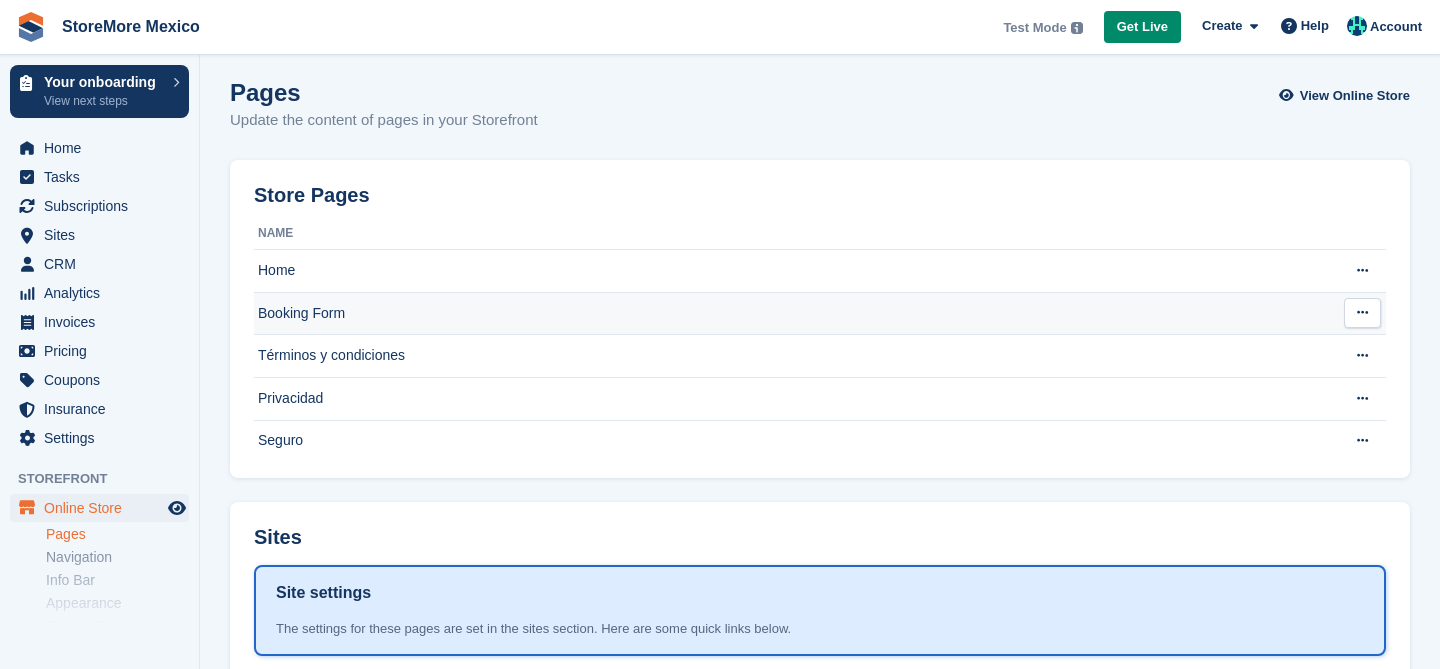click on "Booking Form" at bounding box center (791, 313) 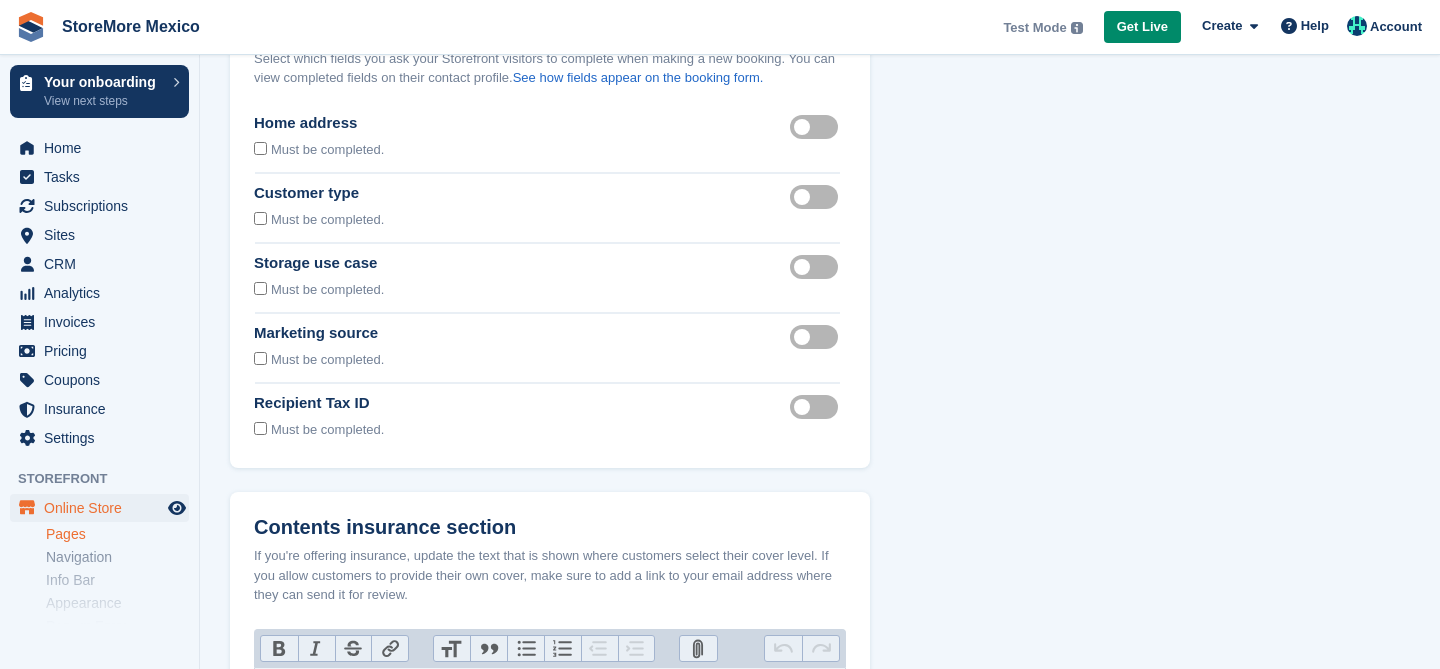 scroll, scrollTop: 150, scrollLeft: 0, axis: vertical 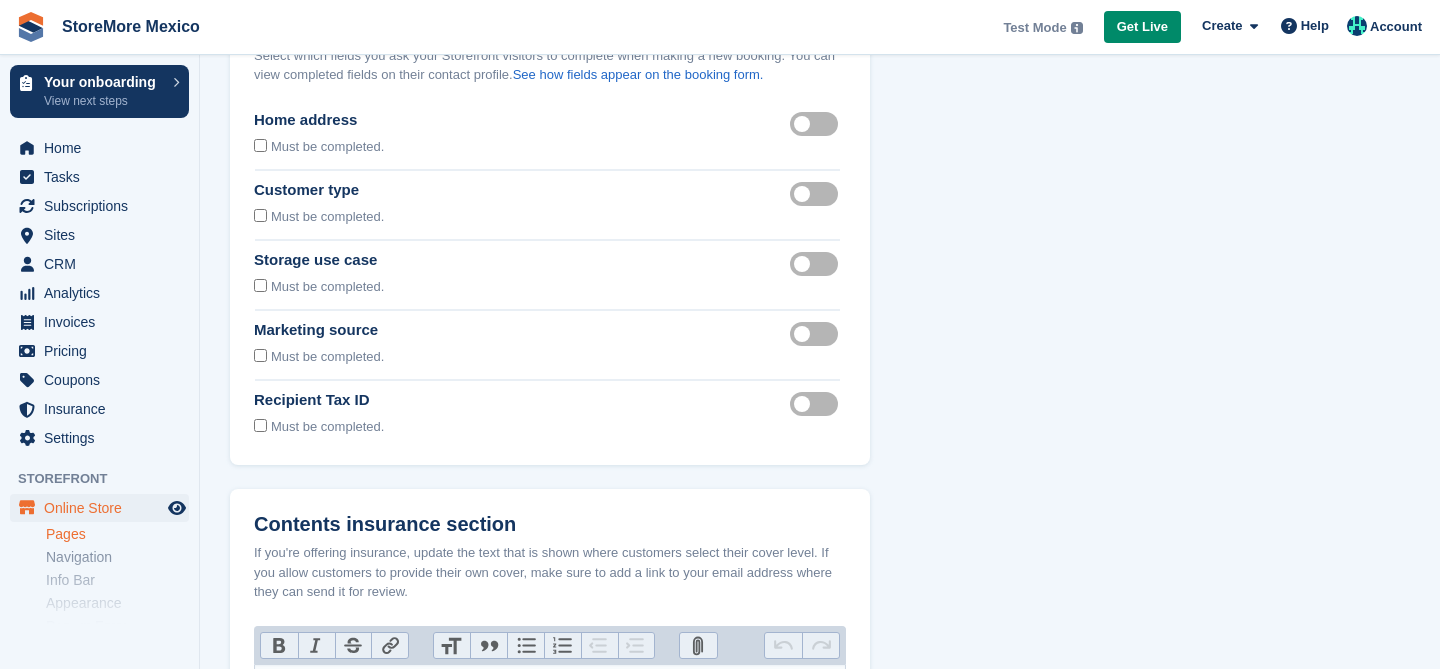 click on "Recipient tax id visible" at bounding box center [818, 403] 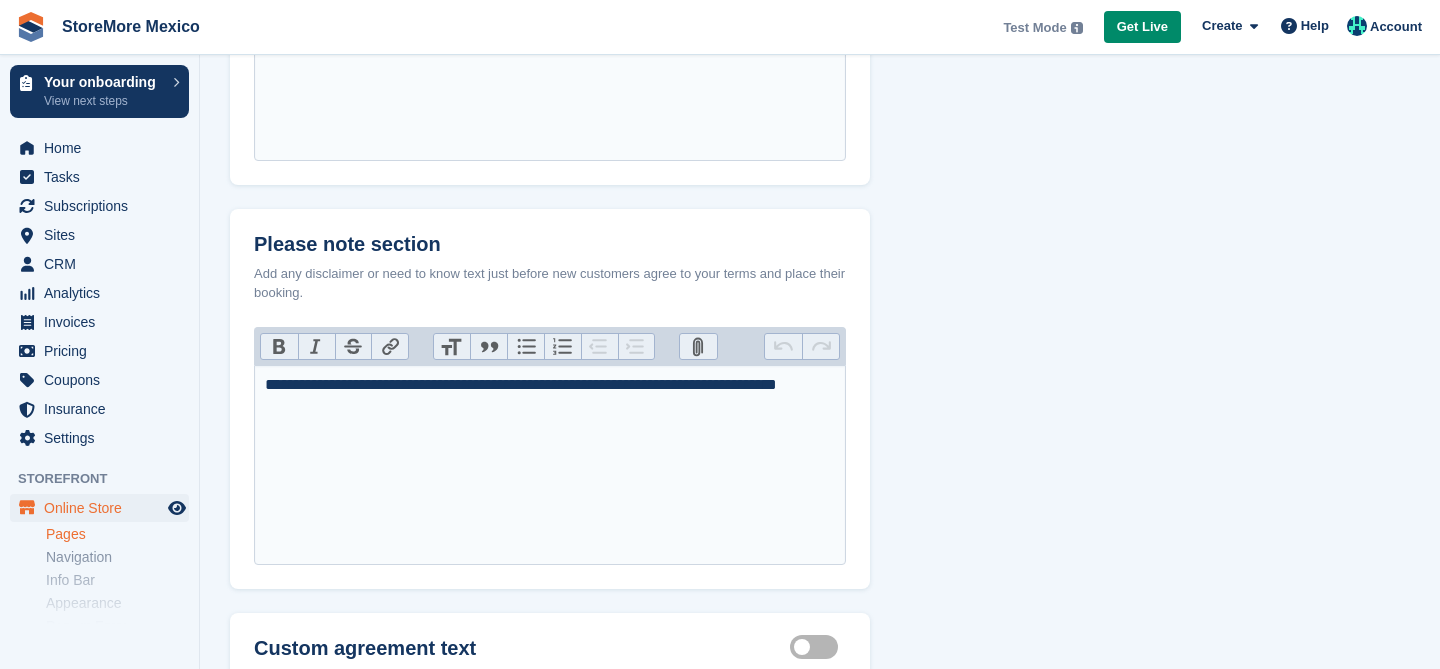 scroll, scrollTop: 899, scrollLeft: 0, axis: vertical 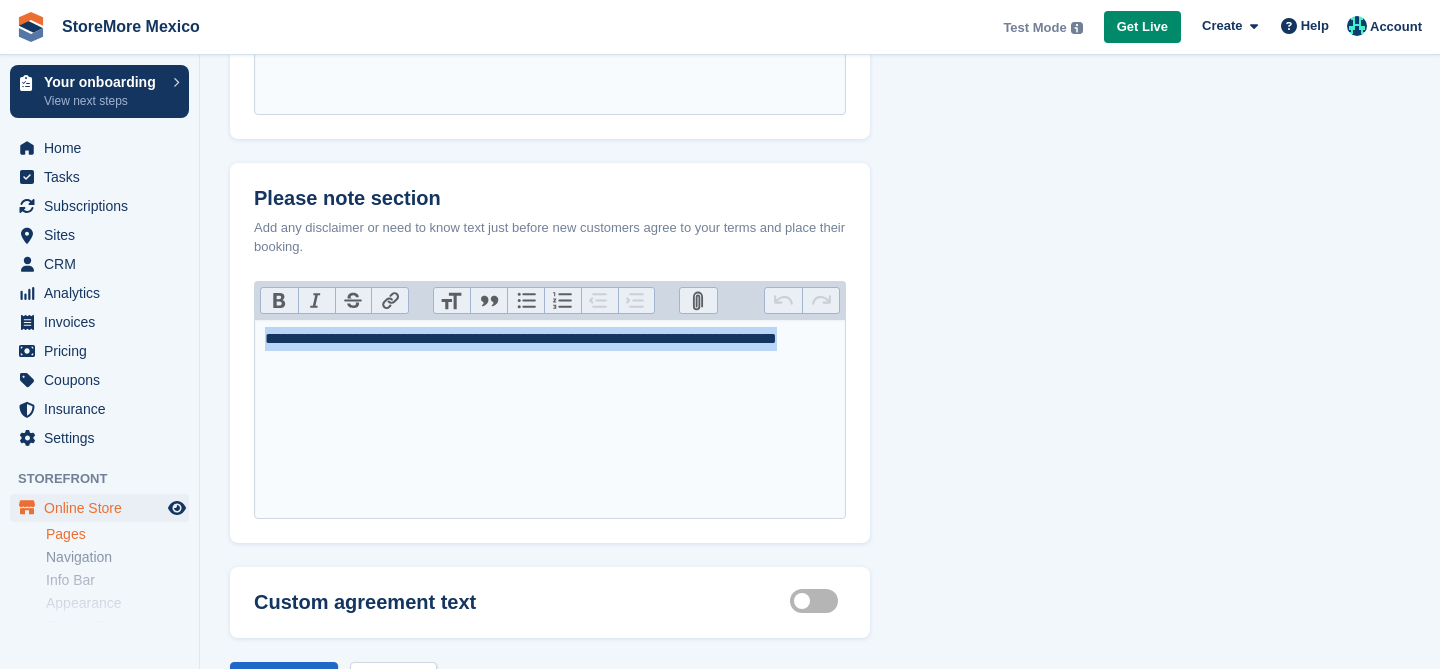 drag, startPoint x: 343, startPoint y: 377, endPoint x: 264, endPoint y: 346, distance: 84.8646 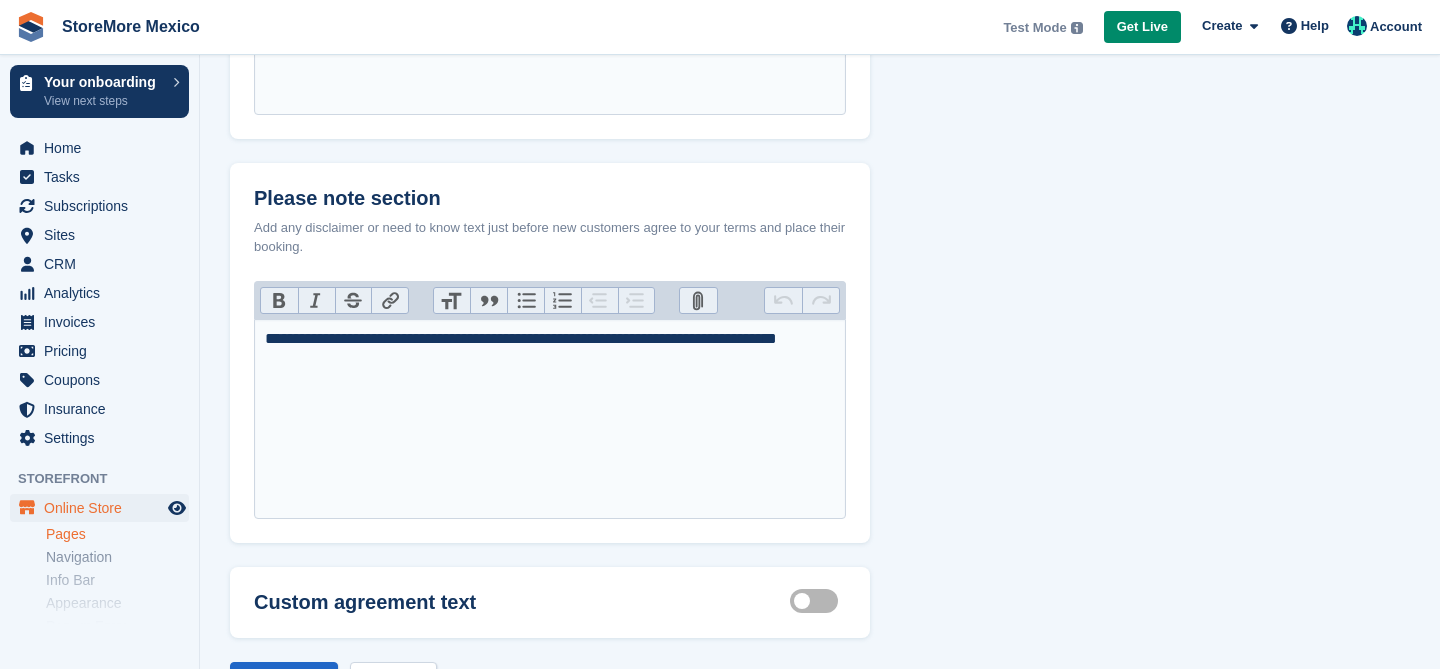 click on "**********" at bounding box center [550, 419] 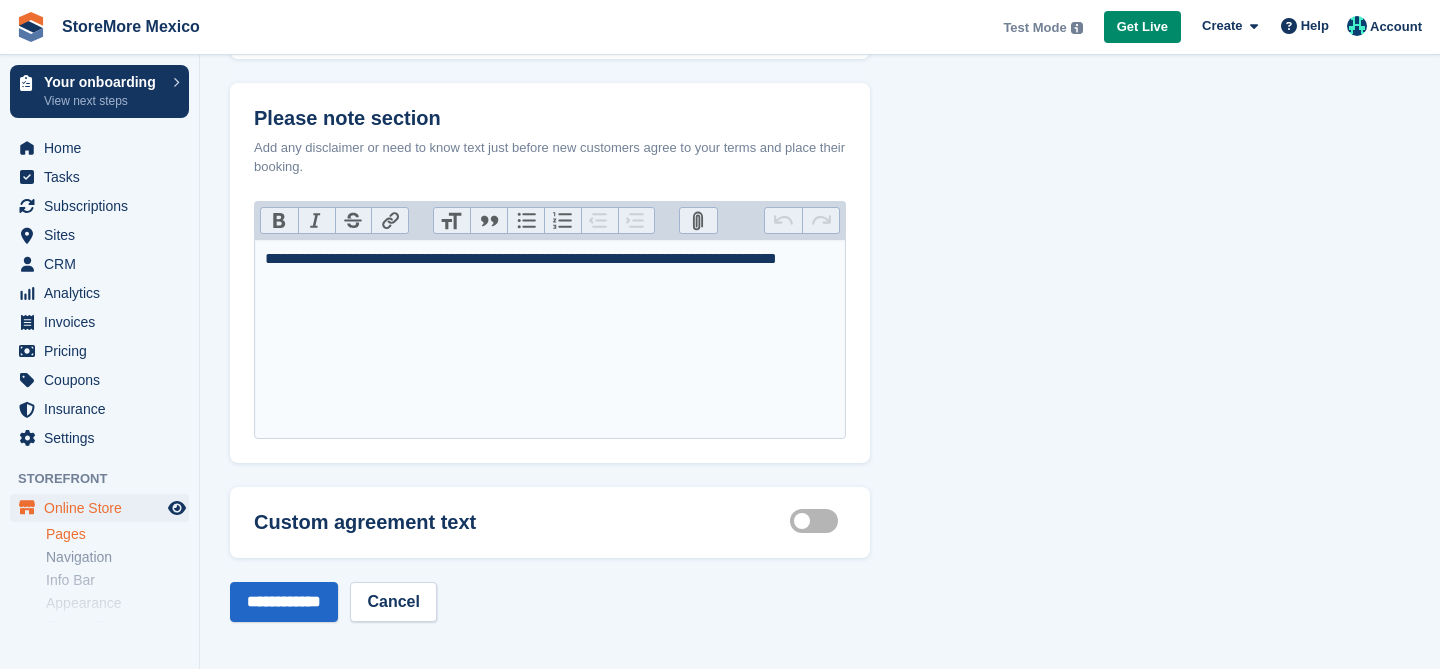 scroll, scrollTop: 985, scrollLeft: 0, axis: vertical 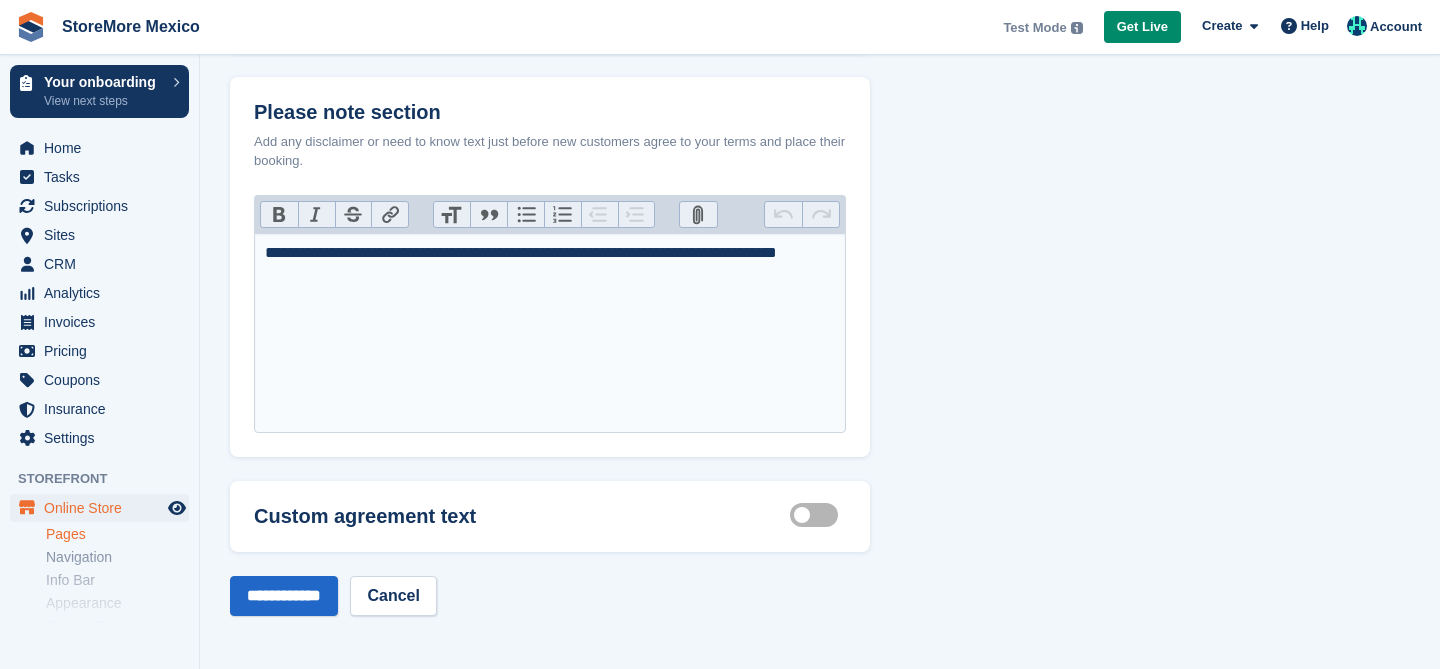 click on "Customisable terms active" at bounding box center [818, 515] 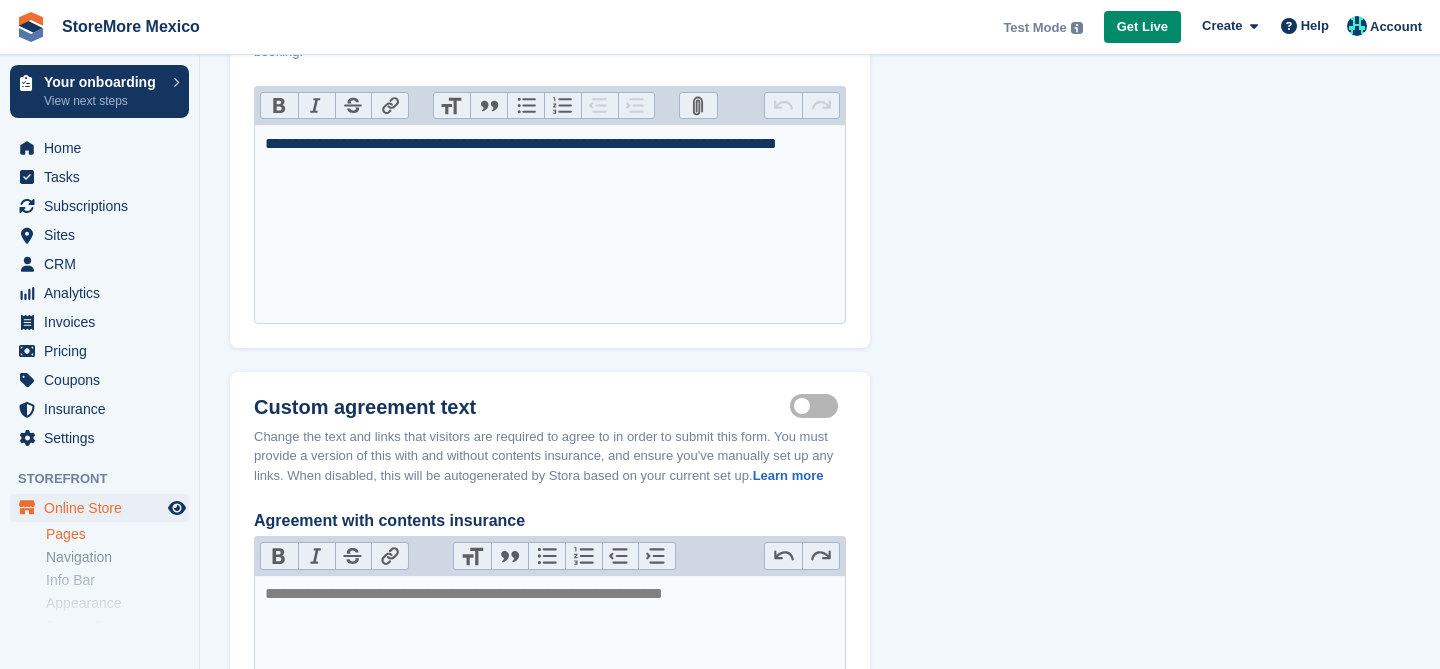 click on "Customisable terms active" at bounding box center [818, 406] 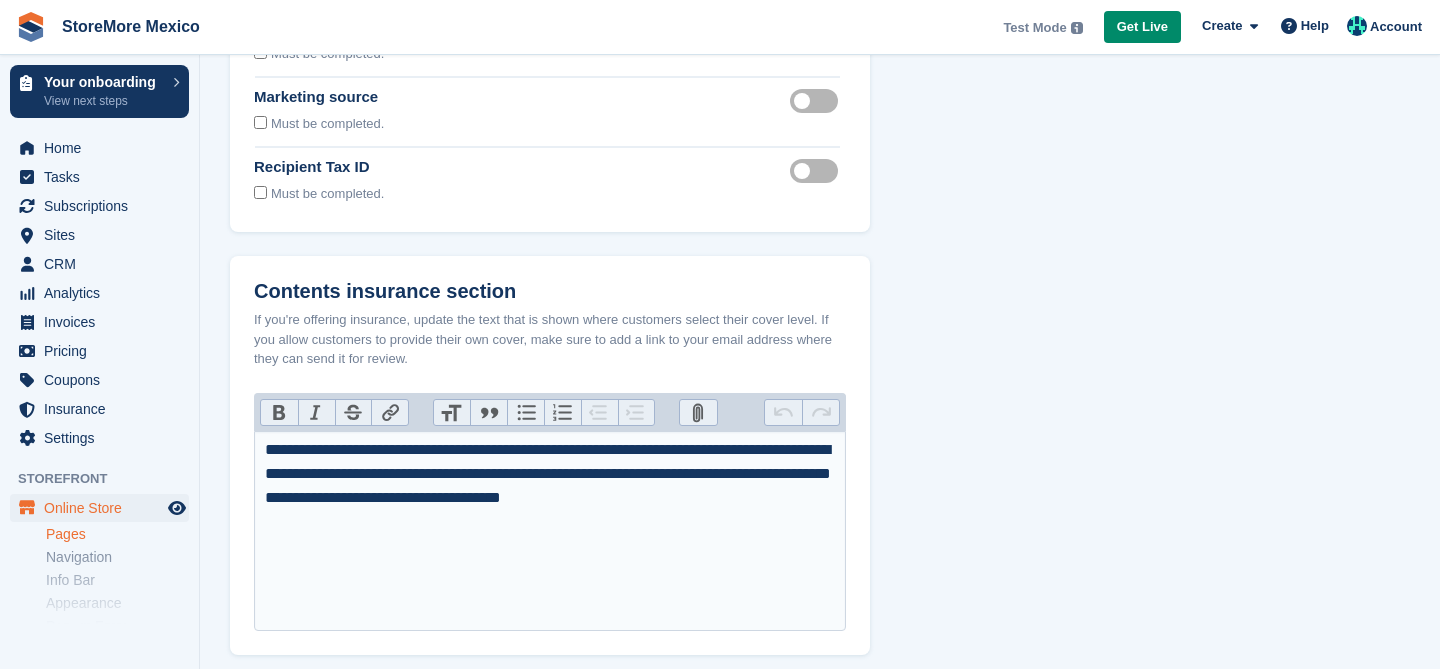 scroll, scrollTop: 0, scrollLeft: 0, axis: both 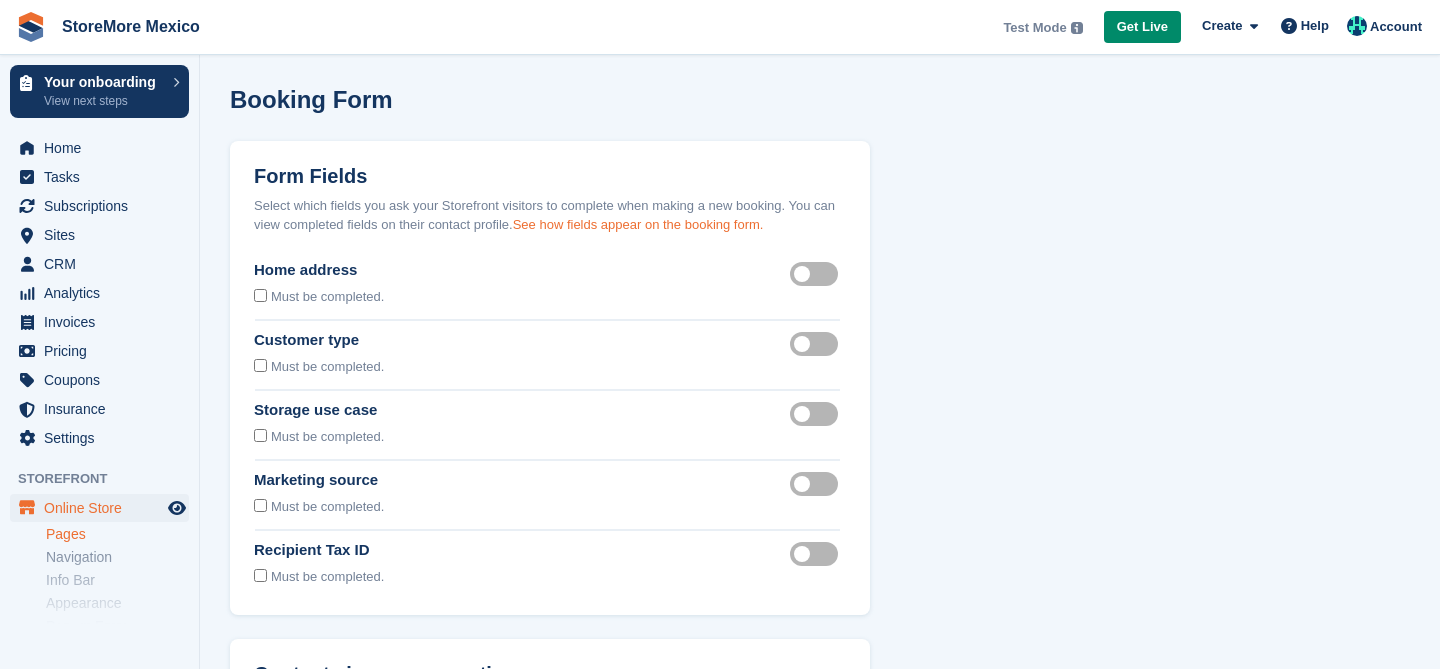 click on "See how fields appear on the booking form." at bounding box center (638, 224) 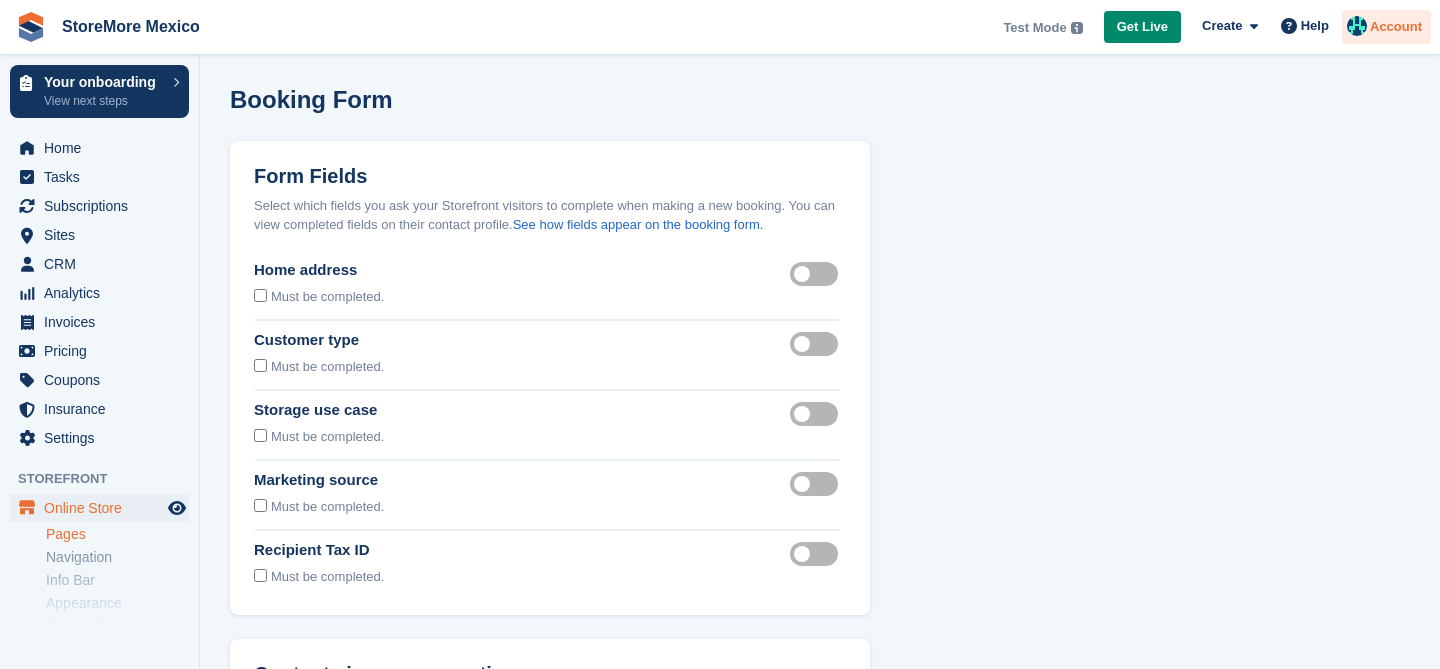 click at bounding box center (1357, 26) 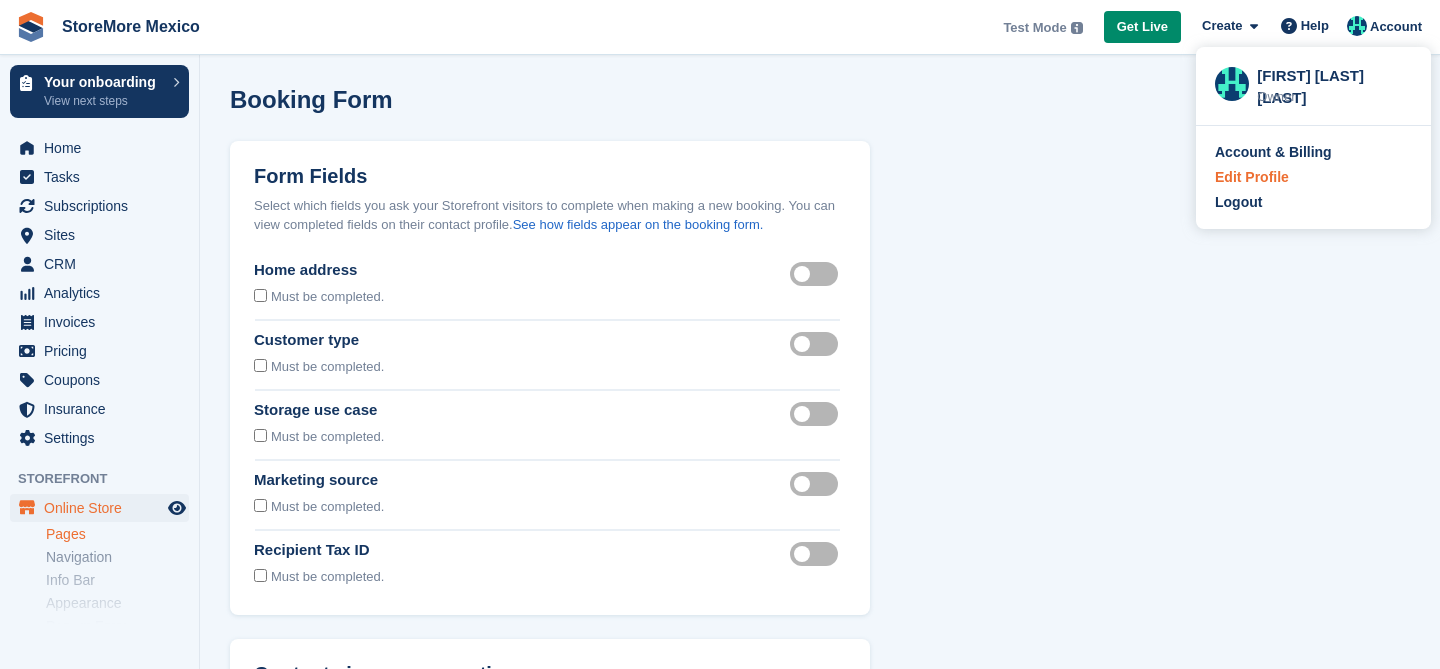 click on "Edit Profile" at bounding box center (1252, 177) 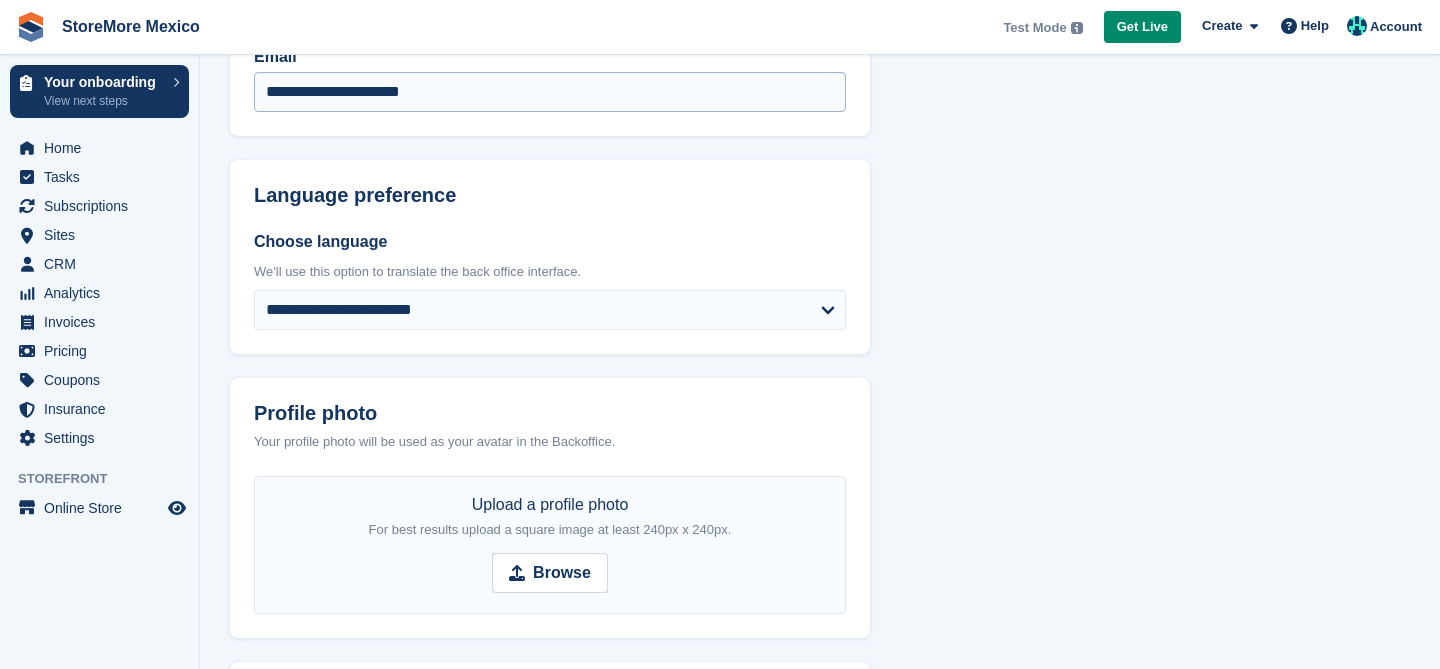 scroll, scrollTop: 263, scrollLeft: 0, axis: vertical 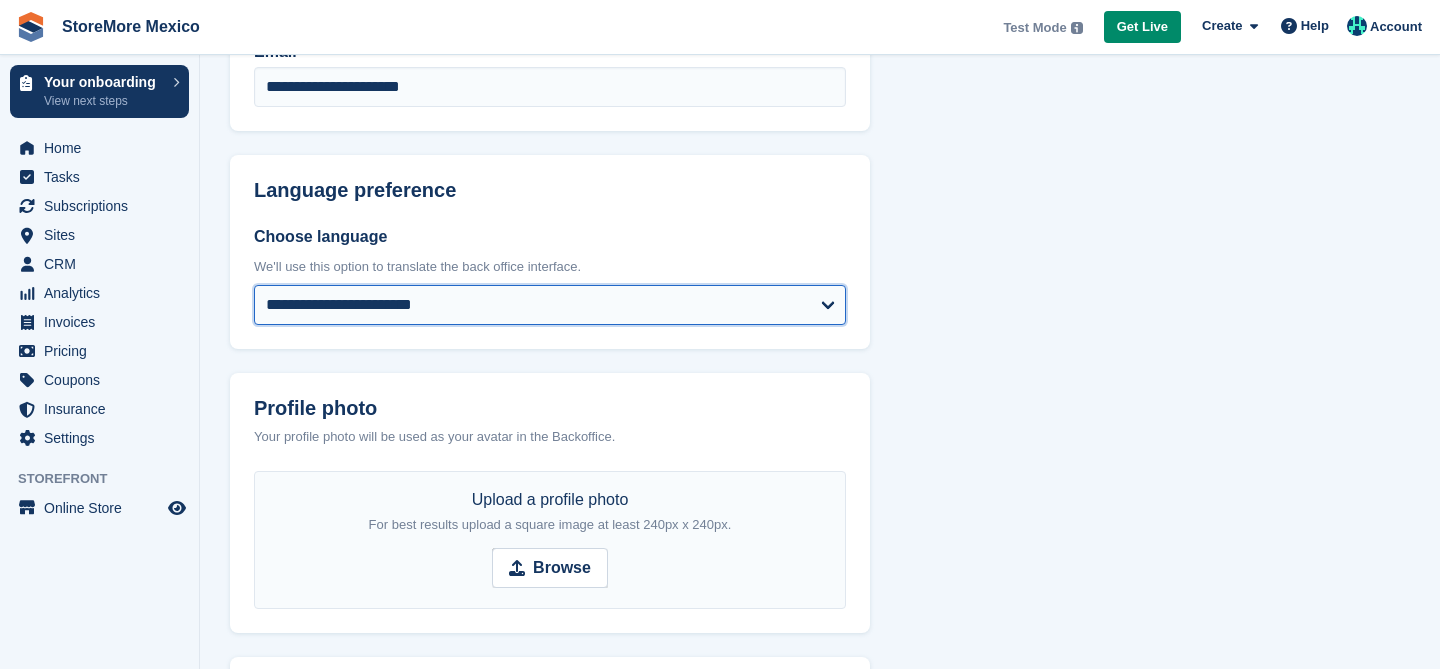click on "**********" at bounding box center [550, 305] 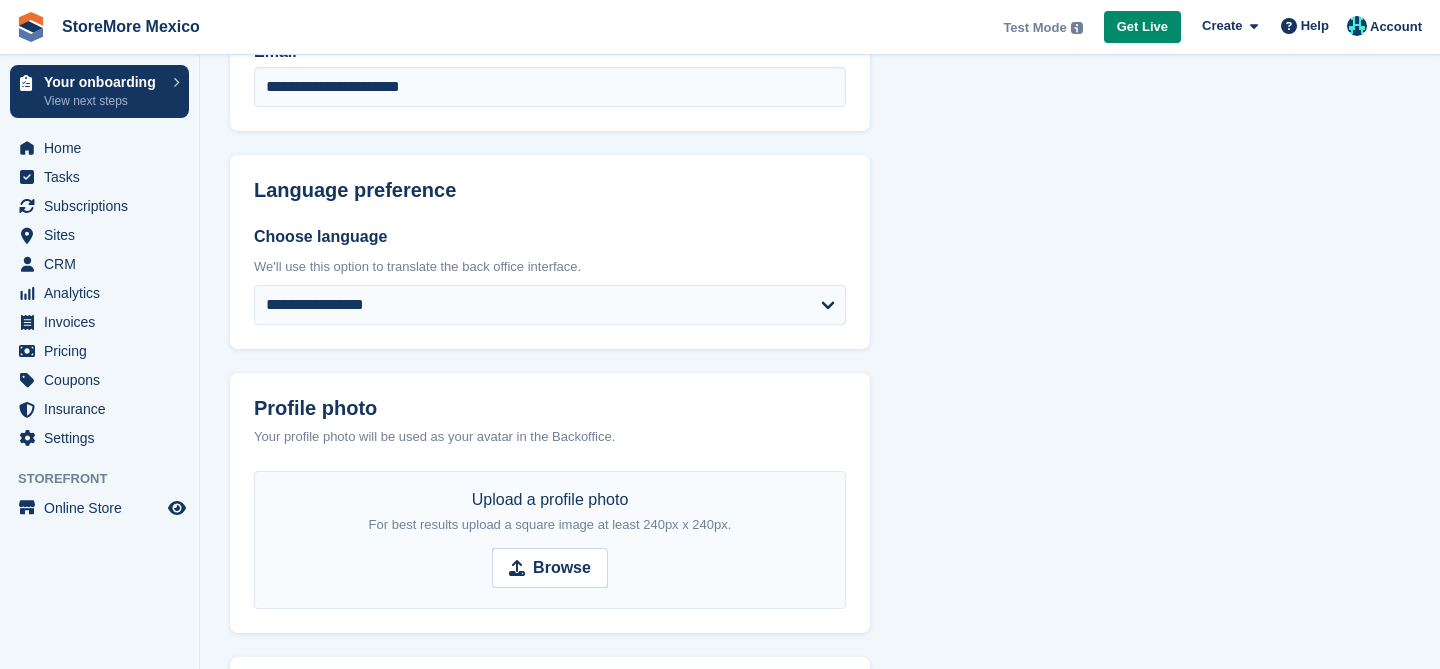 click on "**********" at bounding box center [820, 488] 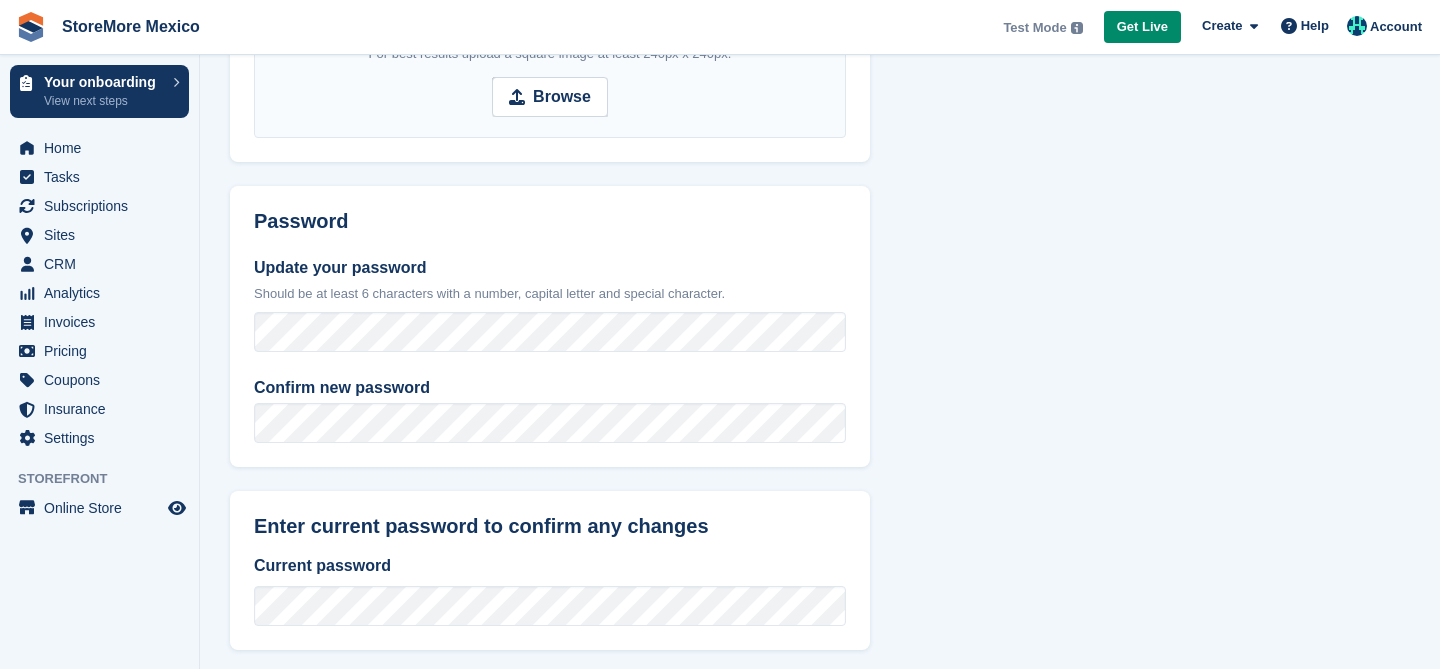 scroll, scrollTop: 832, scrollLeft: 0, axis: vertical 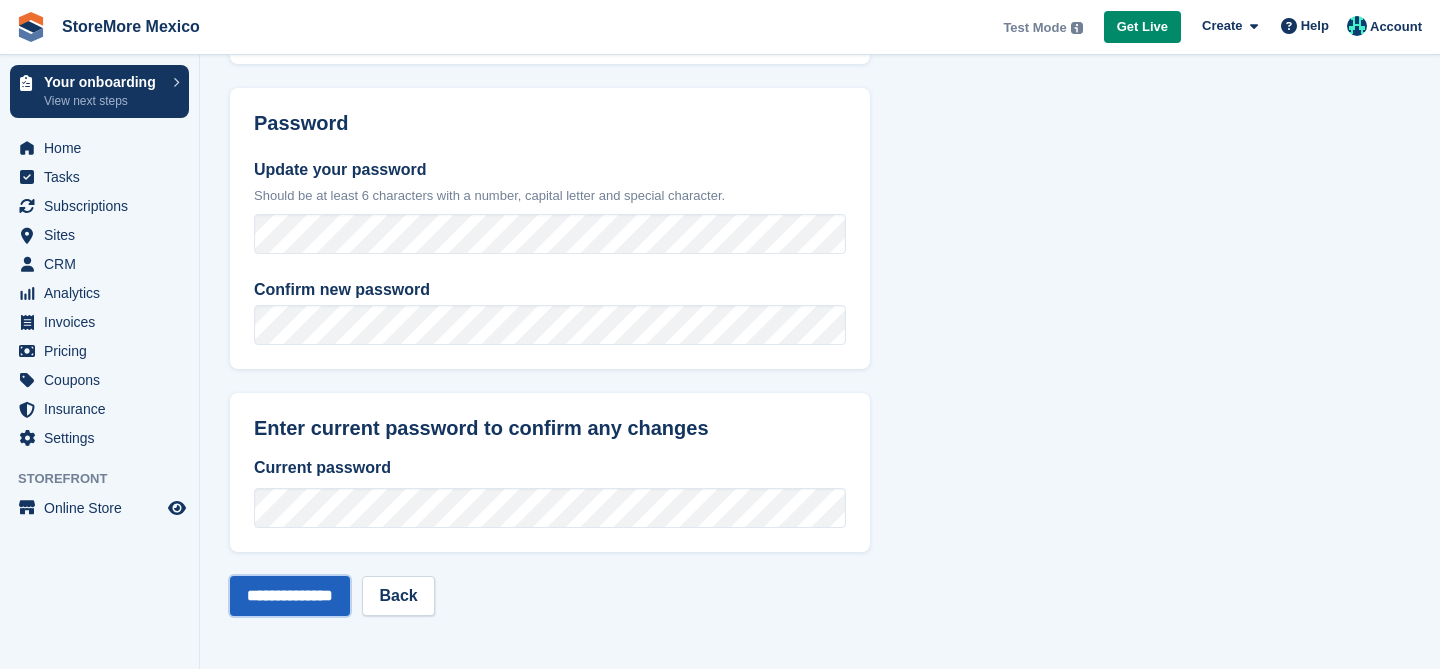 click on "**********" at bounding box center [290, 596] 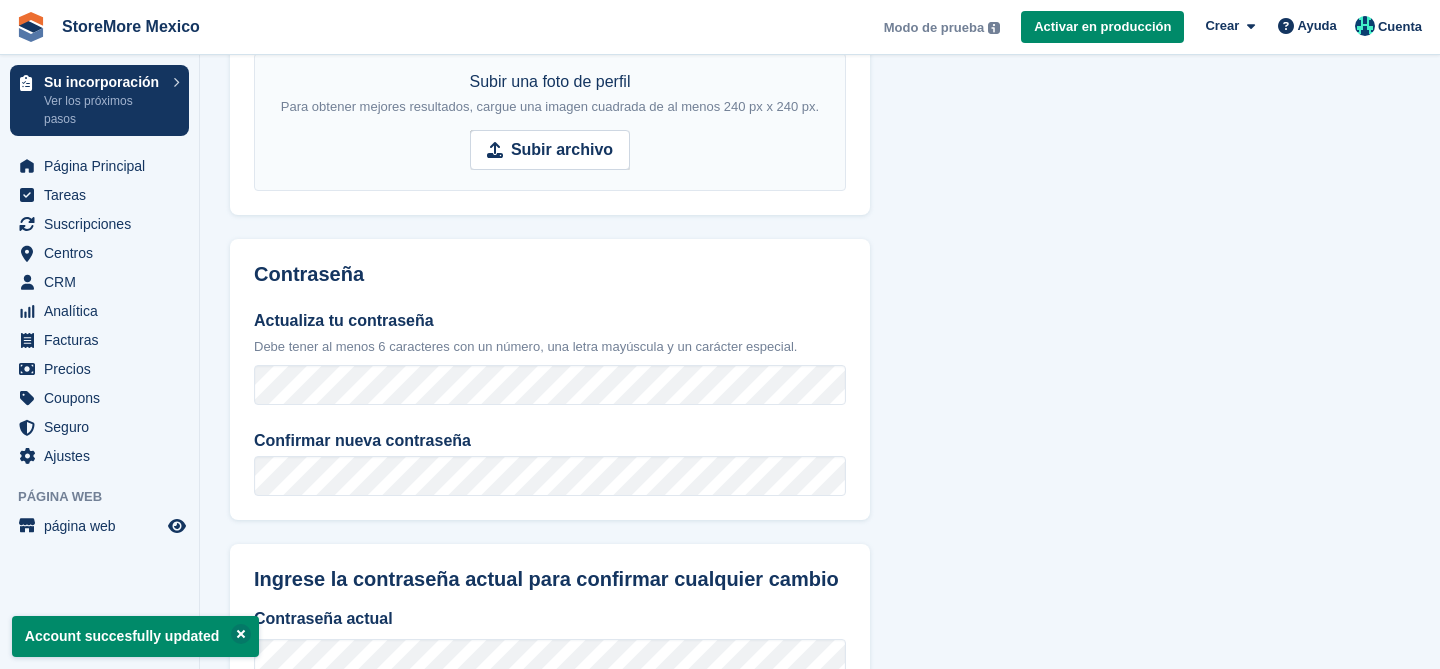 scroll, scrollTop: 832, scrollLeft: 0, axis: vertical 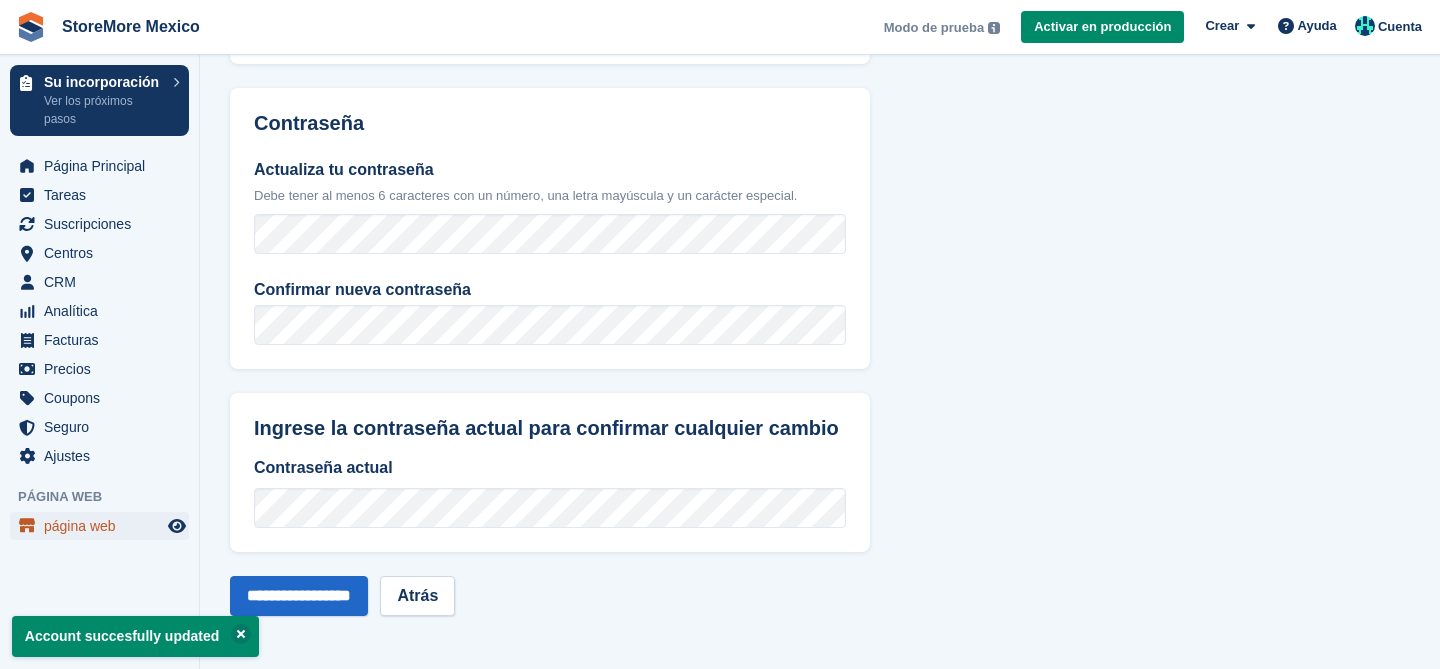 click on "página web" at bounding box center [104, 526] 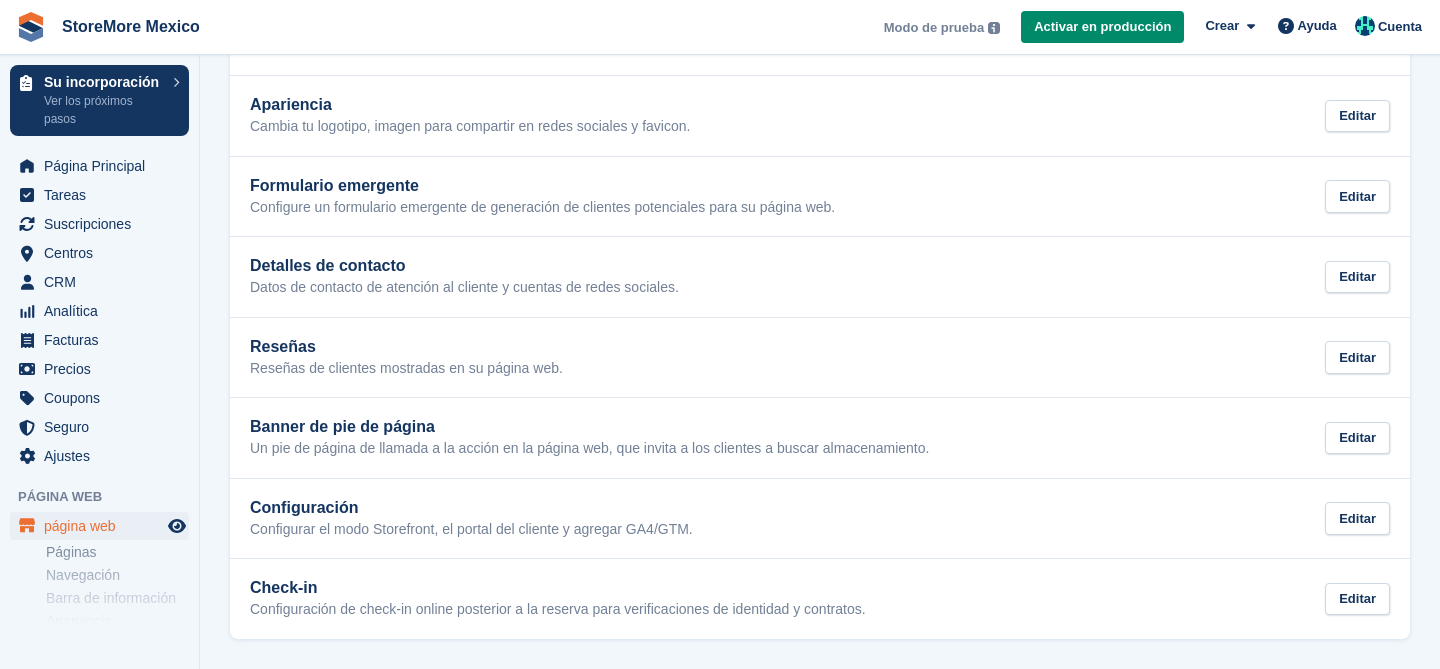 scroll, scrollTop: 0, scrollLeft: 0, axis: both 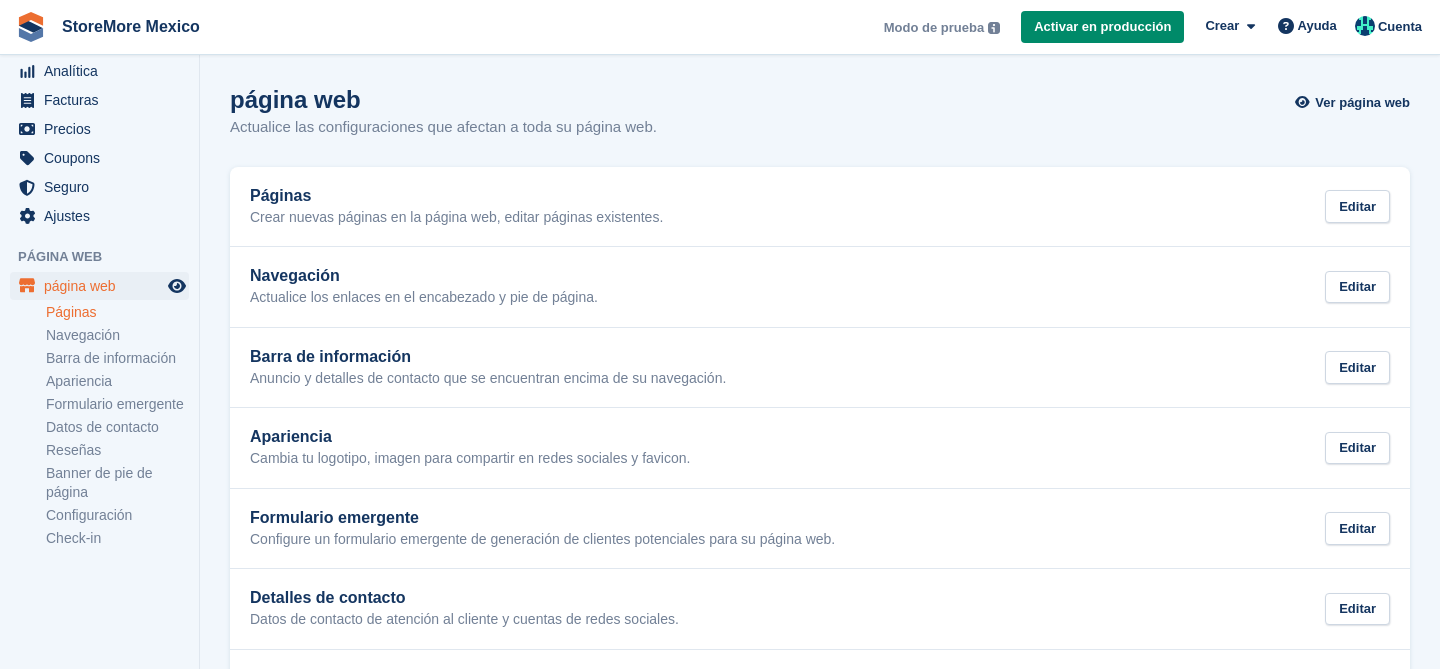click on "Páginas" at bounding box center (117, 312) 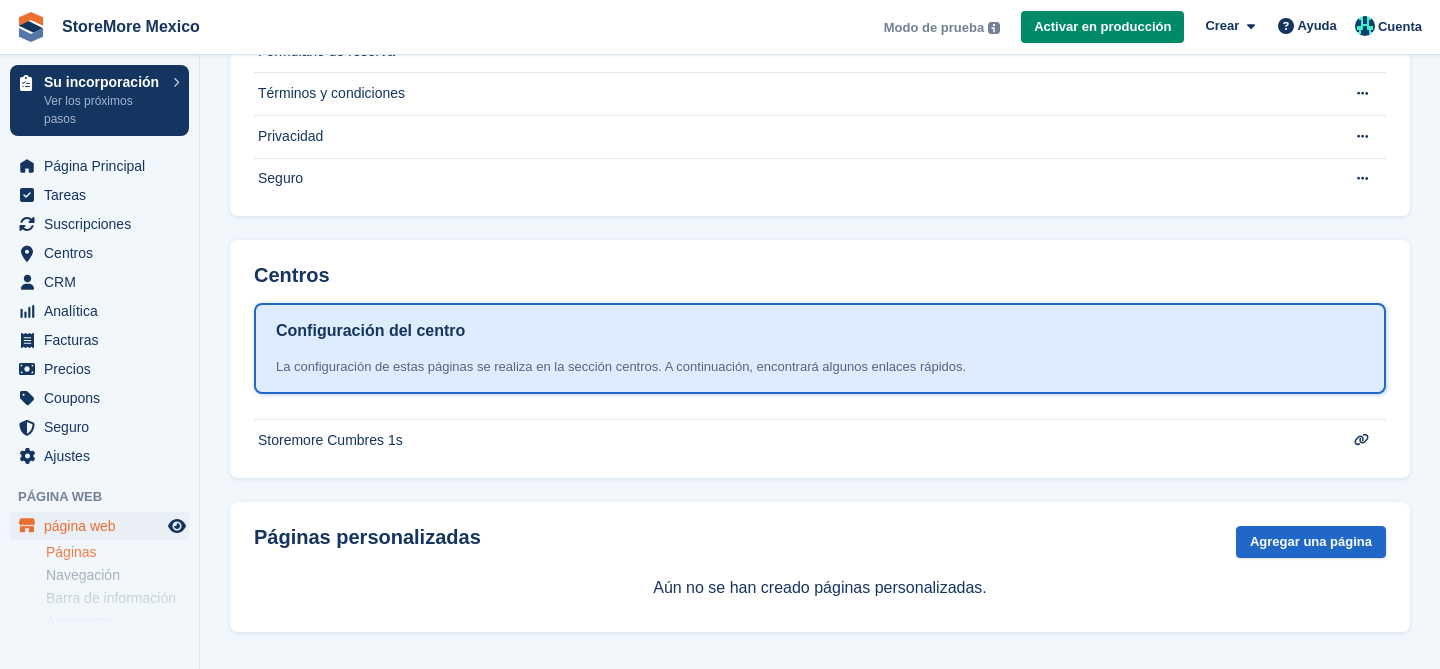 scroll, scrollTop: 274, scrollLeft: 0, axis: vertical 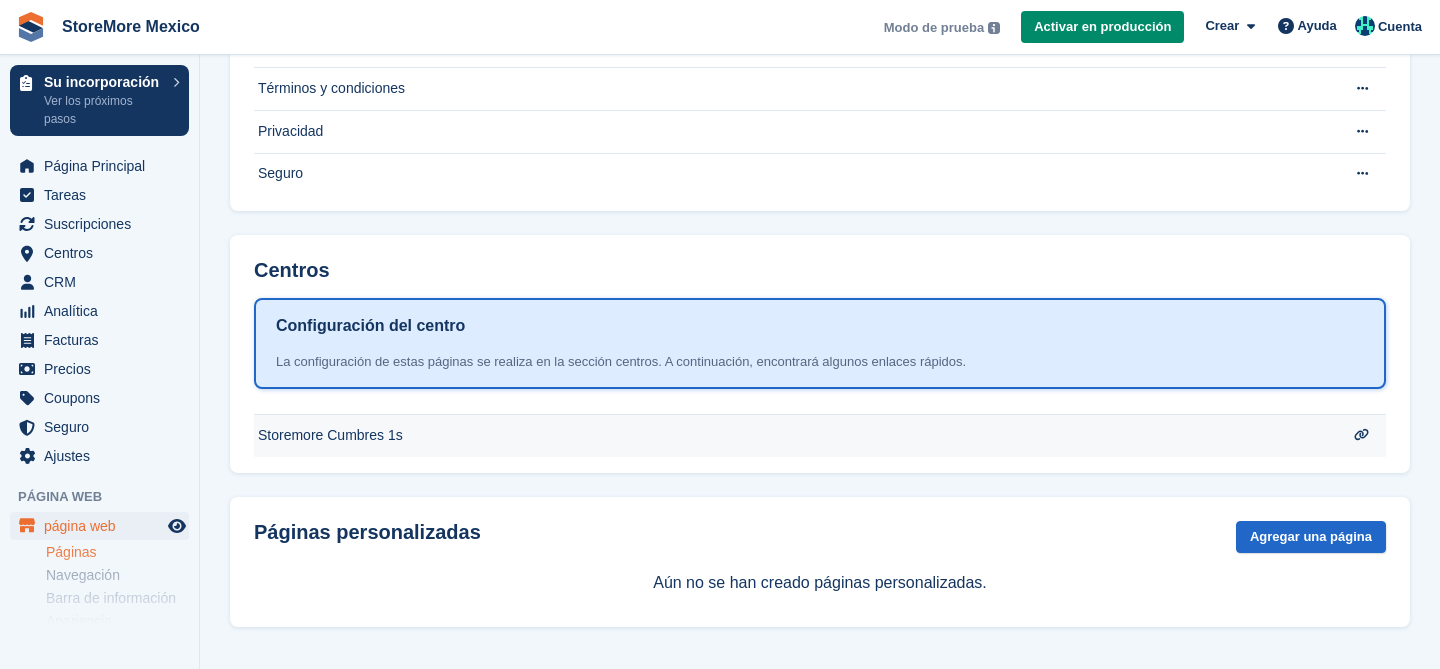 click on "Storemore Cumbres 1s" at bounding box center (791, 4) 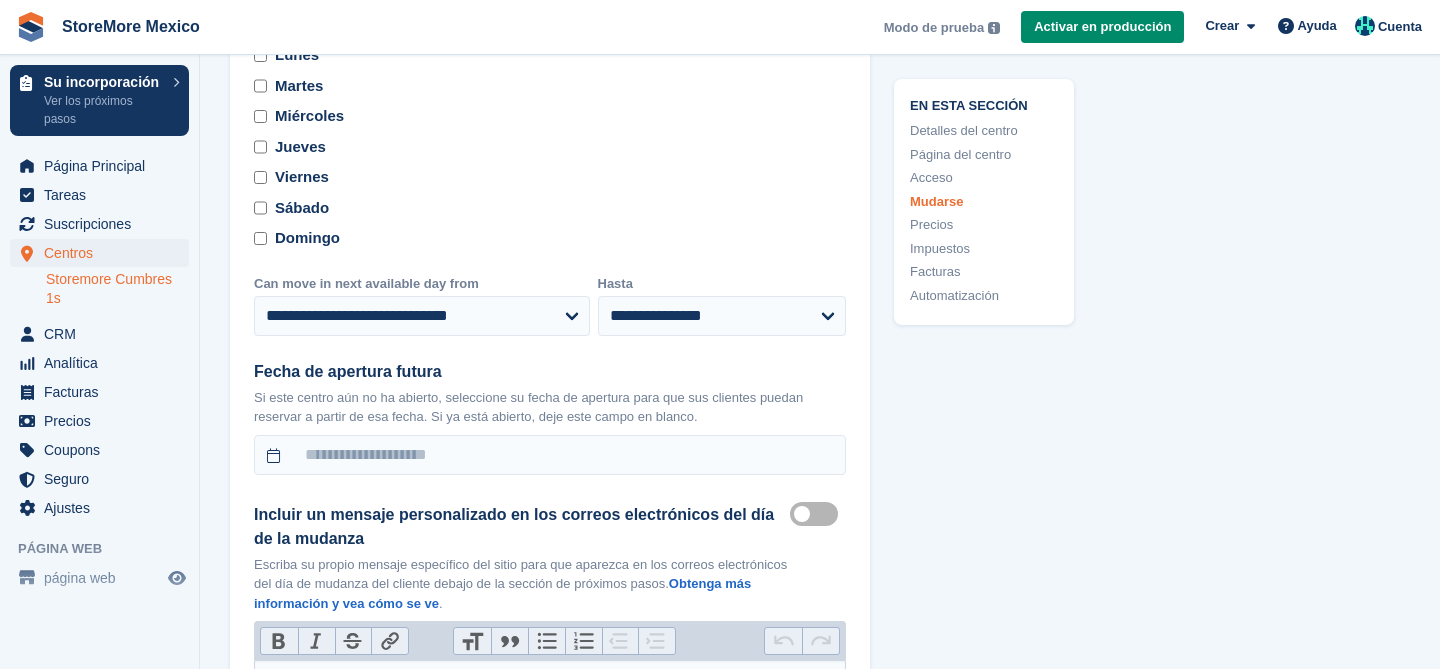 scroll, scrollTop: 6281, scrollLeft: 0, axis: vertical 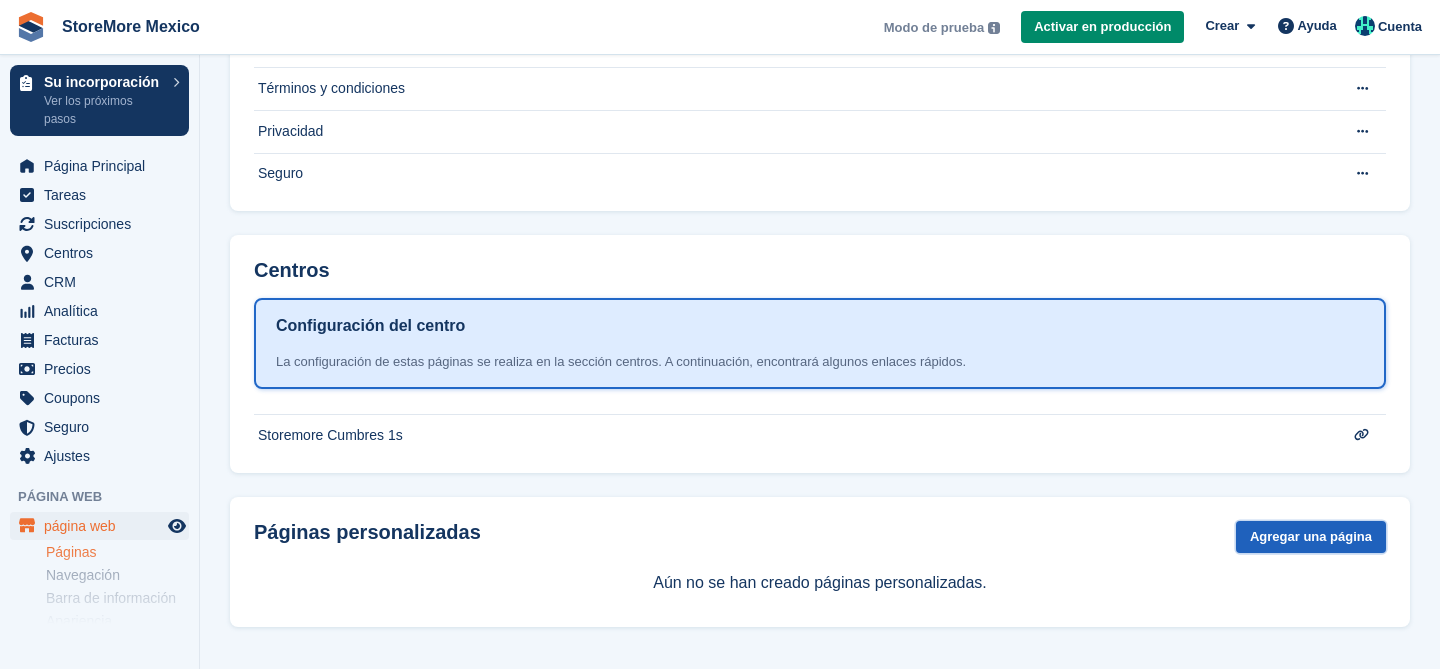 click on "Agregar una página" at bounding box center (1311, 537) 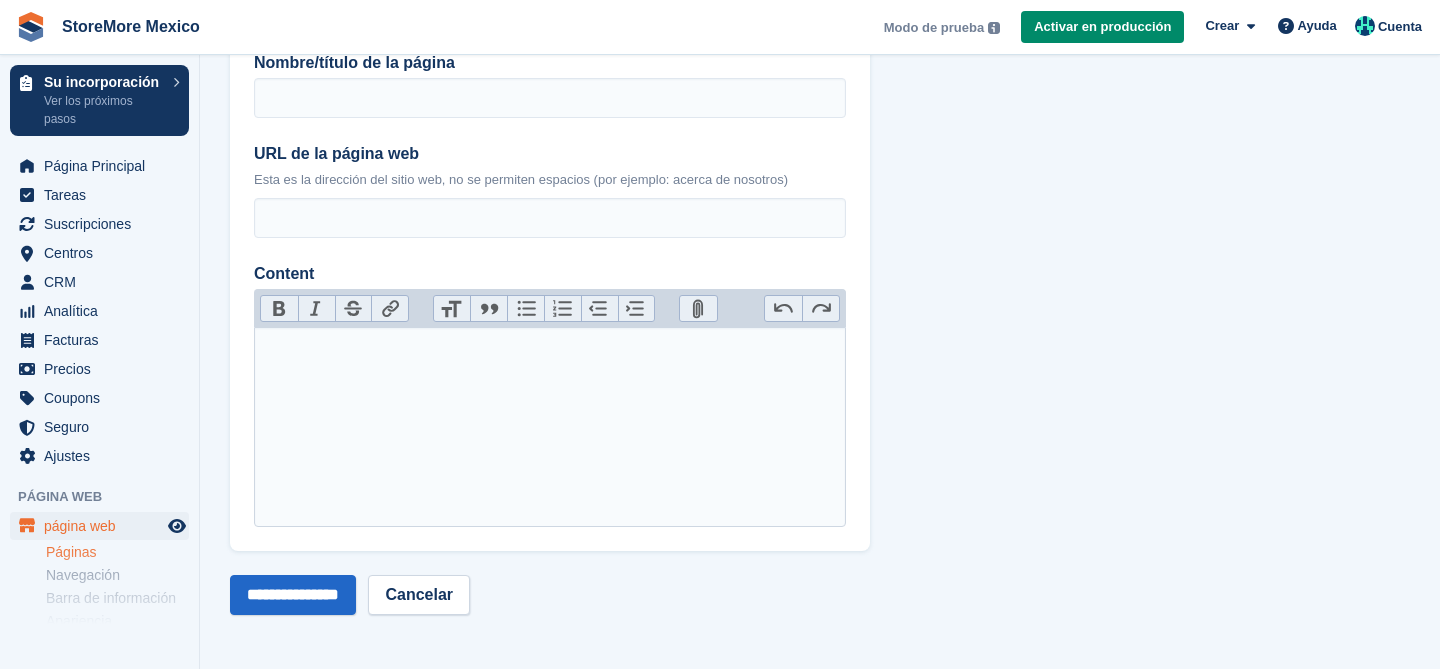 scroll, scrollTop: 0, scrollLeft: 0, axis: both 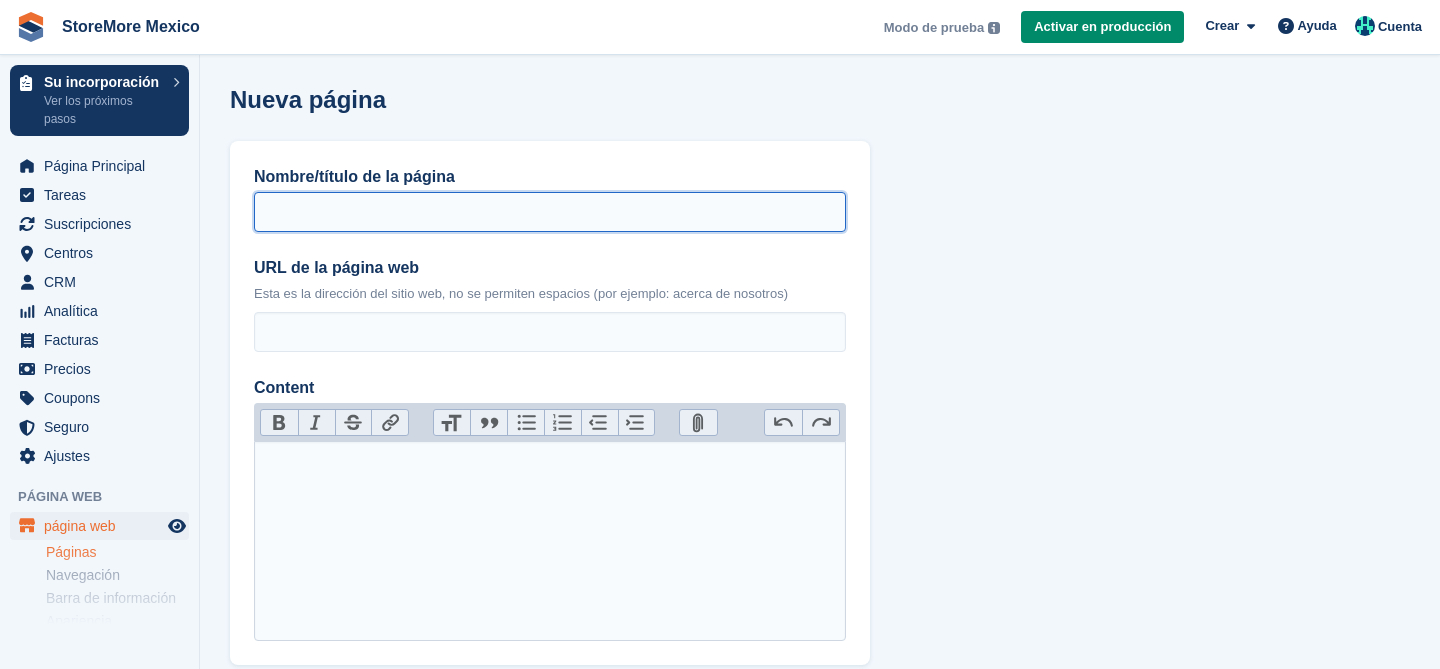 click on "Nombre/título de la página" at bounding box center (550, 212) 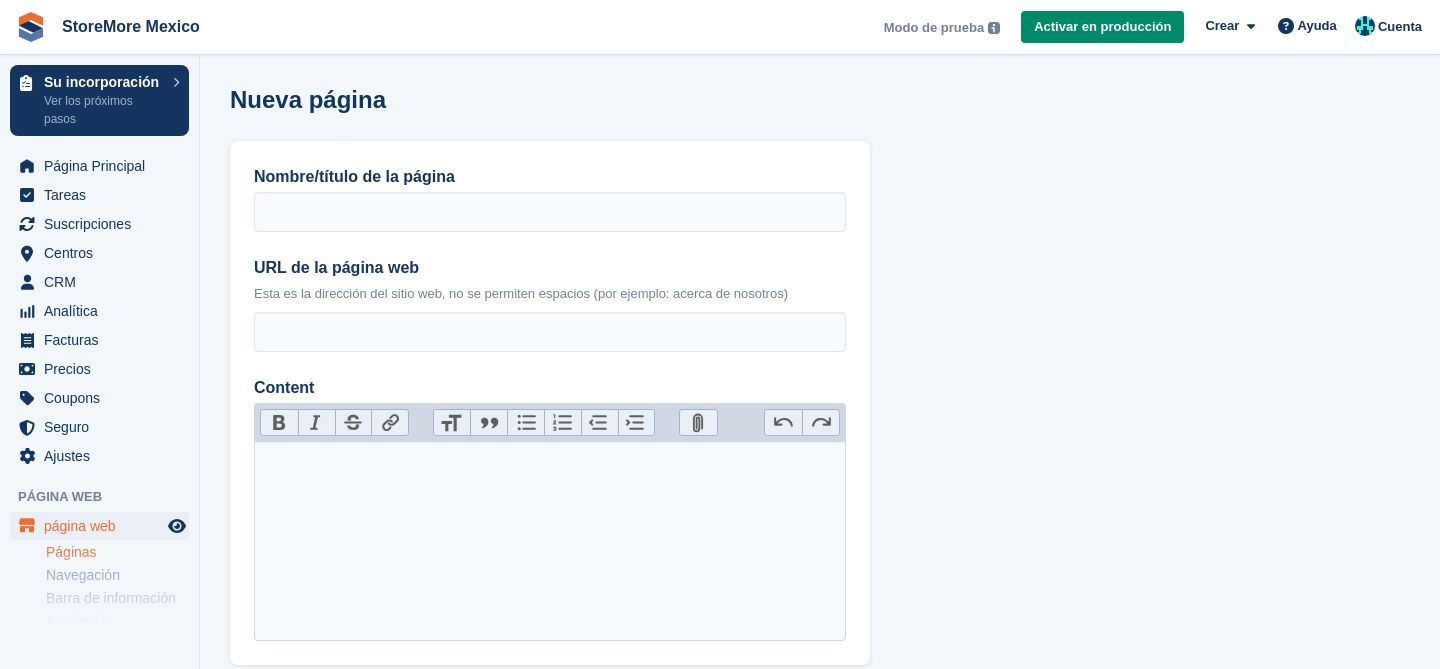 click on "Nombre/título de la página
URL de la página web
Esta es la dirección del sitio web, no se permiten espacios (por ejemplo: acerca de nosotros)
Content
Bold
Italic
Strikethrough
Link
Heading
Quote
Code
Bullets
Numbers
Decrease Level
Increase Level
Attach Files
Undo
Redo
****
******" at bounding box center [550, 403] 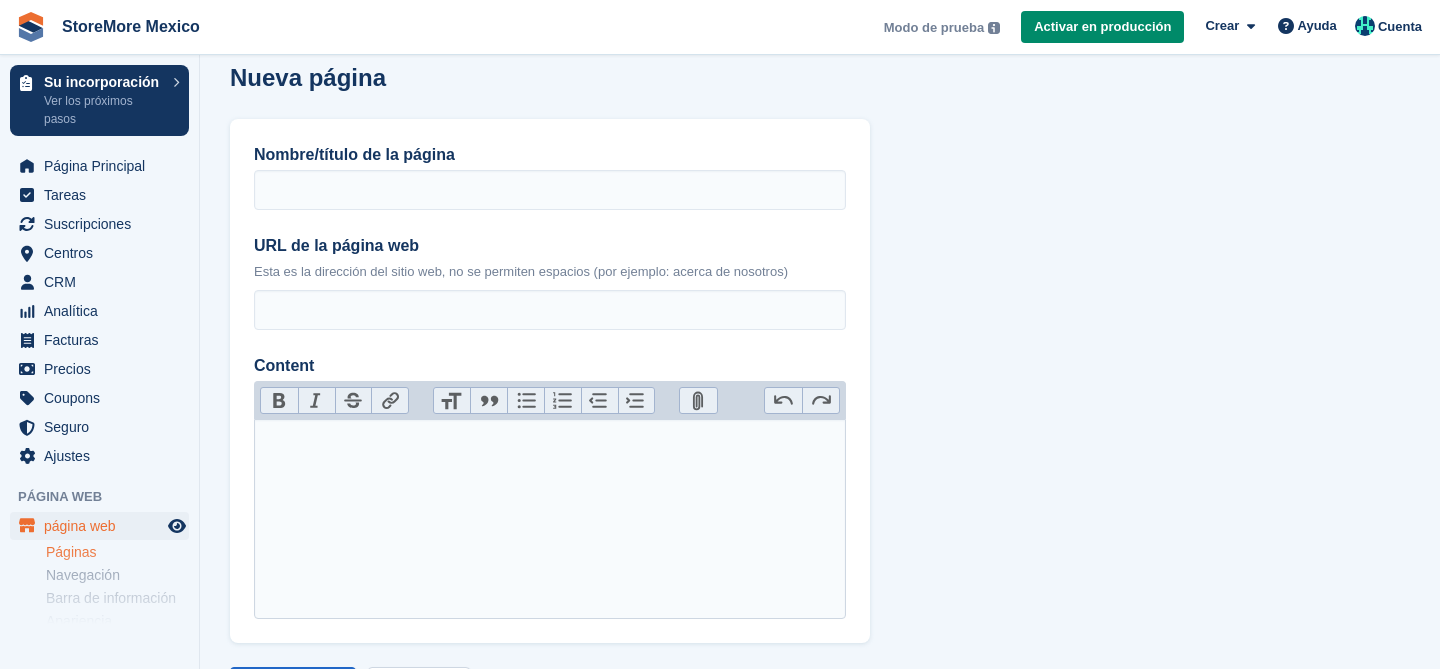 scroll, scrollTop: 0, scrollLeft: 0, axis: both 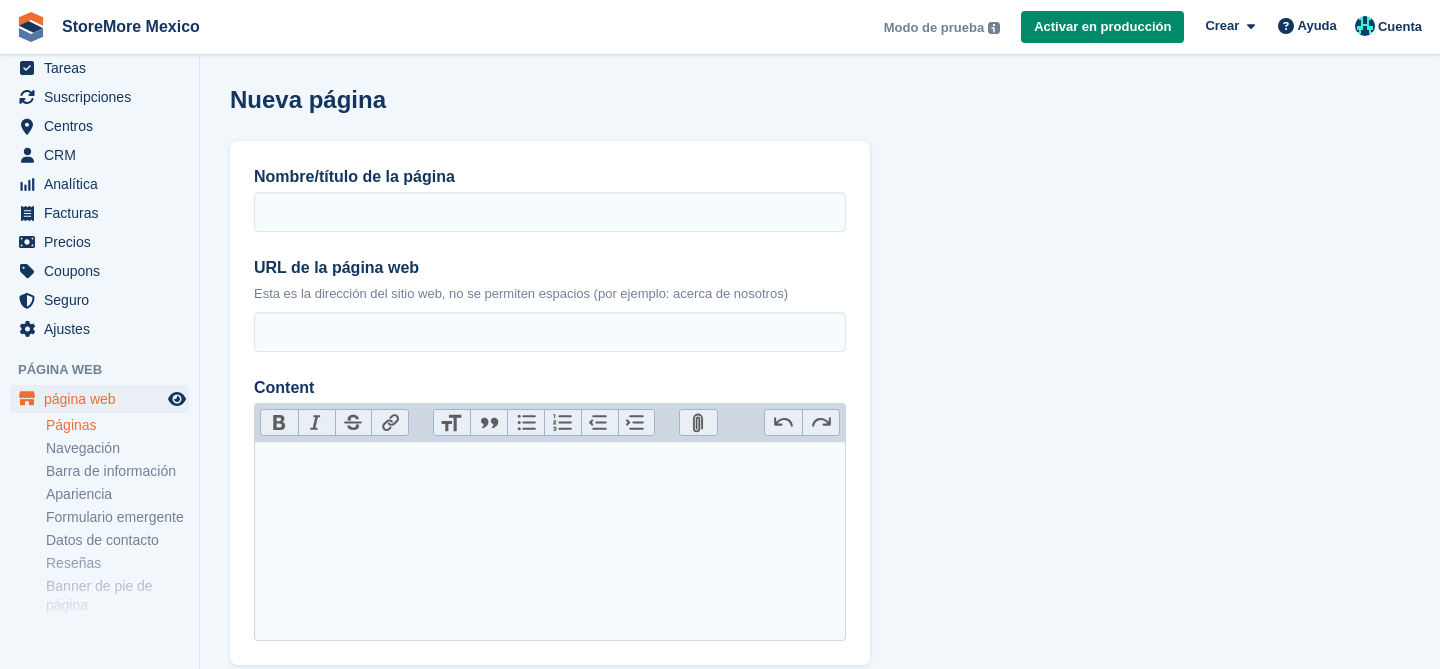 click on "Páginas" at bounding box center [117, 425] 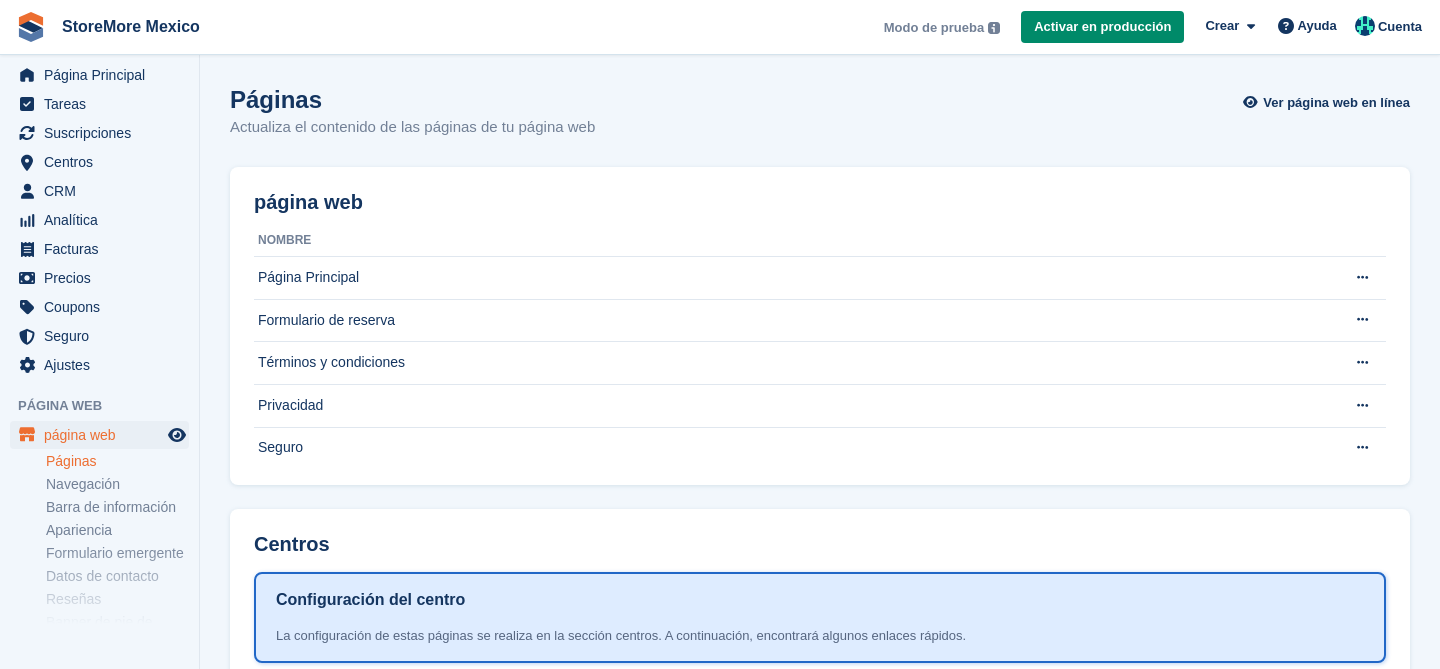 scroll, scrollTop: 93, scrollLeft: 0, axis: vertical 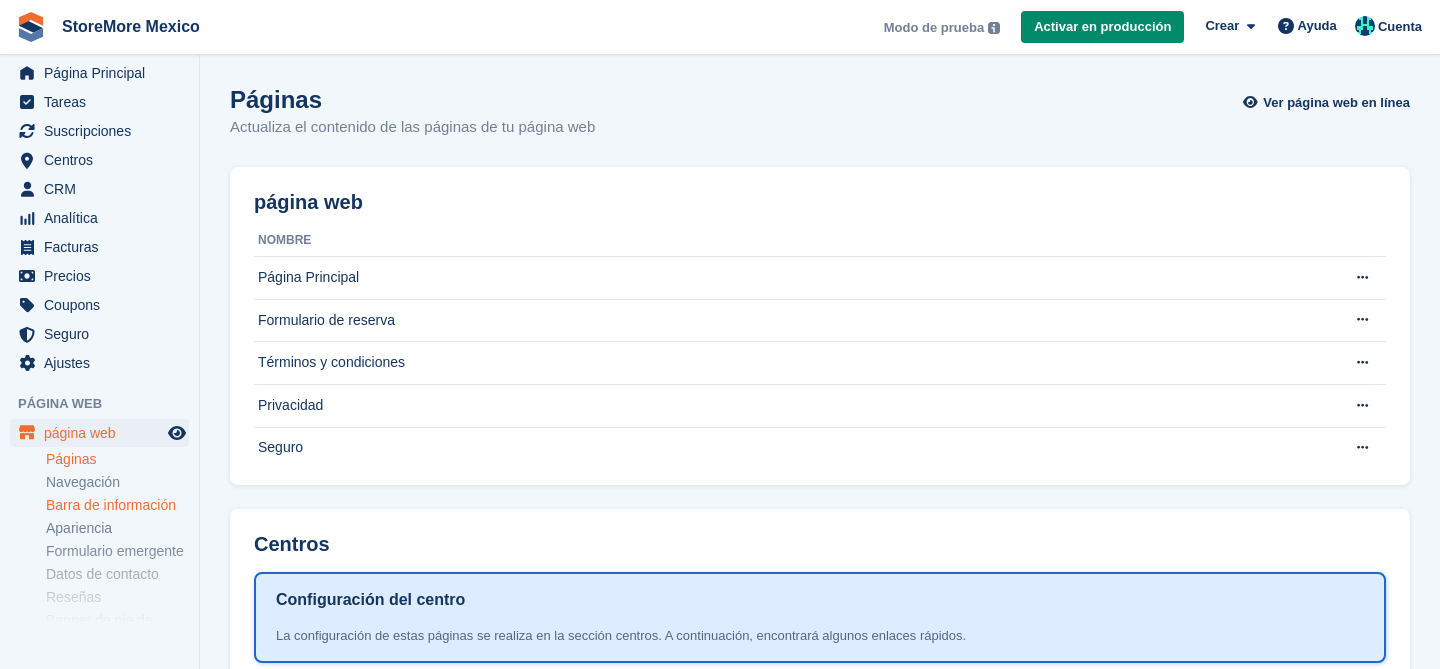 click on "Barra de información" at bounding box center [117, 505] 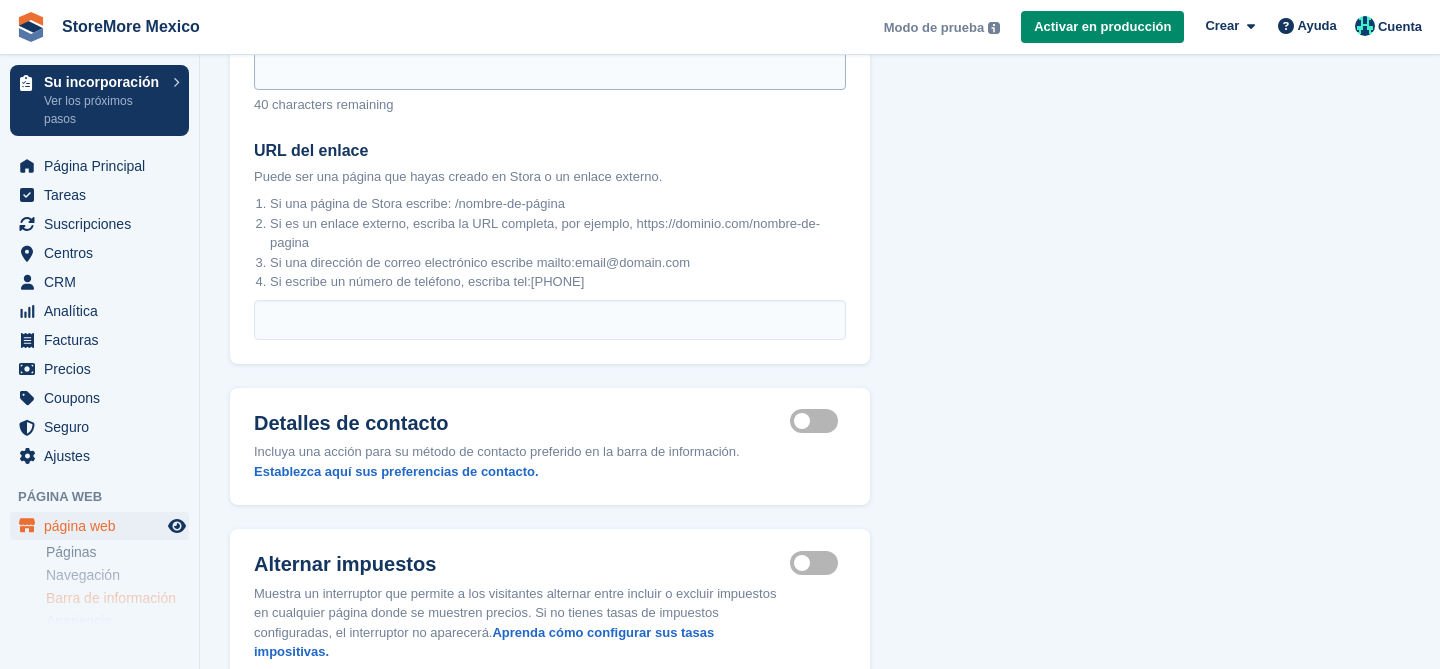 scroll, scrollTop: 404, scrollLeft: 0, axis: vertical 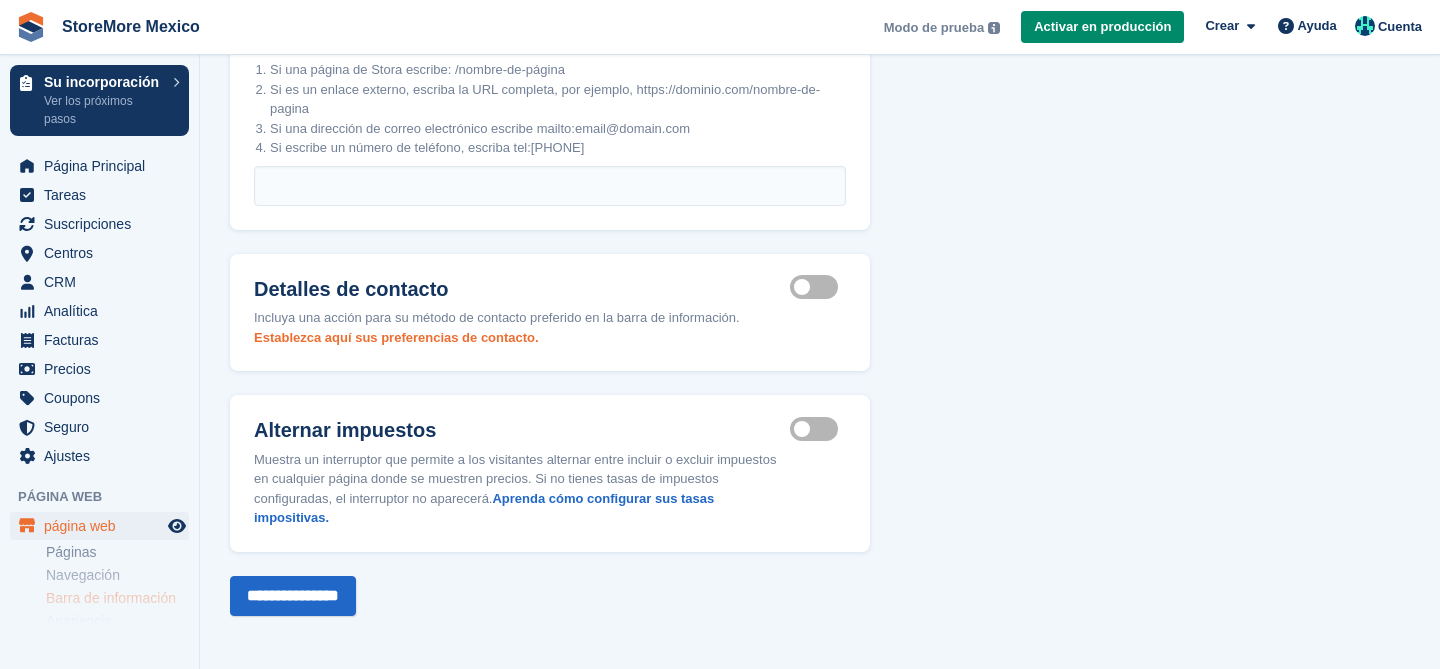 click on "Establezca aquí sus preferencias de contacto." at bounding box center (396, 337) 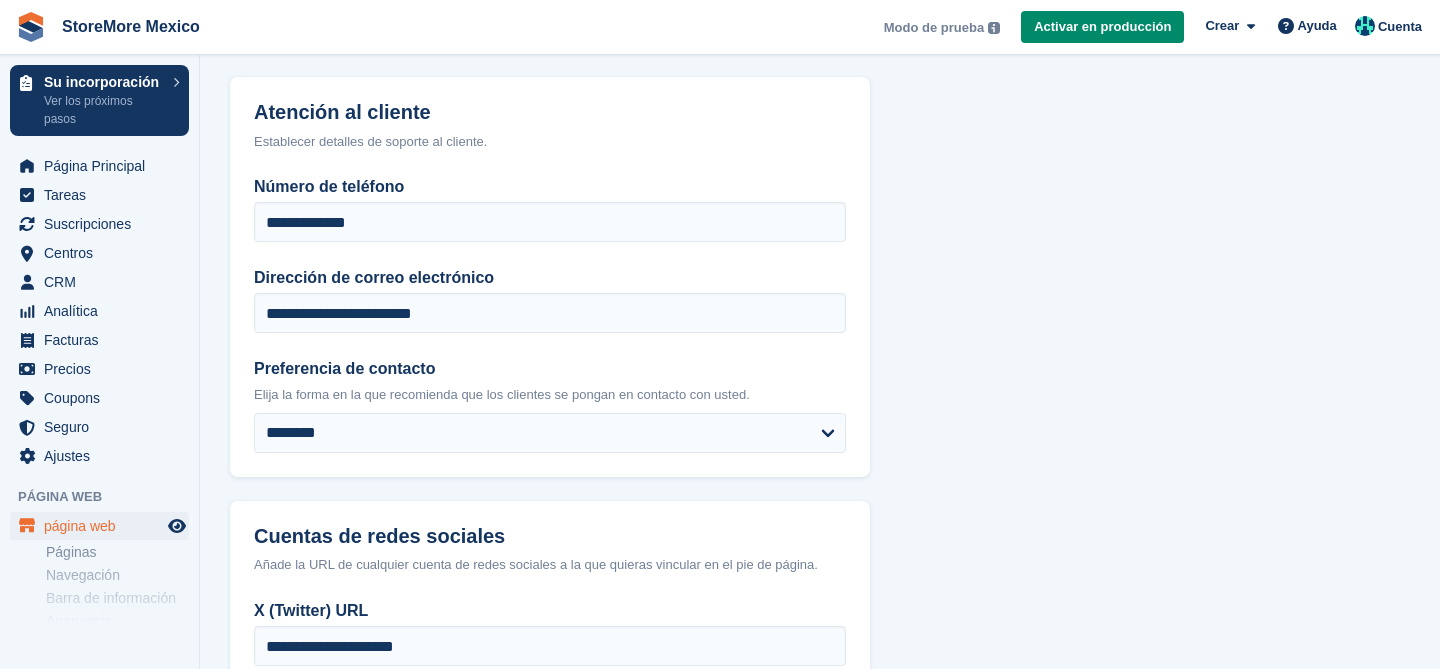 scroll, scrollTop: 67, scrollLeft: 0, axis: vertical 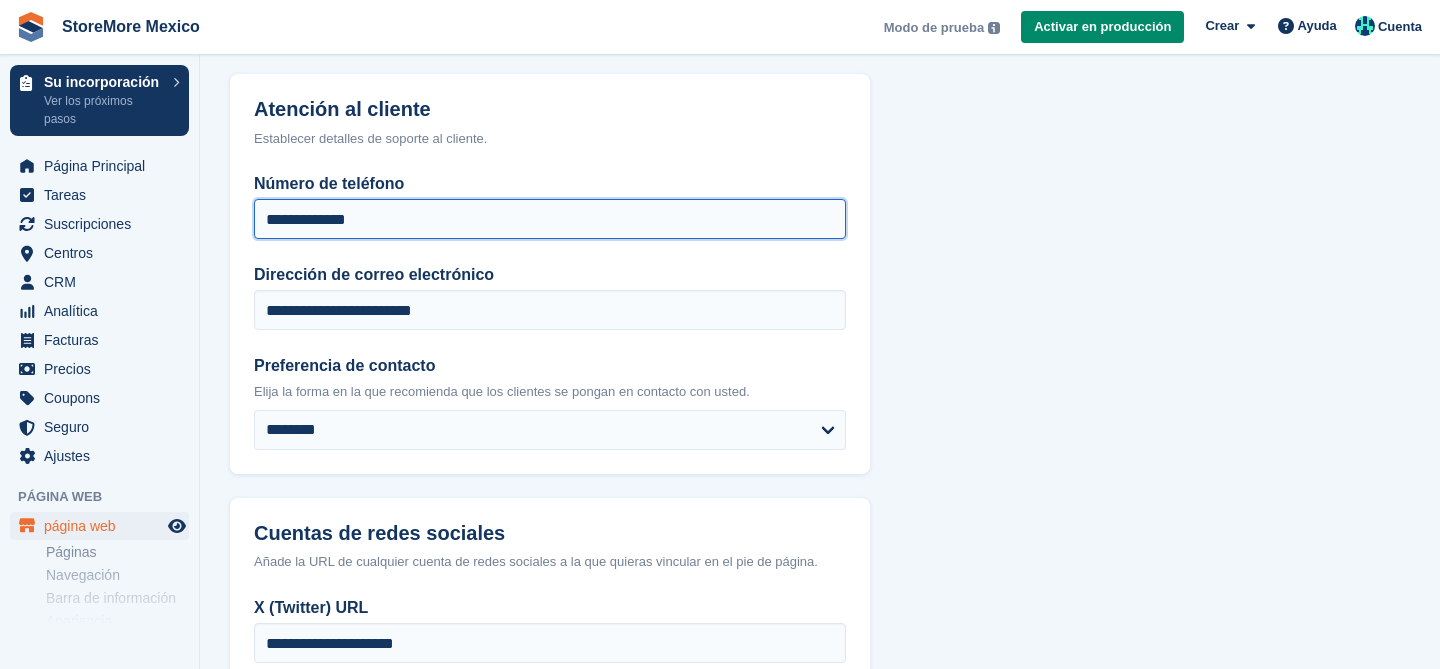click on "**********" at bounding box center [550, 219] 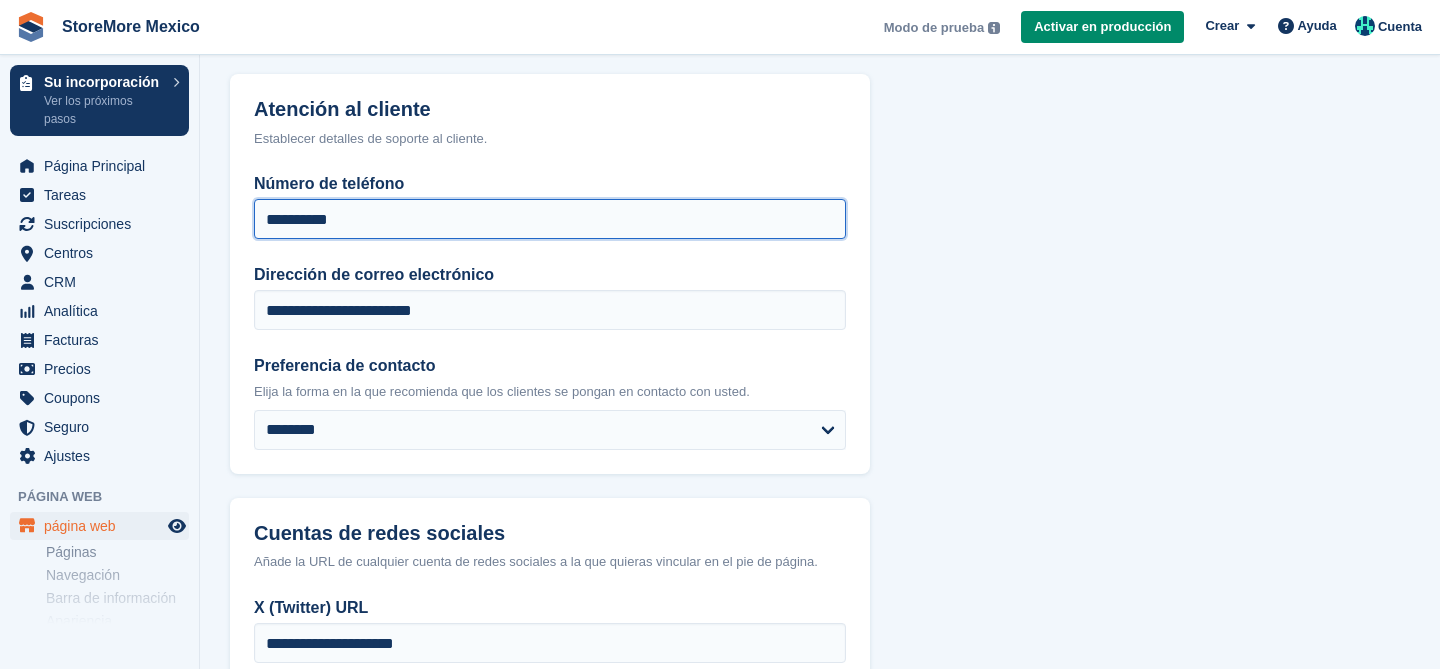click on "**********" at bounding box center (550, 219) 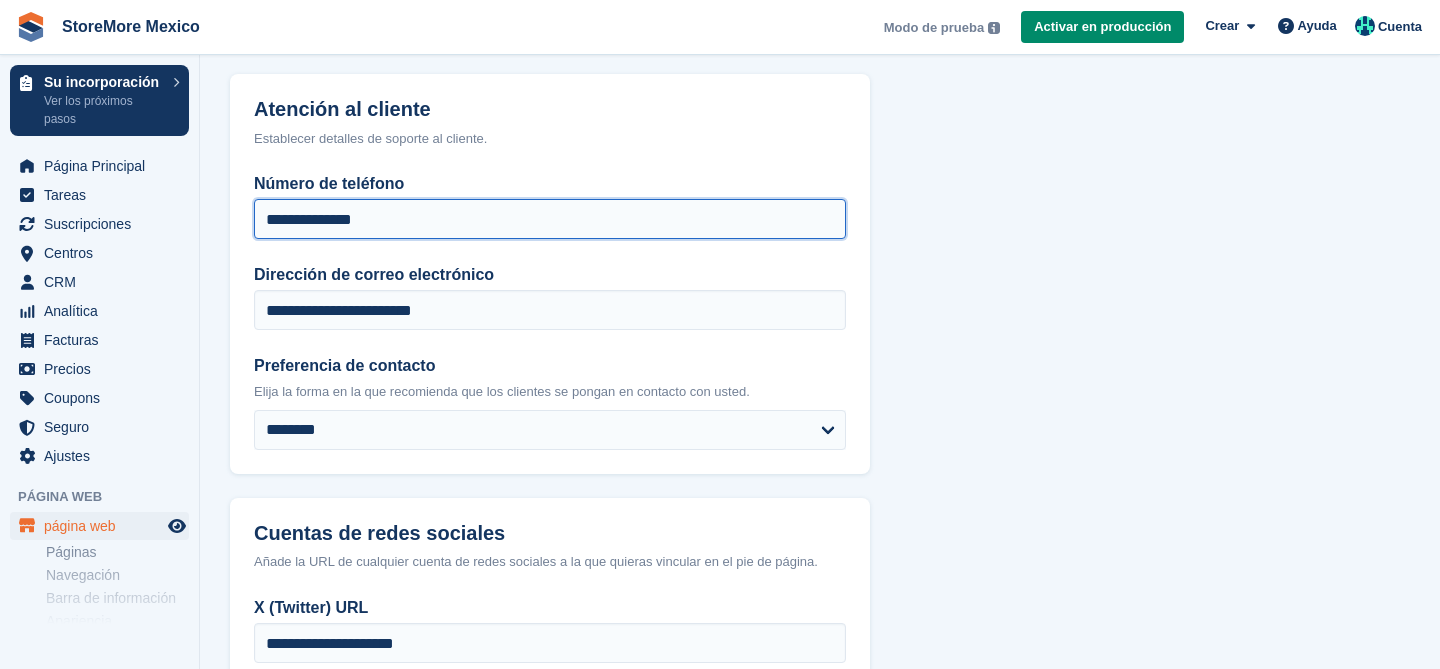 type on "**********" 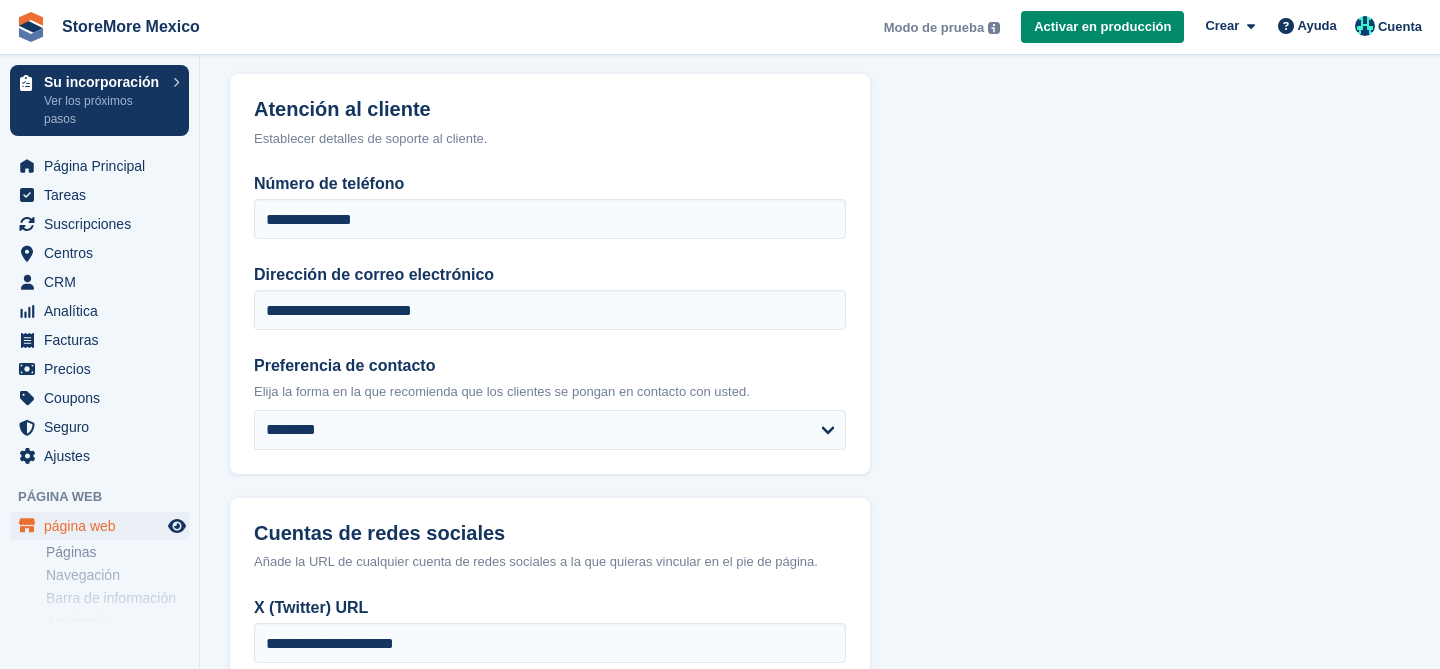 click on "**********" at bounding box center (550, 323) 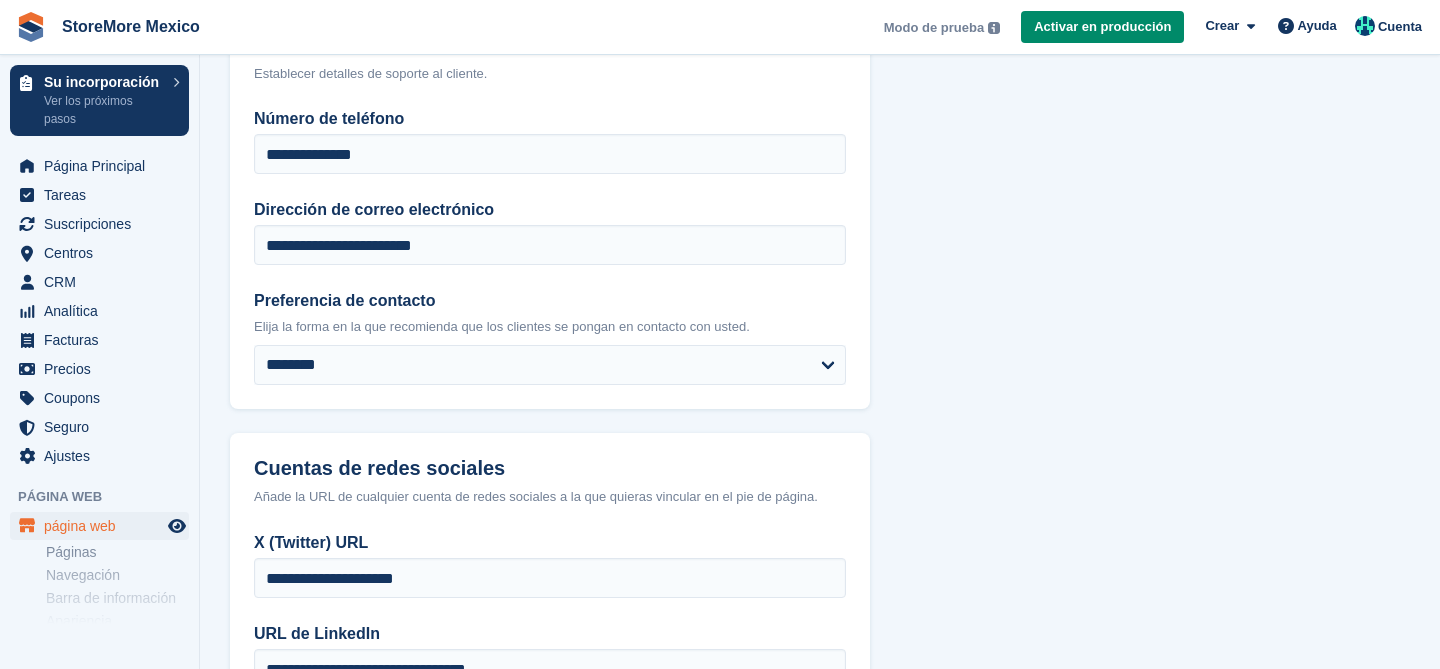 scroll, scrollTop: 139, scrollLeft: 0, axis: vertical 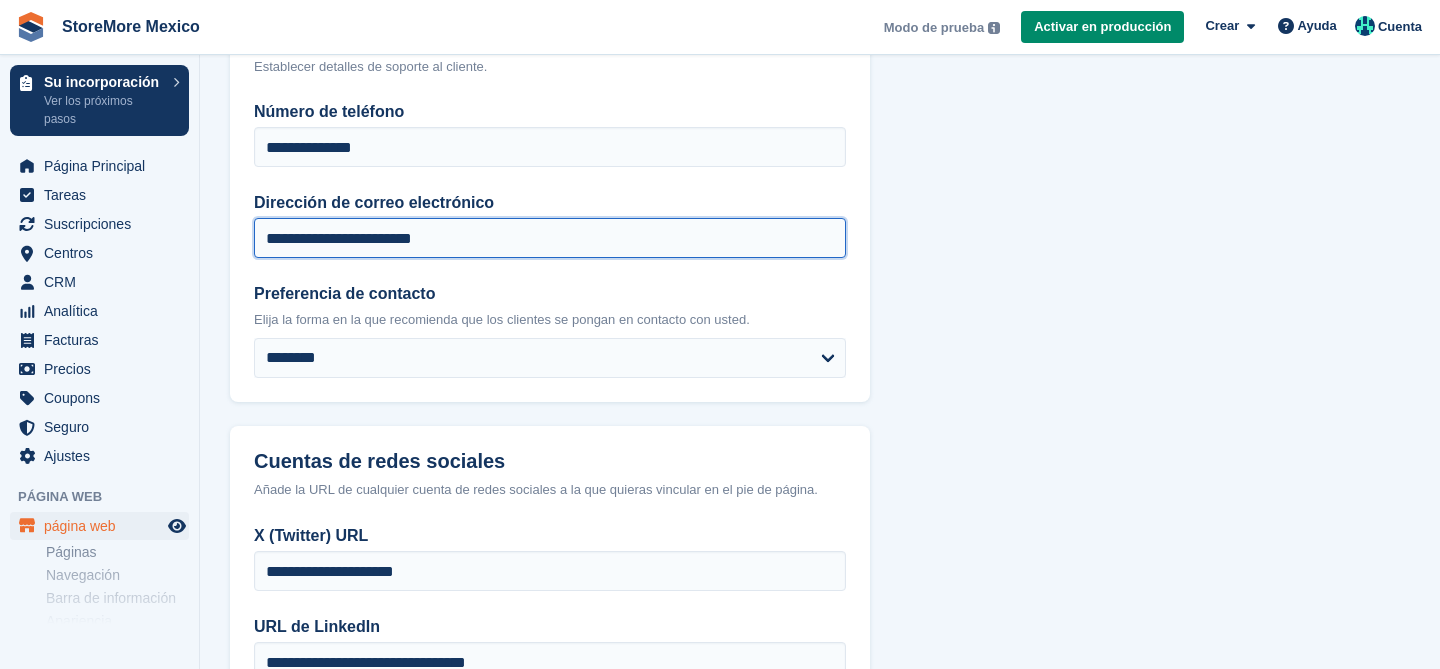 click on "**********" at bounding box center [550, 238] 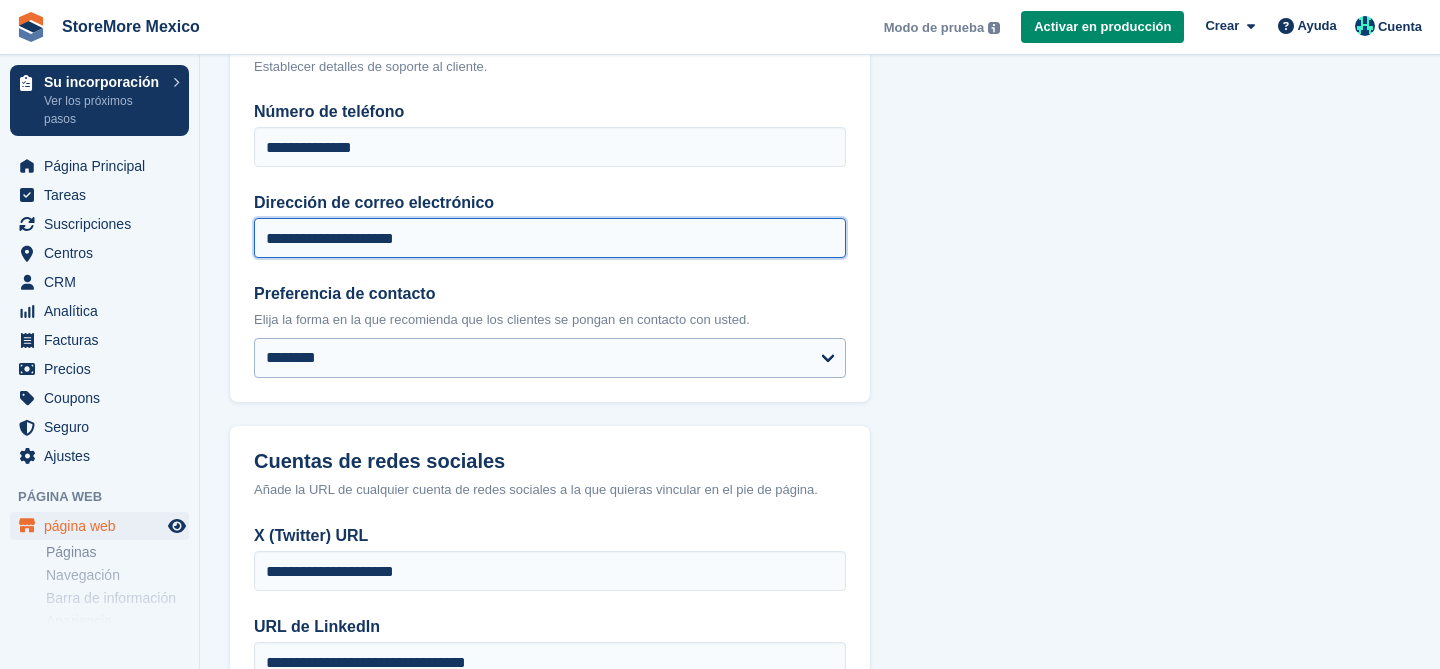type on "**********" 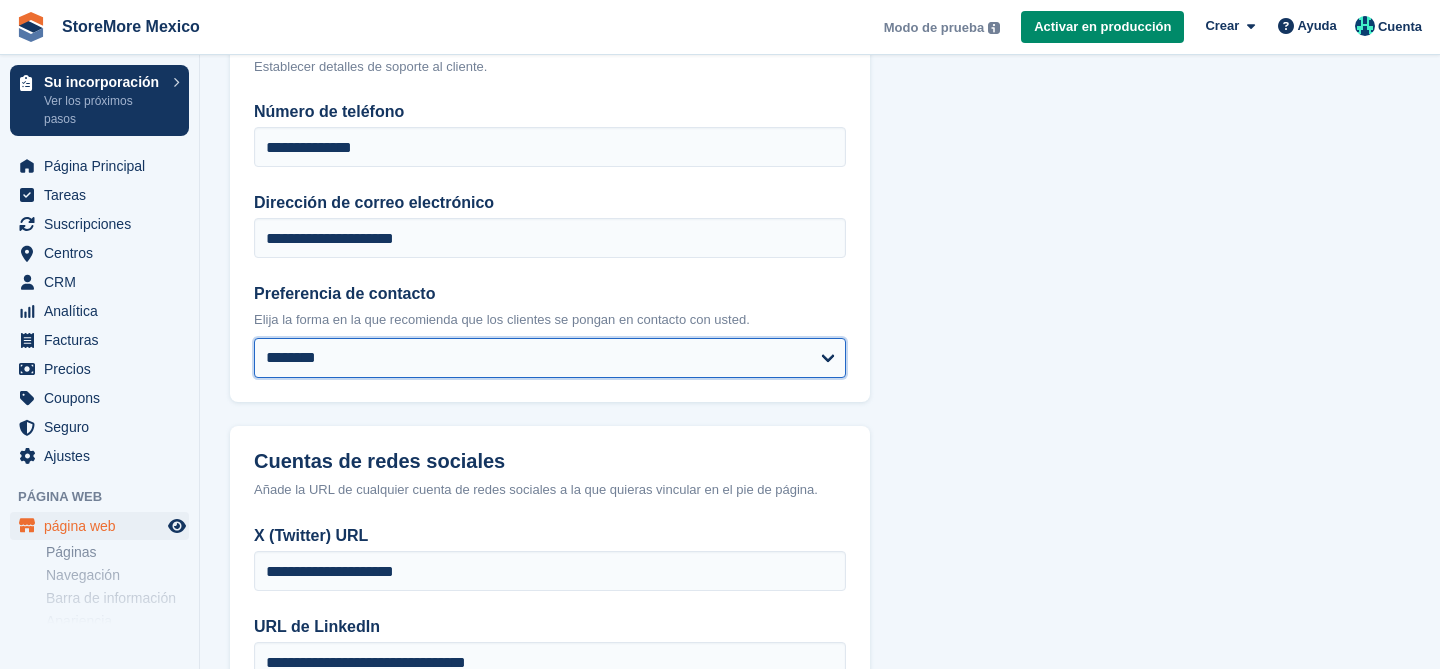 click on "**********" at bounding box center [550, 358] 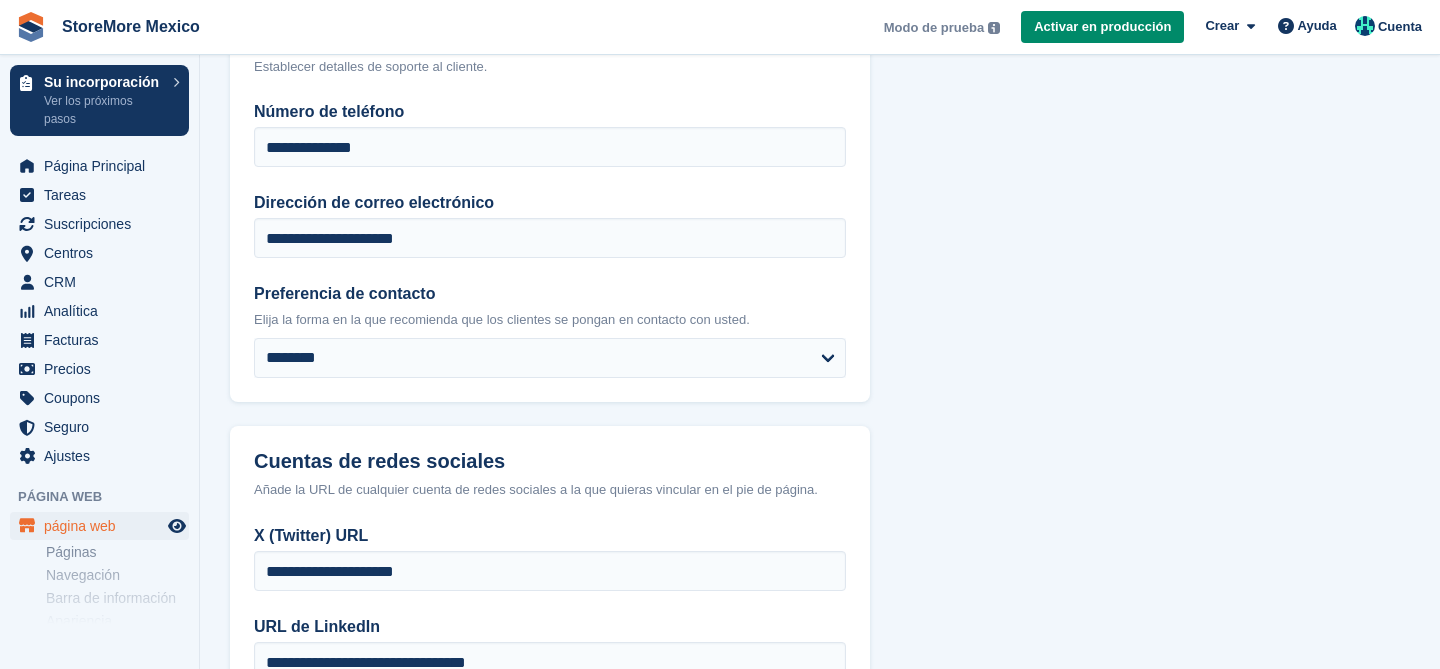 click on "**********" at bounding box center (550, 251) 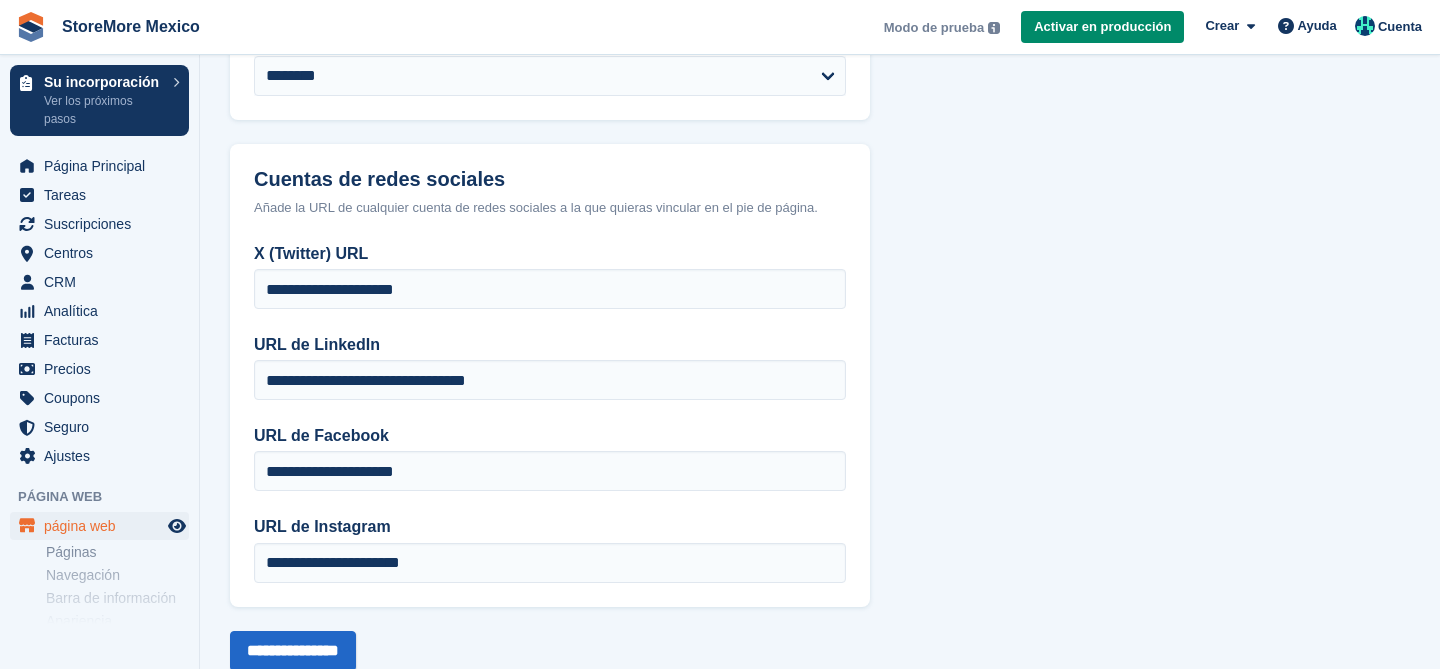 scroll, scrollTop: 476, scrollLeft: 0, axis: vertical 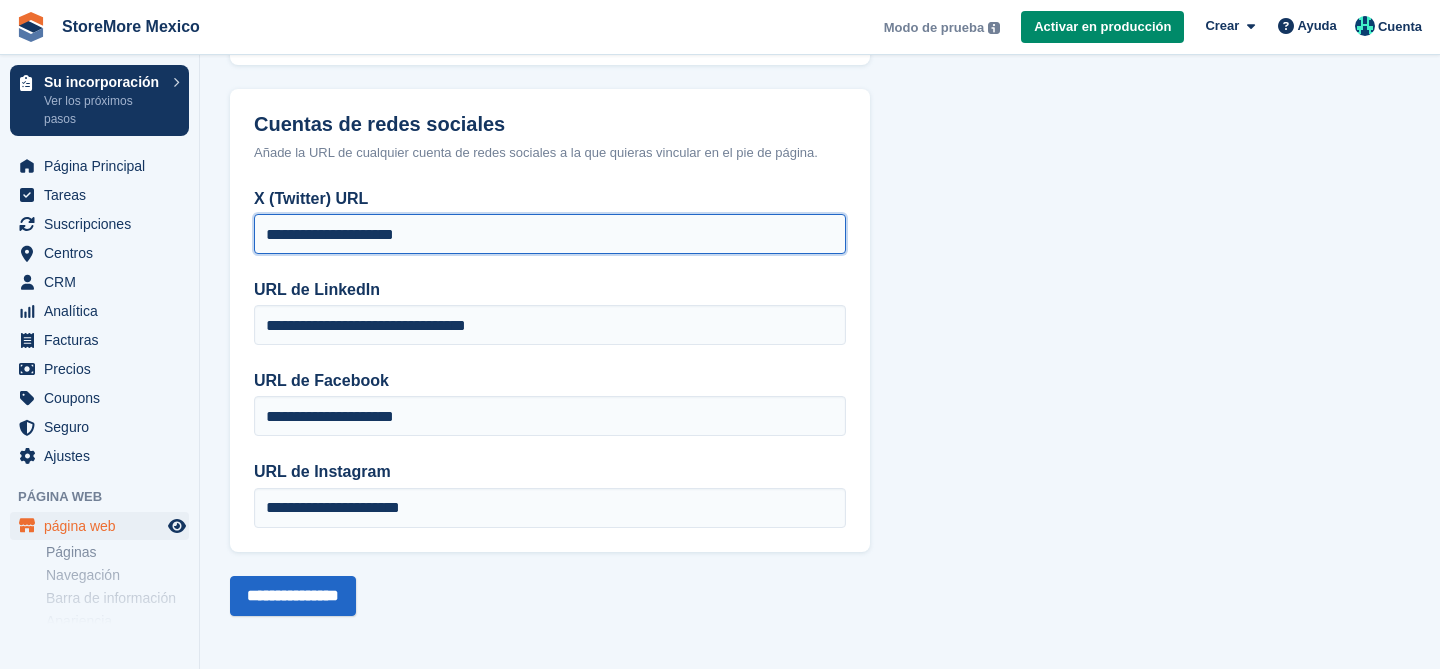 click on "**********" at bounding box center [550, 234] 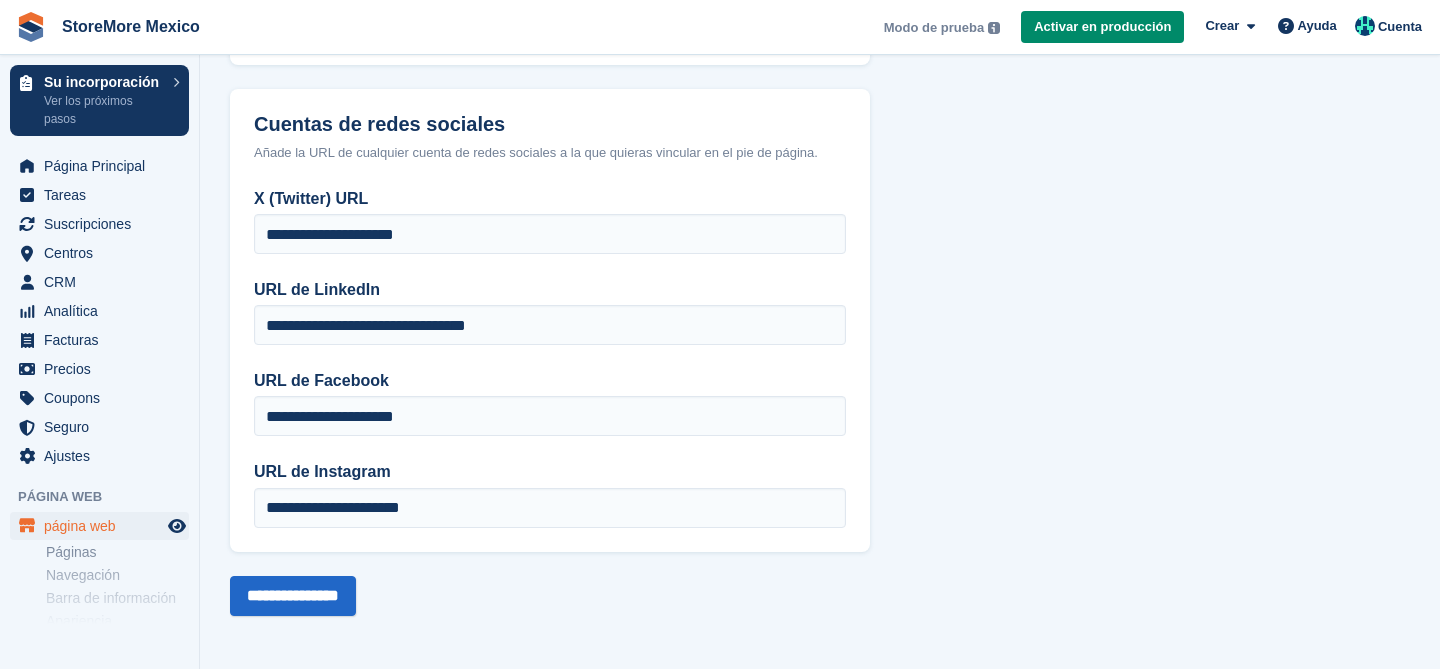 click on "**********" at bounding box center (550, 369) 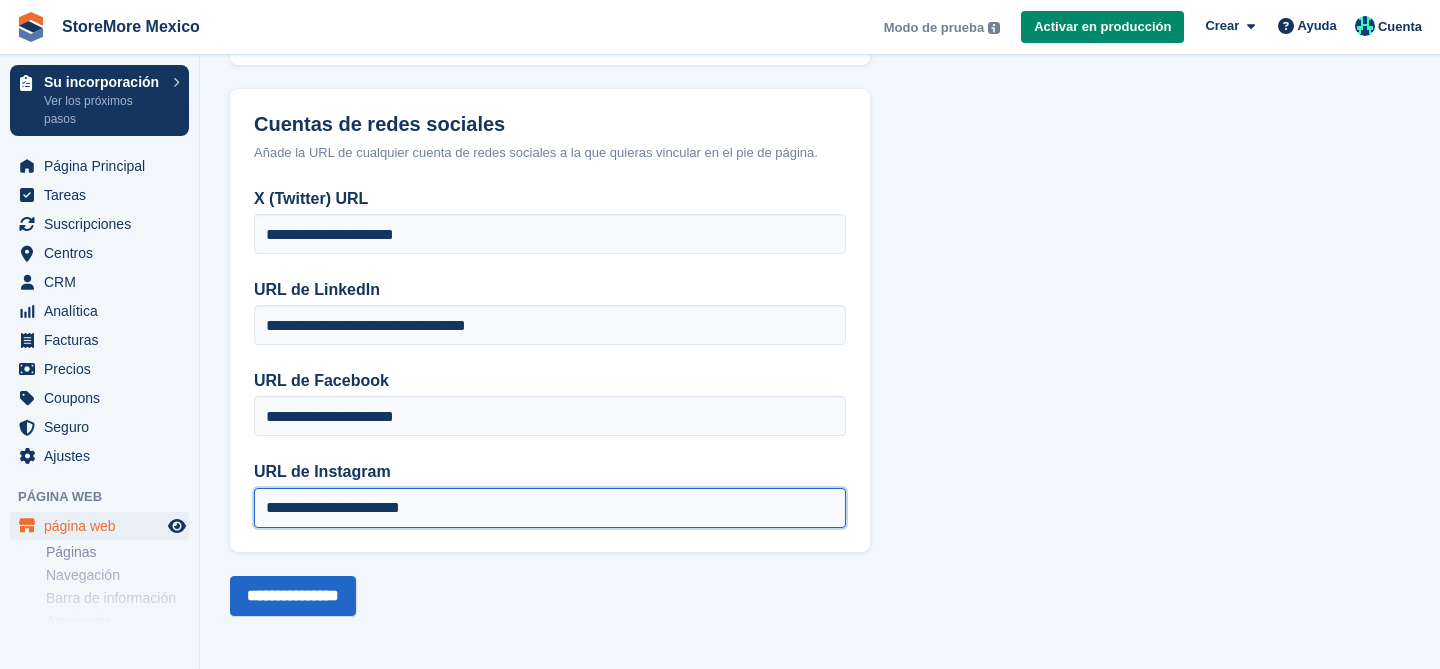 click on "**********" at bounding box center [550, 508] 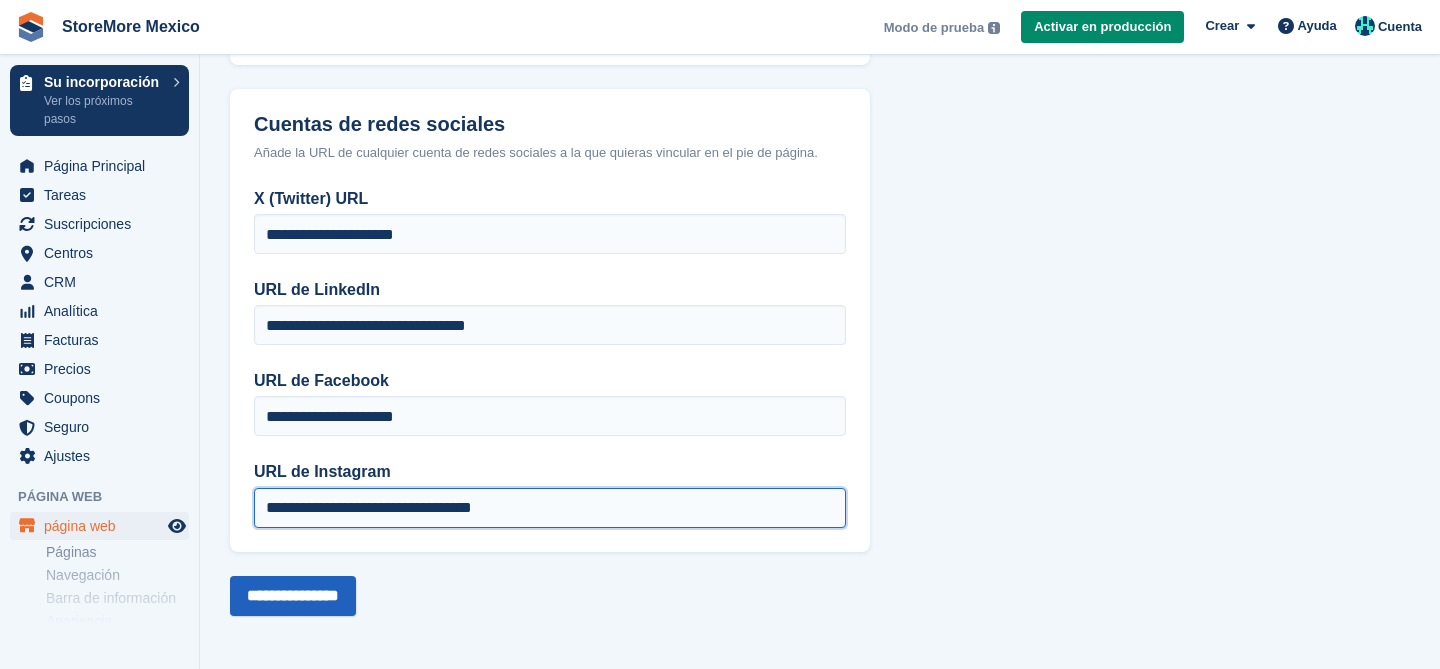 type on "**********" 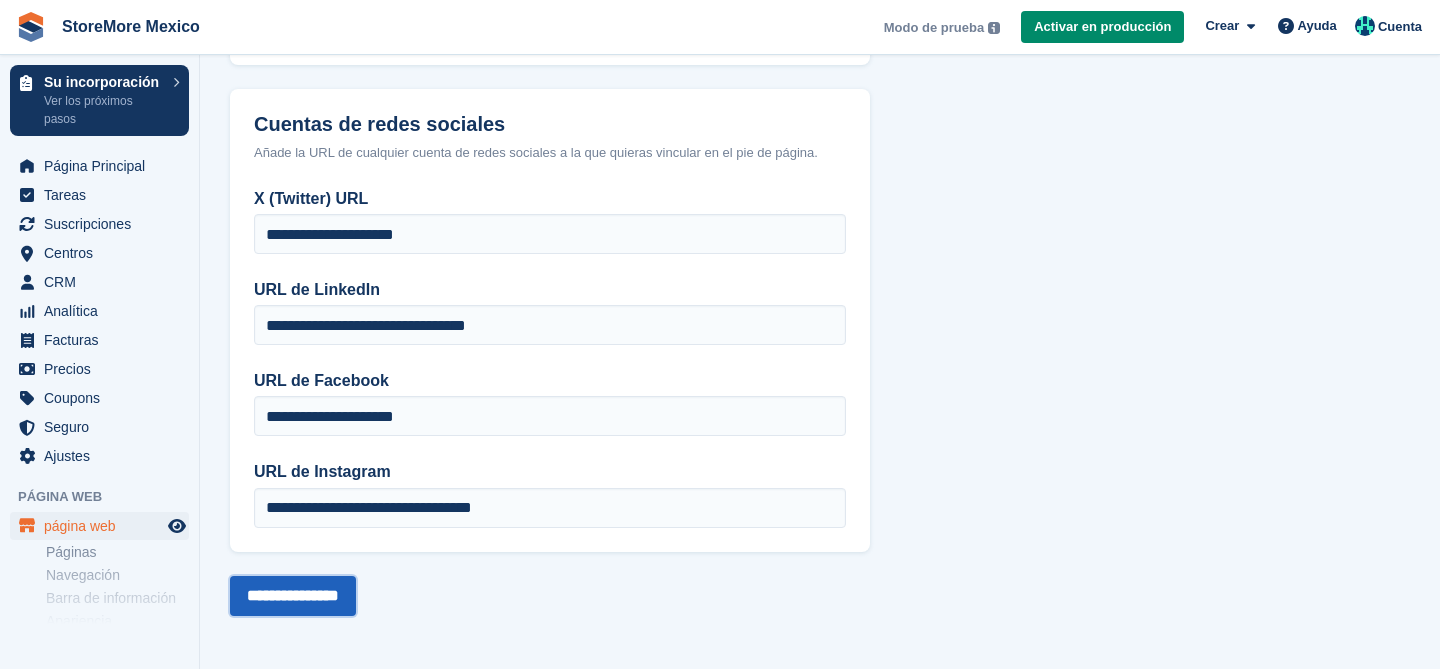 click on "**********" at bounding box center (293, 596) 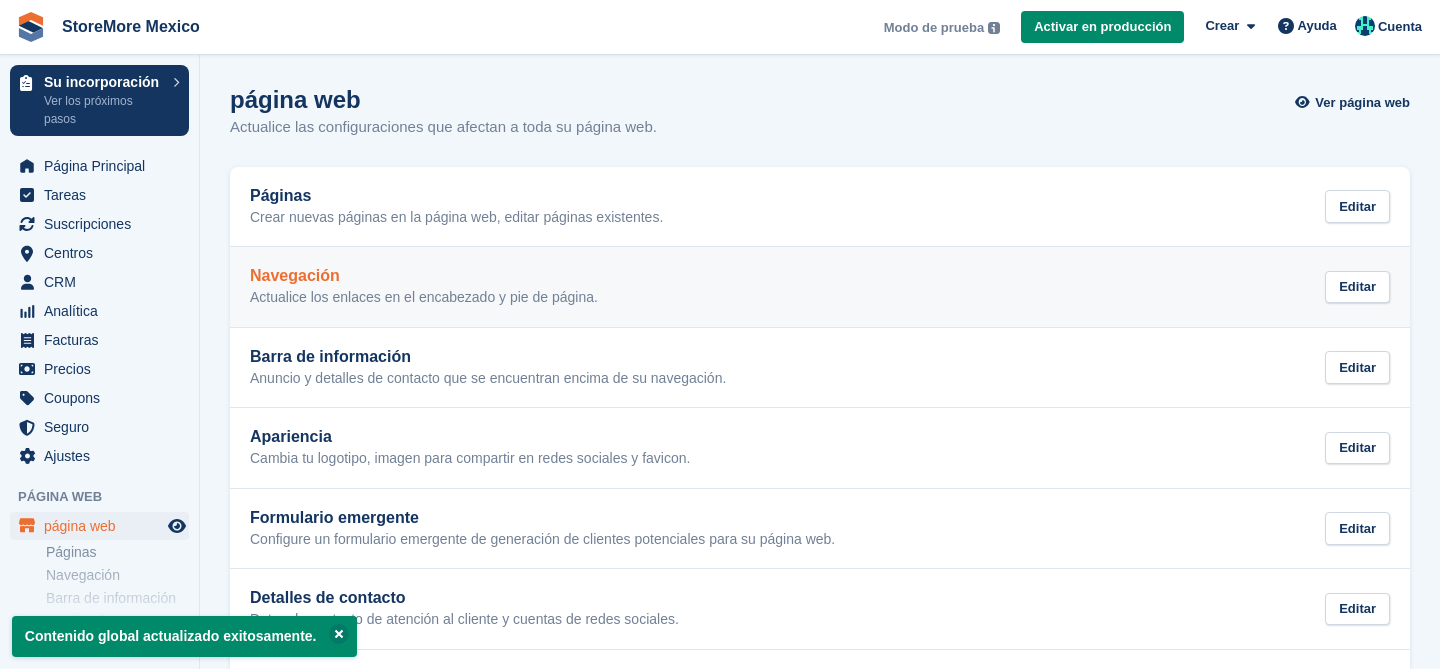 scroll, scrollTop: 0, scrollLeft: 0, axis: both 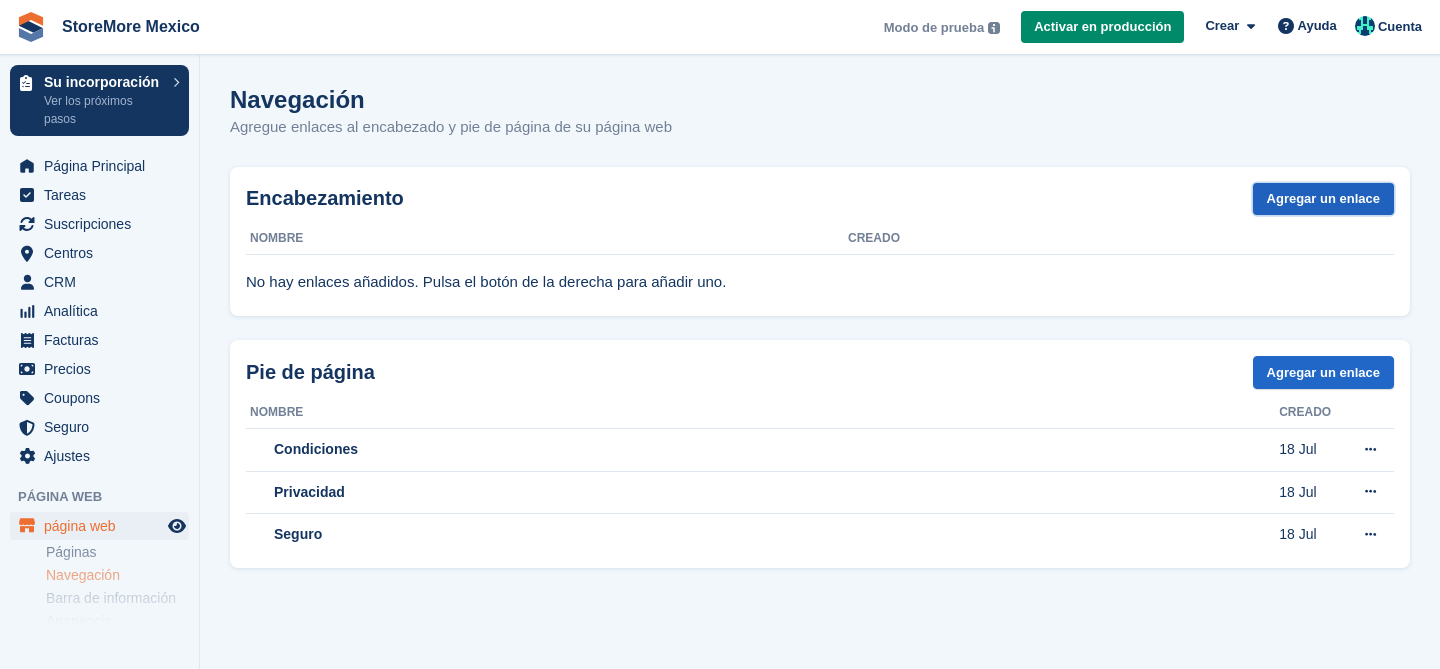 click on "Agregar un enlace" at bounding box center (1323, 199) 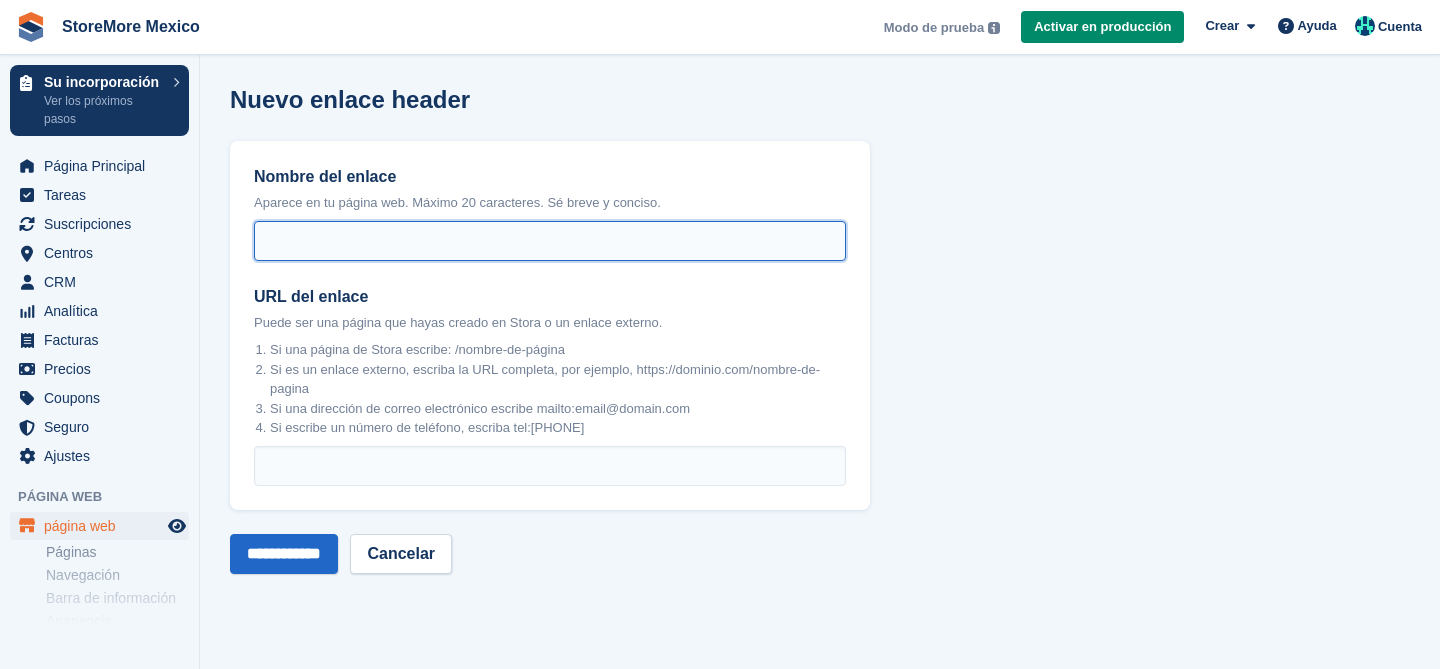 click on "Nombre del enlace" at bounding box center (550, 241) 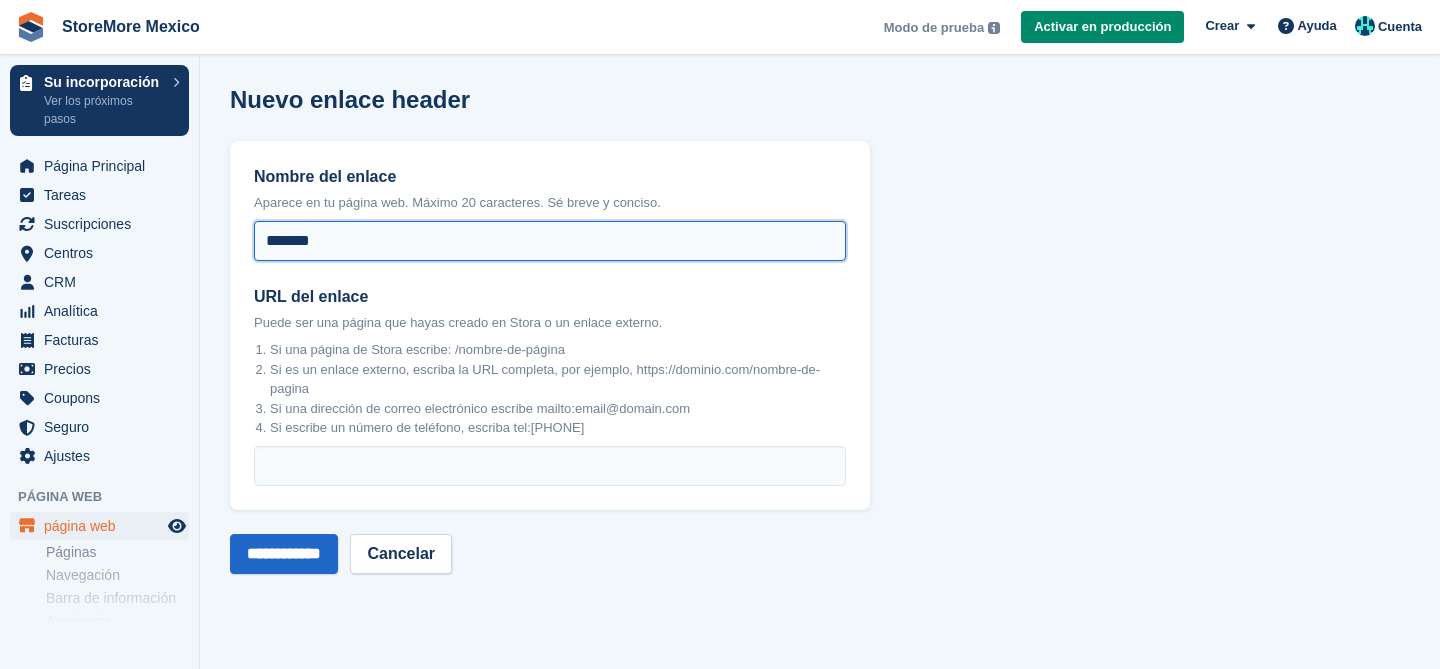 type on "*******" 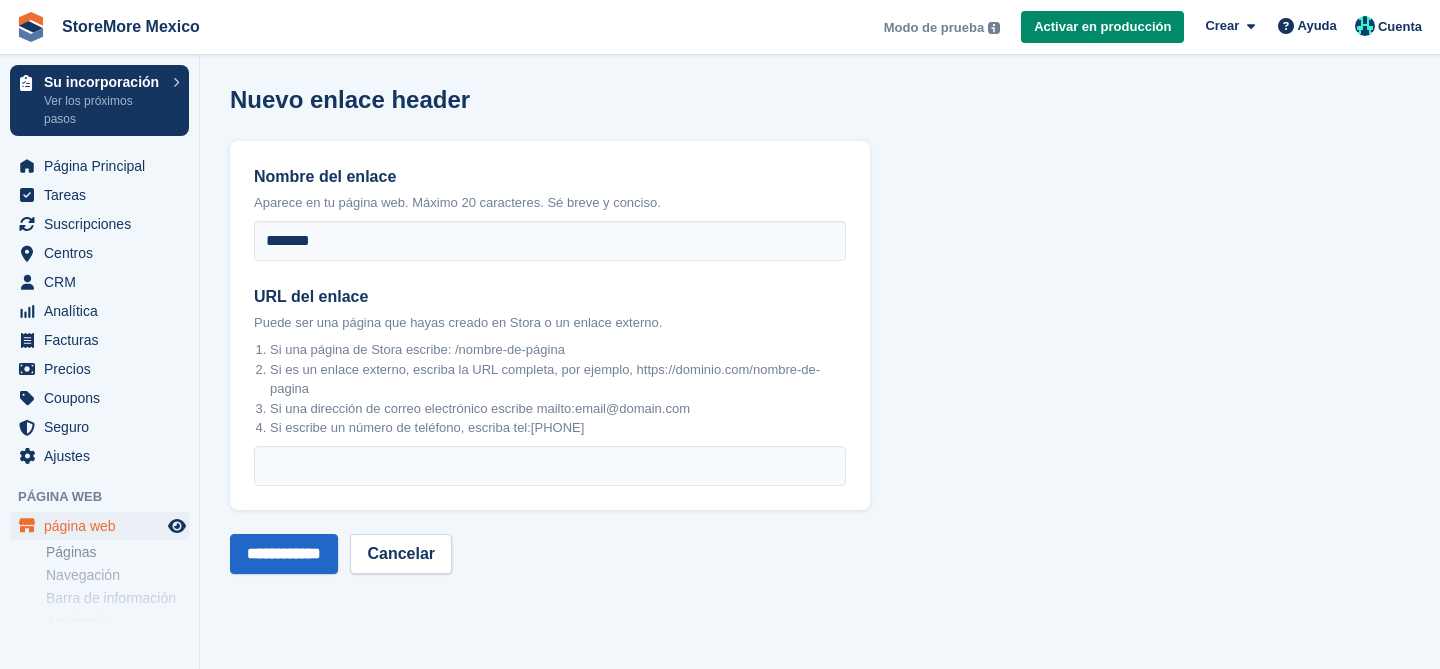 click on "Si es un enlace externo, escriba la URL completa, por ejemplo, https://dominio.com/nombre-de-pagina" at bounding box center [558, 379] 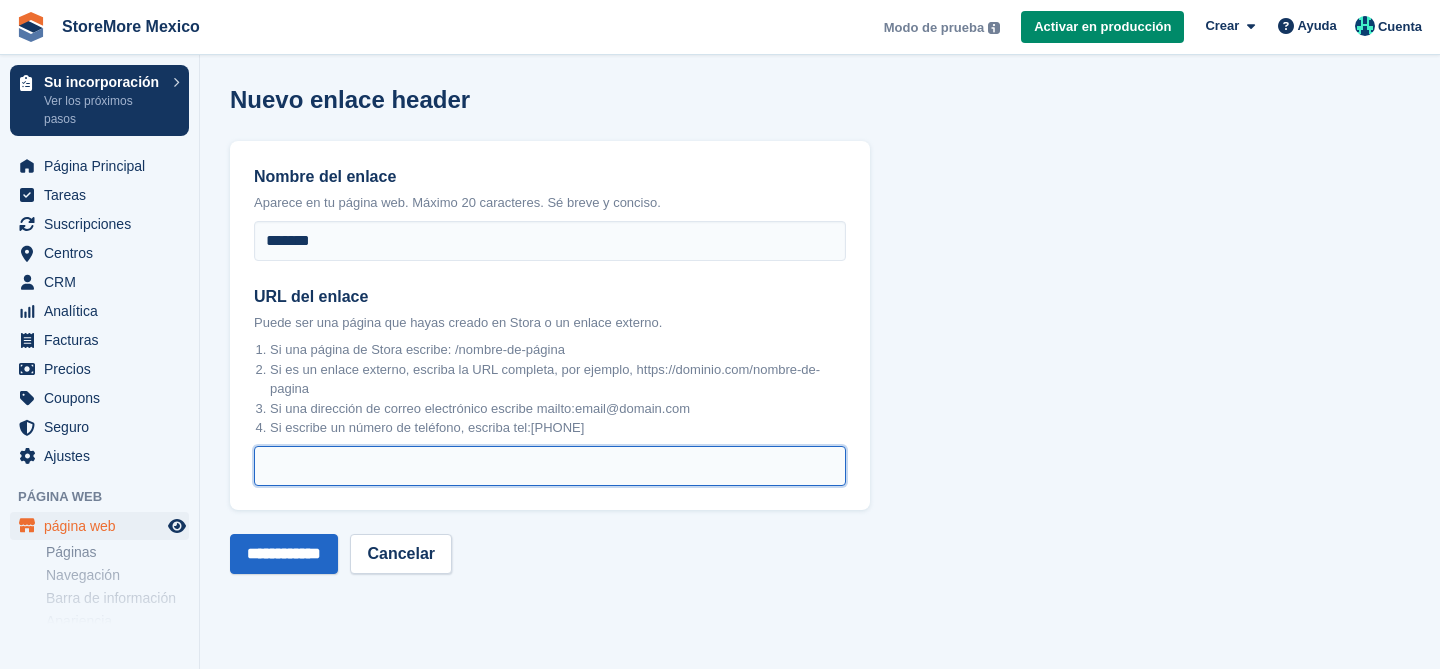 click on "URL del enlace" at bounding box center [550, 466] 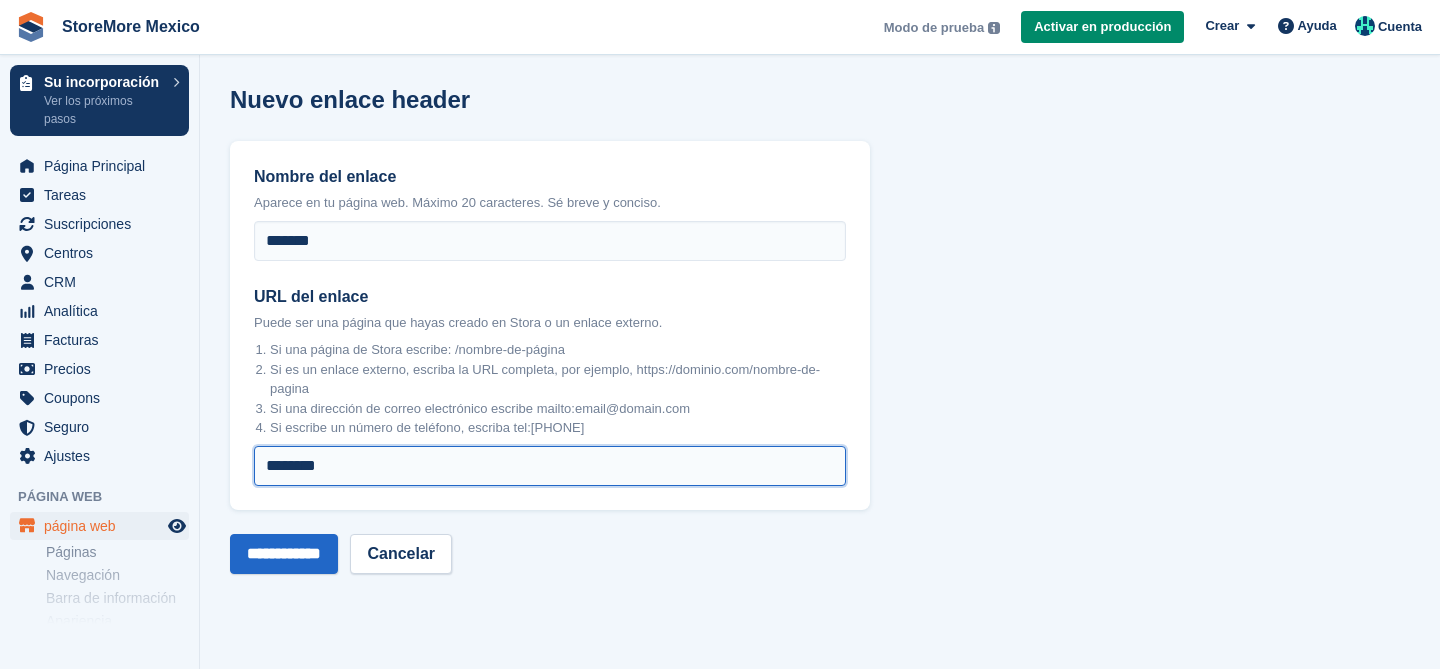 type on "********" 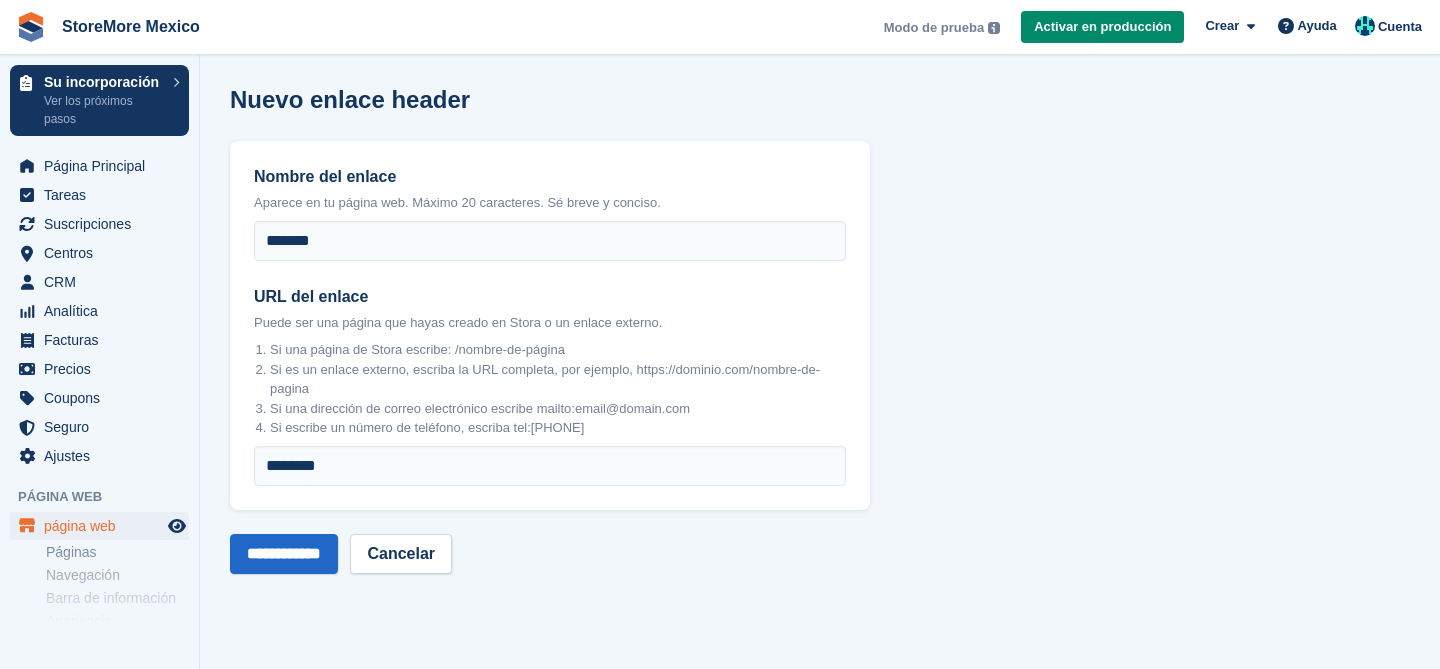 click on "**********" at bounding box center [820, 334] 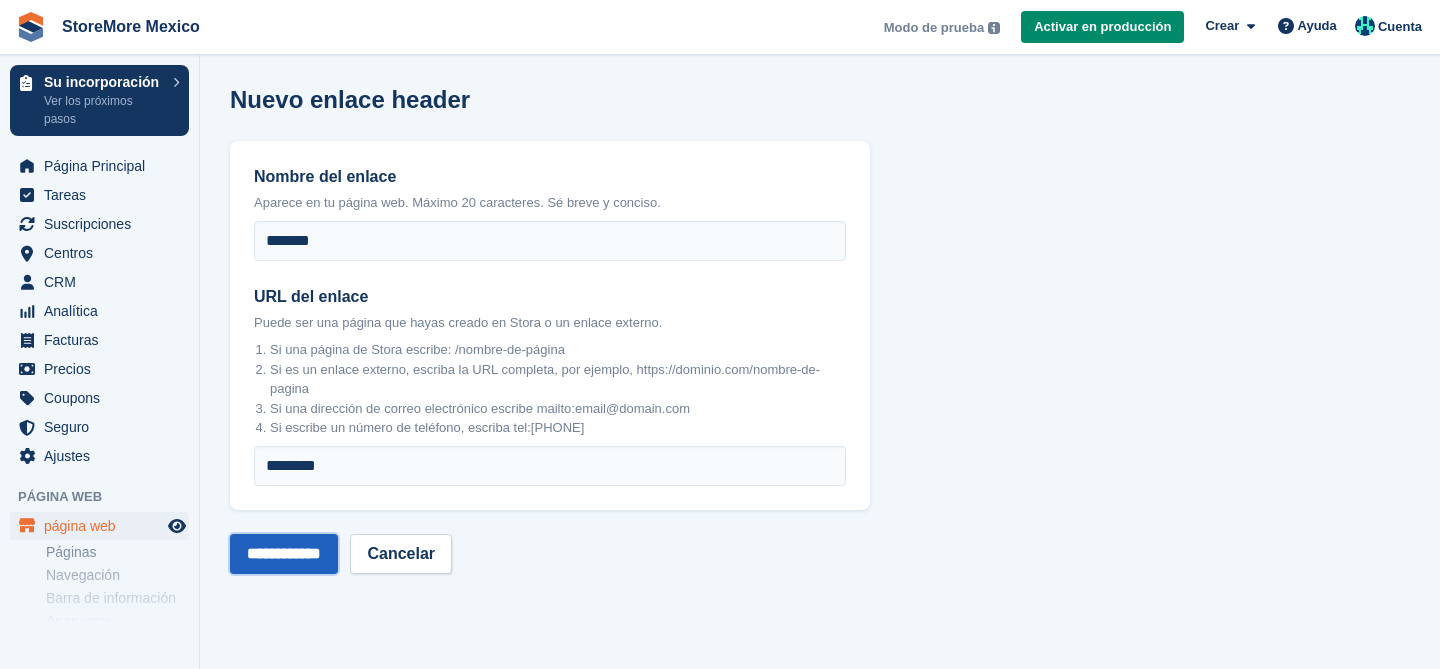 click on "**********" at bounding box center (284, 554) 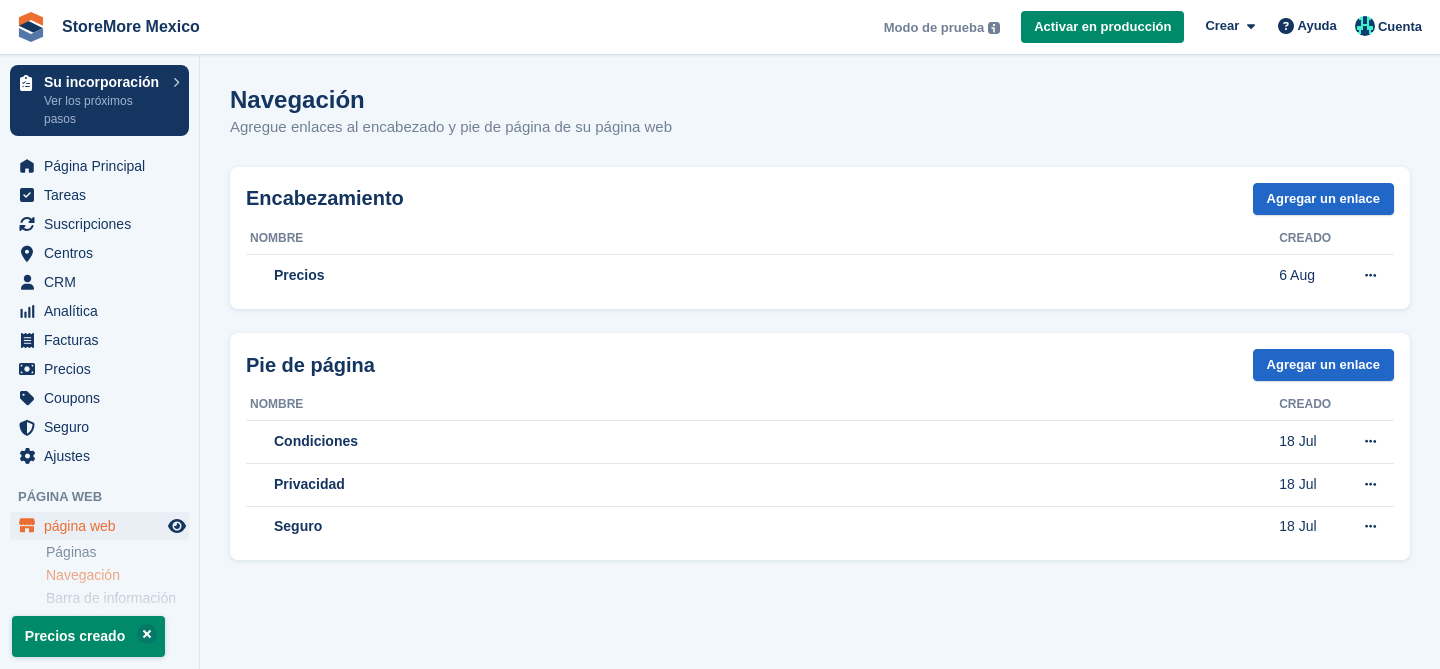 scroll, scrollTop: 0, scrollLeft: 0, axis: both 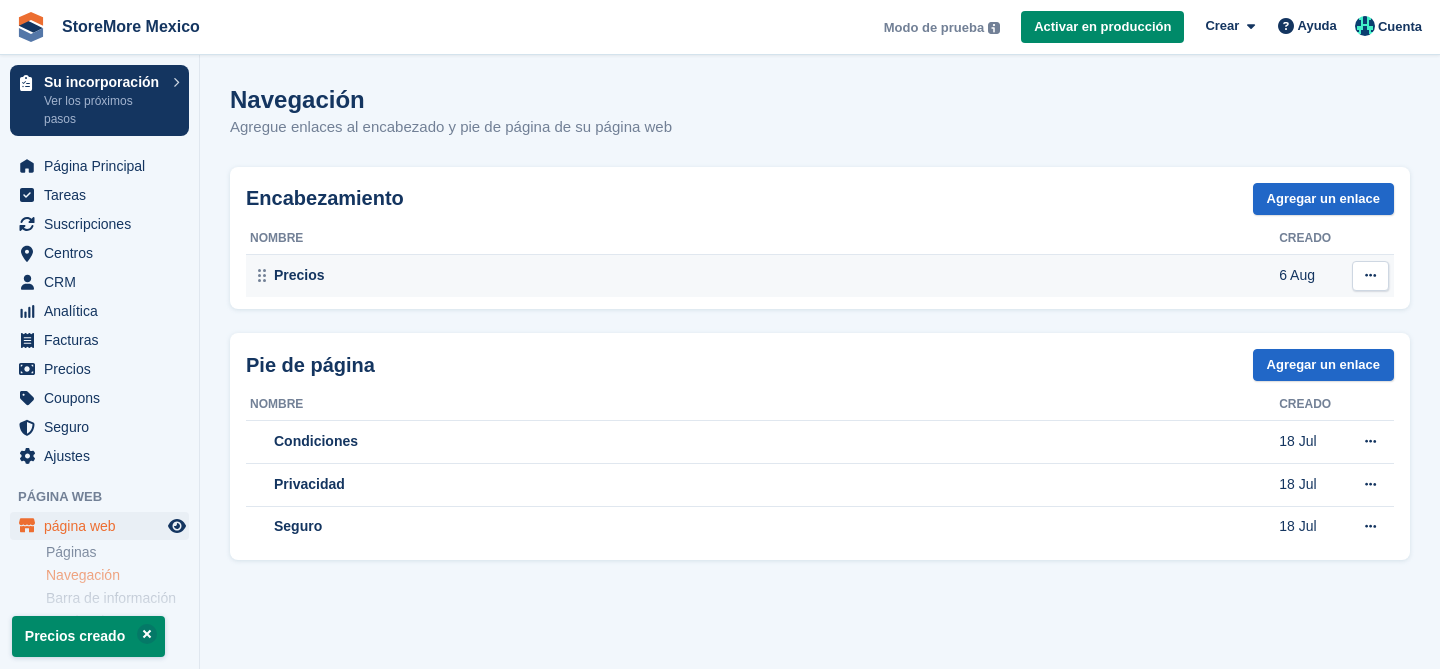 click at bounding box center [1370, 276] 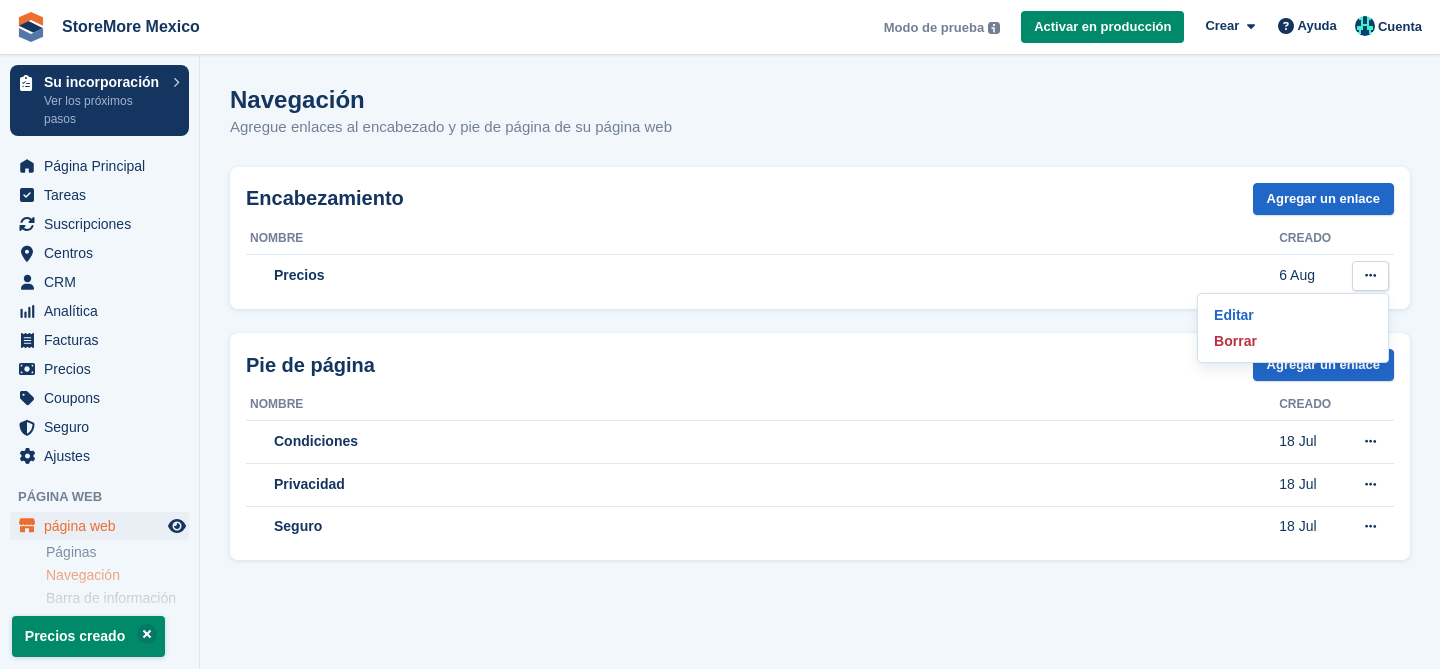 click on "Precios creado
Navegación
Agregue enlaces al encabezado y pie de página de su página web
Encabezamiento
Agregar un enlace
Nombre
Creado
Precios
6 Aug
Editar
Borrar
Pie de página
Agregar un enlace
Nombre
Creado" at bounding box center (820, 334) 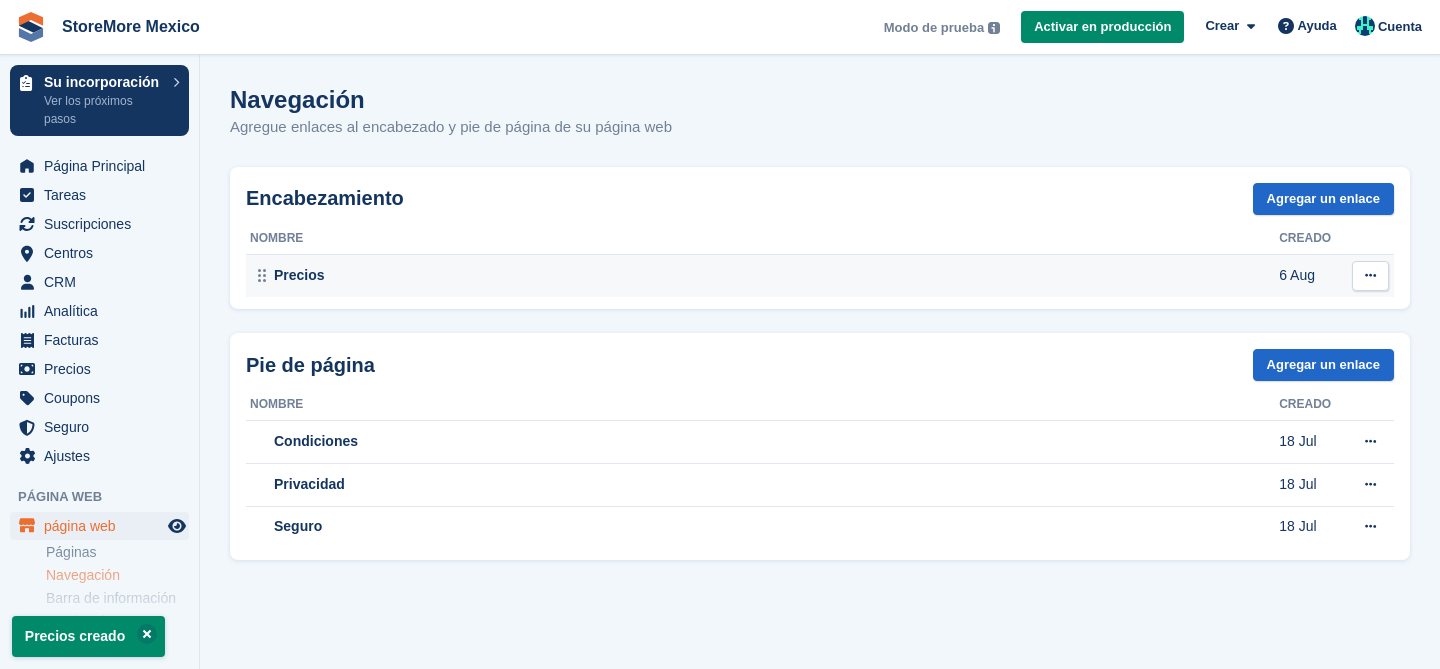 click on "Precios" at bounding box center (764, 275) 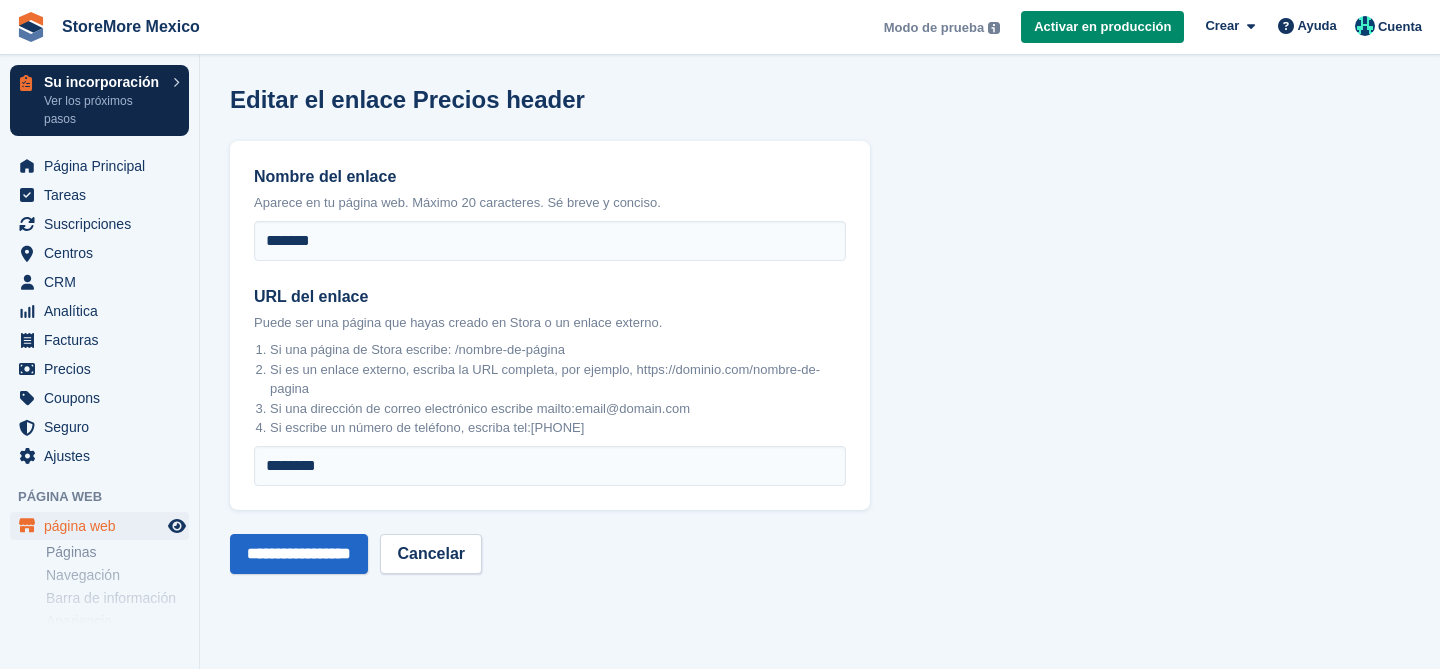 scroll, scrollTop: 0, scrollLeft: 0, axis: both 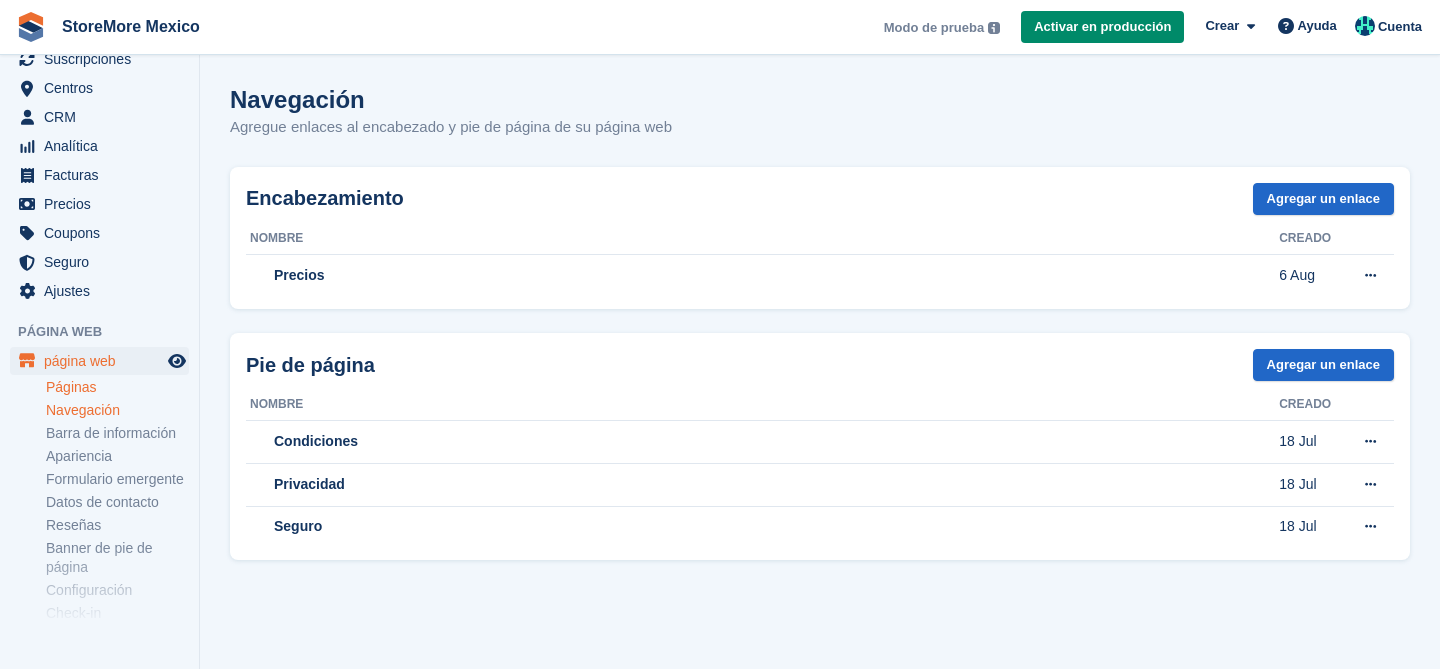 click on "Páginas" at bounding box center [117, 387] 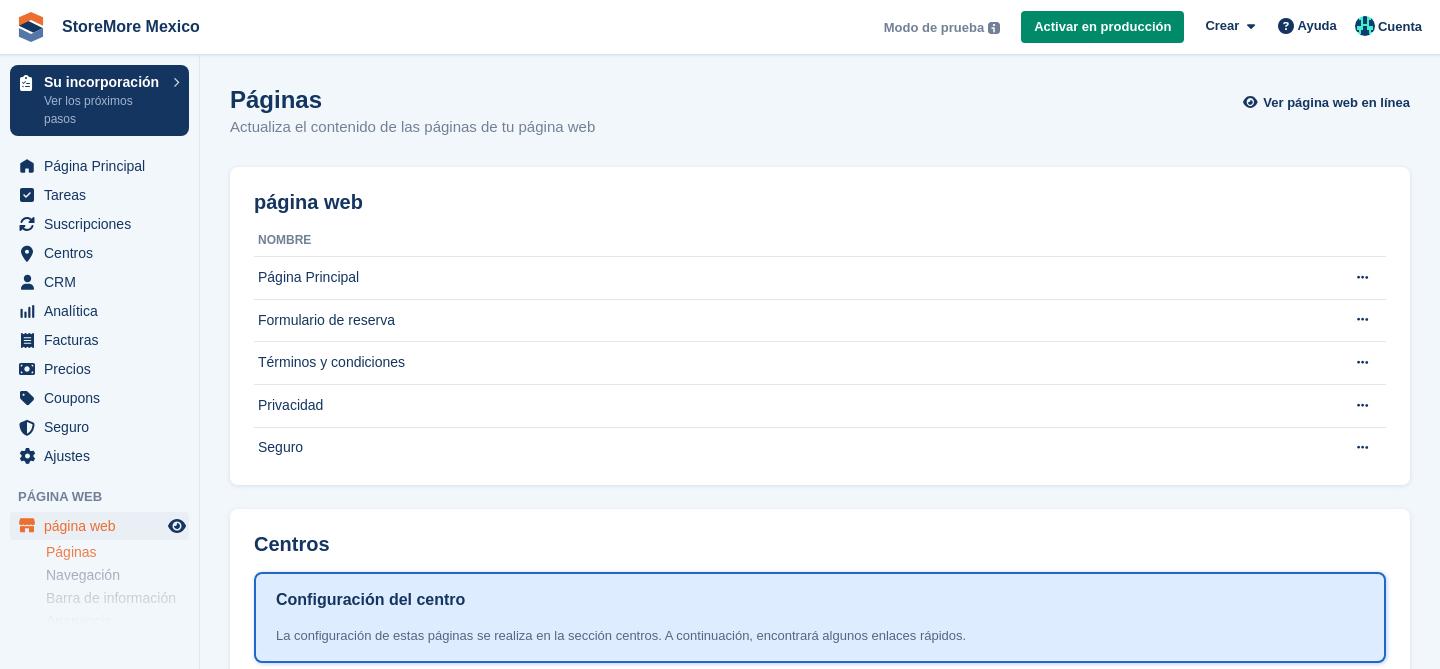 scroll, scrollTop: 274, scrollLeft: 0, axis: vertical 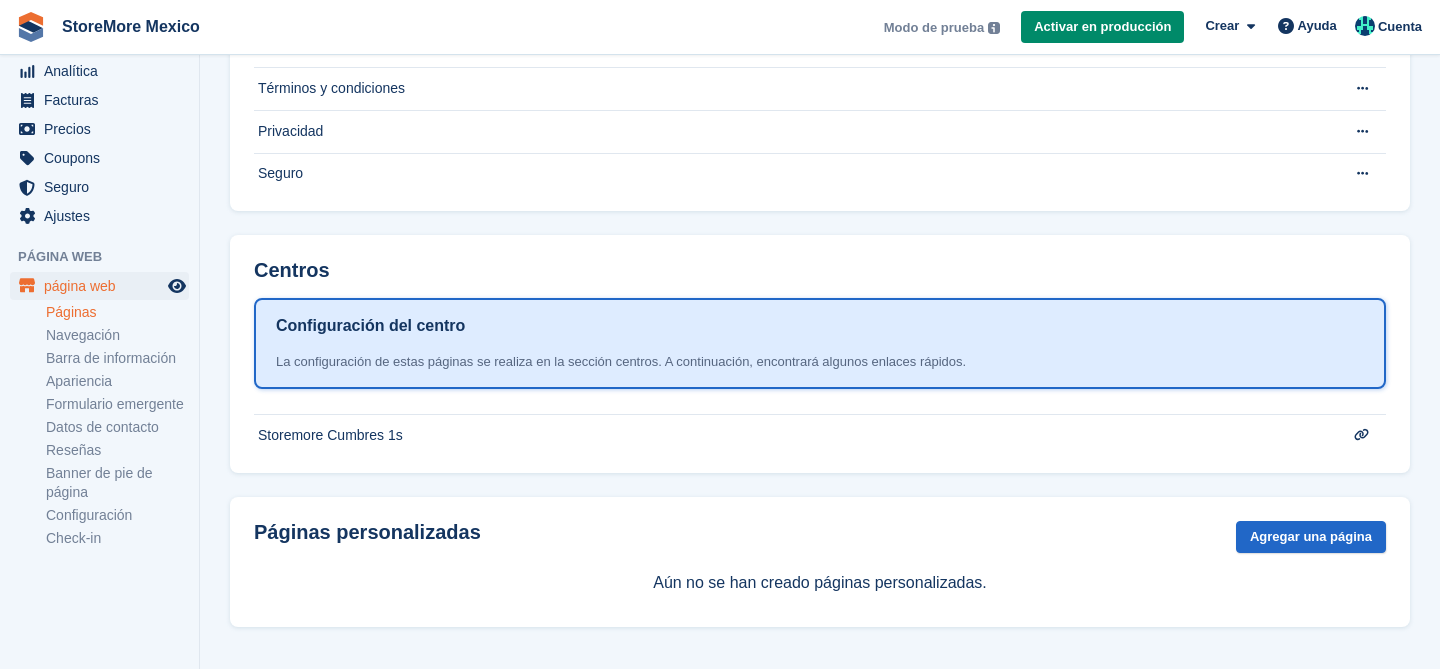 click on "Páginas" at bounding box center [117, 312] 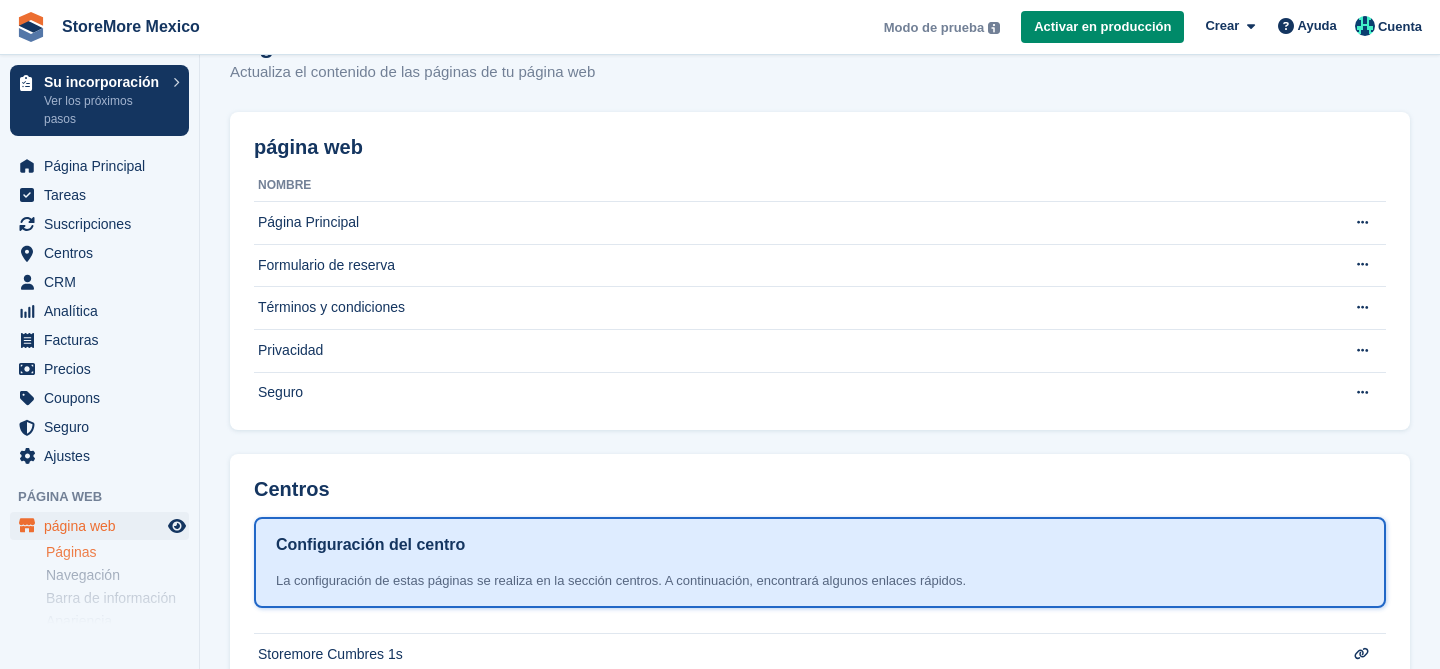 scroll, scrollTop: 57, scrollLeft: 0, axis: vertical 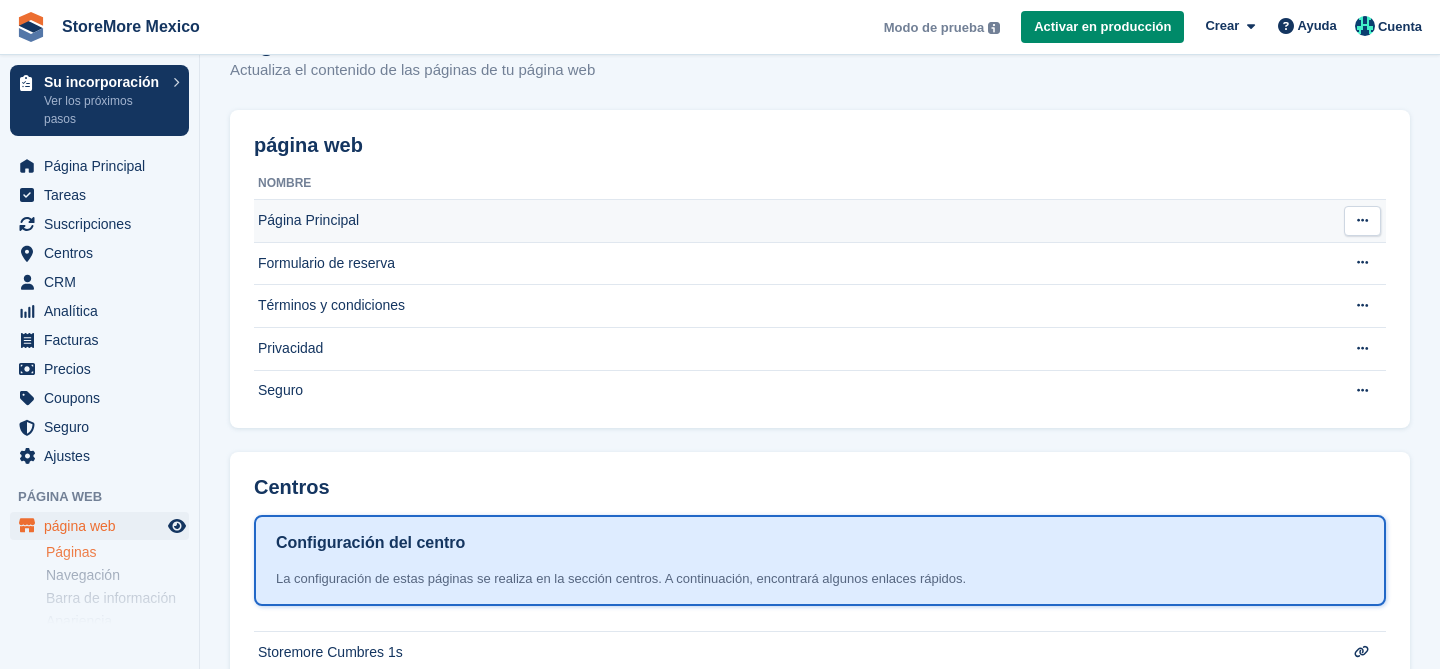 click at bounding box center [1362, 220] 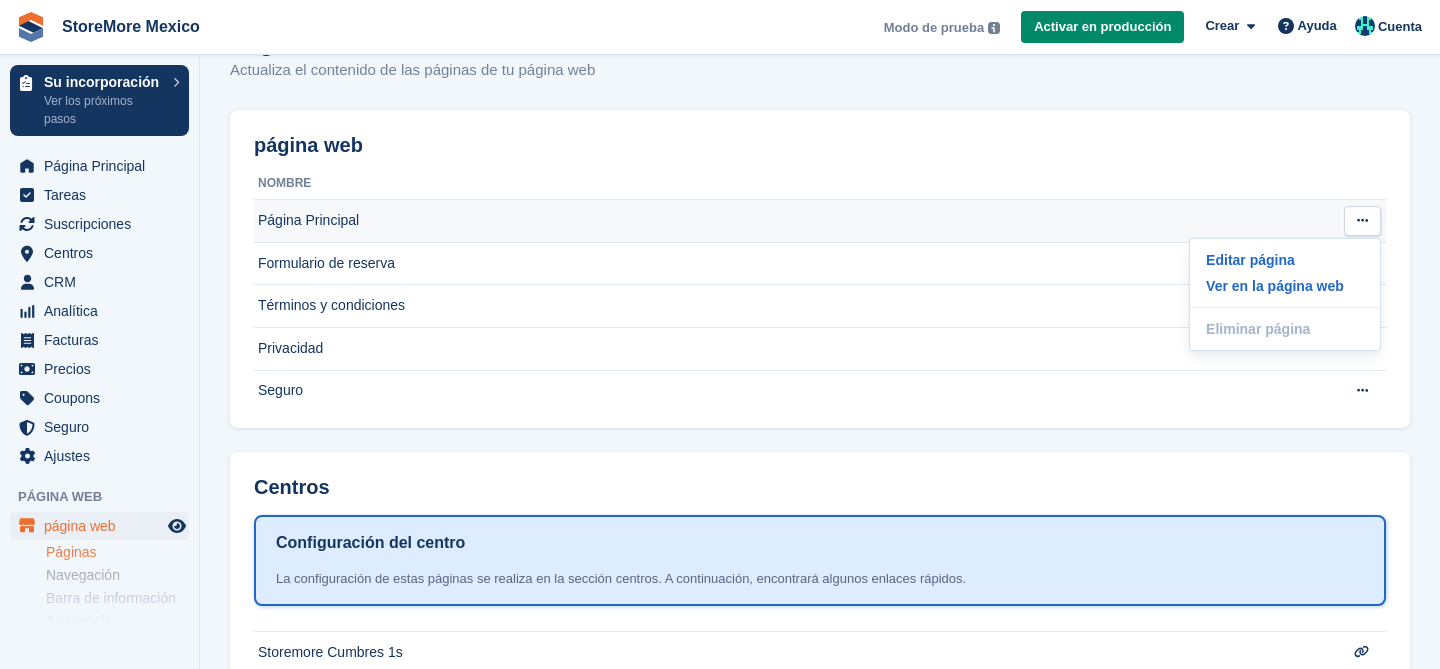 click on "Página Principal" at bounding box center (791, 221) 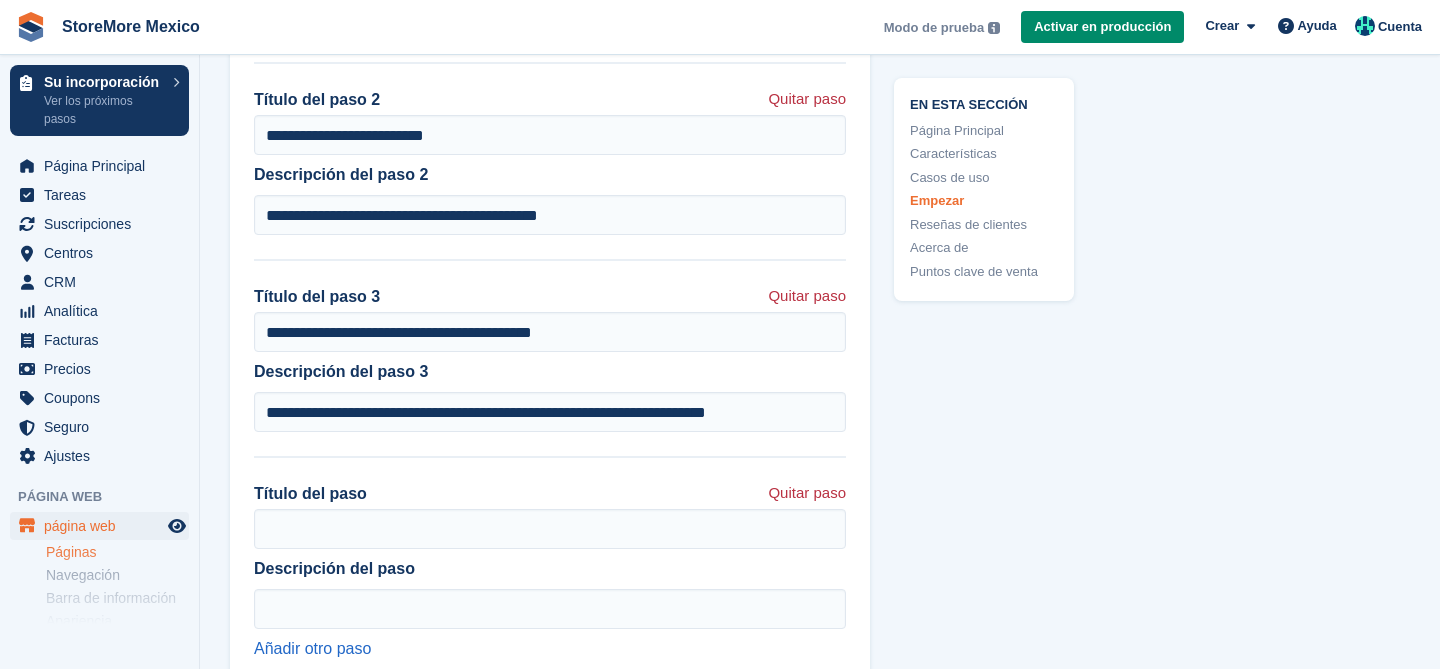 scroll, scrollTop: 5219, scrollLeft: 0, axis: vertical 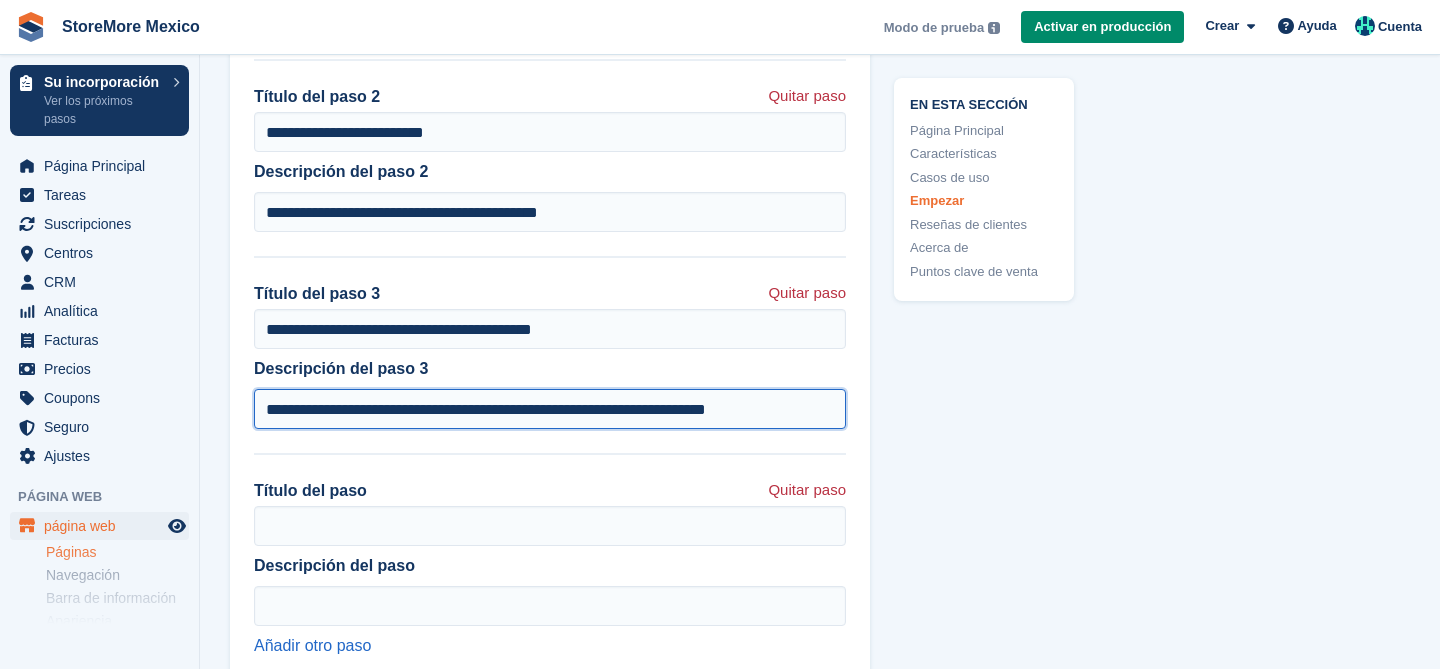 click on "**********" at bounding box center [550, 409] 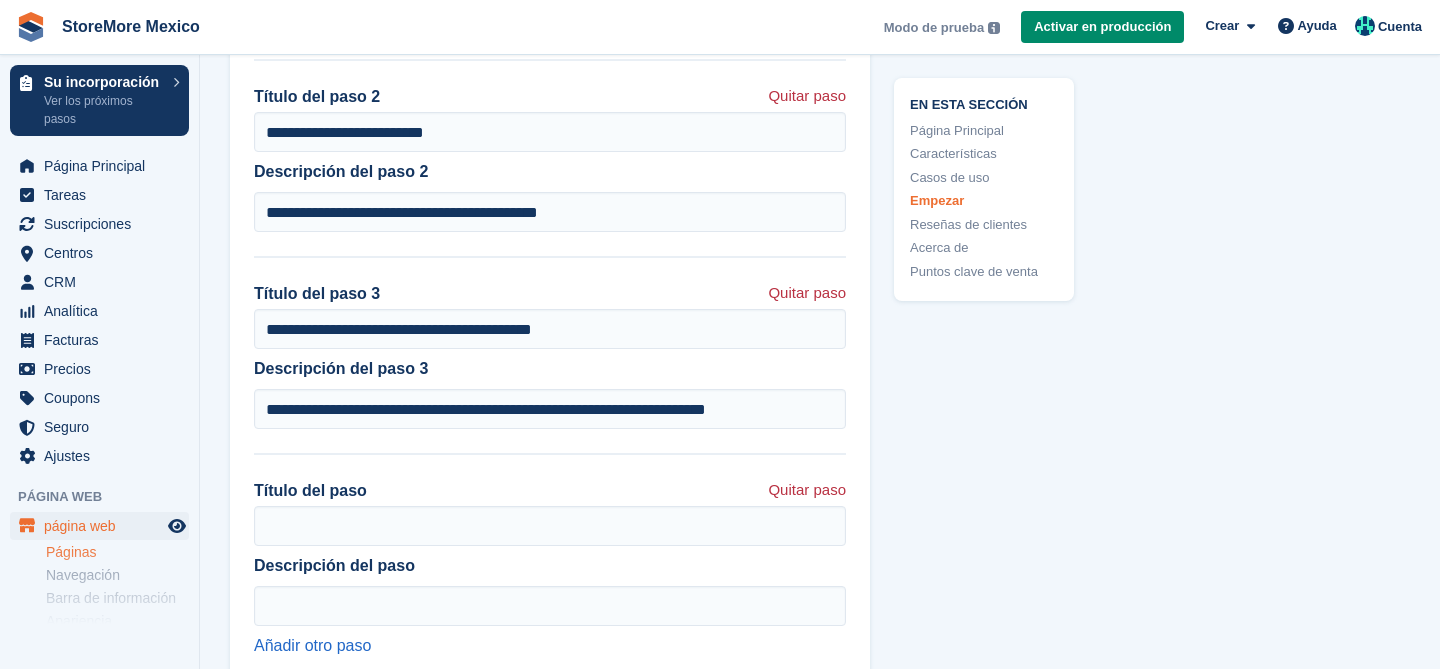 click at bounding box center [550, 454] 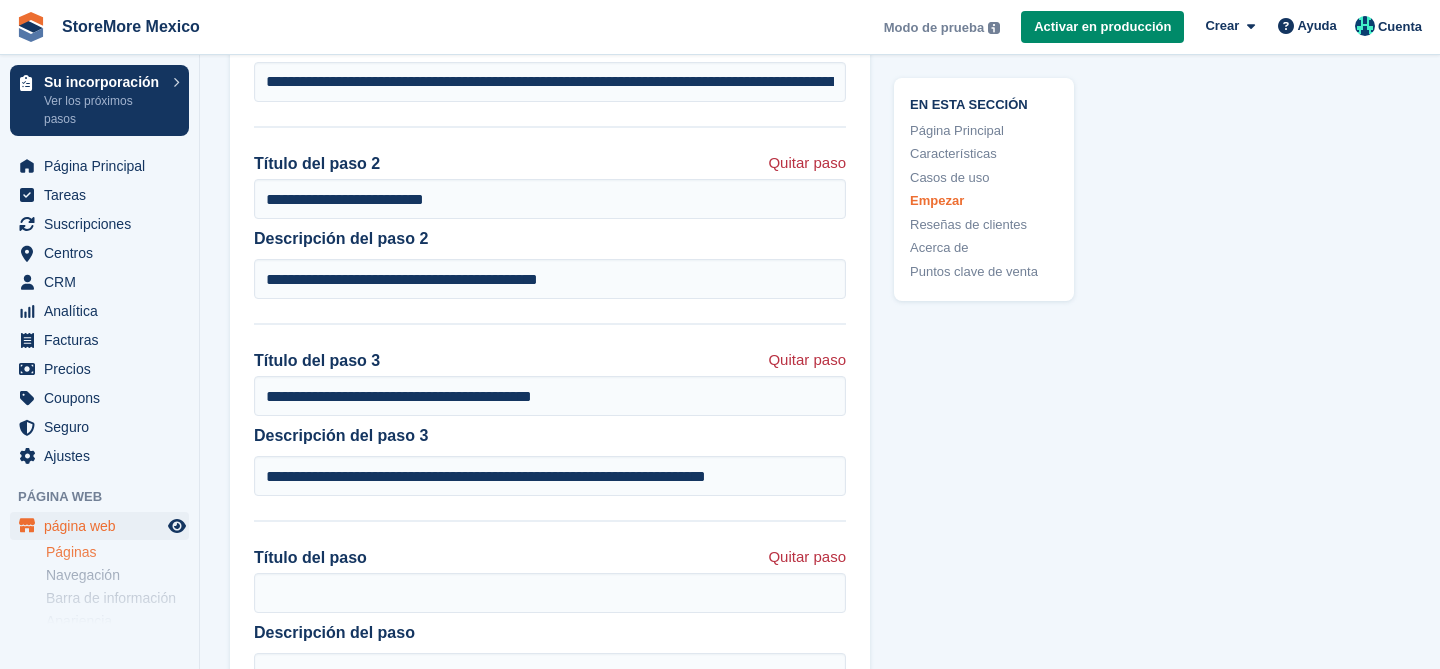scroll, scrollTop: 5145, scrollLeft: 0, axis: vertical 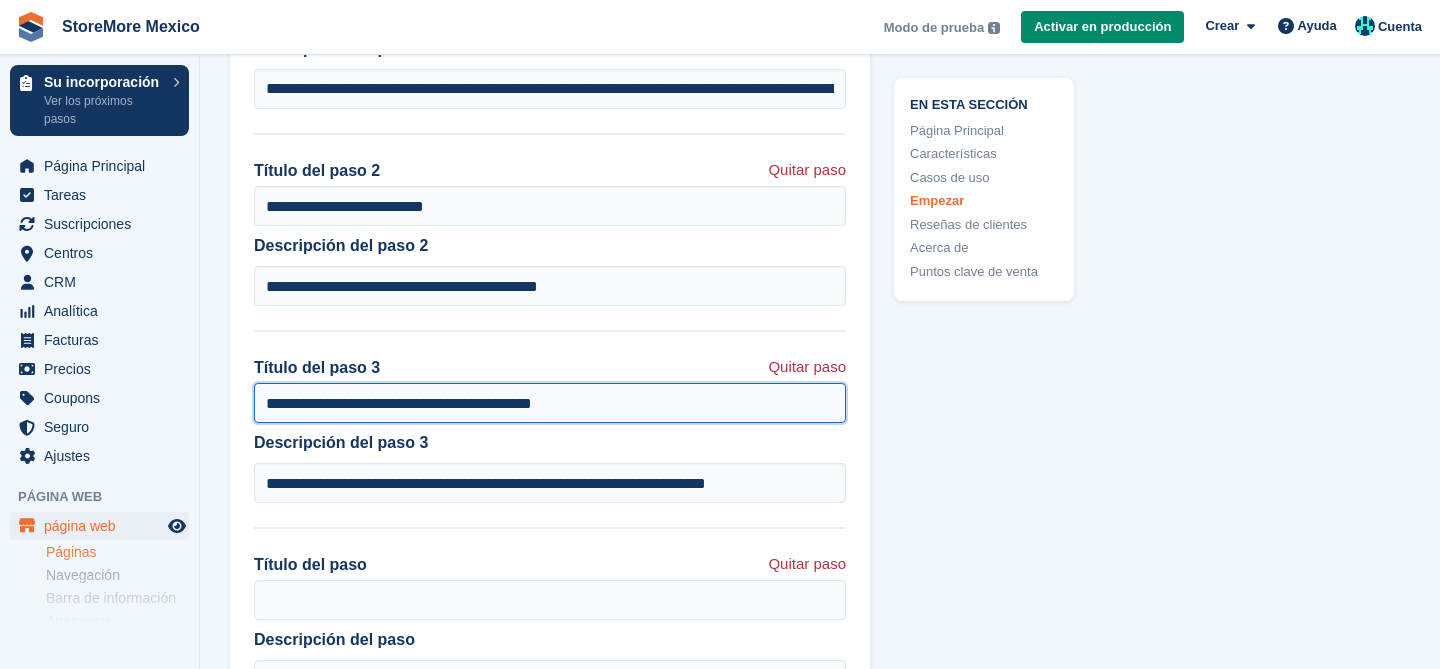 drag, startPoint x: 364, startPoint y: 422, endPoint x: 267, endPoint y: 415, distance: 97.25225 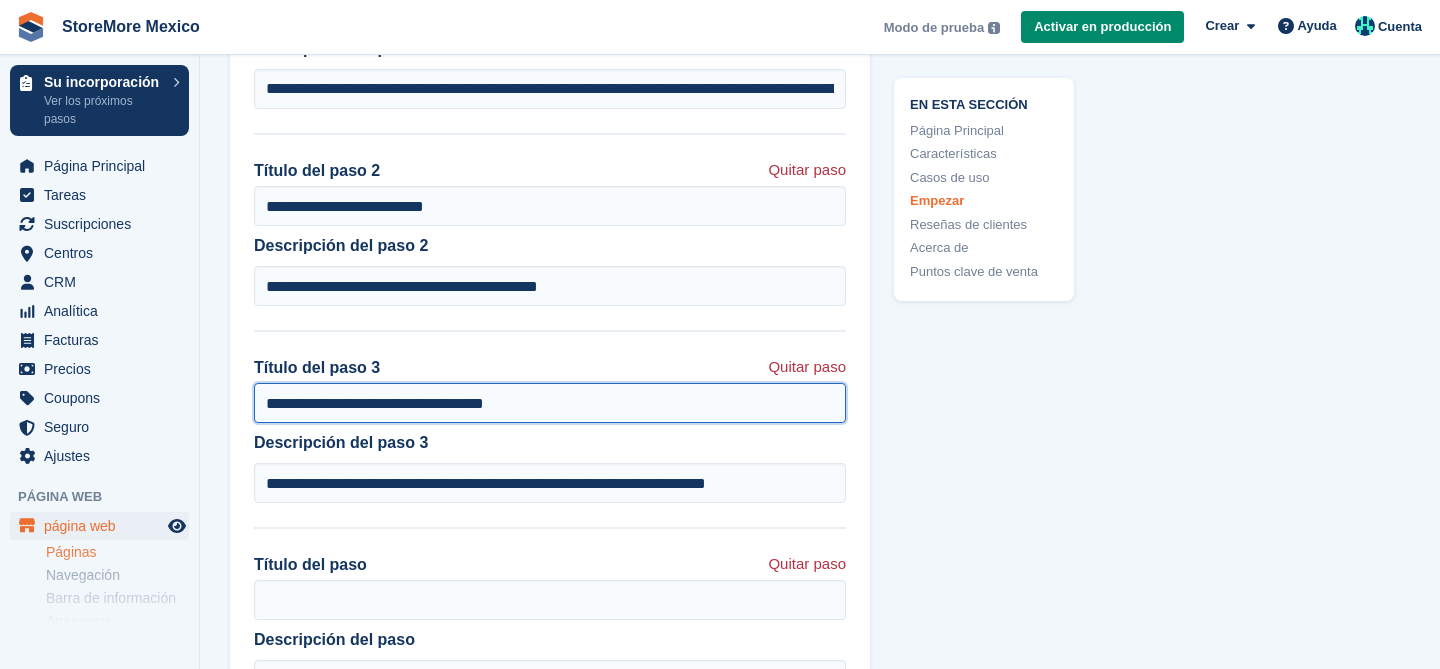 click on "**********" at bounding box center (550, 403) 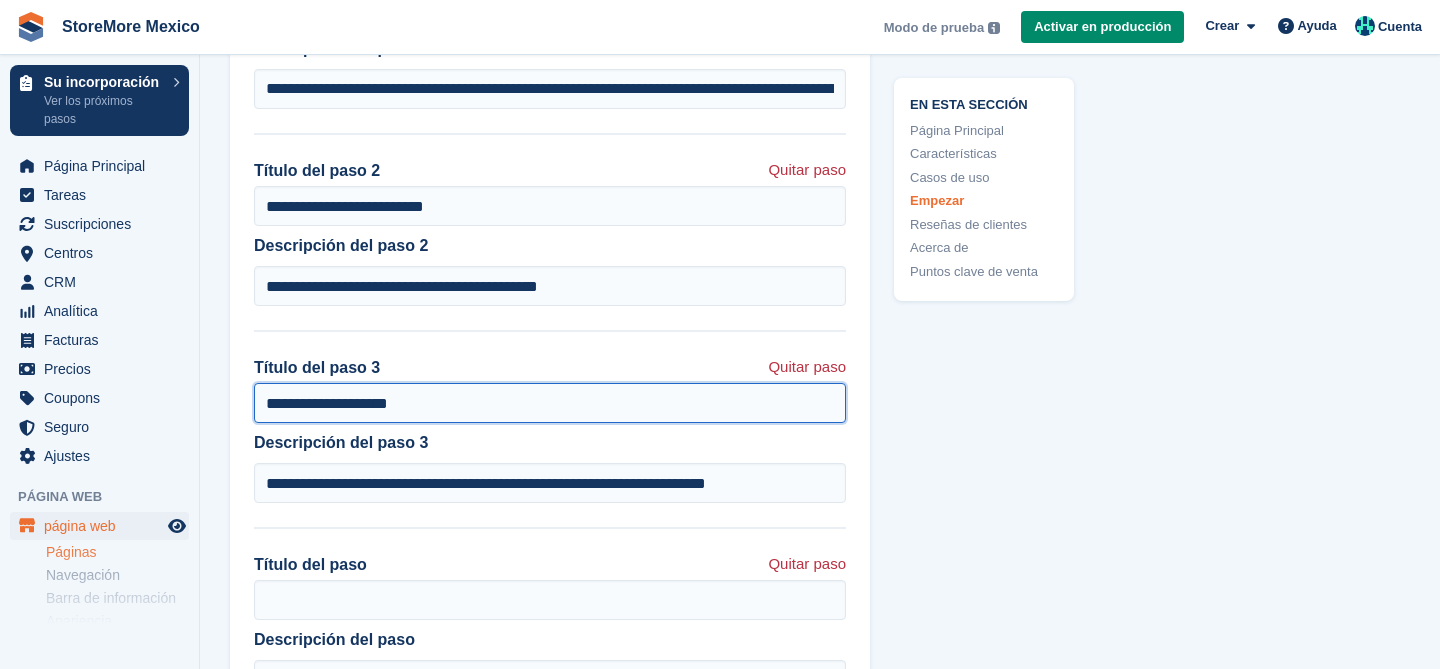 click on "**********" at bounding box center [550, 403] 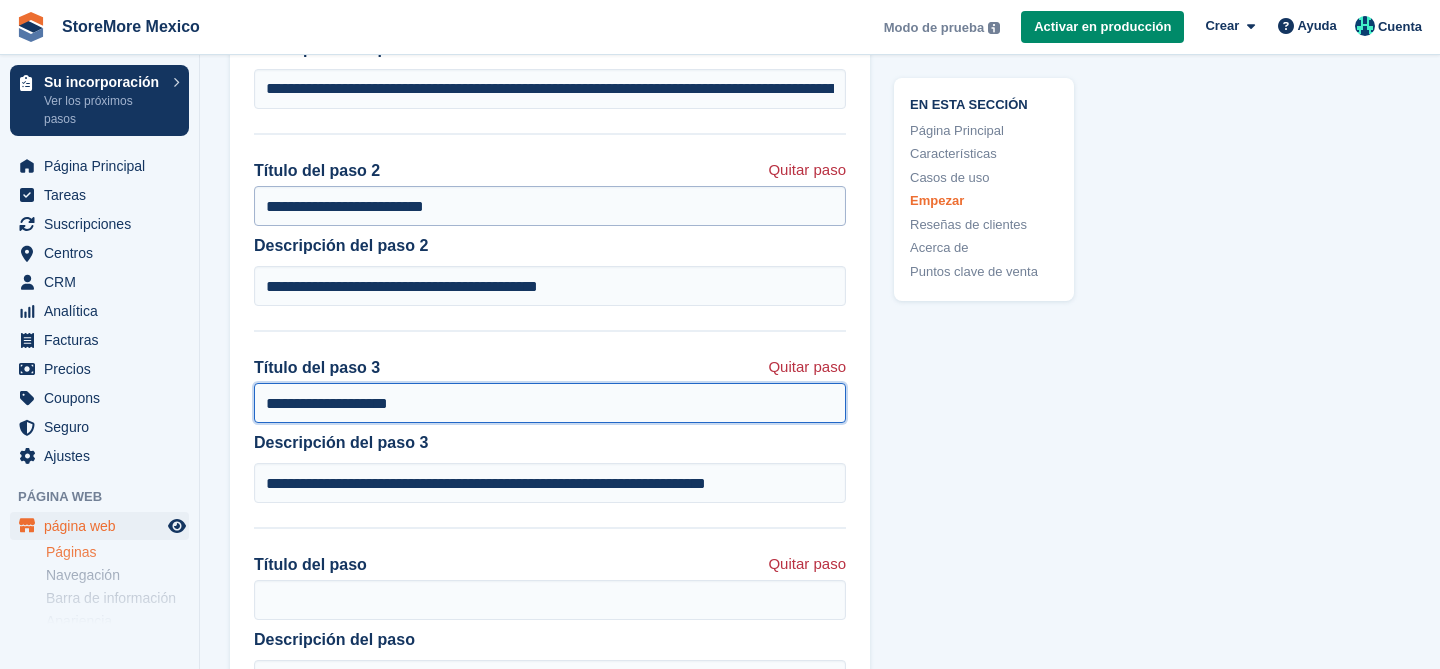 type on "**********" 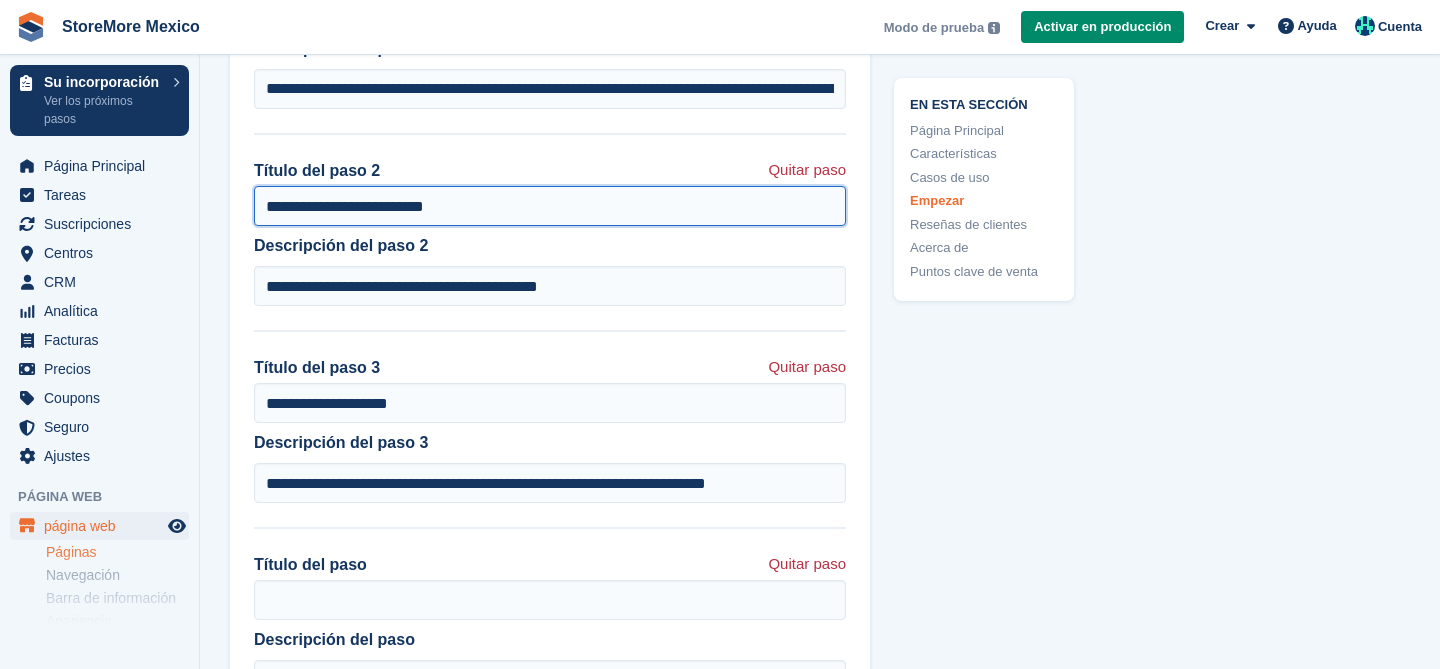 click on "**********" at bounding box center [550, 206] 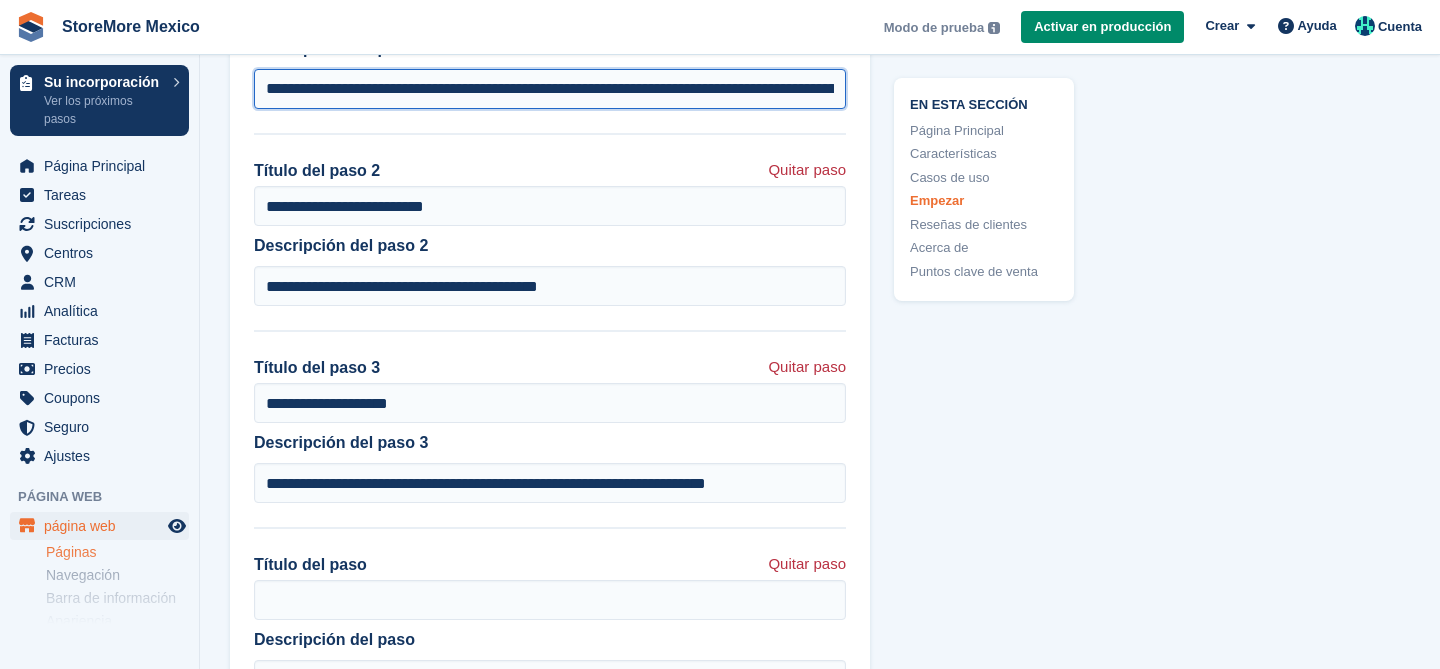 click on "**********" at bounding box center (550, 89) 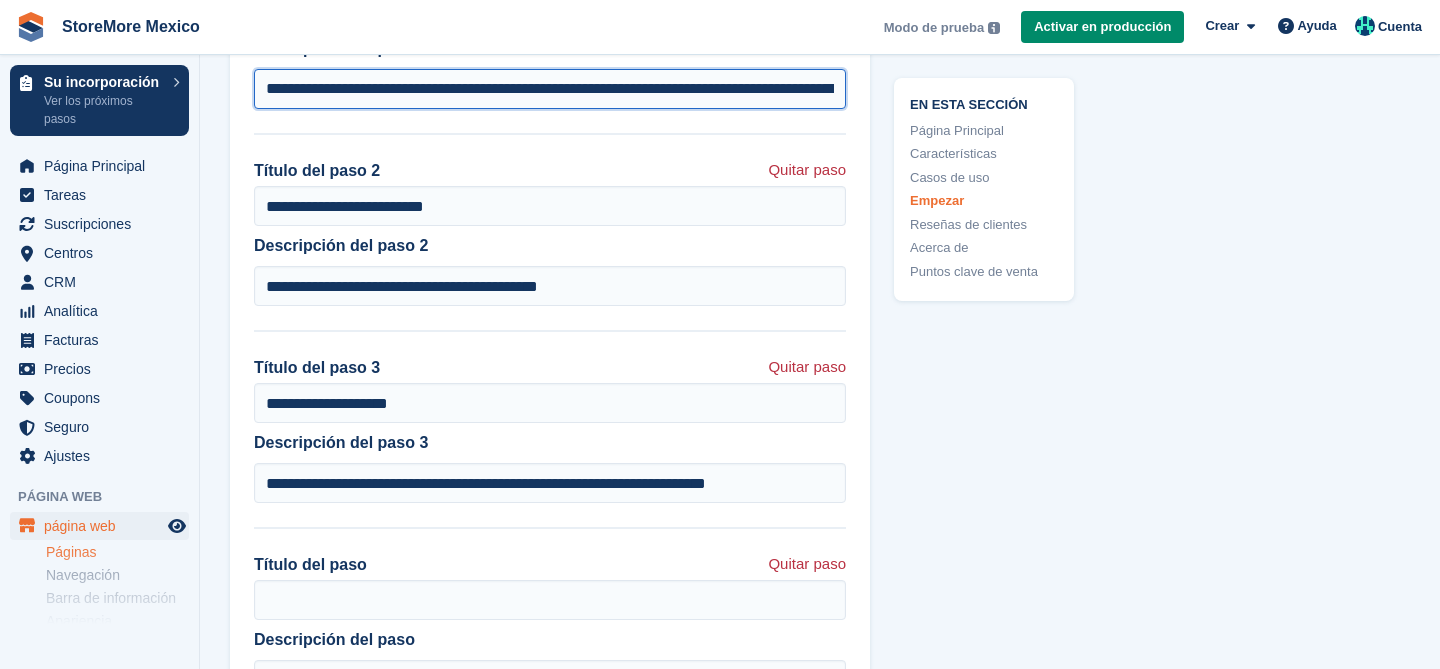 click on "**********" at bounding box center [550, 89] 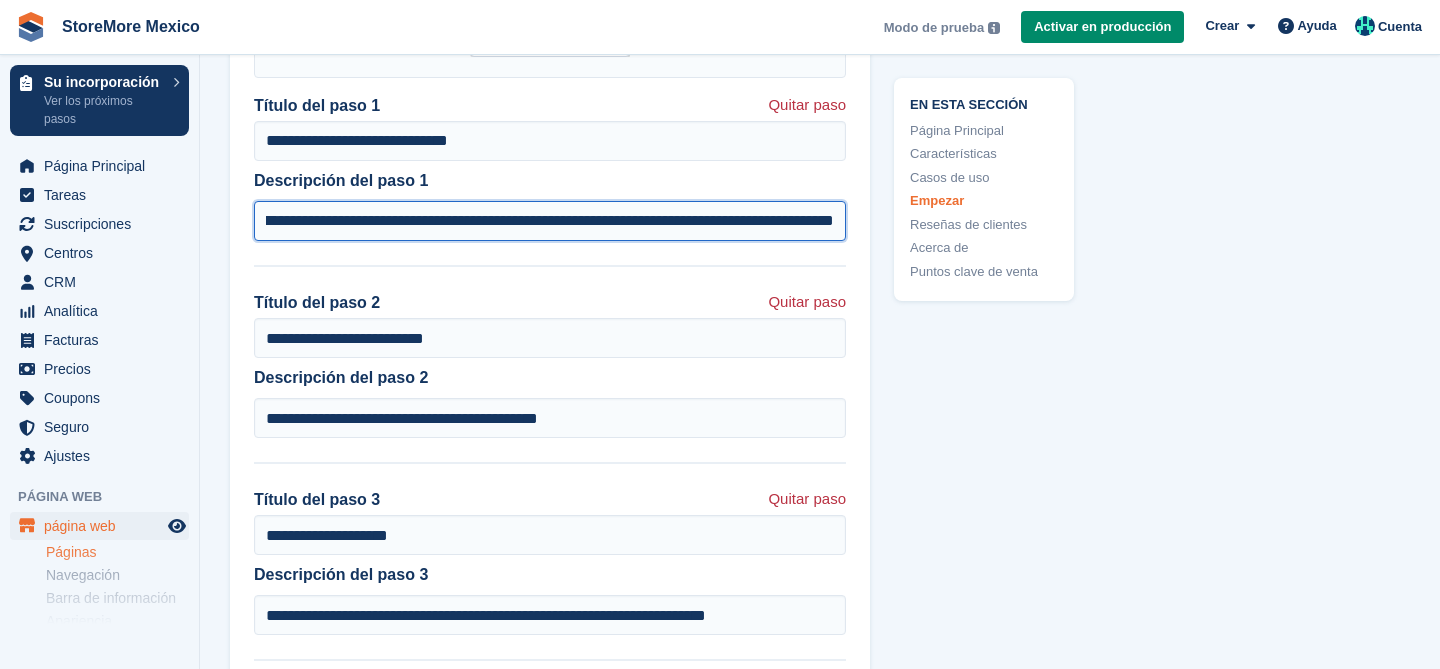 scroll, scrollTop: 5000, scrollLeft: 0, axis: vertical 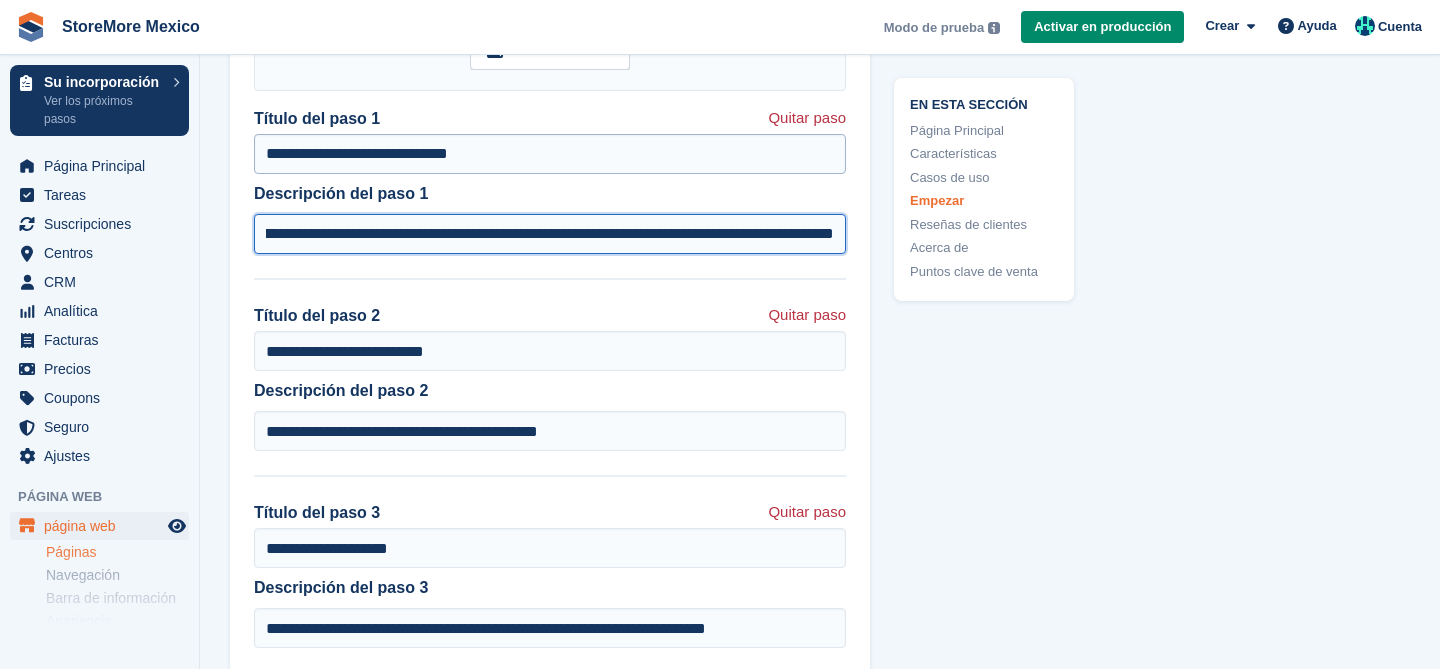 type on "**********" 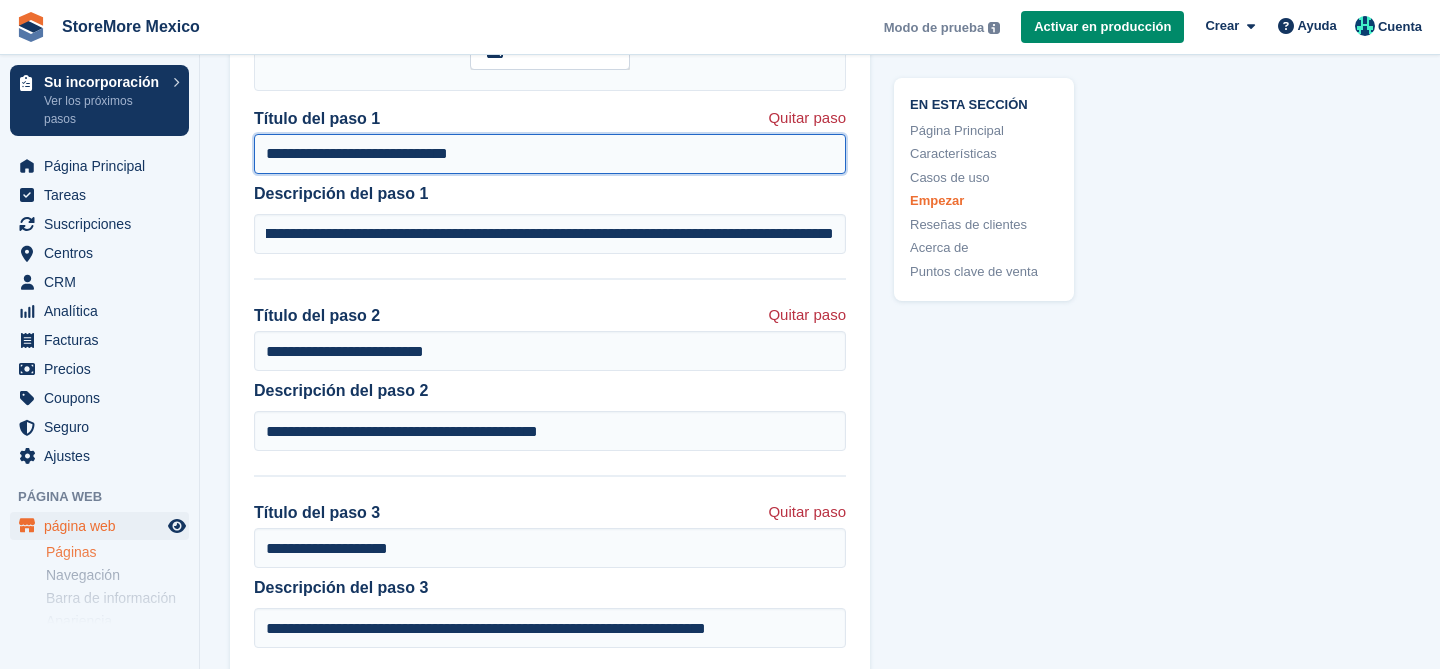 scroll, scrollTop: 0, scrollLeft: 0, axis: both 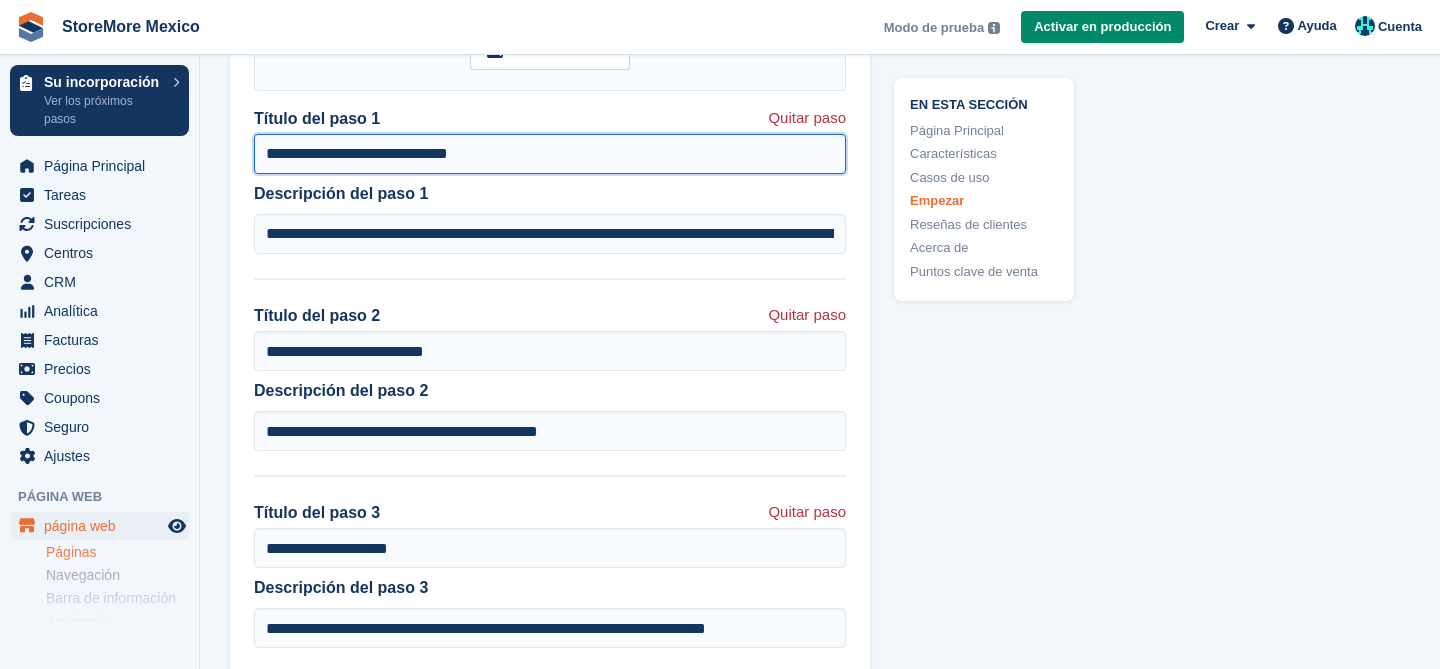 click on "**********" at bounding box center (550, 154) 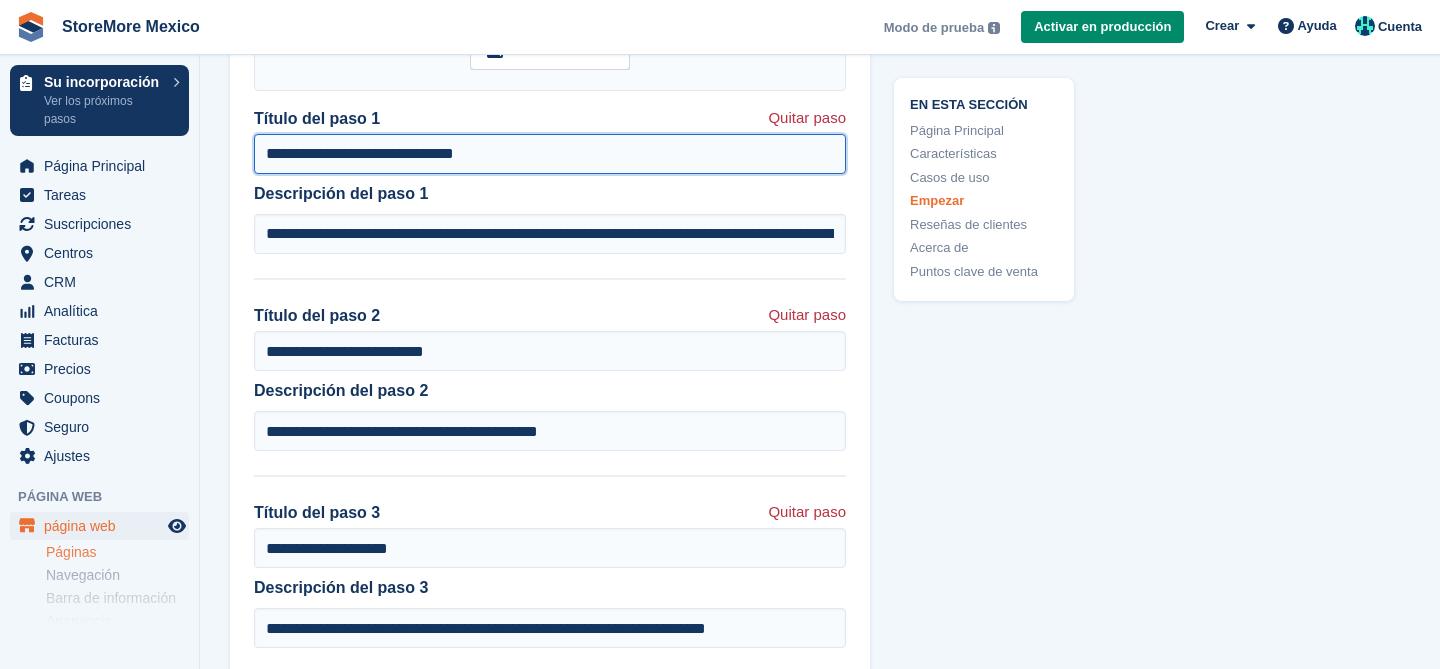 type on "**********" 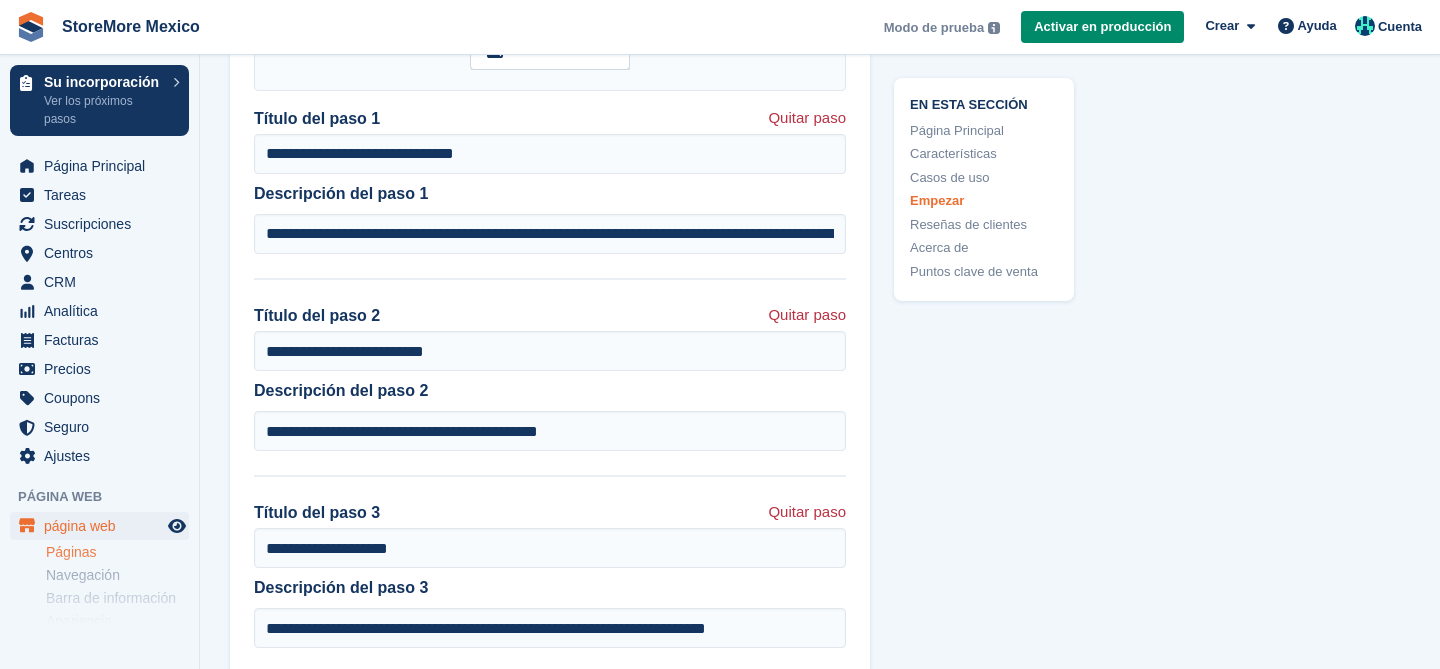 click on "**********" at bounding box center [550, 492] 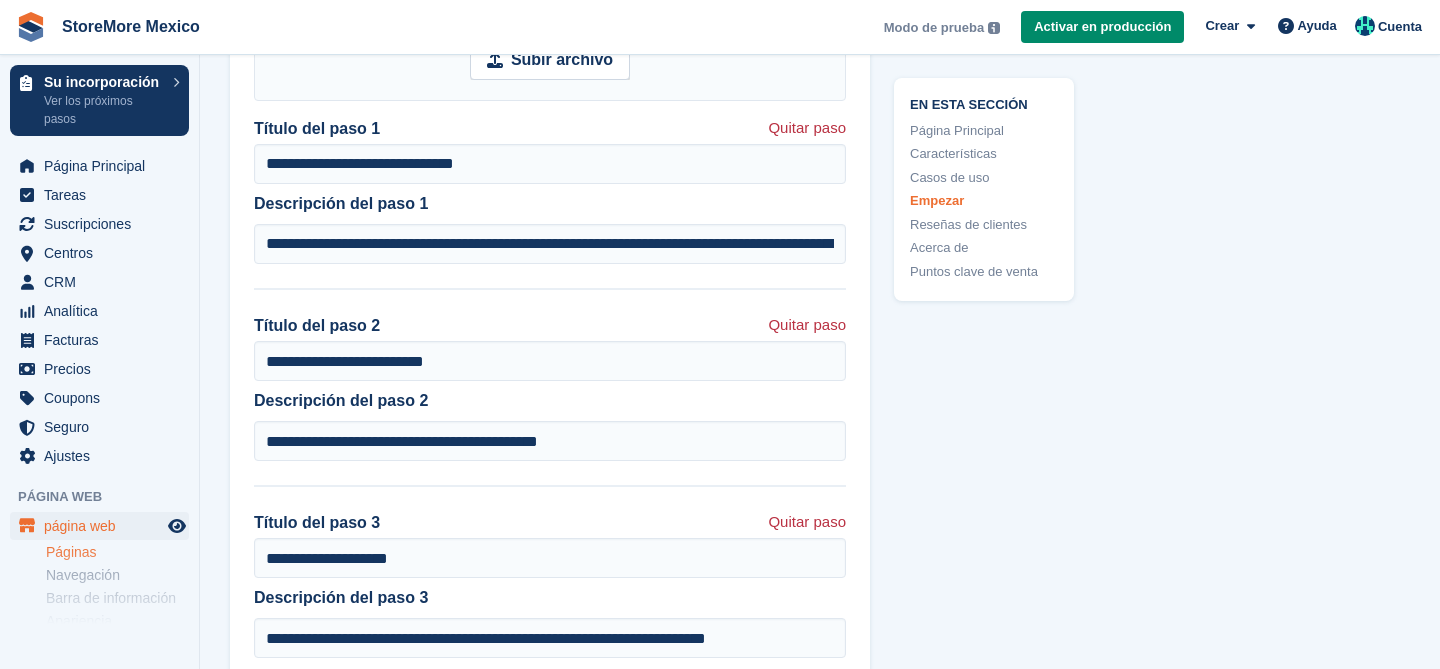 scroll, scrollTop: 4966, scrollLeft: 0, axis: vertical 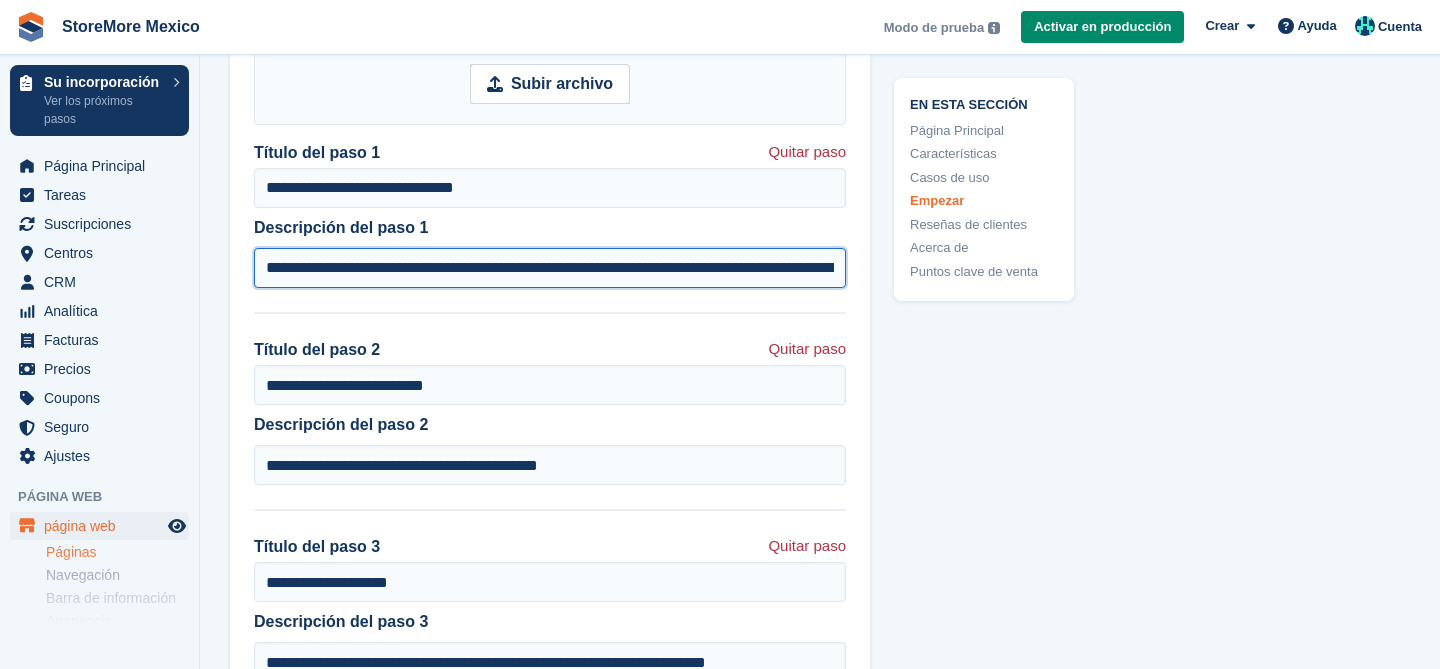 click on "**********" at bounding box center (550, 268) 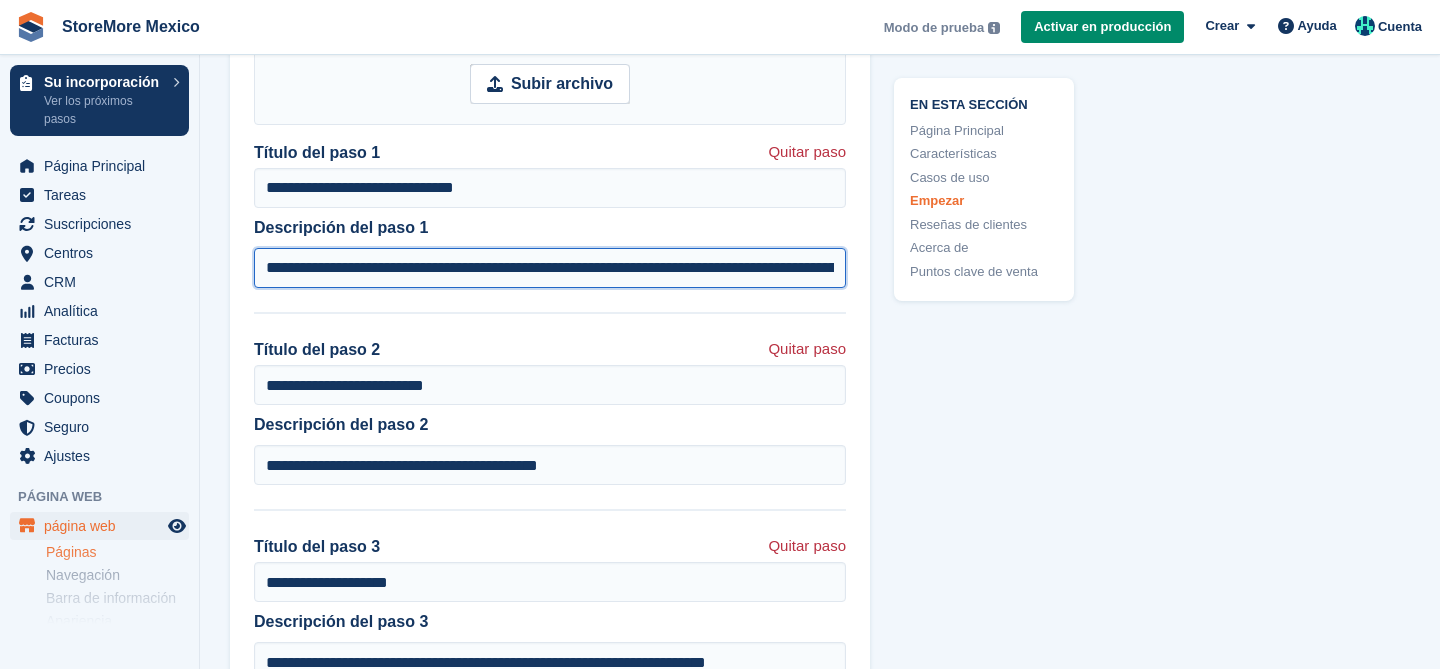 type on "**********" 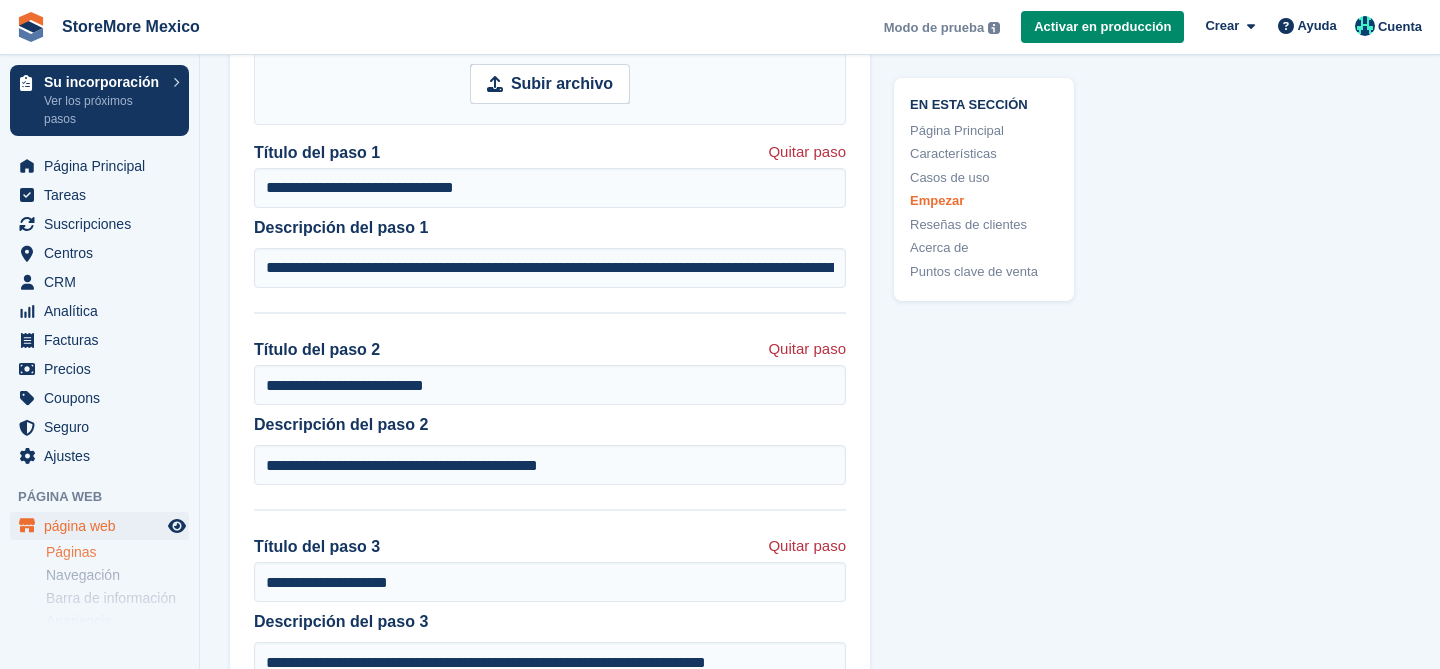 click on "**********" at bounding box center (550, 526) 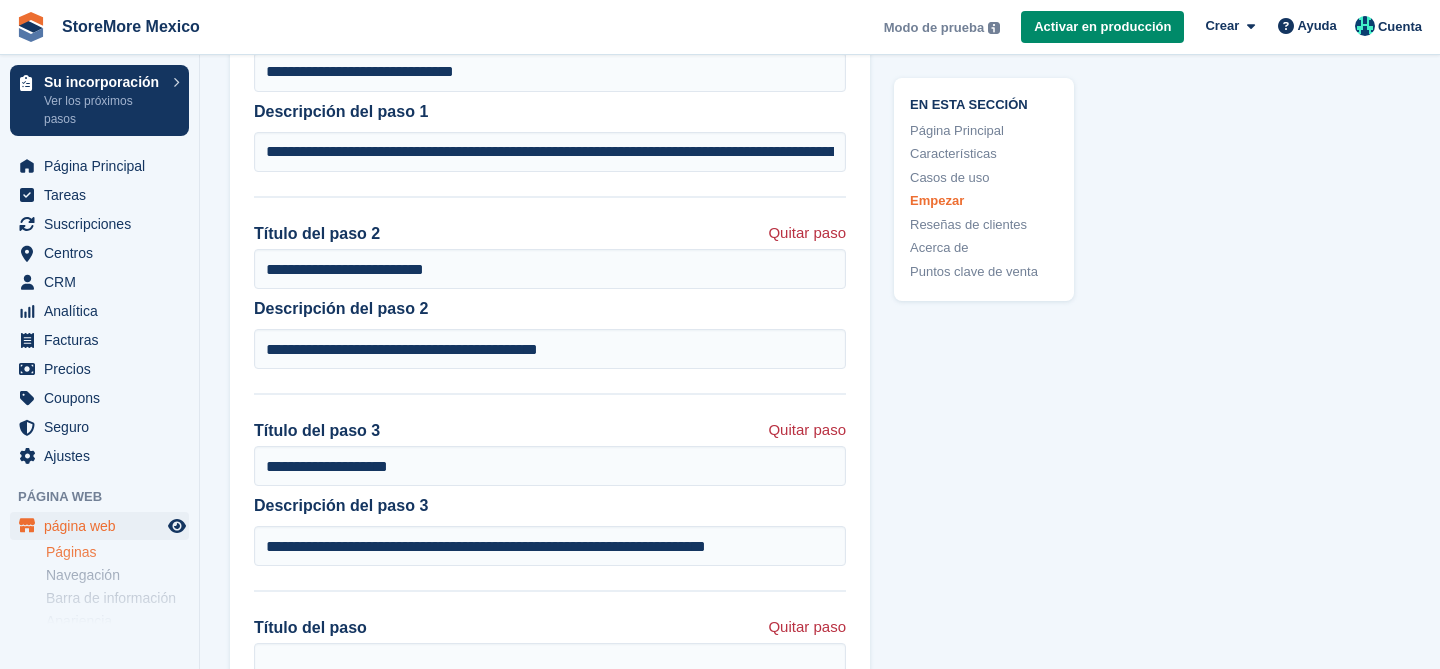 scroll, scrollTop: 5086, scrollLeft: 0, axis: vertical 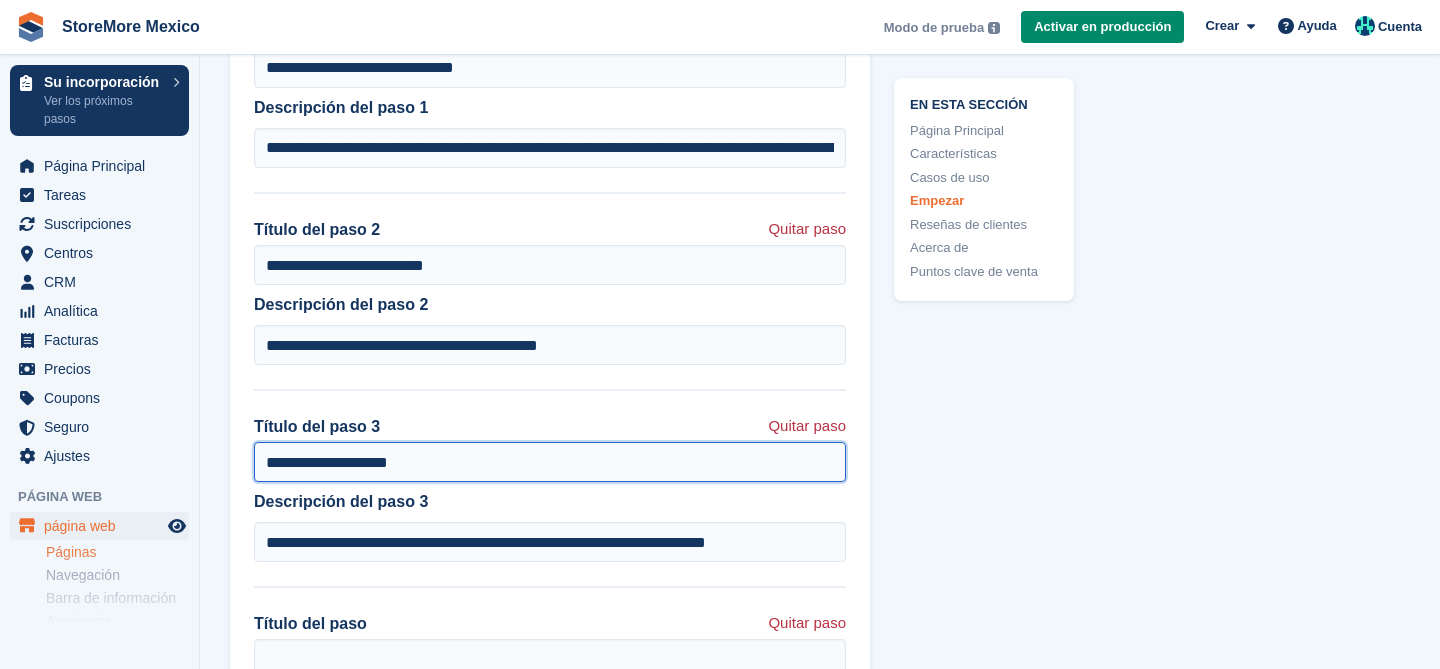 click on "**********" at bounding box center [550, 462] 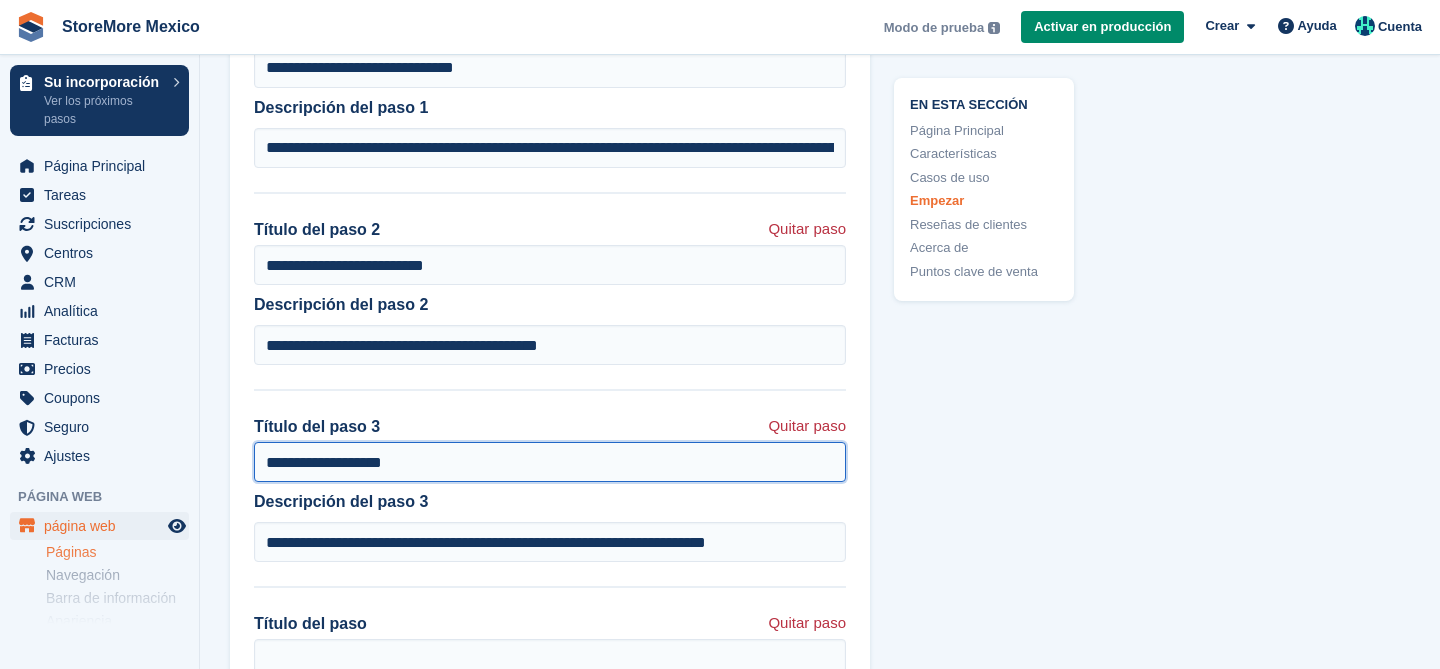type on "**********" 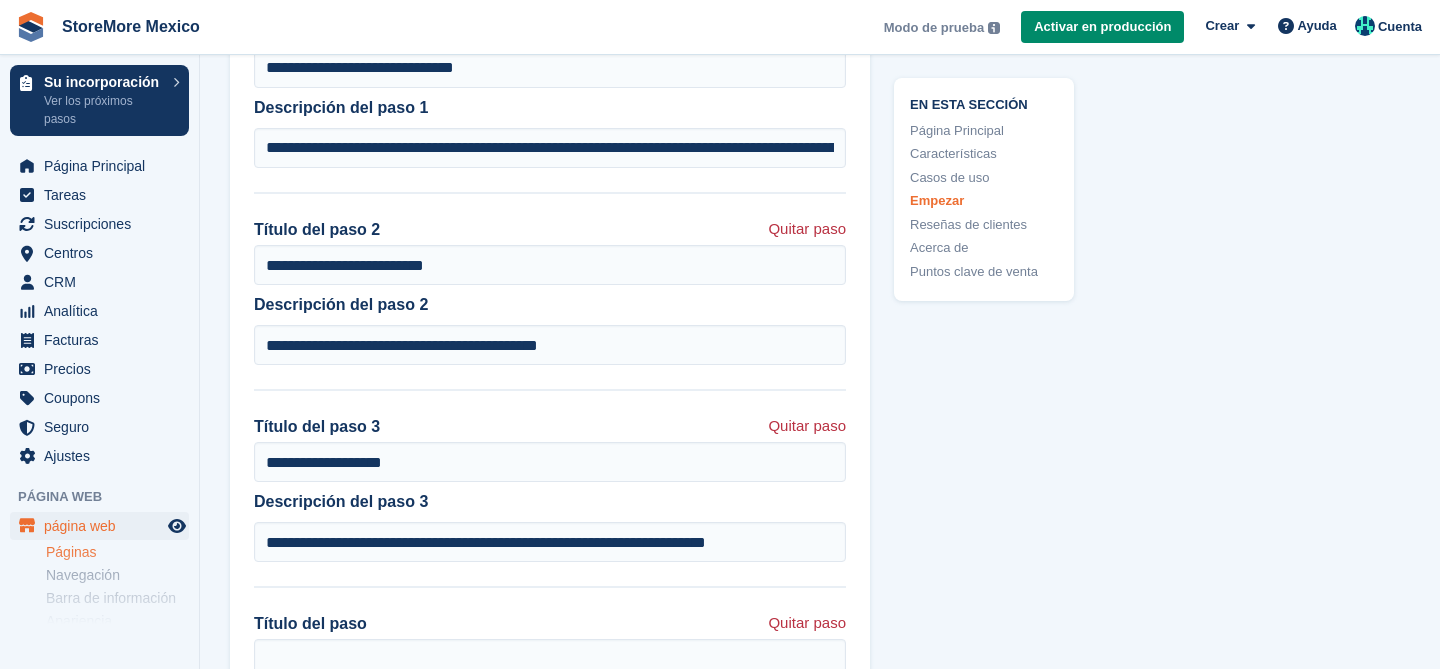 click on "**********" at bounding box center (820, -1577) 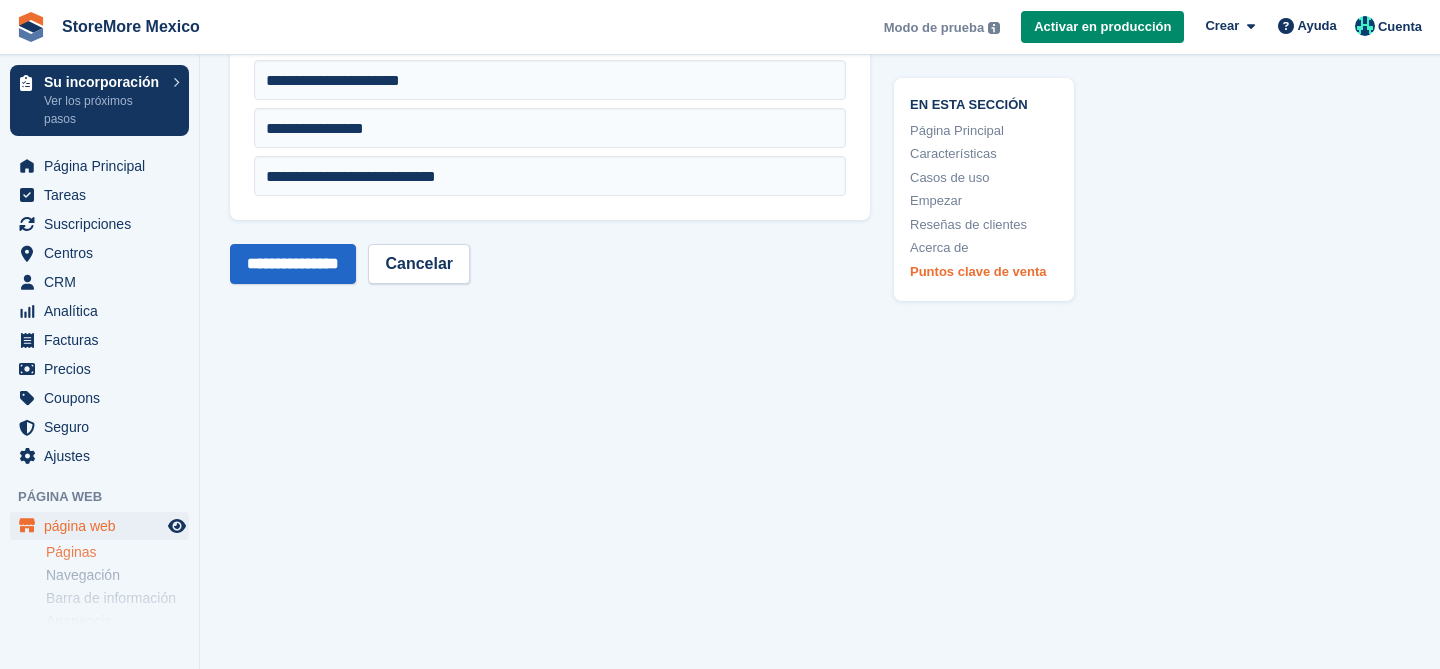 scroll, scrollTop: 6316, scrollLeft: 0, axis: vertical 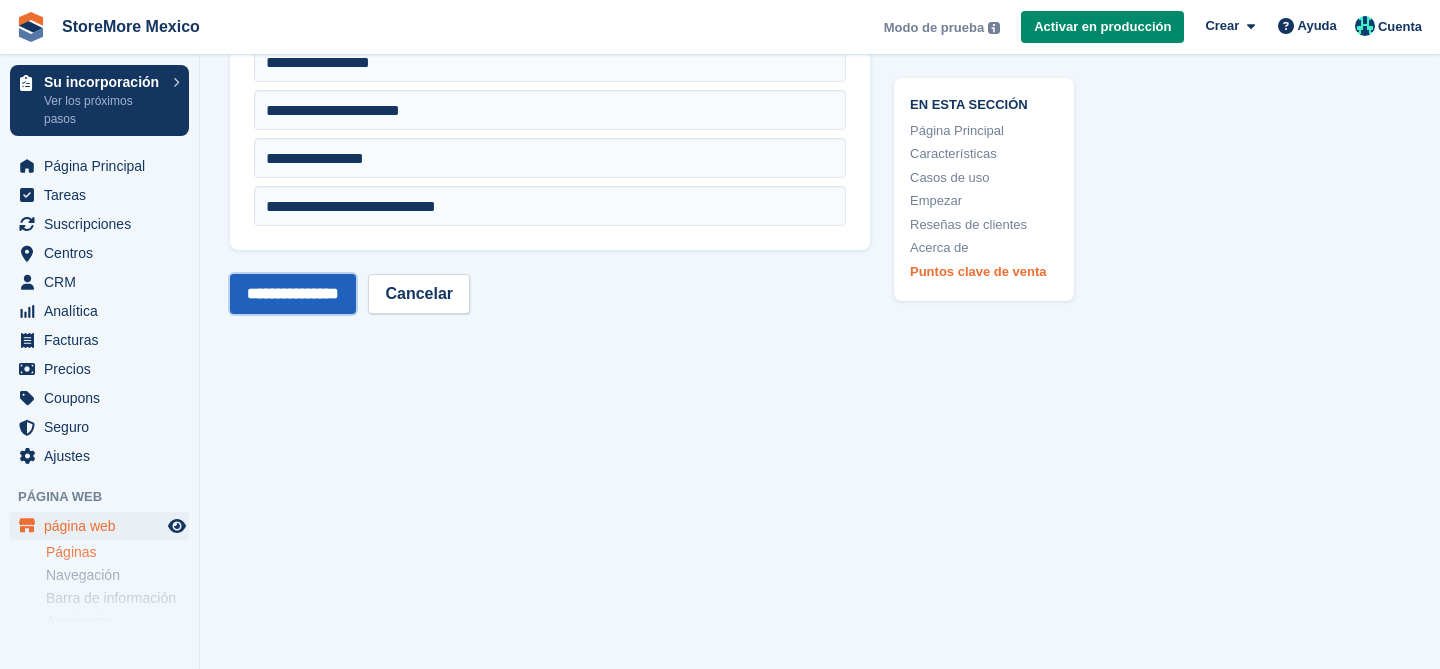 click on "**********" at bounding box center (293, 294) 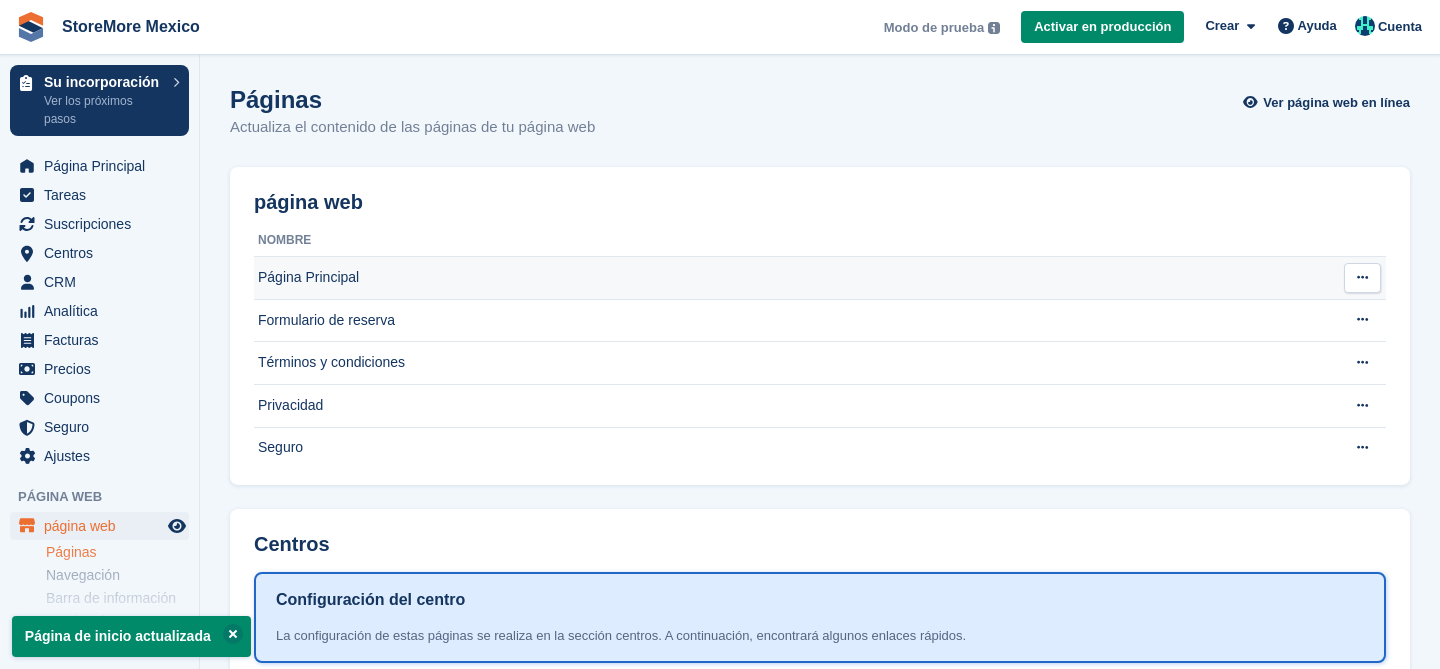 scroll, scrollTop: 0, scrollLeft: 0, axis: both 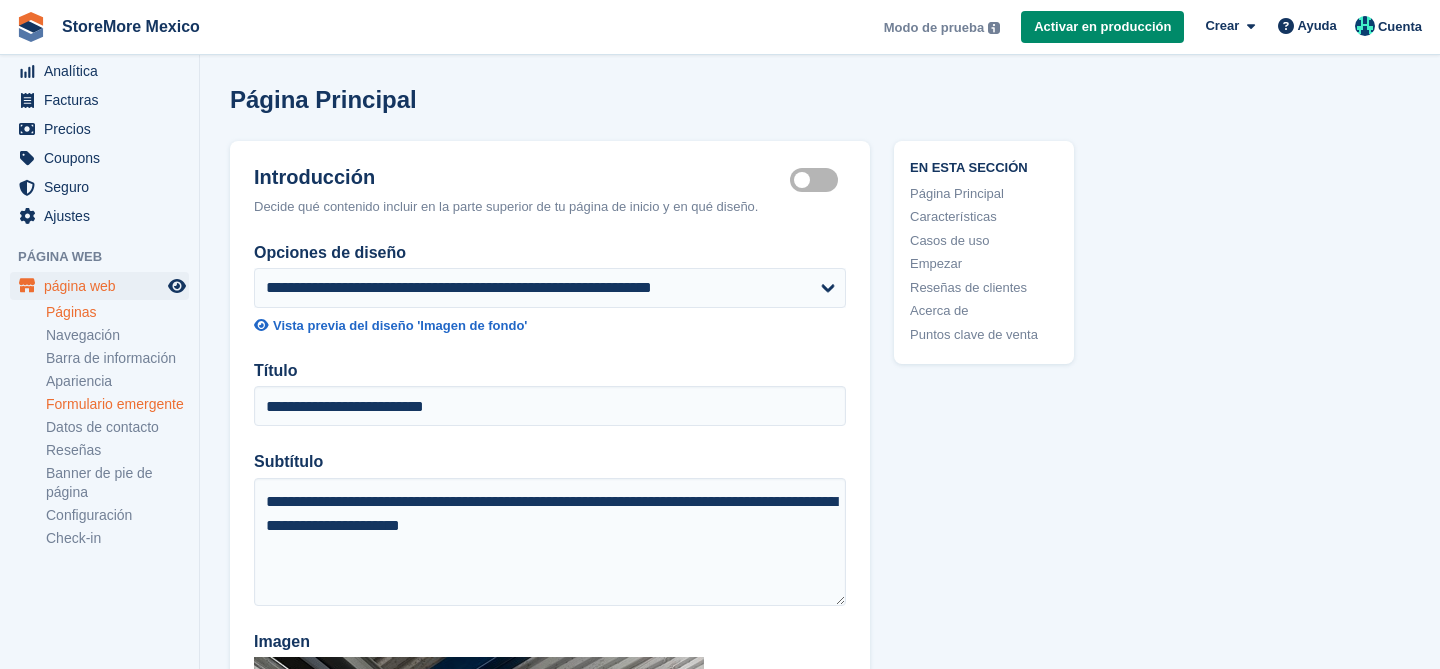 click on "Formulario emergente" at bounding box center (117, 404) 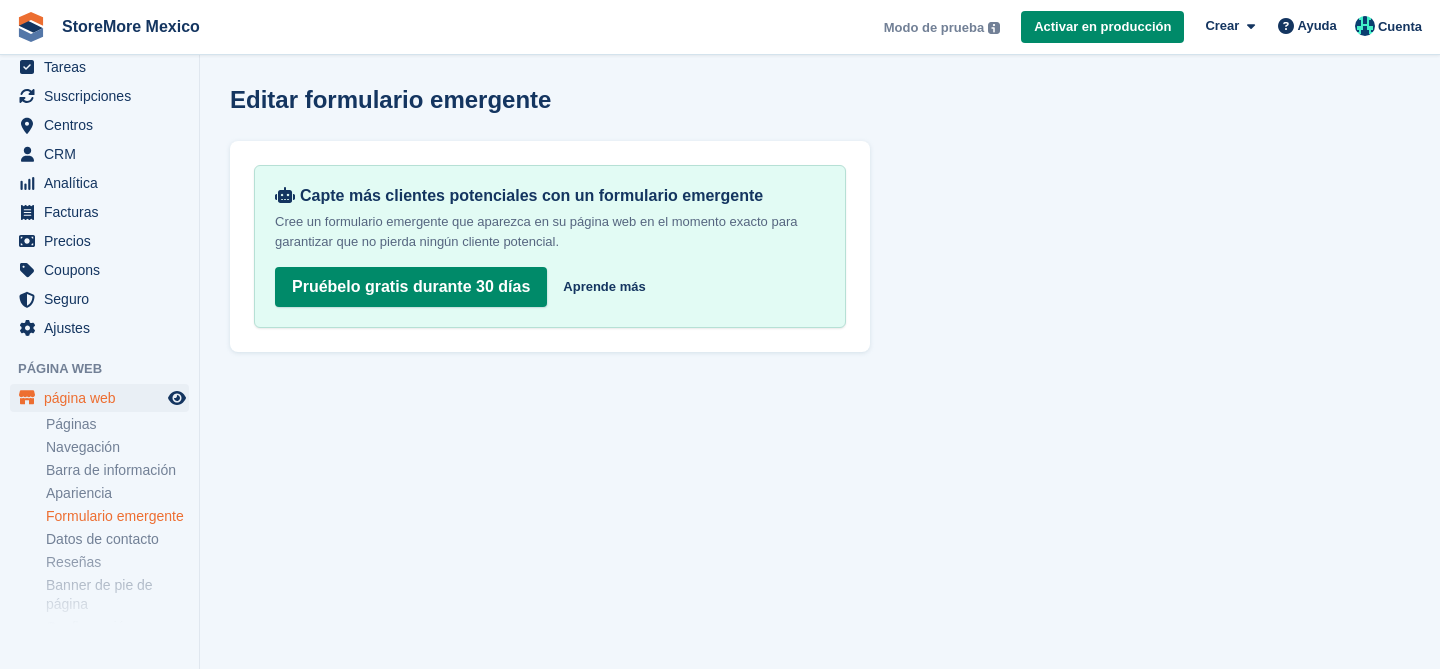 scroll, scrollTop: 149, scrollLeft: 0, axis: vertical 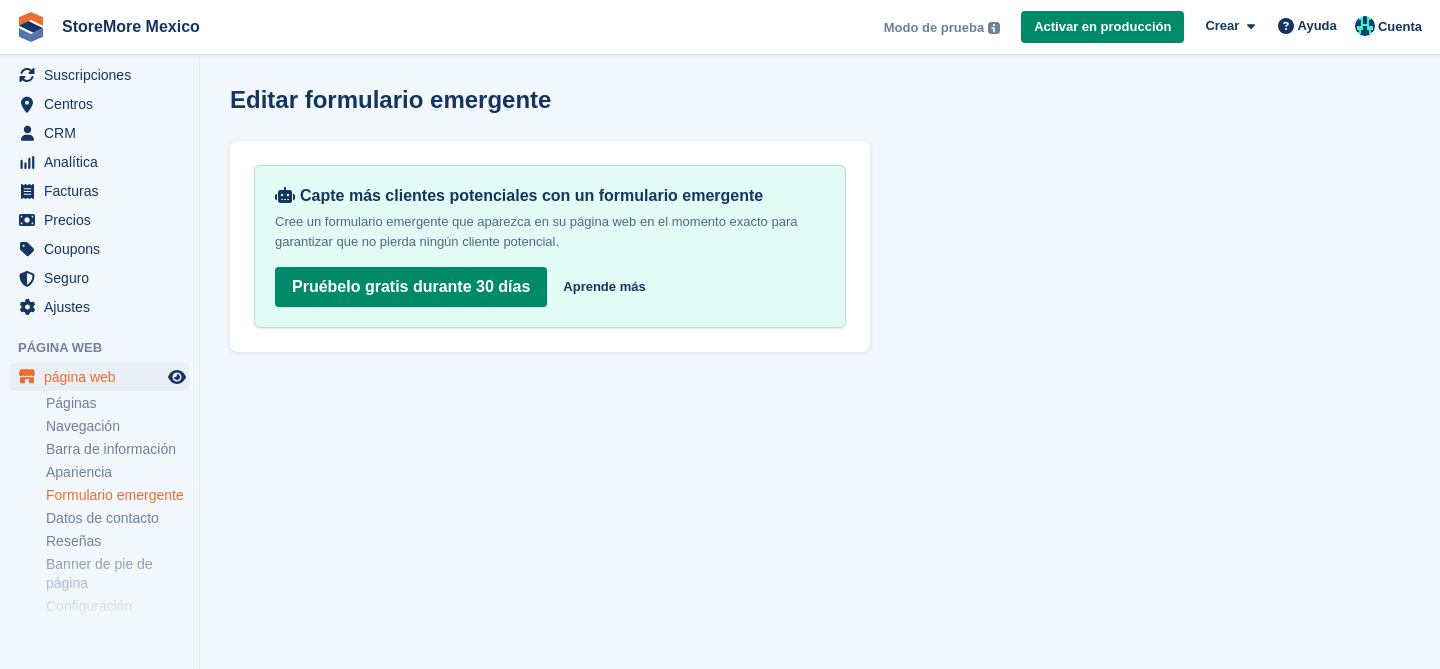 click on "Navegación" at bounding box center (122, 426) 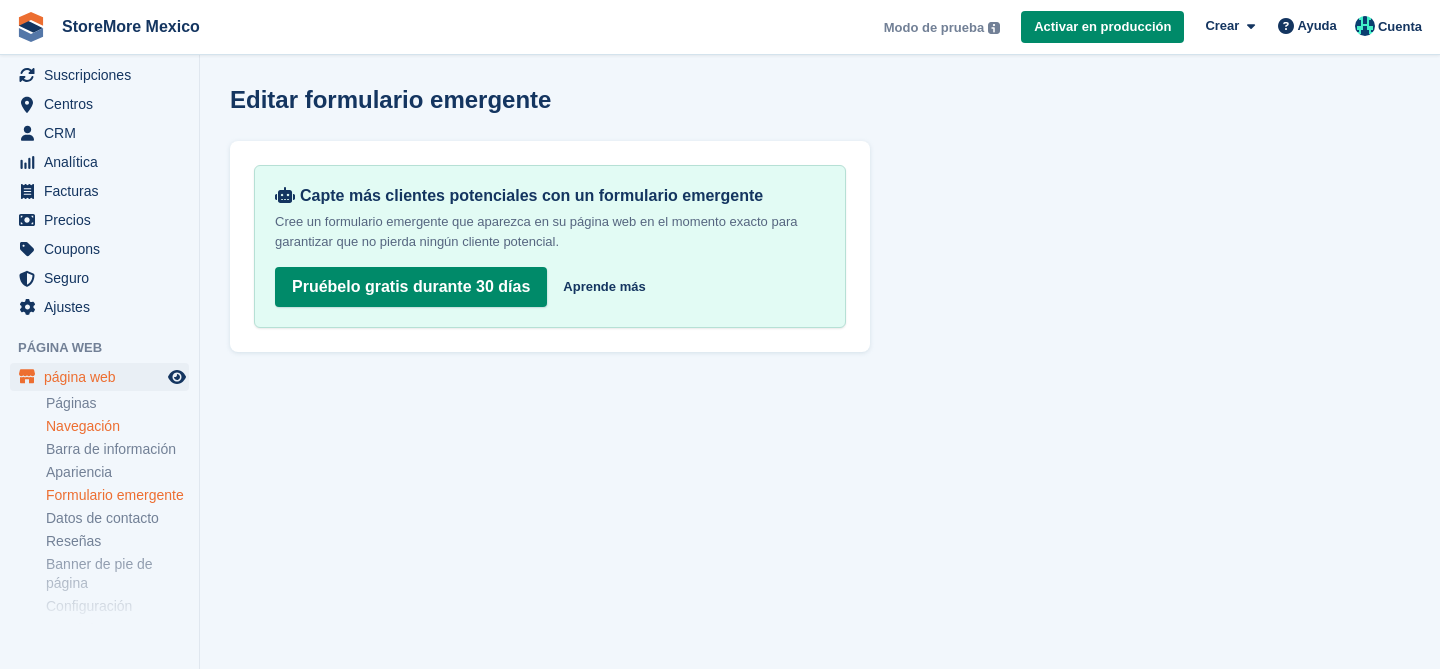 click on "Navegación" at bounding box center (117, 426) 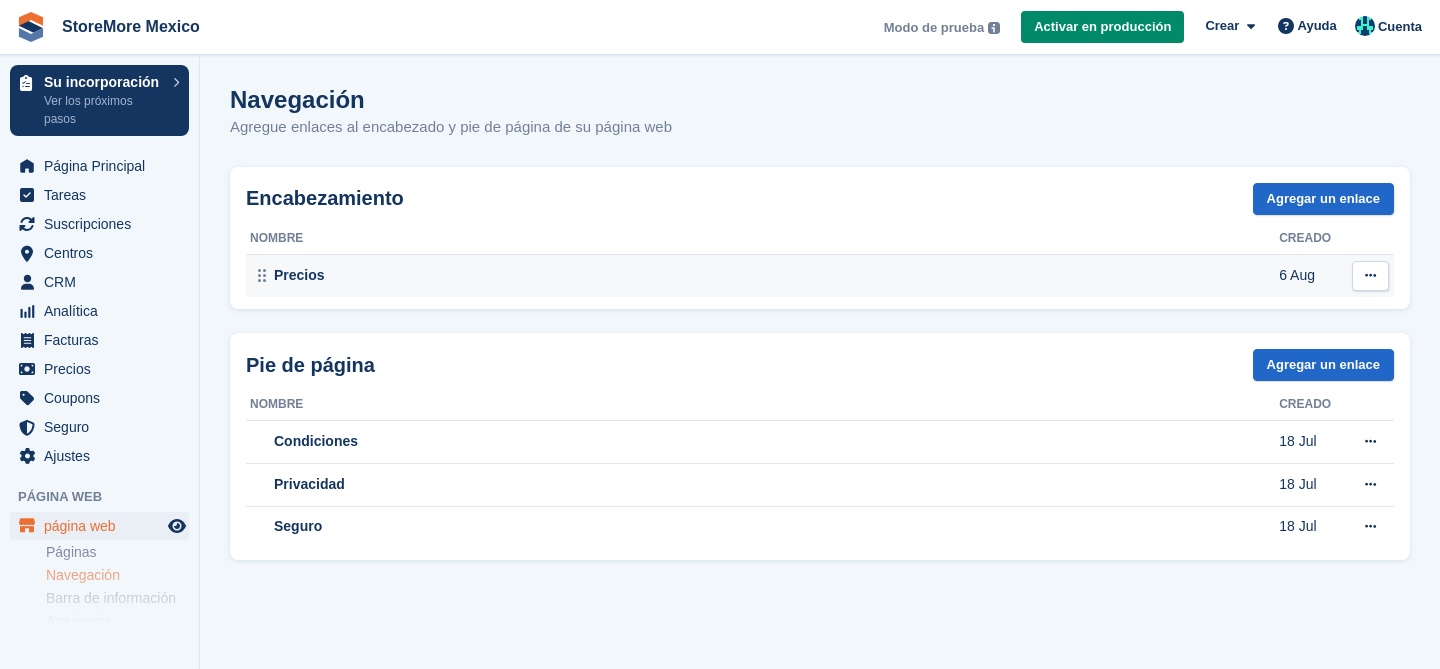 click at bounding box center [1370, 275] 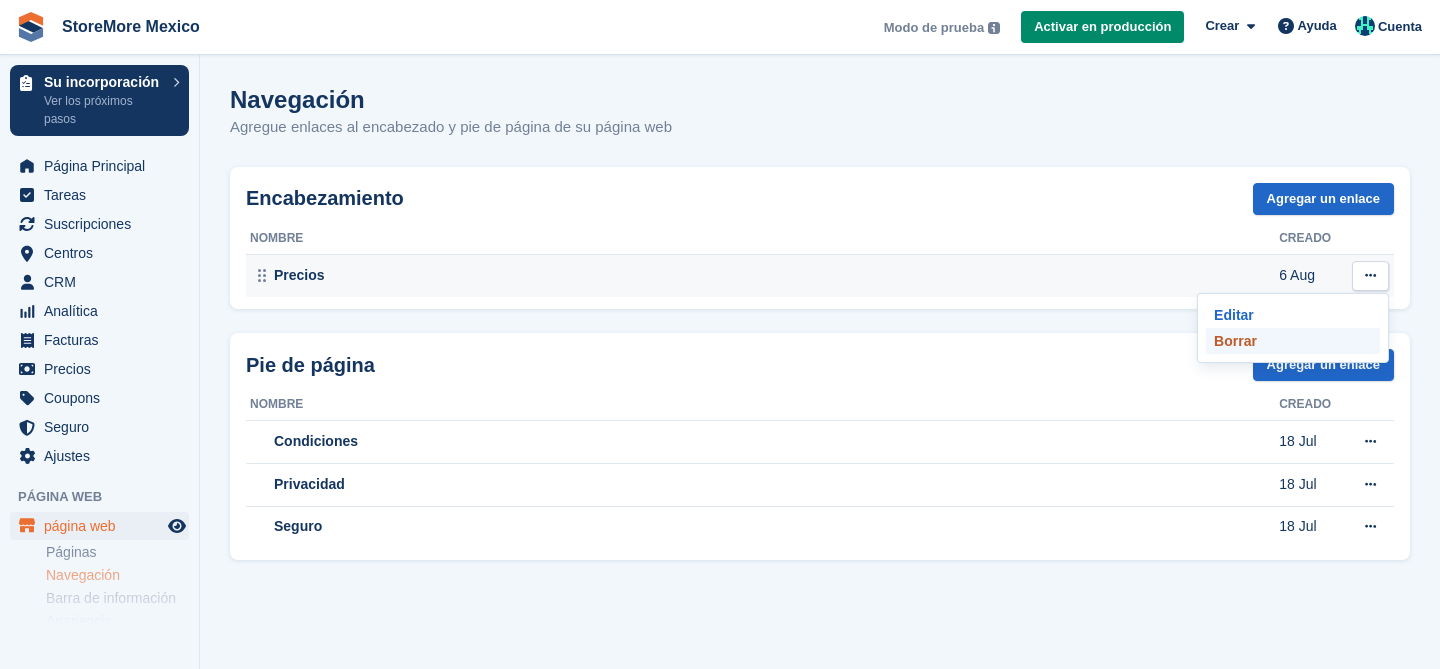 click on "Borrar" at bounding box center (1293, 341) 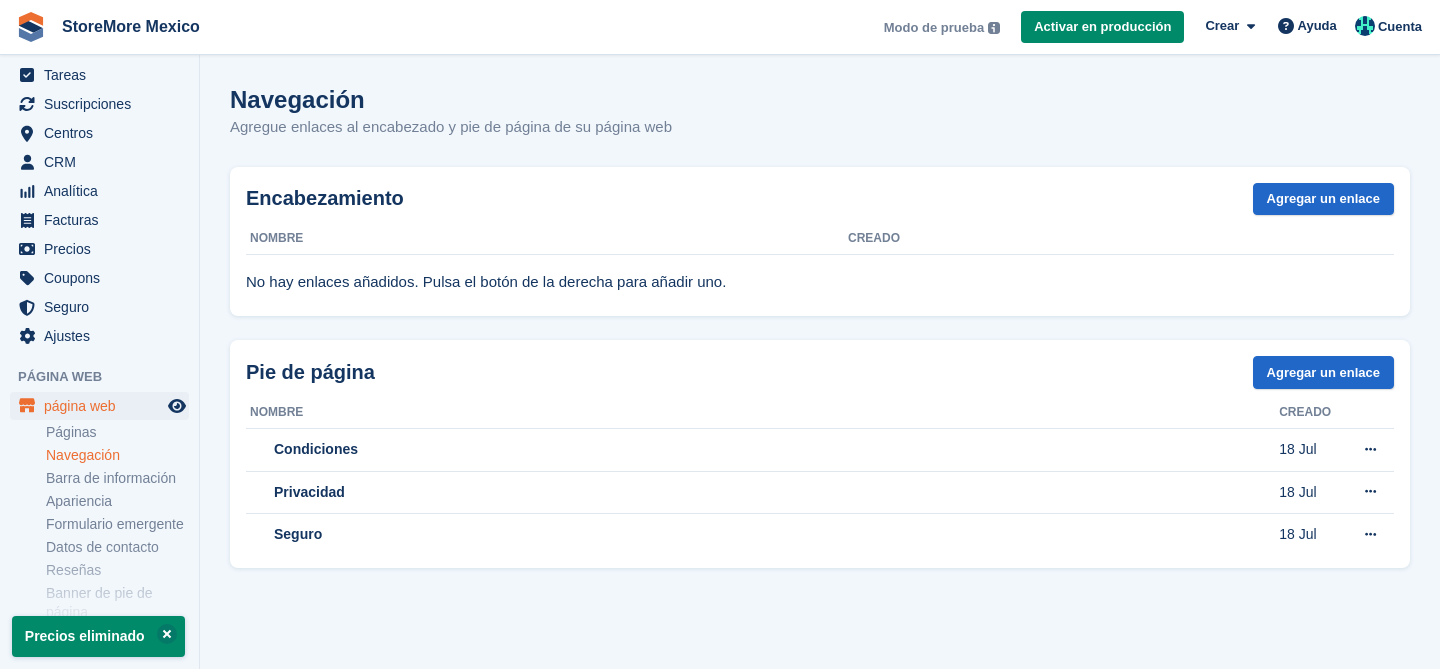 scroll, scrollTop: 132, scrollLeft: 0, axis: vertical 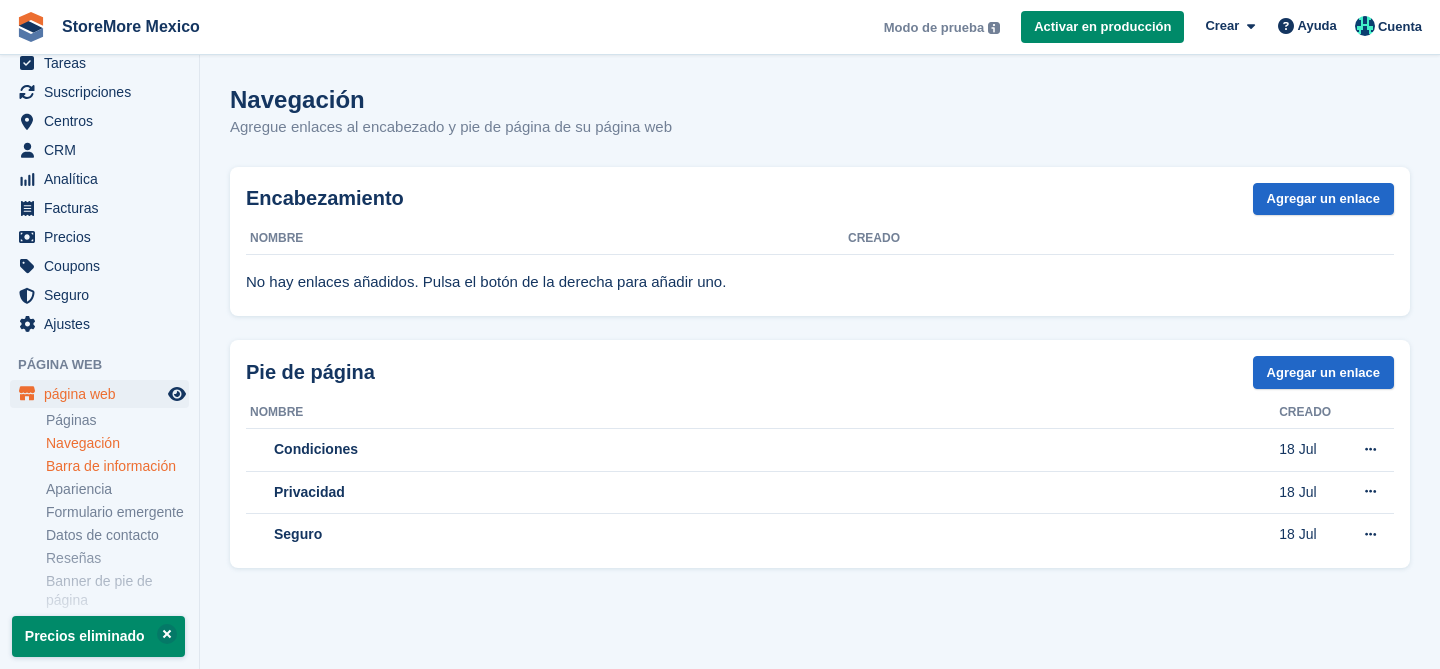 click on "Barra de información" at bounding box center (117, 466) 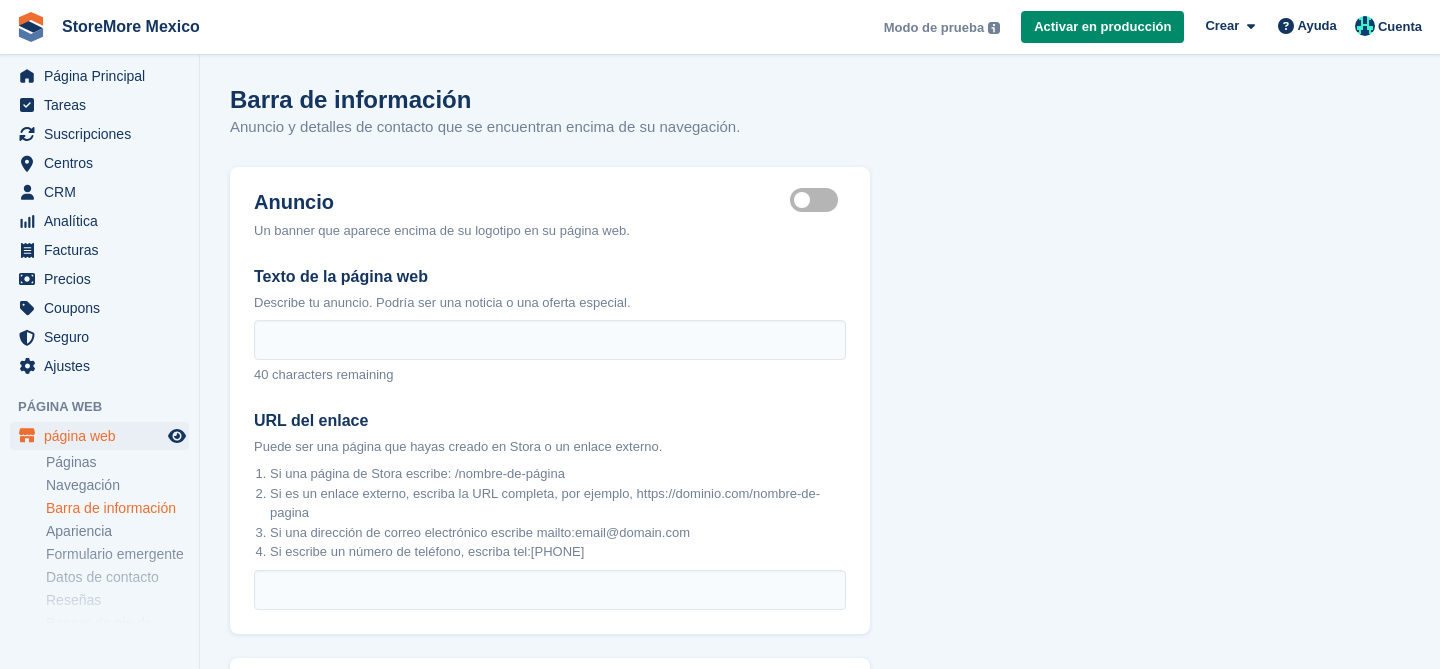 scroll, scrollTop: 92, scrollLeft: 0, axis: vertical 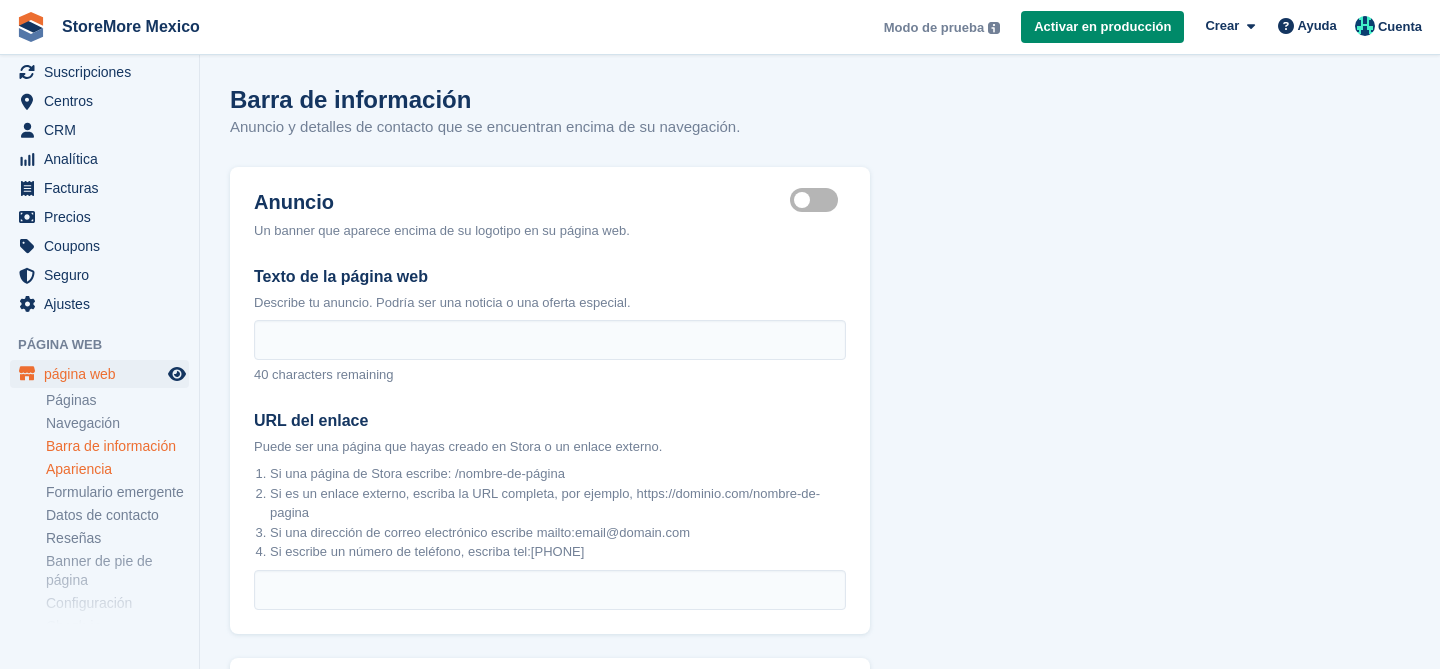 click on "Apariencia" at bounding box center [117, 469] 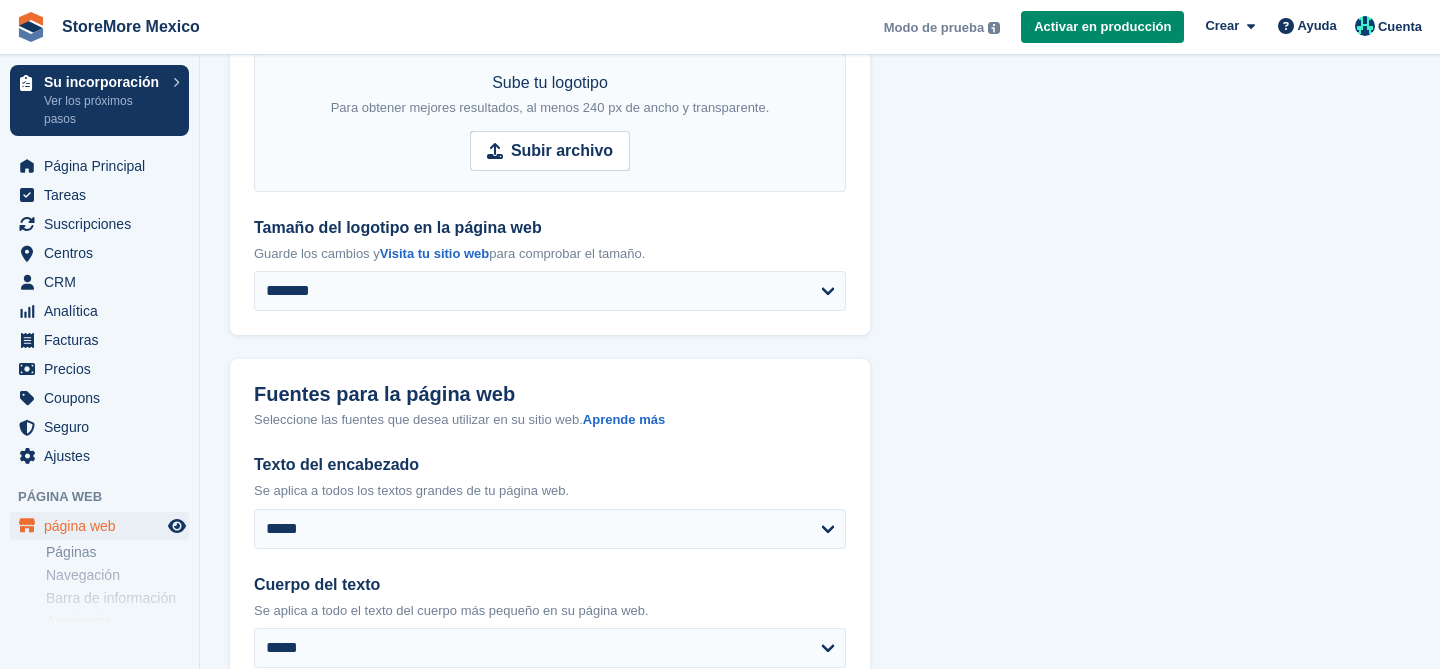 scroll, scrollTop: 372, scrollLeft: 0, axis: vertical 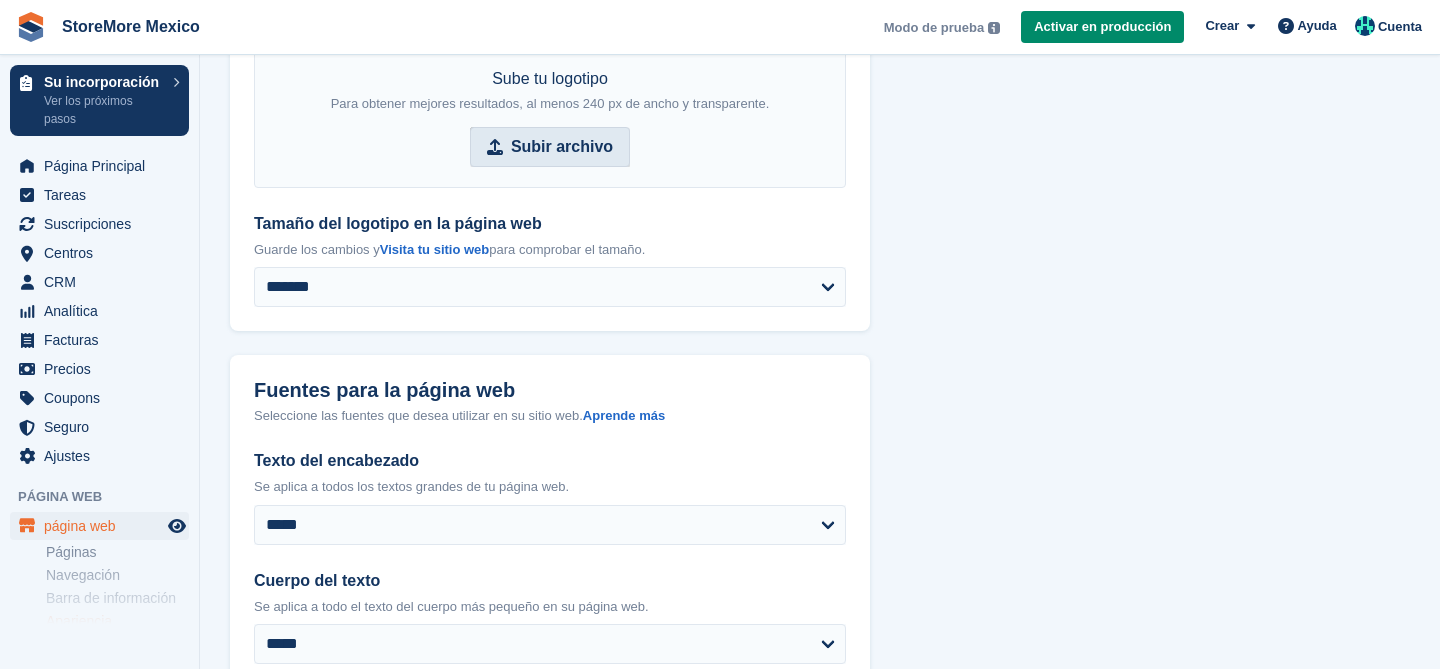 click on "Subir archivo" at bounding box center (562, 147) 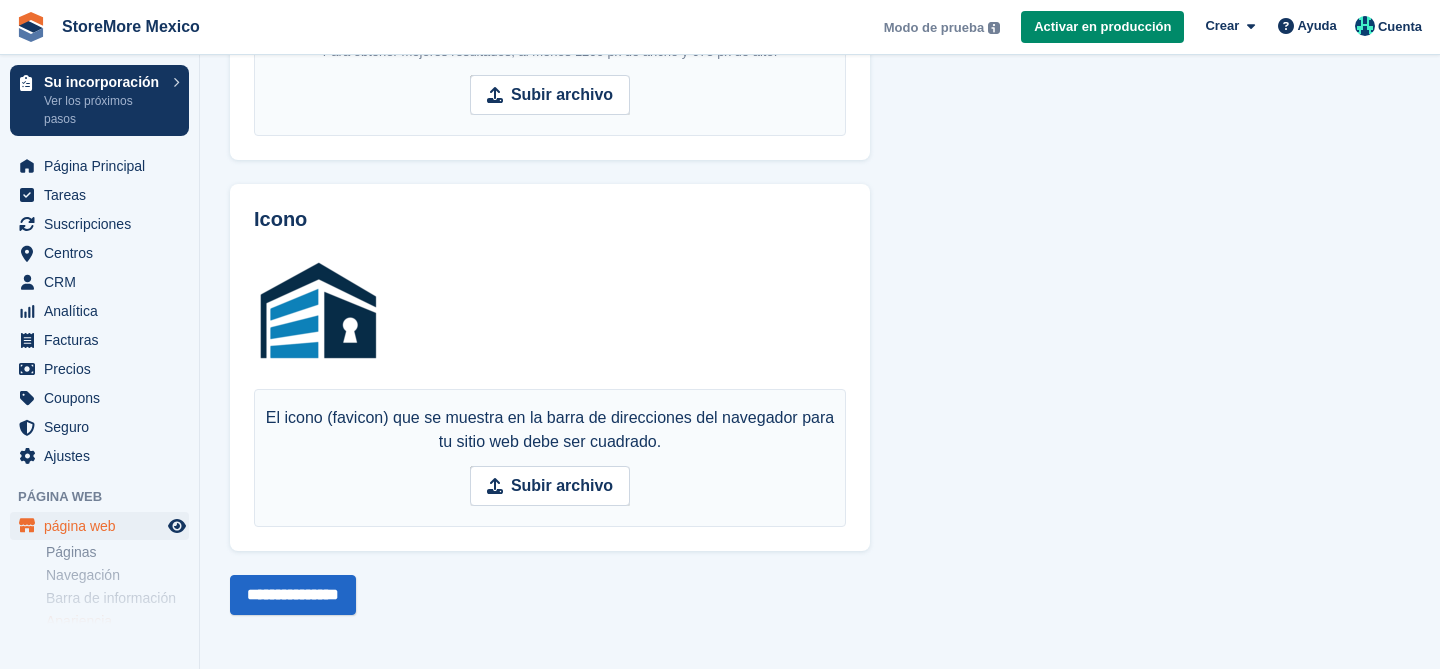 scroll, scrollTop: 1805, scrollLeft: 0, axis: vertical 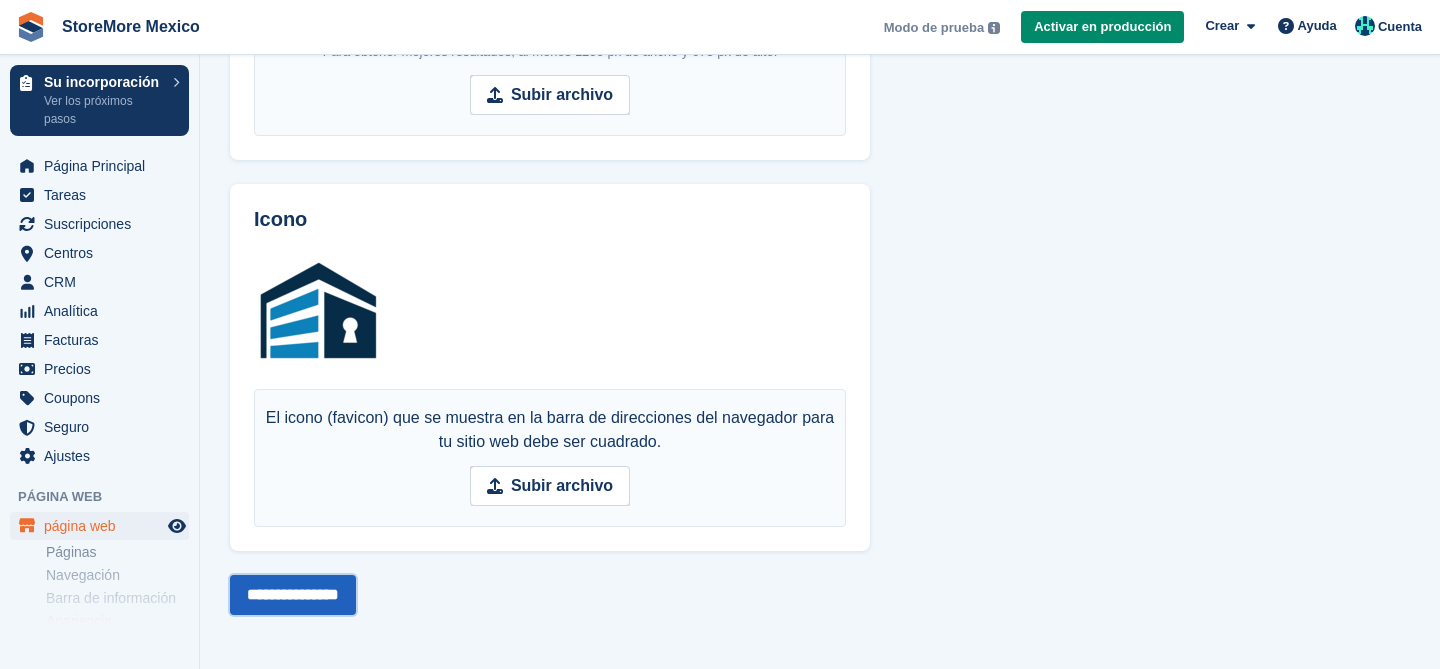 click on "**********" at bounding box center [293, 595] 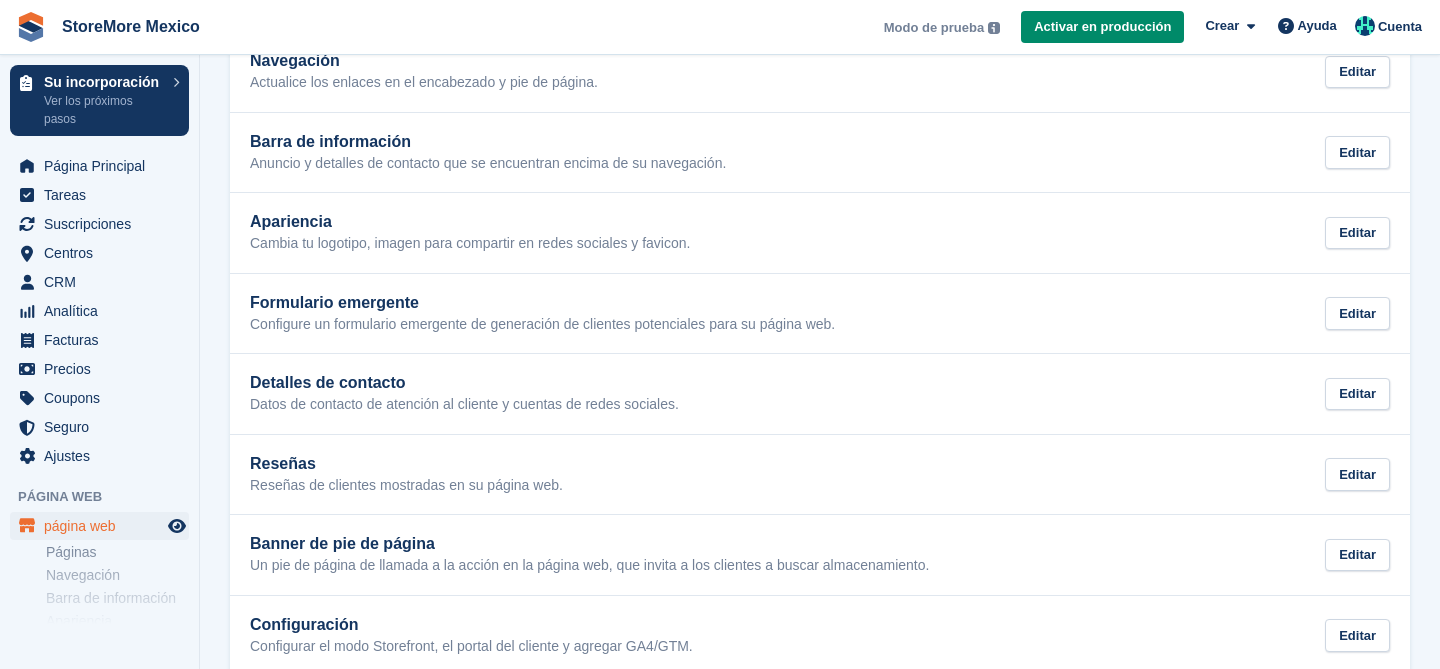 scroll, scrollTop: 331, scrollLeft: 0, axis: vertical 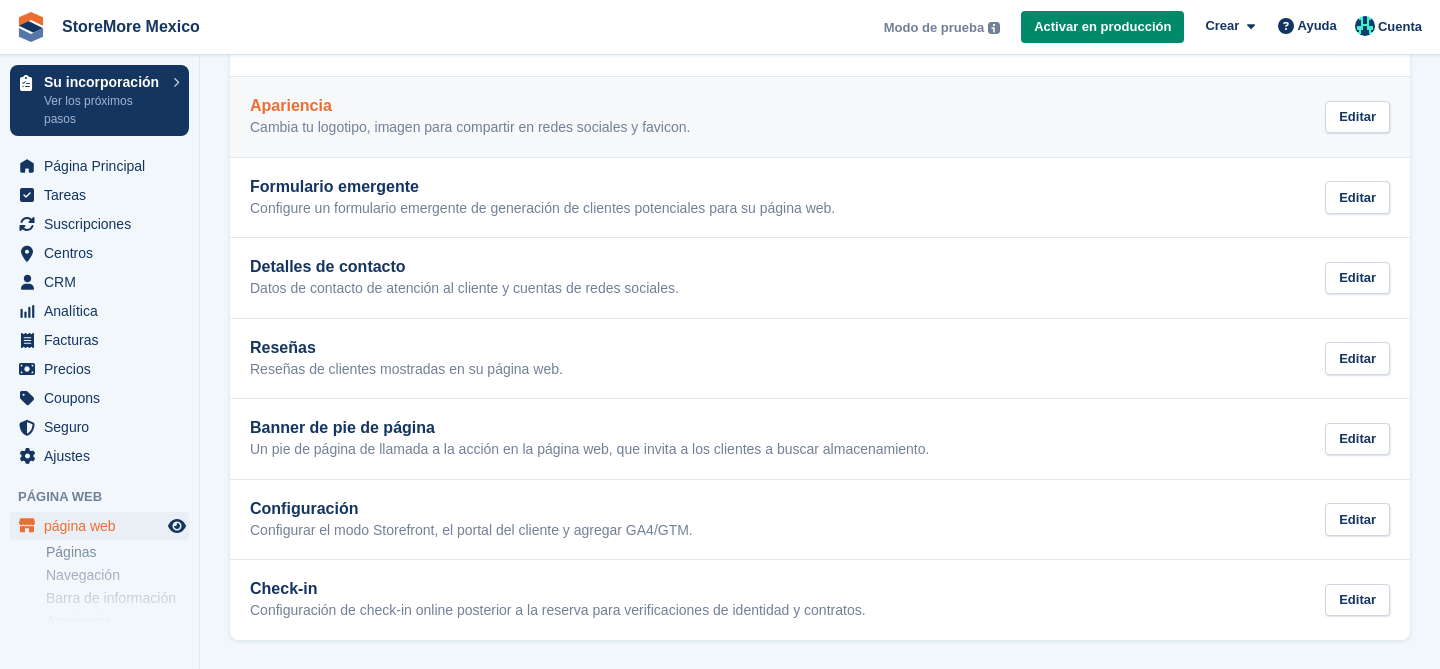 click on "Cambia tu logotipo, imagen para compartir en redes sociales y favicon." at bounding box center [470, 128] 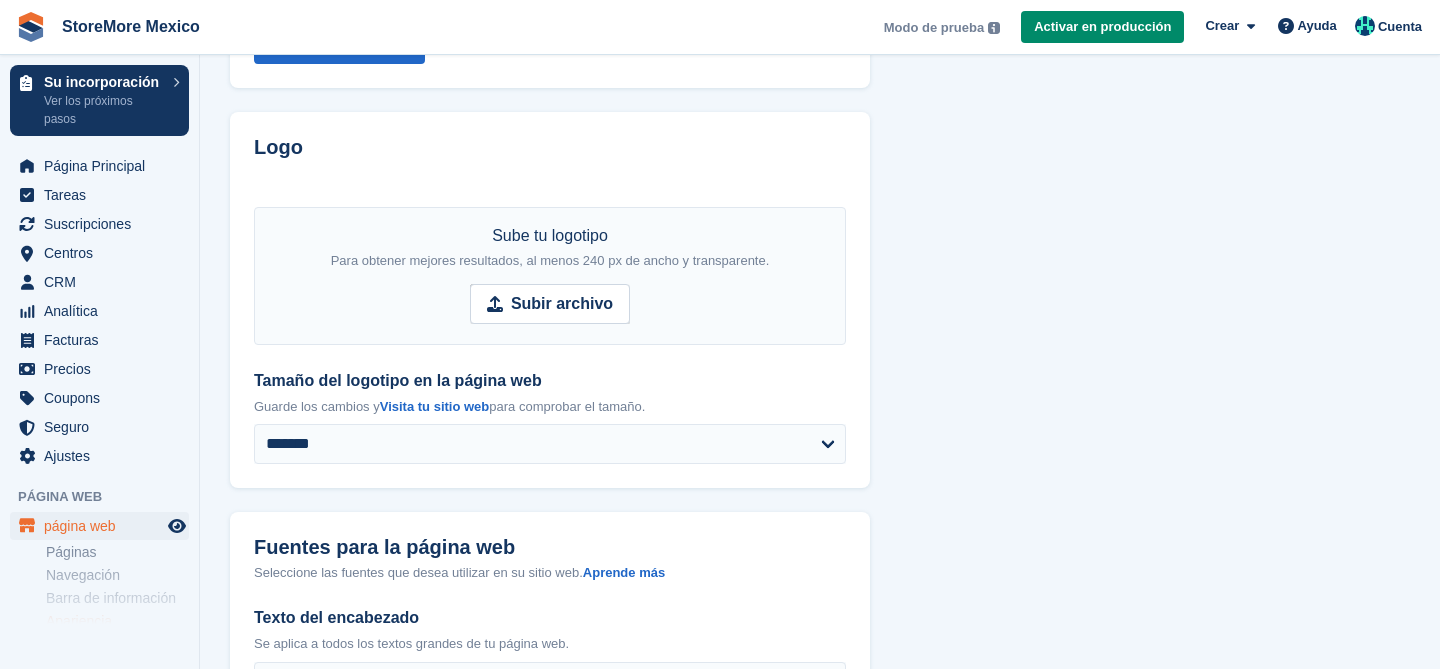 scroll, scrollTop: 264, scrollLeft: 0, axis: vertical 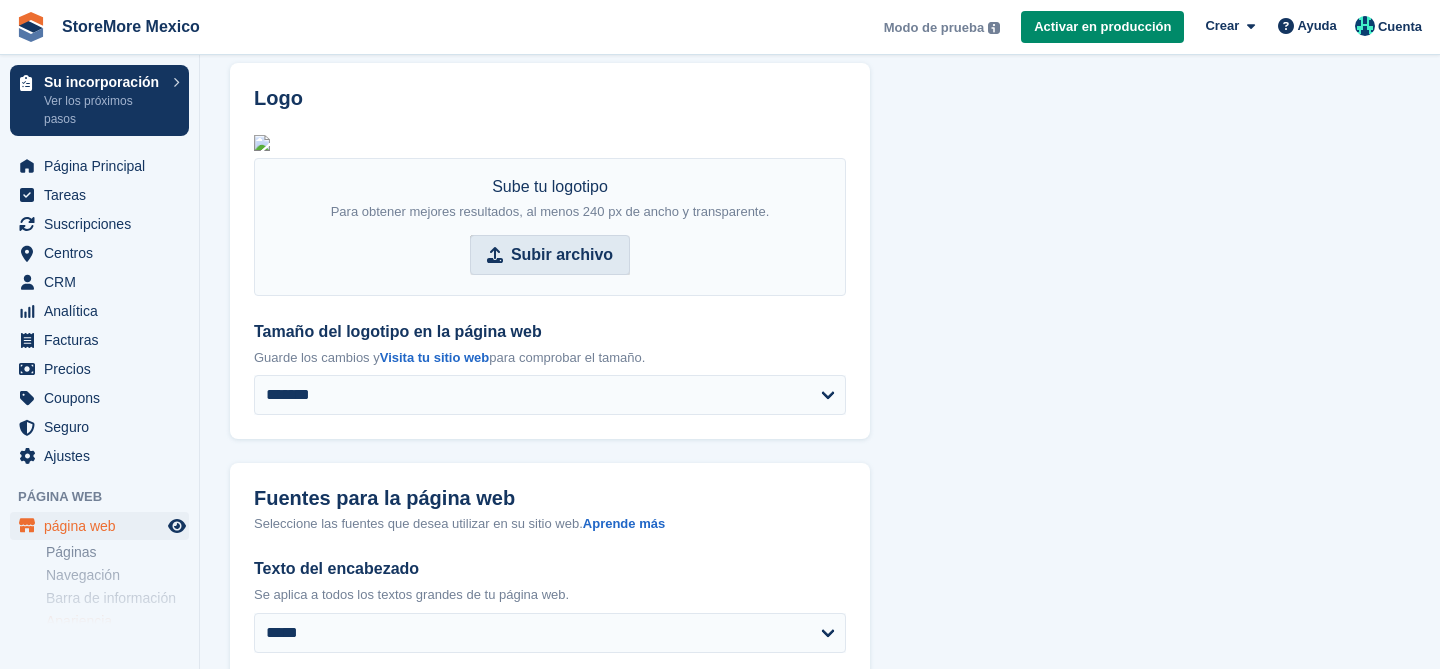 click on "Subir archivo" at bounding box center (562, 255) 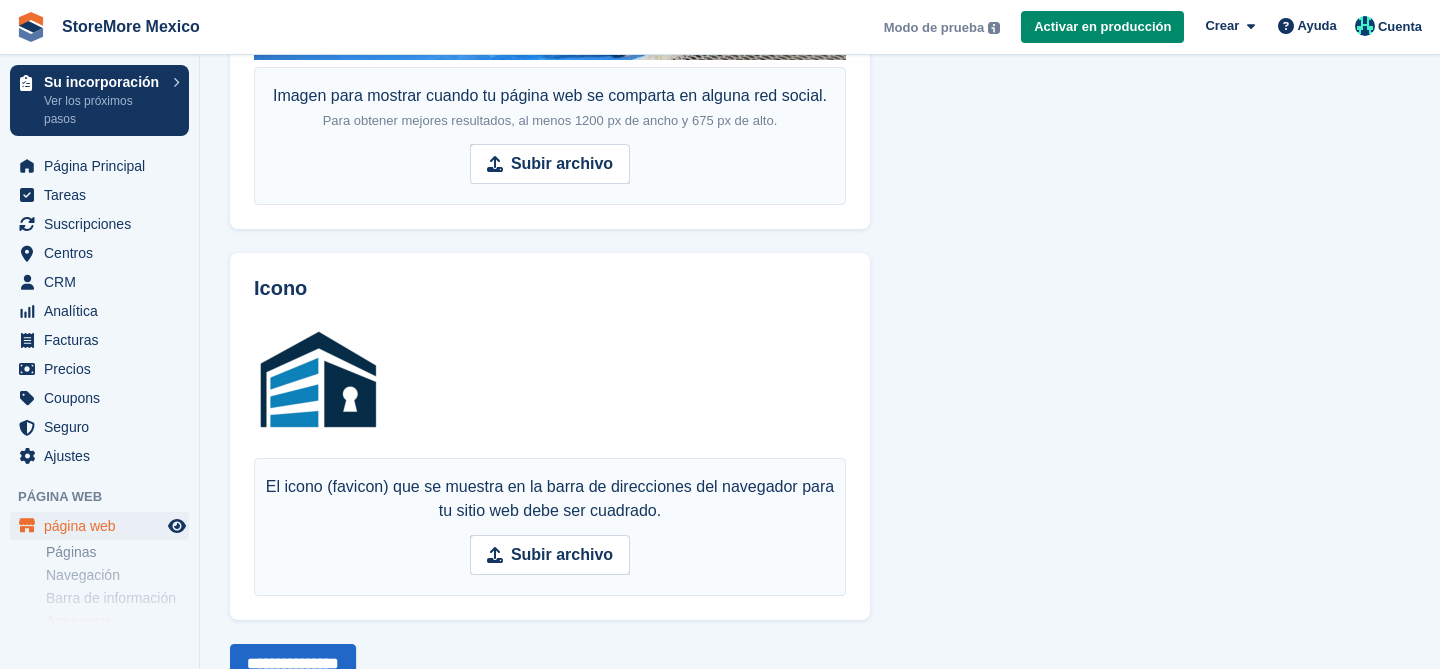 scroll, scrollTop: 1805, scrollLeft: 0, axis: vertical 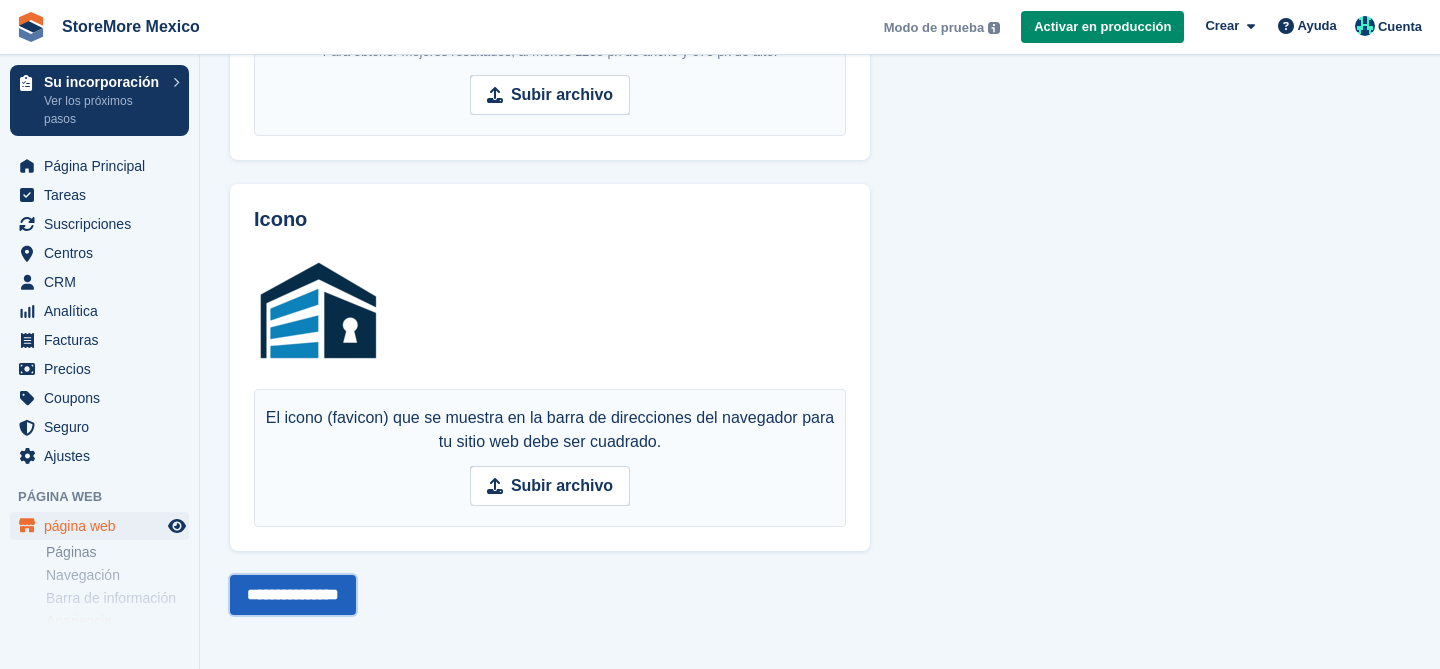 click on "**********" at bounding box center (293, 595) 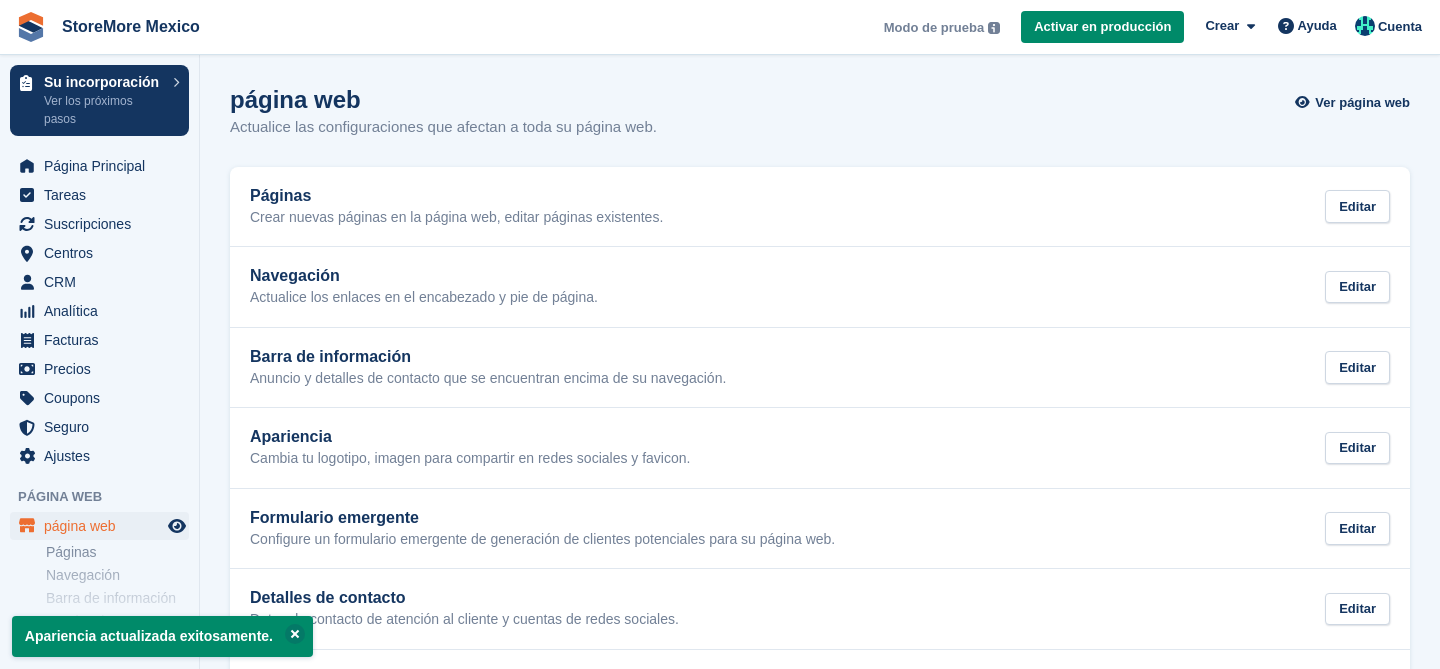 scroll, scrollTop: 0, scrollLeft: 0, axis: both 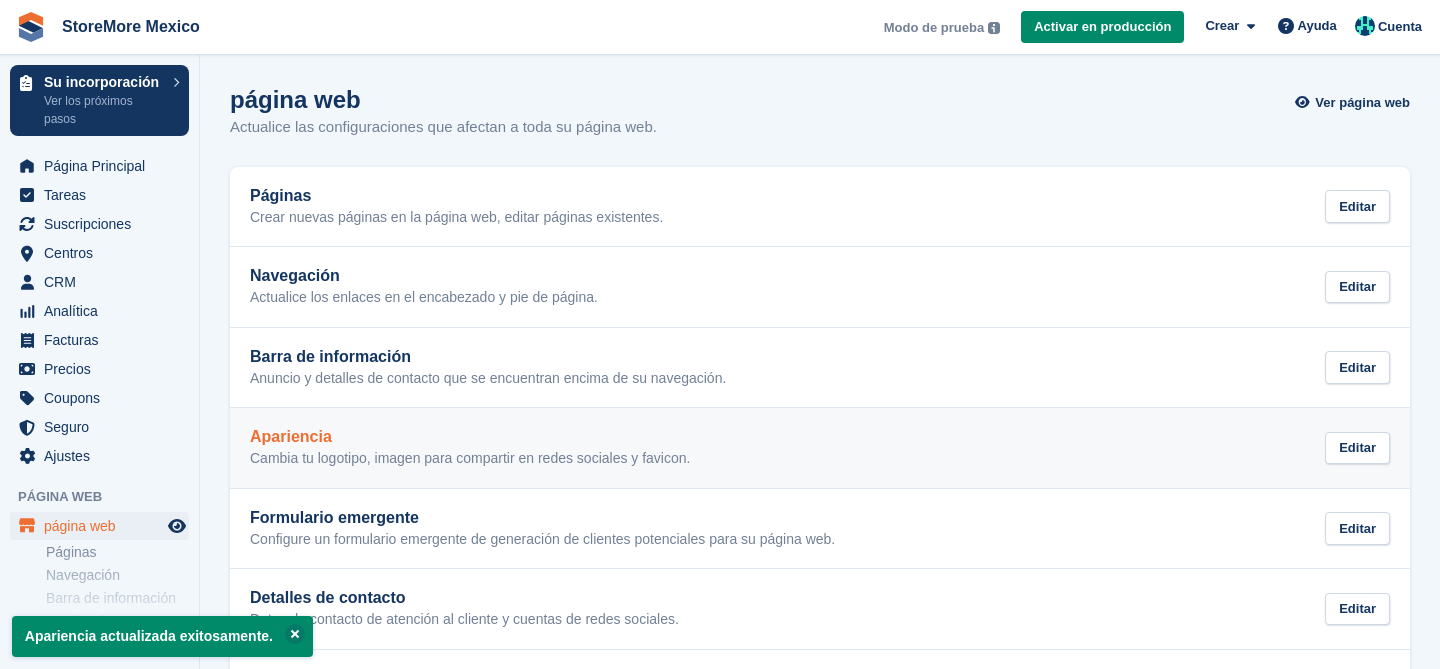 click on "Cambia tu logotipo, imagen para compartir en redes sociales y favicon." at bounding box center [470, 459] 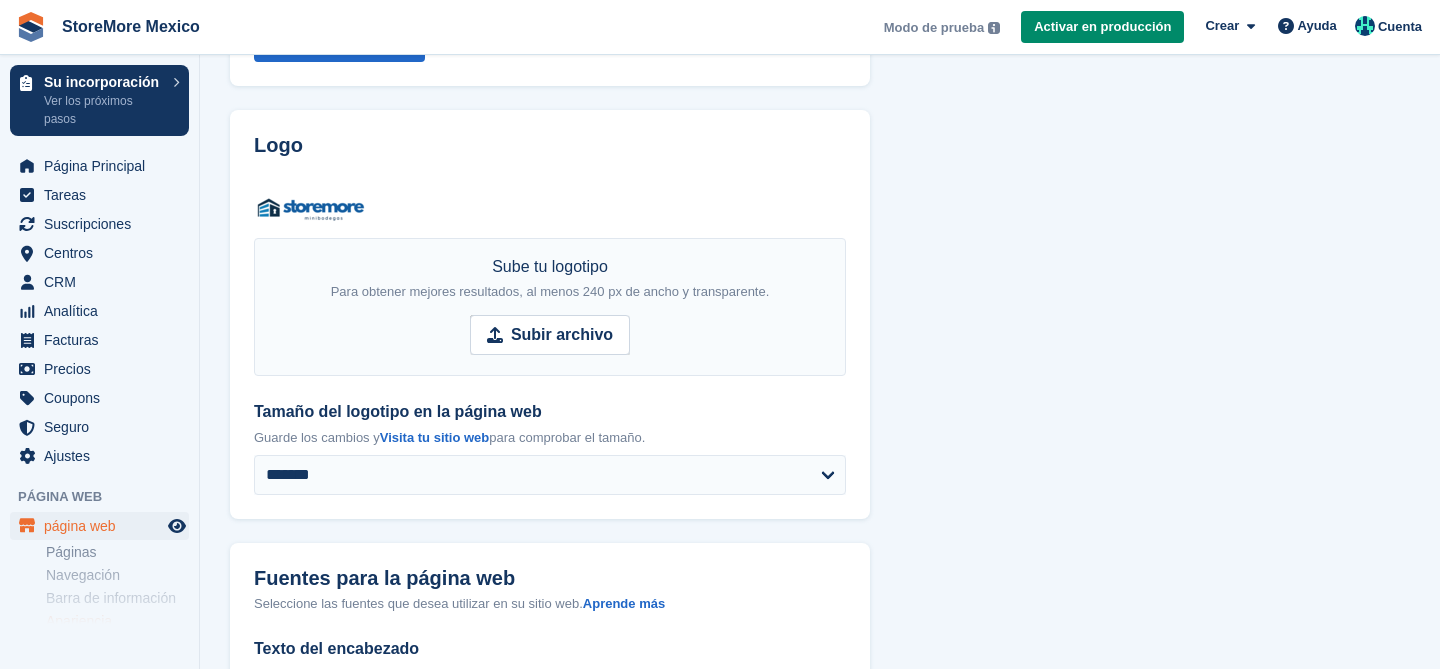 scroll, scrollTop: 278, scrollLeft: 0, axis: vertical 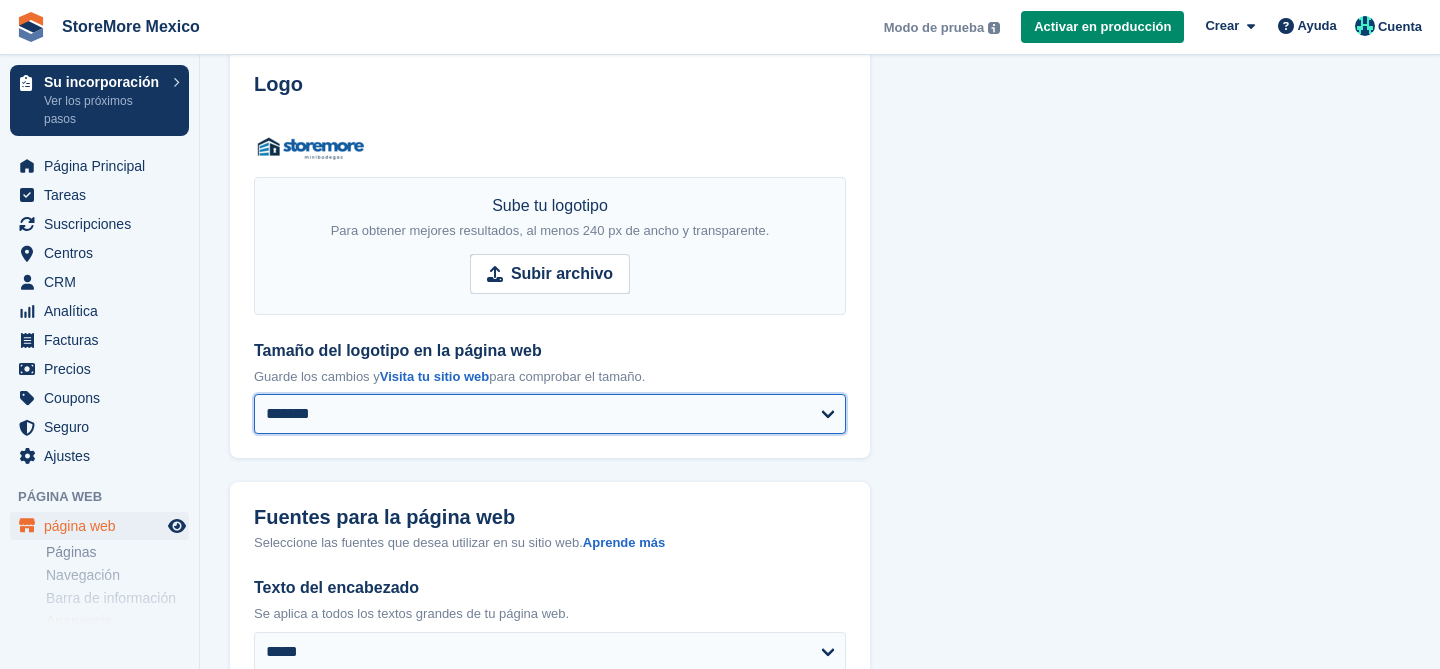 click on "**********" at bounding box center (550, 414) 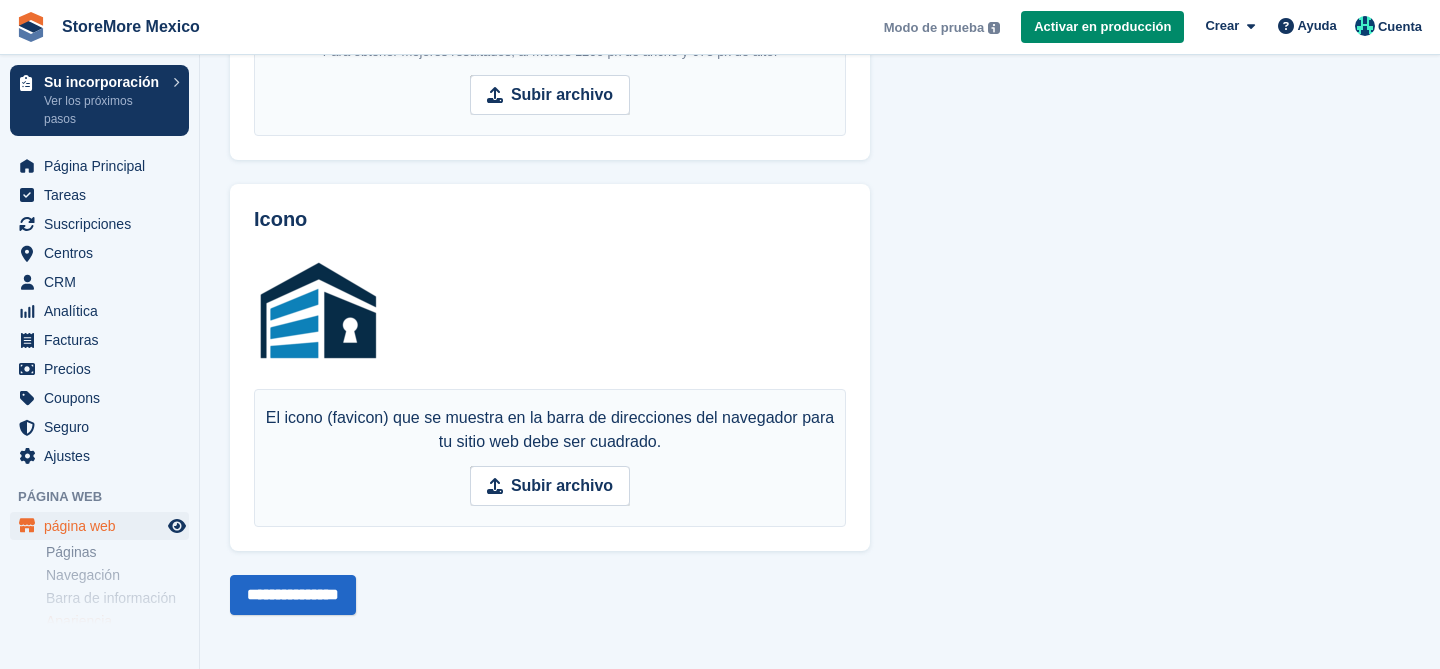 scroll, scrollTop: 1805, scrollLeft: 0, axis: vertical 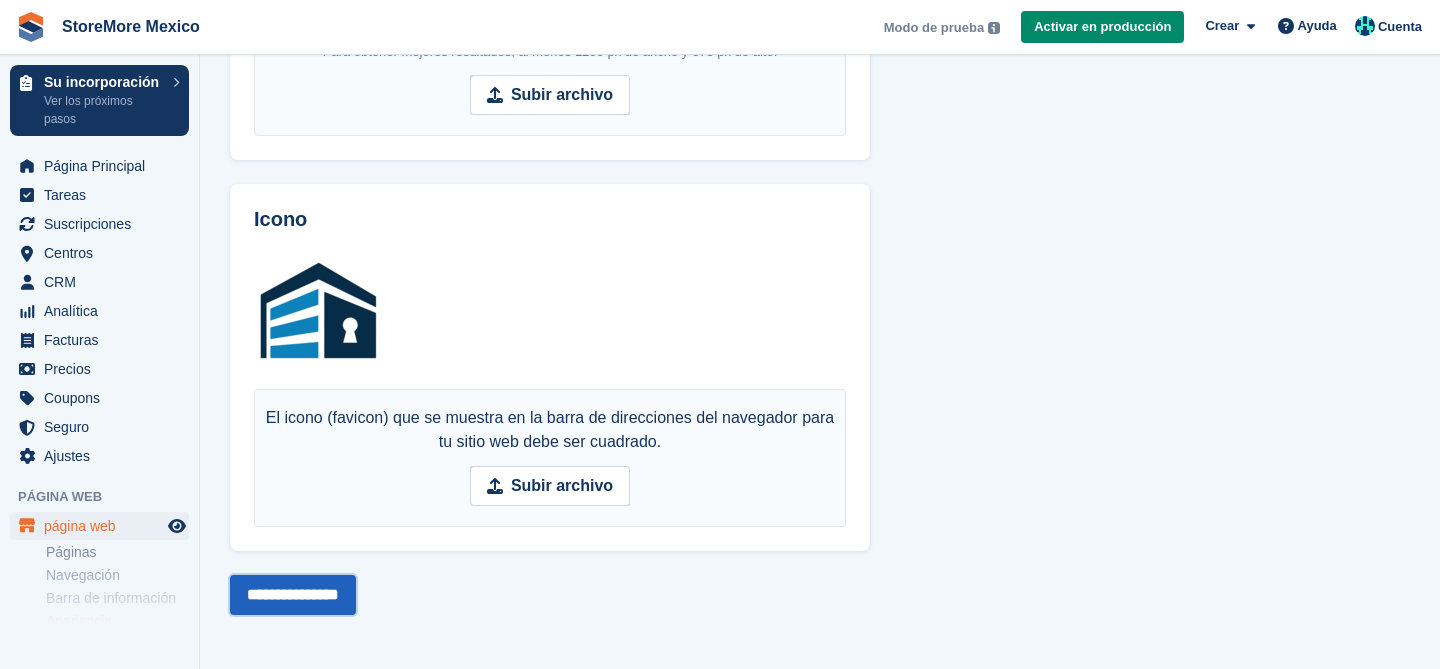 click on "**********" at bounding box center (293, 595) 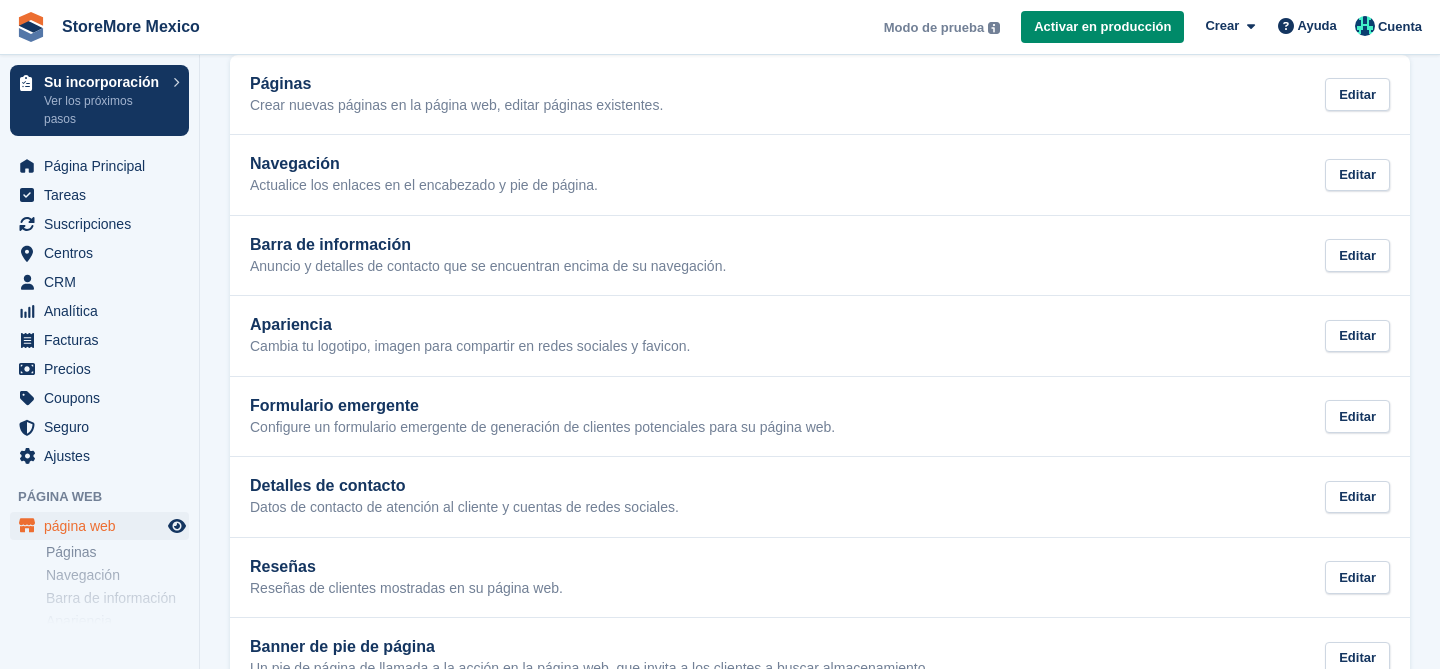 scroll, scrollTop: 100, scrollLeft: 0, axis: vertical 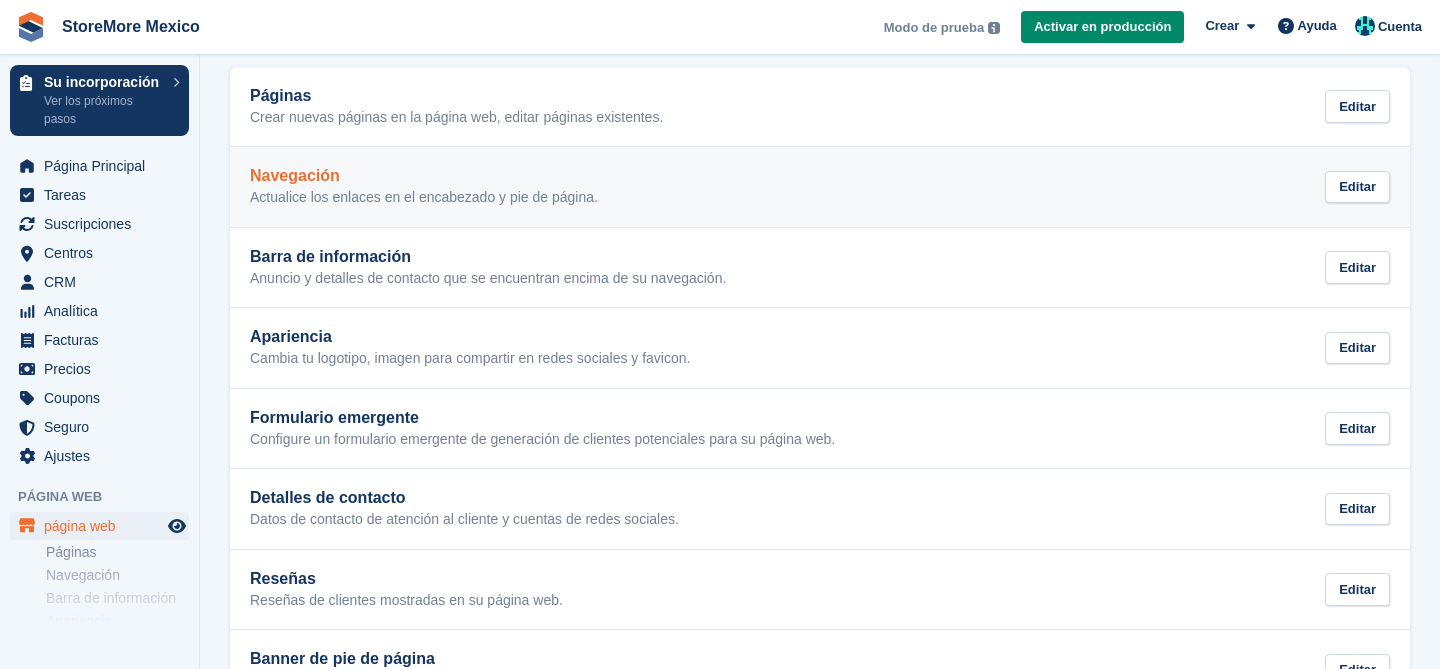 click on "Navegación
Actualice los enlaces en el encabezado y pie de página.
Editar" at bounding box center [820, 187] 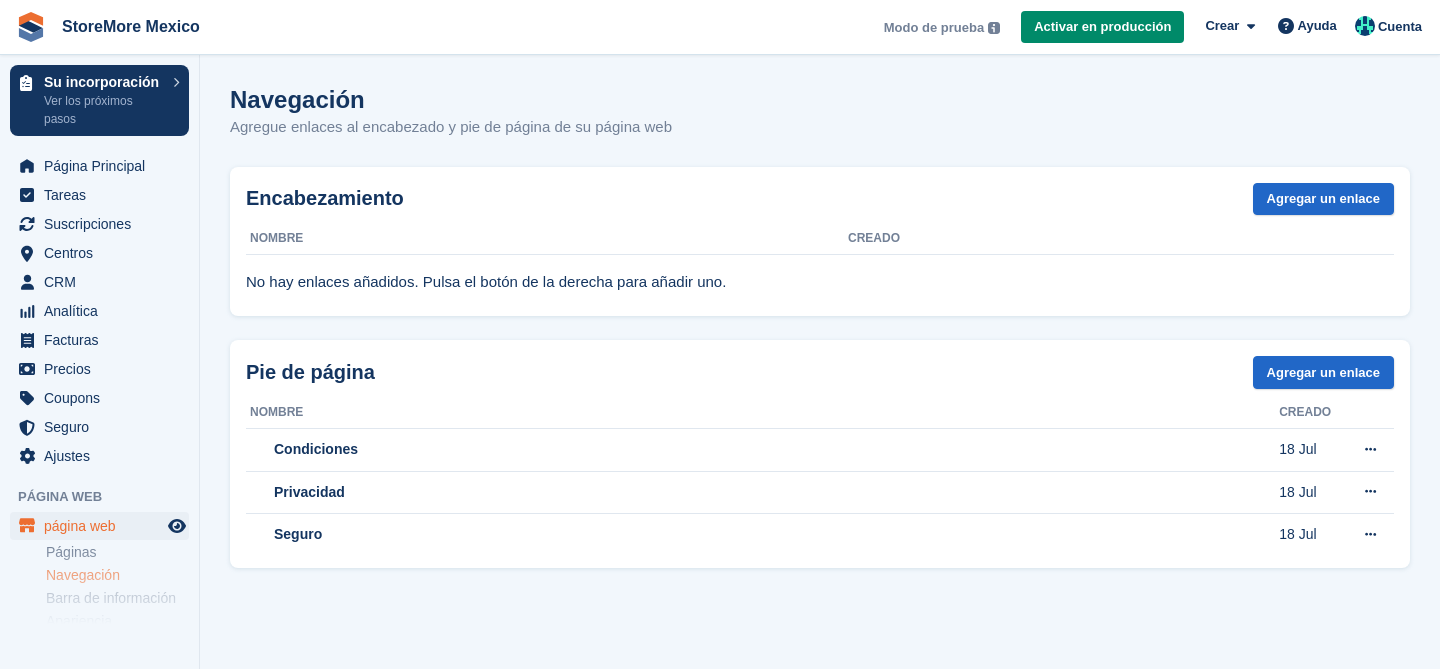 scroll, scrollTop: 0, scrollLeft: 0, axis: both 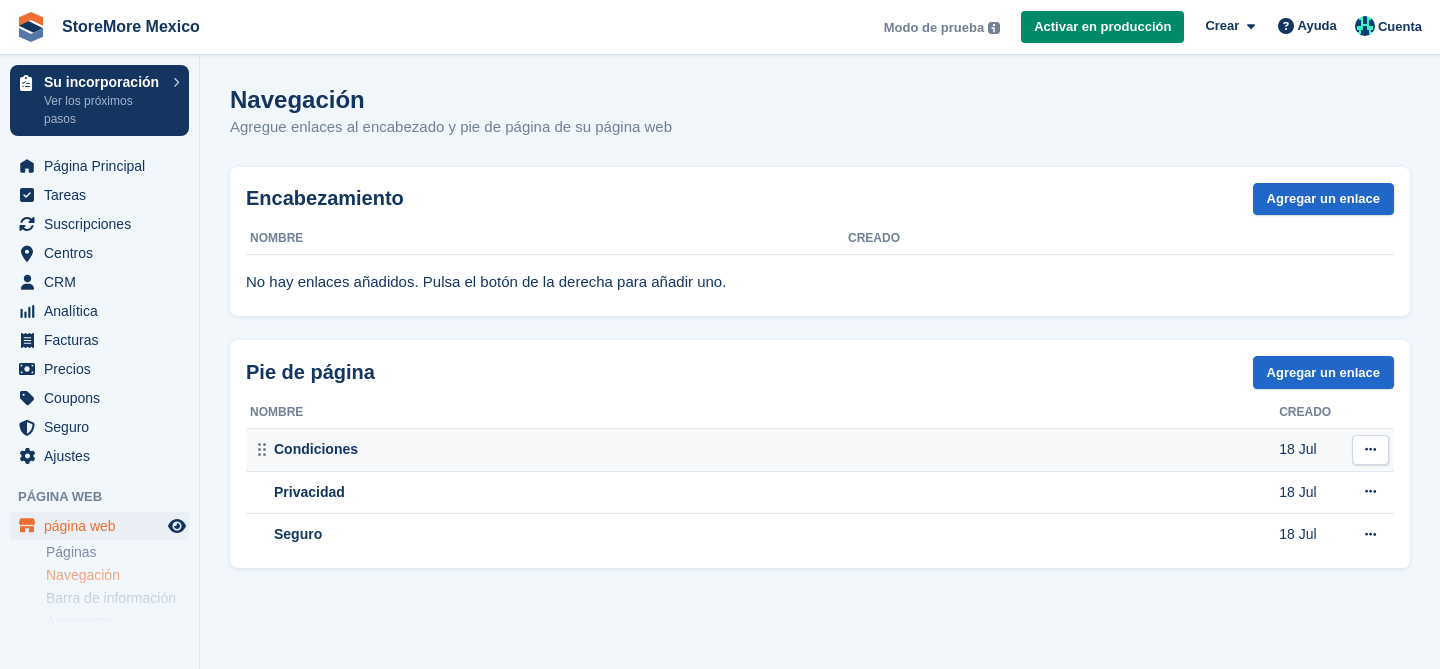 click at bounding box center (1370, 449) 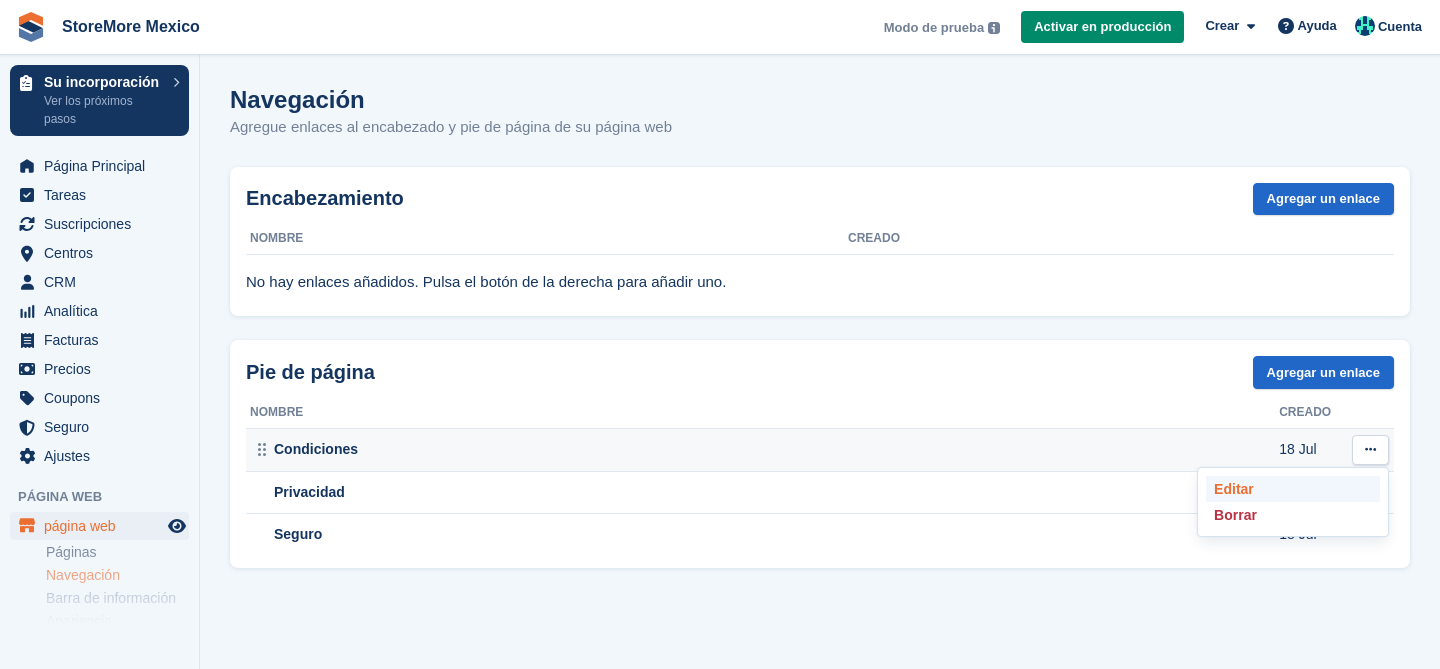 click on "Editar" at bounding box center (1293, 489) 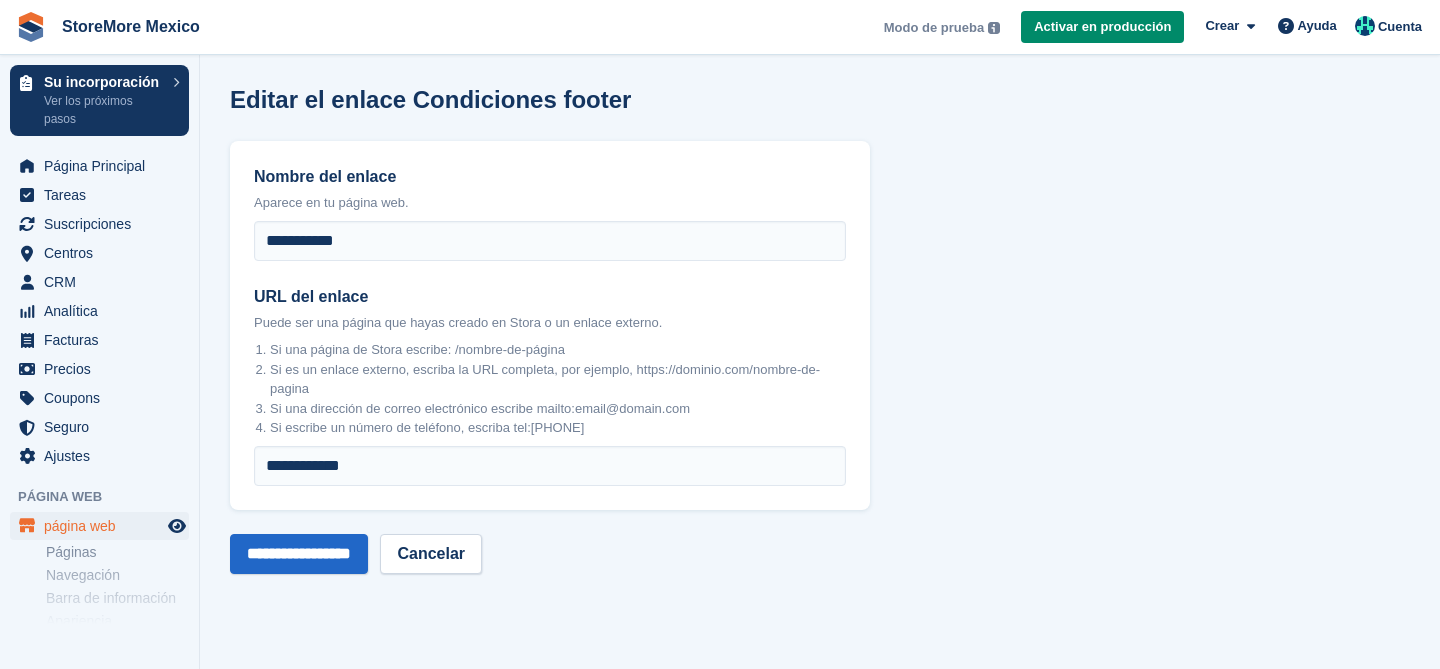 click on "Páginas
Navegación
Barra de información
Apariencia
Formulario emergente
Datos de contacto
Reseñas
Banner de pie de página
Configuración
Check-in" at bounding box center (122, 665) 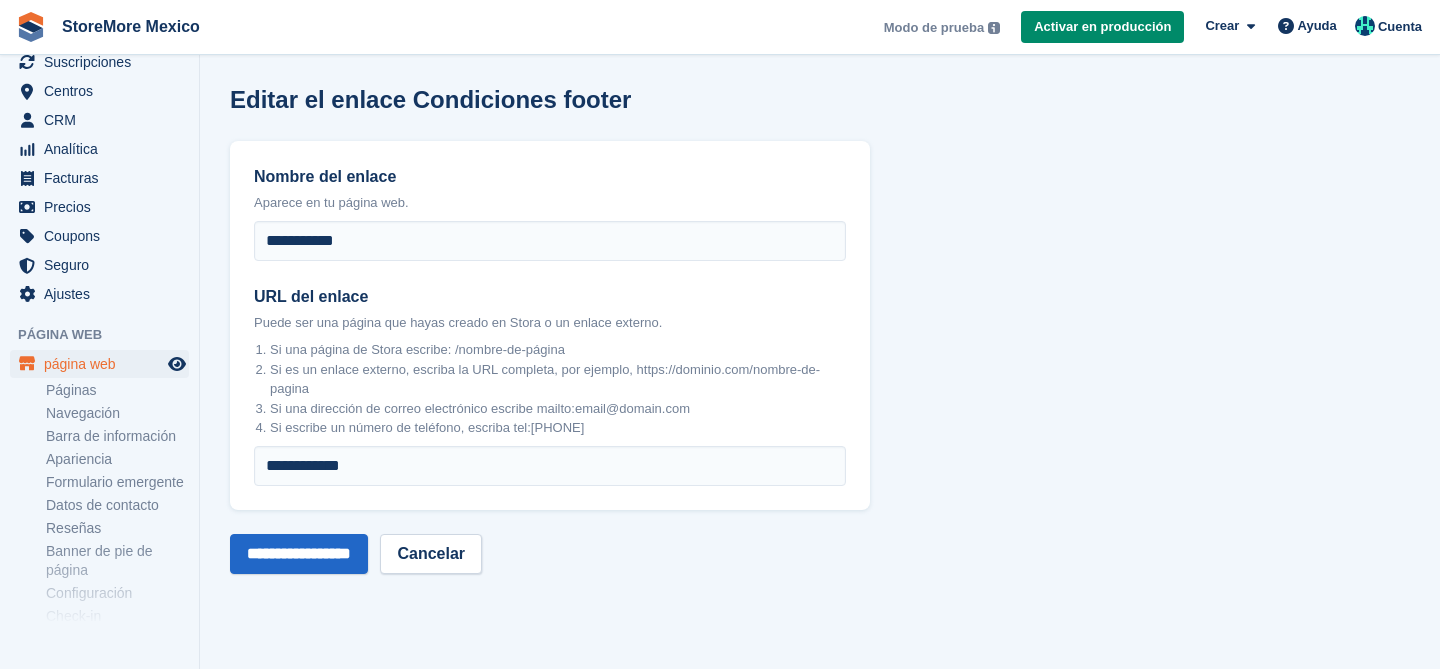 scroll, scrollTop: 164, scrollLeft: 0, axis: vertical 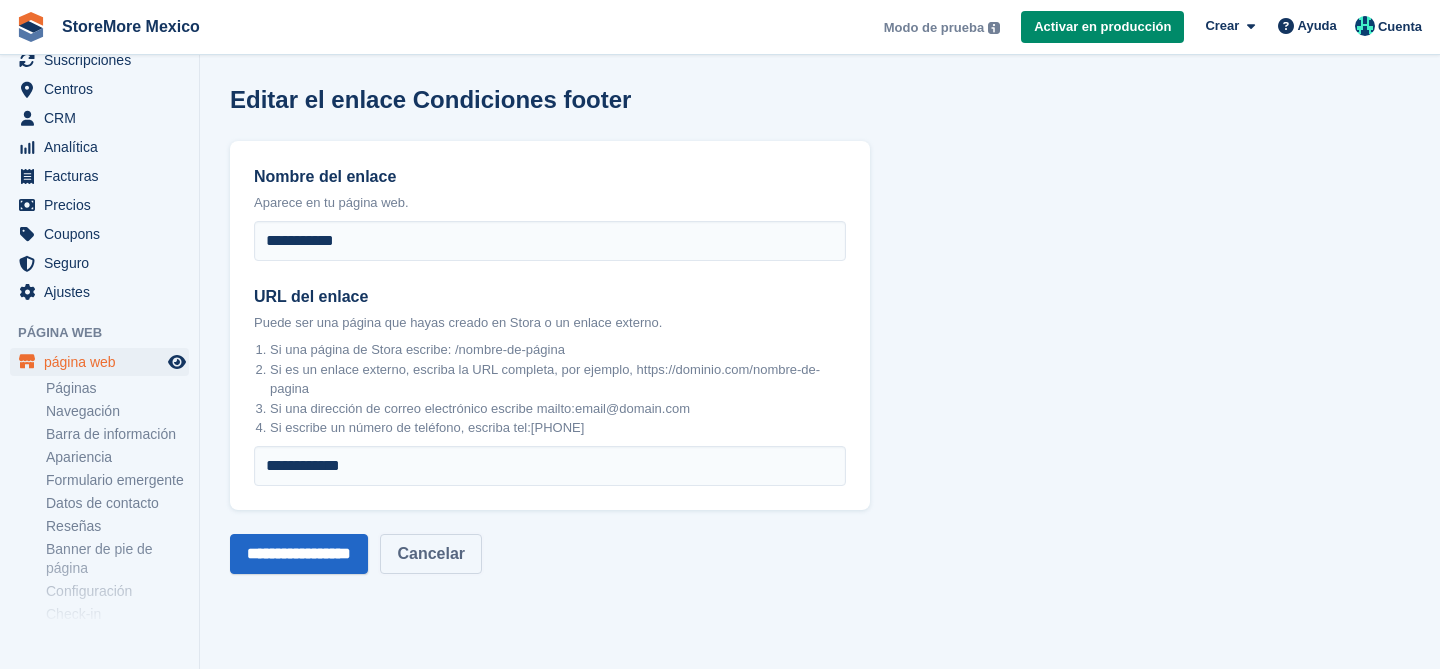 click on "Cancelar" at bounding box center [431, 554] 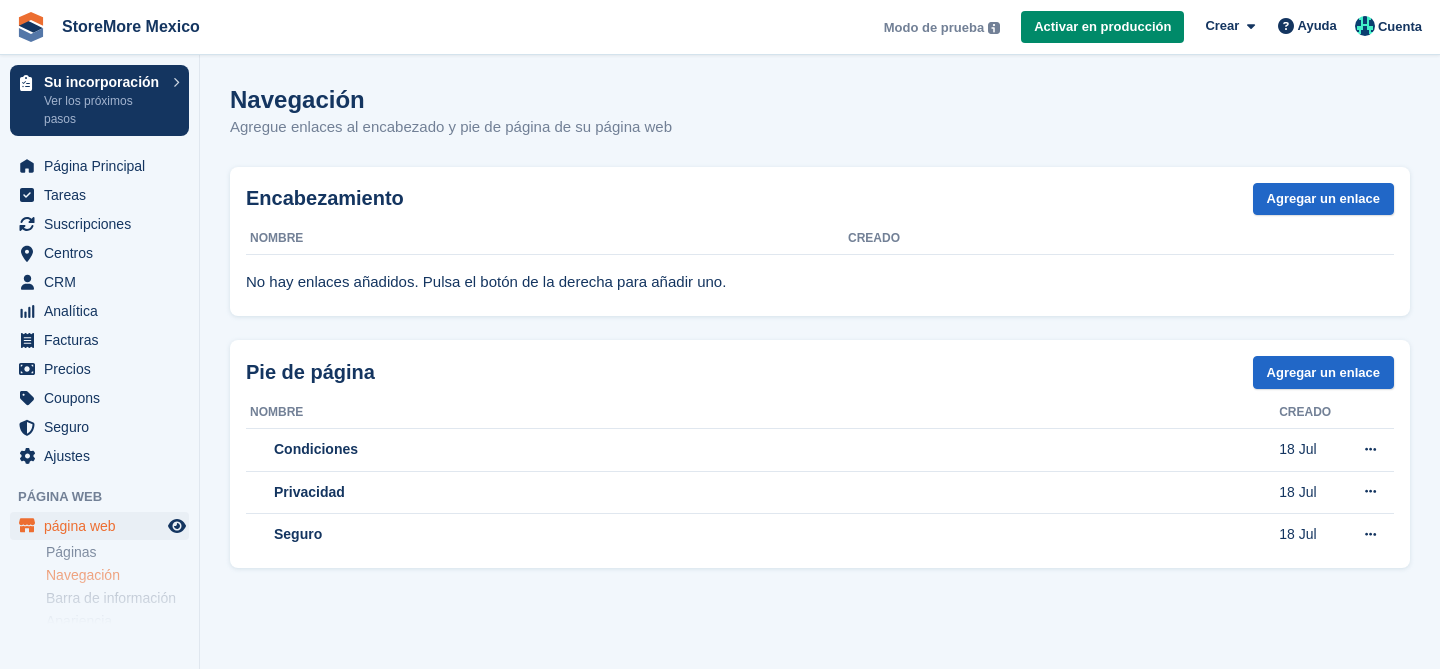 scroll, scrollTop: 0, scrollLeft: 0, axis: both 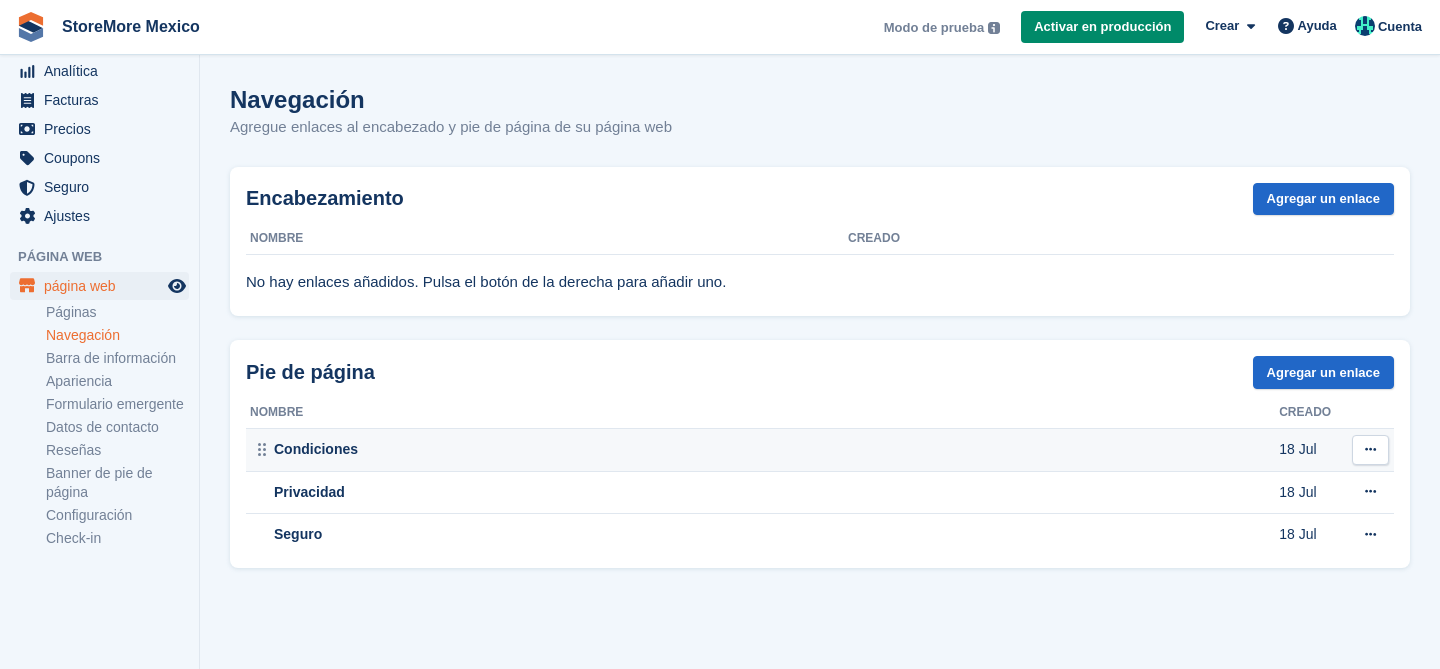 click on "Condiciones" at bounding box center [764, 449] 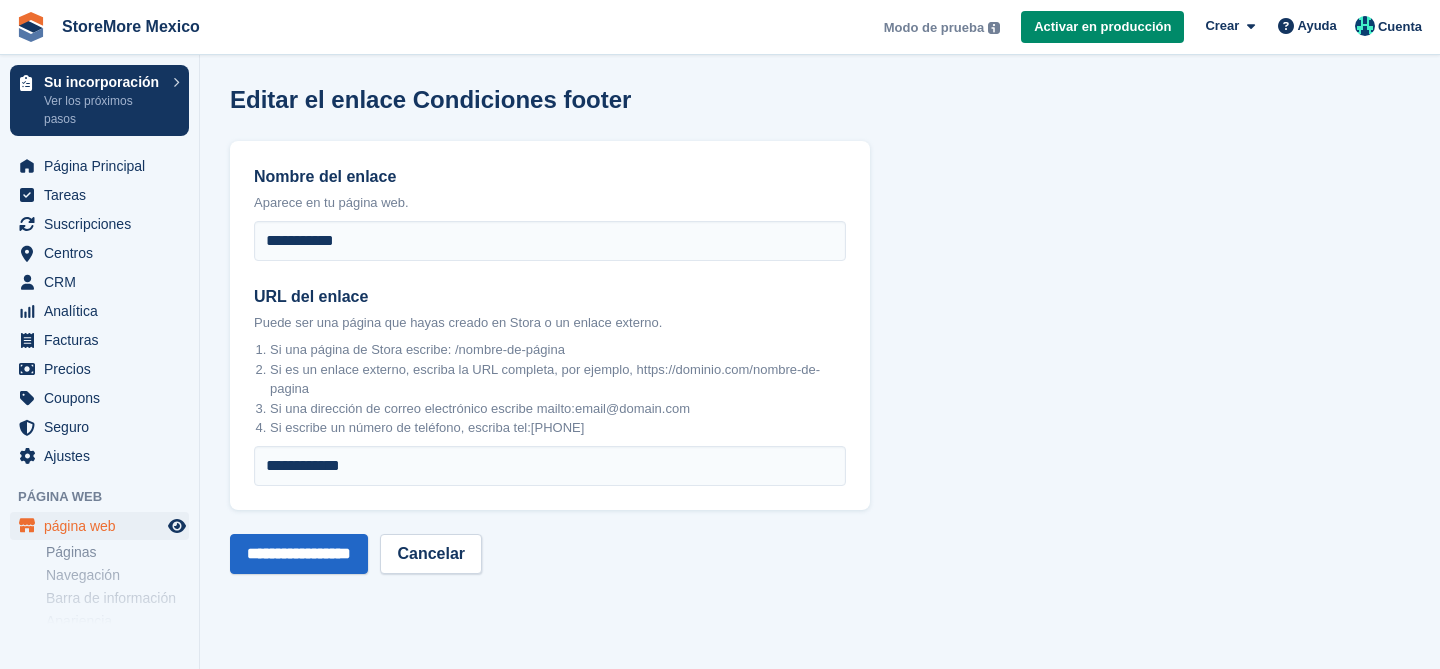 click on "Cancelar" at bounding box center (431, 554) 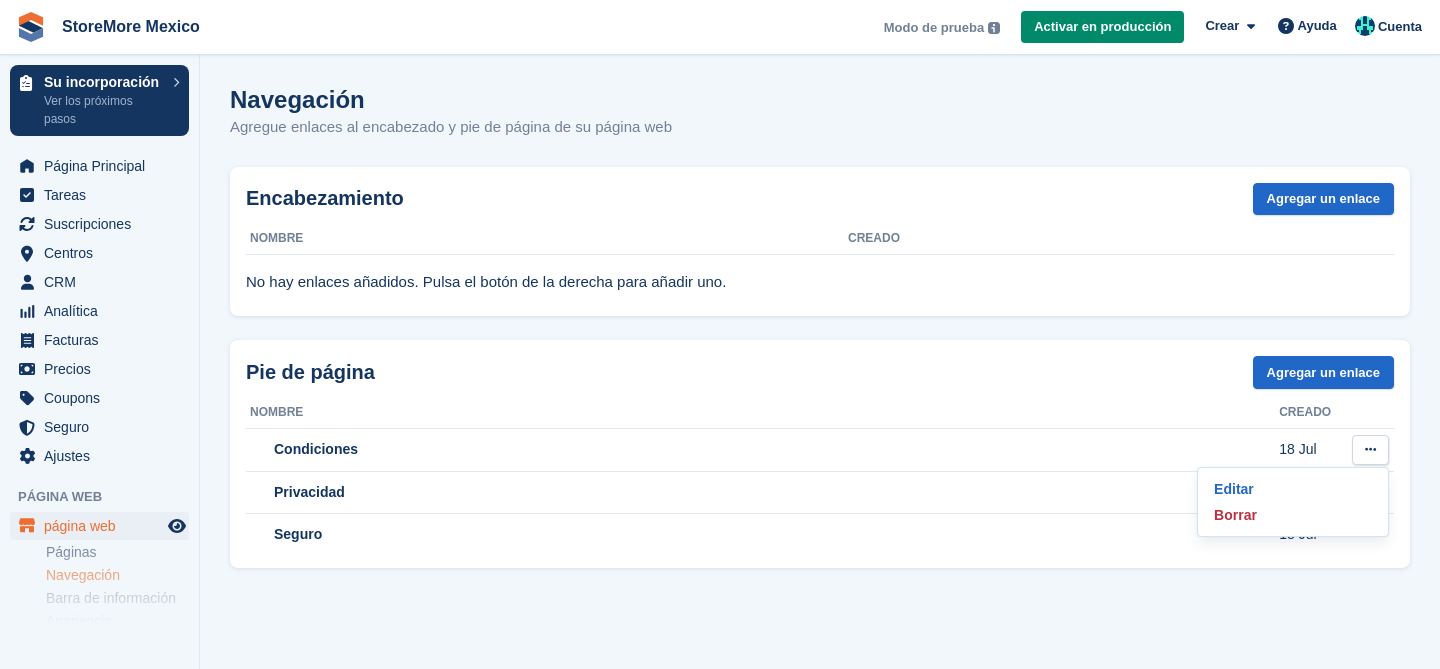 scroll, scrollTop: 0, scrollLeft: 0, axis: both 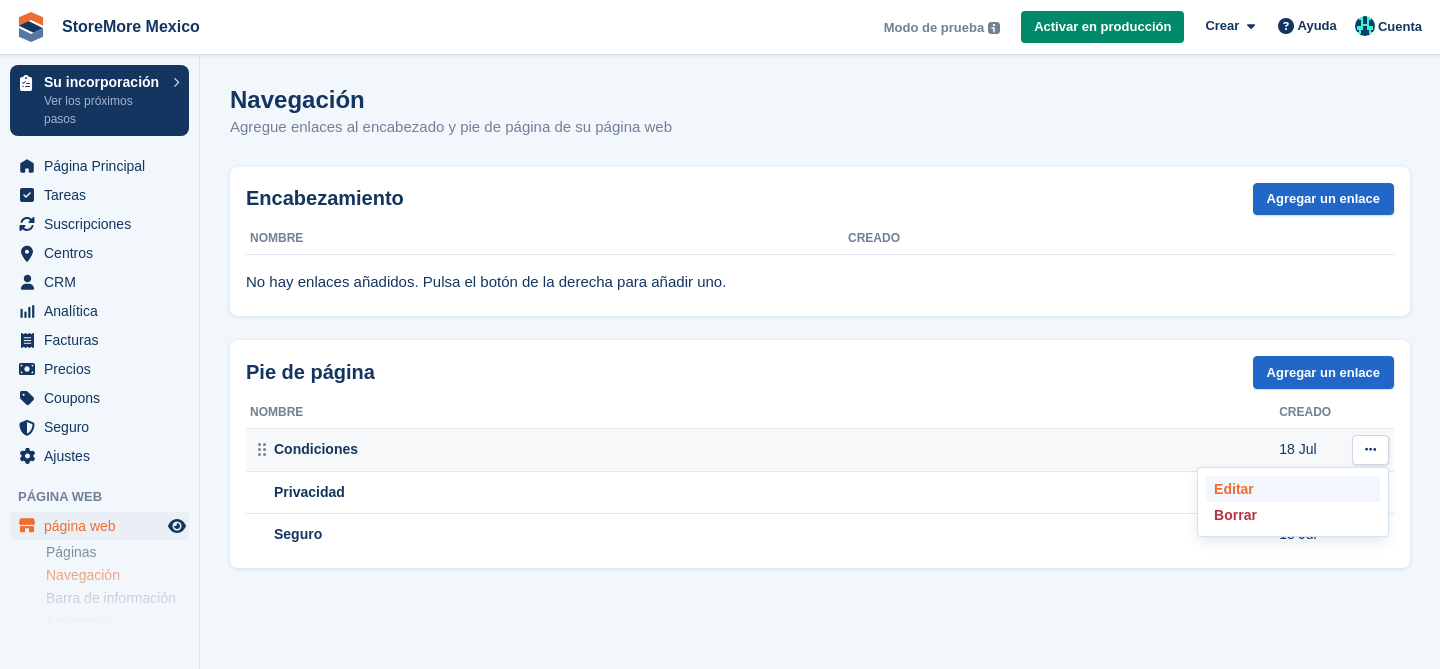 click on "Editar" at bounding box center (1293, 489) 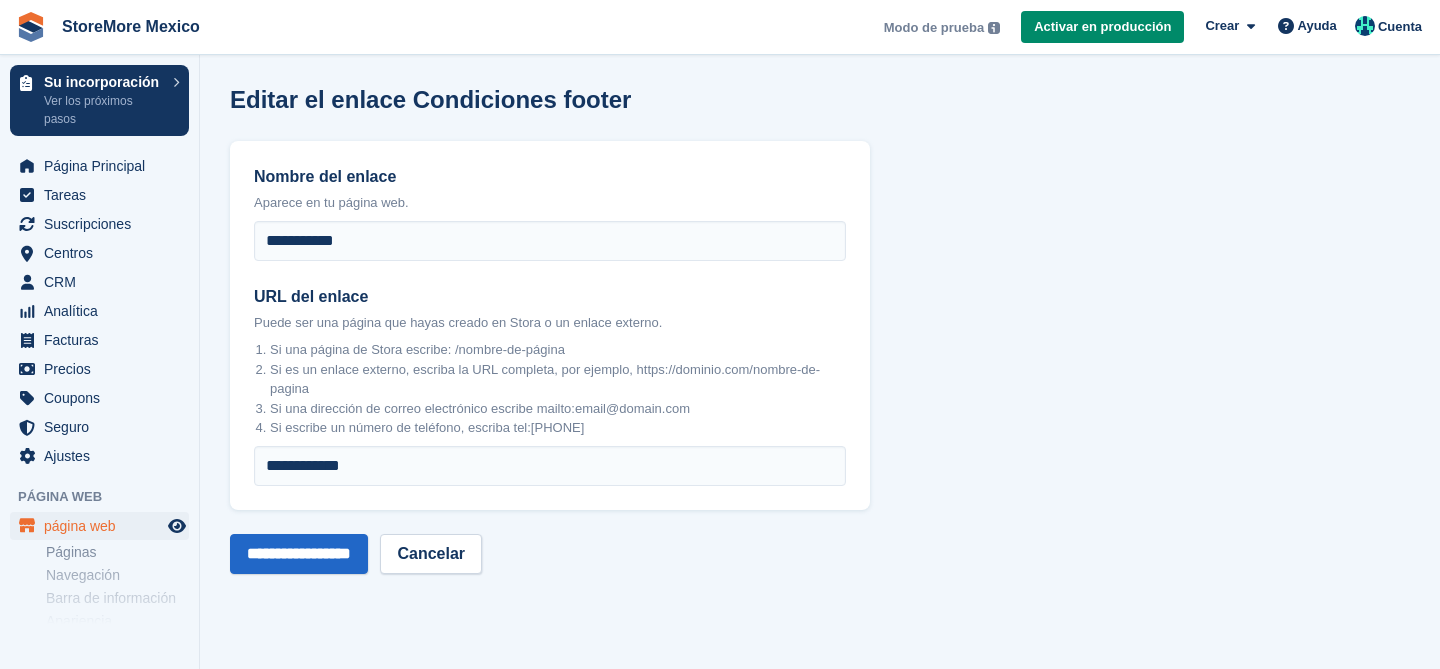 scroll, scrollTop: 117, scrollLeft: 0, axis: vertical 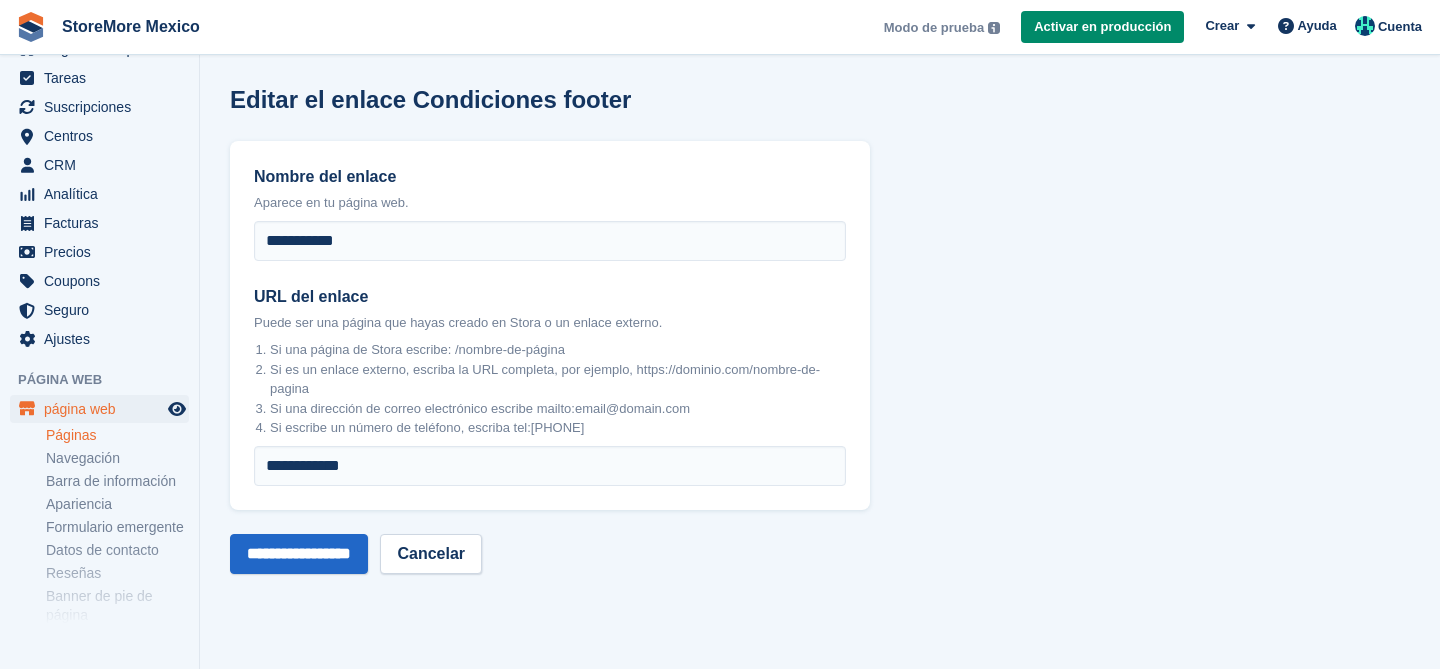 click on "Páginas" at bounding box center [117, 435] 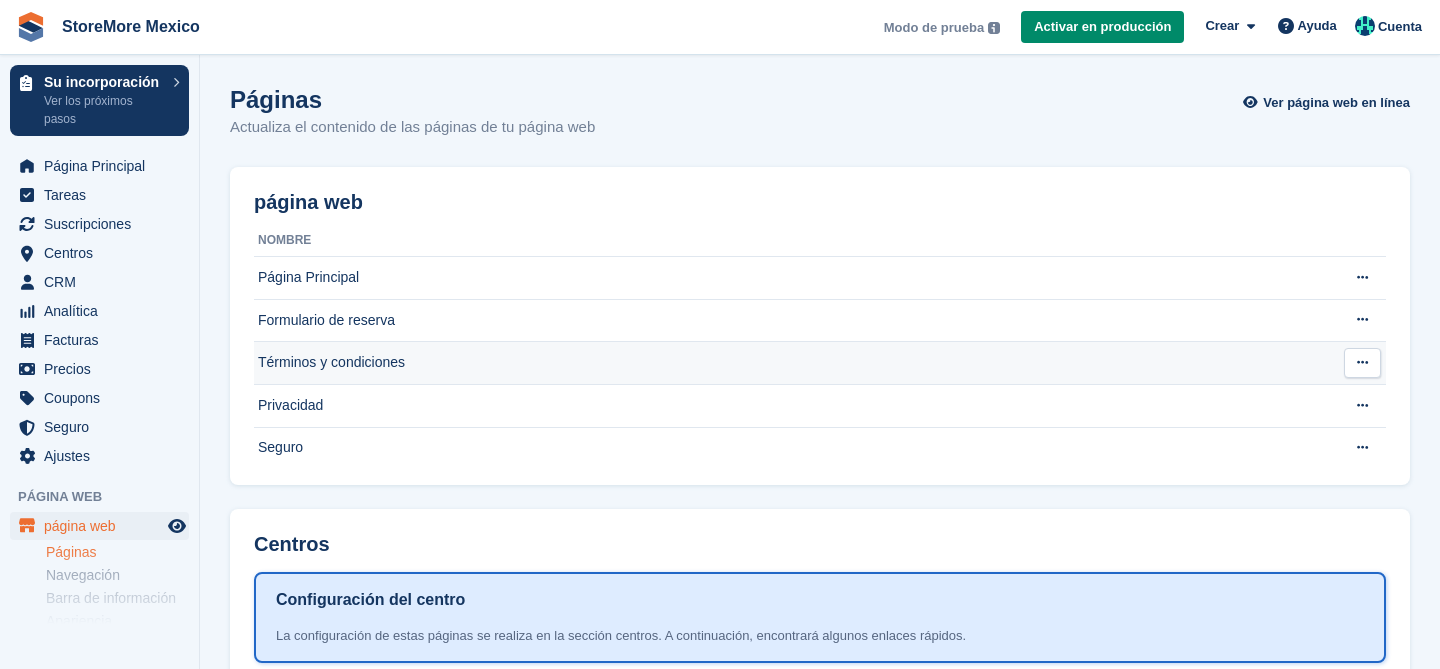 click at bounding box center [1362, 362] 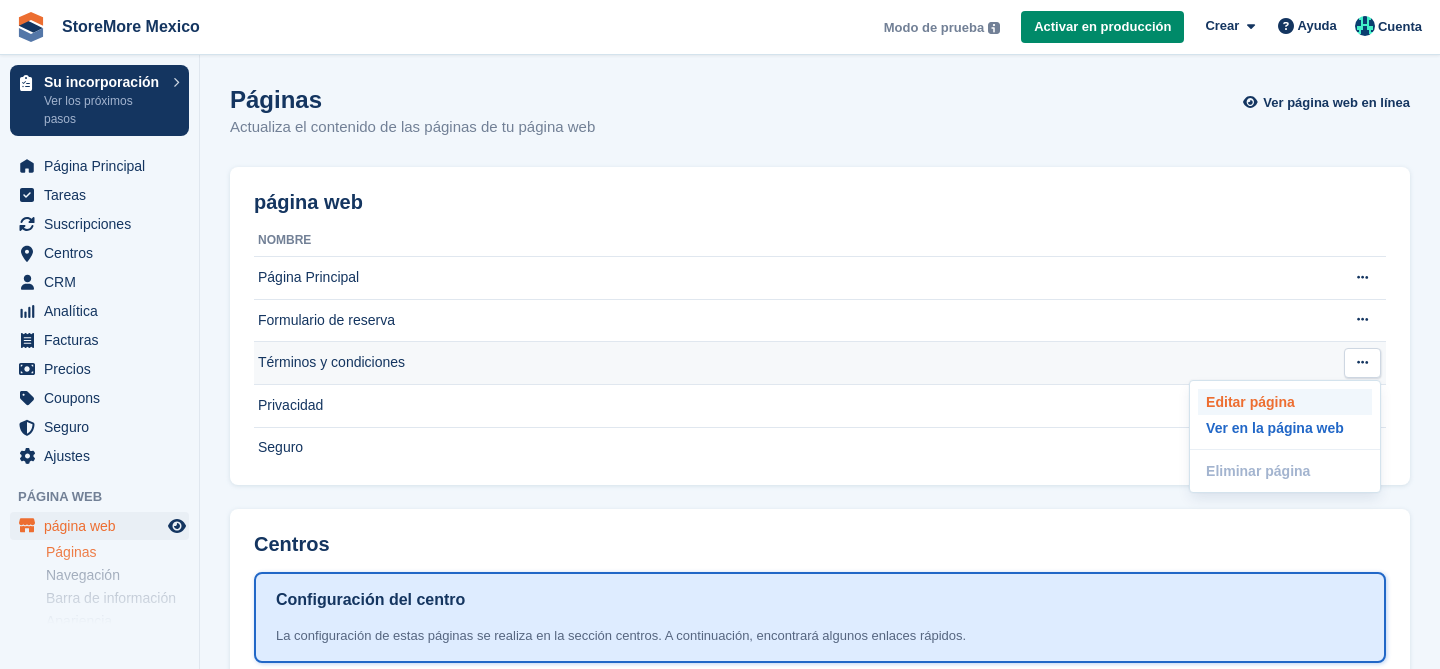 click on "Editar página" at bounding box center (1285, 402) 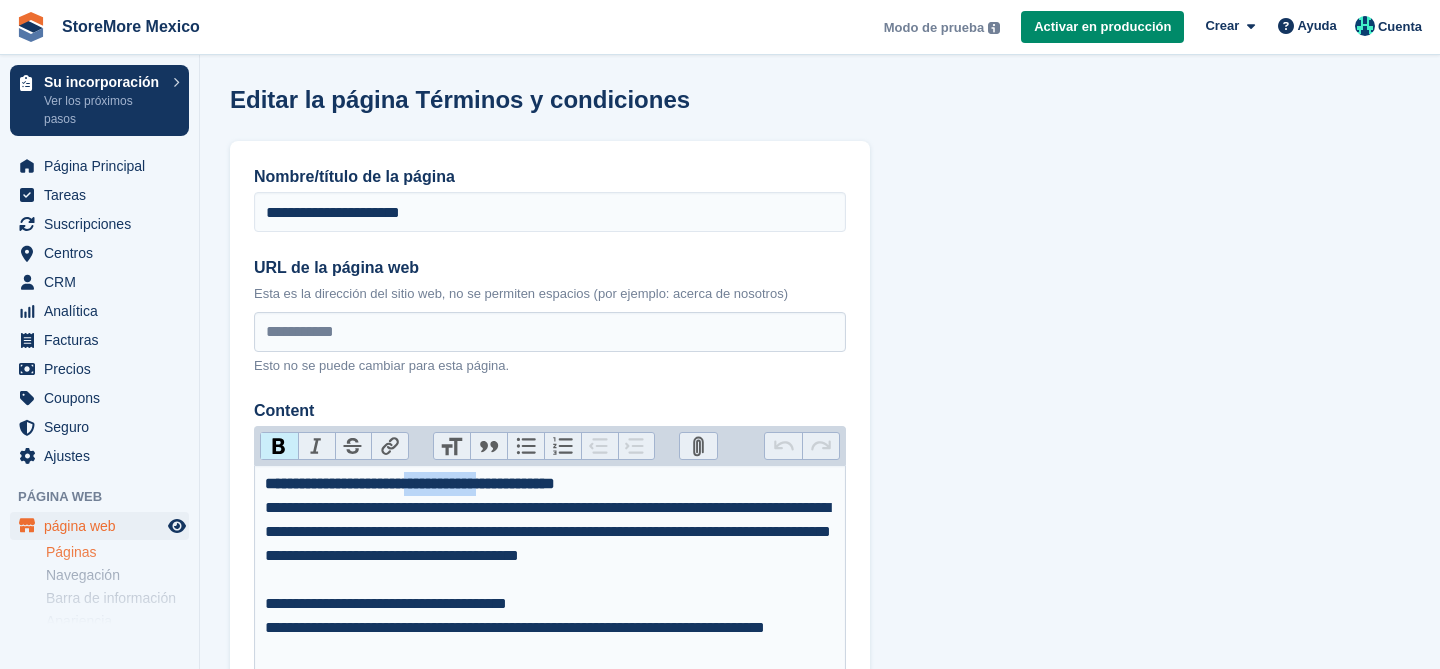 drag, startPoint x: 589, startPoint y: 482, endPoint x: 452, endPoint y: 483, distance: 137.00365 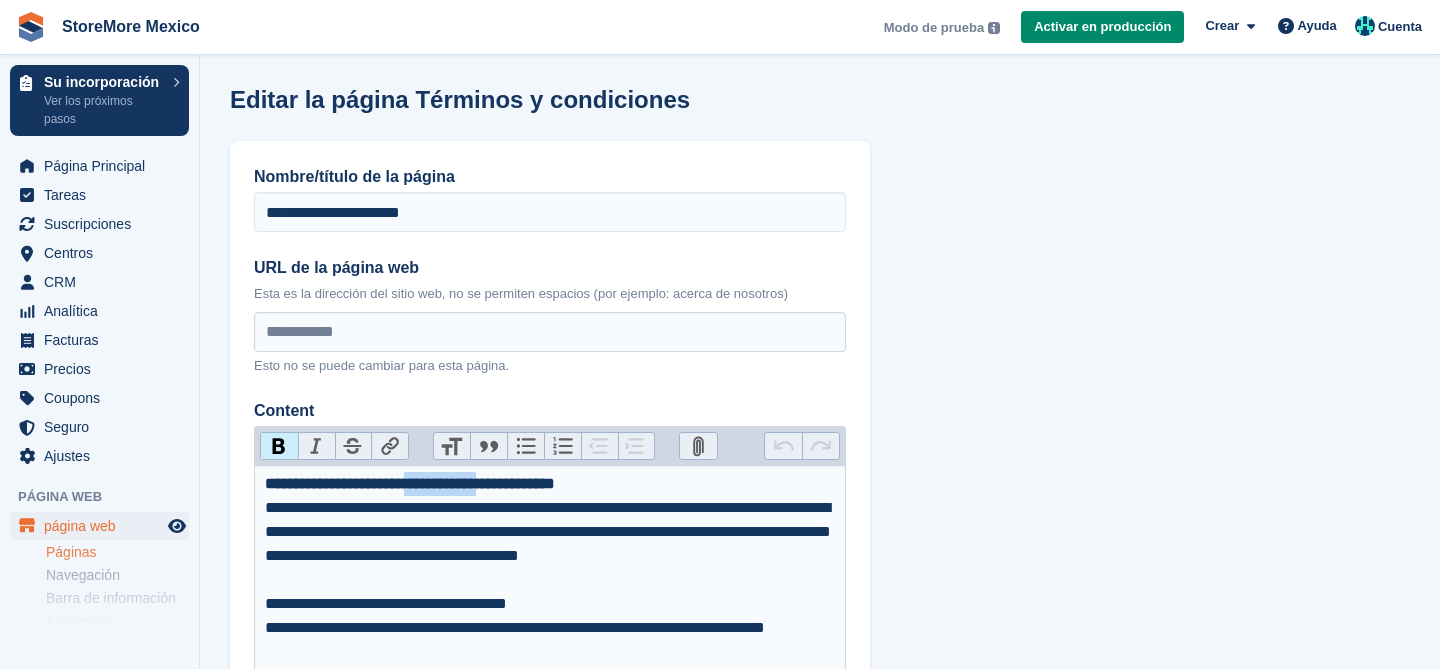 click on "**********" at bounding box center (410, 483) 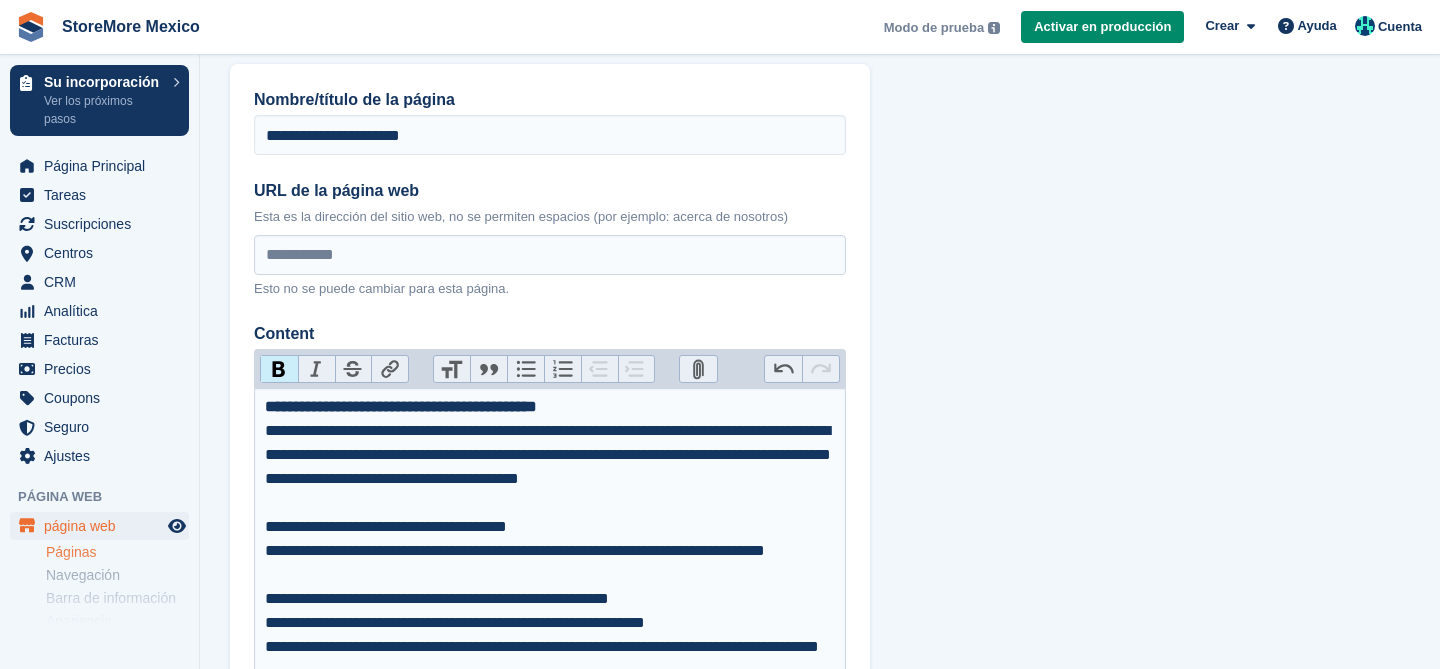 scroll, scrollTop: 85, scrollLeft: 0, axis: vertical 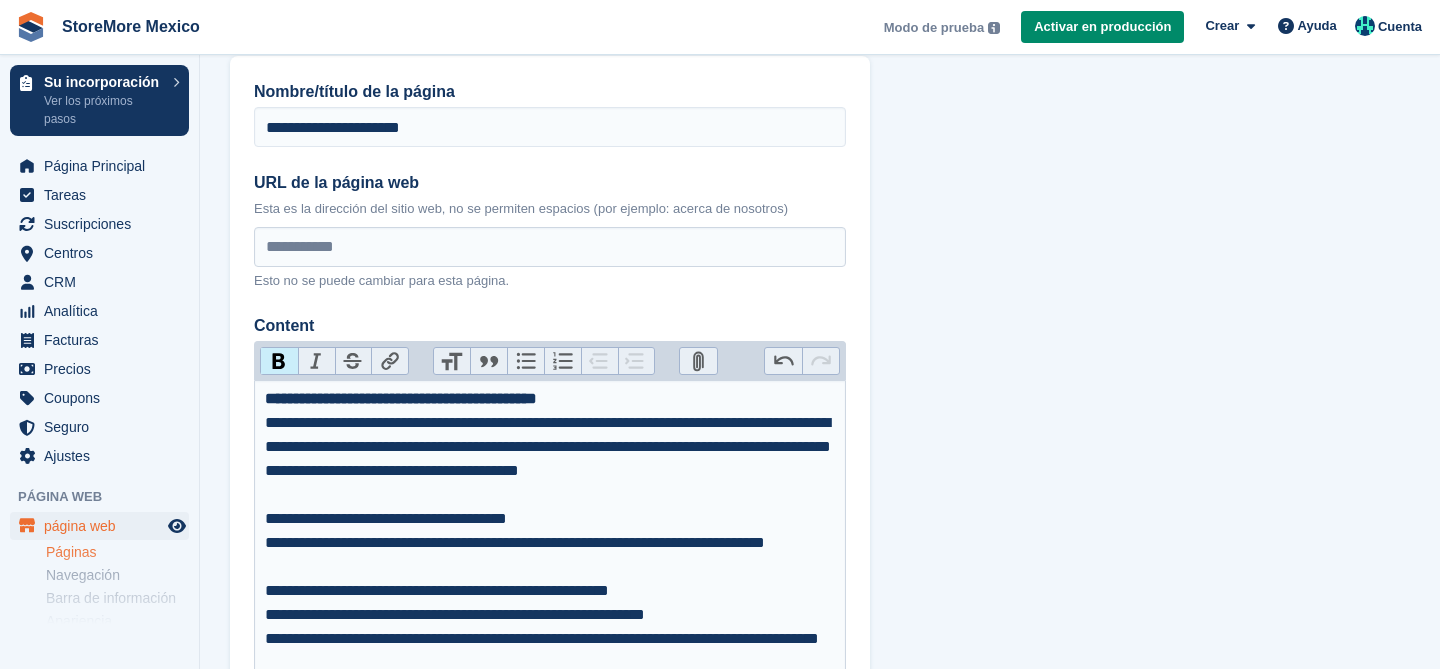 click on "**********" at bounding box center (550, 459) 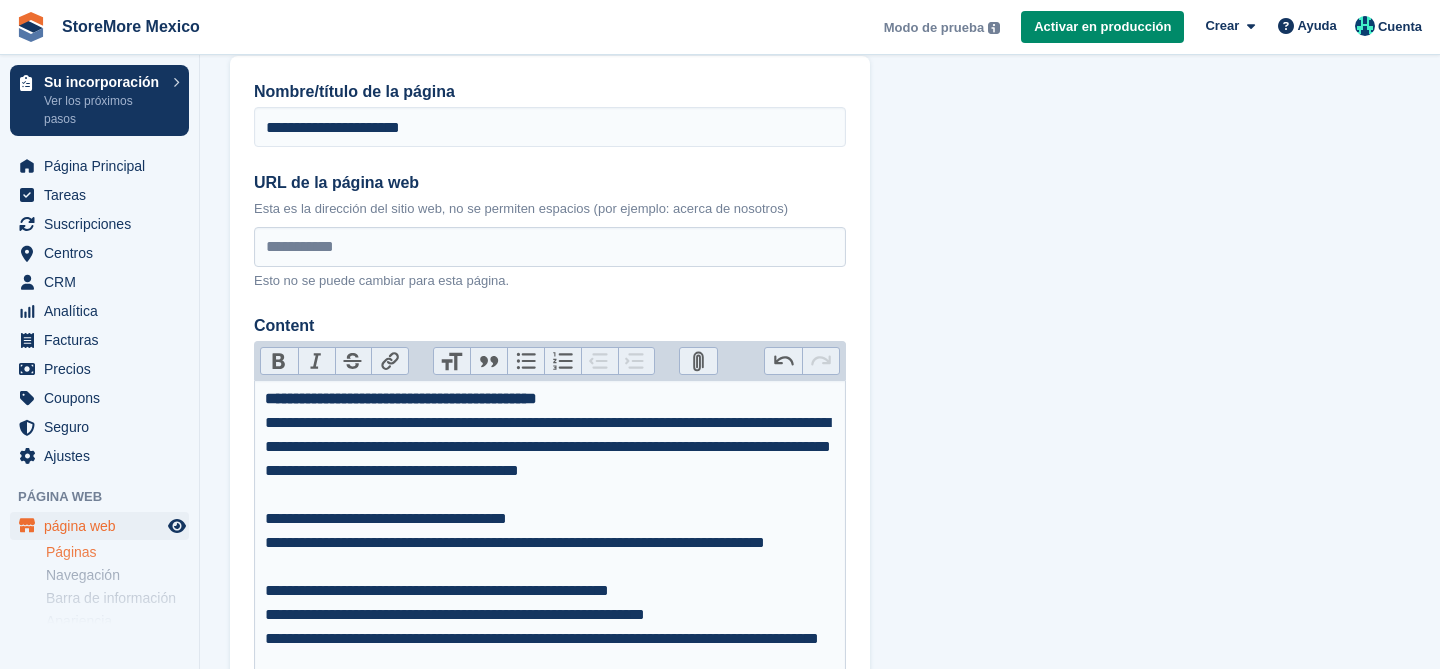 click on "**********" at bounding box center (550, 459) 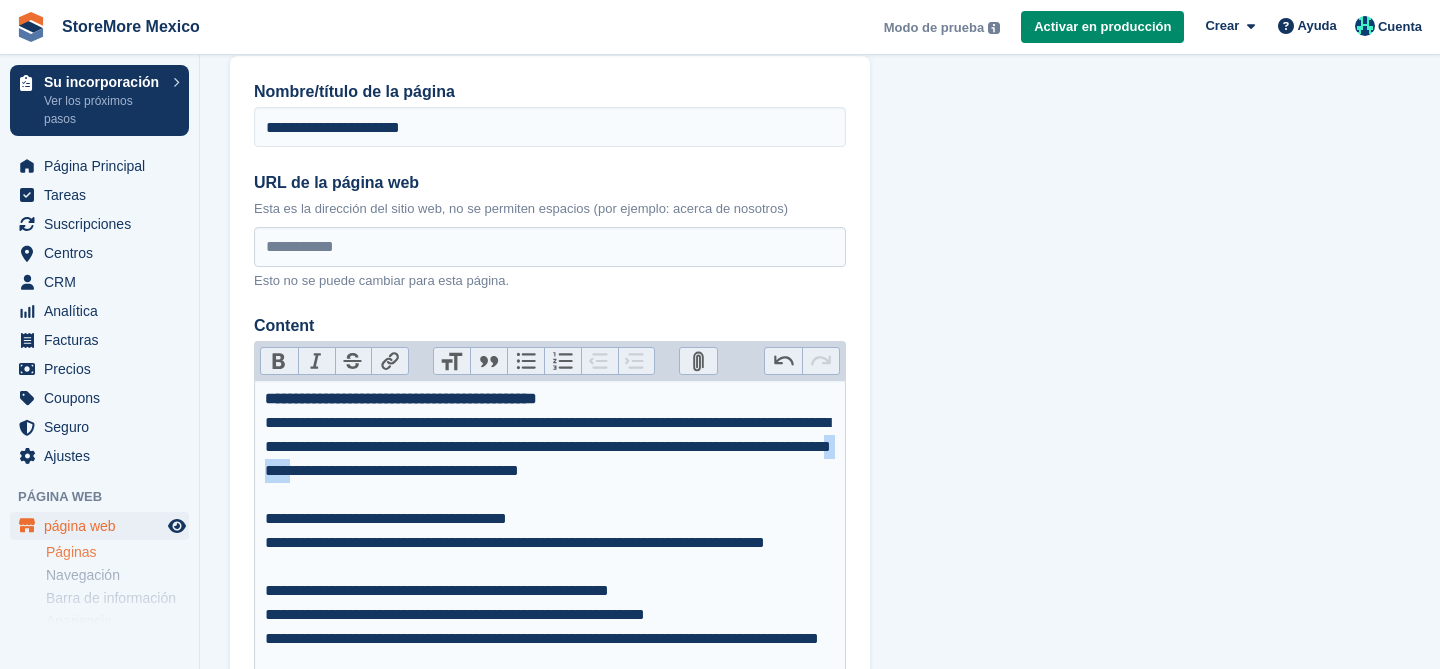 click on "**********" at bounding box center [550, 459] 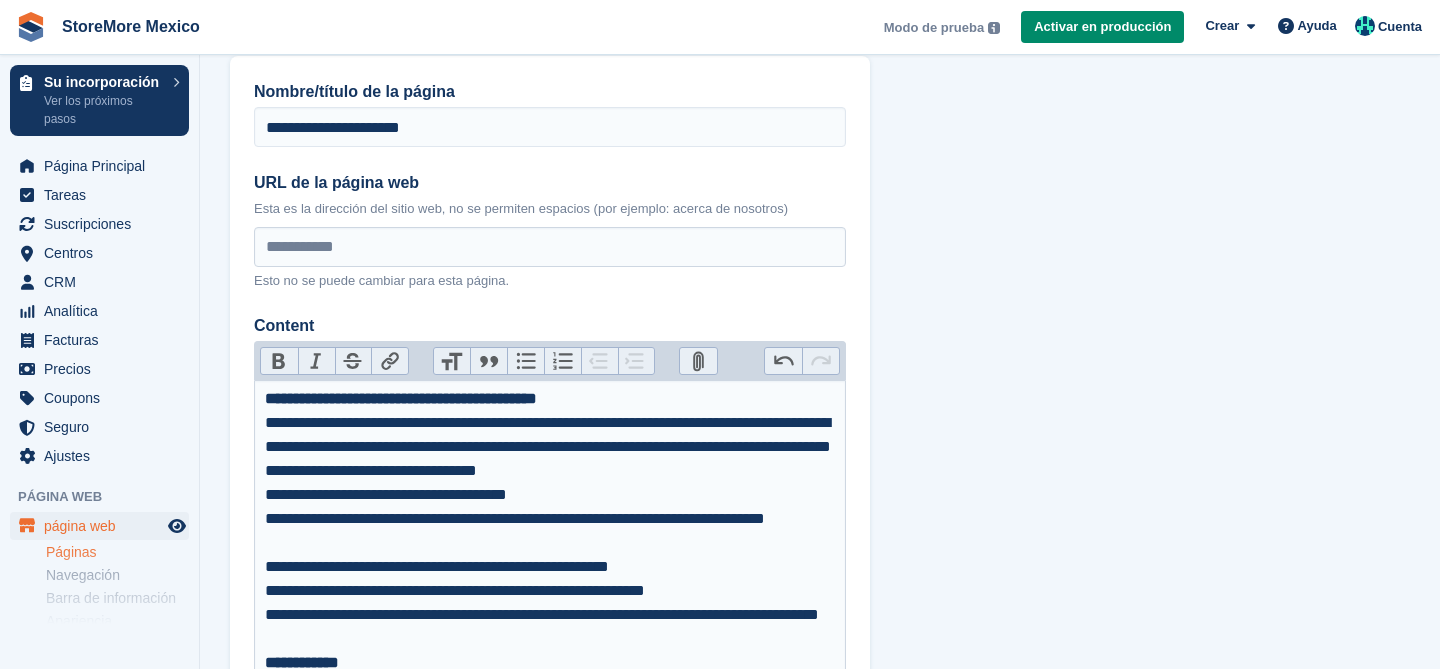 click on "**********" at bounding box center [550, 447] 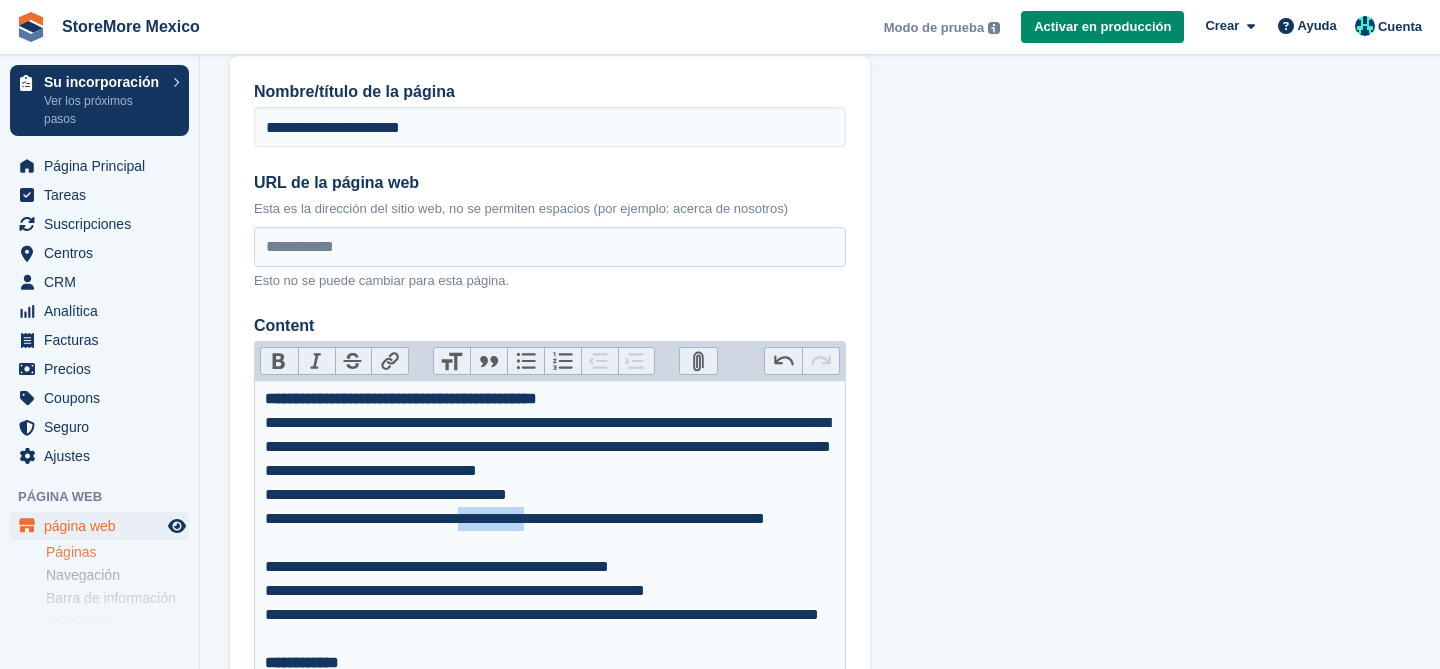 drag, startPoint x: 602, startPoint y: 519, endPoint x: 478, endPoint y: 521, distance: 124.01613 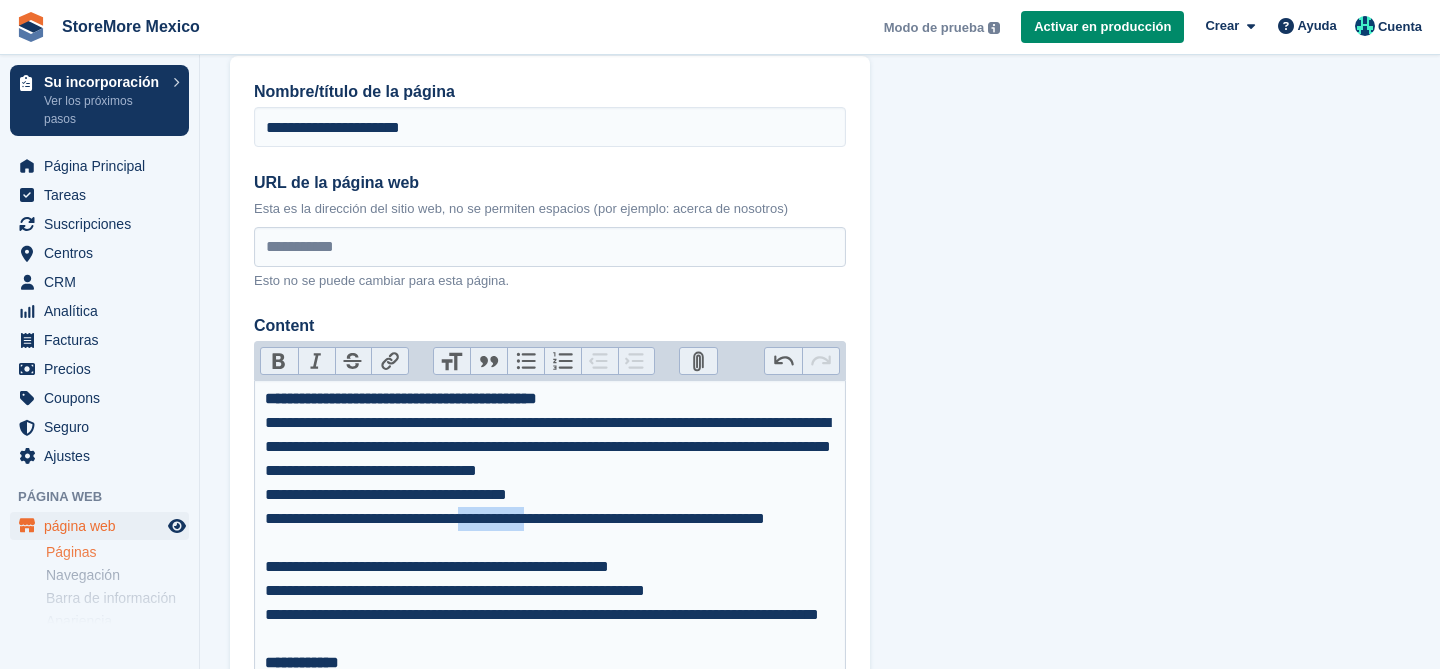 click on "**********" at bounding box center (550, 531) 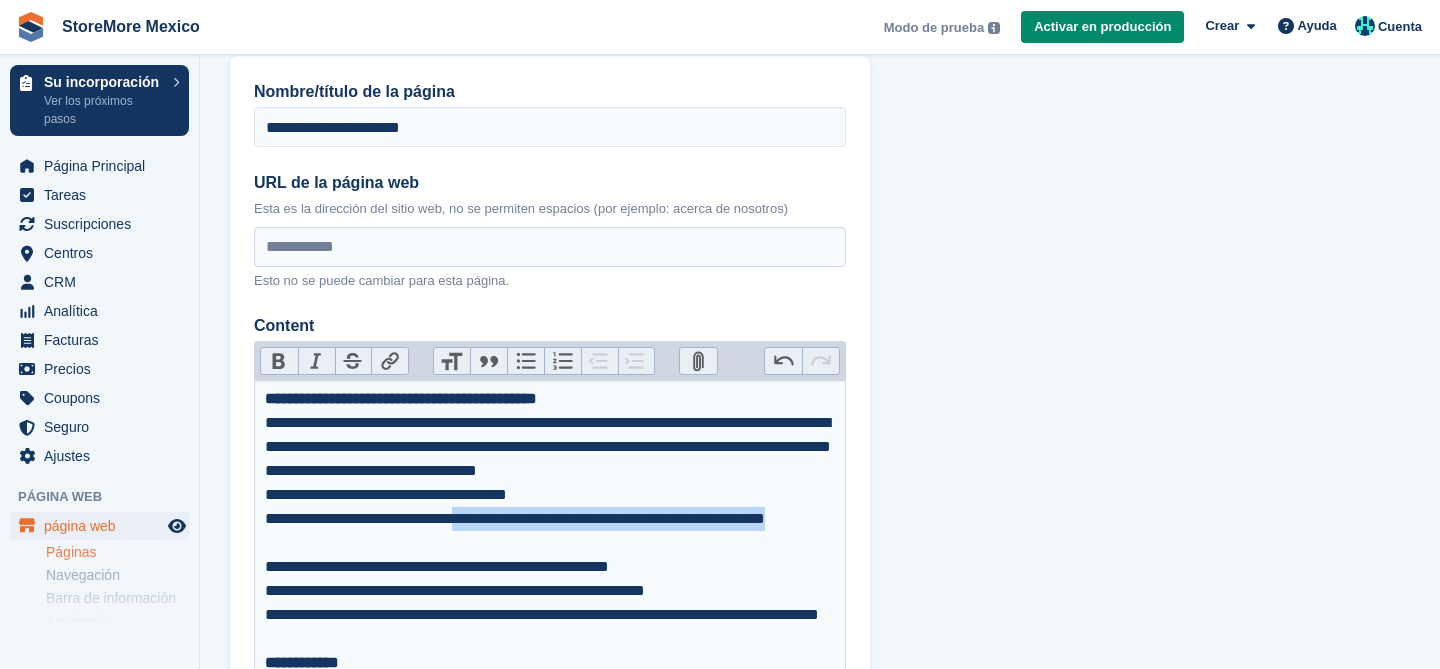 drag, startPoint x: 474, startPoint y: 519, endPoint x: 497, endPoint y: 546, distance: 35.468296 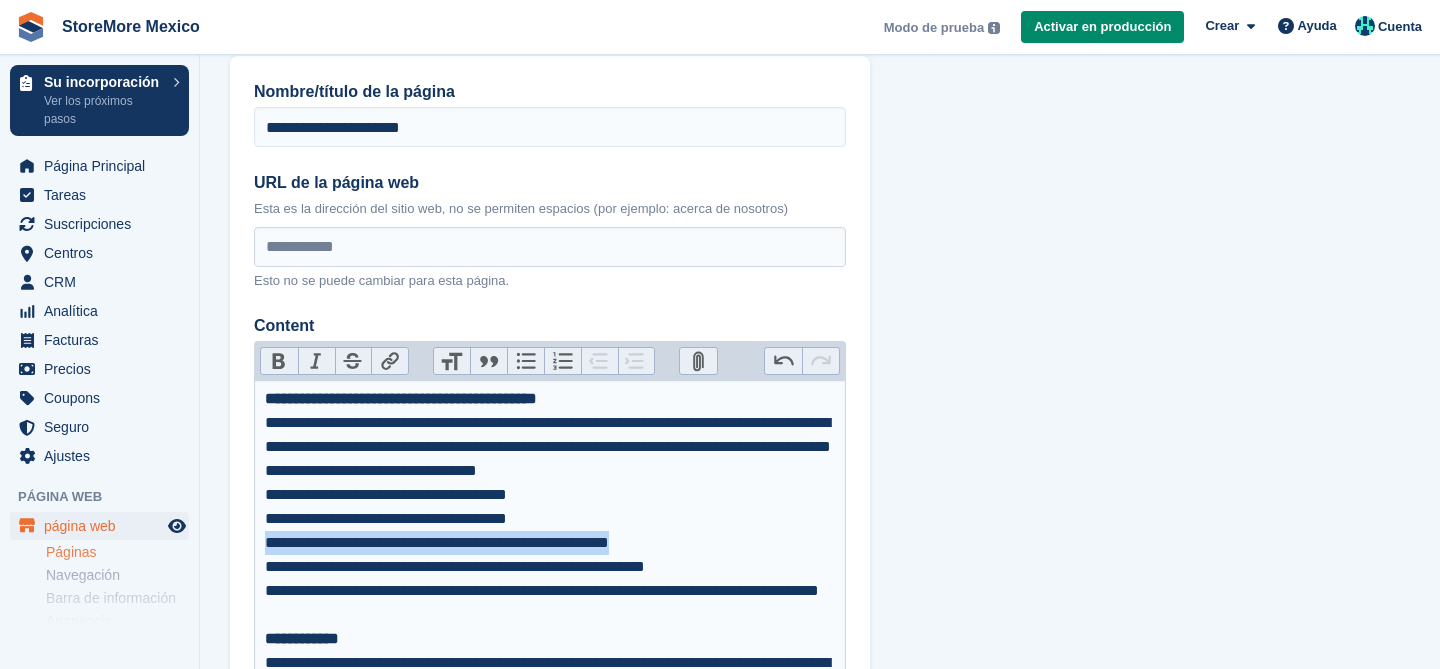 drag, startPoint x: 756, startPoint y: 552, endPoint x: 181, endPoint y: 541, distance: 575.1052 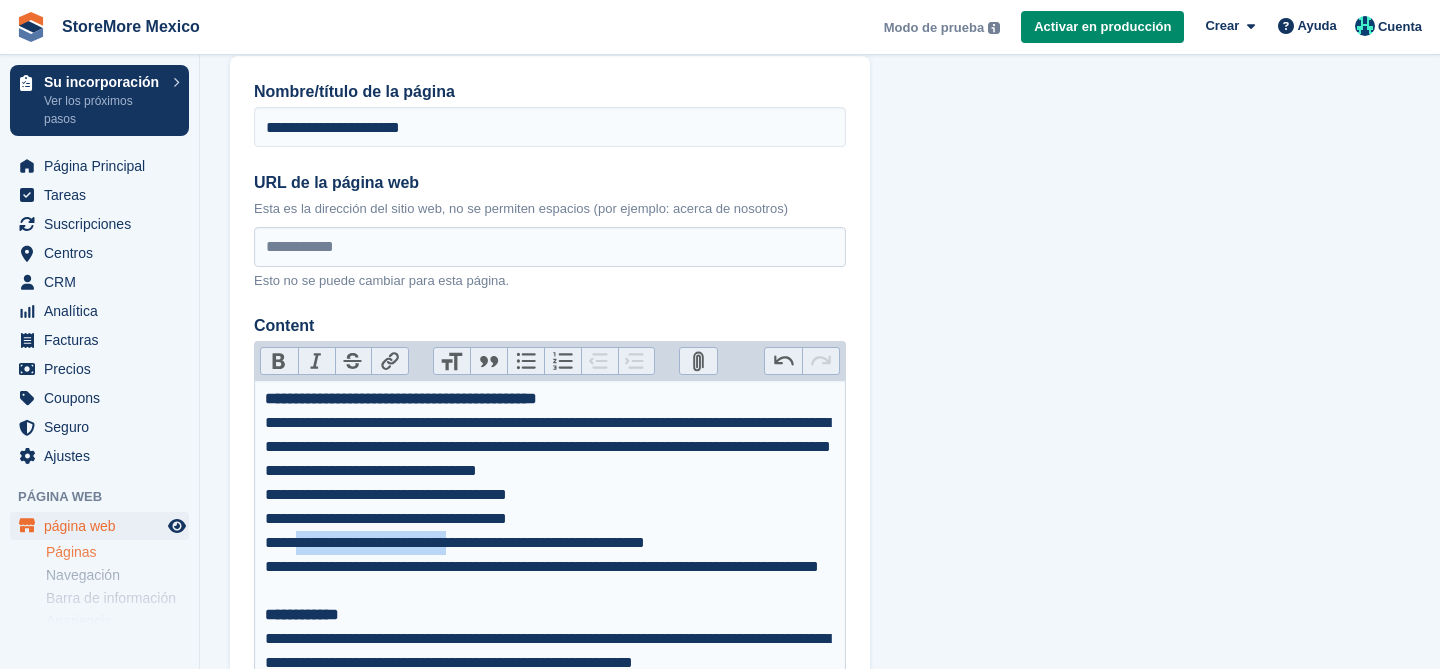 drag, startPoint x: 498, startPoint y: 546, endPoint x: 304, endPoint y: 550, distance: 194.04123 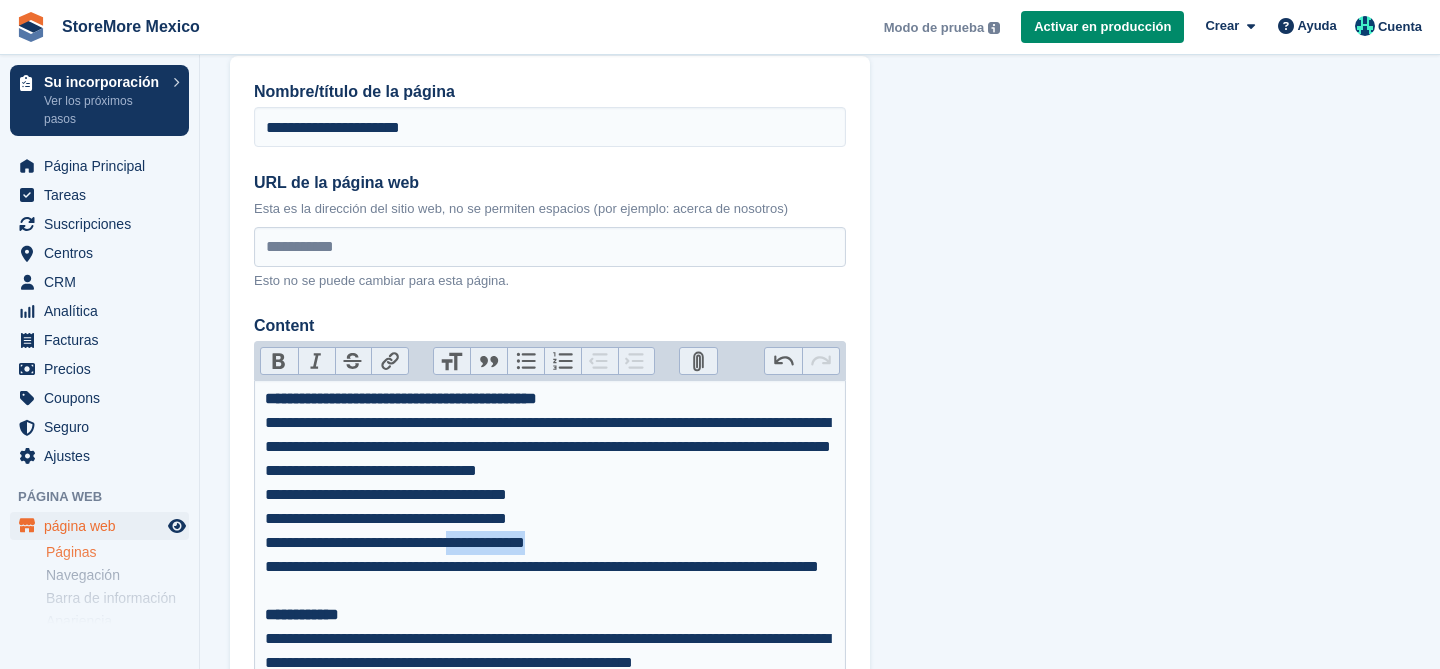drag, startPoint x: 641, startPoint y: 542, endPoint x: 489, endPoint y: 541, distance: 152.0033 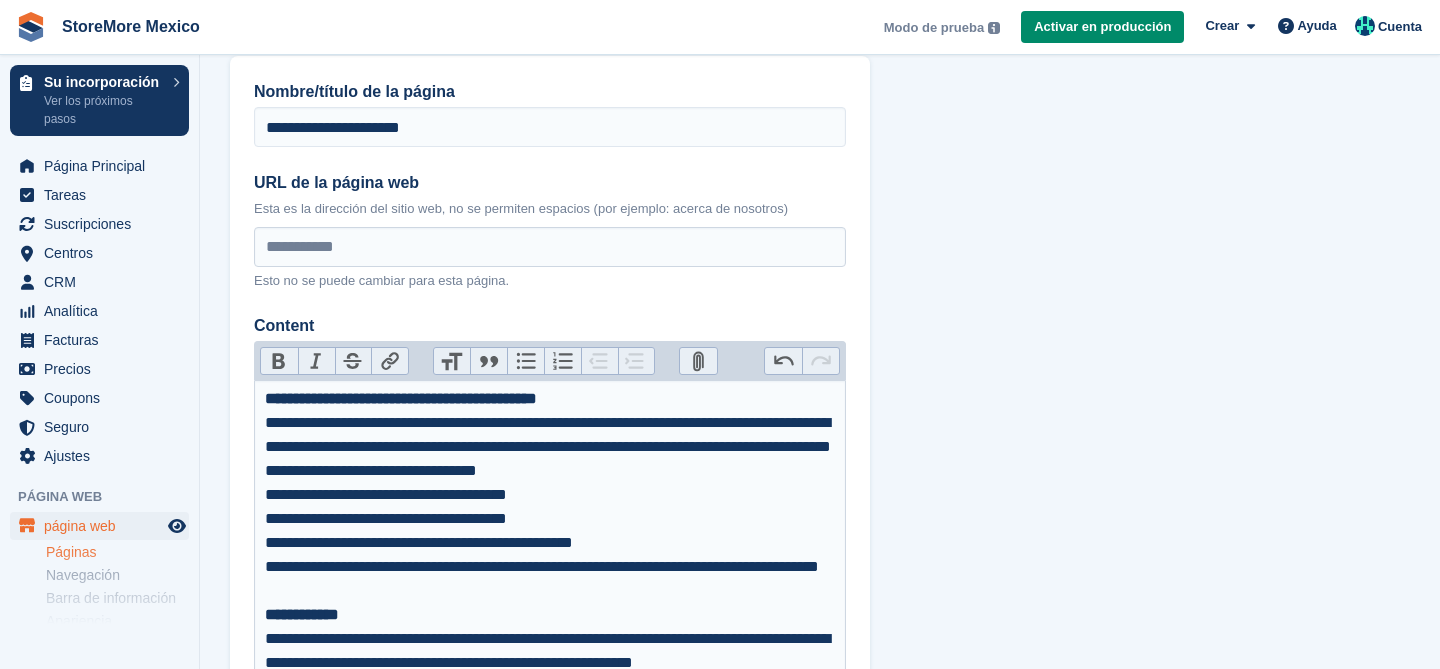 click on "**********" at bounding box center [550, 495] 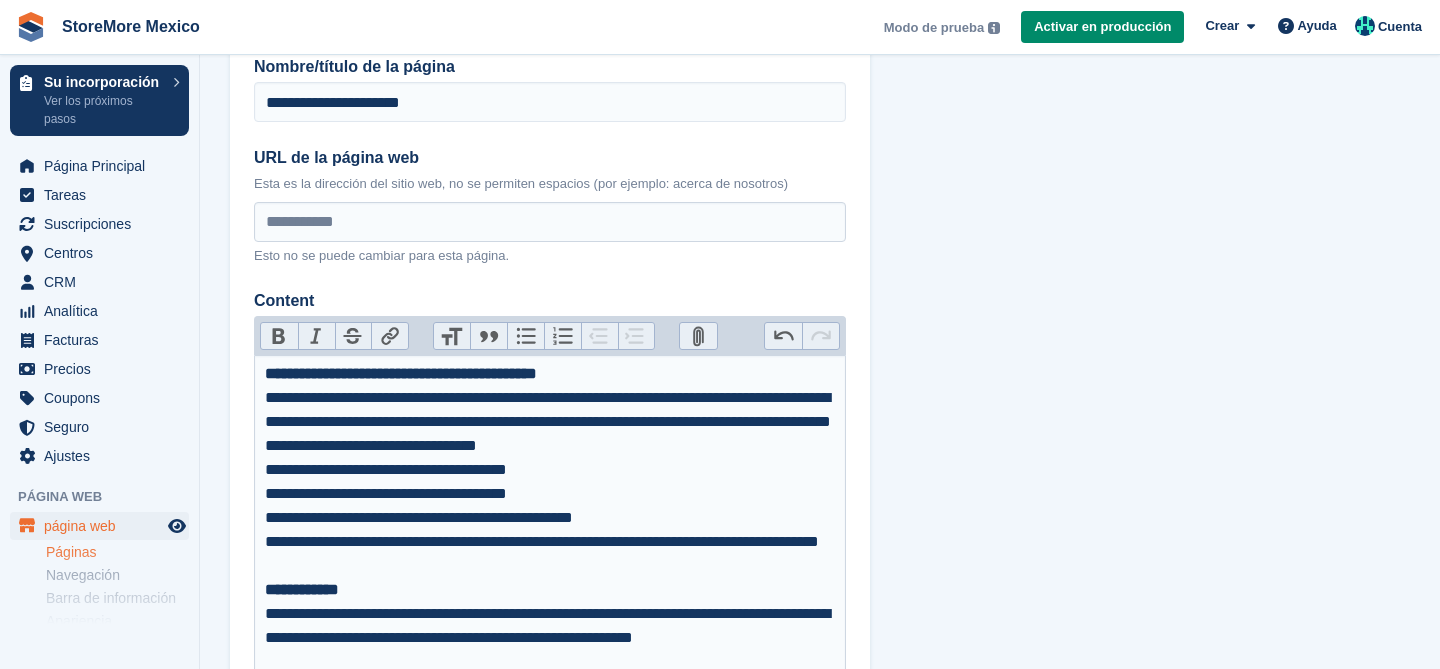 scroll, scrollTop: 112, scrollLeft: 0, axis: vertical 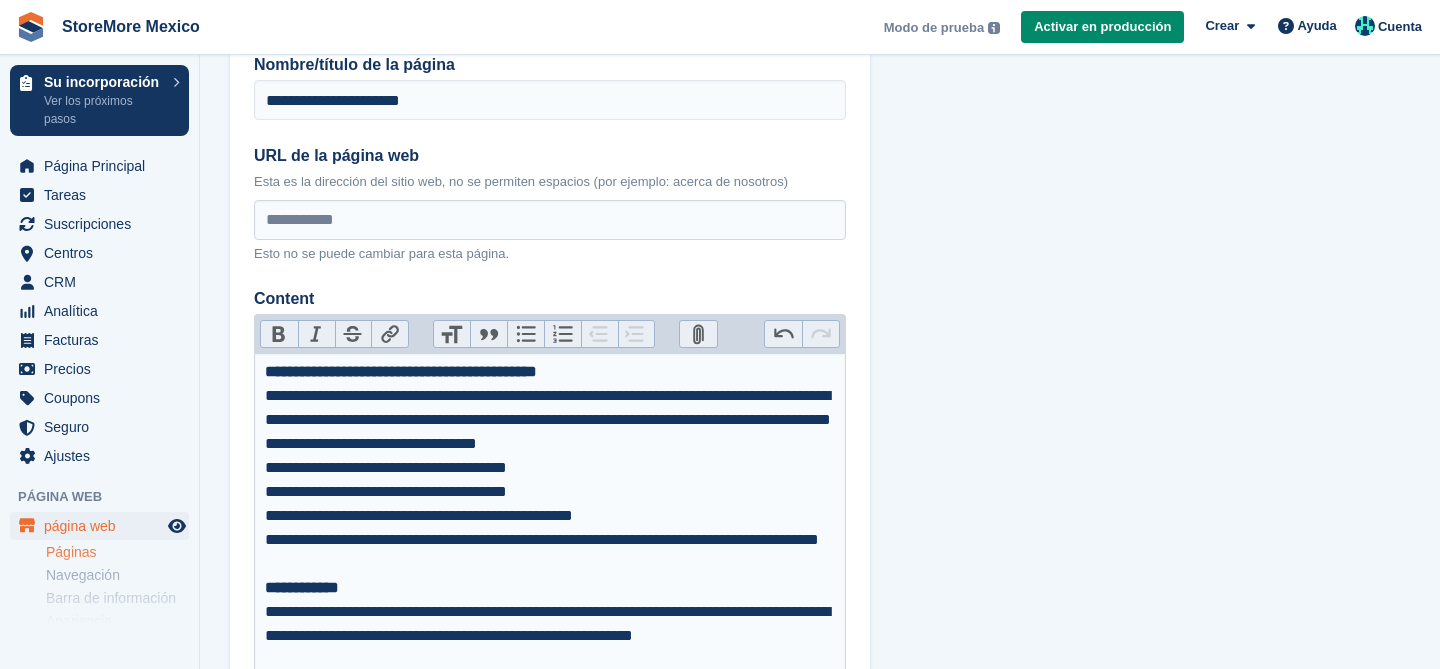 click on "**********" at bounding box center [550, 516] 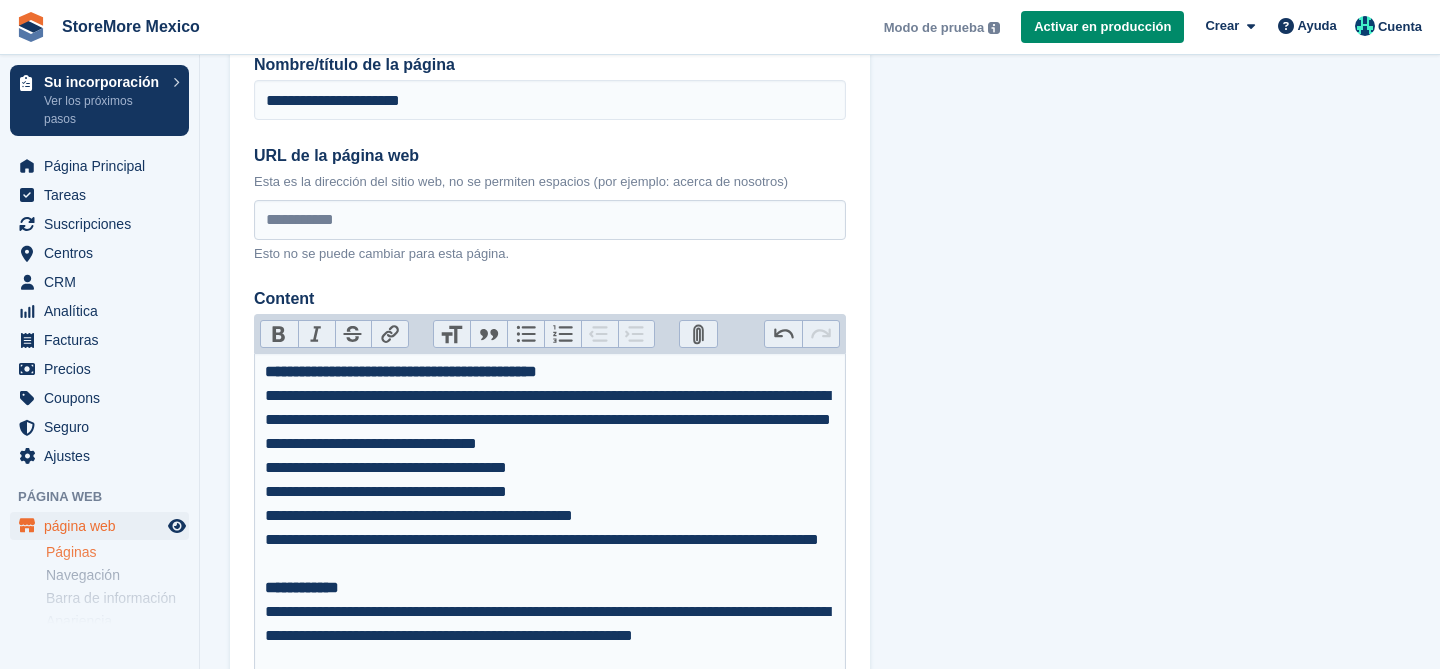click on "**********" at bounding box center (550, 552) 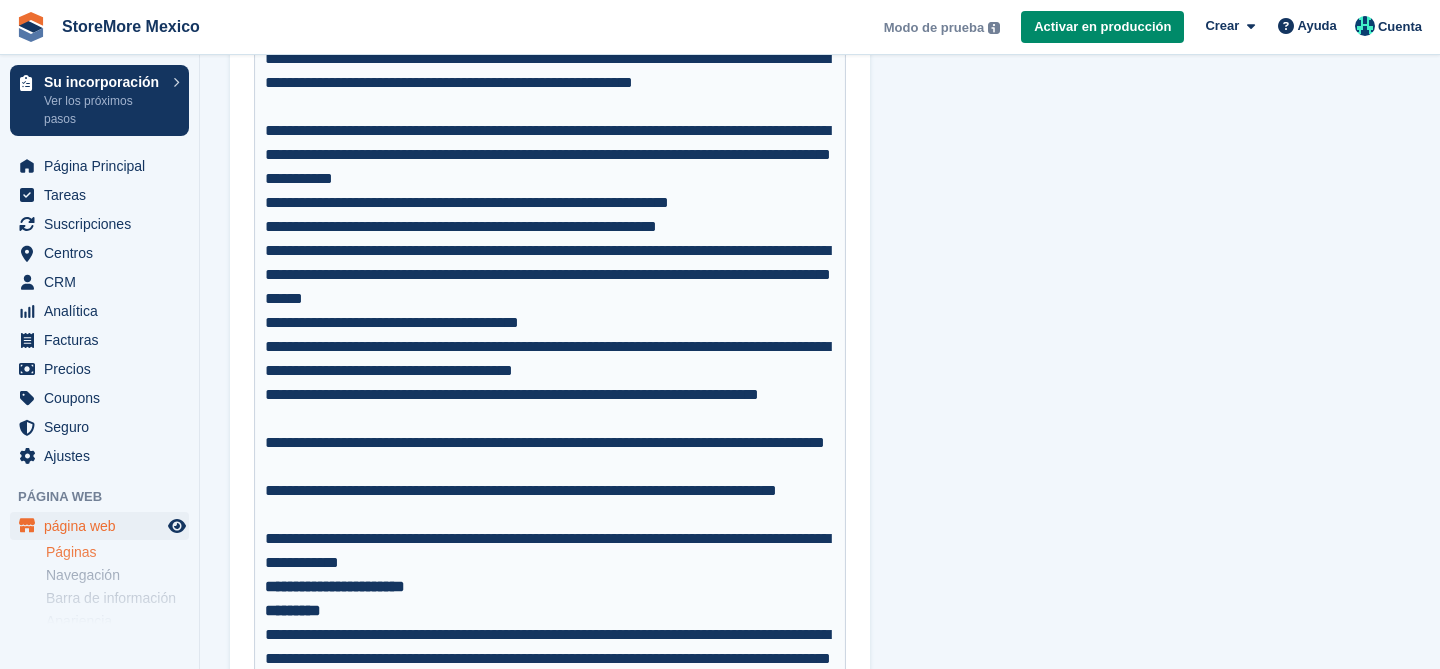 scroll, scrollTop: 661, scrollLeft: 0, axis: vertical 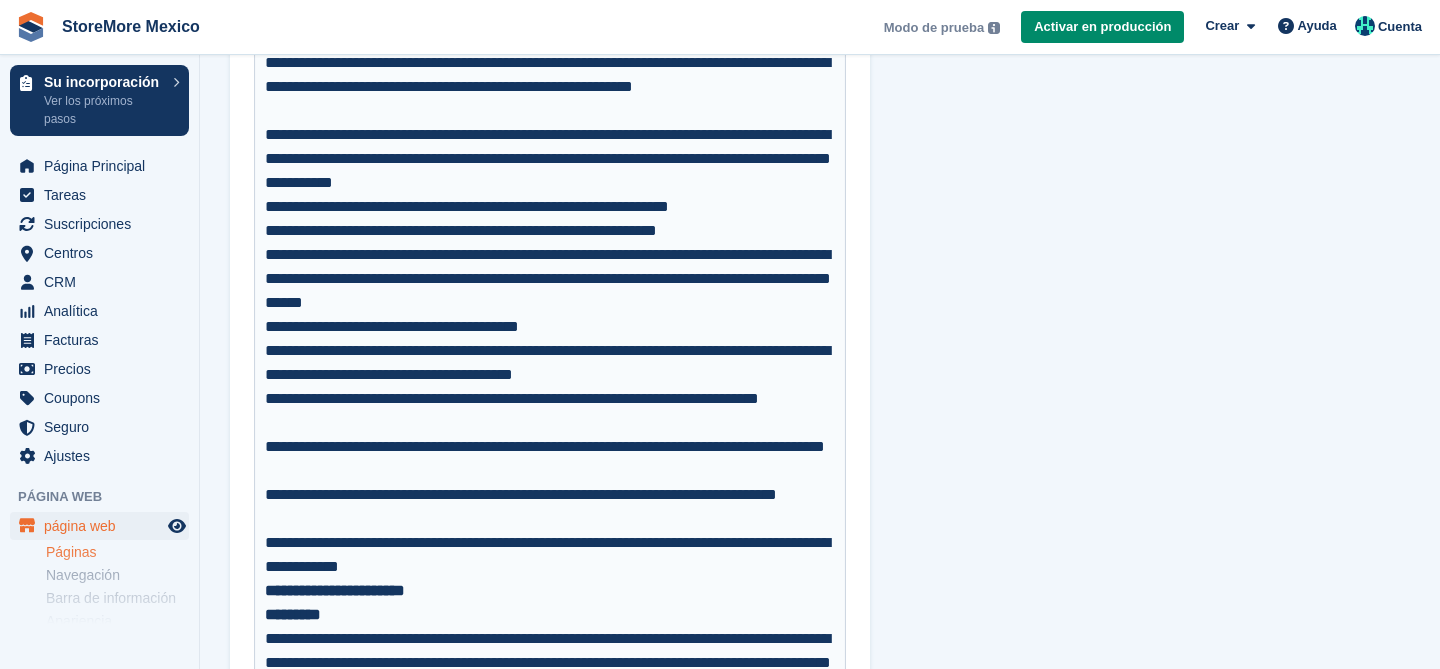 click on "**********" at bounding box center [550, 231] 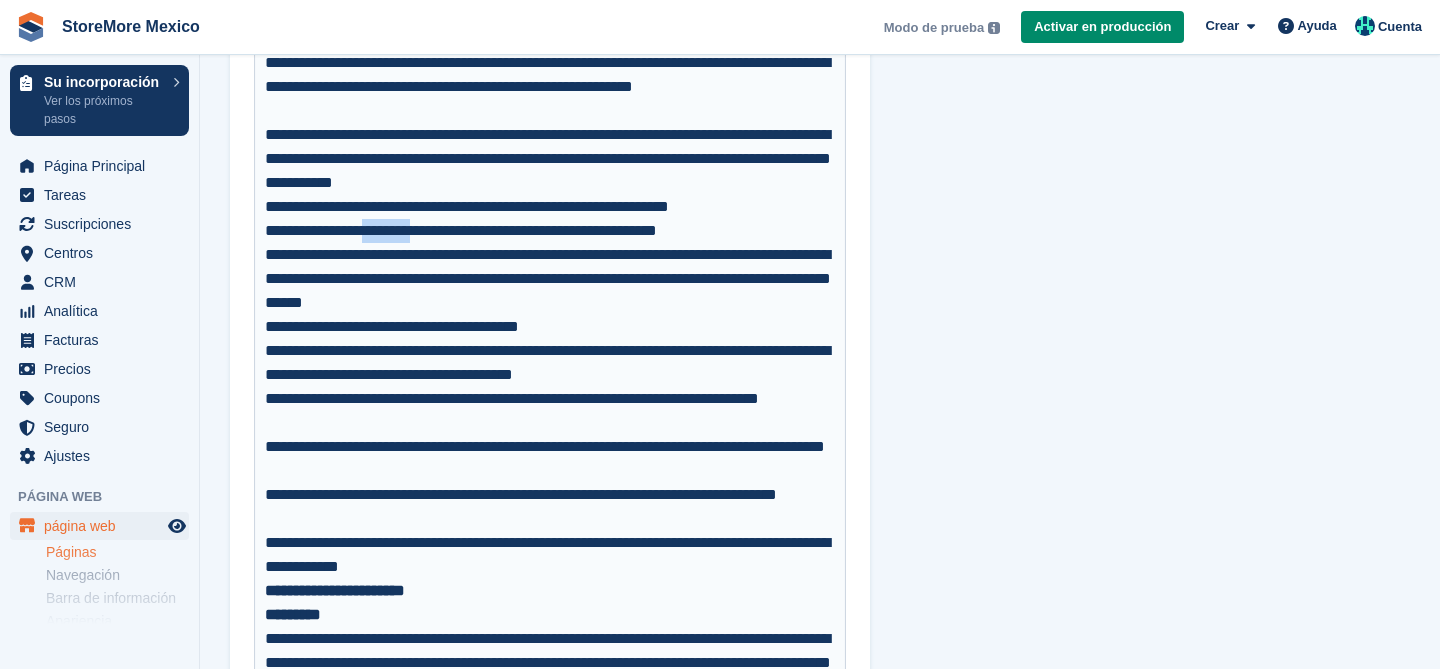 click on "**********" at bounding box center [550, 231] 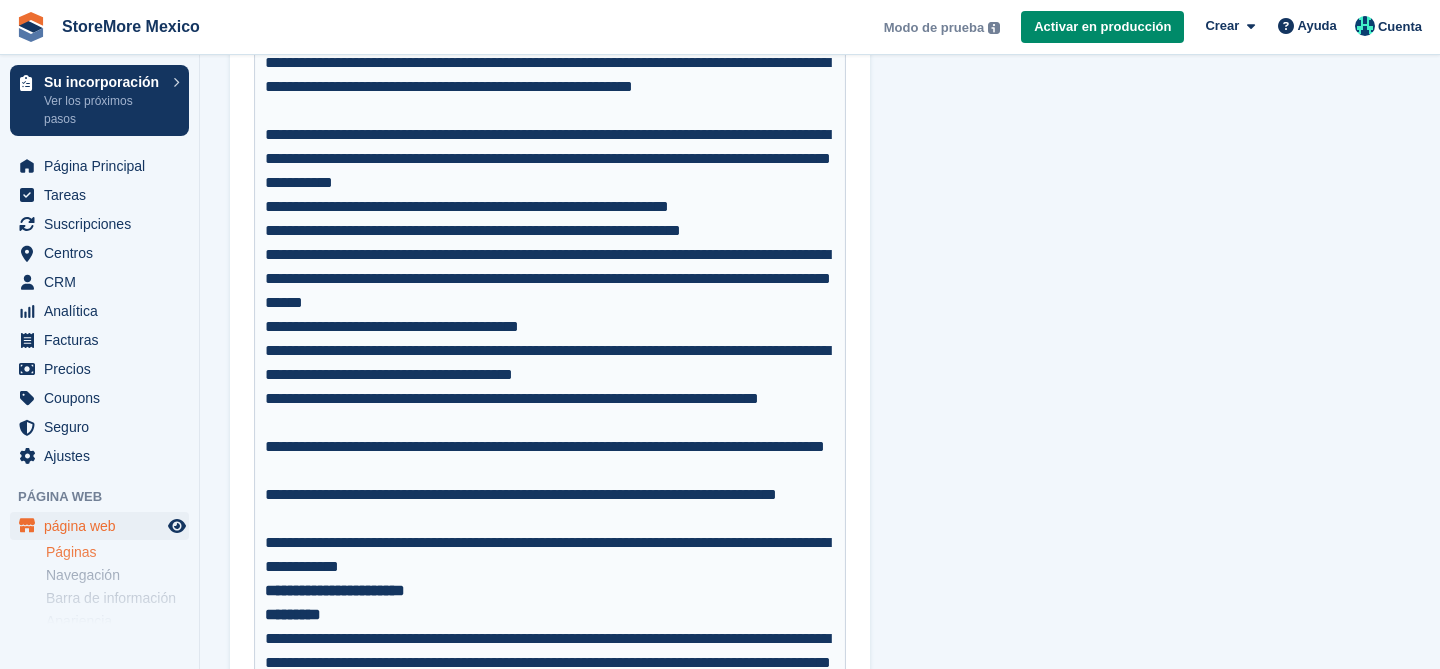 click on "**********" at bounding box center (550, 279) 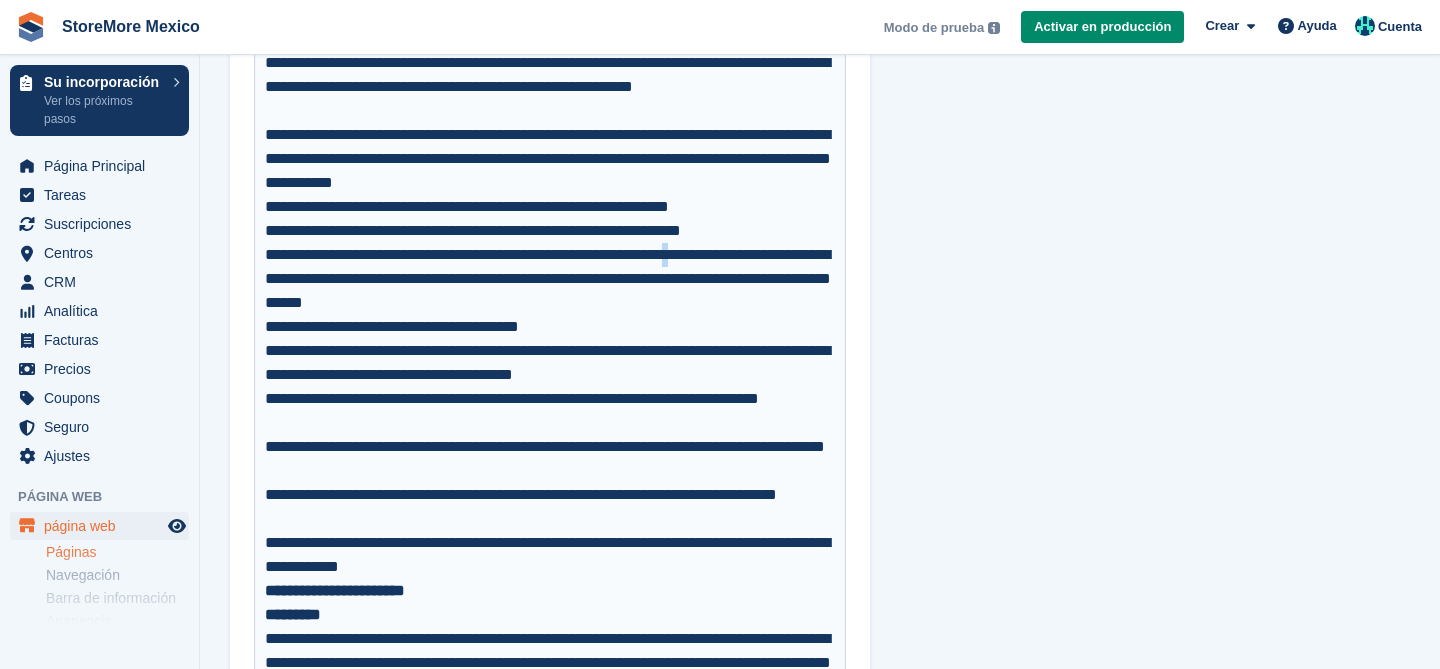 click on "**********" at bounding box center [550, 279] 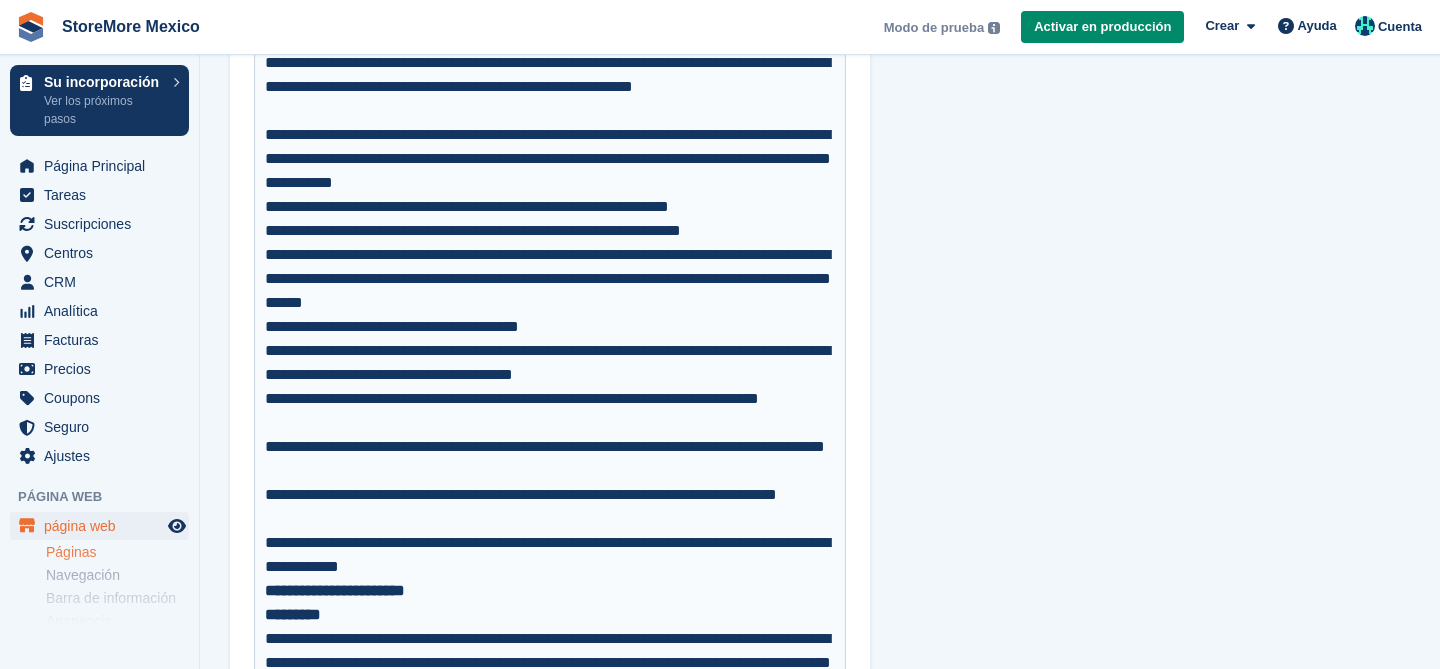 click on "**********" at bounding box center (550, 279) 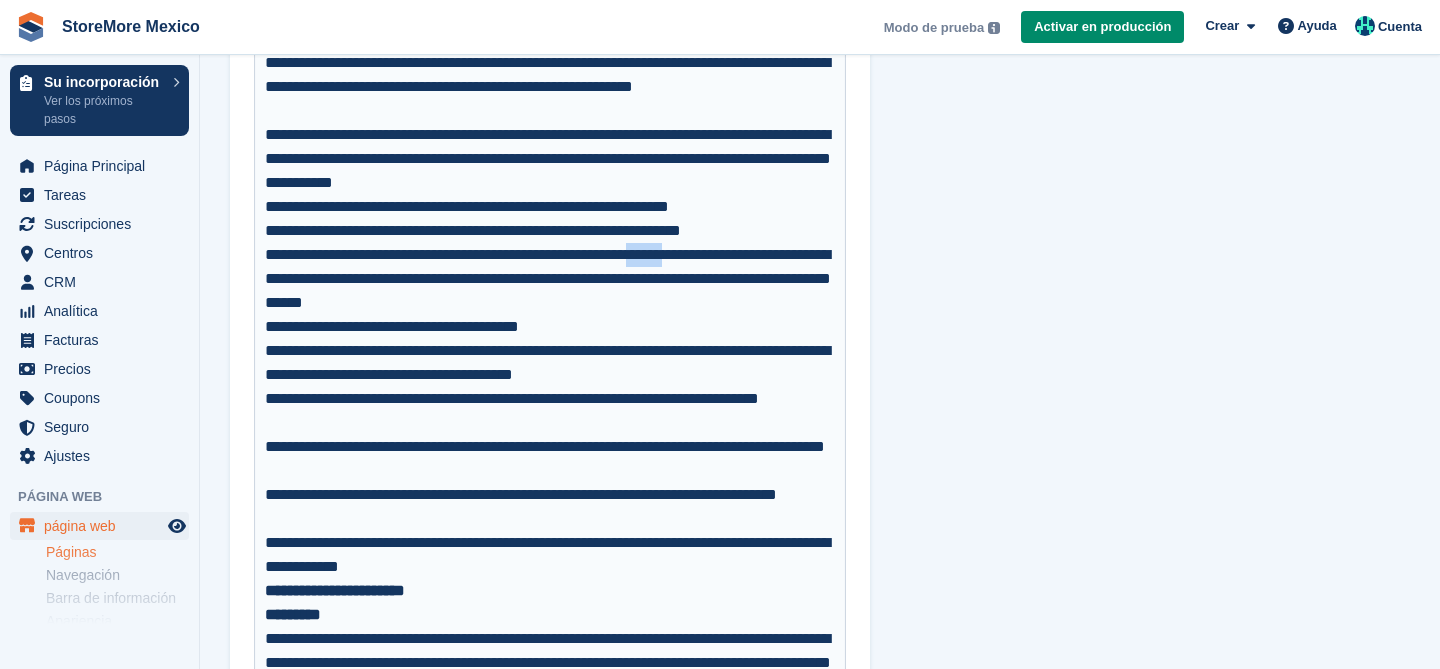 click on "**********" at bounding box center (550, 279) 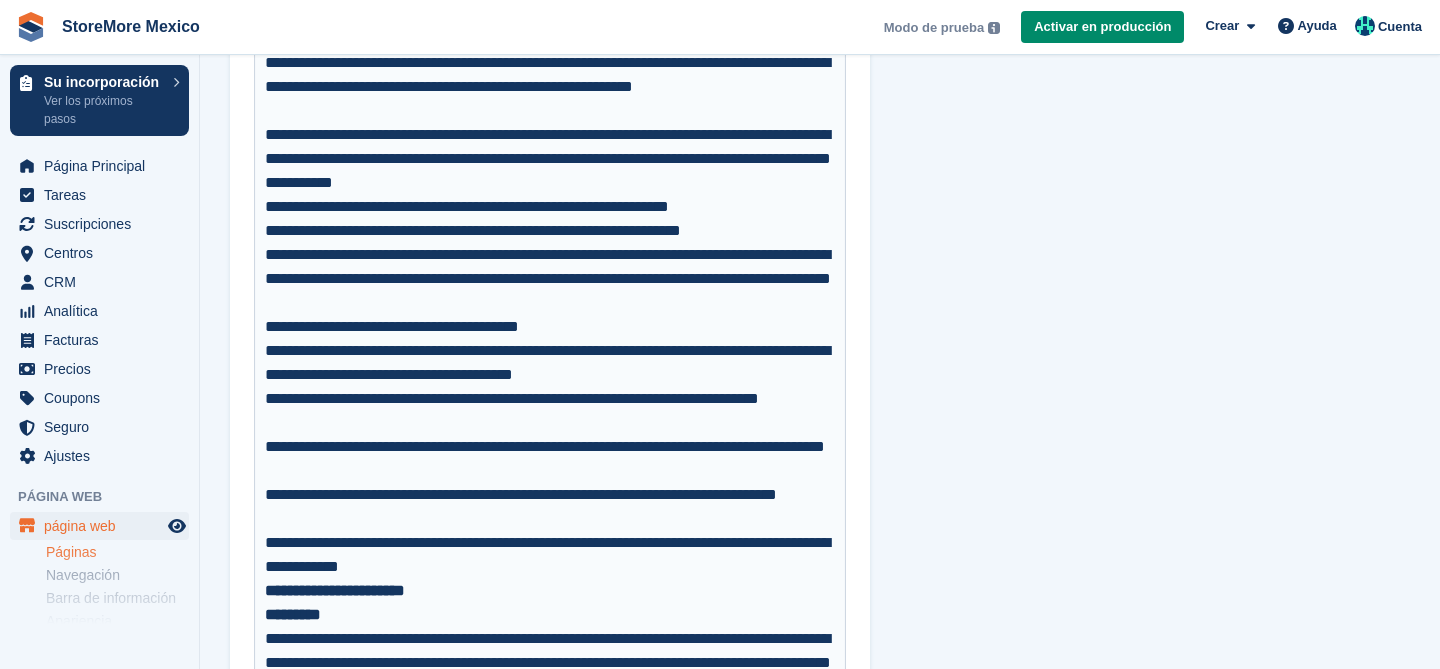 click on "**********" at bounding box center (550, 279) 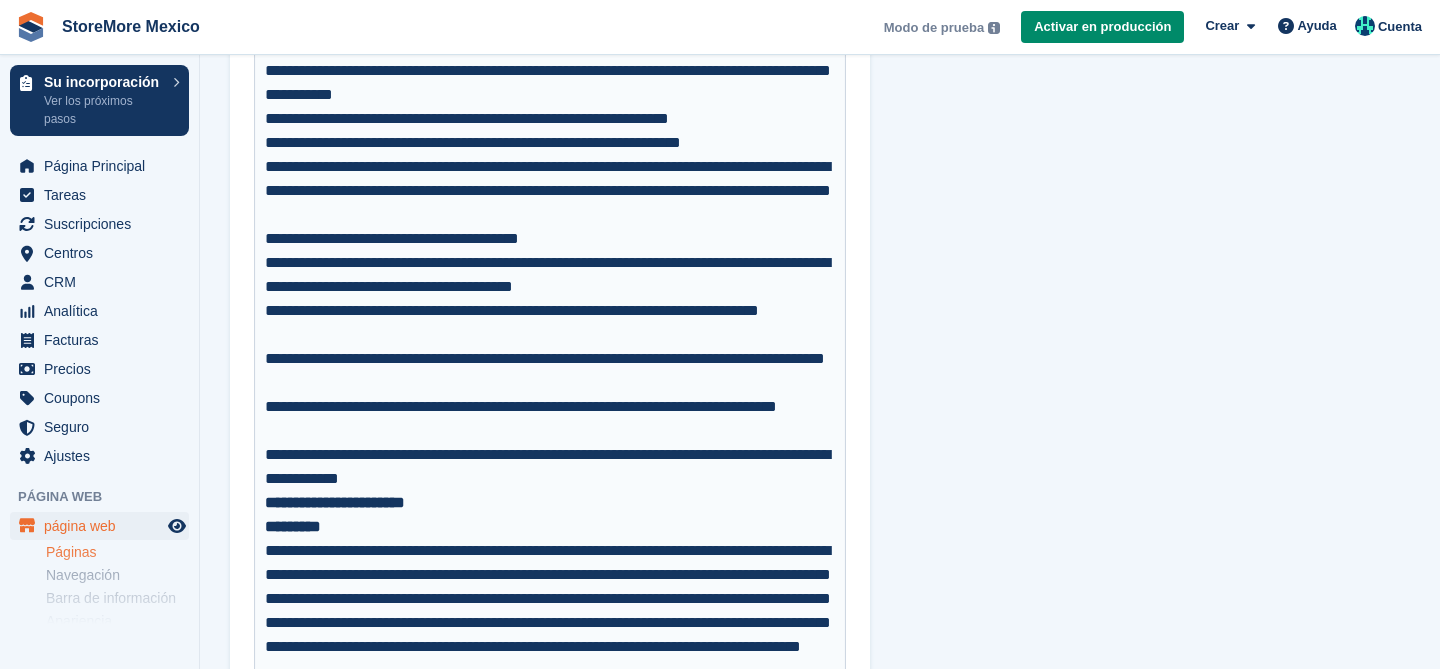 scroll, scrollTop: 752, scrollLeft: 0, axis: vertical 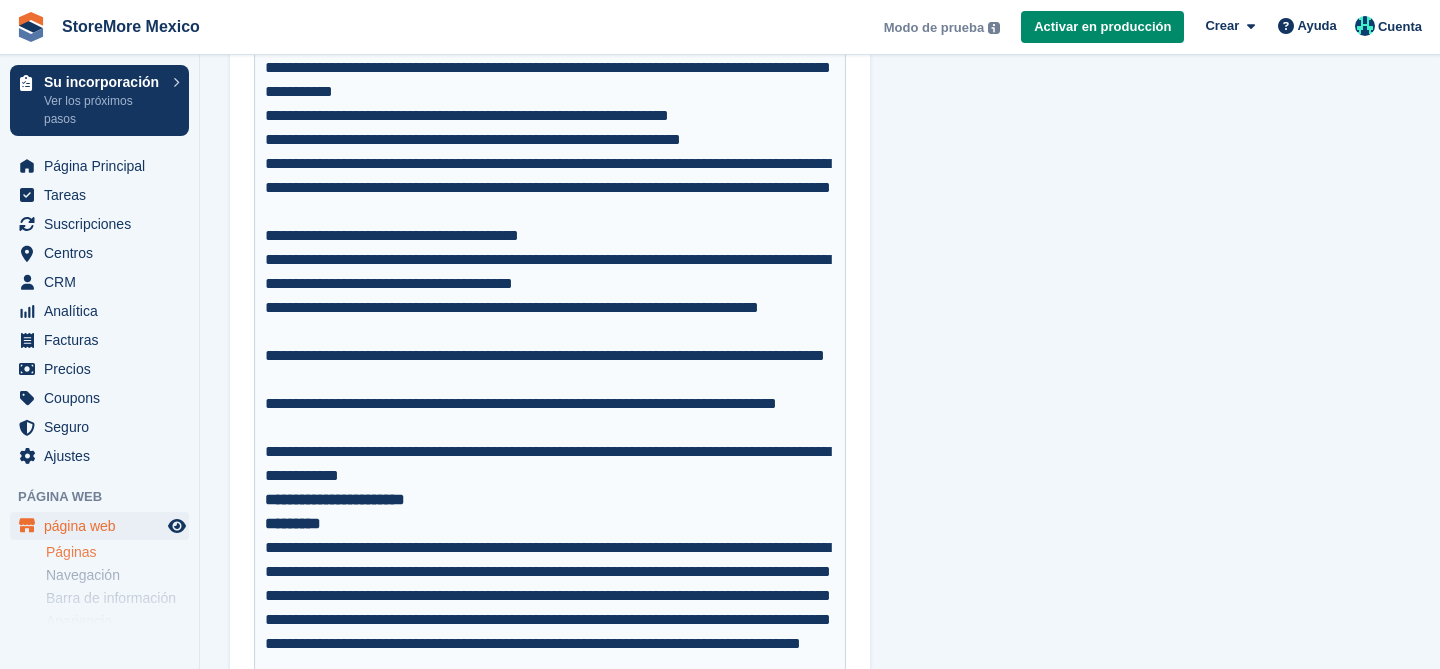 click on "**********" at bounding box center (550, 320) 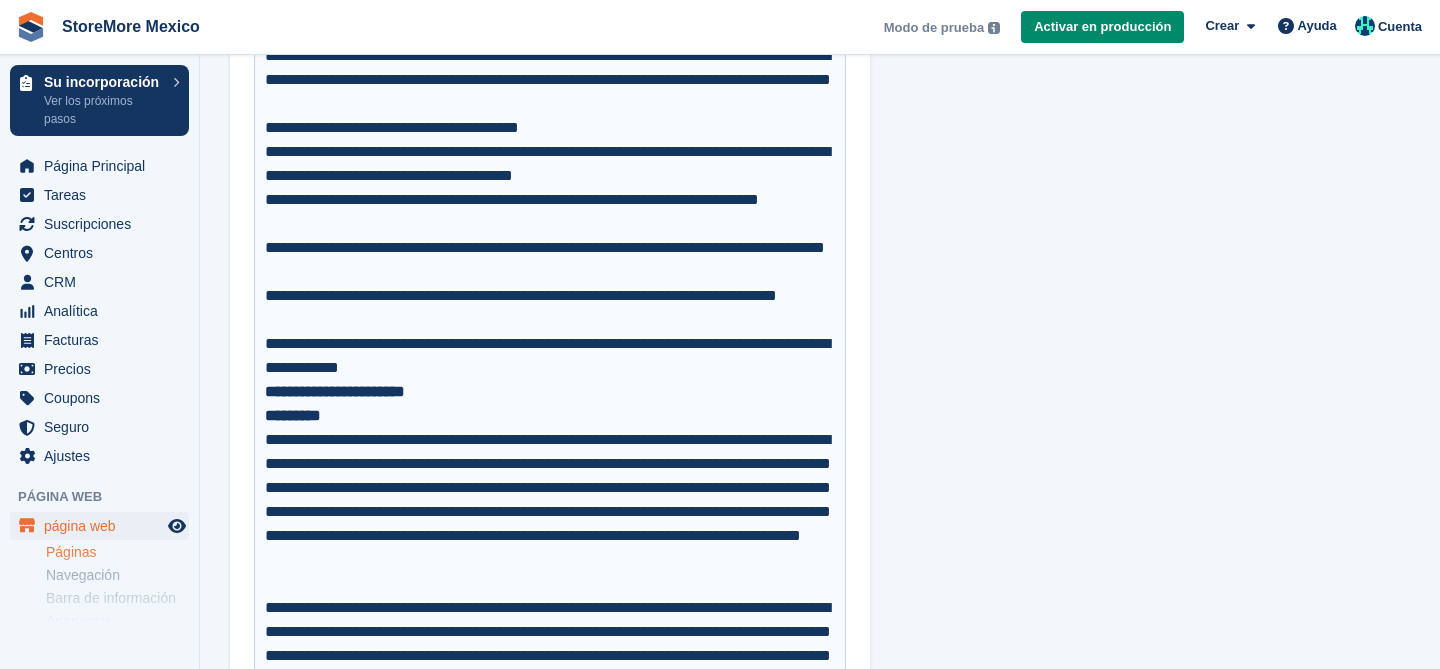 scroll, scrollTop: 864, scrollLeft: 0, axis: vertical 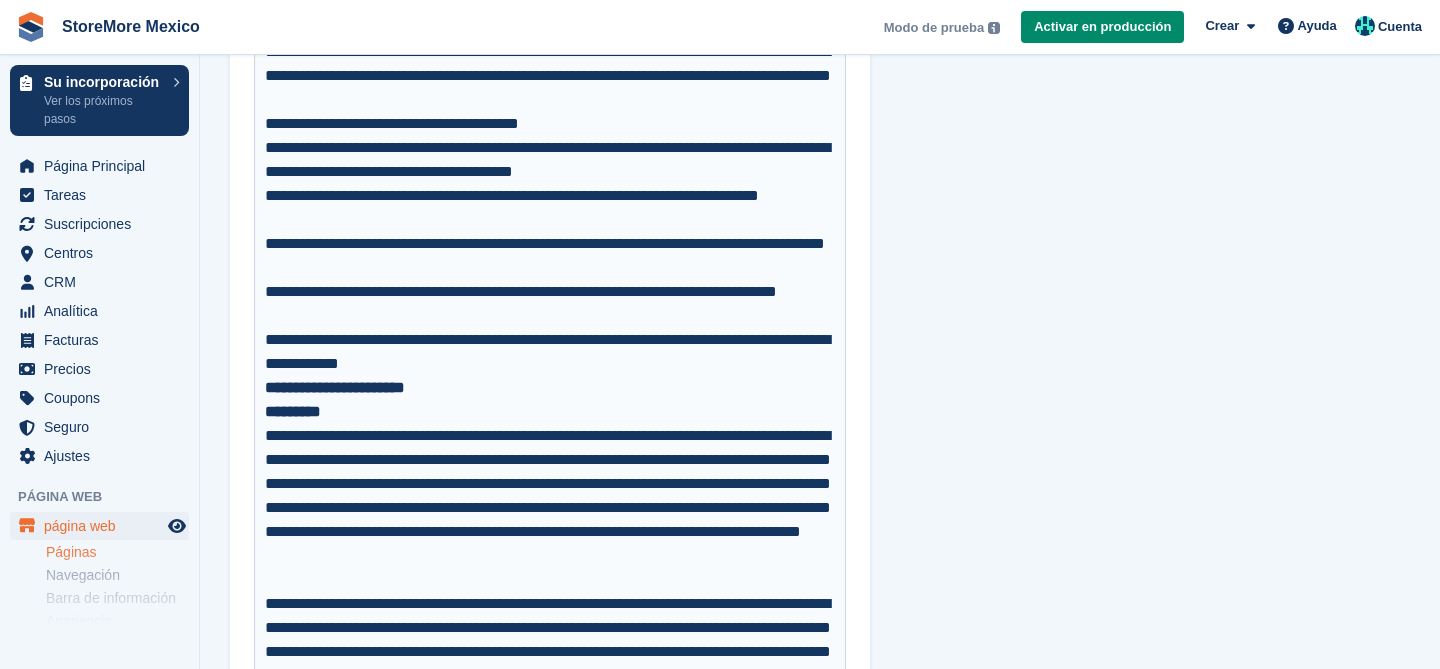 click on "**********" at bounding box center [550, 256] 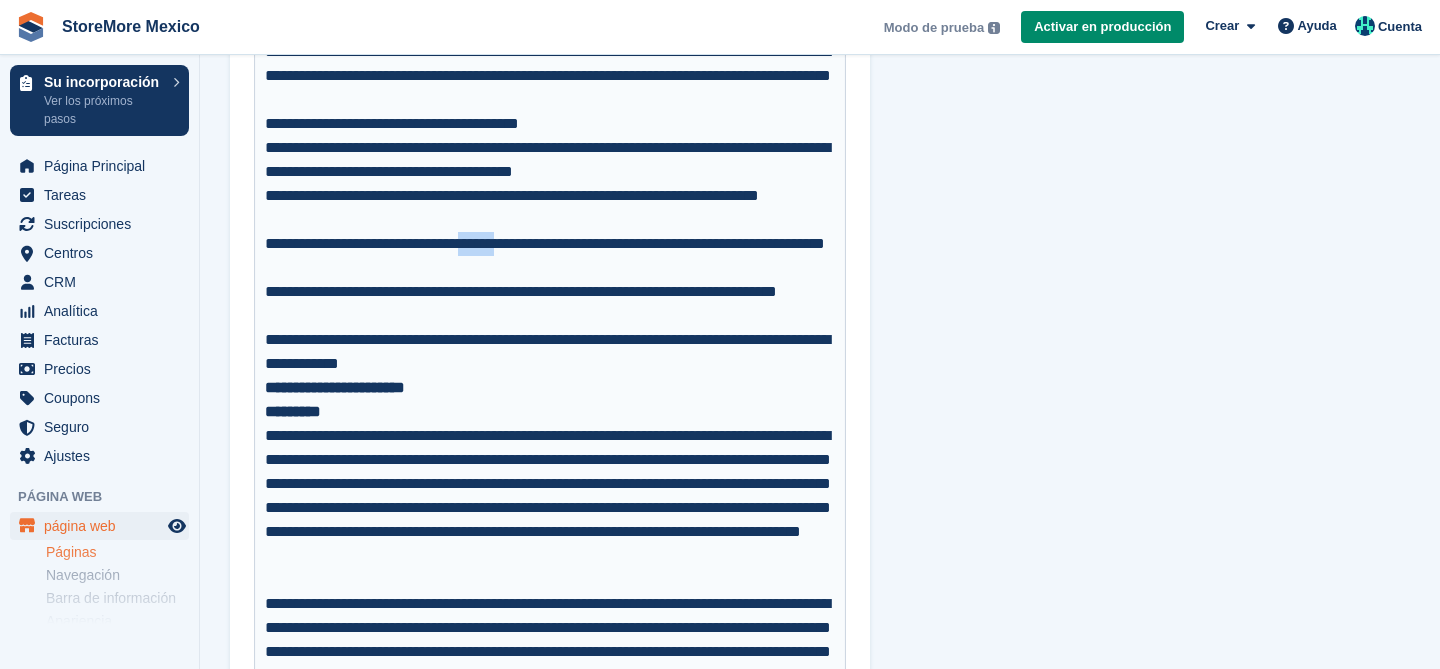 click on "**********" at bounding box center (550, 256) 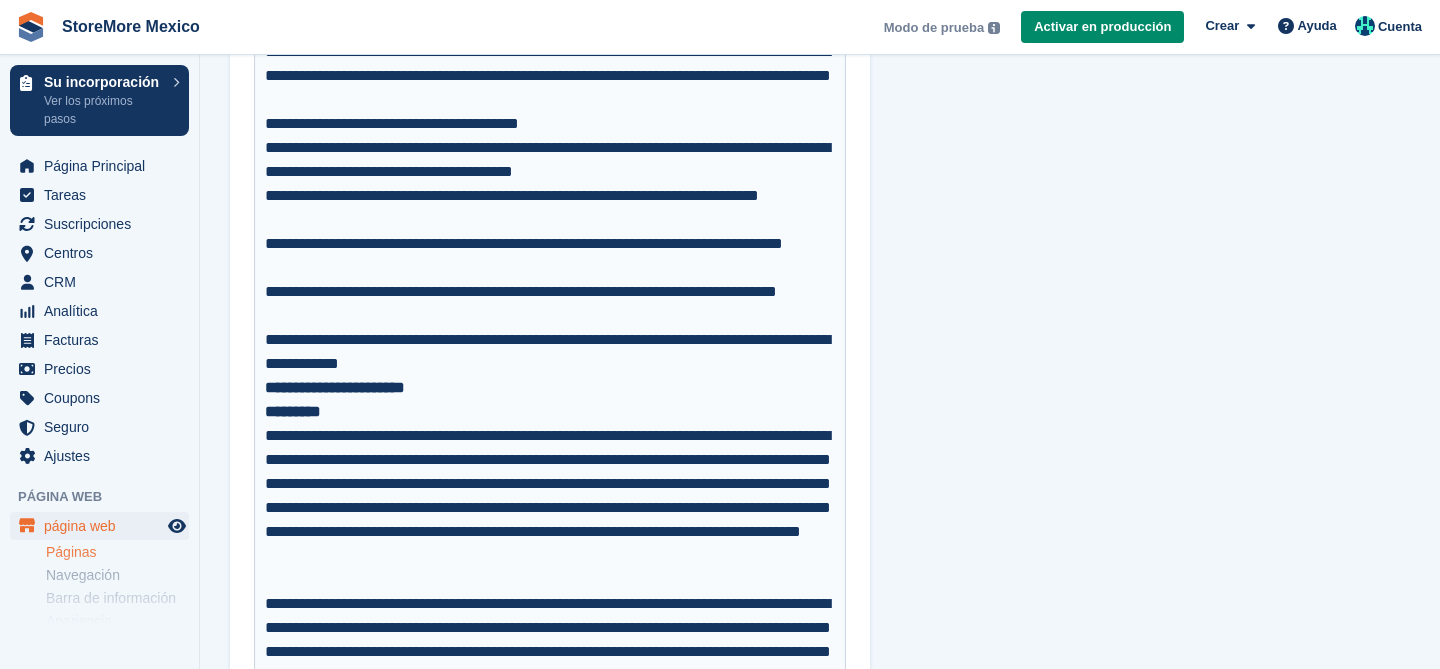 click on "**********" at bounding box center [550, 256] 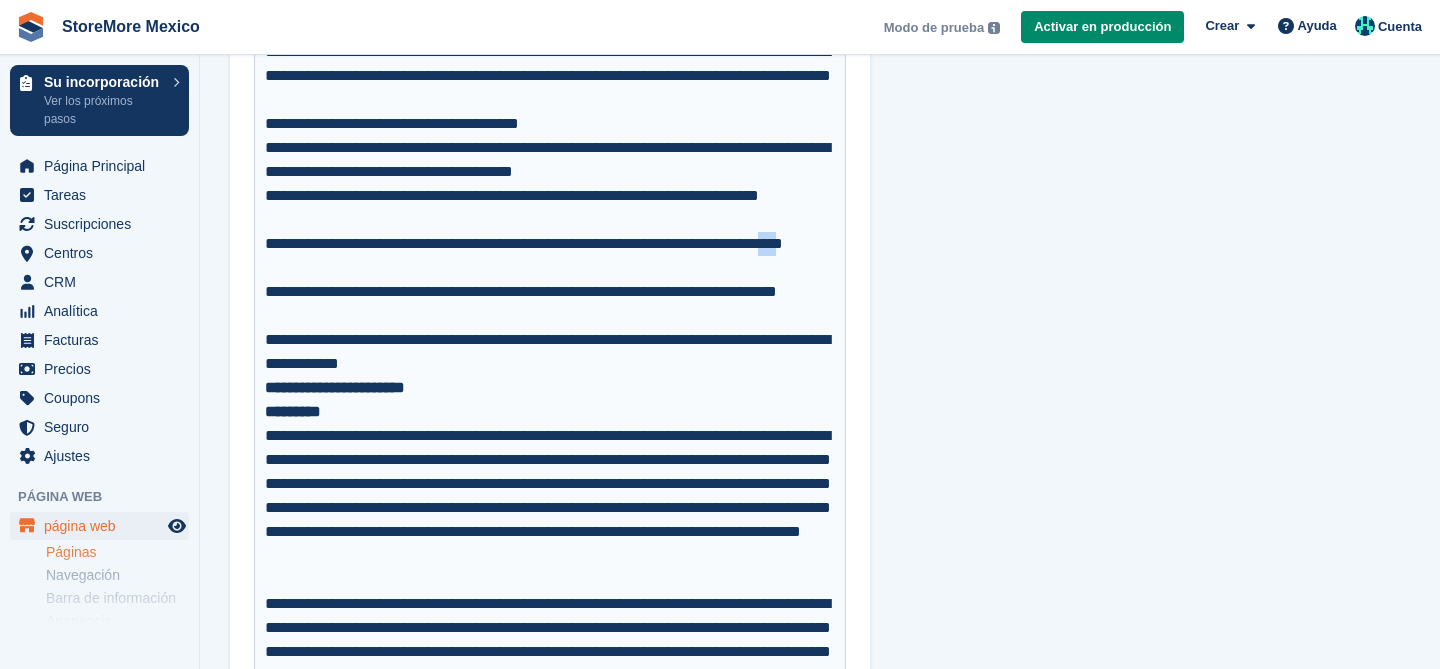 drag, startPoint x: 376, startPoint y: 267, endPoint x: 343, endPoint y: 265, distance: 33.06055 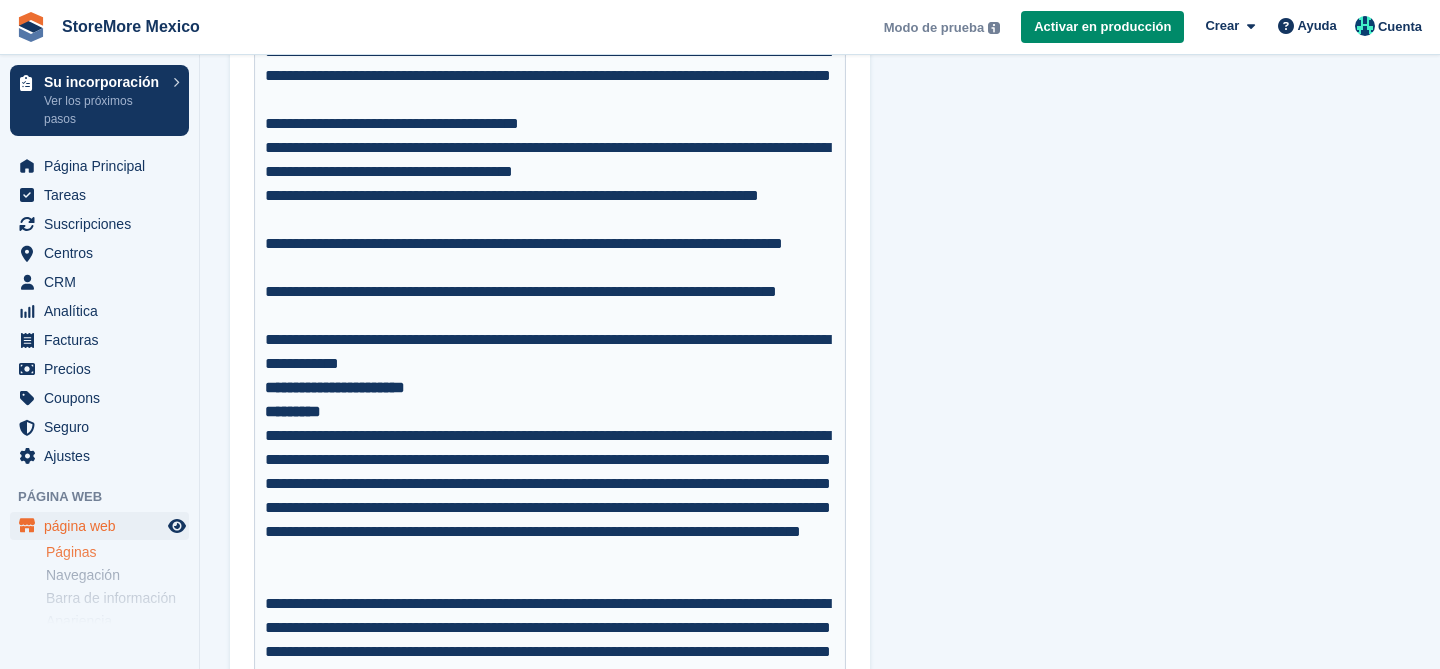 click on "**********" at bounding box center (550, 256) 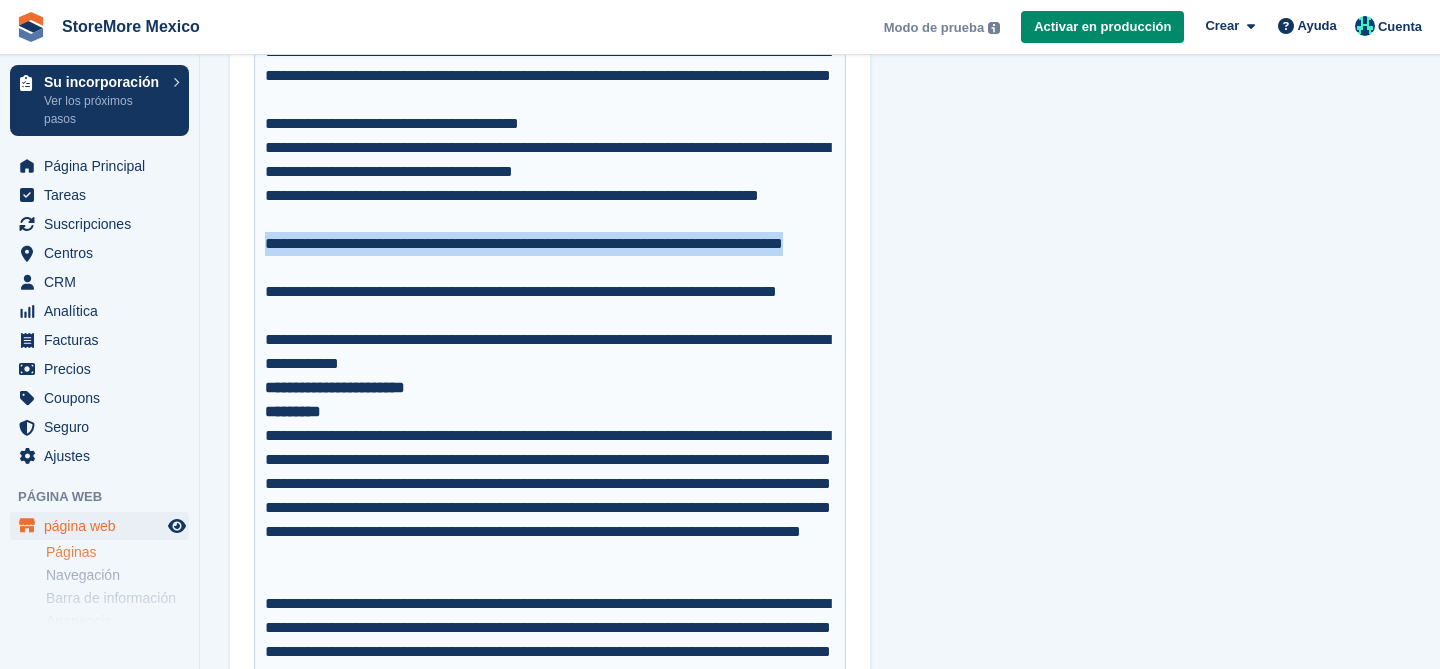 drag, startPoint x: 393, startPoint y: 268, endPoint x: 260, endPoint y: 248, distance: 134.49535 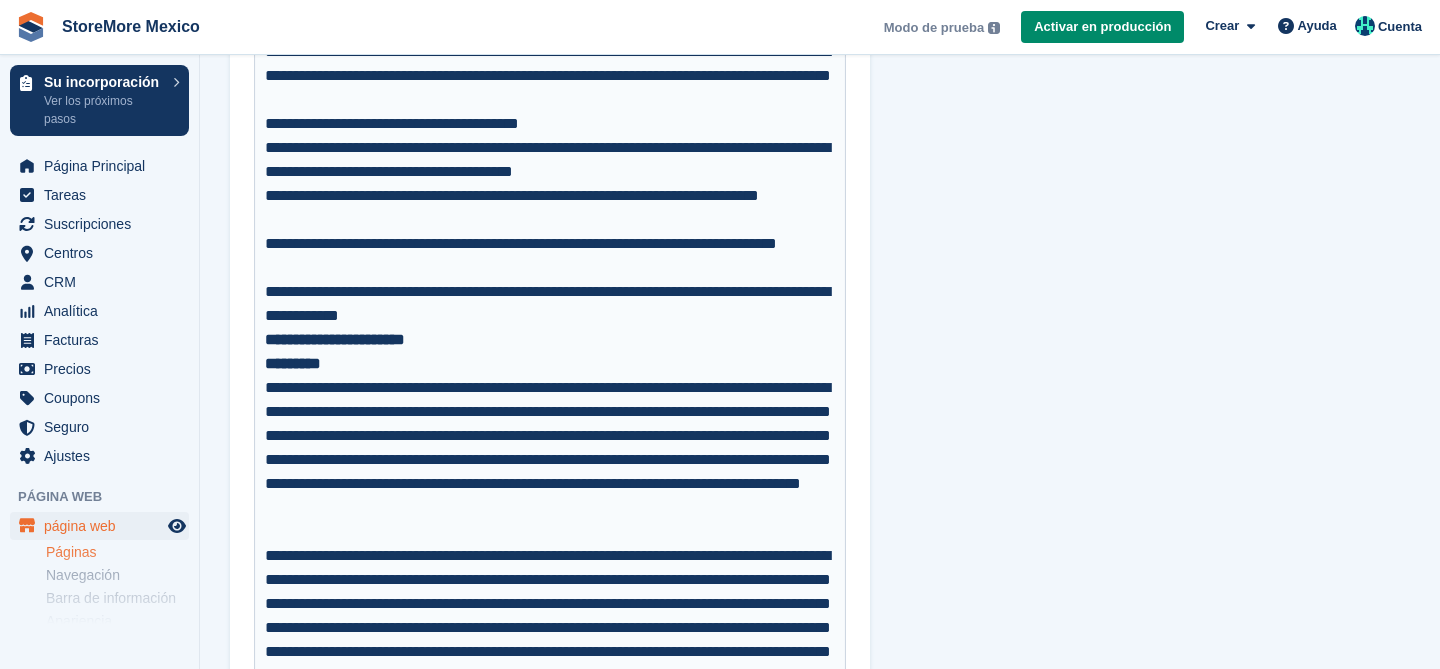 click on "**********" at bounding box center [550, 256] 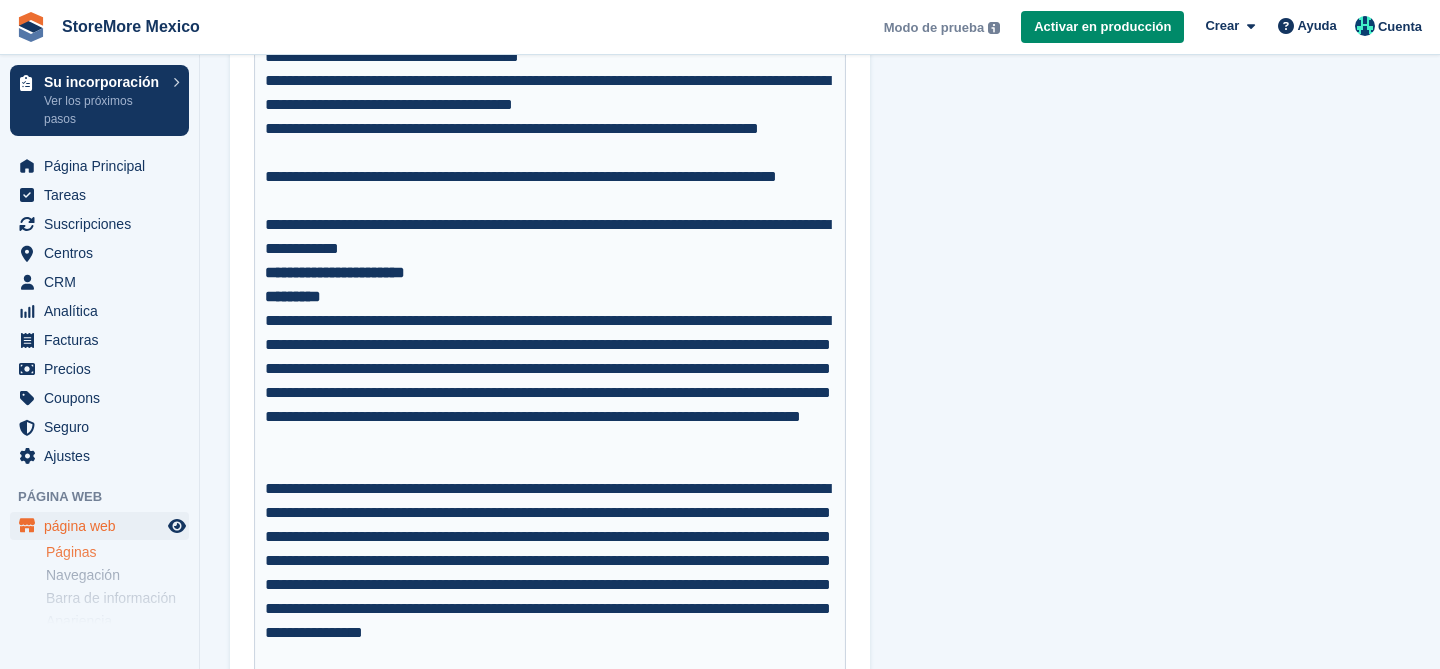 scroll, scrollTop: 932, scrollLeft: 0, axis: vertical 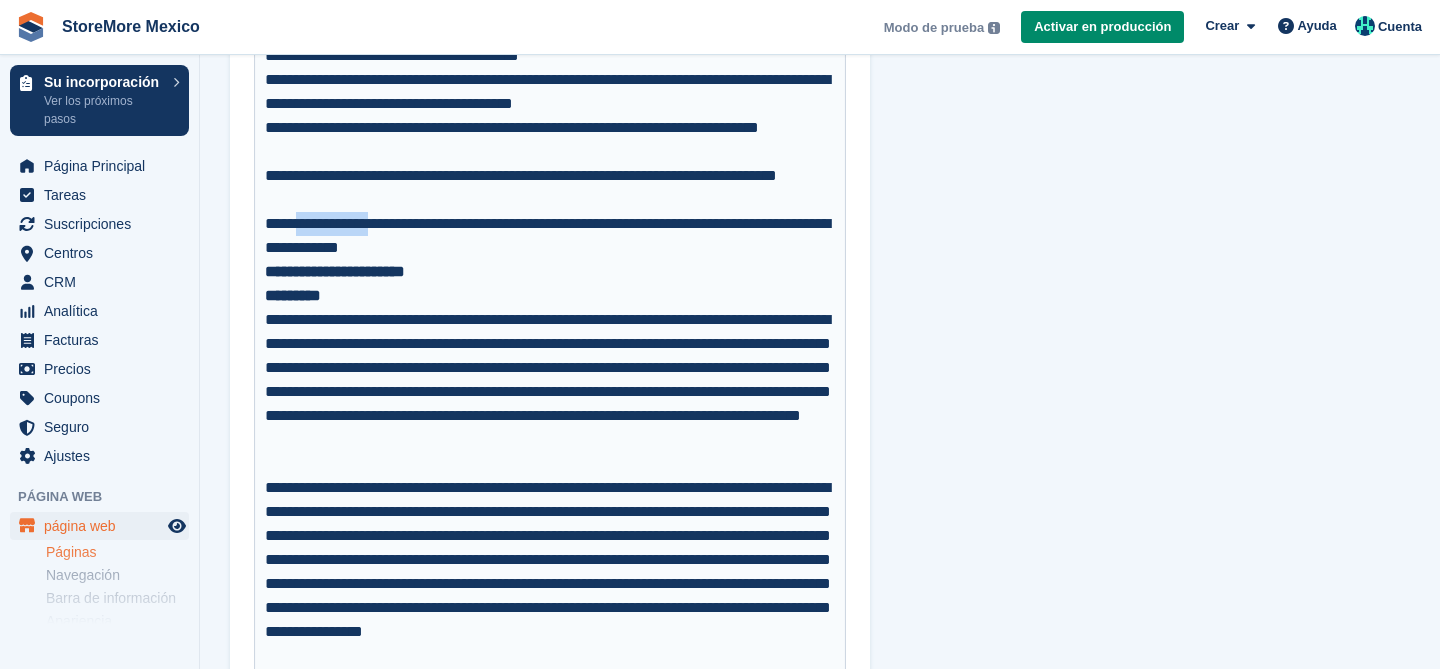 drag, startPoint x: 403, startPoint y: 222, endPoint x: 307, endPoint y: 220, distance: 96.02083 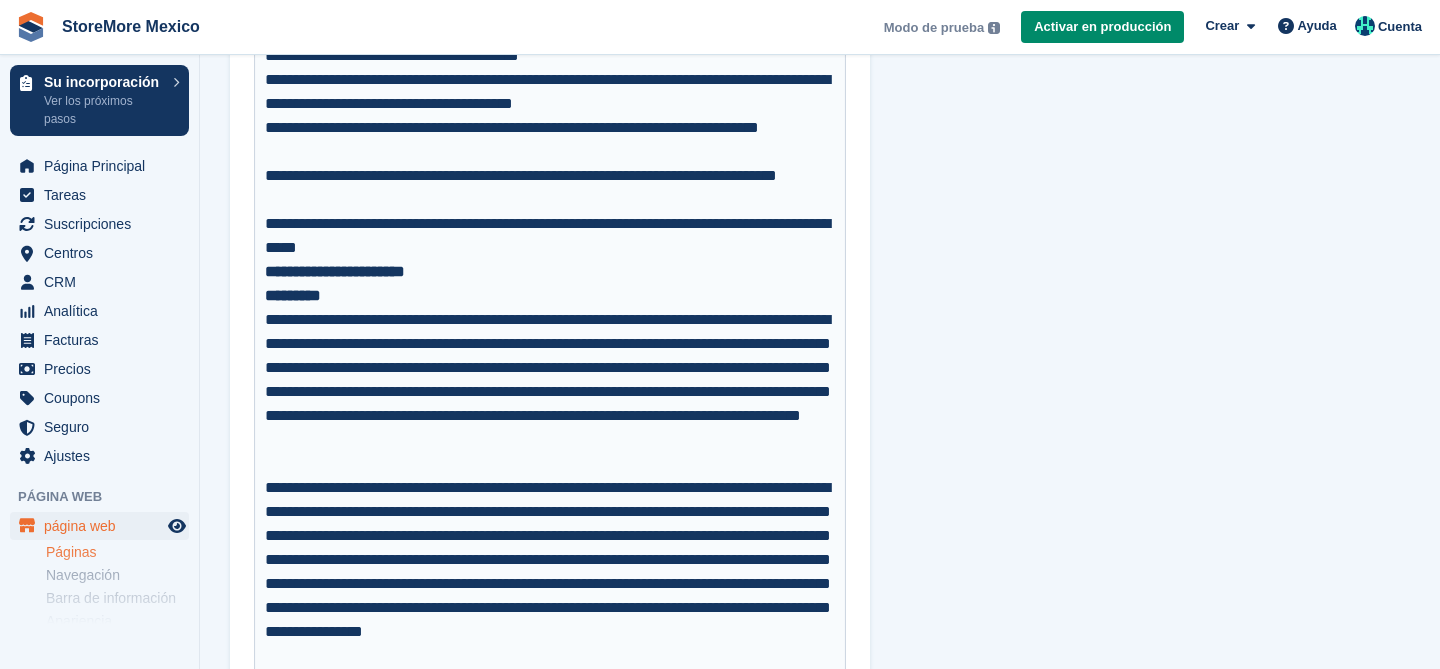 click on "**********" at bounding box center [550, 236] 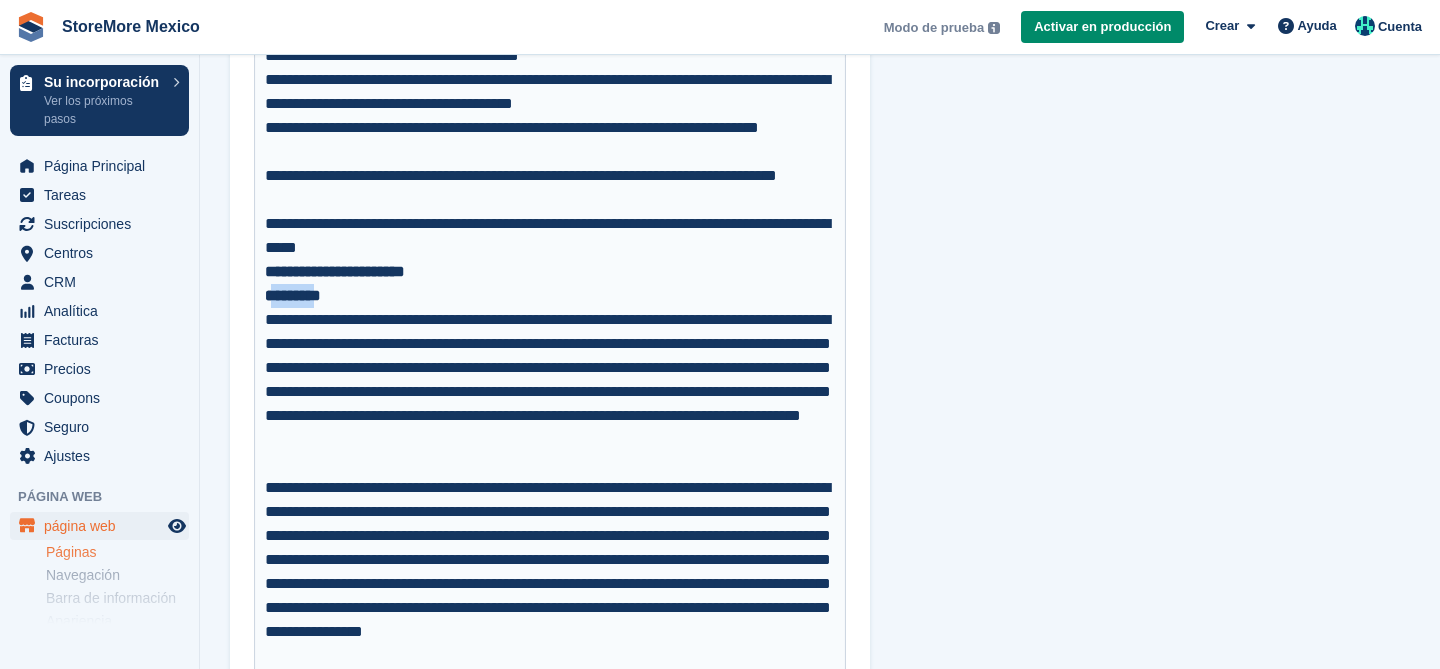 drag, startPoint x: 348, startPoint y: 302, endPoint x: 270, endPoint y: 301, distance: 78.00641 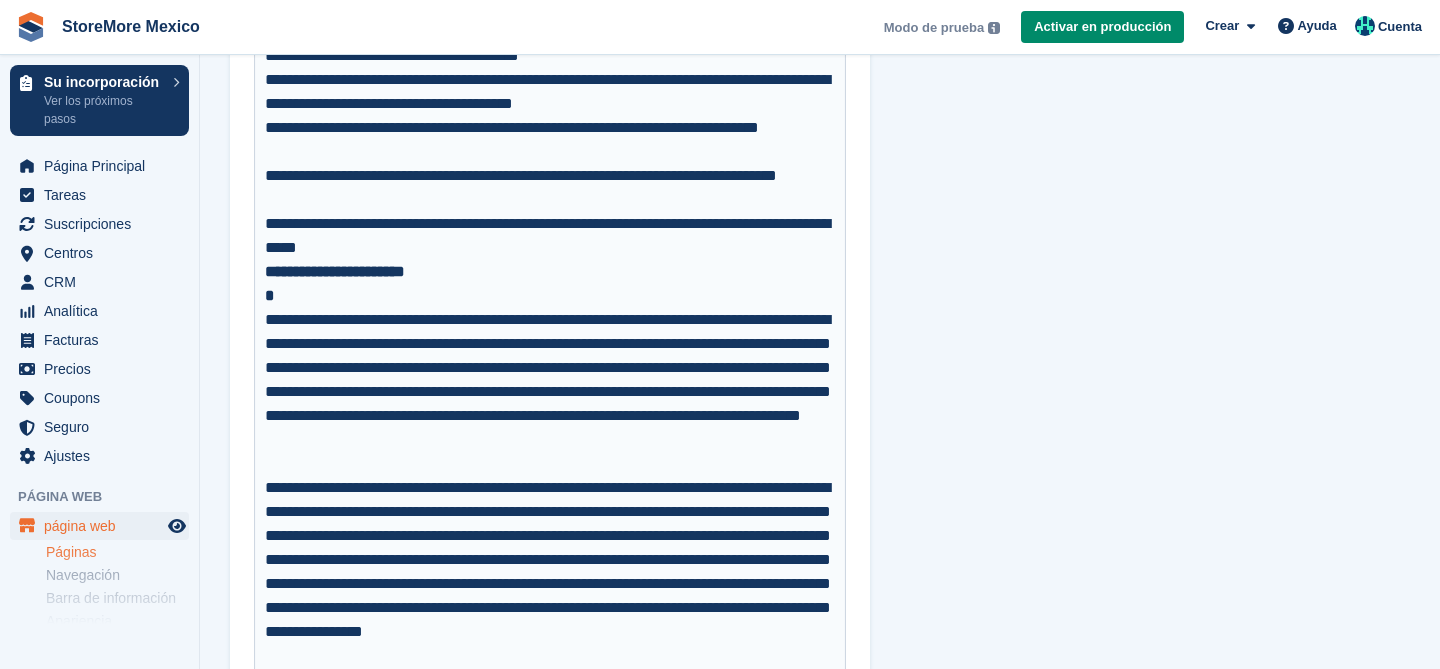 click on "*" at bounding box center [550, 296] 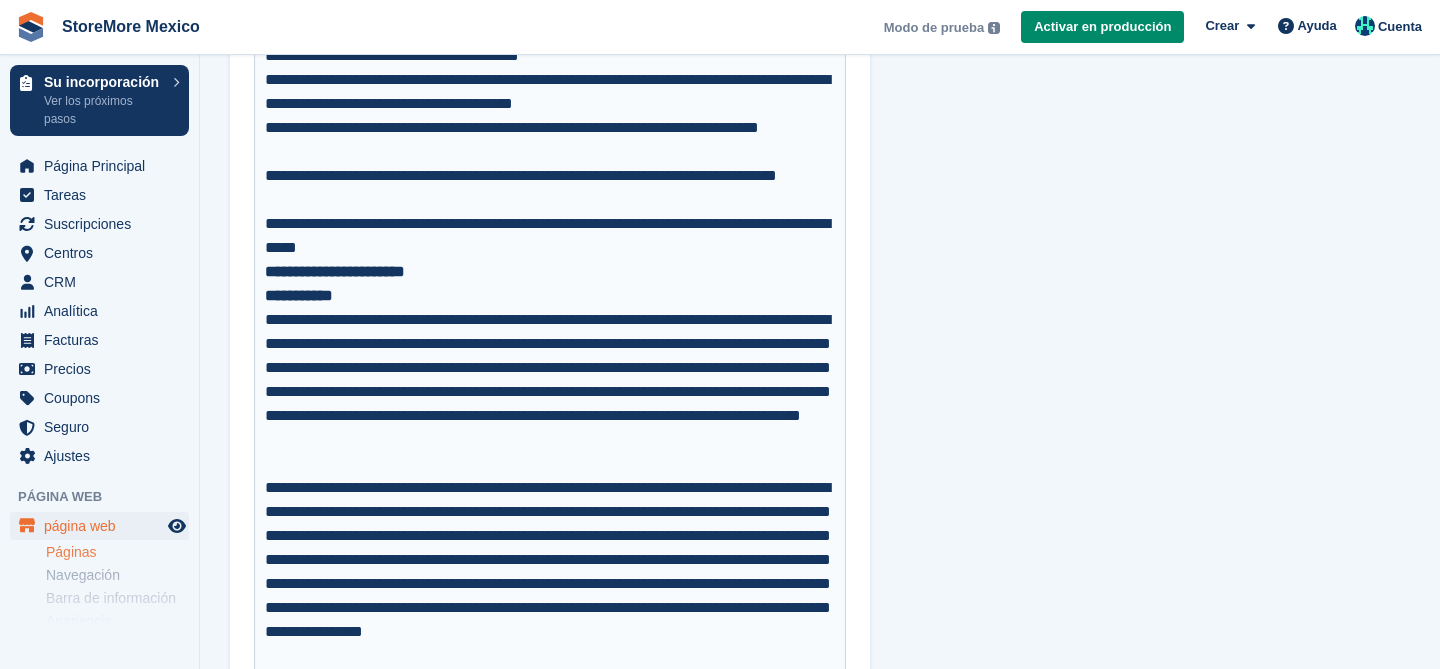 click on "**********" at bounding box center (550, 284) 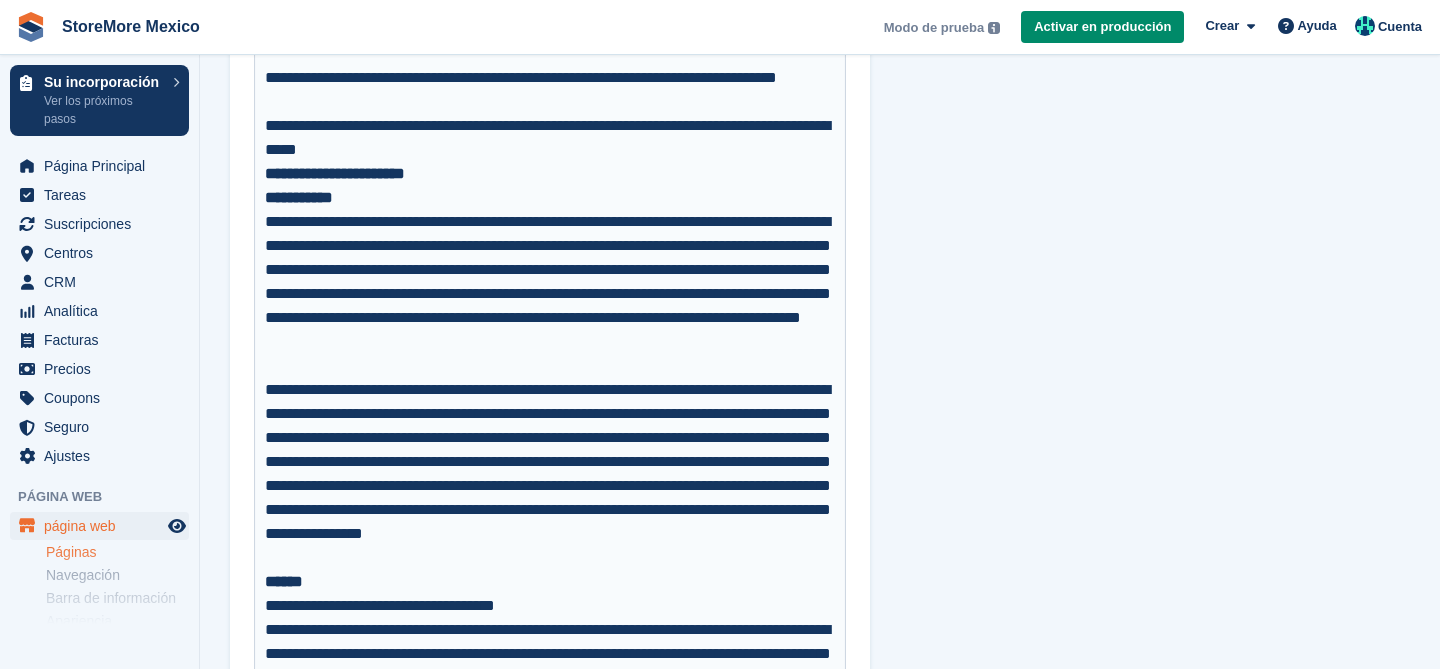 scroll, scrollTop: 1033, scrollLeft: 0, axis: vertical 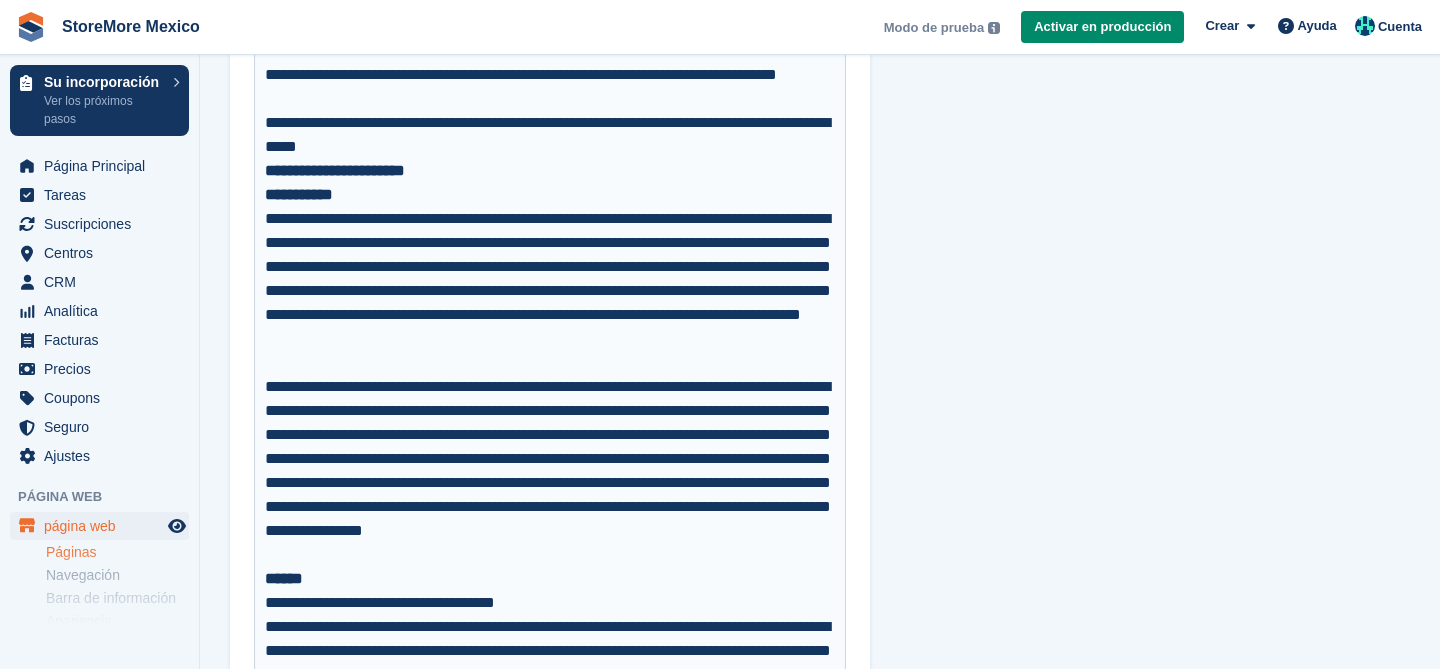 click on "**********" at bounding box center [550, 291] 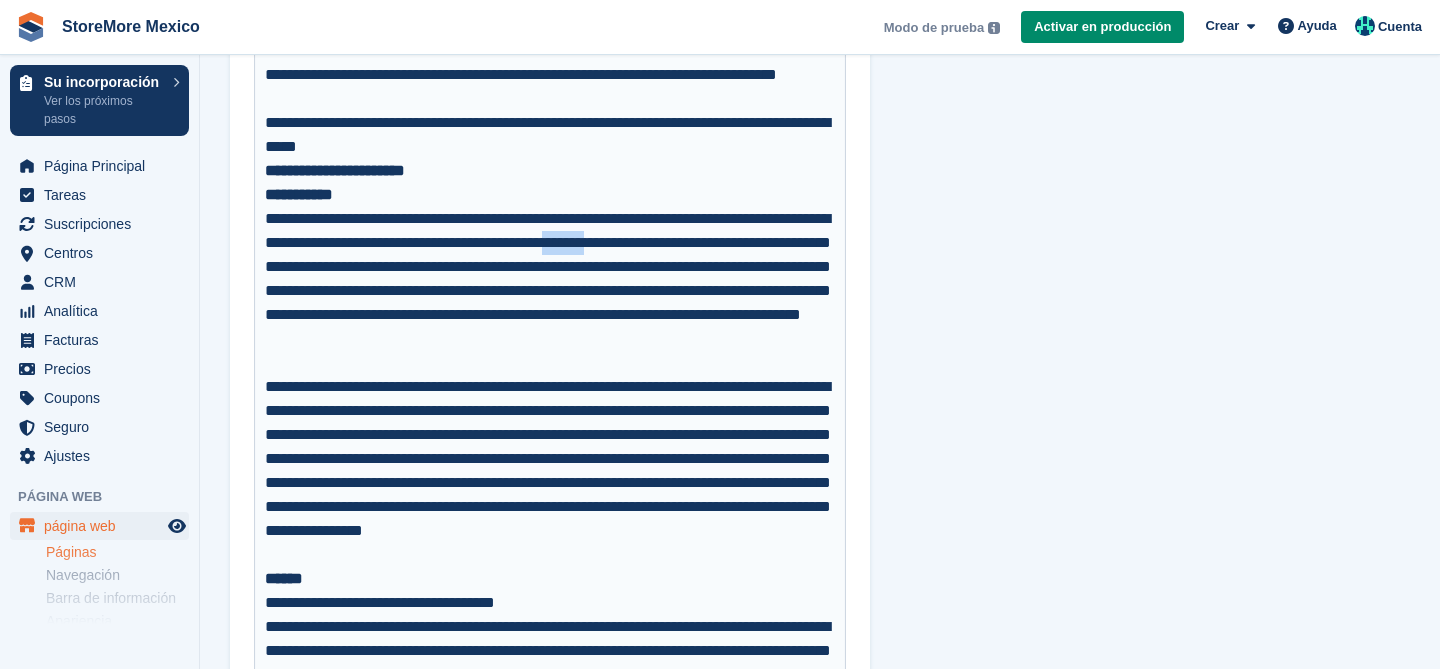 drag, startPoint x: 772, startPoint y: 243, endPoint x: 719, endPoint y: 243, distance: 53 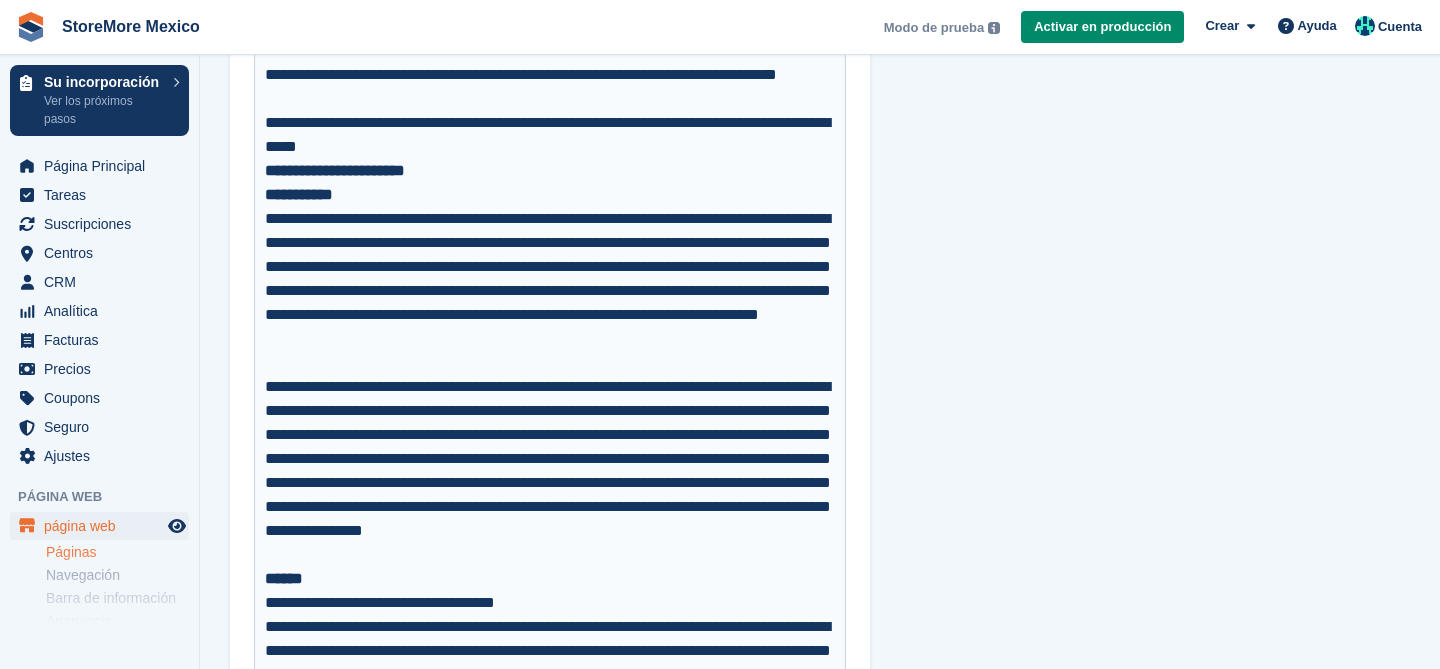 click on "**********" at bounding box center [550, 291] 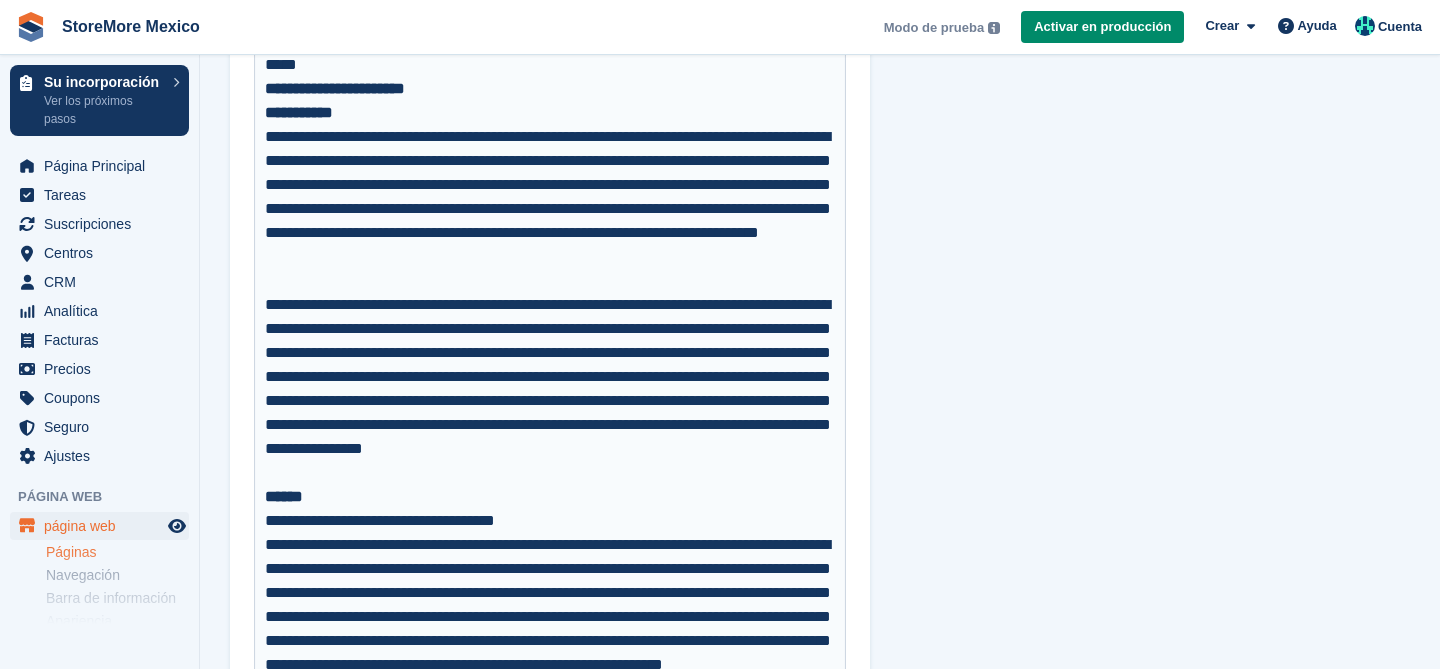 scroll, scrollTop: 1122, scrollLeft: 0, axis: vertical 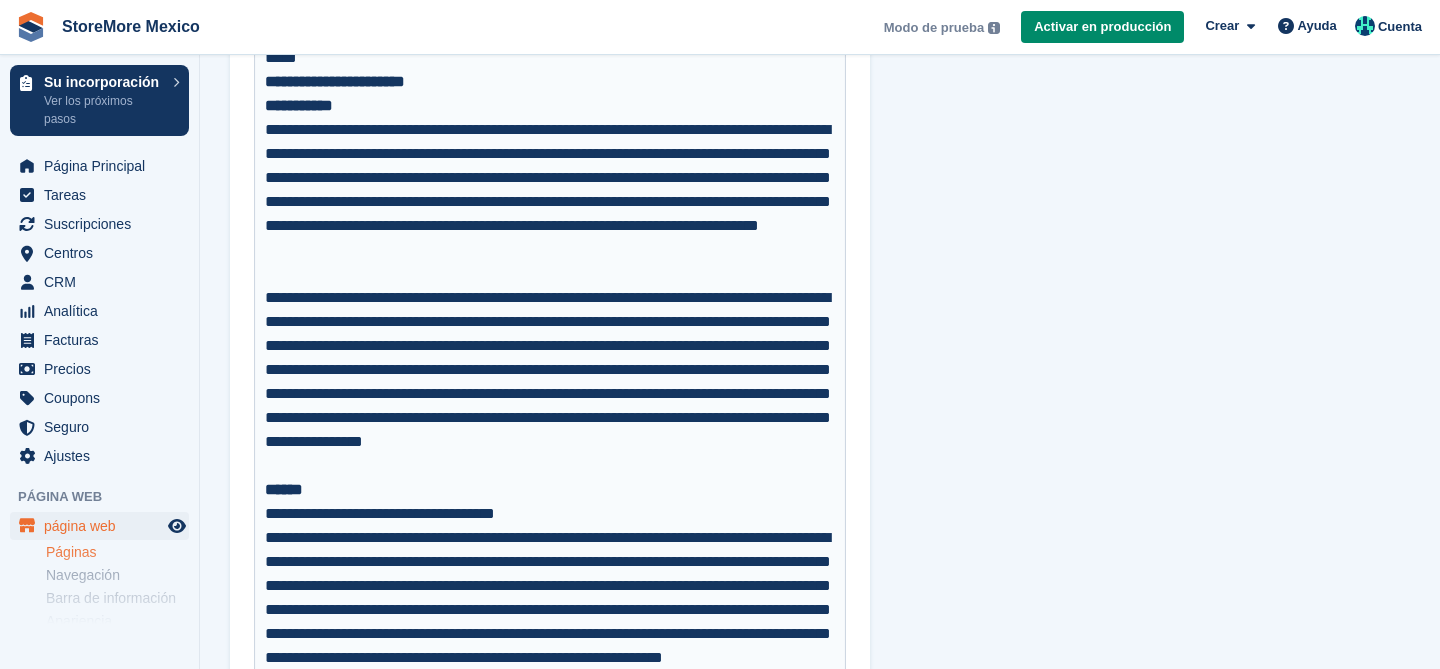 click on "**********" at bounding box center (550, 202) 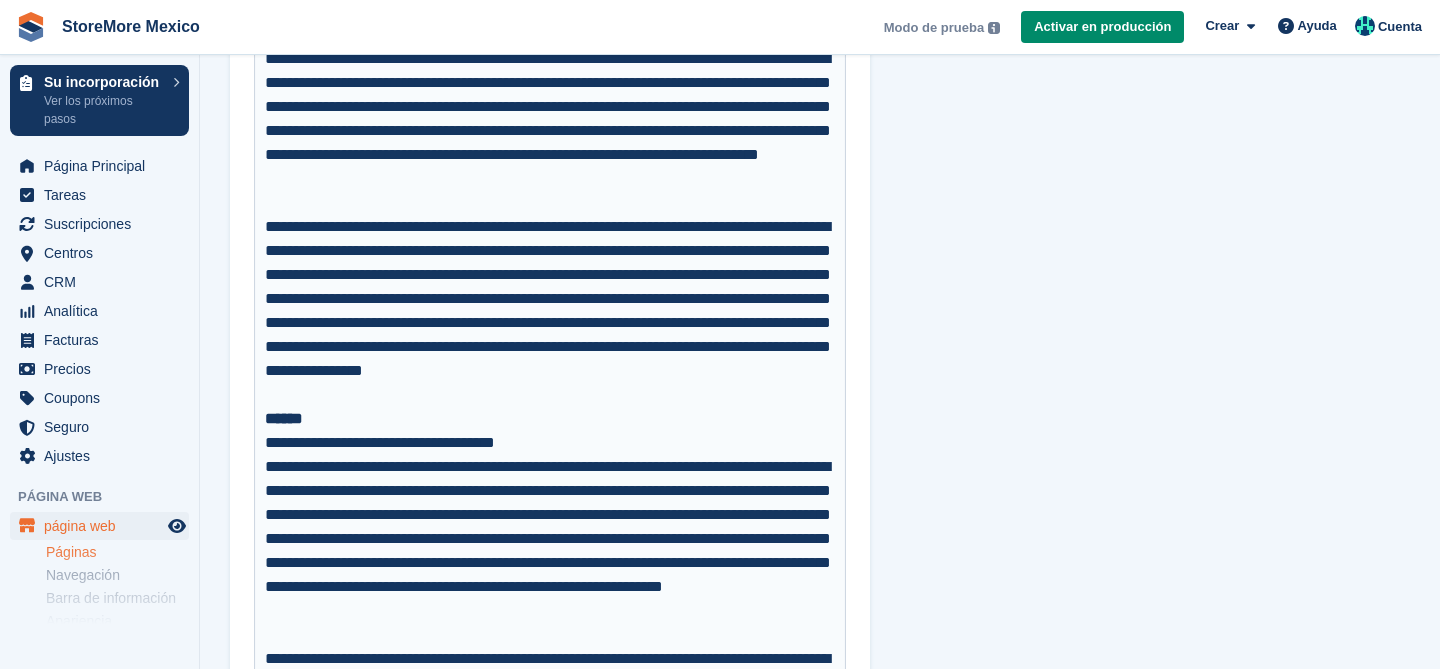 scroll, scrollTop: 1194, scrollLeft: 0, axis: vertical 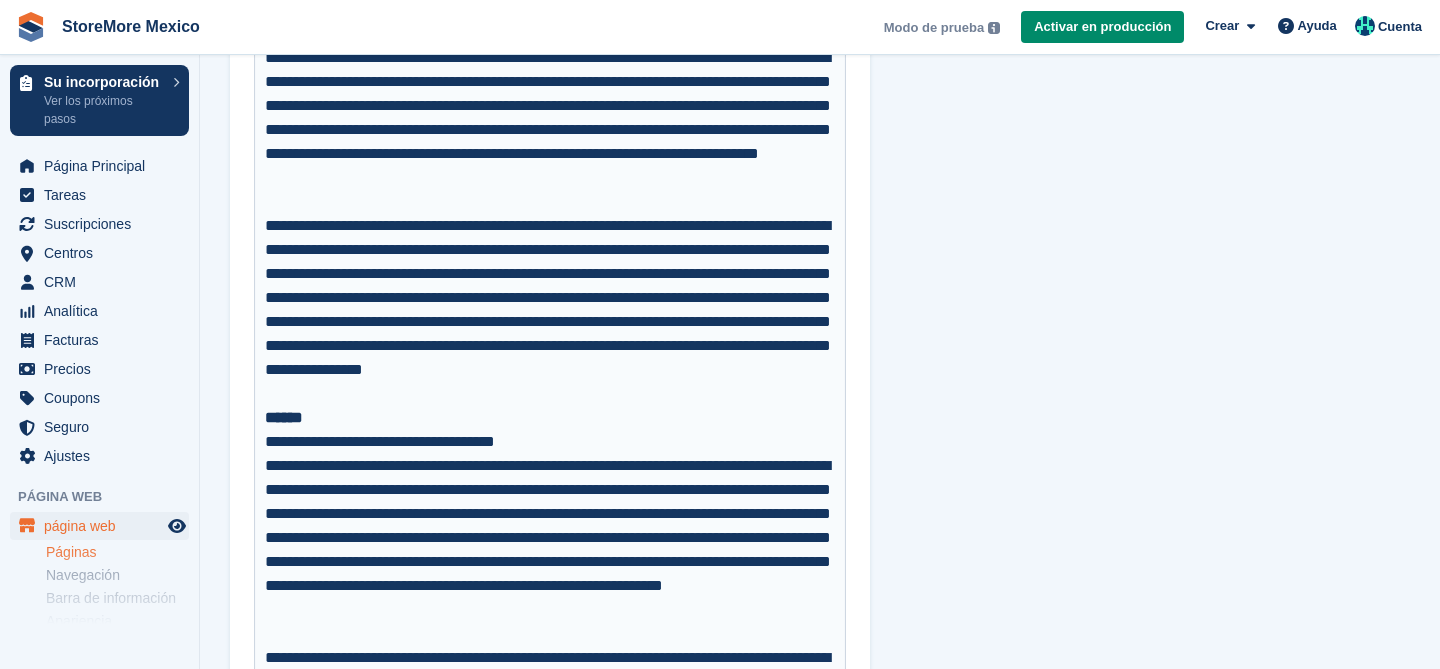 click on "**********" at bounding box center (550, 310) 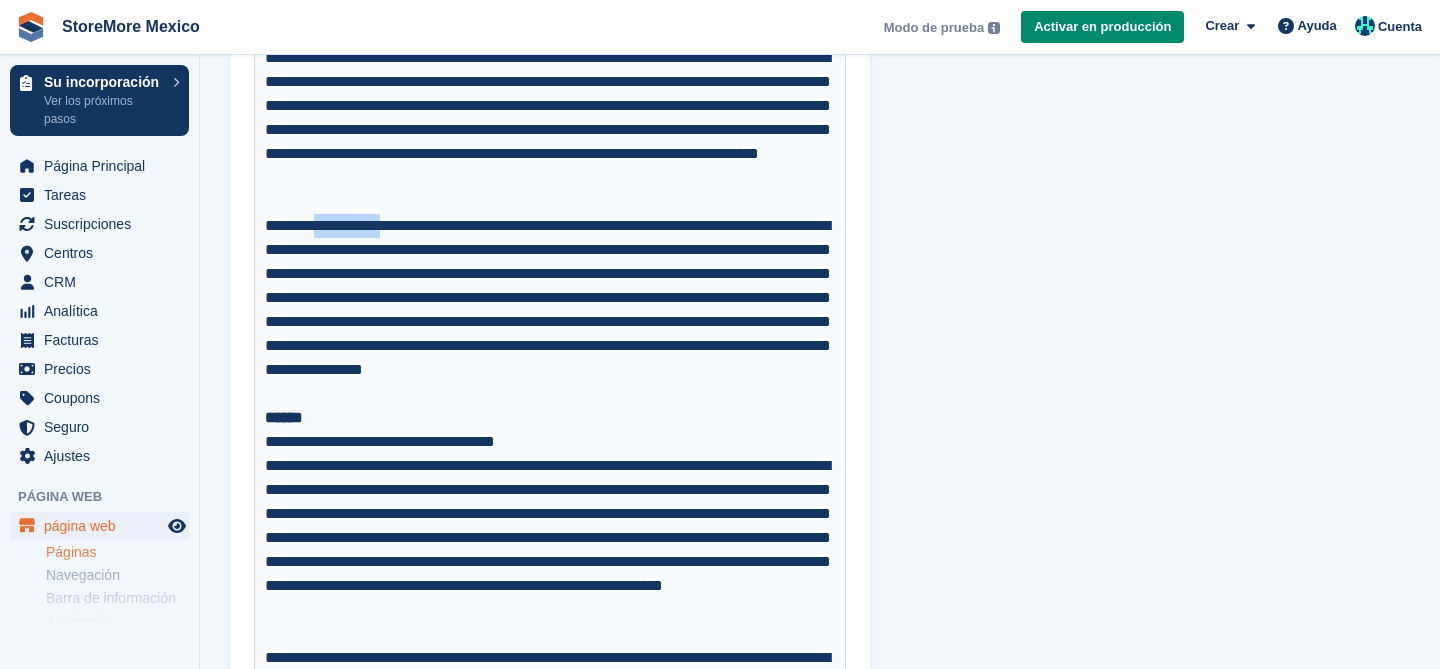 drag, startPoint x: 413, startPoint y: 232, endPoint x: 325, endPoint y: 223, distance: 88.45903 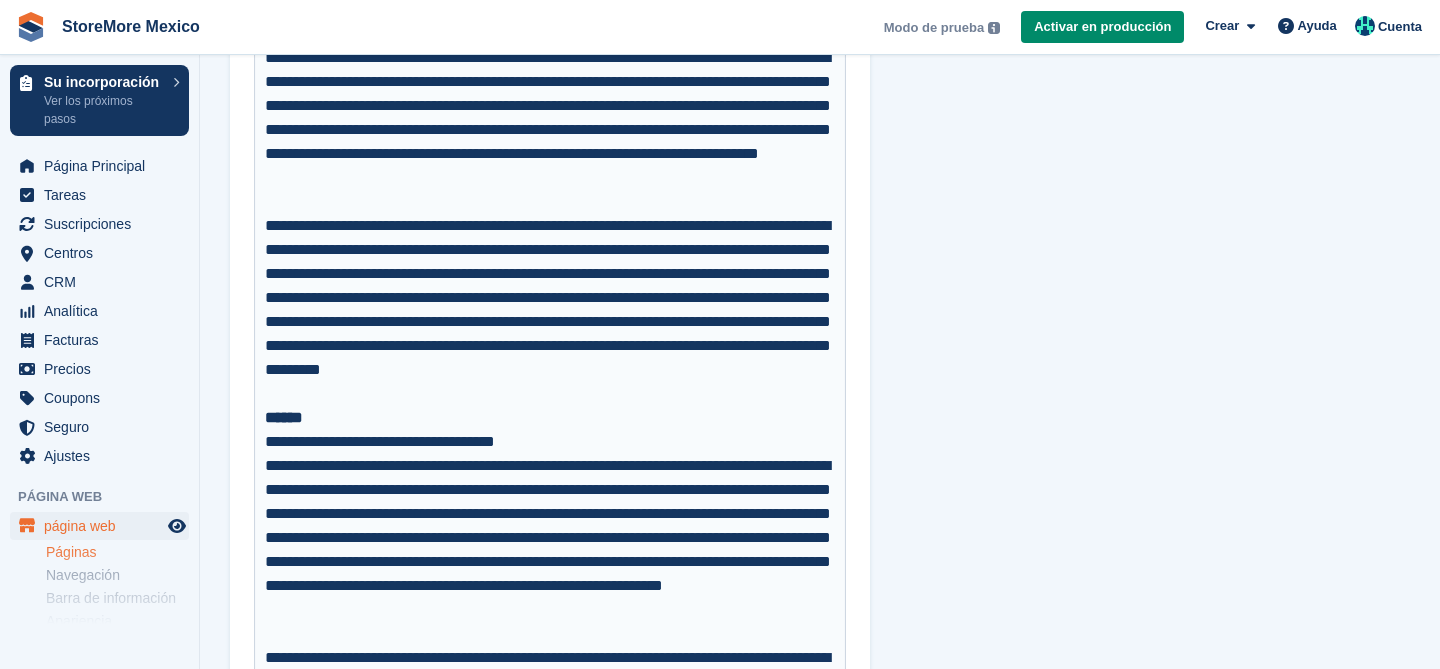 click on "**********" at bounding box center (550, 310) 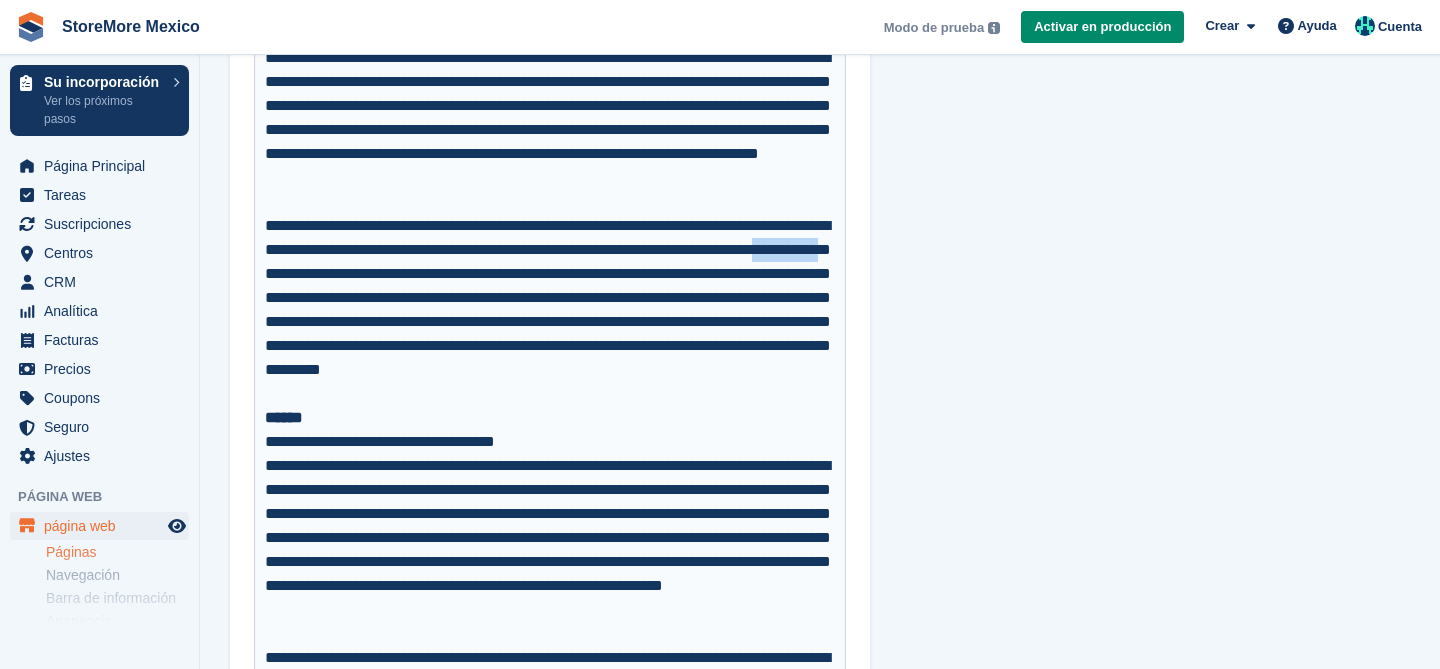 drag, startPoint x: 551, startPoint y: 273, endPoint x: 460, endPoint y: 272, distance: 91.00549 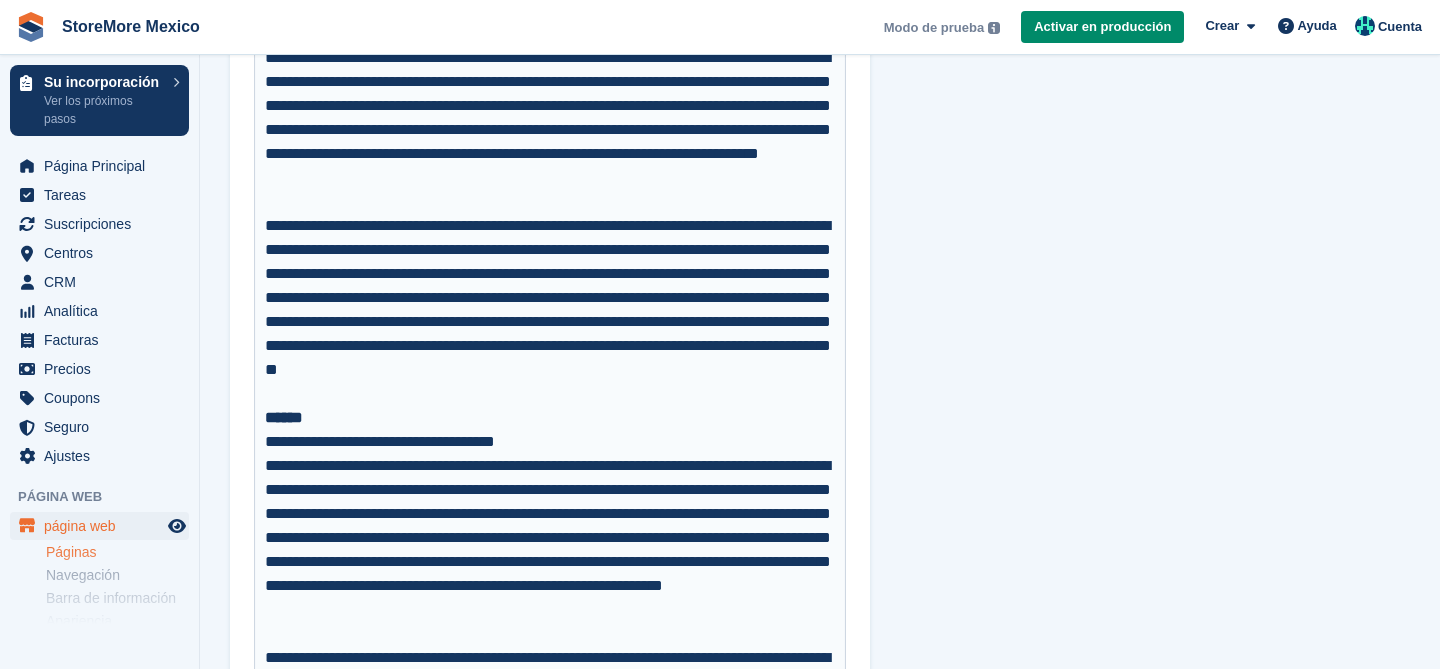 click on "**********" at bounding box center (550, 310) 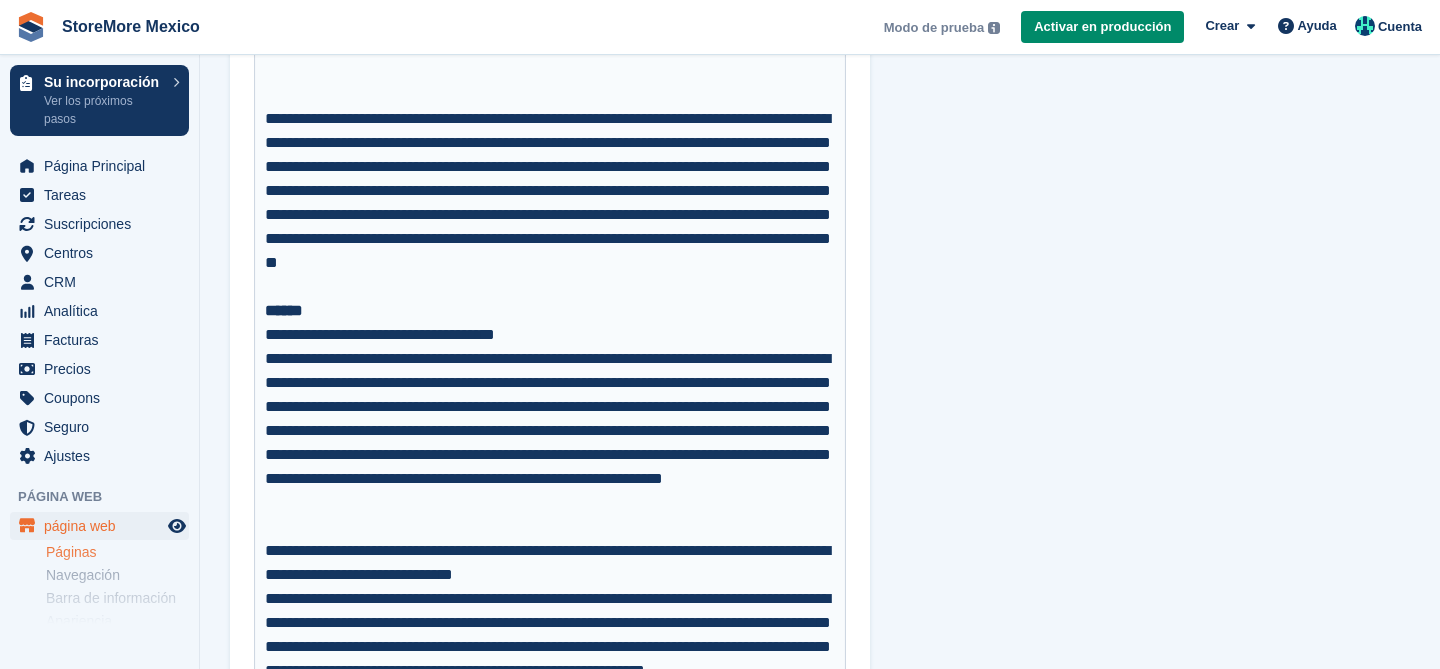 scroll, scrollTop: 1311, scrollLeft: 0, axis: vertical 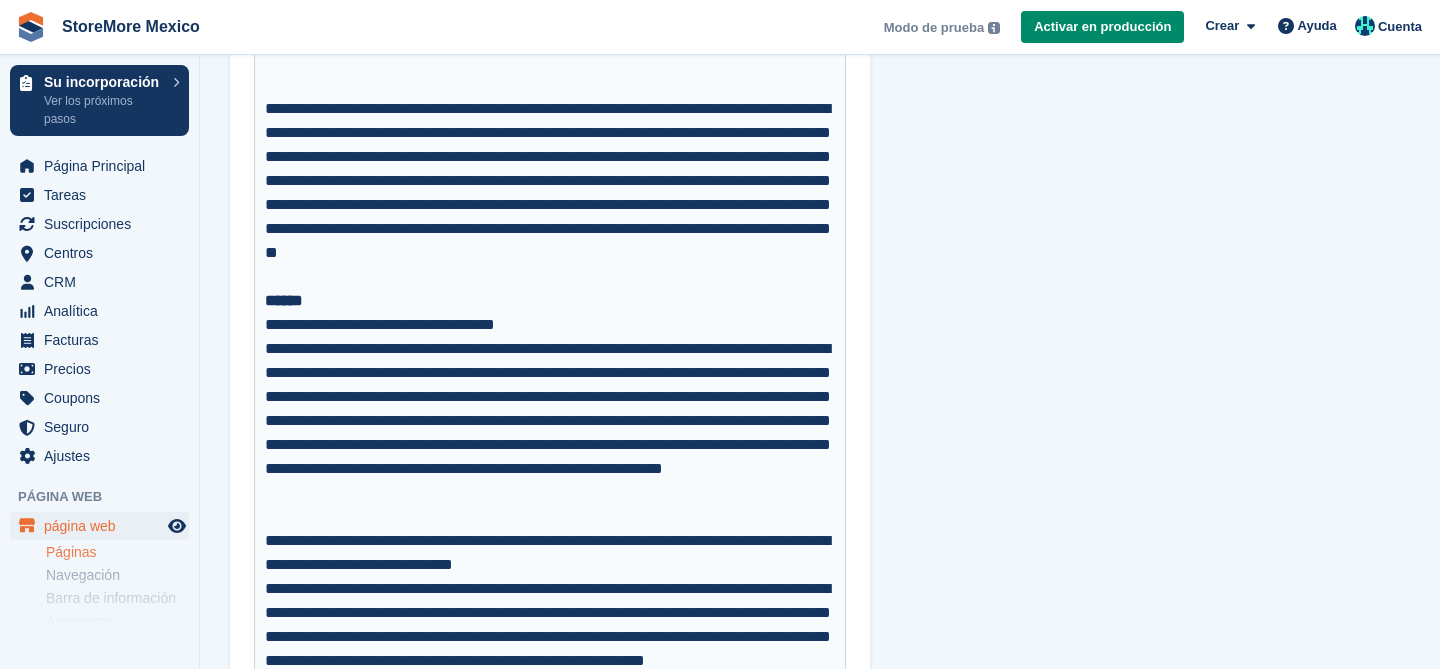 click on "******" at bounding box center (550, 301) 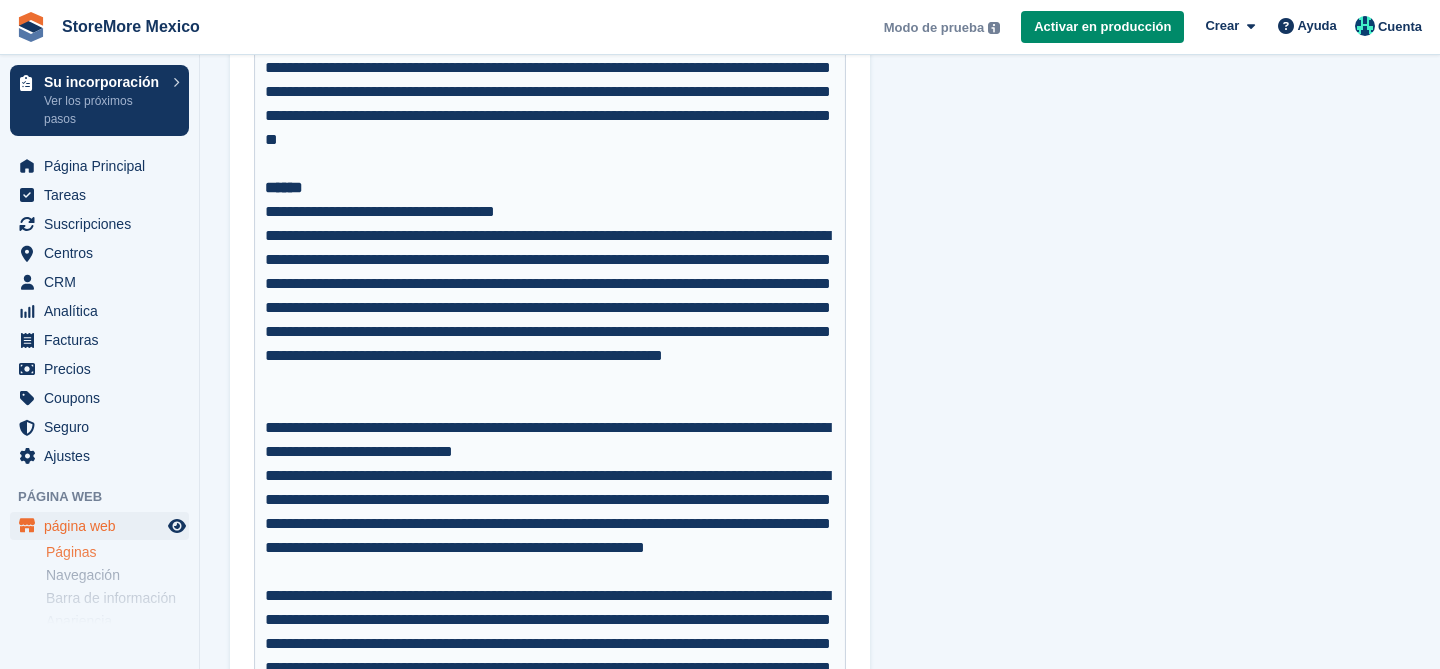 scroll, scrollTop: 1423, scrollLeft: 0, axis: vertical 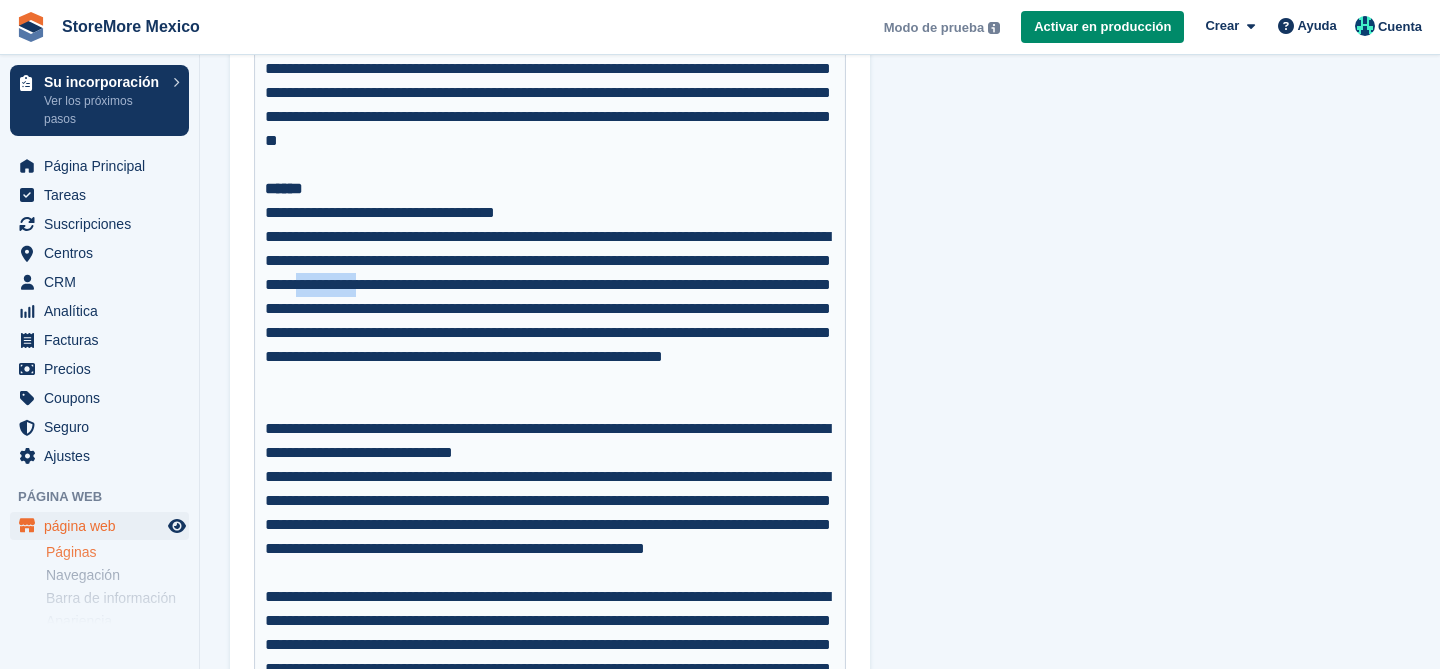 drag, startPoint x: 668, startPoint y: 285, endPoint x: 582, endPoint y: 289, distance: 86.09297 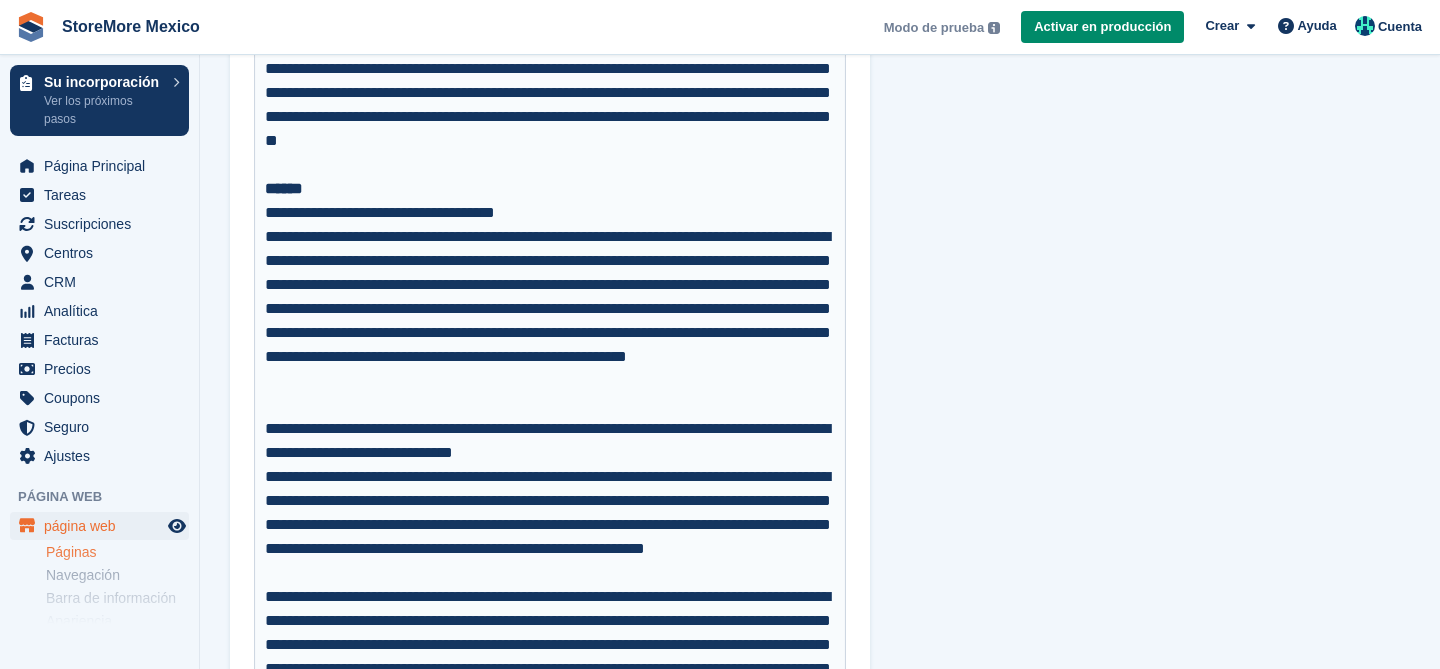 click on "**********" at bounding box center [550, 321] 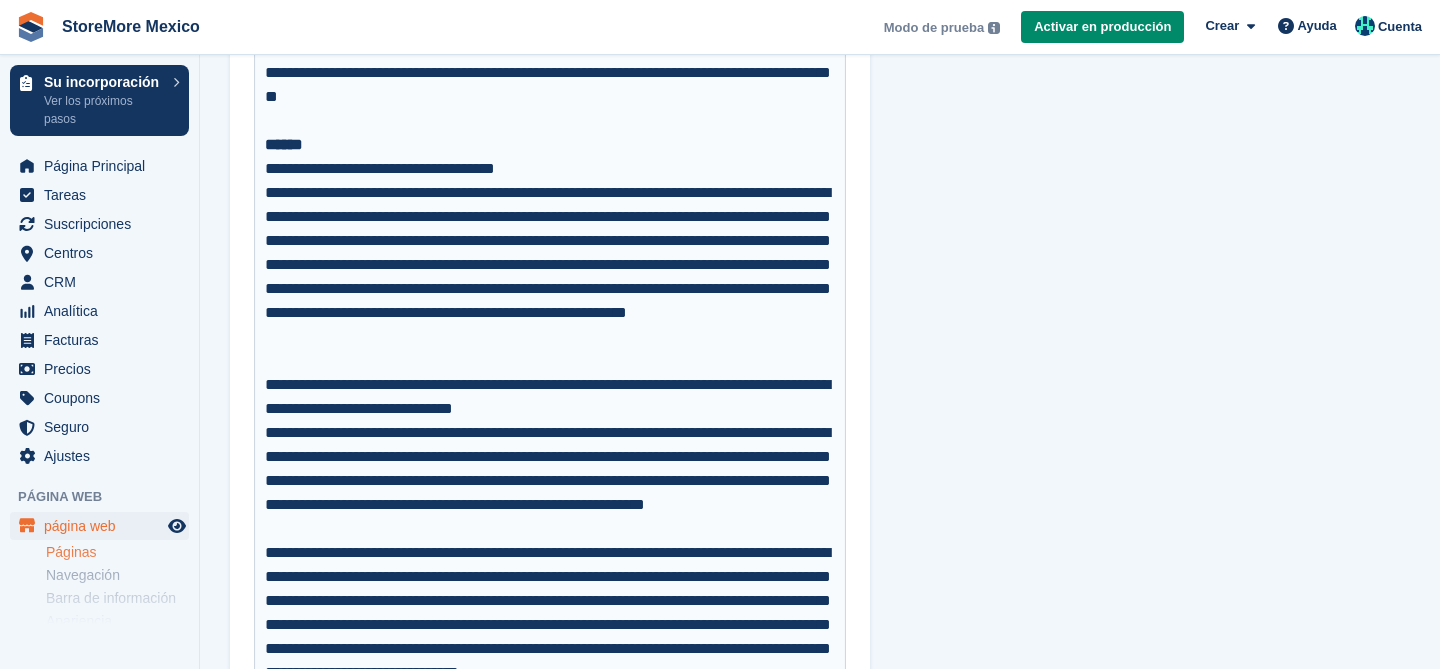 scroll, scrollTop: 1468, scrollLeft: 0, axis: vertical 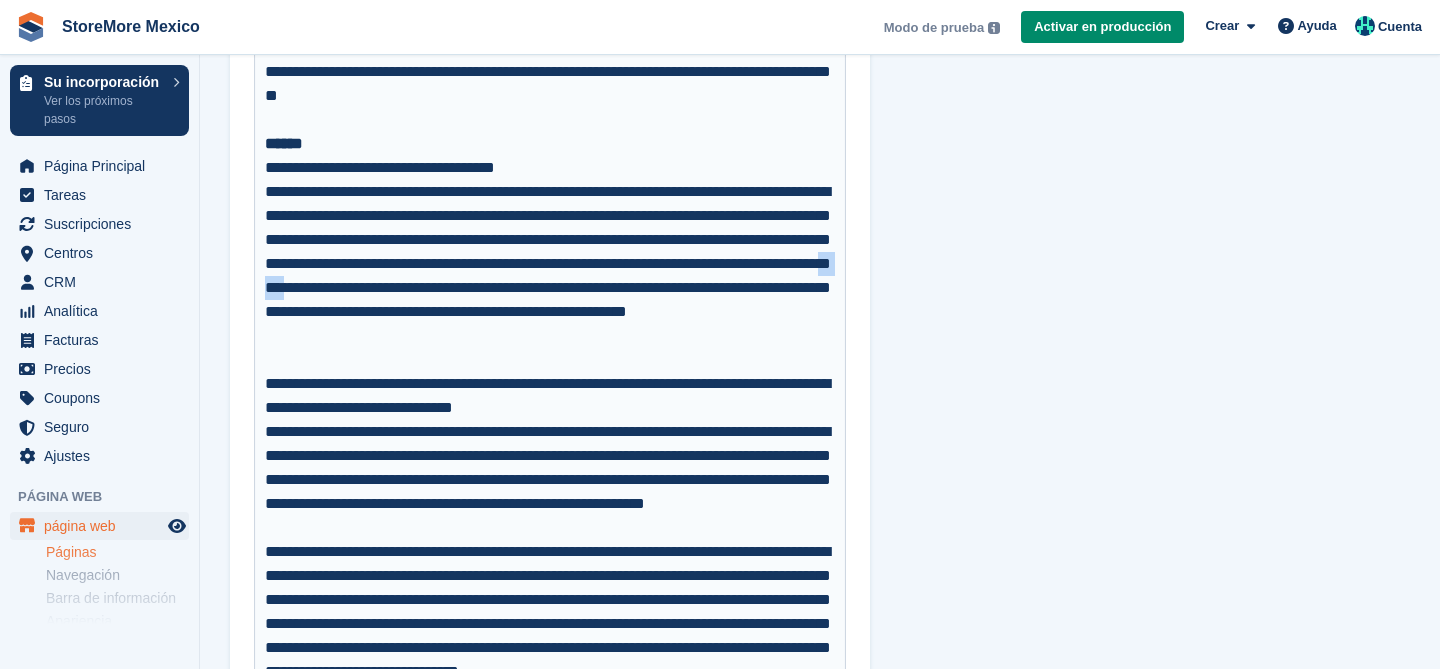 drag, startPoint x: 317, startPoint y: 310, endPoint x: 247, endPoint y: 309, distance: 70.00714 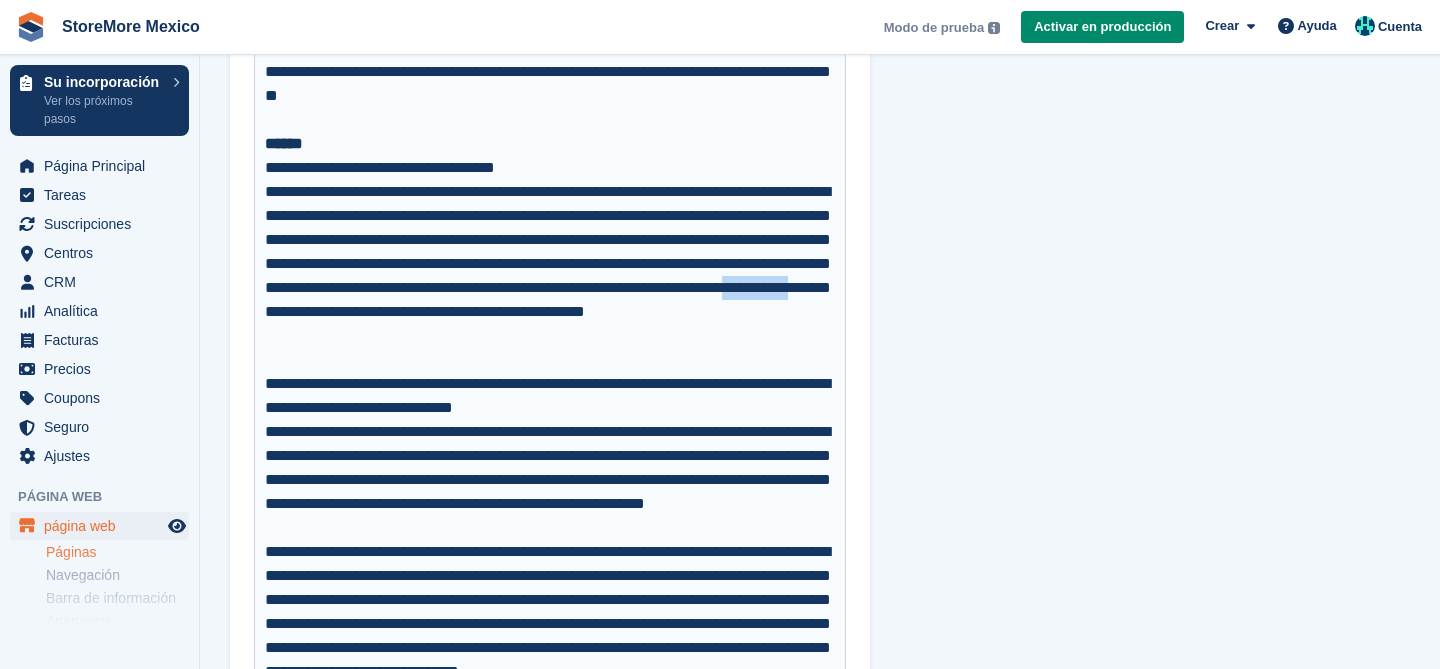 drag, startPoint x: 398, startPoint y: 338, endPoint x: 306, endPoint y: 336, distance: 92.021736 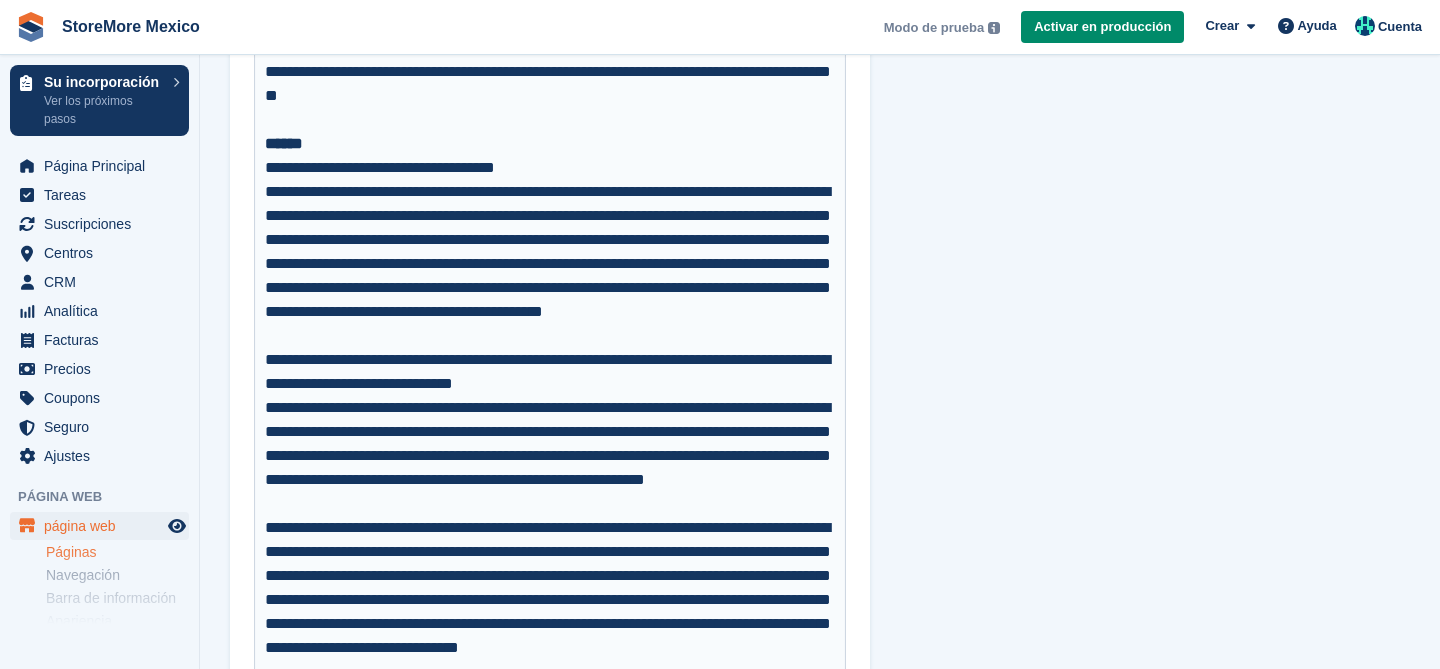 click on "**********" at bounding box center [550, 372] 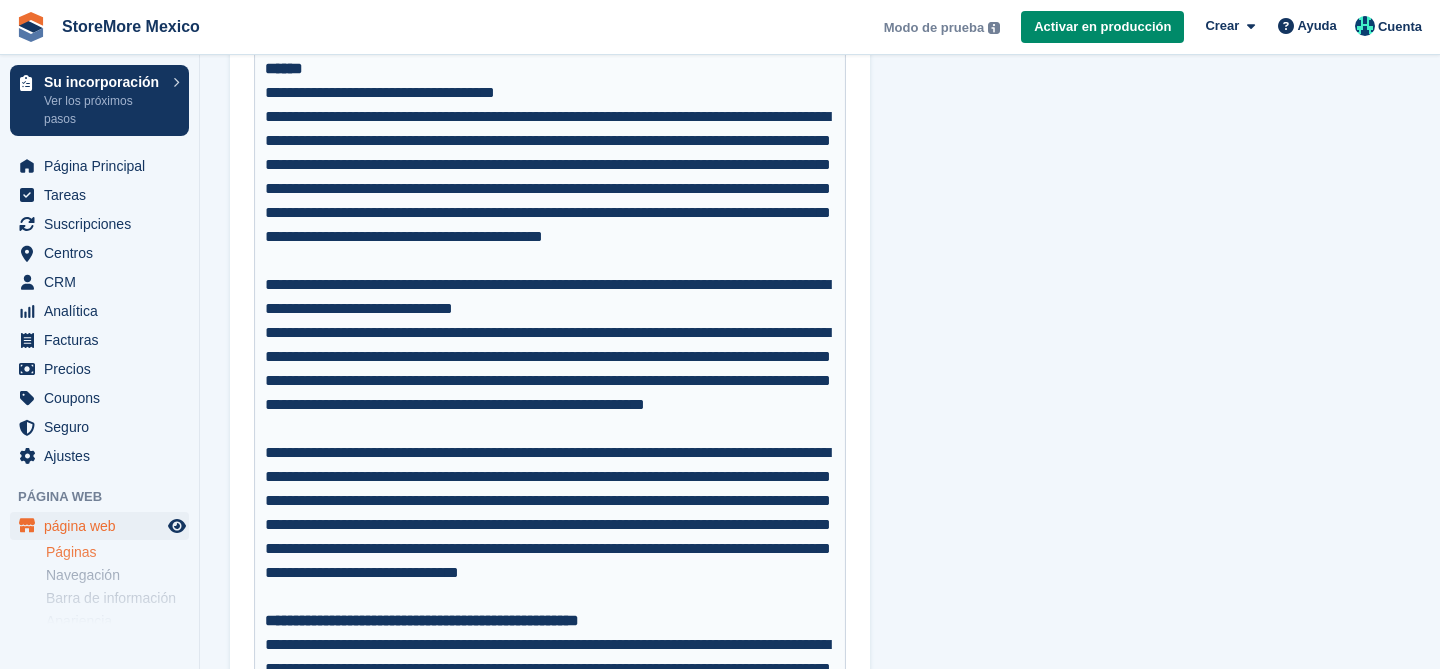 scroll, scrollTop: 1544, scrollLeft: 0, axis: vertical 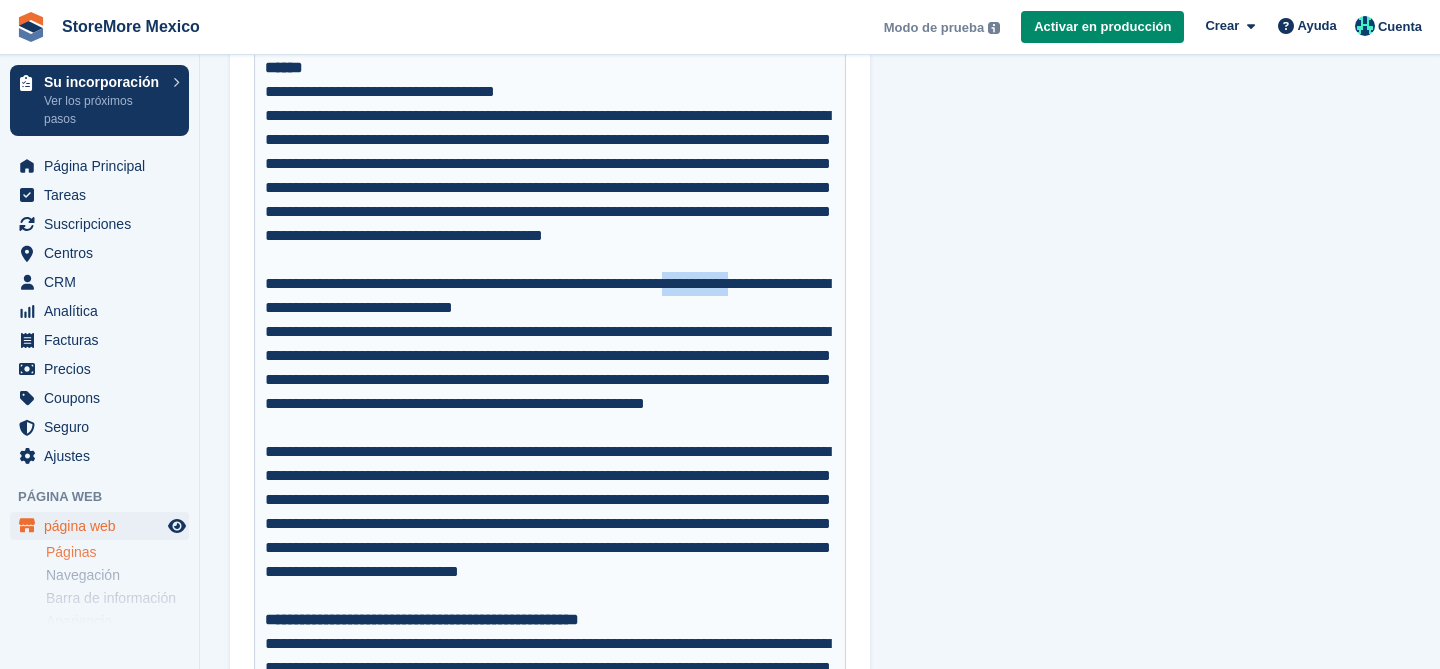 drag, startPoint x: 827, startPoint y: 286, endPoint x: 736, endPoint y: 289, distance: 91.04944 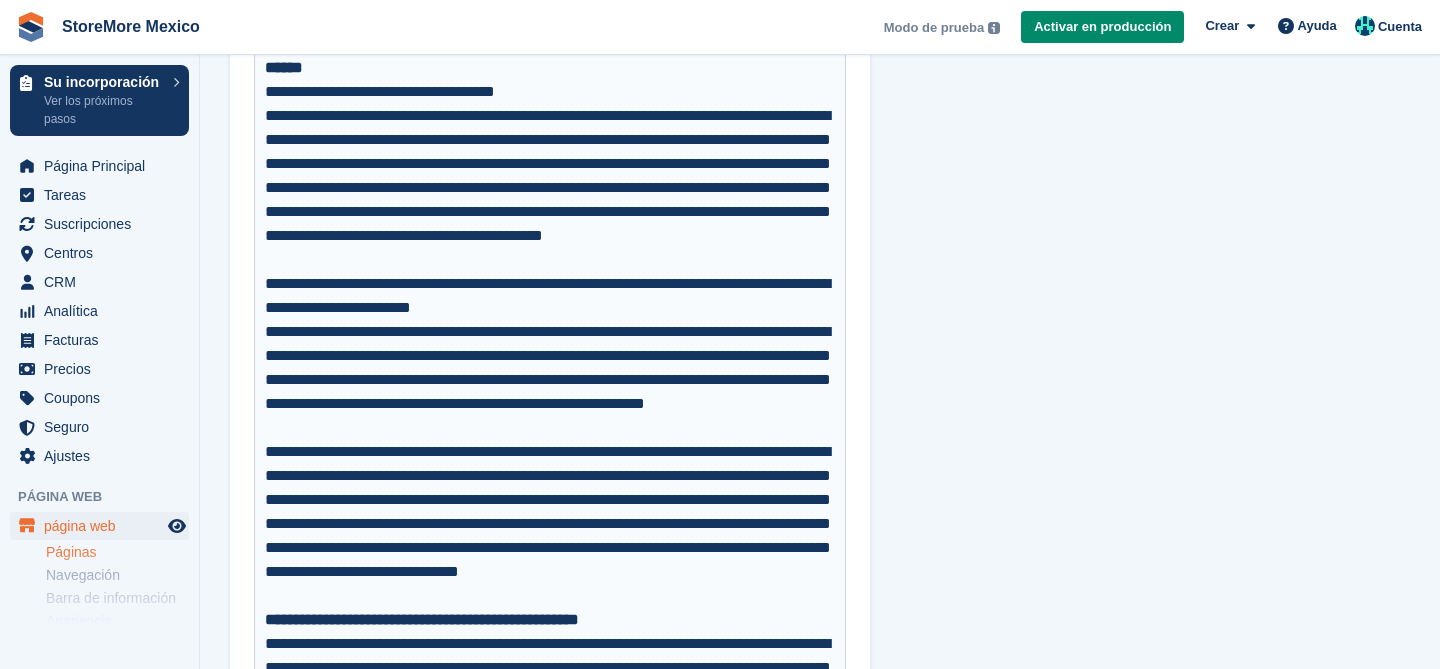 click on "**********" at bounding box center [550, 296] 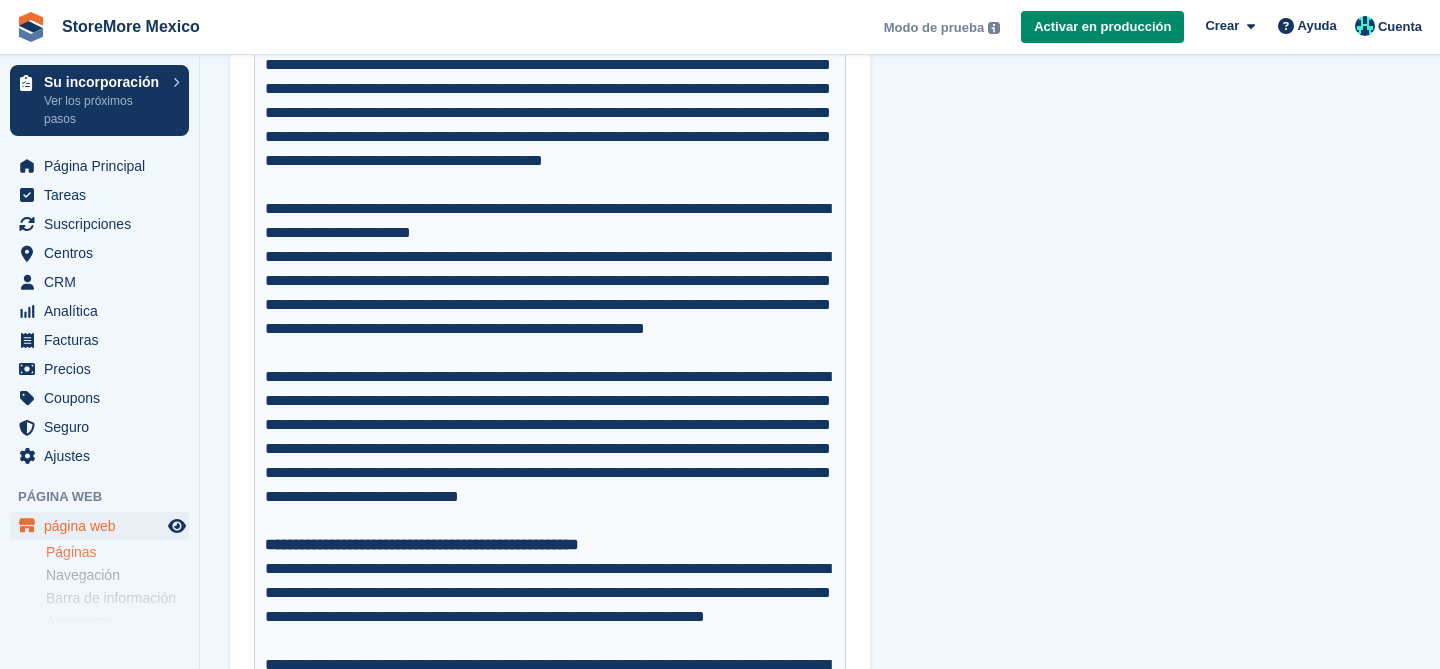 scroll, scrollTop: 1620, scrollLeft: 0, axis: vertical 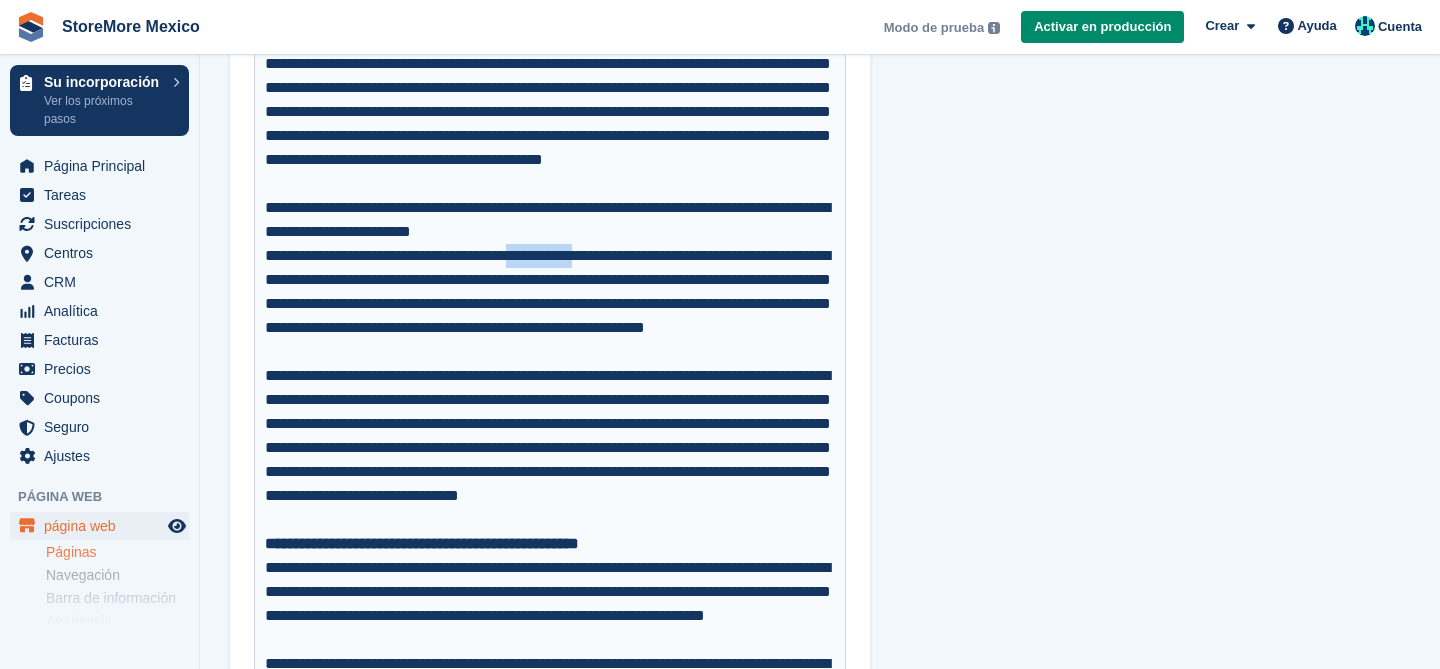 drag, startPoint x: 644, startPoint y: 257, endPoint x: 553, endPoint y: 255, distance: 91.02197 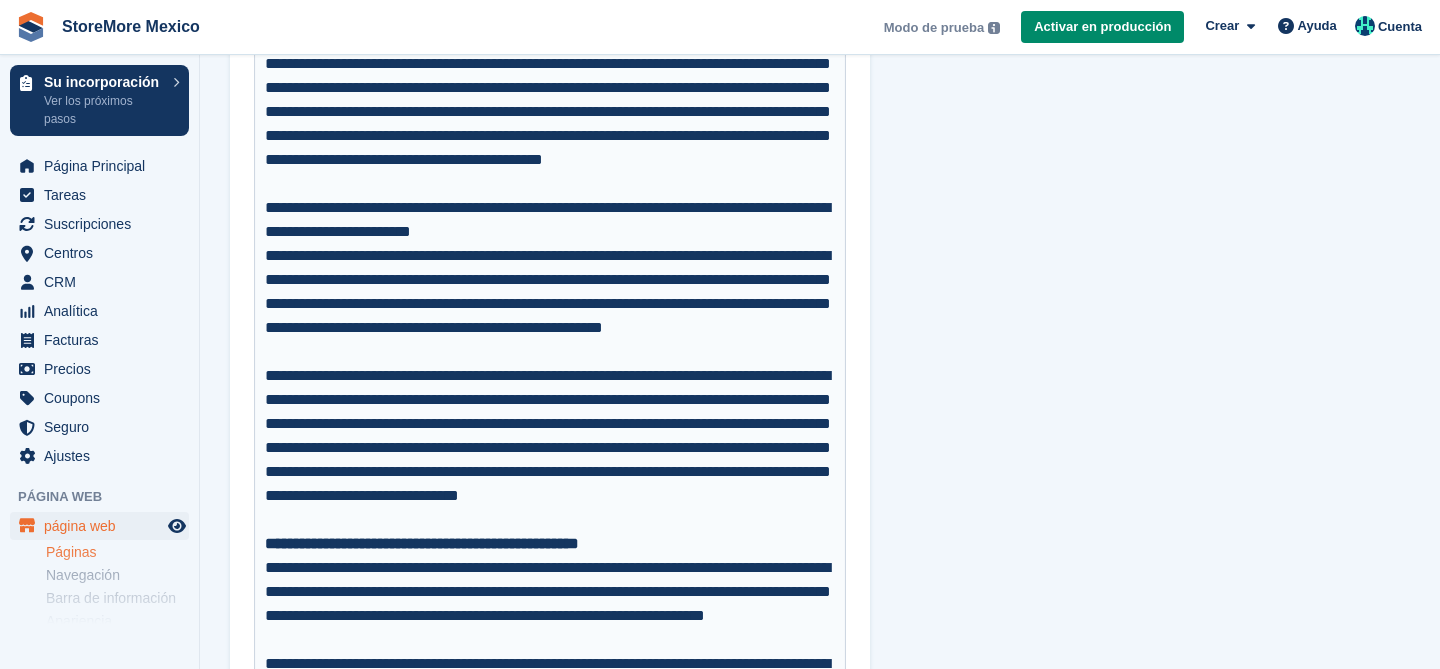 type on "**********" 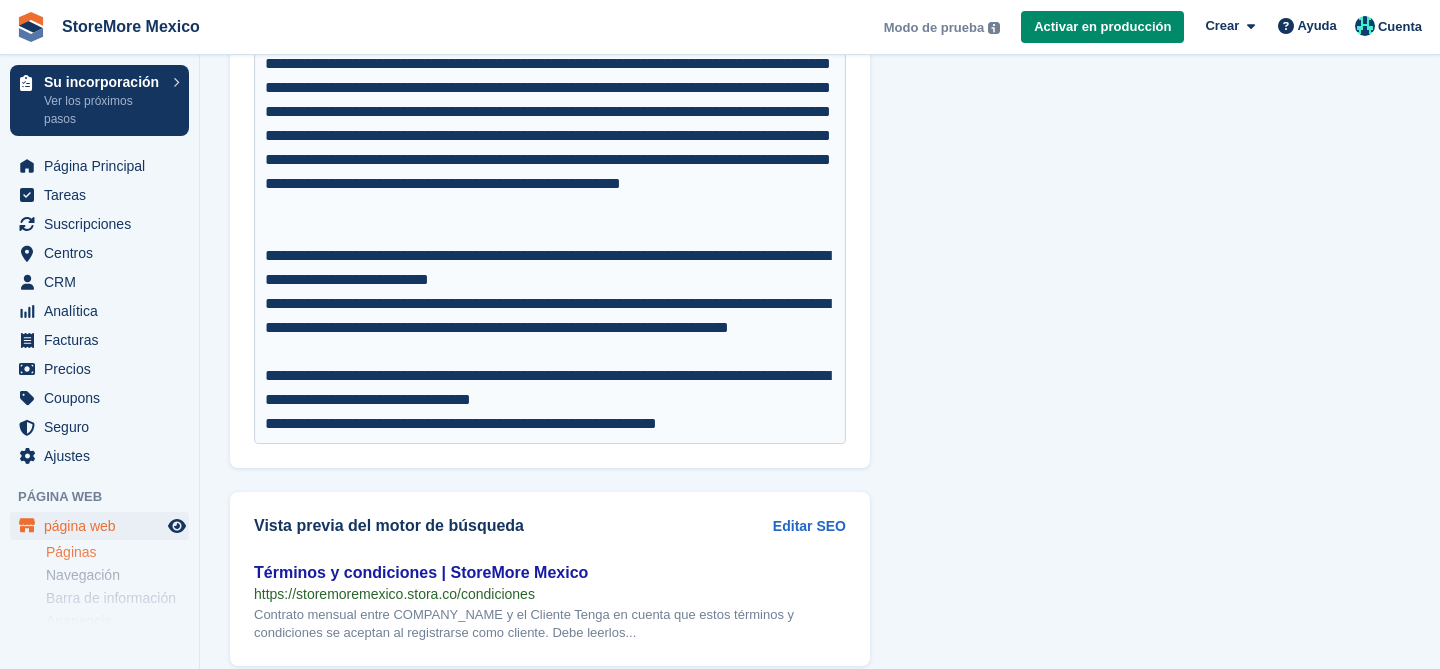 scroll, scrollTop: 11167, scrollLeft: 0, axis: vertical 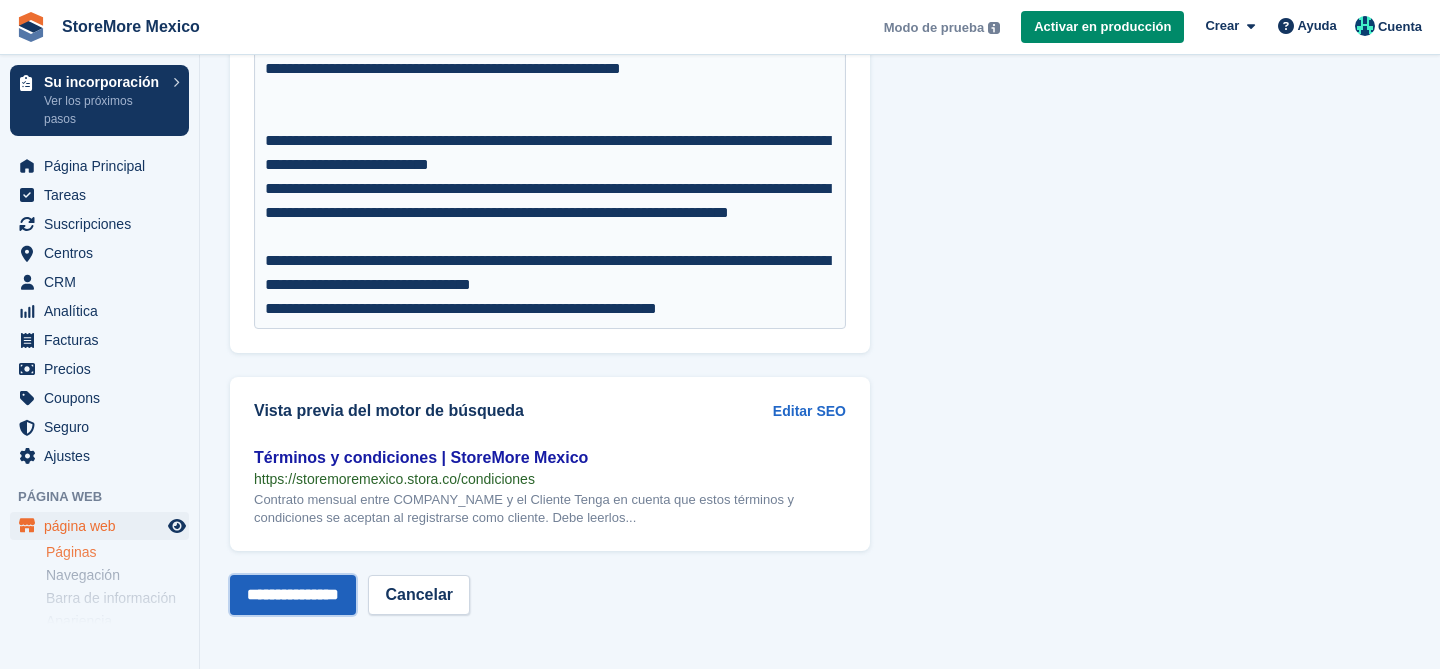 click on "**********" at bounding box center (293, 595) 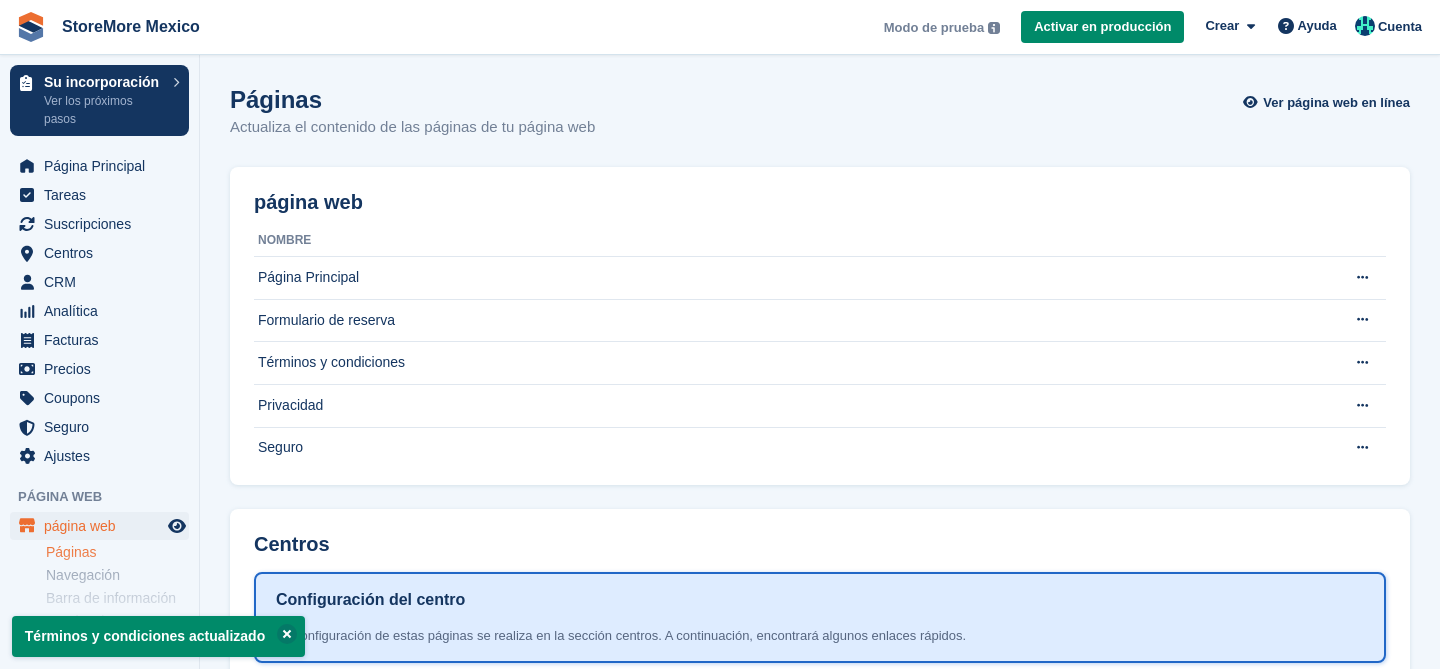 scroll, scrollTop: 0, scrollLeft: 0, axis: both 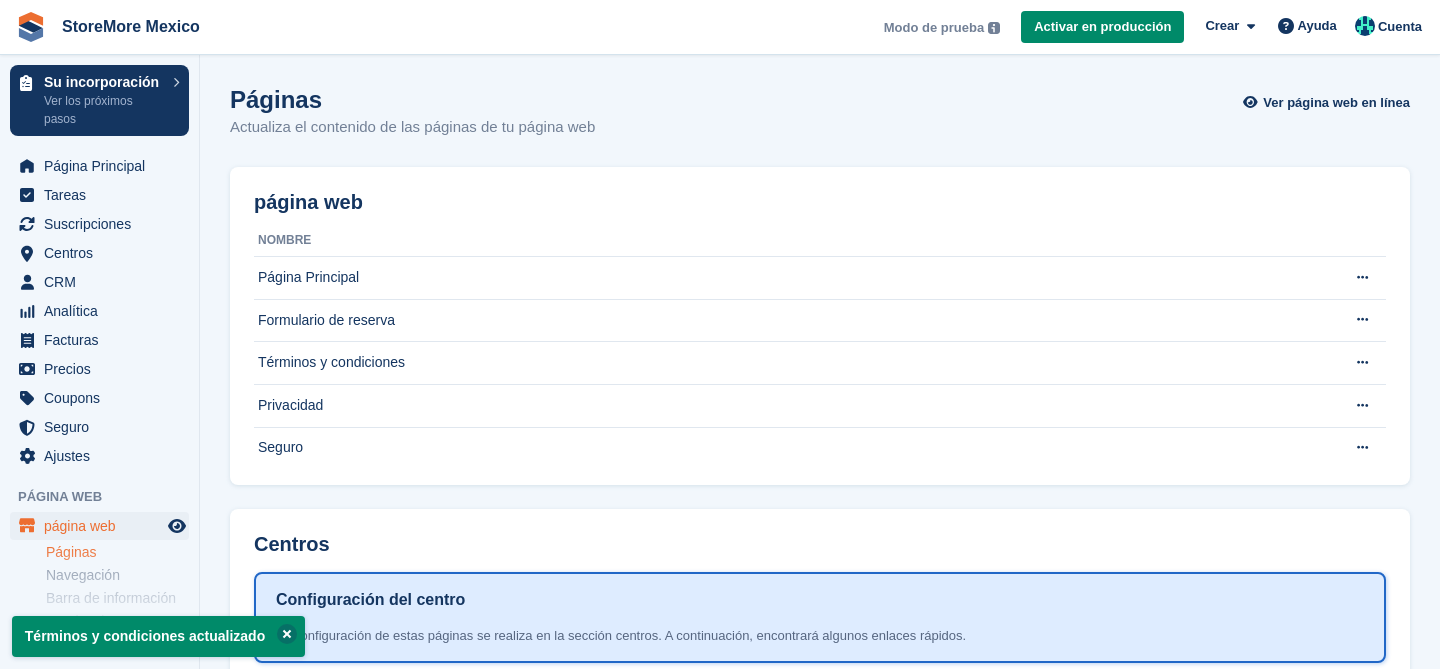 click at bounding box center [287, 634] 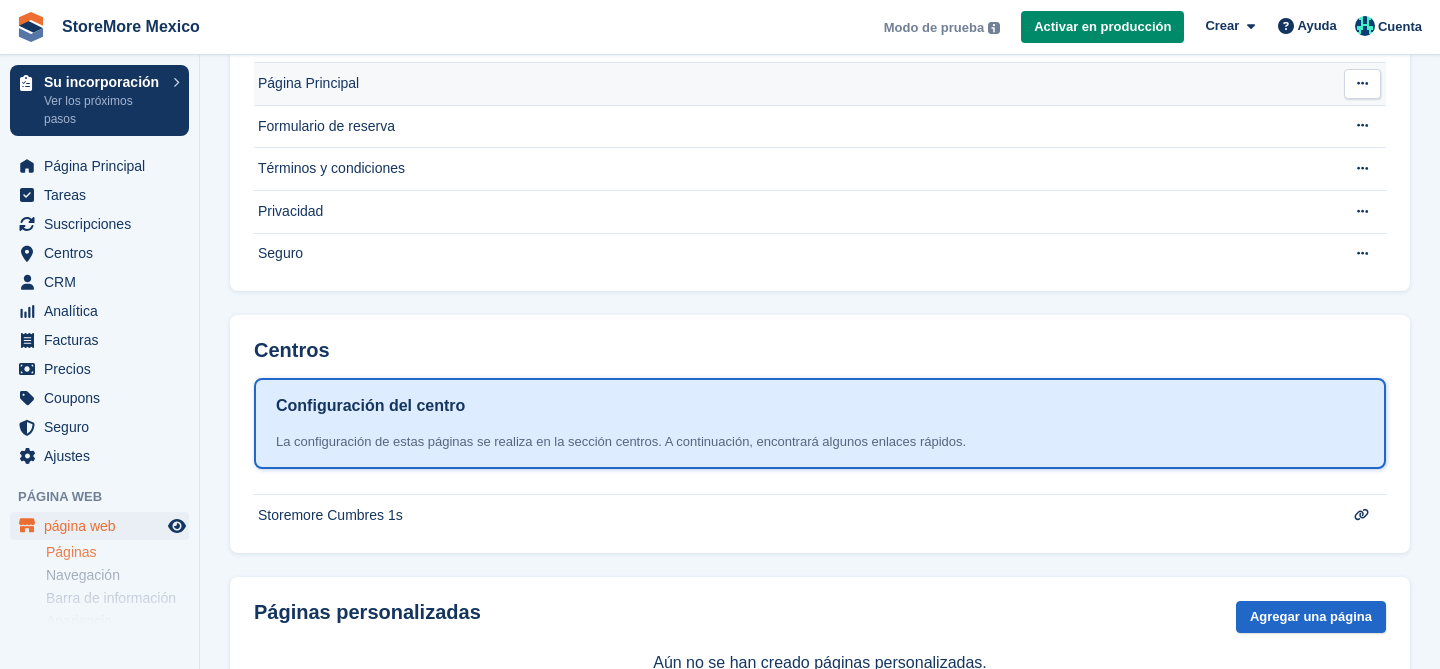 scroll, scrollTop: 274, scrollLeft: 0, axis: vertical 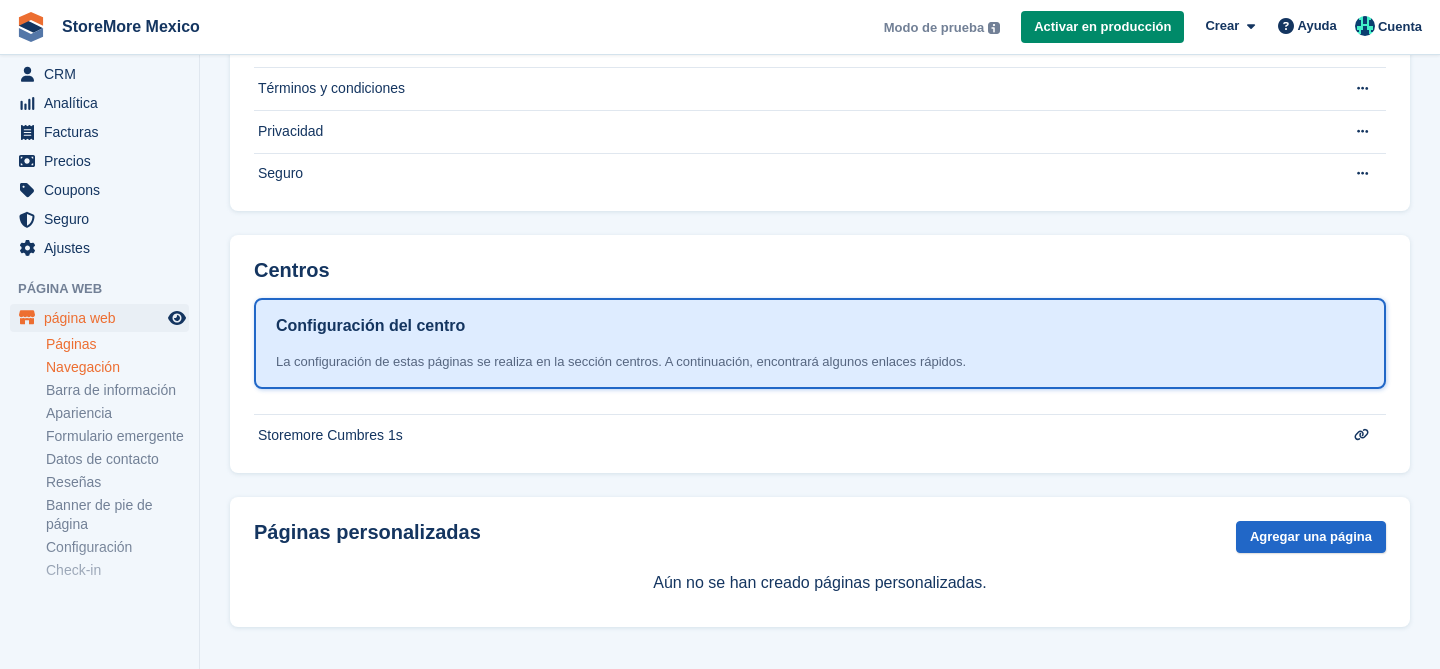 click on "Navegación" at bounding box center (117, 367) 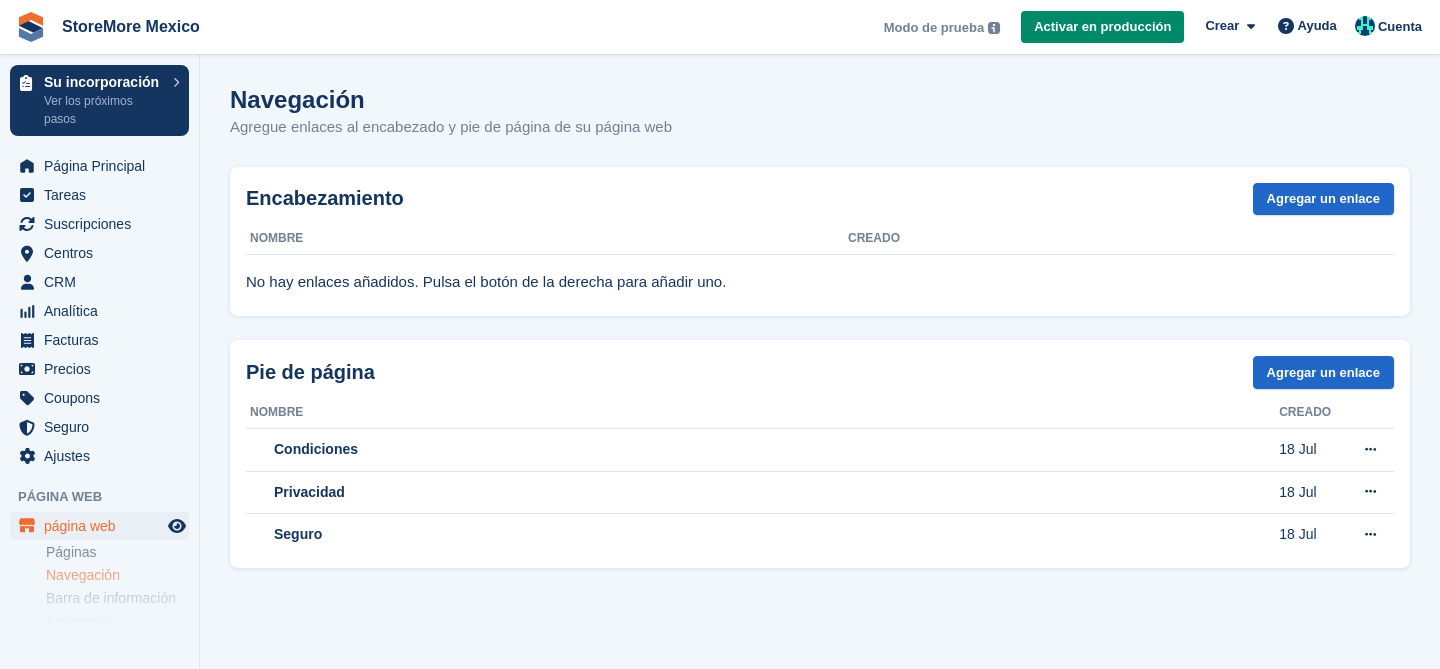 scroll, scrollTop: 0, scrollLeft: 0, axis: both 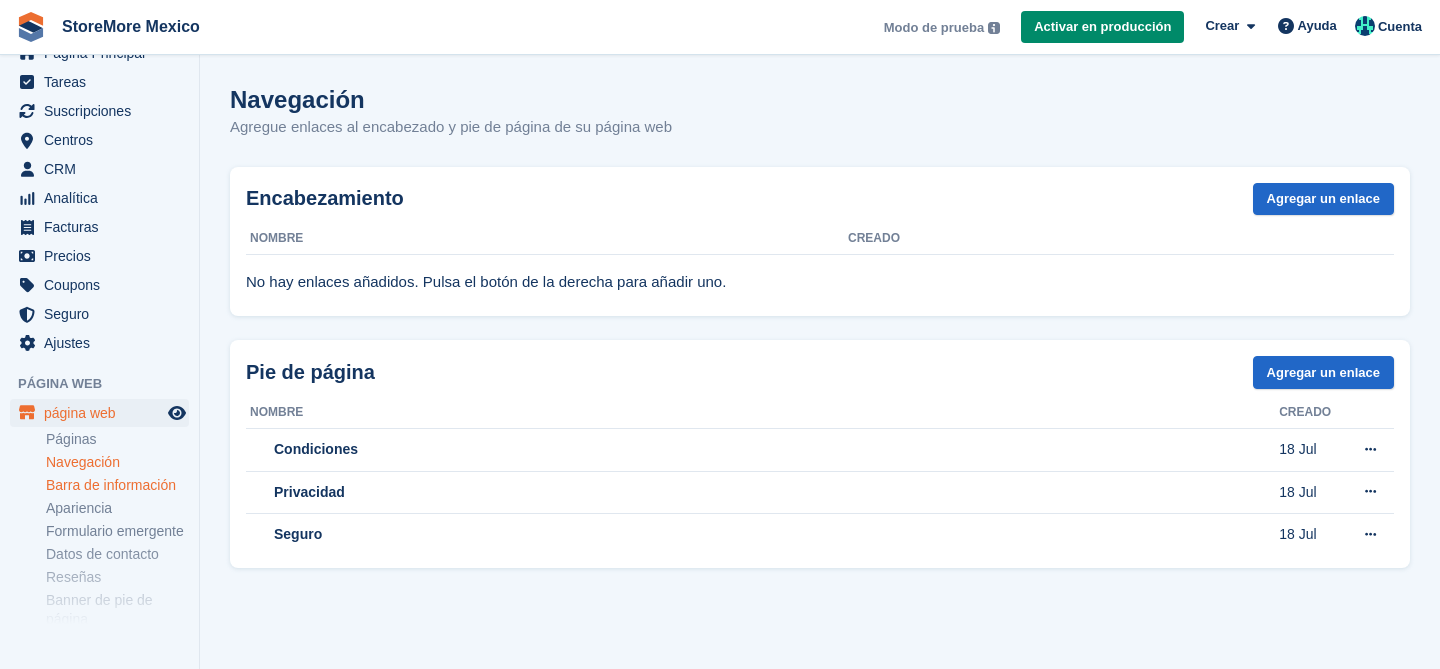 click on "Barra de información" at bounding box center [117, 485] 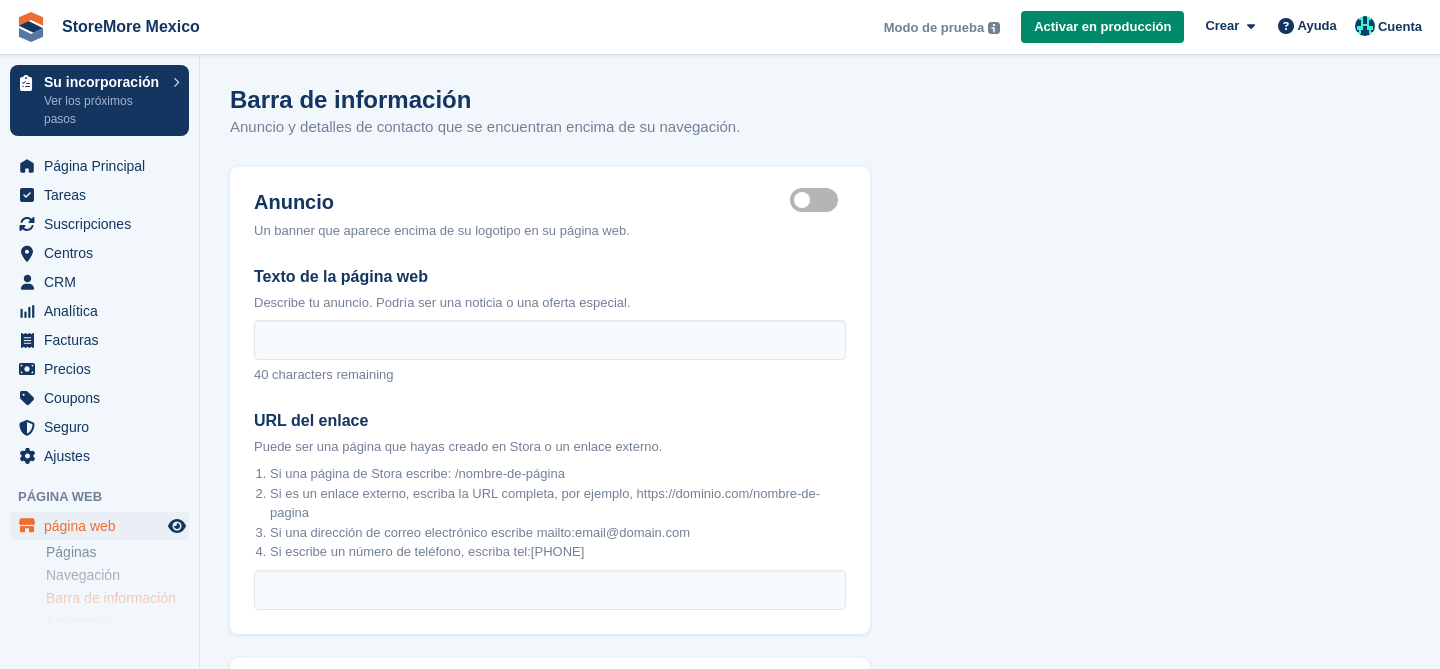 click on "Barra de información
Anuncio y detalles de contacto que se encuentran encima de su navegación.
Anuncio
Un banner que aparece encima de su logotipo en su página web.
Announcement visible
Texto de la página web
Describe tu anuncio. Podría ser una noticia o una oferta especial.
40
characters remaining
URL del enlace
Puede ser una página que hayas creado en Stora o un enlace externo.
Si una página de Stora escribe: /nombre-de-página
Si es un enlace externo, escriba la URL completa, por ejemplo, https://dominio.com/nombre-de-pagina
Si una dirección de correo electrónico escribe mailto:email@domain.com" at bounding box center (820, 537) 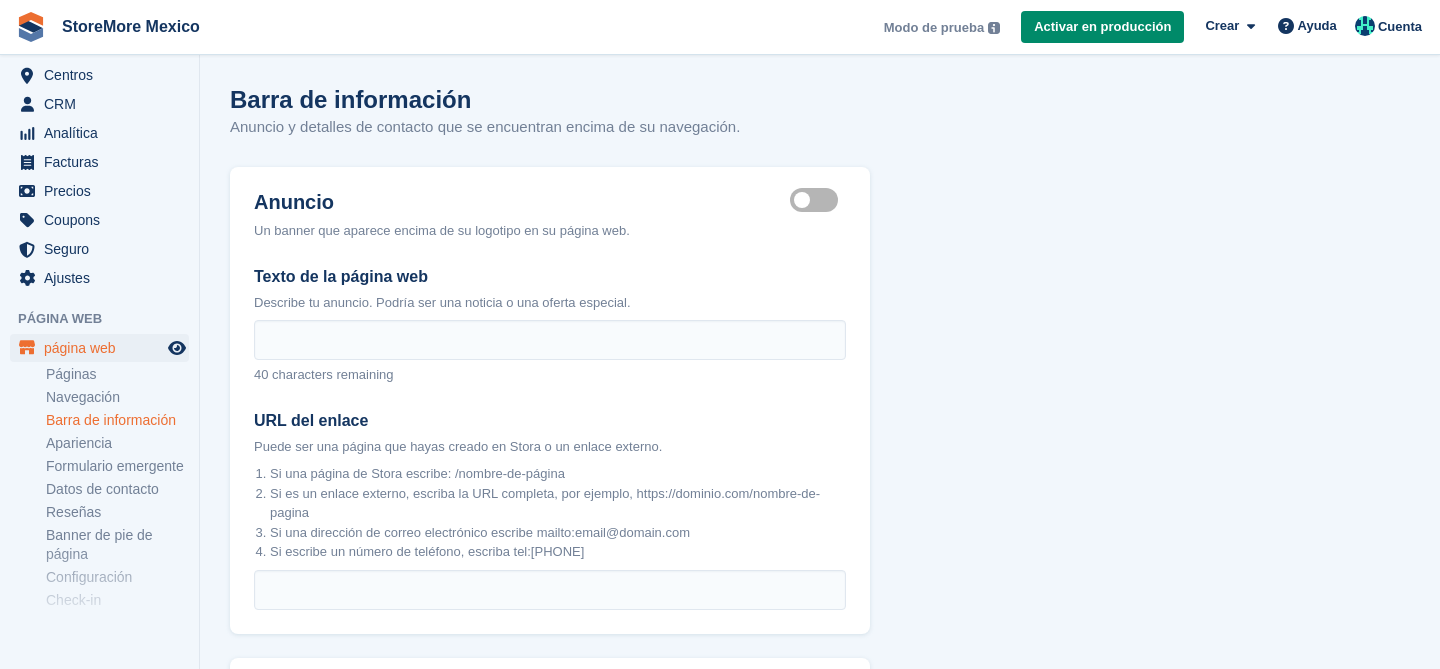 scroll, scrollTop: 179, scrollLeft: 0, axis: vertical 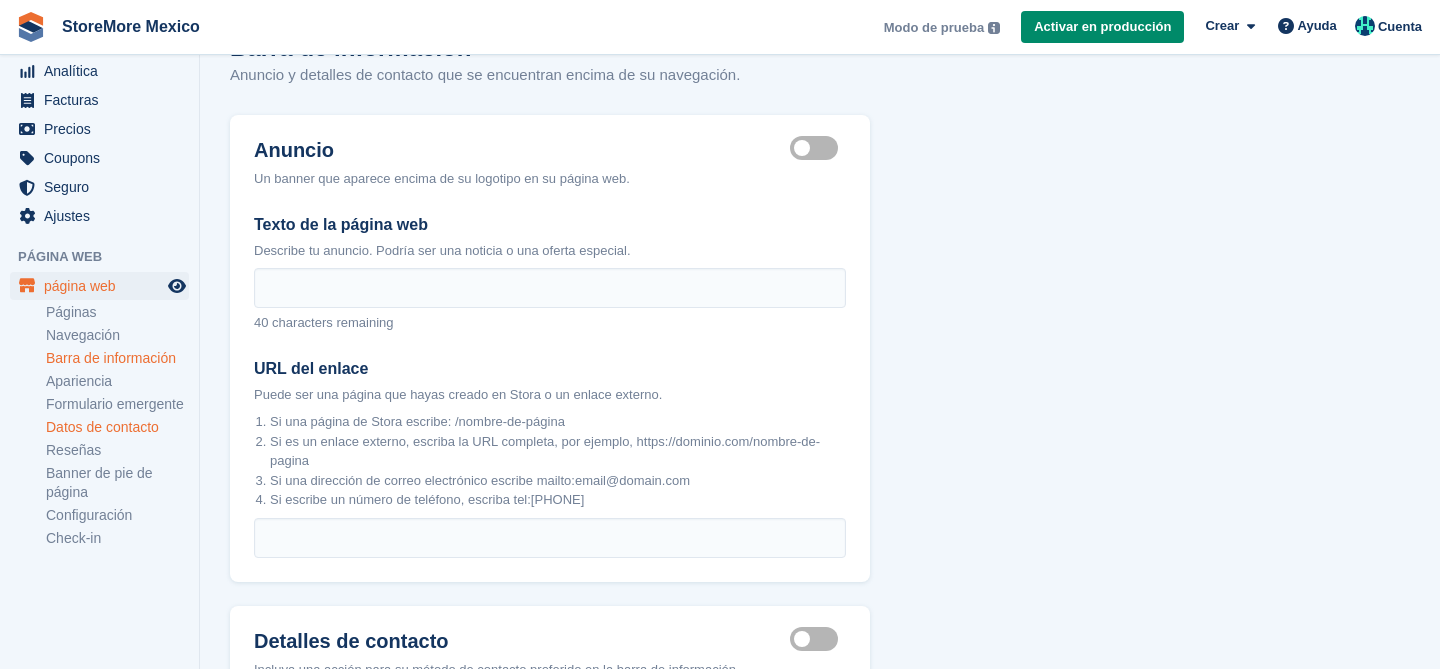 click on "Datos de contacto" at bounding box center [117, 427] 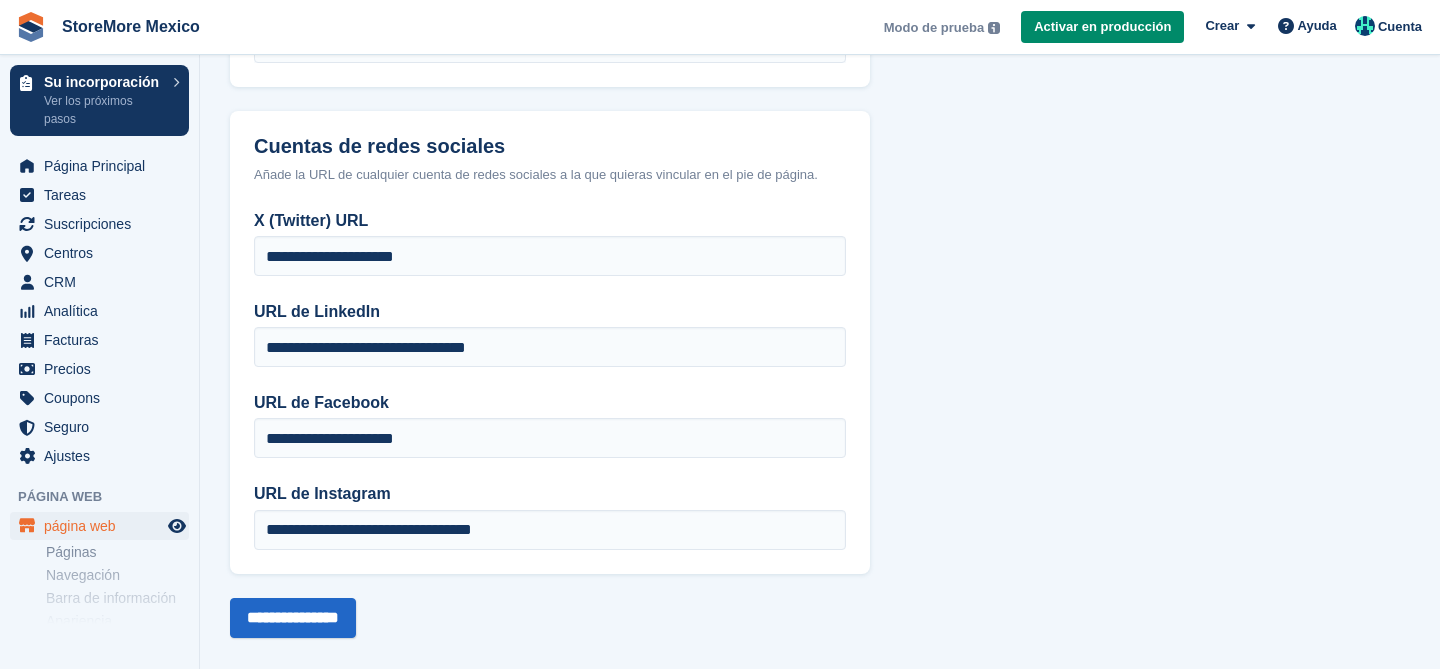 scroll, scrollTop: 440, scrollLeft: 0, axis: vertical 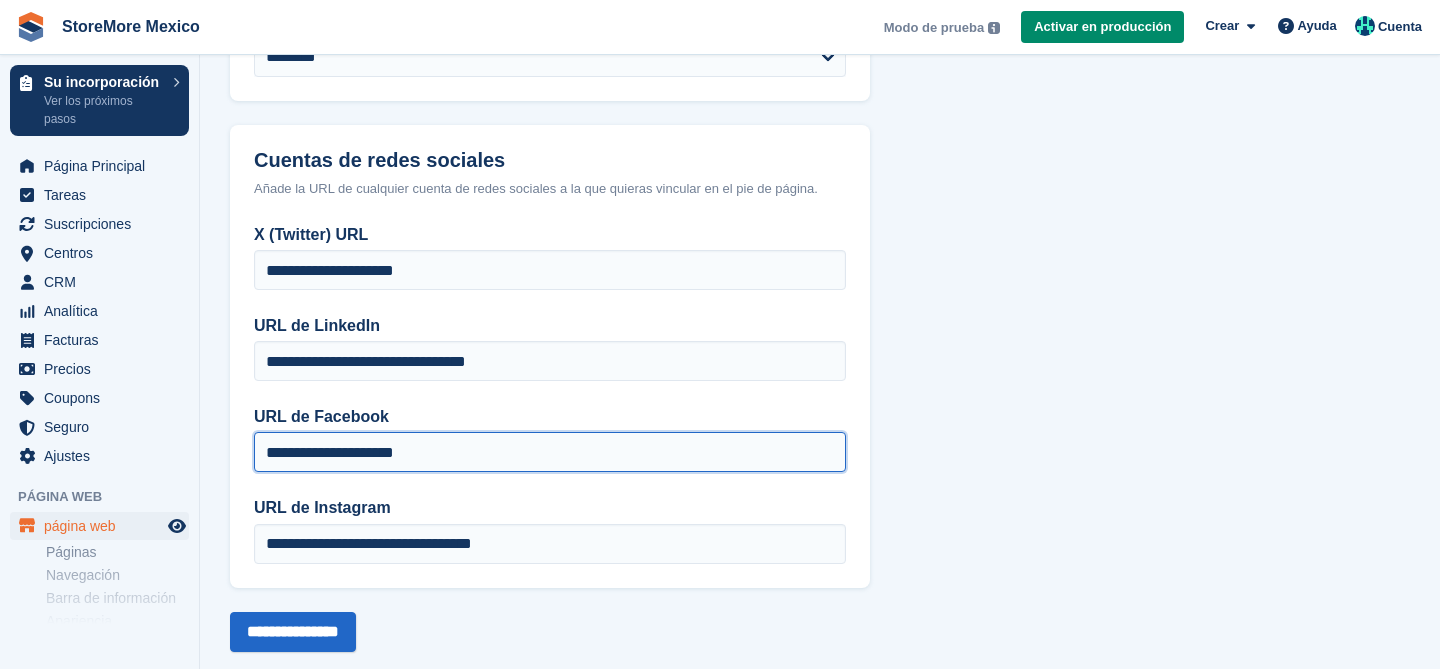drag, startPoint x: 467, startPoint y: 465, endPoint x: 384, endPoint y: 461, distance: 83.09633 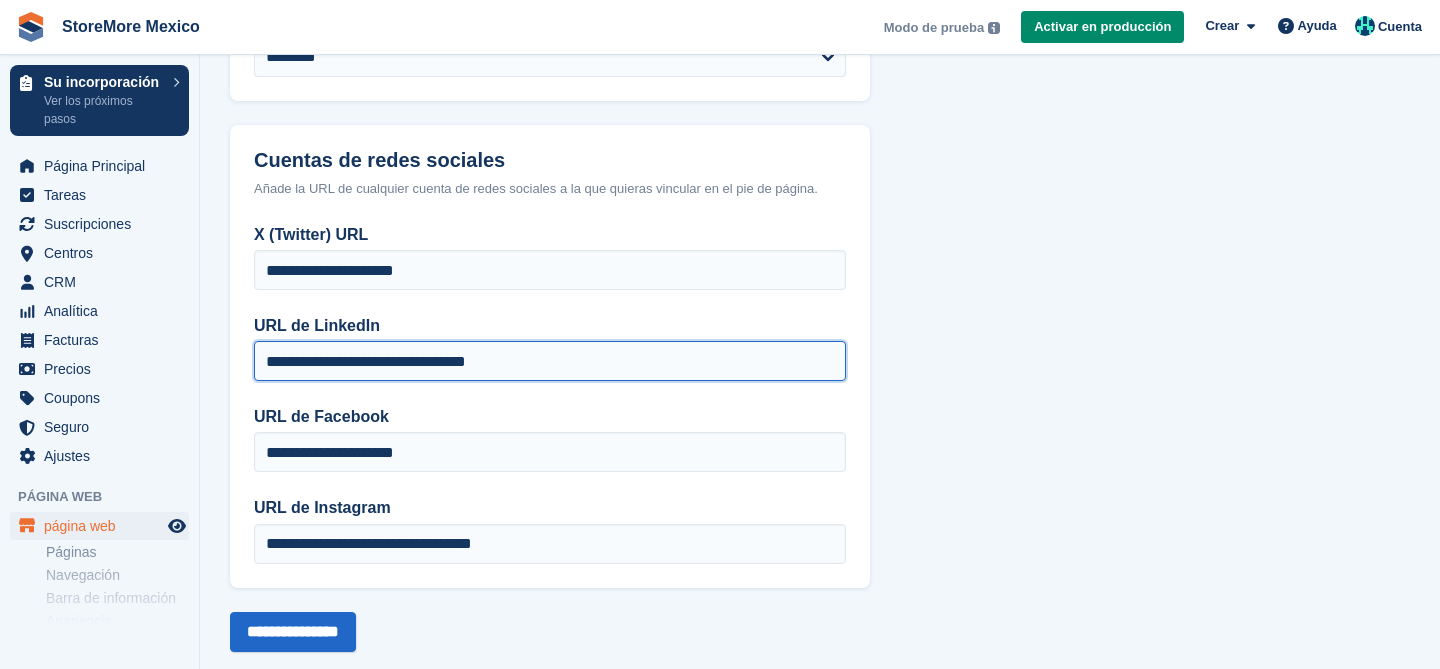 click on "**********" at bounding box center [550, 361] 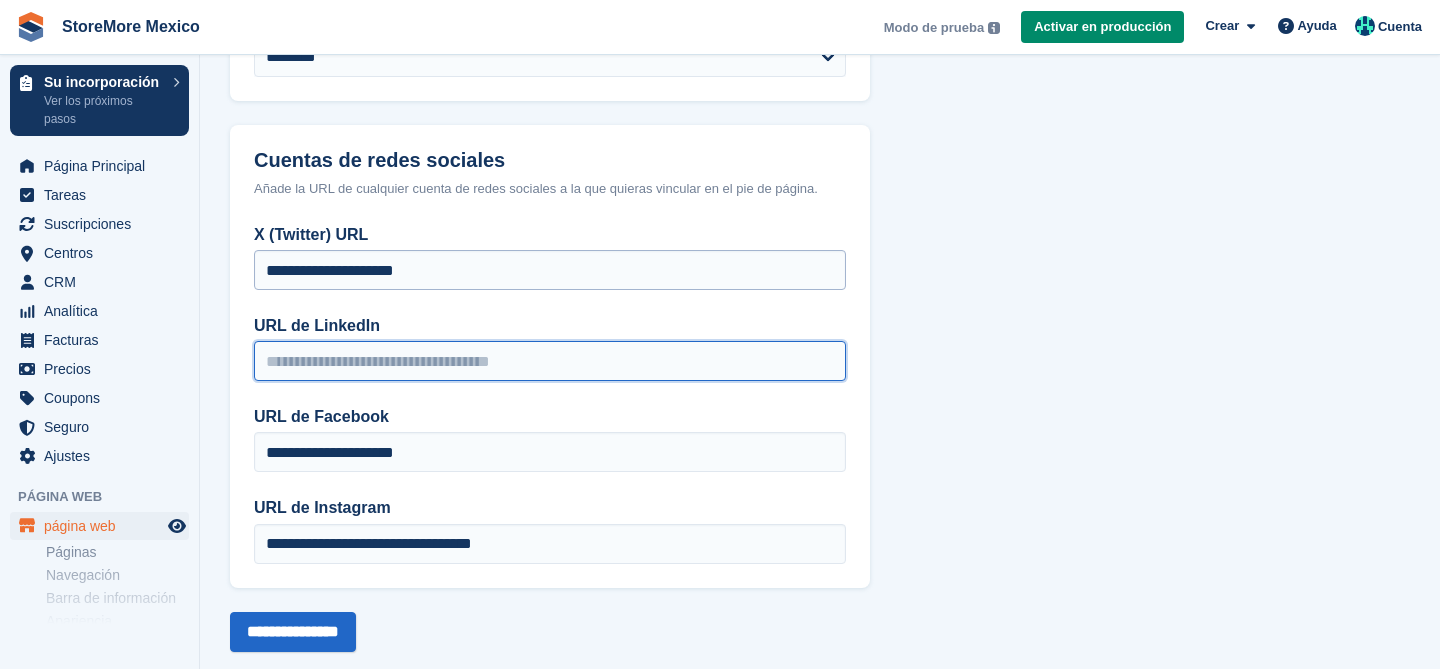 type 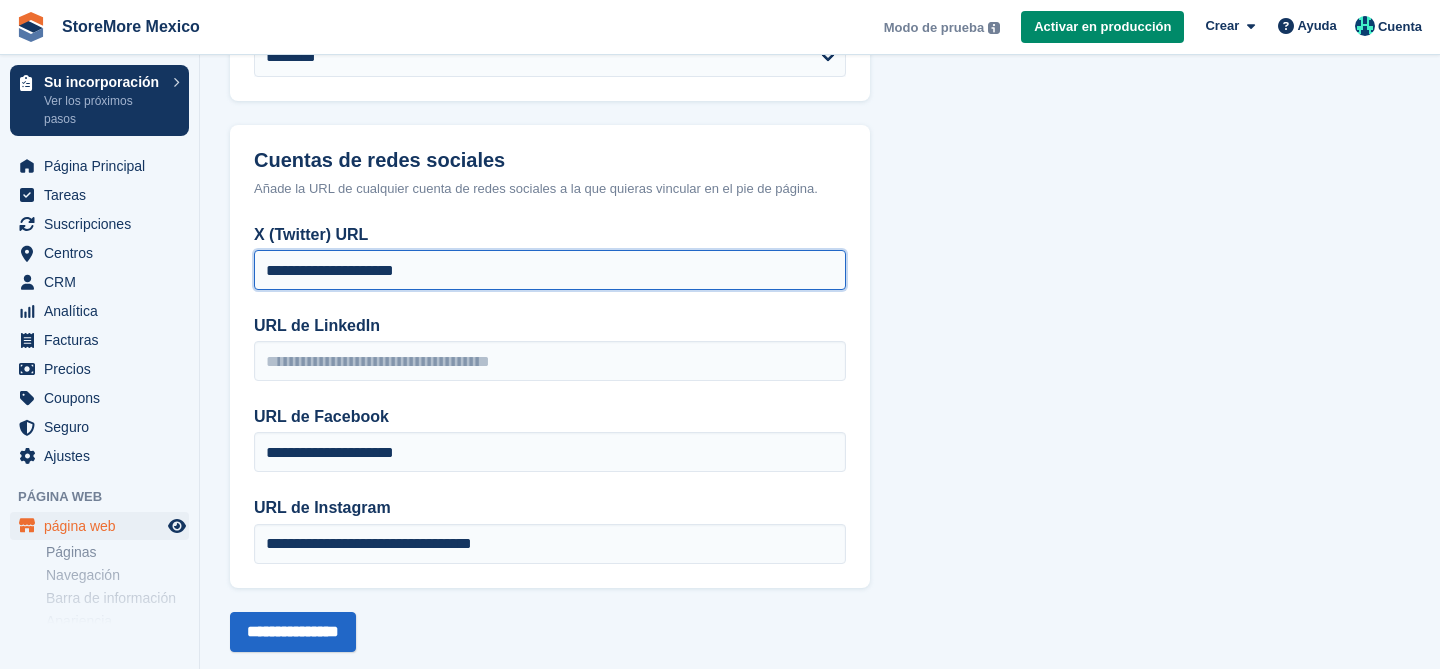 click on "**********" at bounding box center [550, 270] 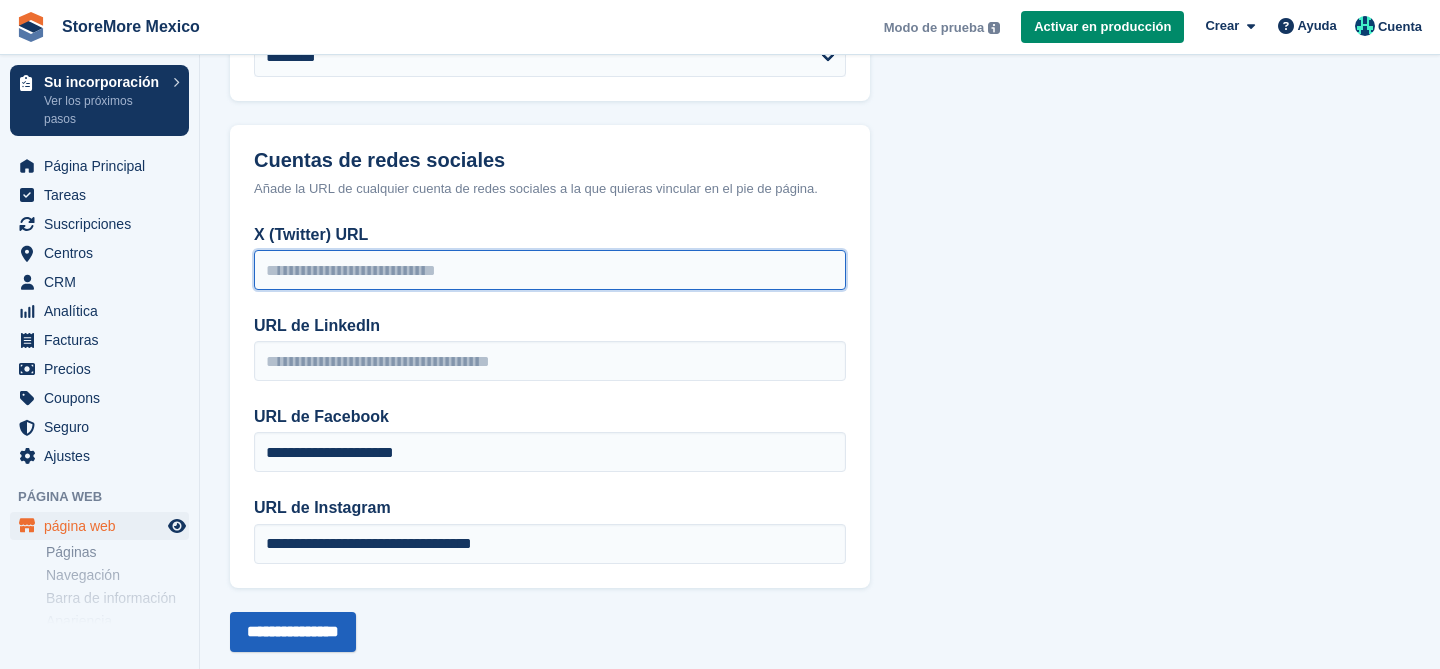 type 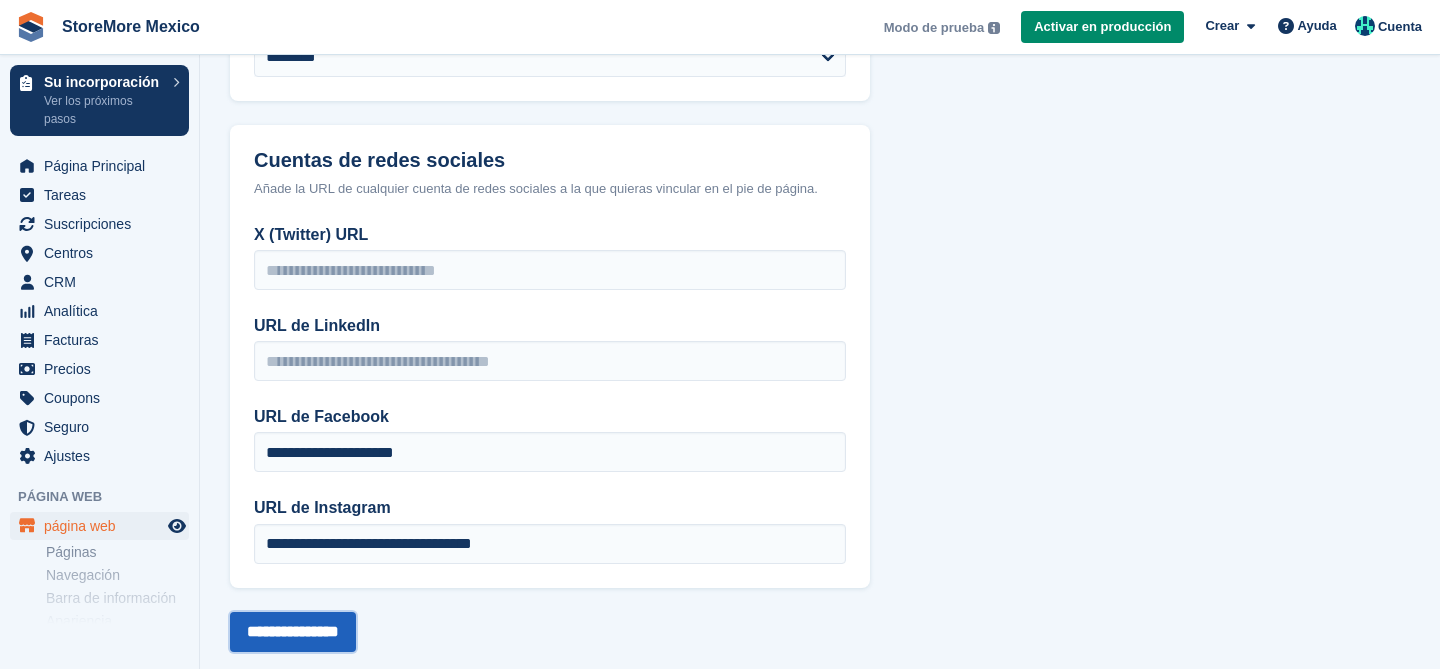 click on "**********" at bounding box center [293, 632] 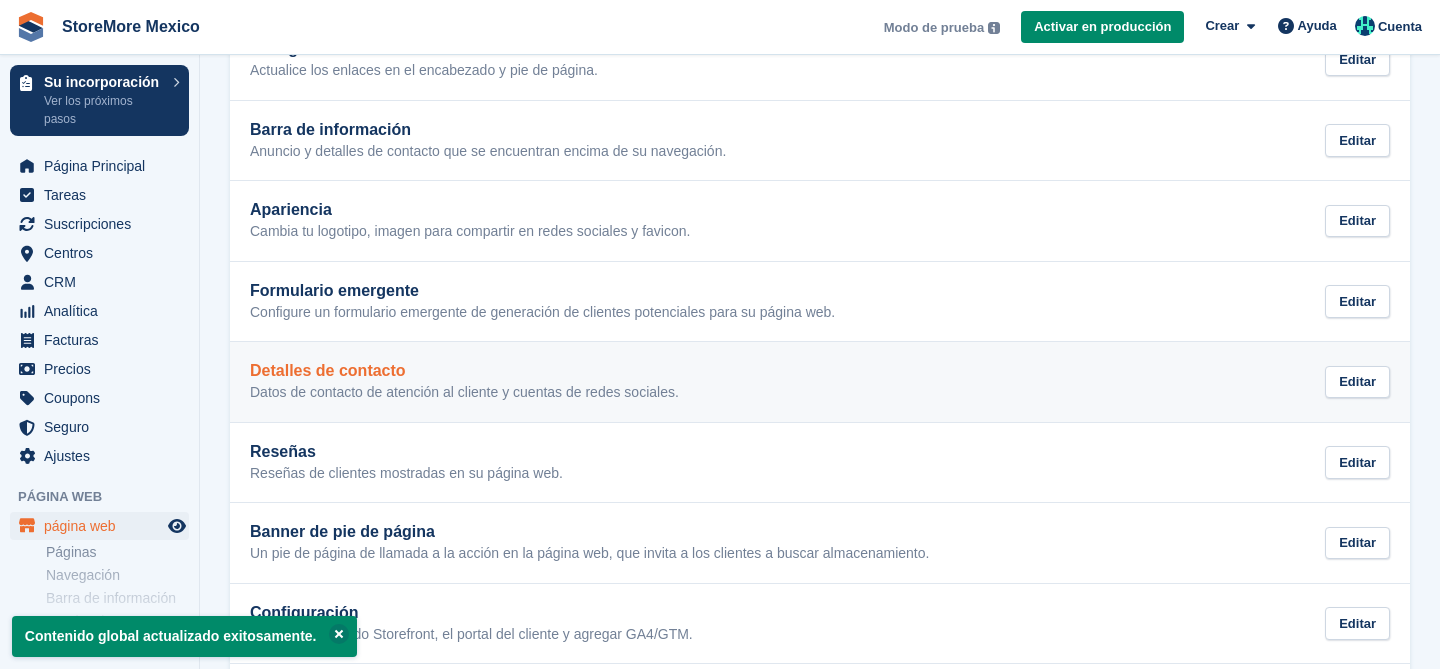 scroll, scrollTop: 331, scrollLeft: 0, axis: vertical 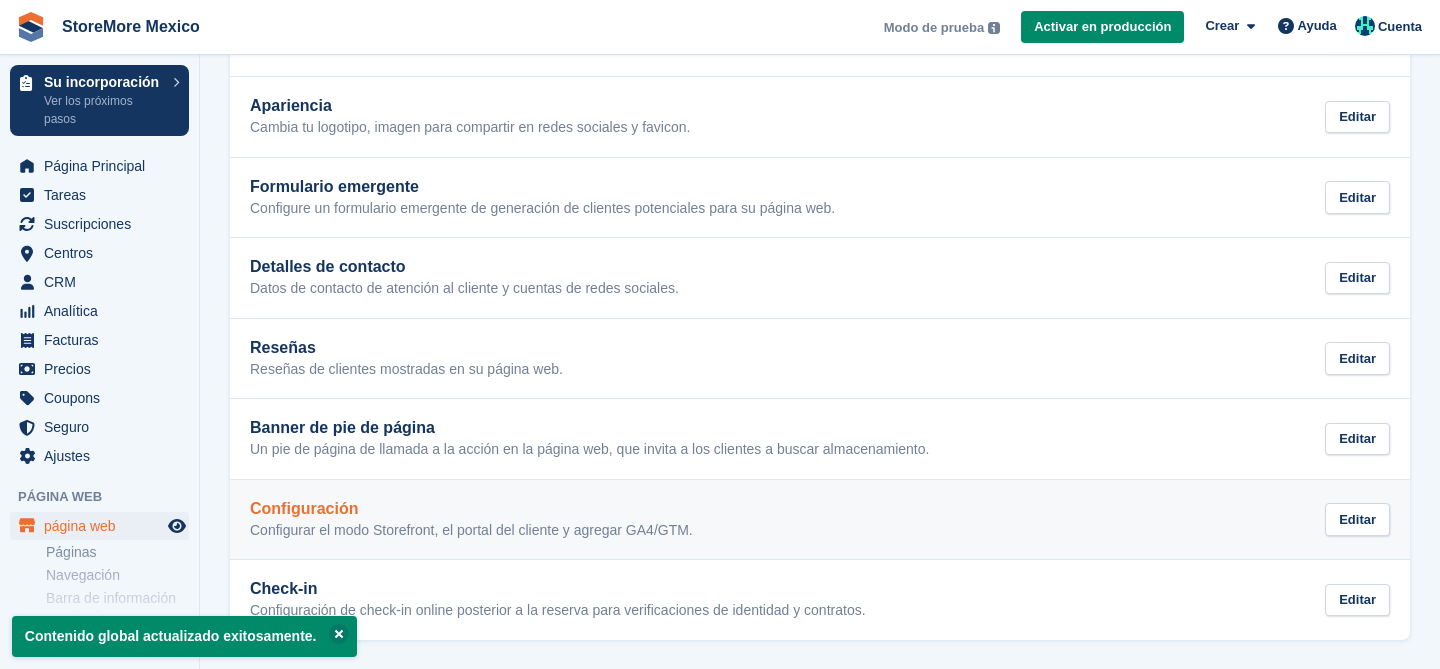 click on "Configuración
Configurar el modo Storefront, el portal del cliente y agregar GA4/GTM." at bounding box center [471, 520] 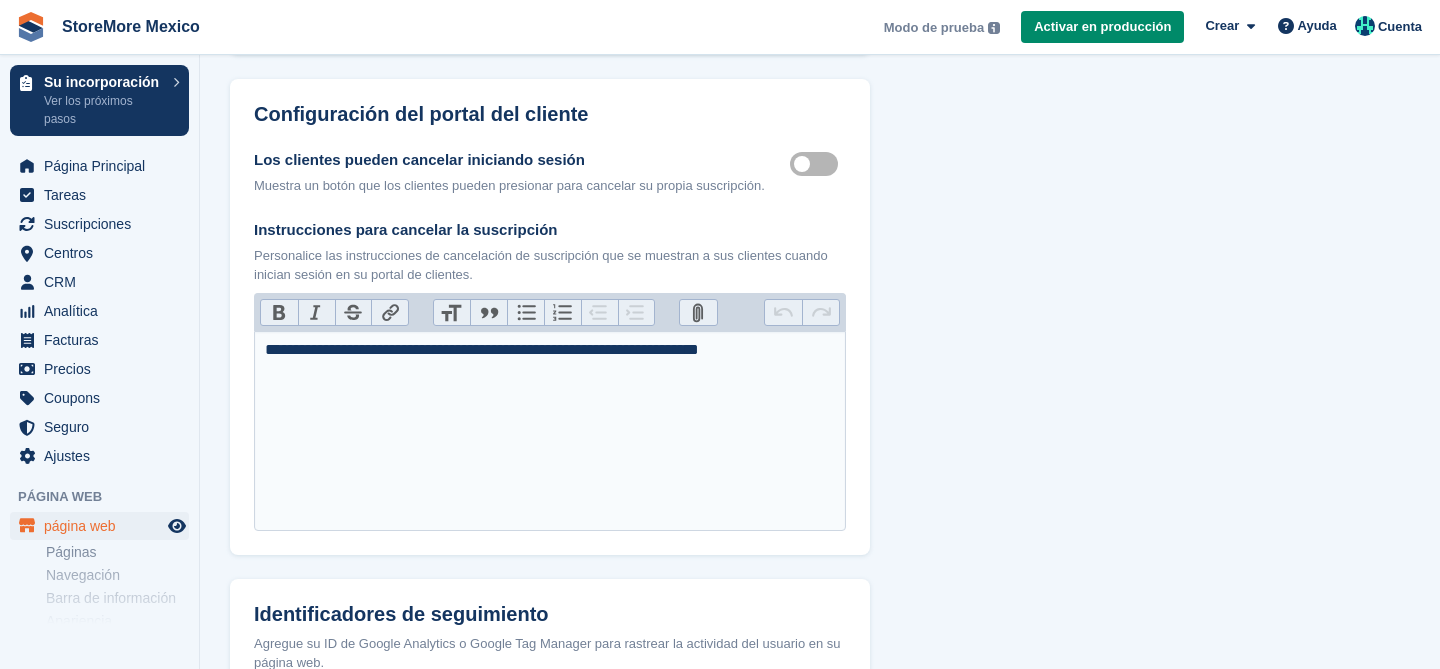 scroll, scrollTop: 0, scrollLeft: 0, axis: both 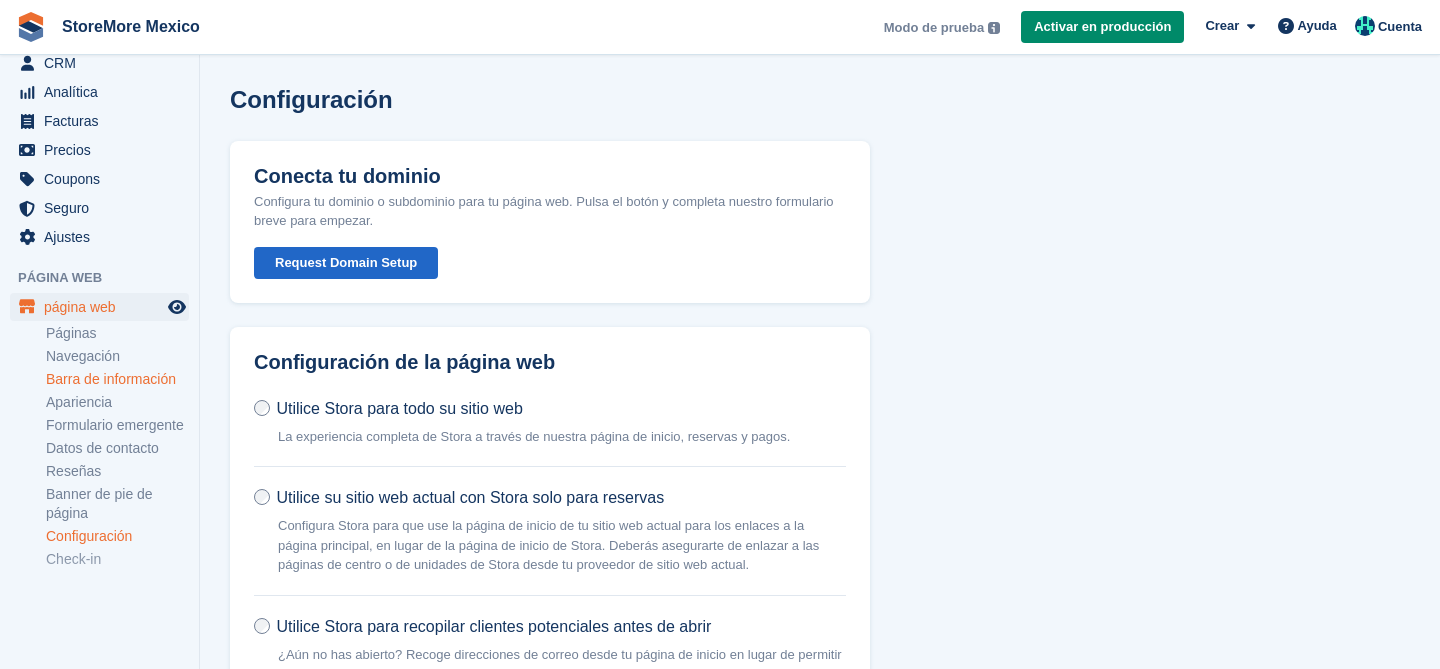 click on "Barra de información" at bounding box center [117, 379] 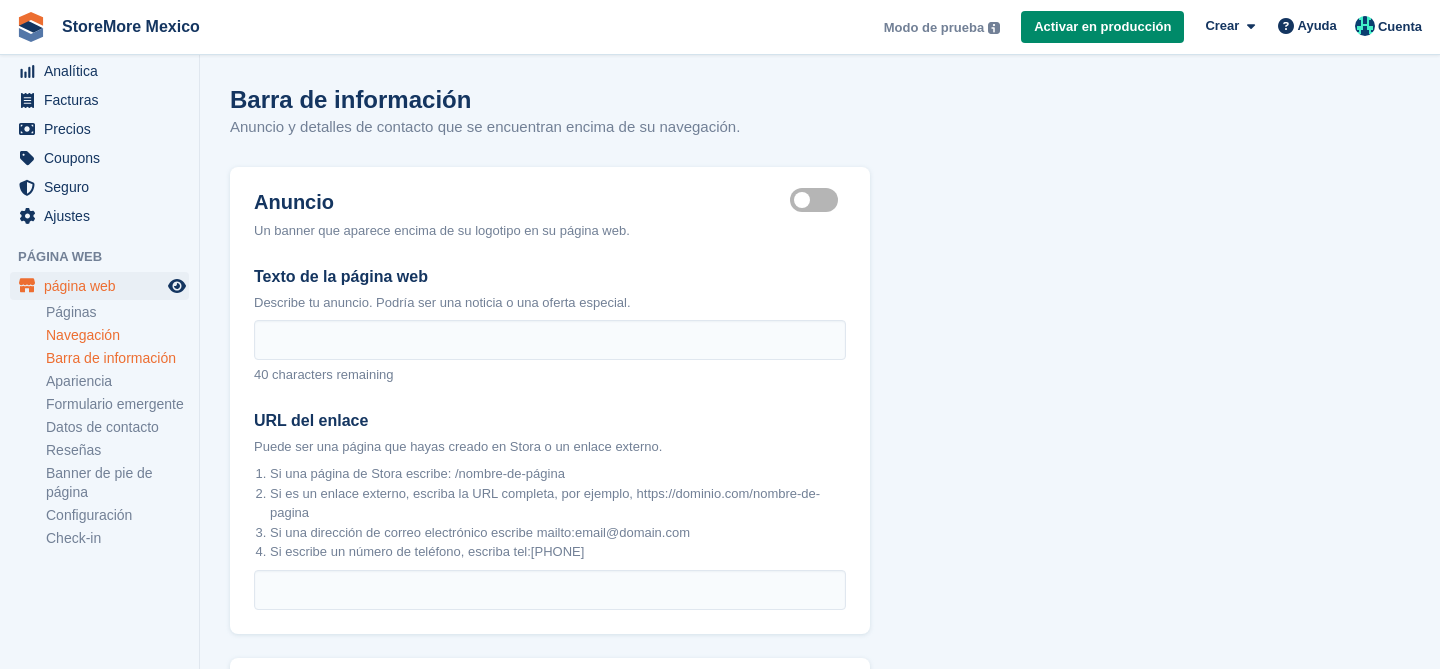 scroll, scrollTop: 257, scrollLeft: 0, axis: vertical 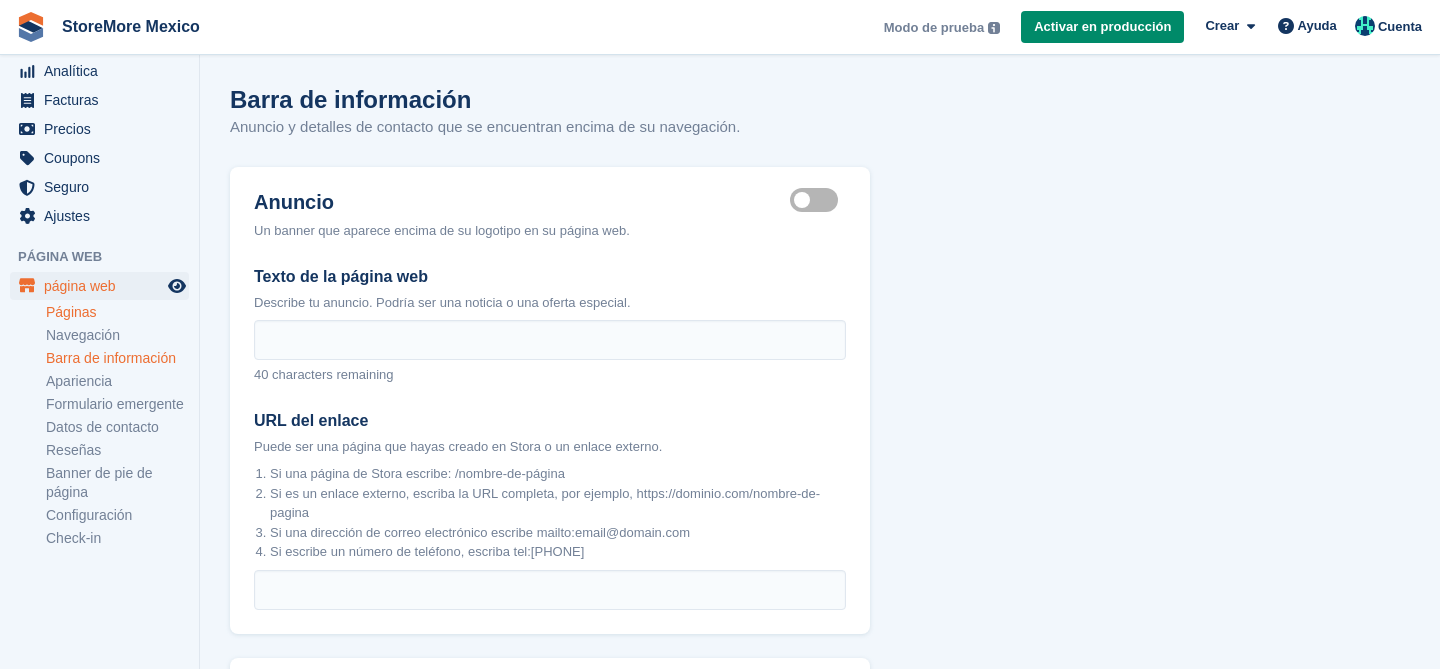click on "Páginas" at bounding box center [117, 312] 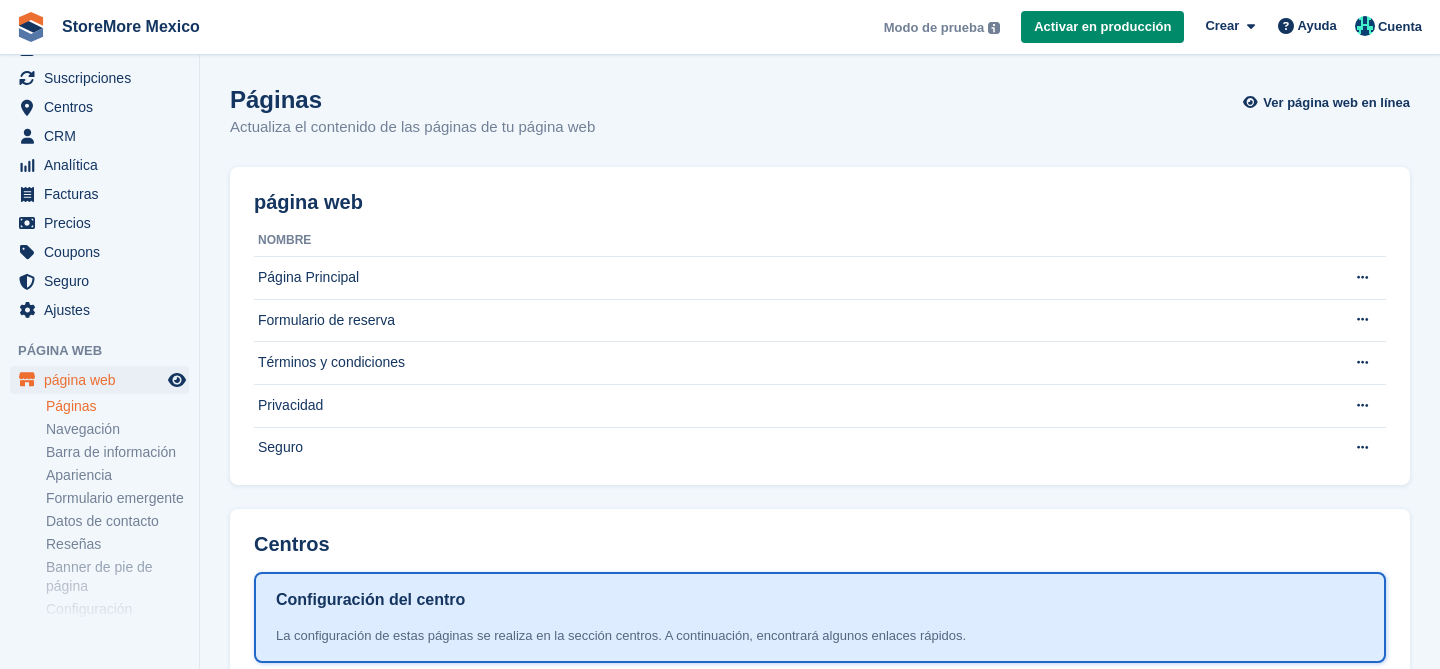 scroll, scrollTop: 221, scrollLeft: 0, axis: vertical 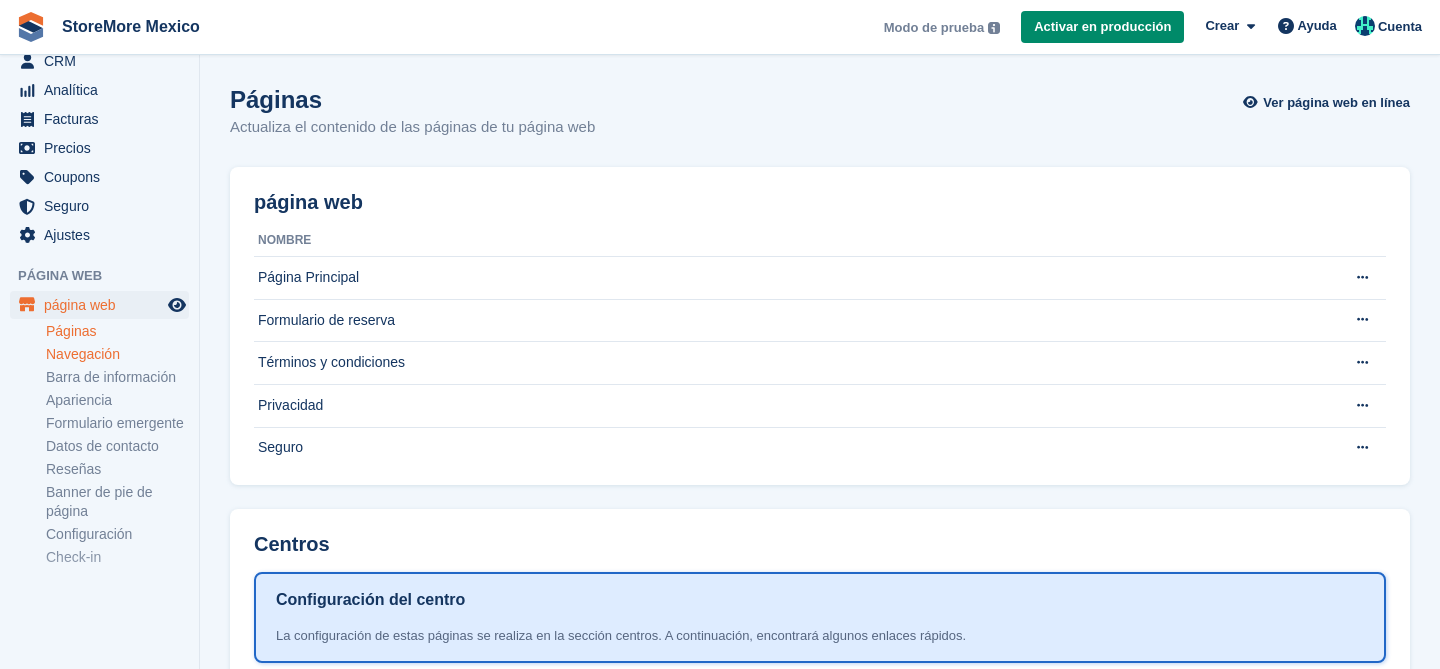click on "Navegación" at bounding box center [117, 354] 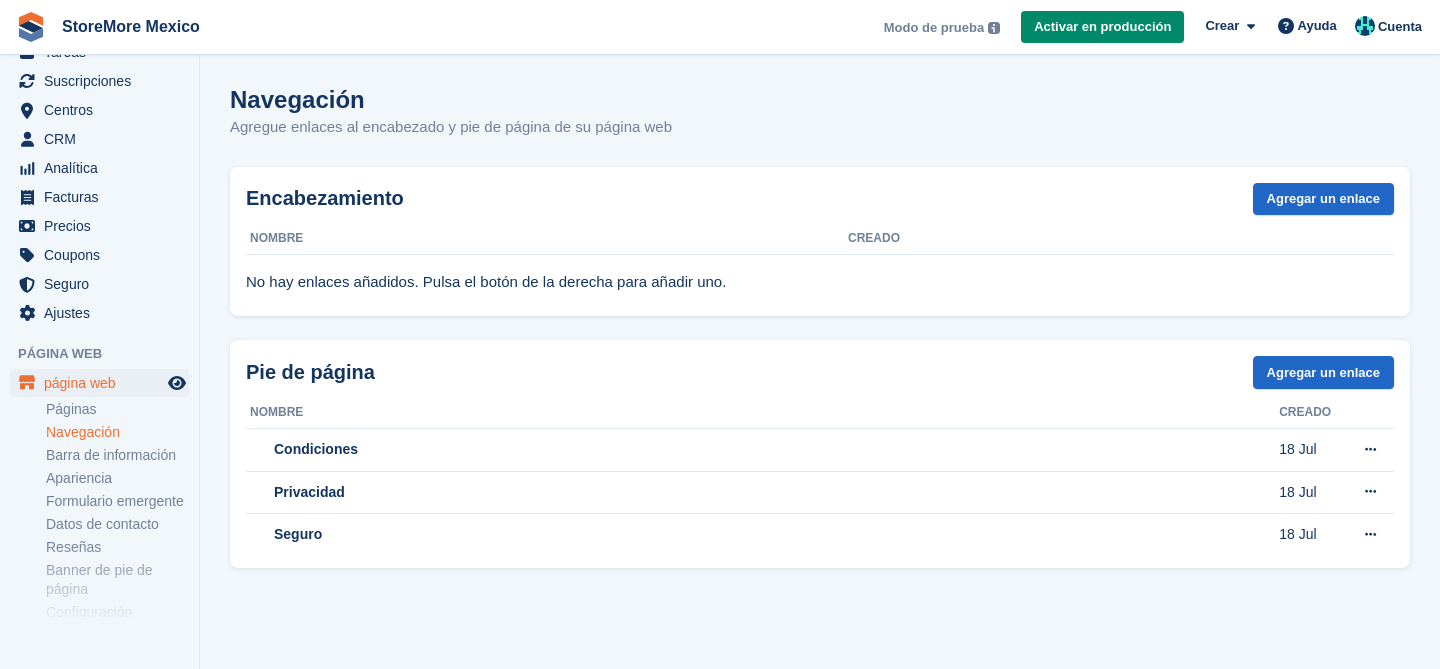 scroll, scrollTop: 258, scrollLeft: 0, axis: vertical 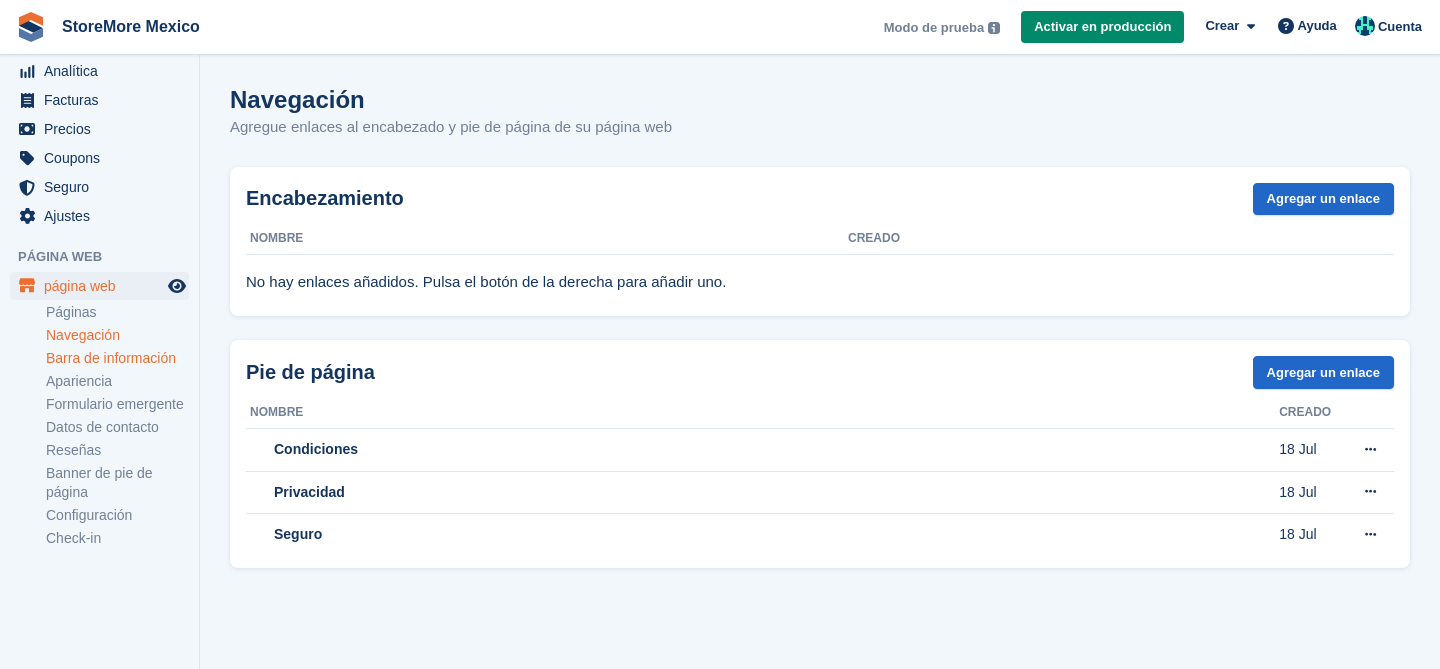 click on "Barra de información" at bounding box center [117, 358] 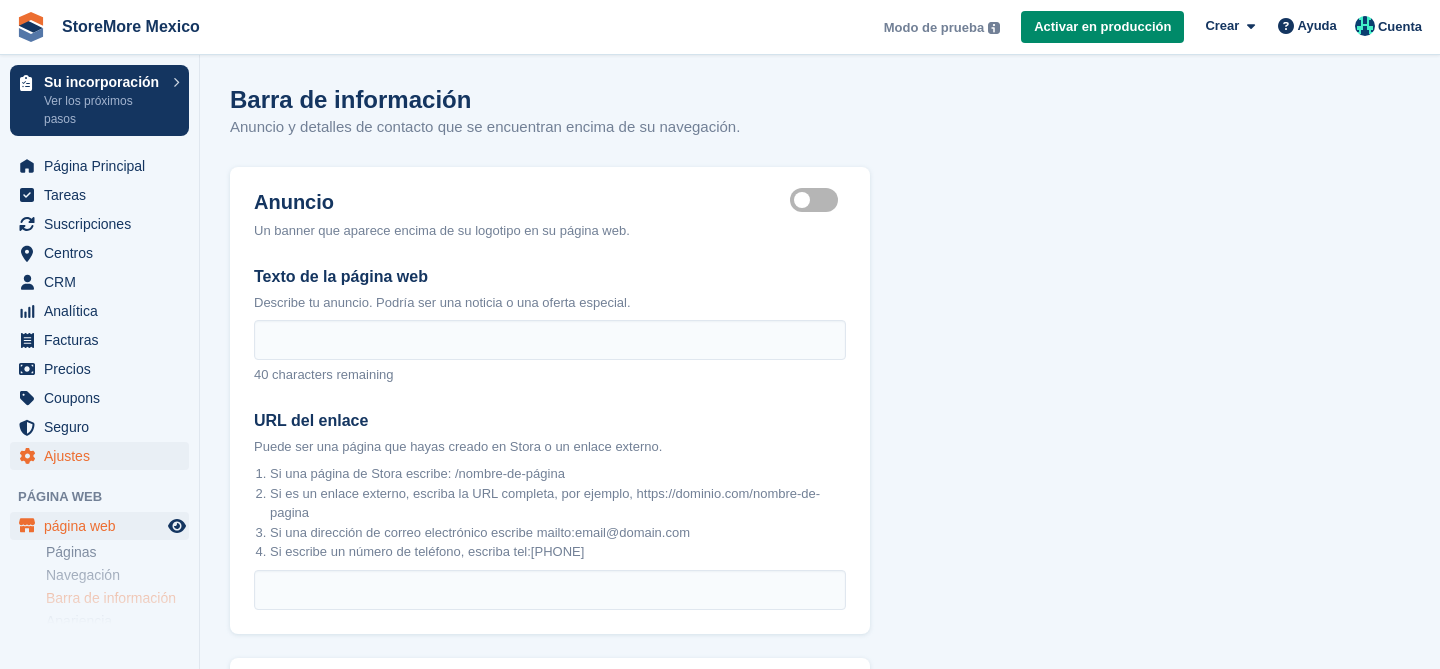 scroll, scrollTop: 166, scrollLeft: 0, axis: vertical 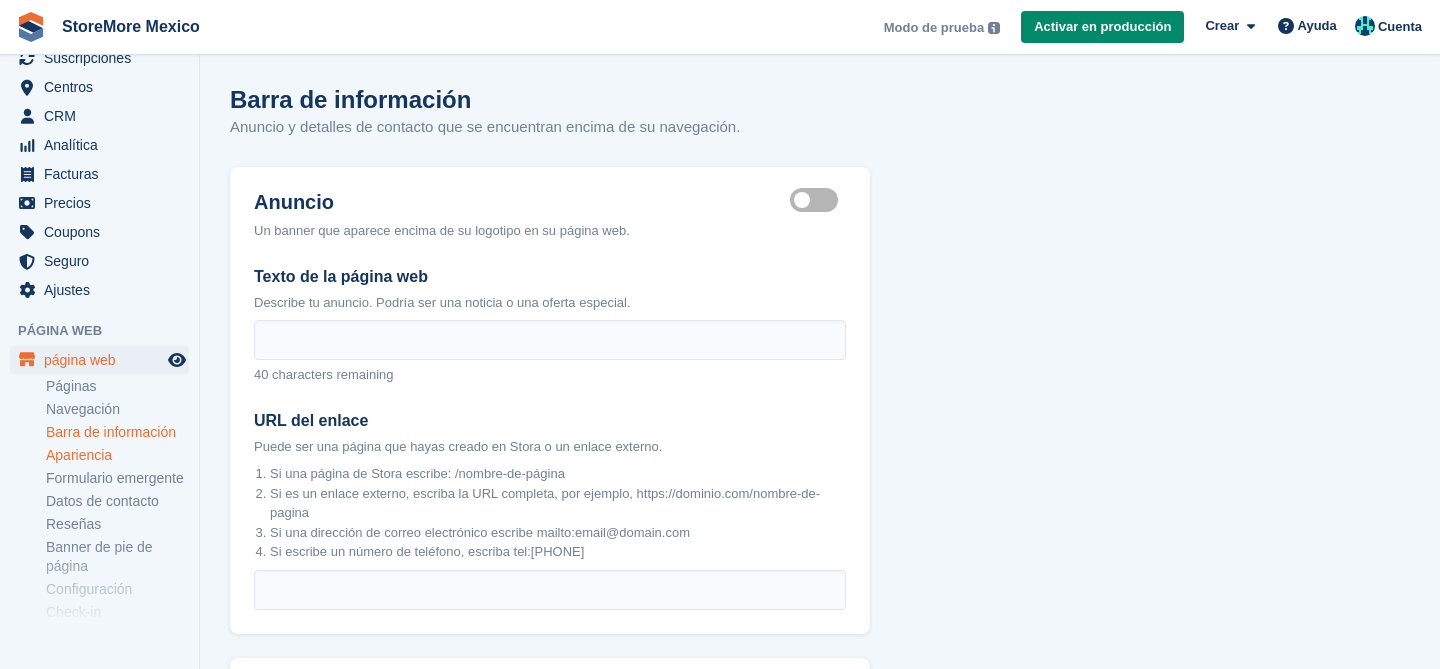 click on "Apariencia" at bounding box center [117, 455] 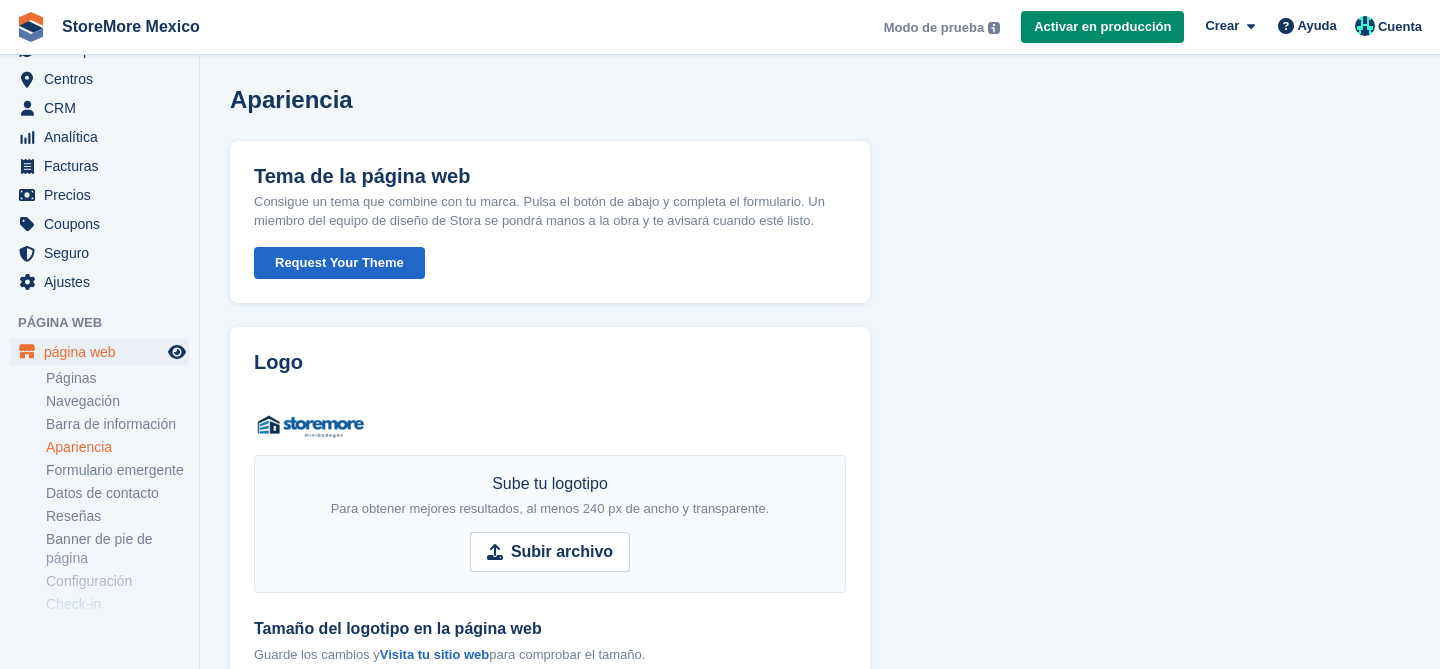 scroll, scrollTop: 176, scrollLeft: 0, axis: vertical 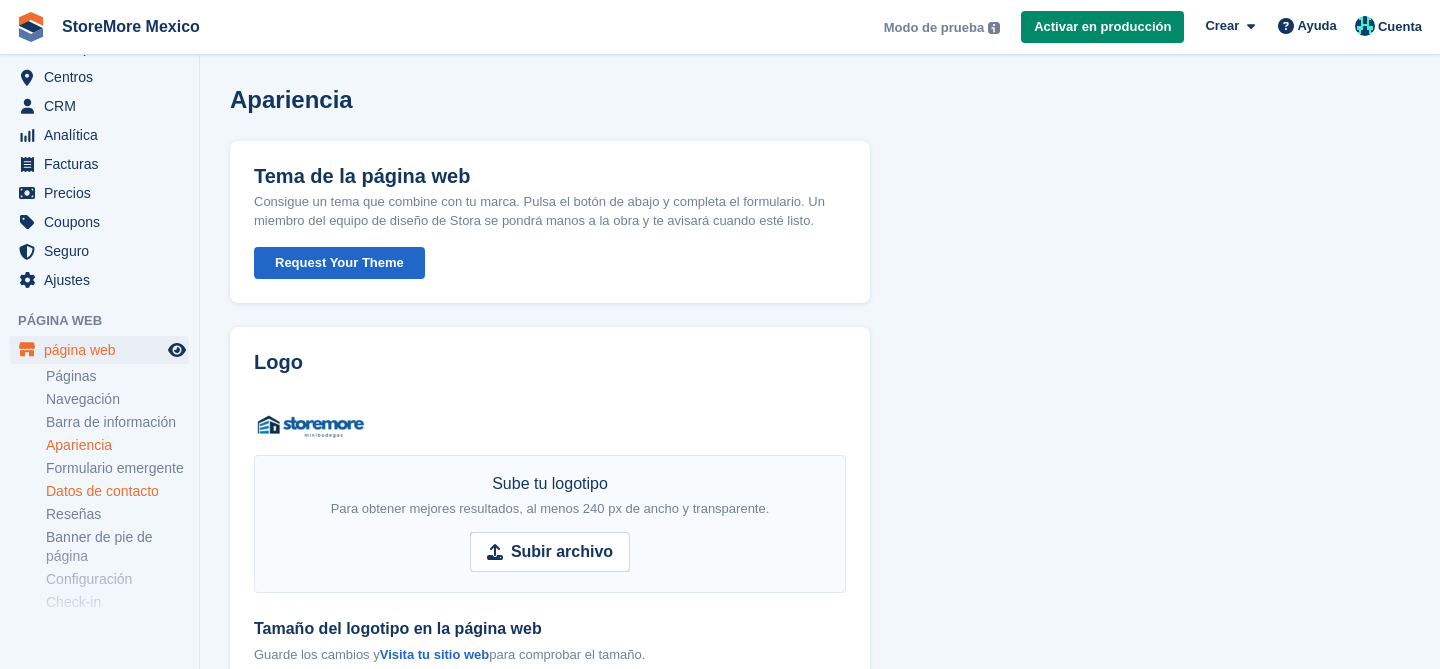 click on "Datos de contacto" at bounding box center [117, 491] 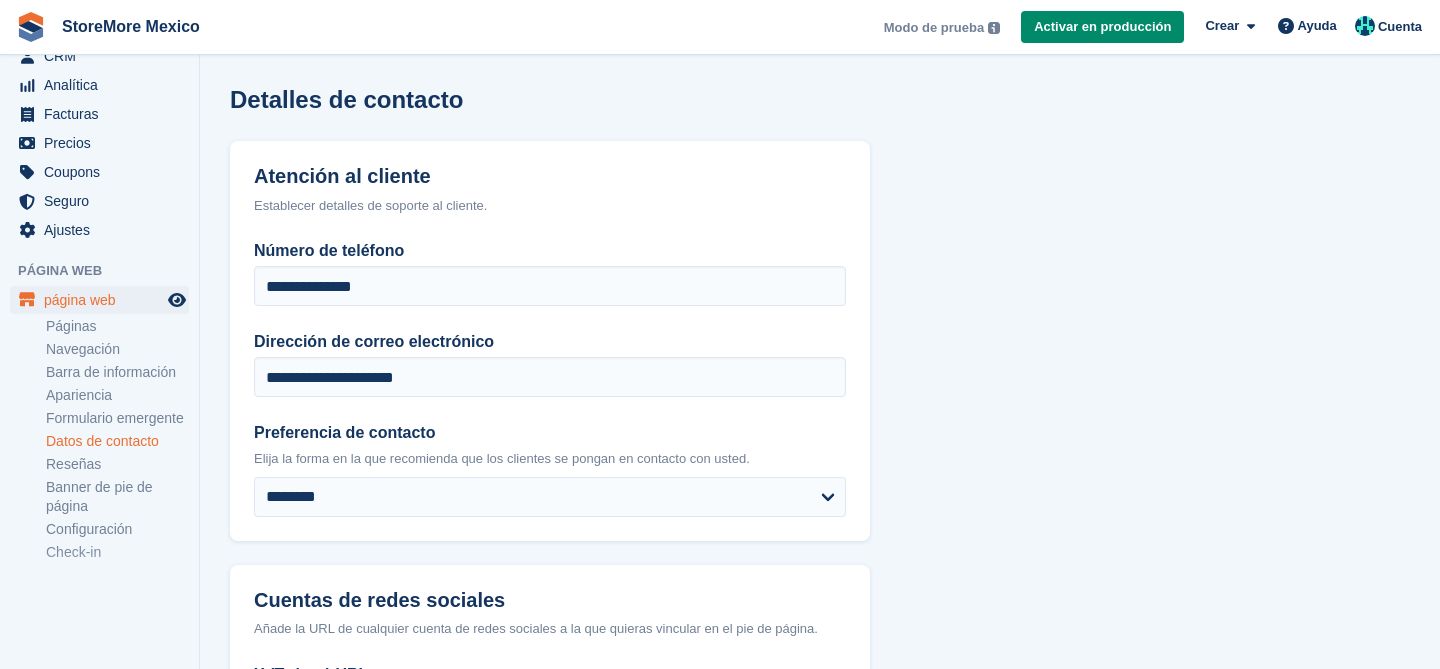 scroll, scrollTop: 258, scrollLeft: 0, axis: vertical 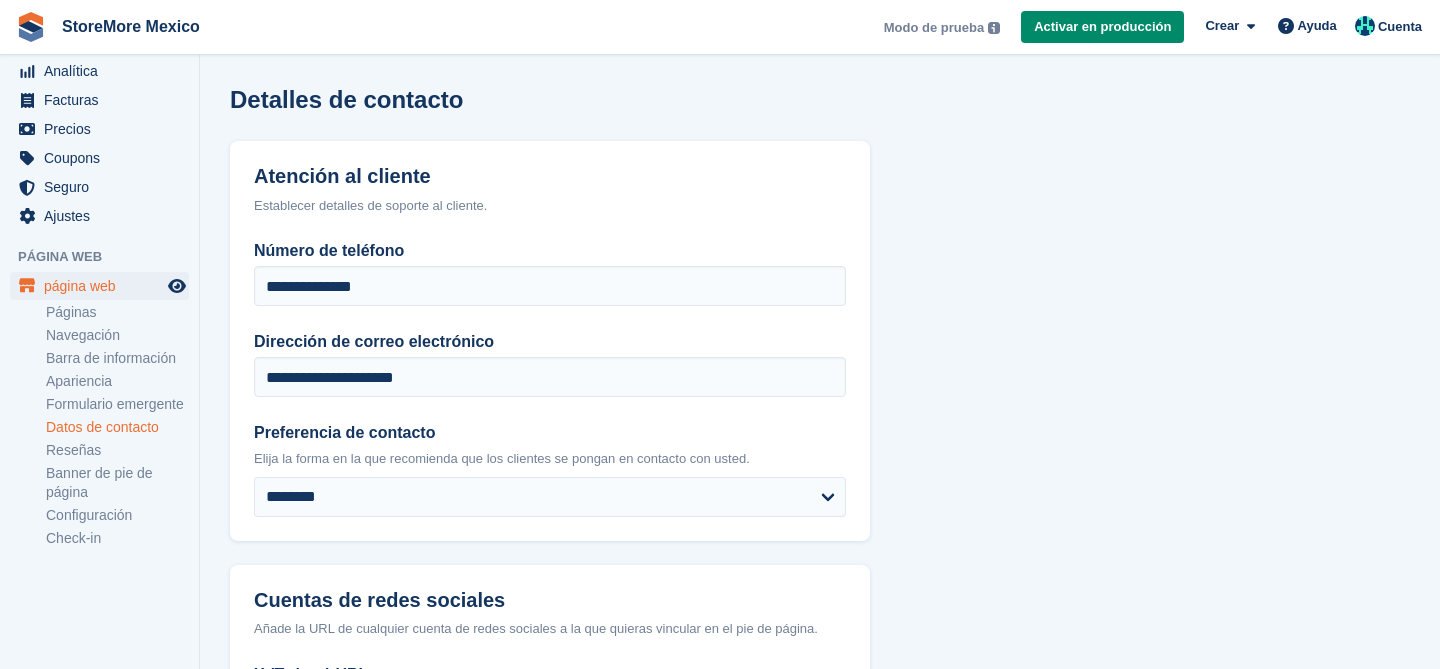 click on "Check-in" at bounding box center [122, 538] 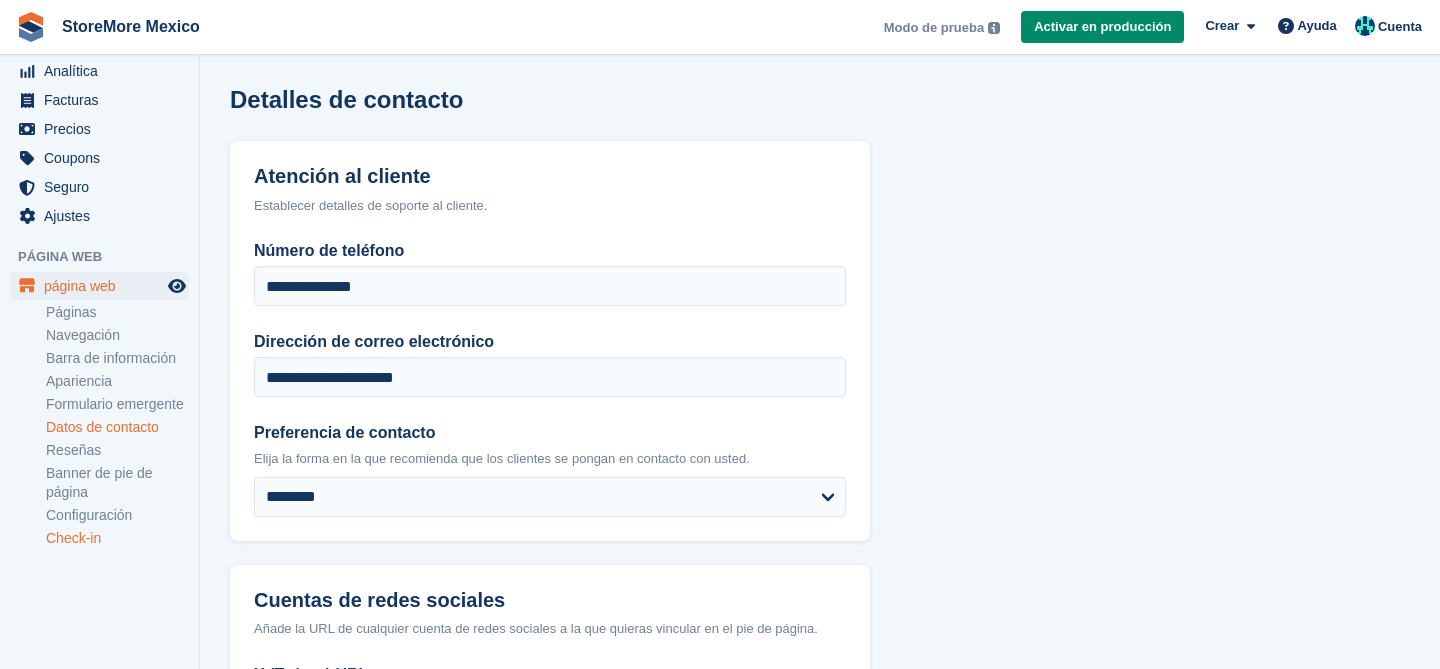 click on "Check-in" at bounding box center [117, 538] 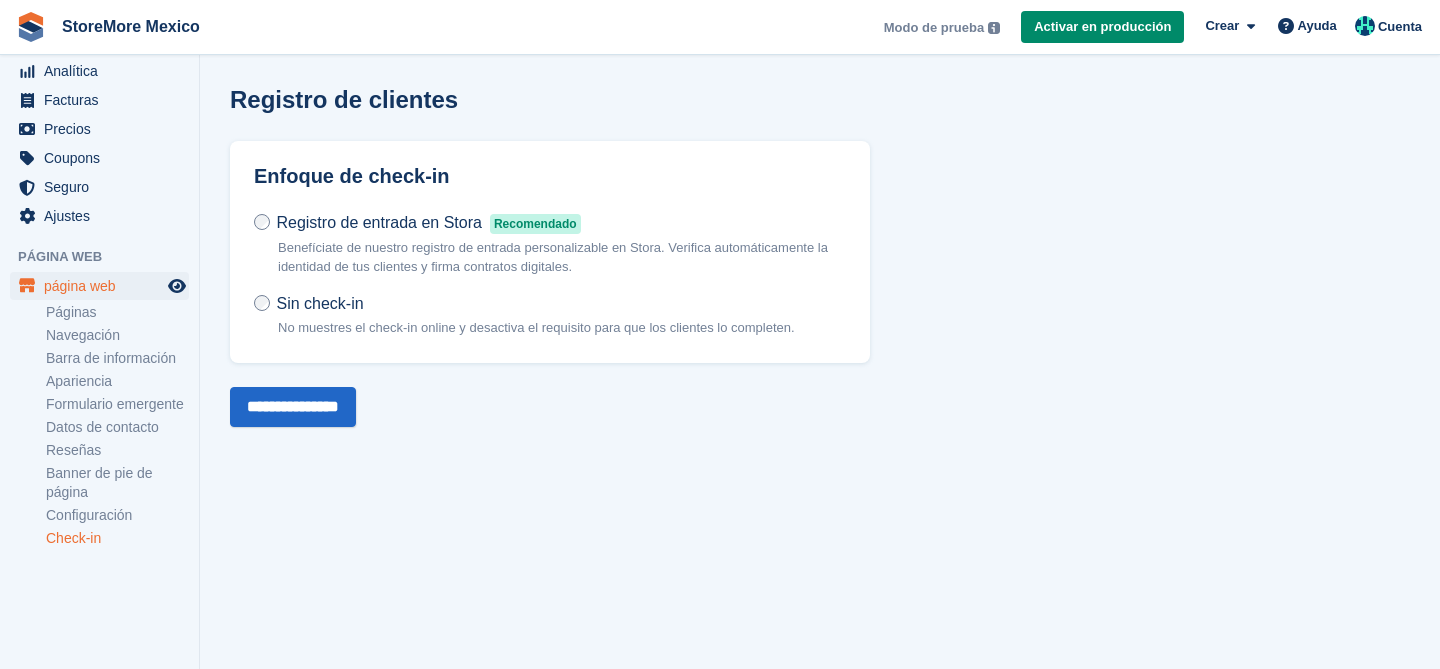 scroll, scrollTop: 258, scrollLeft: 0, axis: vertical 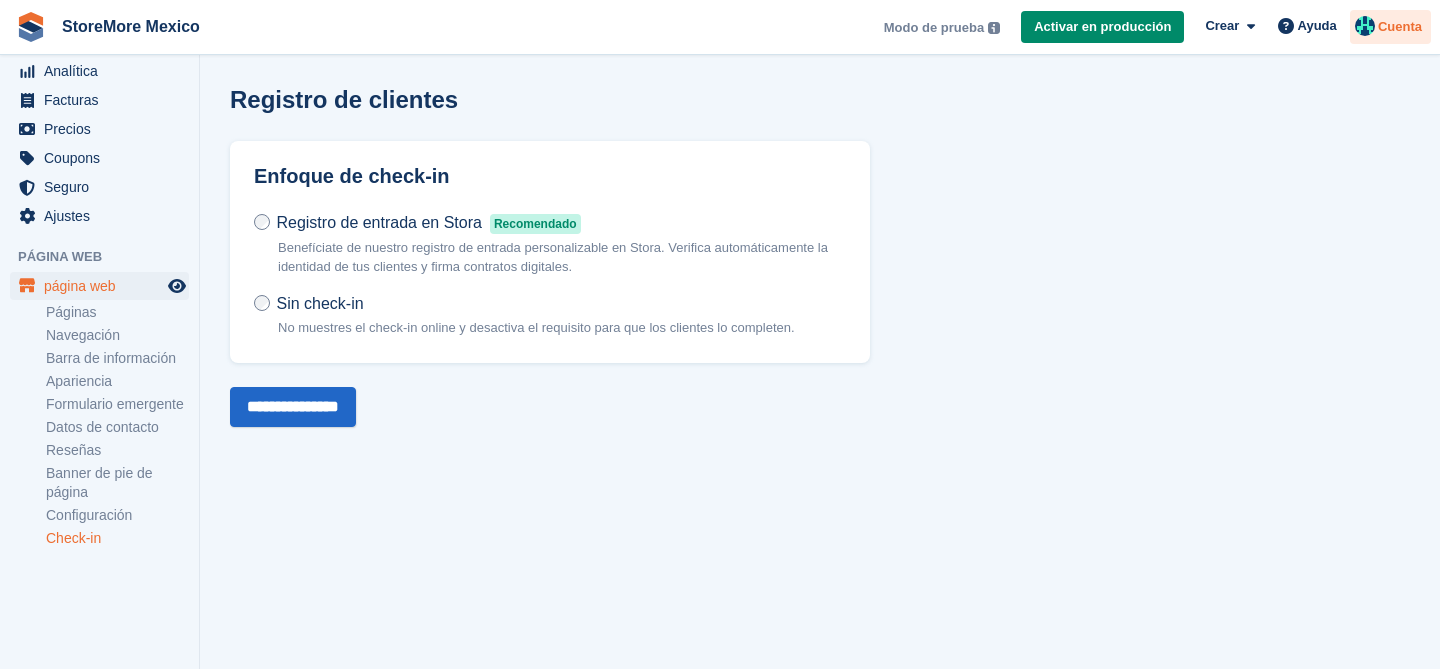 click on "Cuenta" at bounding box center (1400, 27) 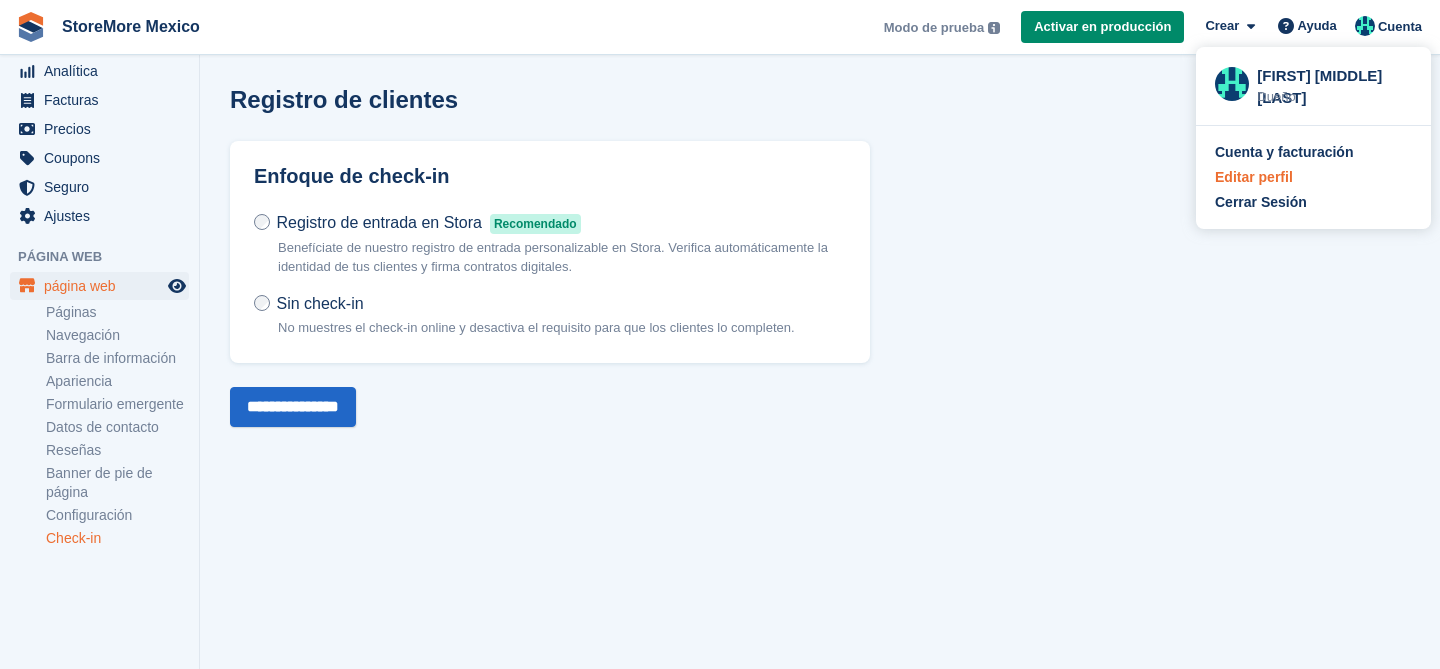 click on "Editar perfil" at bounding box center [1254, 177] 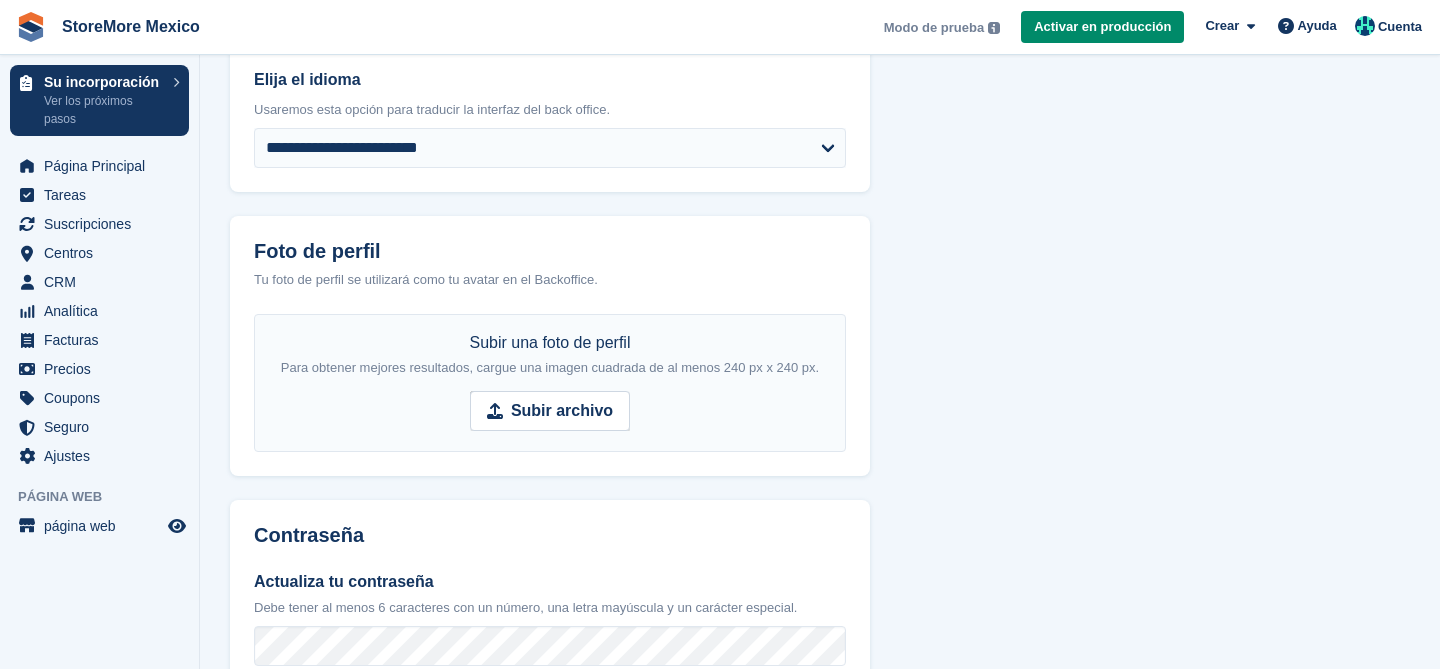 scroll, scrollTop: 424, scrollLeft: 0, axis: vertical 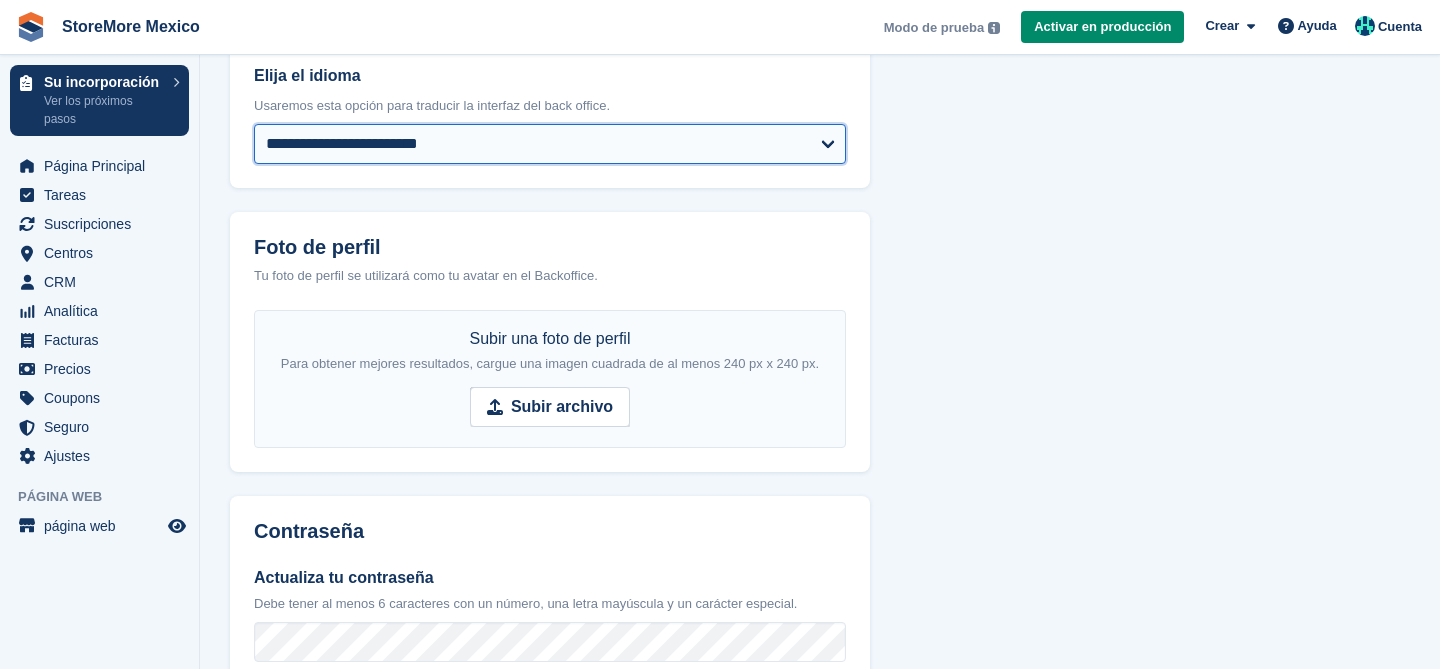 click on "**********" at bounding box center [550, 144] 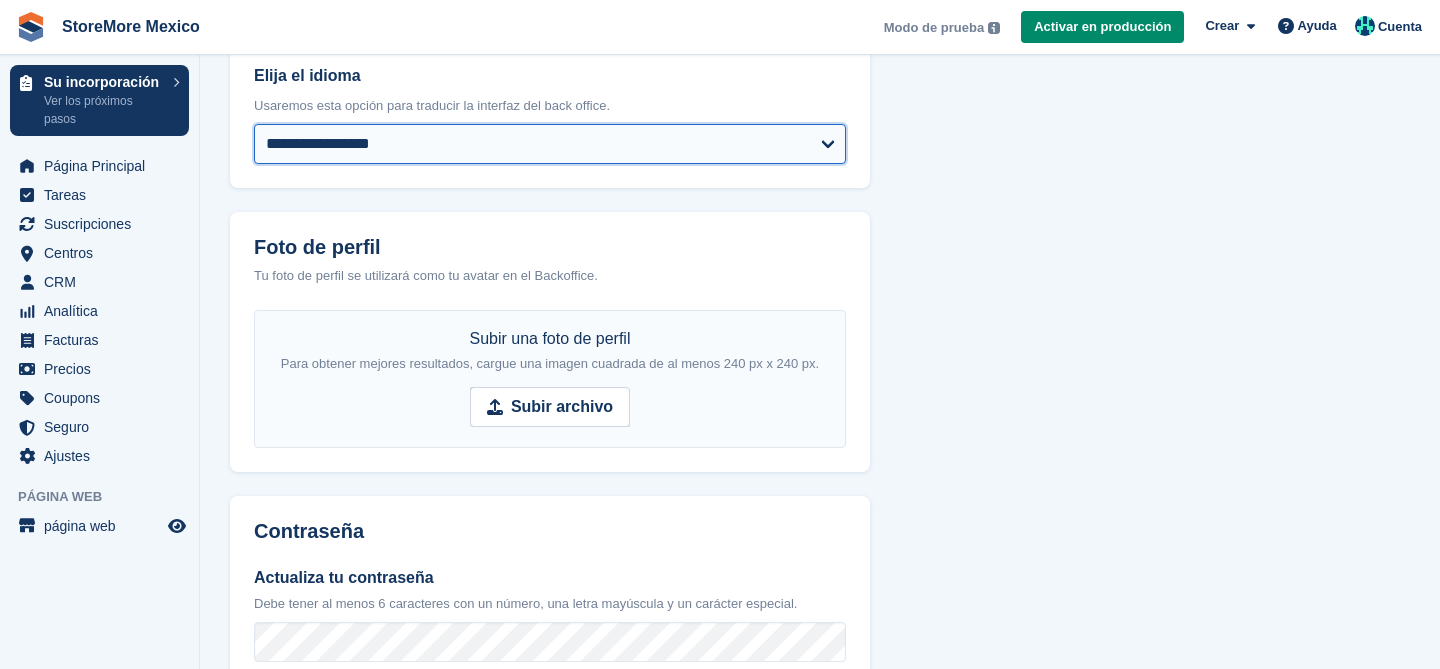 scroll, scrollTop: 832, scrollLeft: 0, axis: vertical 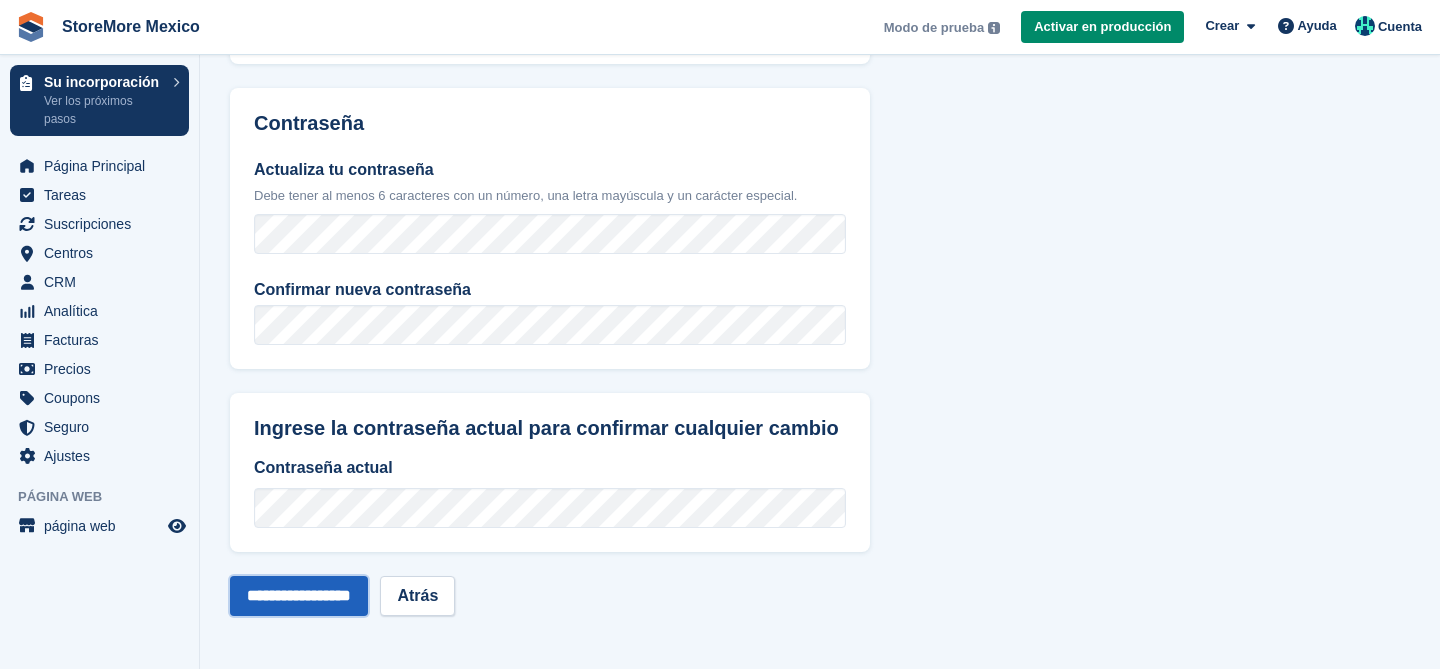 click on "**********" at bounding box center (299, 596) 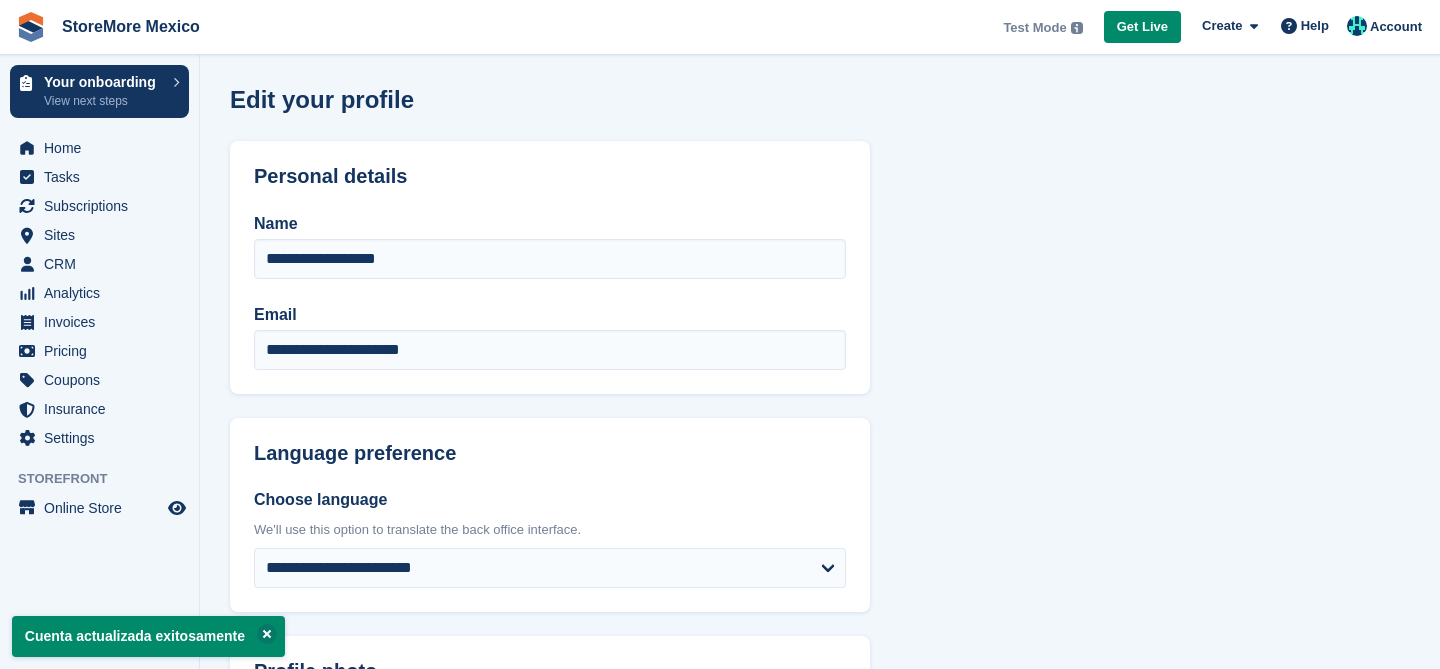 scroll, scrollTop: 0, scrollLeft: 0, axis: both 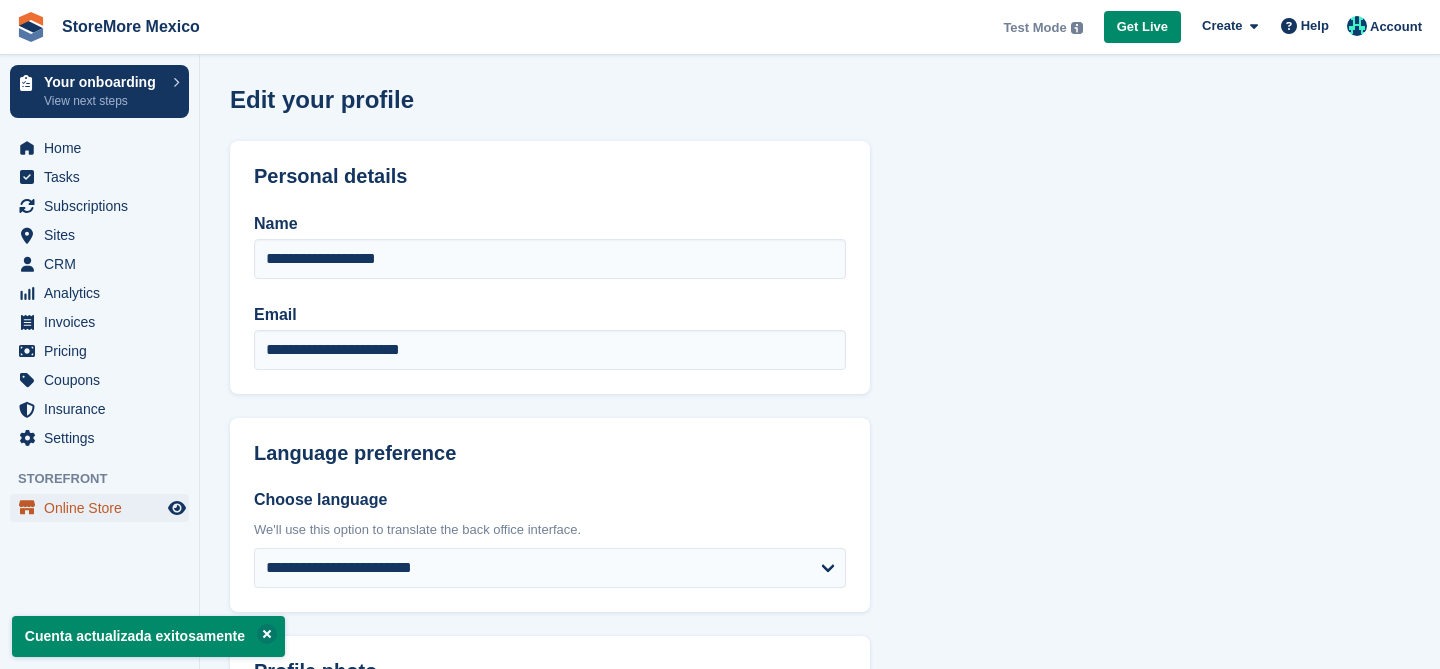 click on "Online Store" at bounding box center [104, 508] 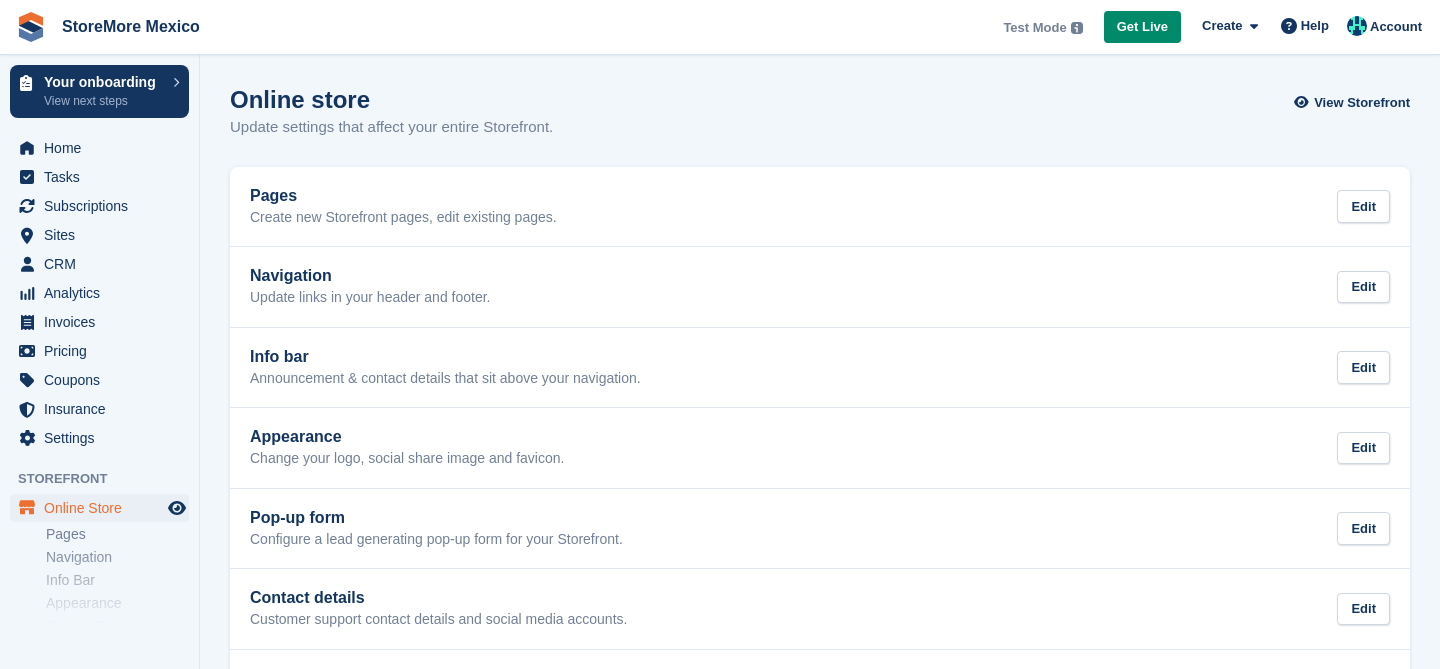 scroll, scrollTop: 202, scrollLeft: 0, axis: vertical 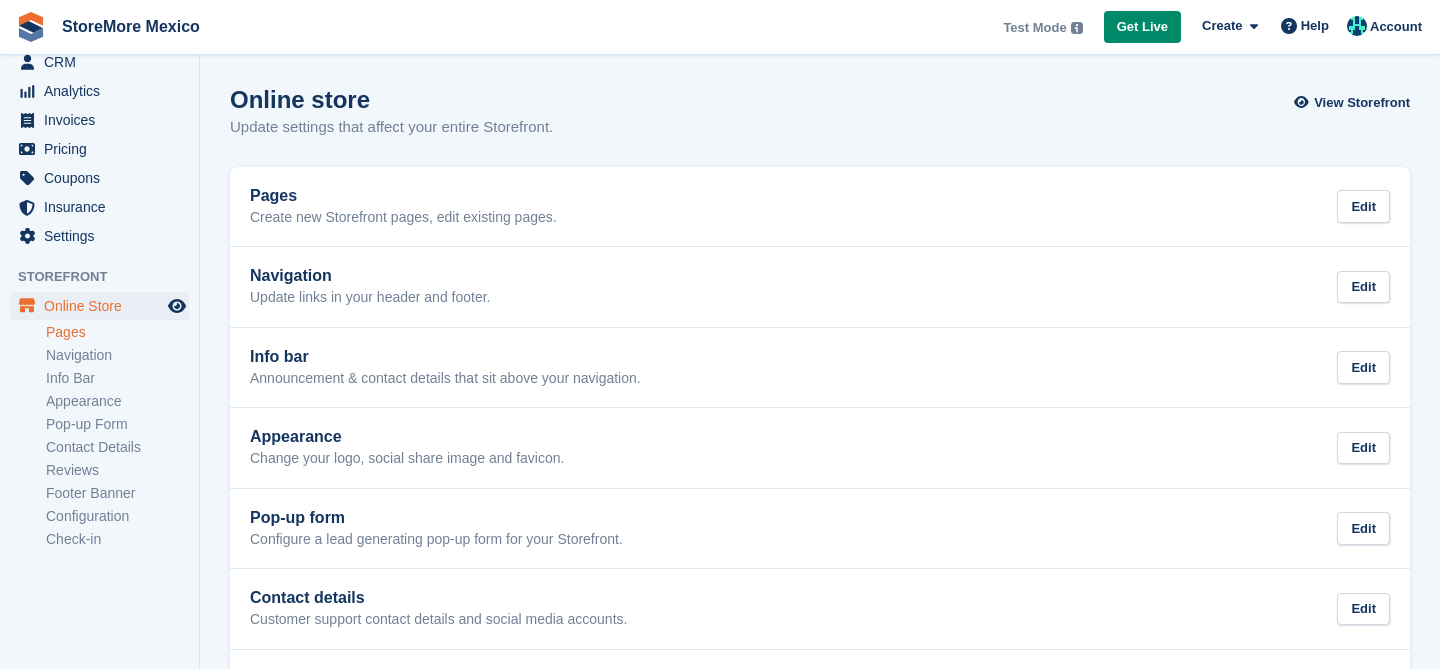 click on "Pages" at bounding box center (117, 332) 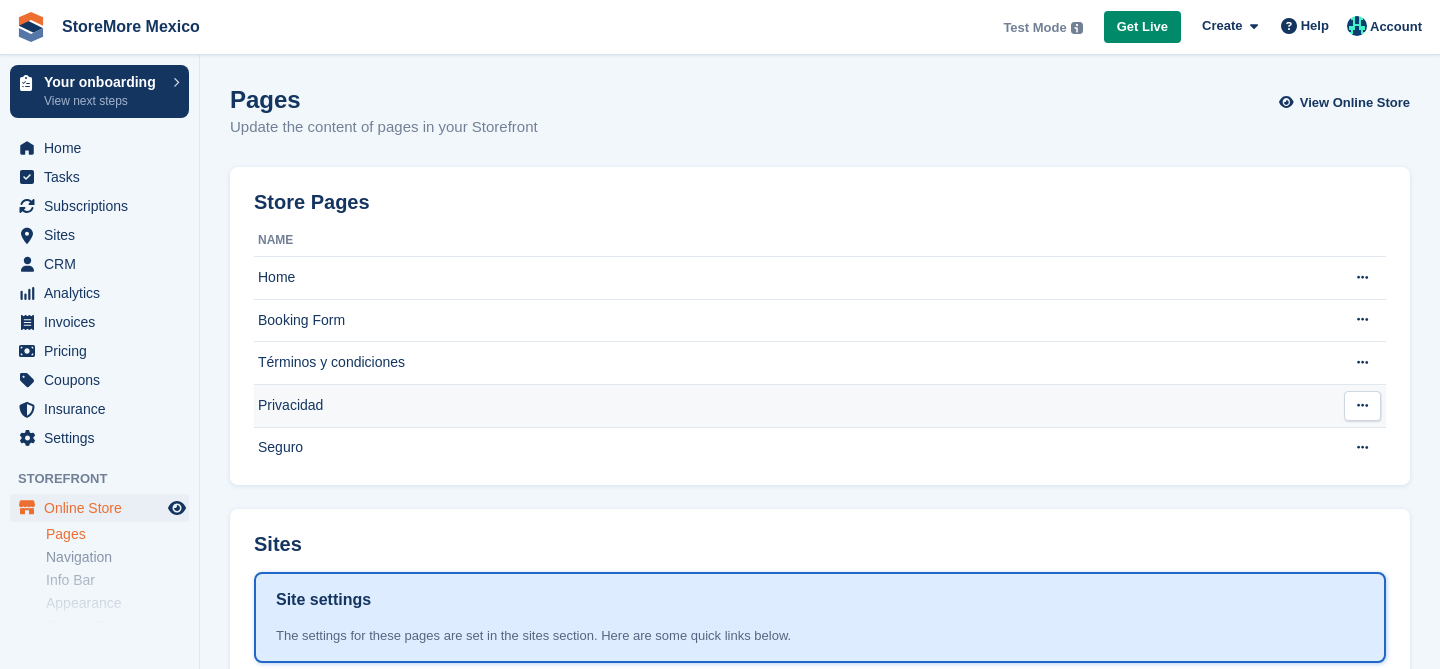 scroll, scrollTop: 274, scrollLeft: 0, axis: vertical 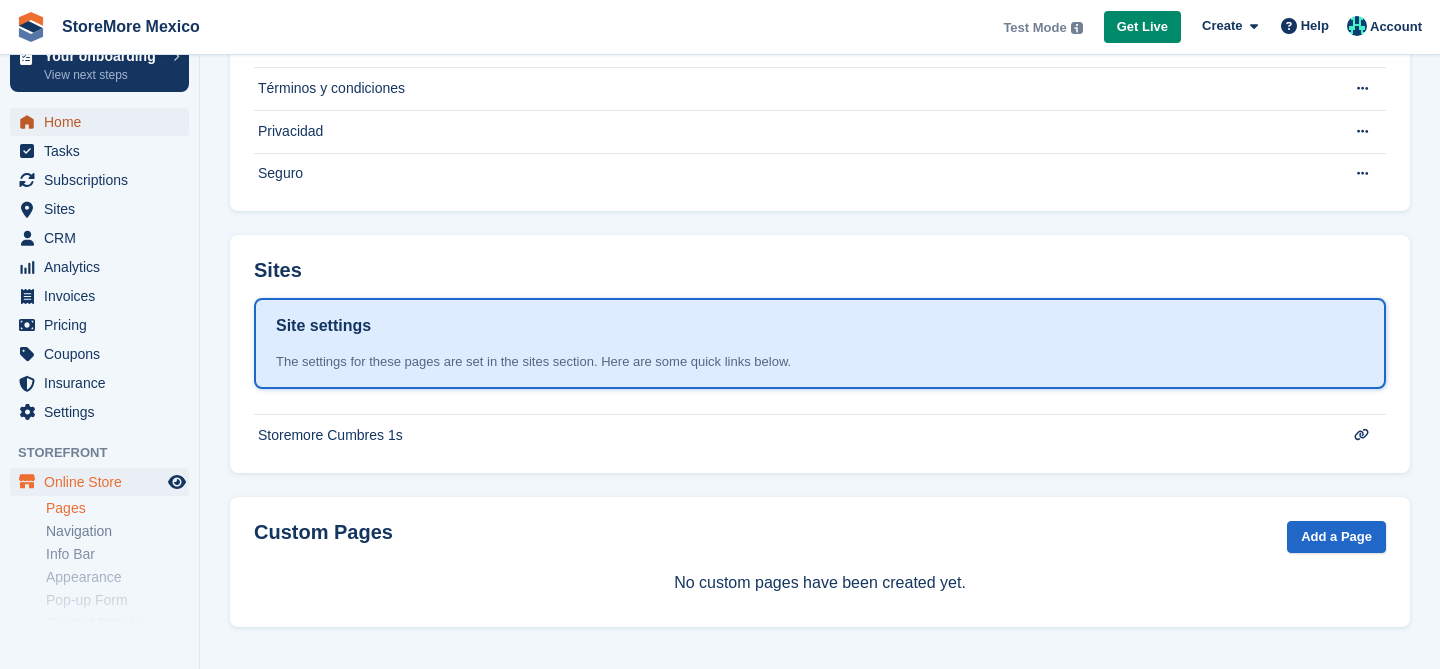 click on "Home" at bounding box center [104, 122] 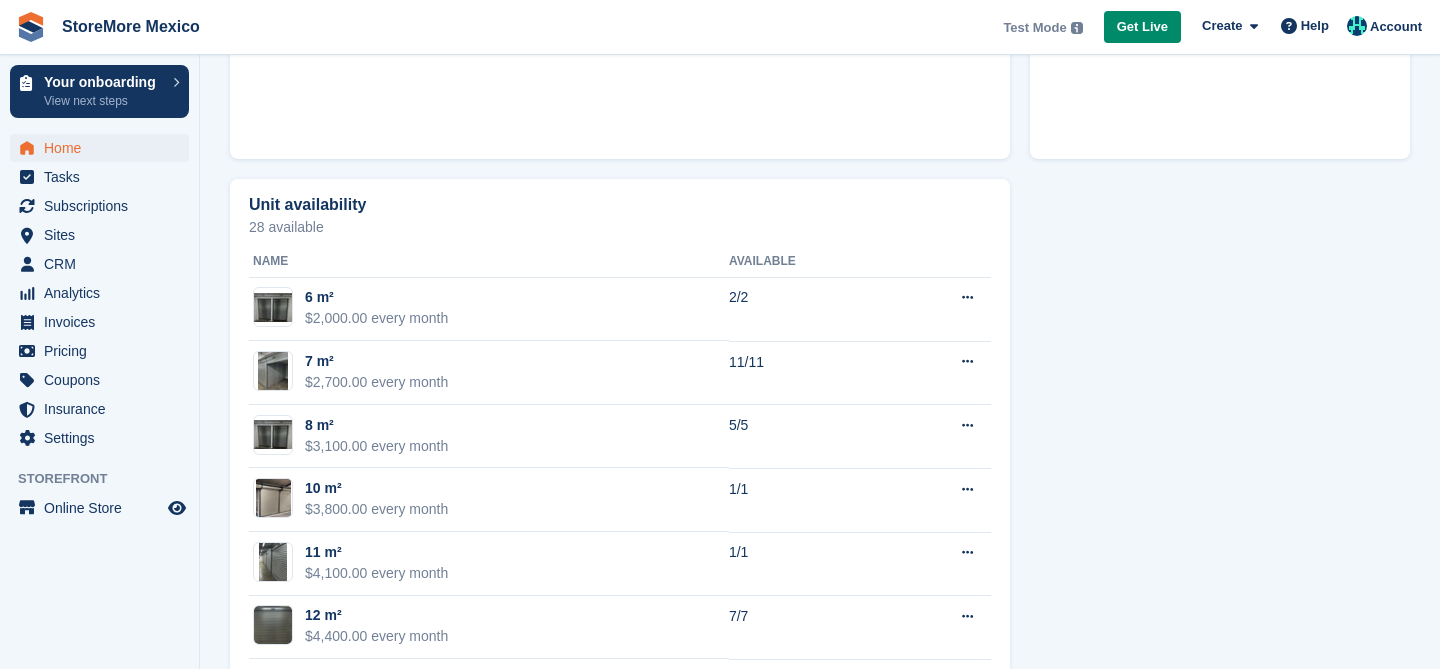 scroll, scrollTop: 1144, scrollLeft: 0, axis: vertical 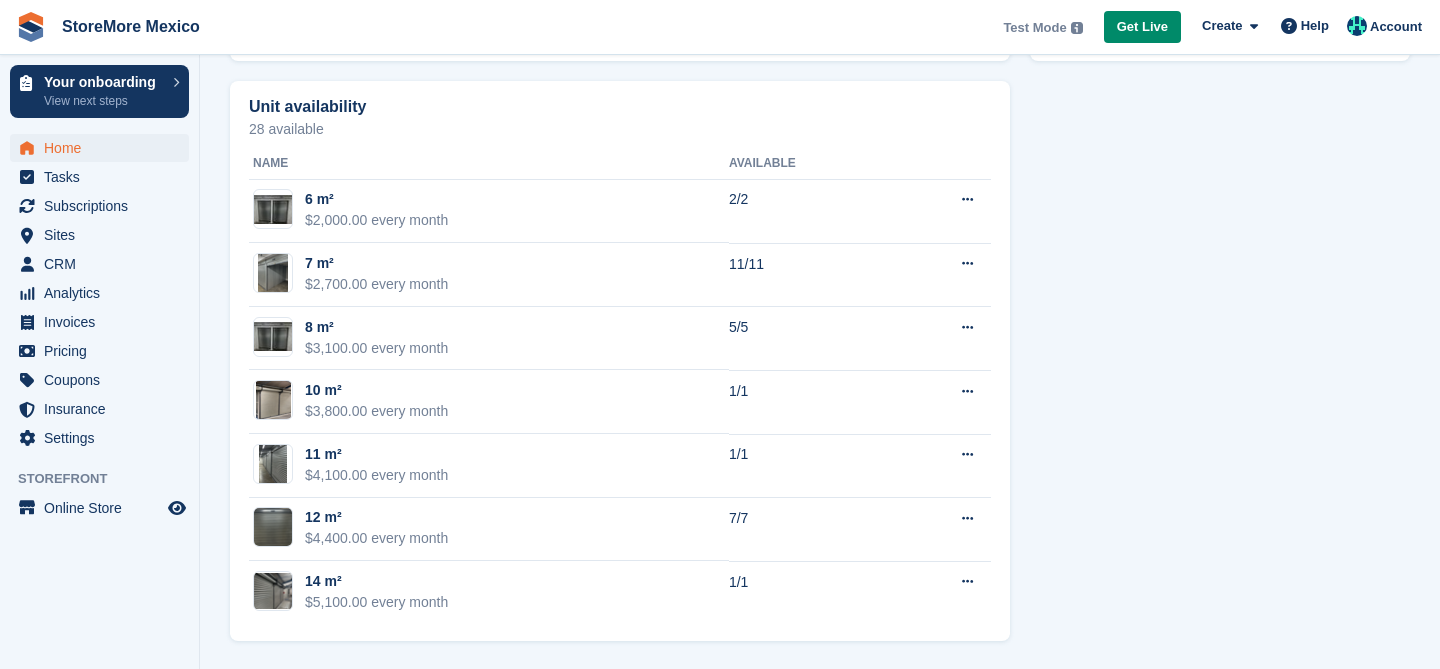 click on "Your onboarding
Welcome to Stora! Press the button below to access your  tailored onboarding guide . It gives you easy to follow steps to get set up, along with training resources to help you master the platform in no time.
View Onboarding Guide
Chat to support
Get your Stora questions answered.
Visit the help center
In-depth set up guides and resources.
Good evening, [FIRST]
Here's what's happening across your business today
Occupancy" at bounding box center (820, -238) 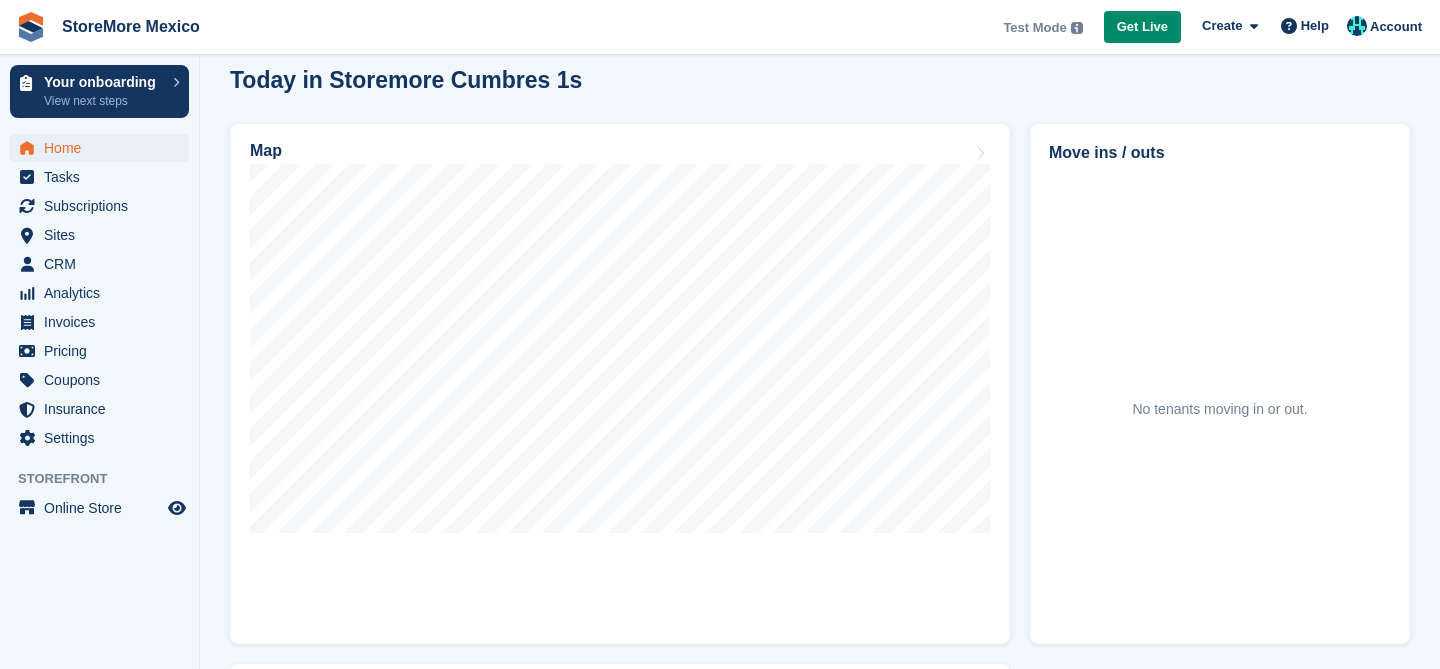 scroll, scrollTop: 562, scrollLeft: 0, axis: vertical 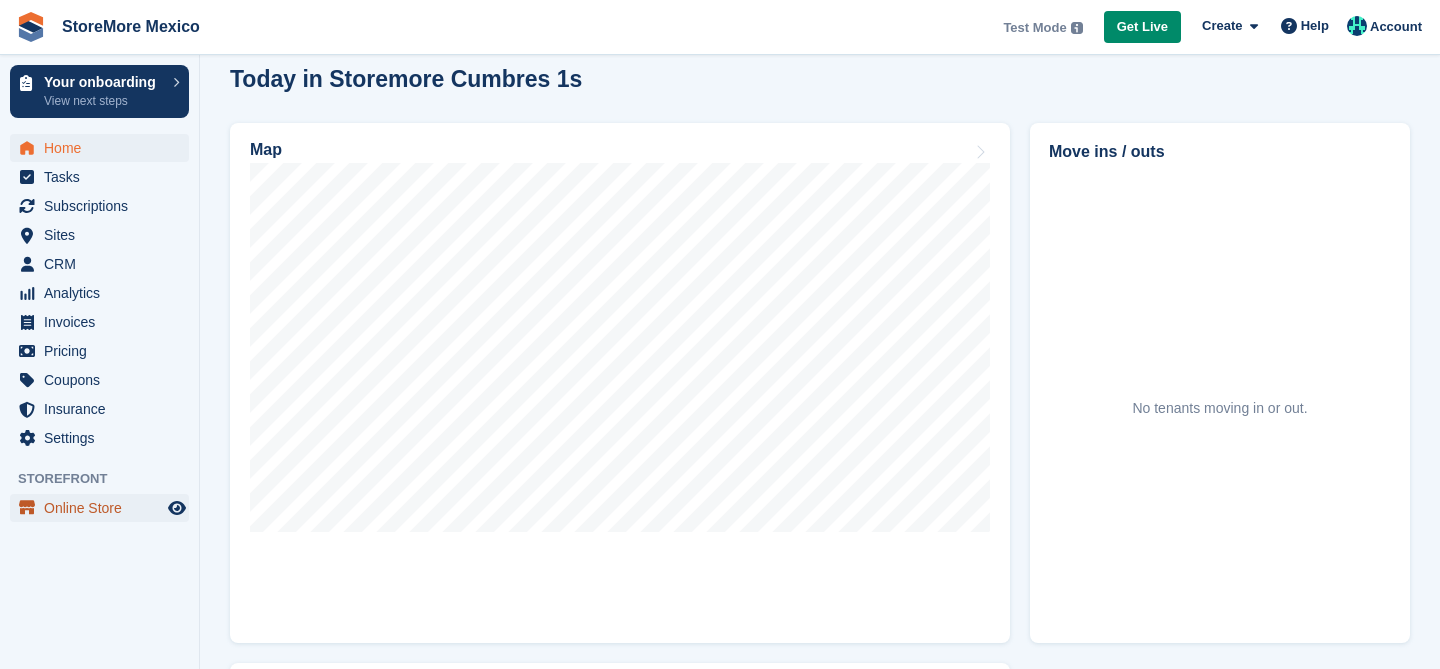 click on "Online Store" at bounding box center [104, 508] 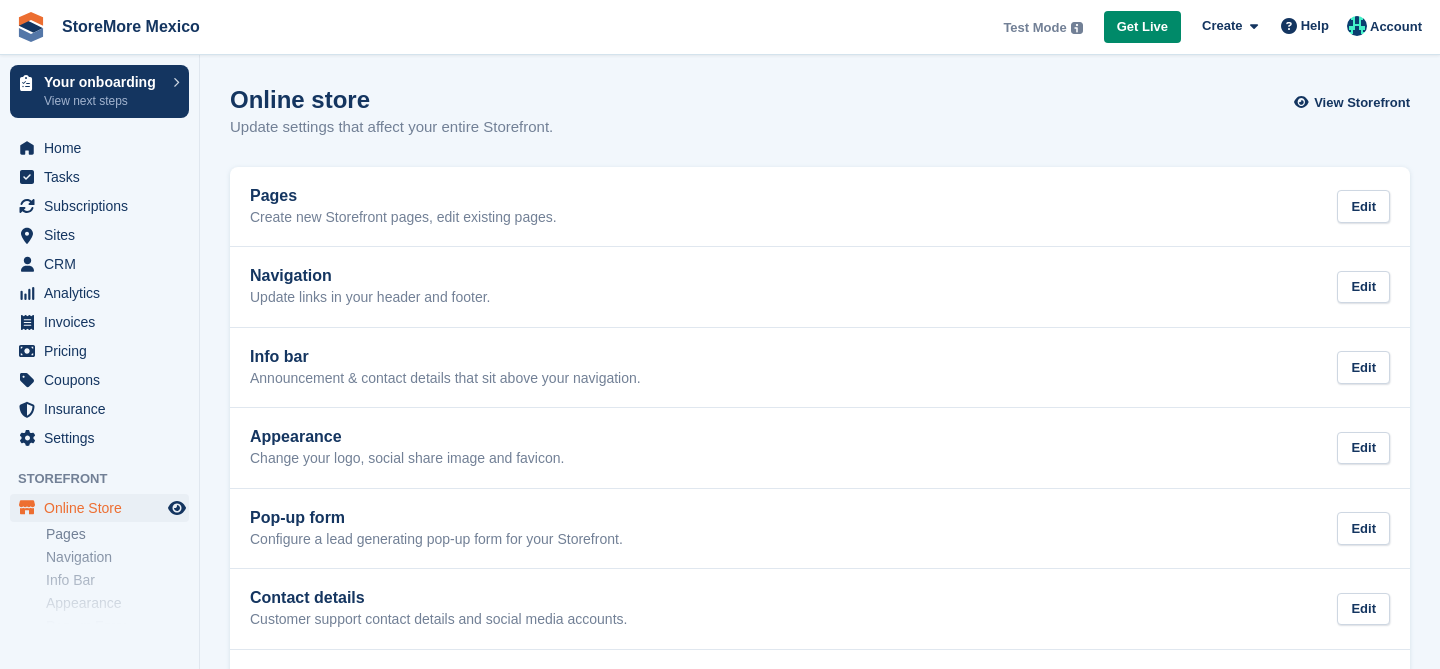 scroll, scrollTop: 0, scrollLeft: 0, axis: both 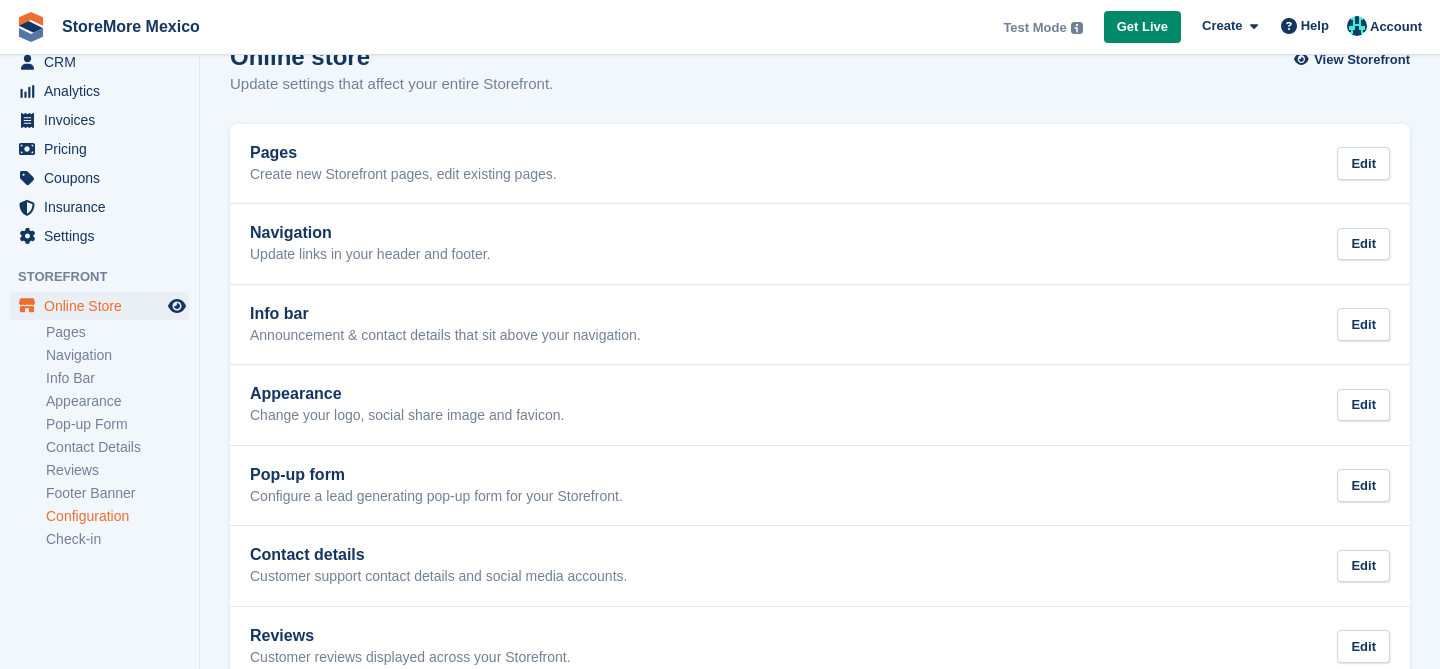 click on "Configuration" at bounding box center (117, 516) 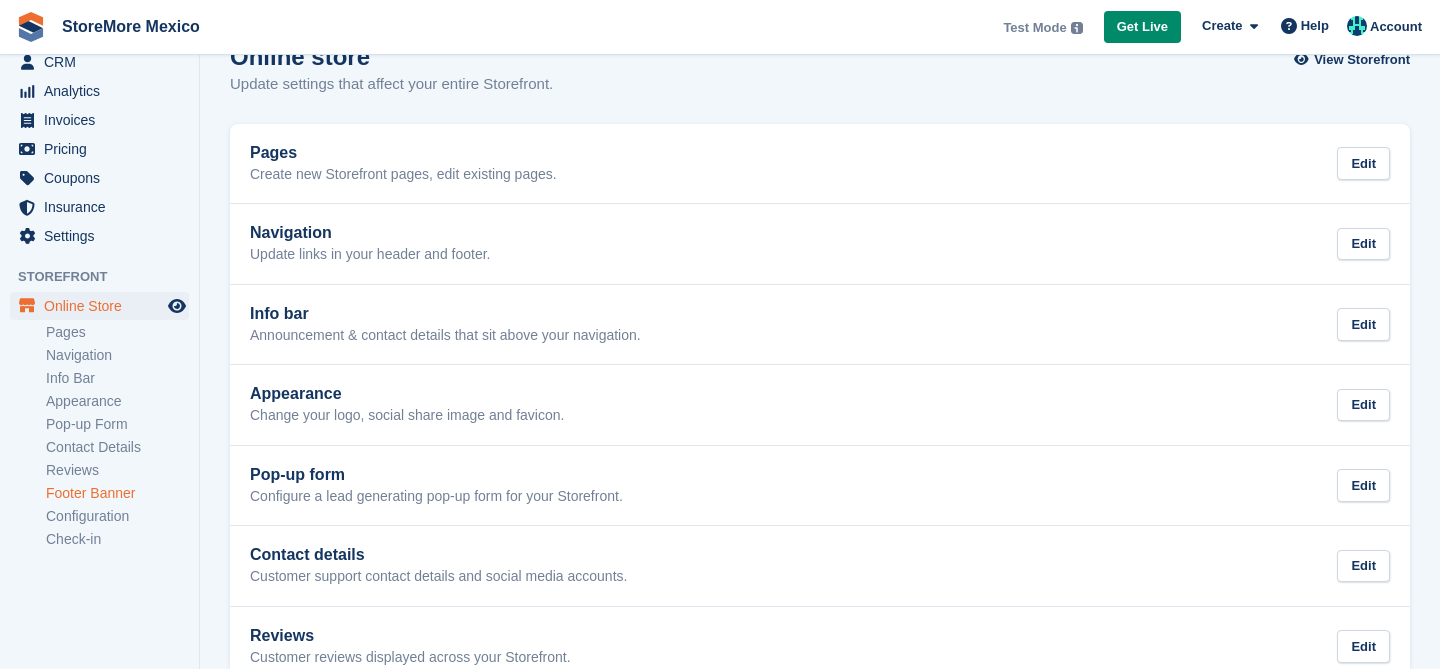 scroll, scrollTop: 0, scrollLeft: 0, axis: both 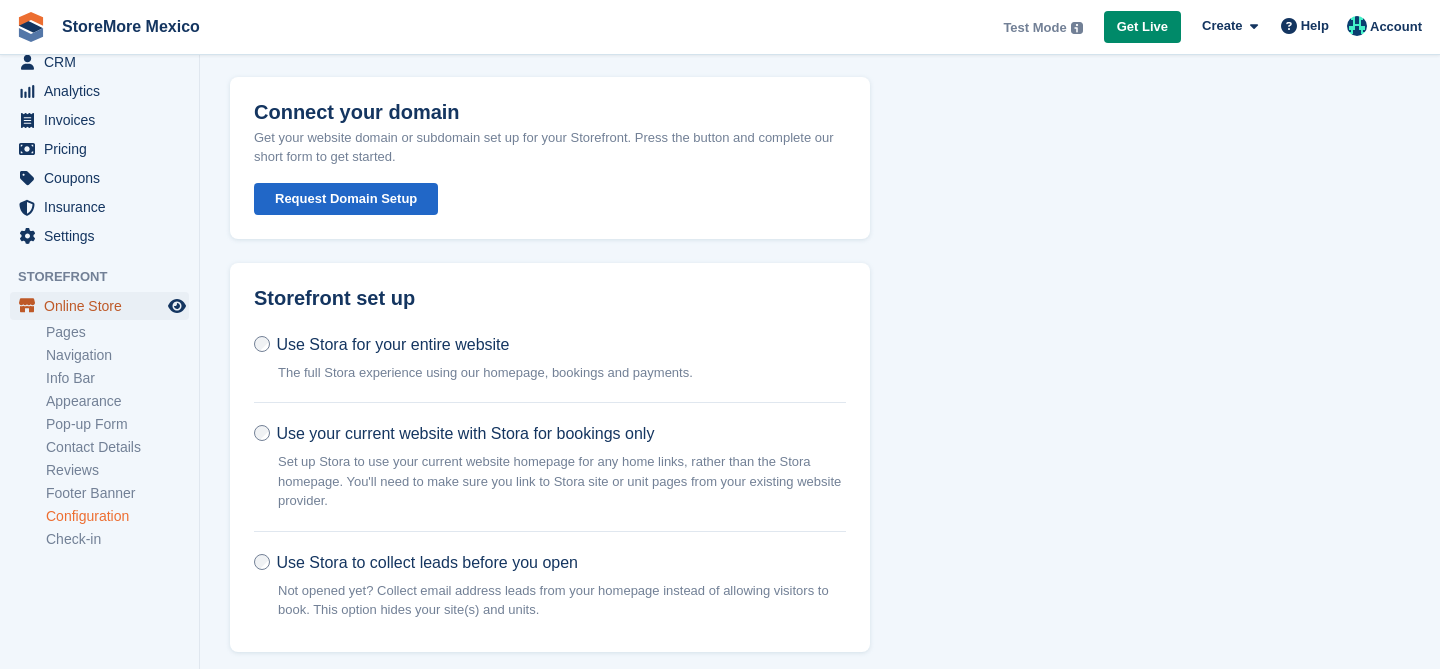 click on "Online Store" at bounding box center [104, 306] 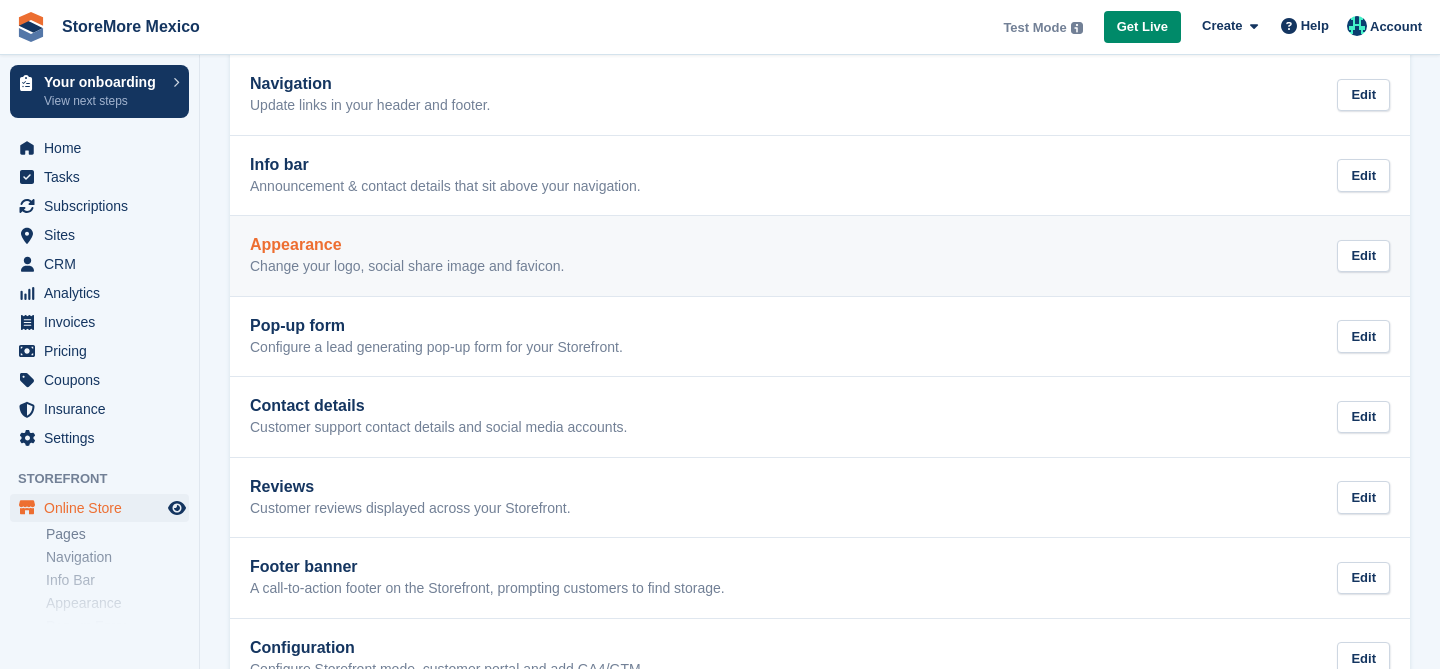 scroll, scrollTop: 331, scrollLeft: 0, axis: vertical 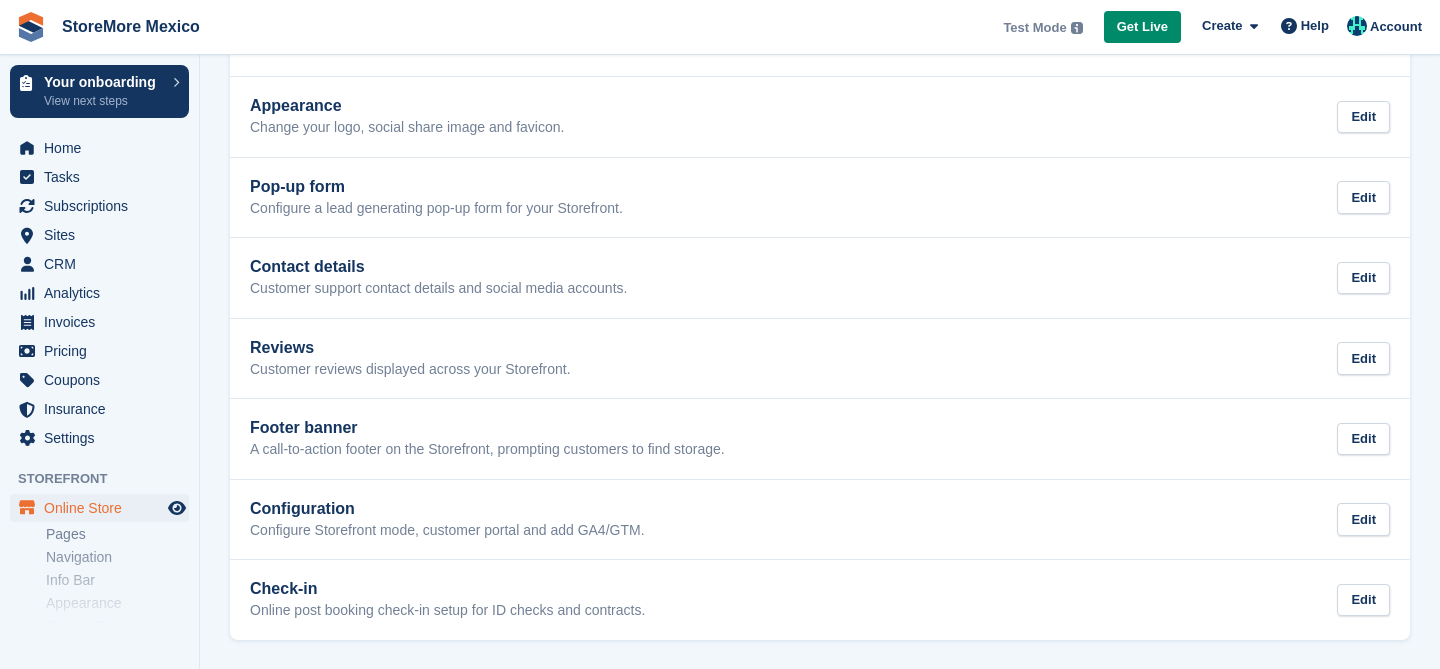 click on "Online store
Update settings that affect your entire Storefront.
View Storefront
Pages
Create new Storefront pages, edit existing pages.
Edit
Navigation
Update links in your header and footer.
Edit
Info bar
Announcement & contact details that sit above your navigation.
Edit
Appearance
Change your logo, social share image and favicon.
Edit
Pop-up form
Configure a lead generating pop-up form for your Storefront.
Edit
Contact details
Customer support contact details and social media accounts." at bounding box center [820, 169] 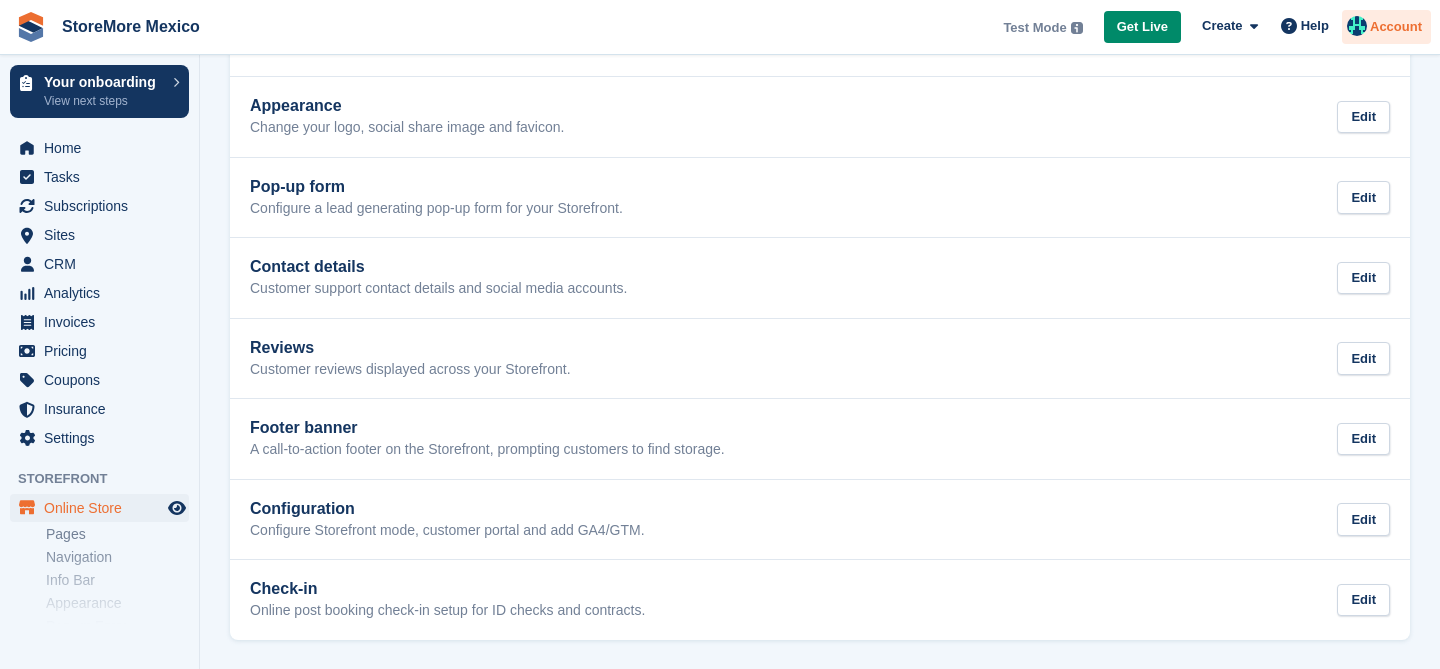 click on "Account" at bounding box center [1386, 27] 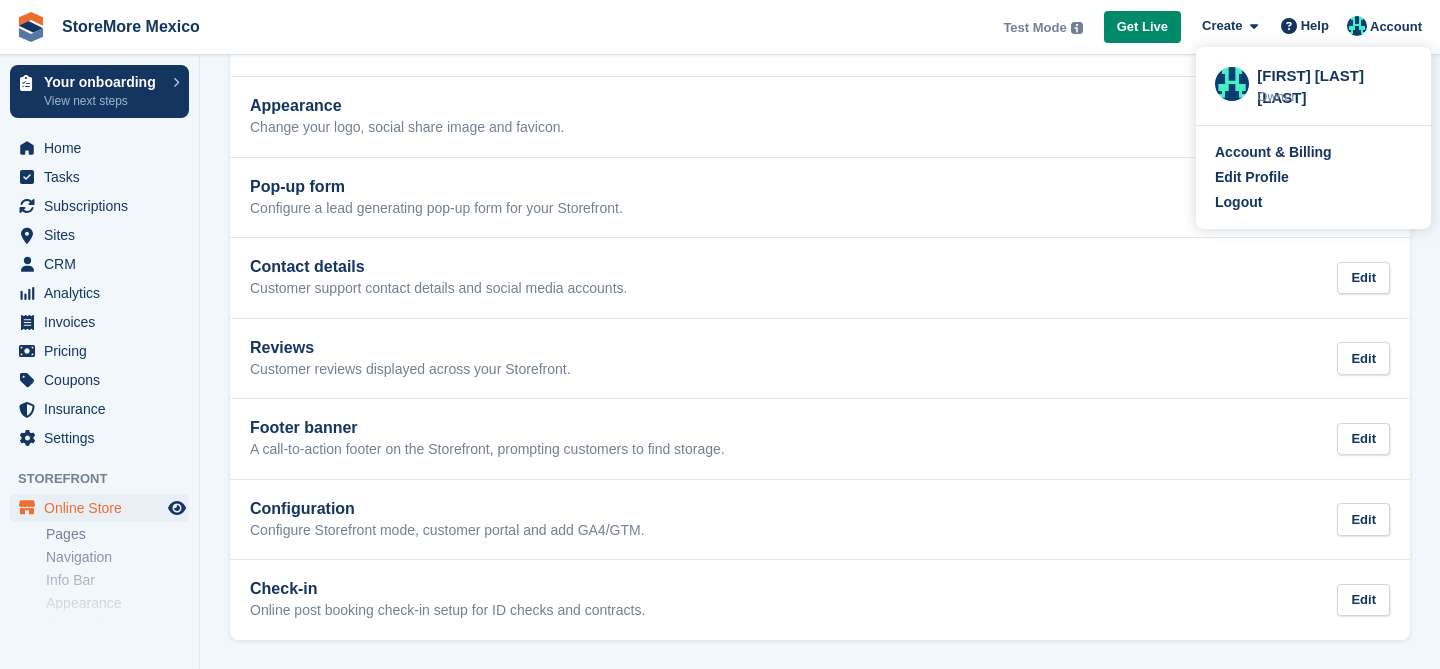 click on "Online store
Update settings that affect your entire Storefront.
View Storefront
Pages
Create new Storefront pages, edit existing pages.
Edit
Navigation
Update links in your header and footer.
Edit
Info bar
Announcement & contact details that sit above your navigation.
Edit
Appearance
Change your logo, social share image and favicon.
Edit
Pop-up form
Configure a lead generating pop-up form for your Storefront.
Edit
Contact details
Customer support contact details and social media accounts." at bounding box center (820, 169) 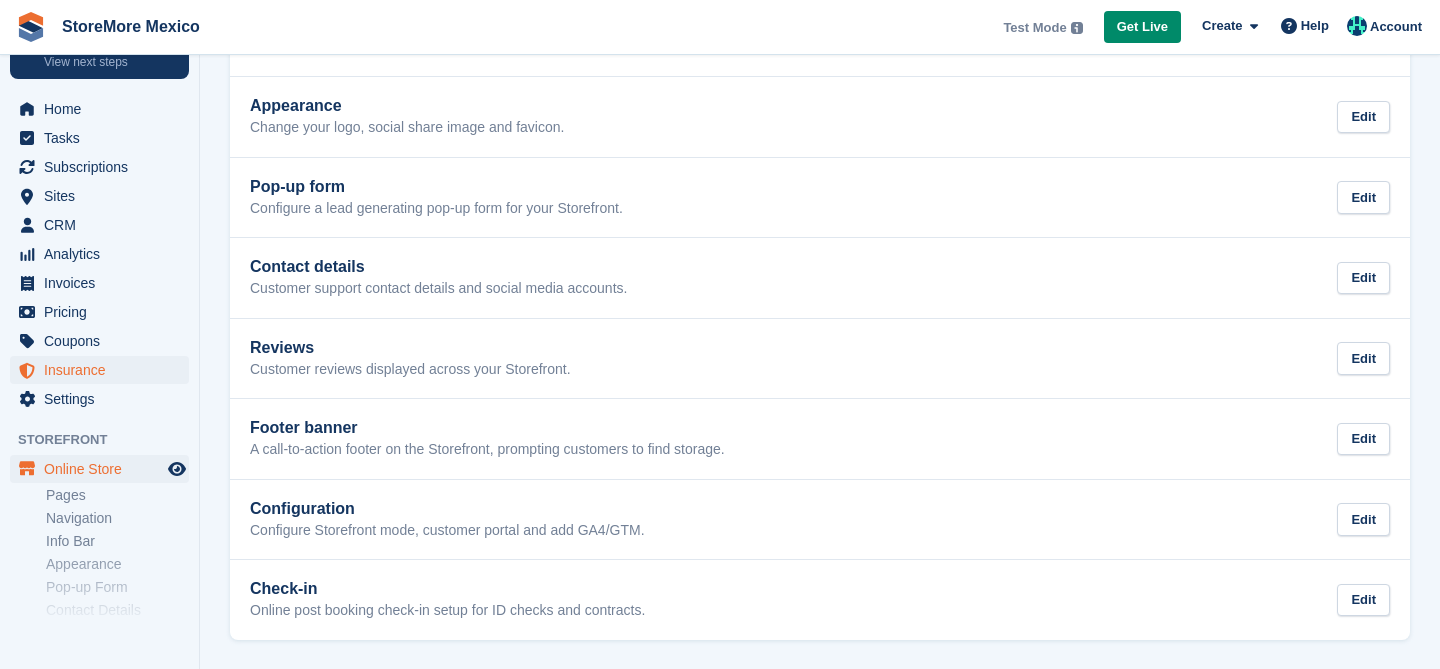 scroll, scrollTop: 38, scrollLeft: 0, axis: vertical 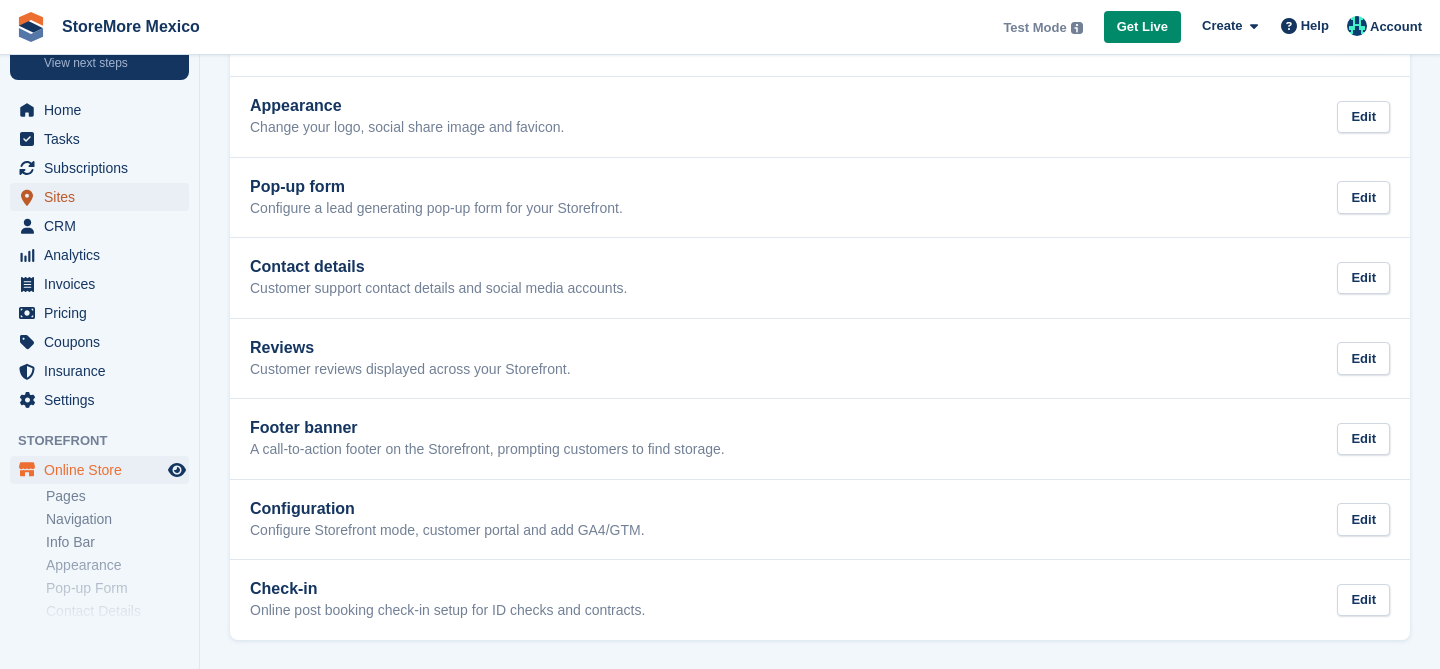 click on "Sites" at bounding box center [104, 197] 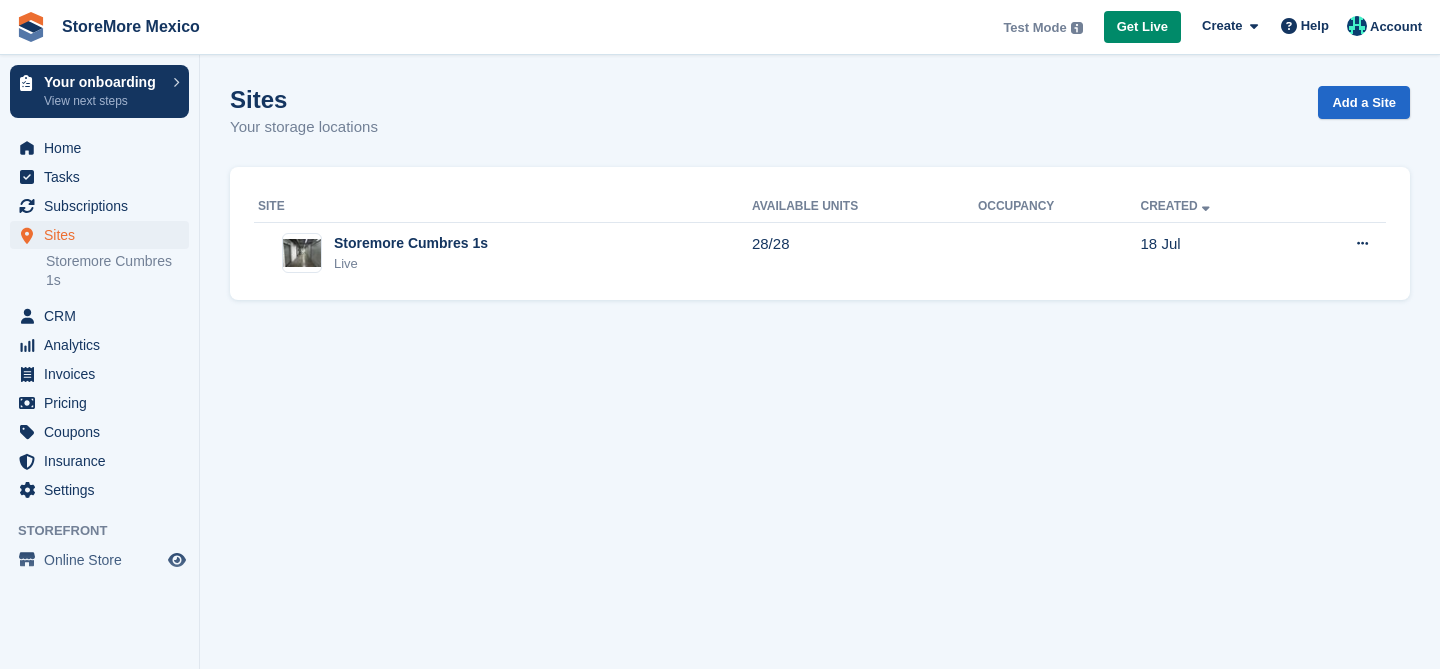 scroll, scrollTop: 0, scrollLeft: 0, axis: both 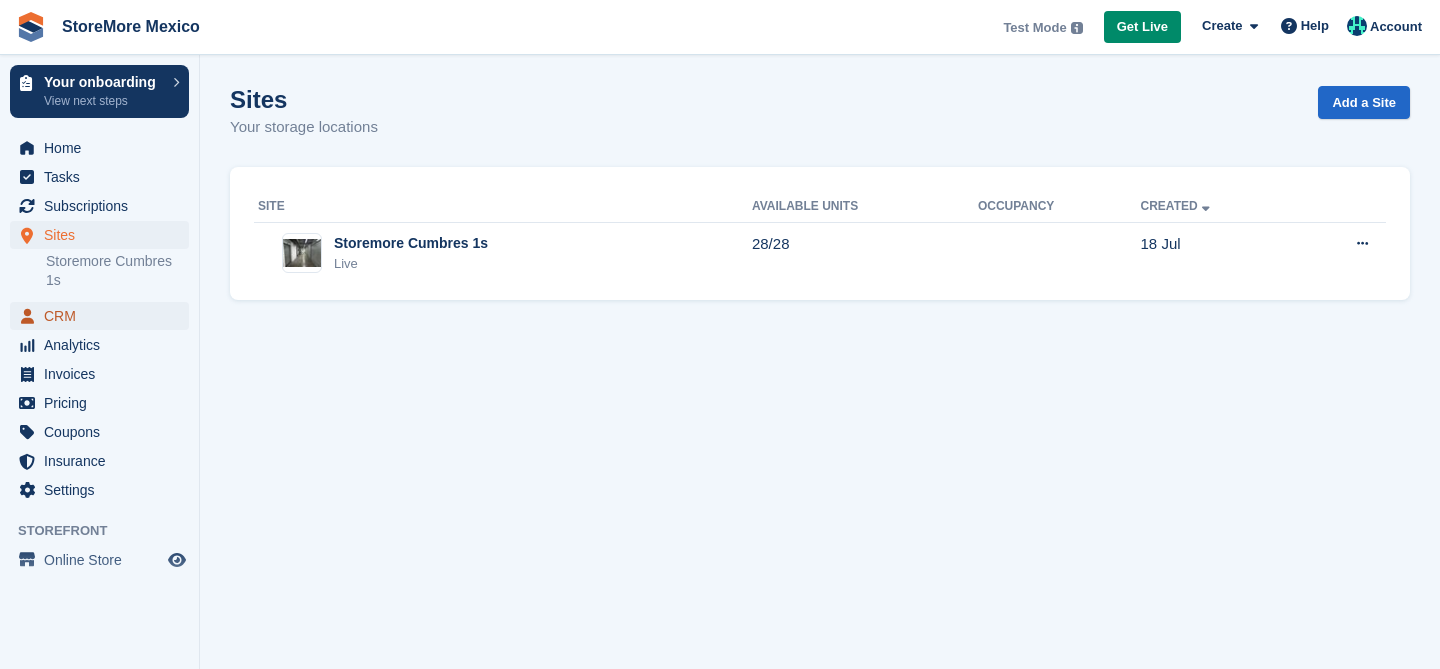 click on "CRM" at bounding box center (104, 316) 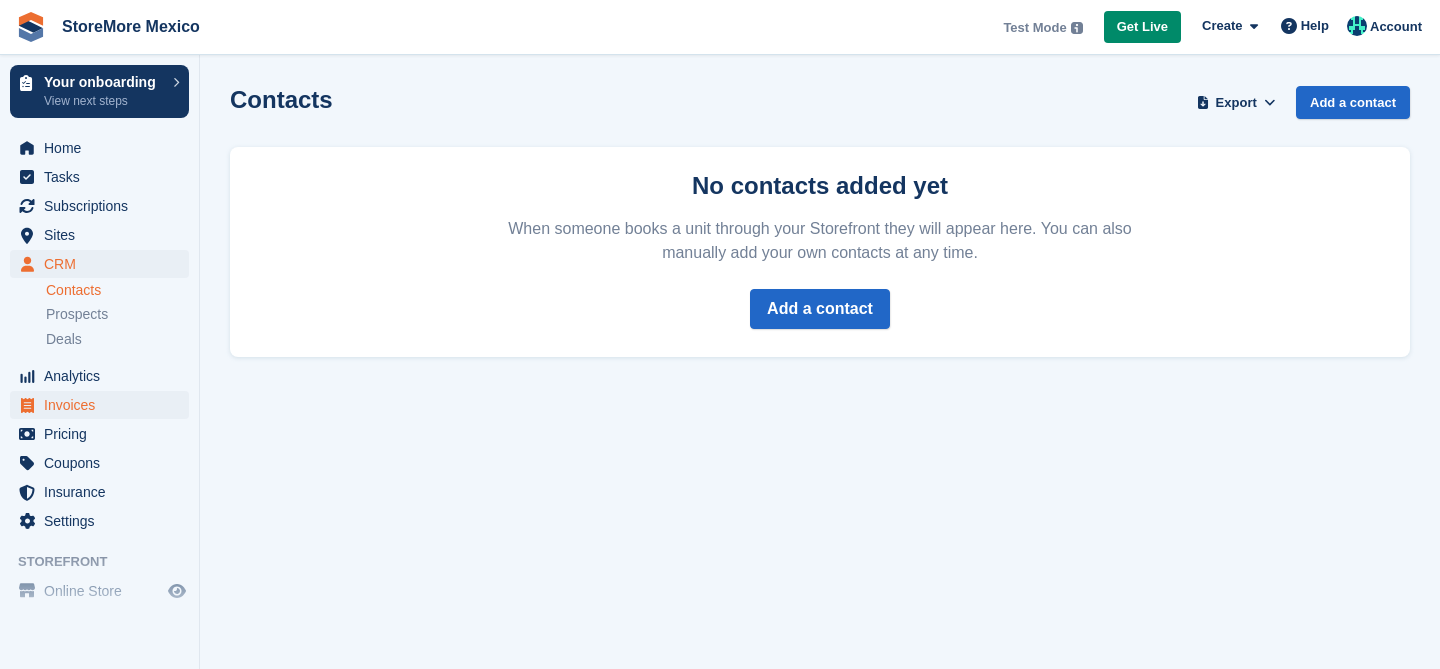 scroll, scrollTop: 45, scrollLeft: 0, axis: vertical 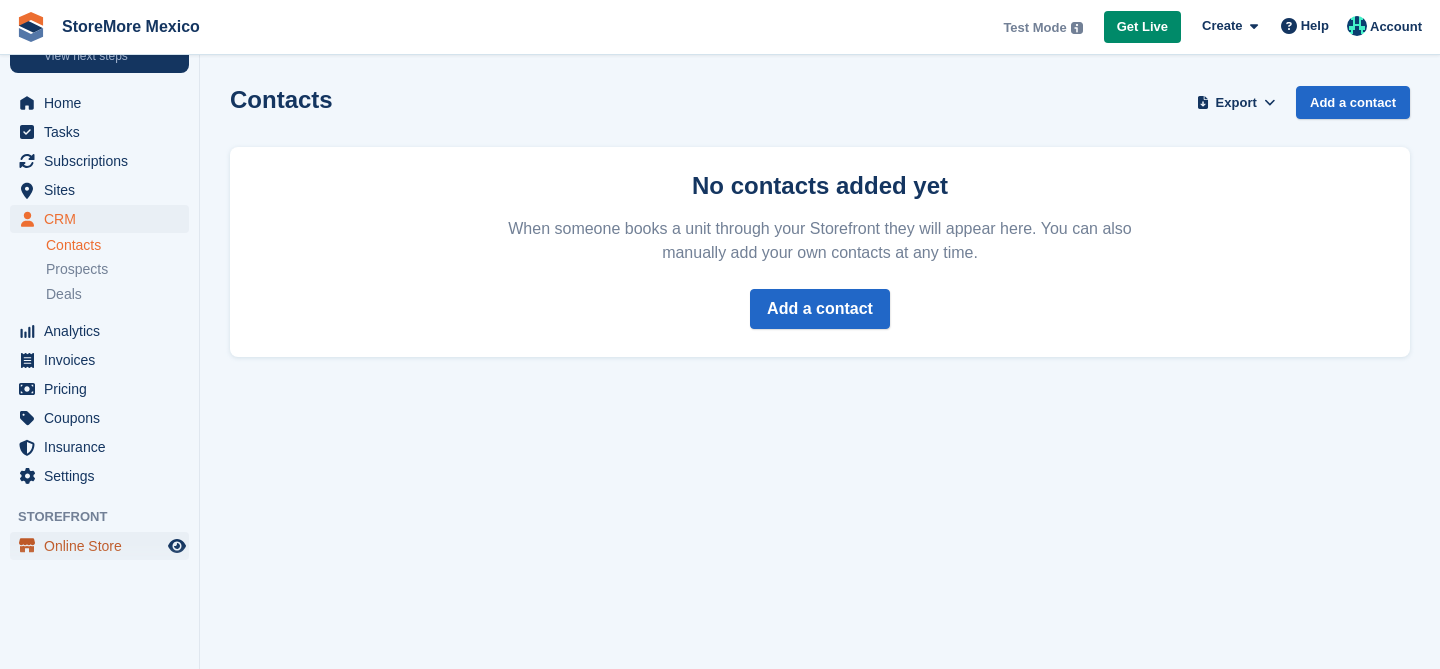 click on "Online Store" at bounding box center [104, 546] 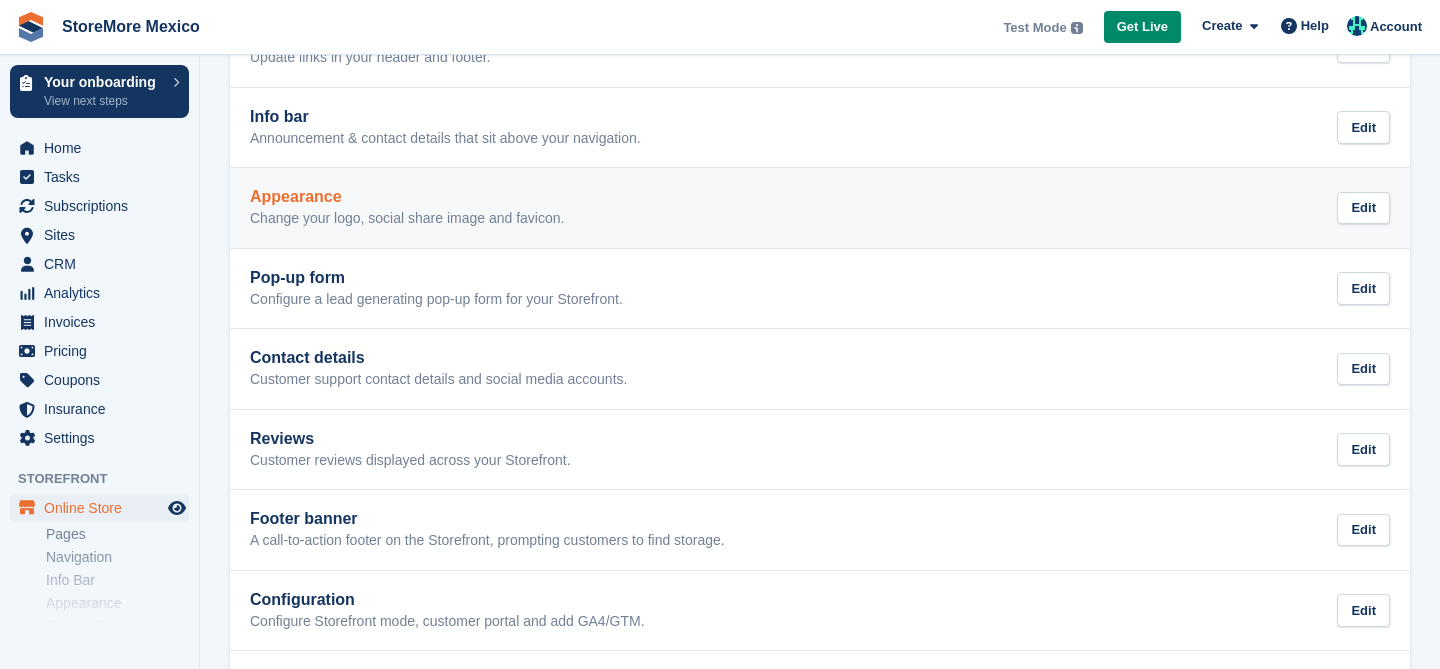 scroll, scrollTop: 331, scrollLeft: 0, axis: vertical 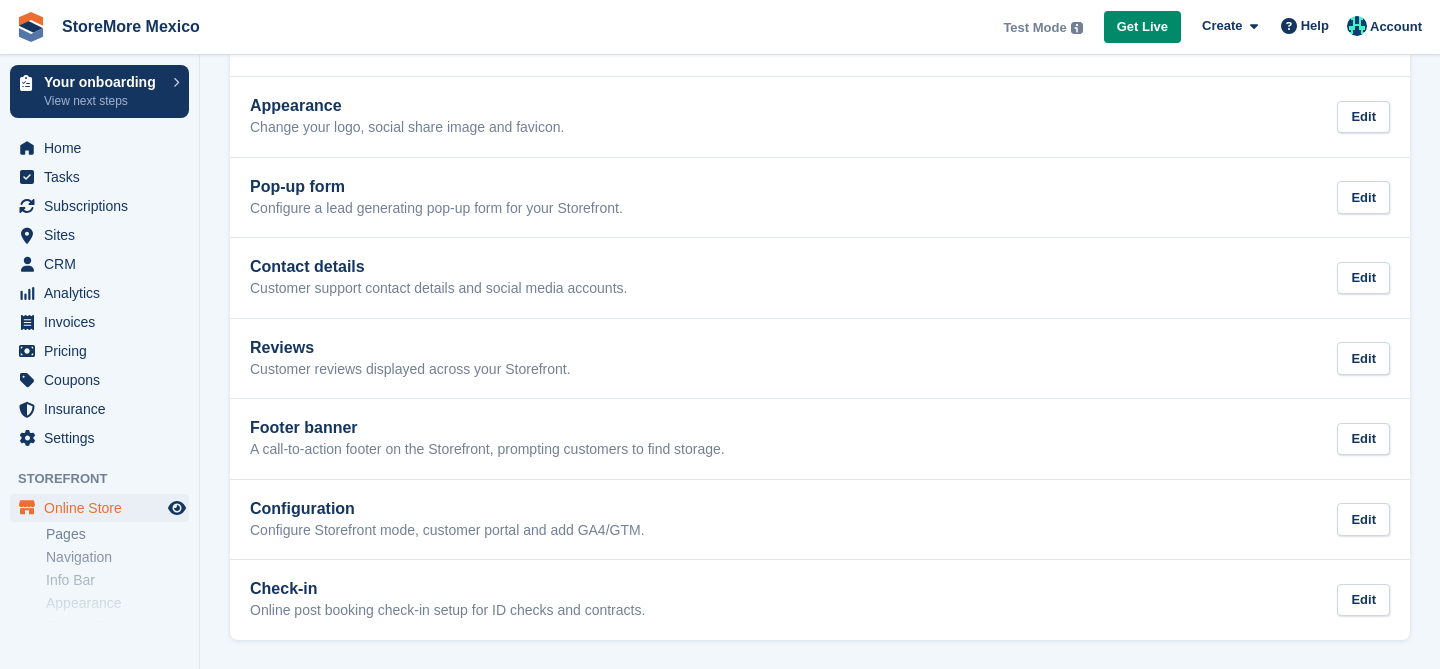 click on "Online store
Update settings that affect your entire Storefront.
View Storefront
Pages
Create new Storefront pages, edit existing pages.
Edit
Navigation
Update links in your header and footer.
Edit
Info bar
Announcement & contact details that sit above your navigation.
Edit
Appearance
Change your logo, social share image and favicon.
Edit
Pop-up form
Configure a lead generating pop-up form for your Storefront.
Edit
Contact details
Customer support contact details and social media accounts." at bounding box center (820, 169) 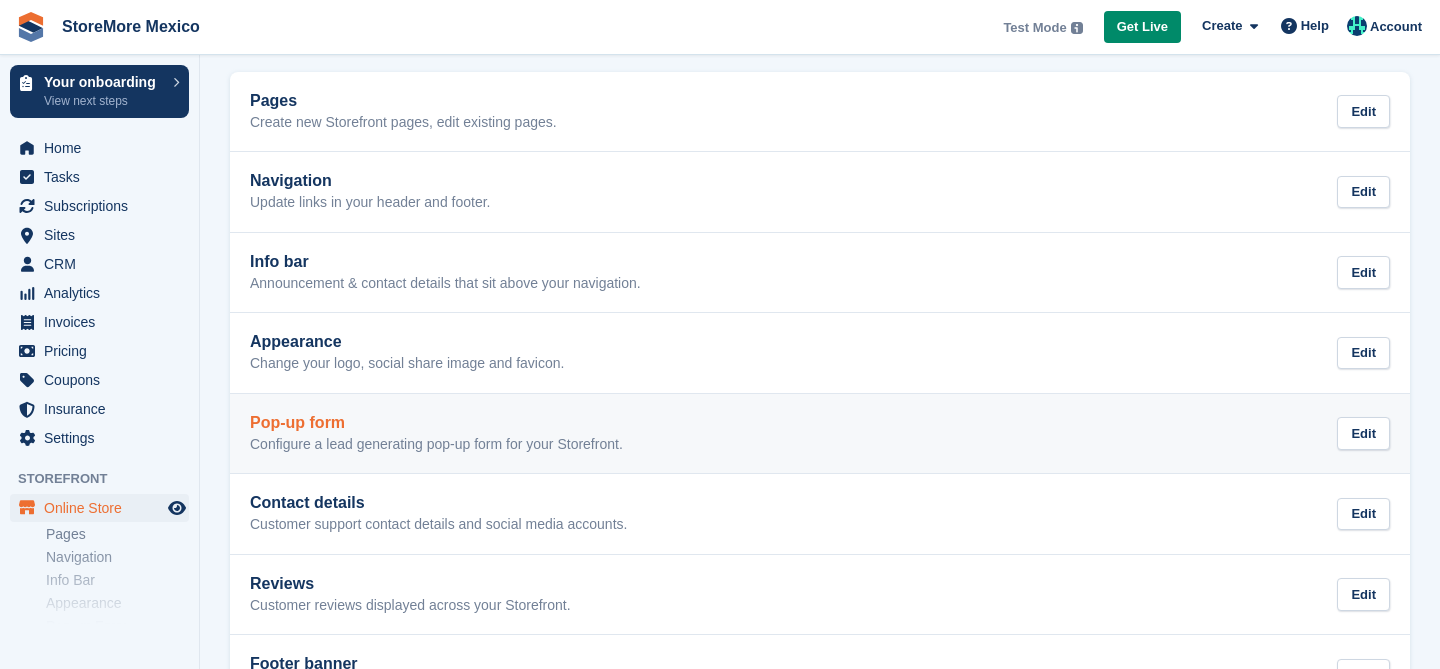 scroll, scrollTop: 0, scrollLeft: 0, axis: both 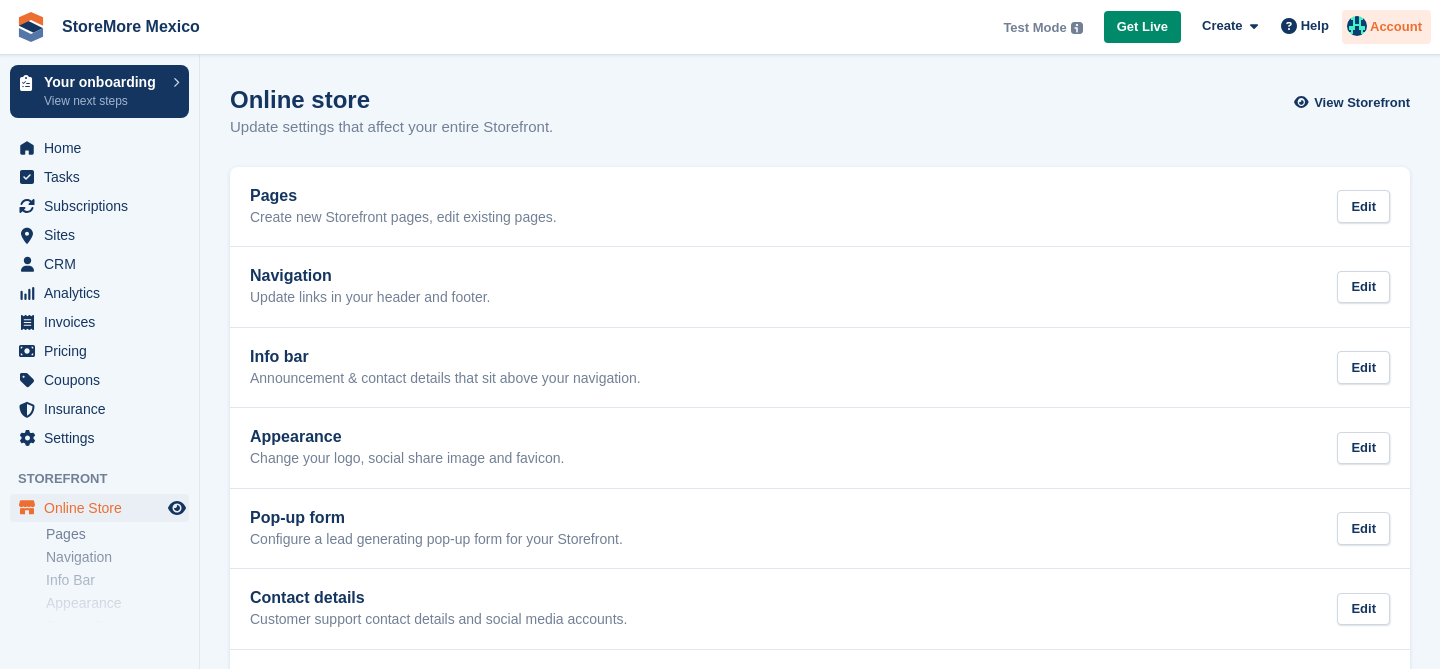 click at bounding box center [1357, 26] 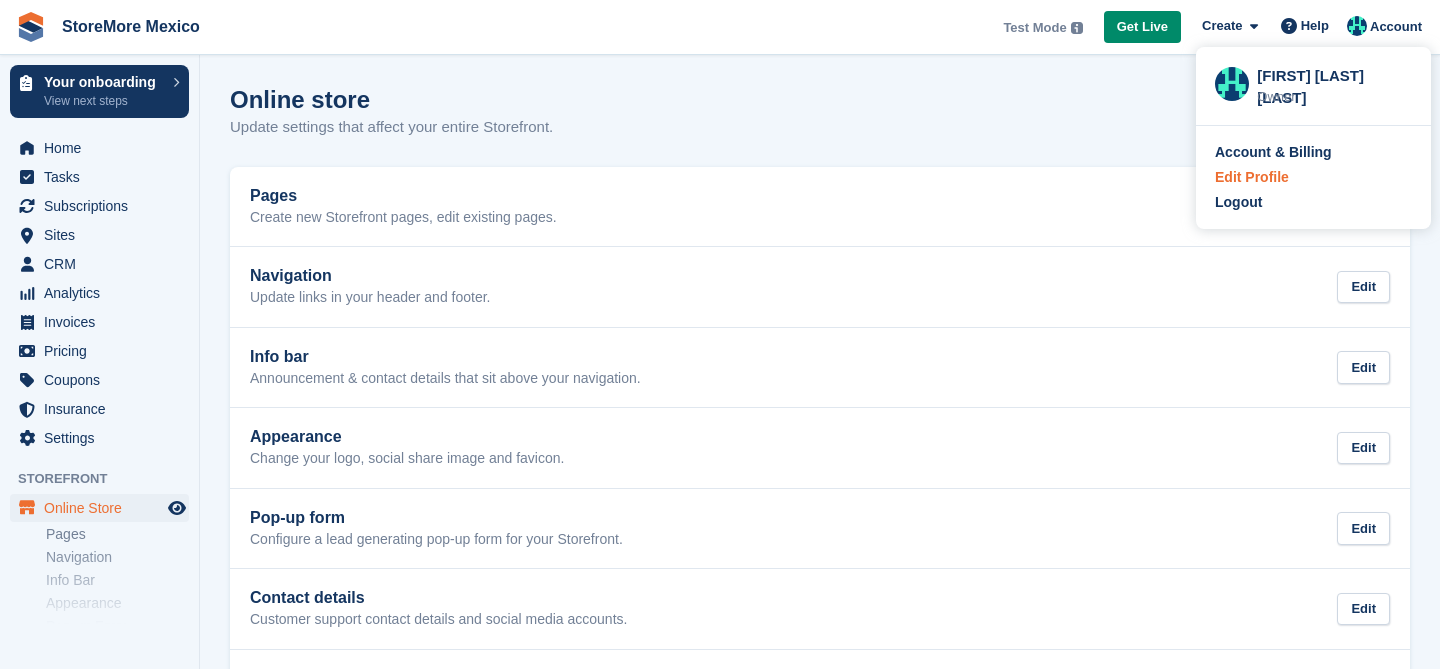 click on "Edit Profile" at bounding box center (1252, 177) 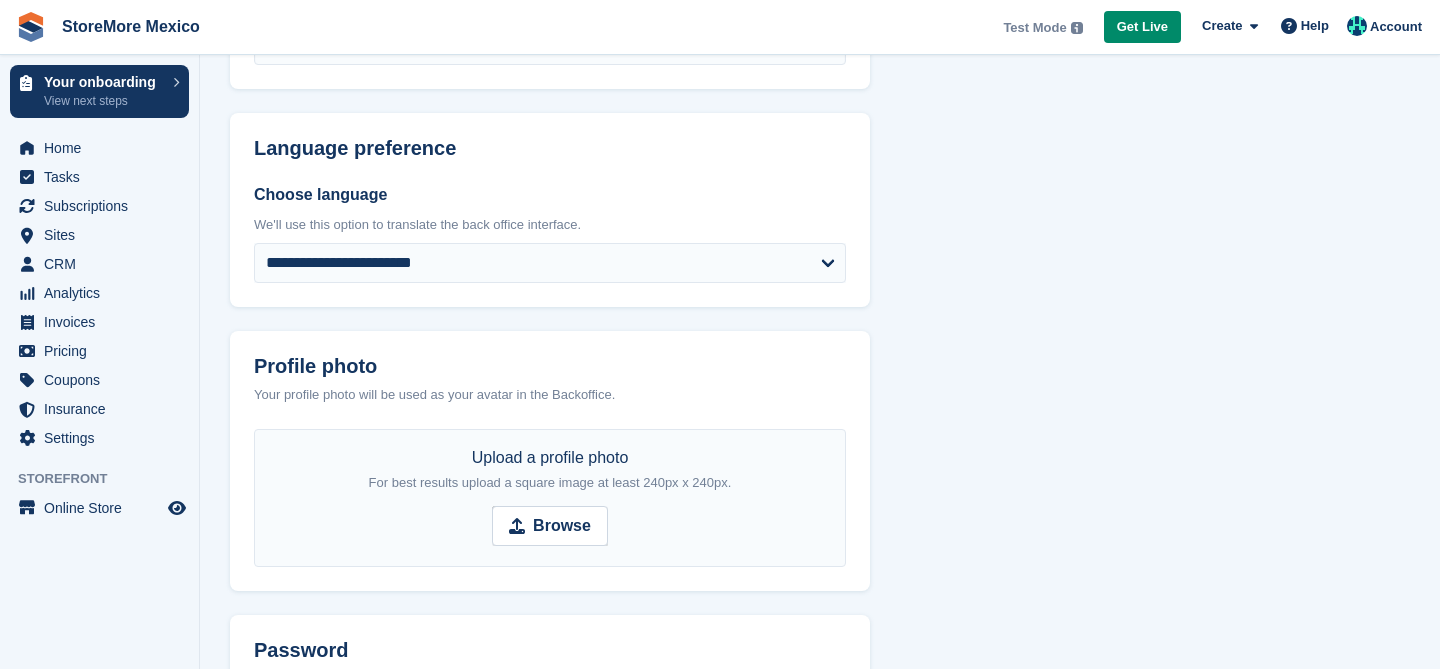 scroll, scrollTop: 316, scrollLeft: 0, axis: vertical 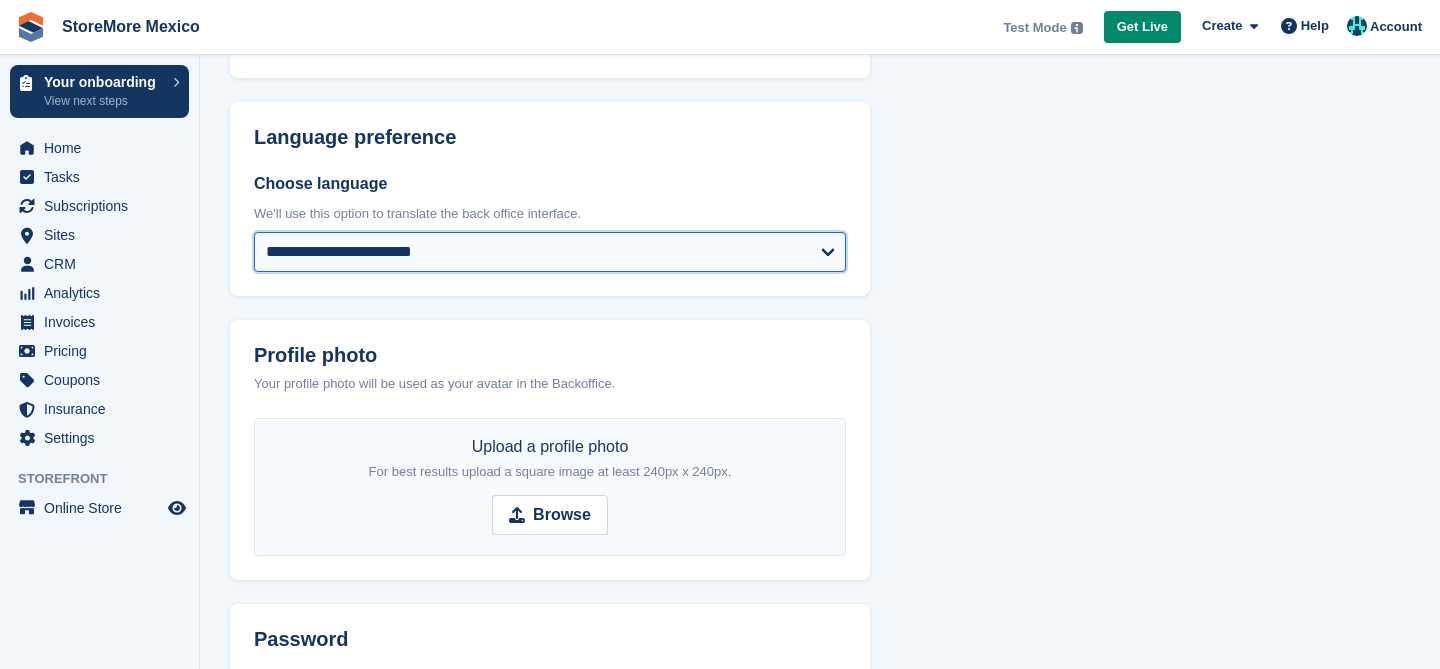click on "**********" at bounding box center (550, 252) 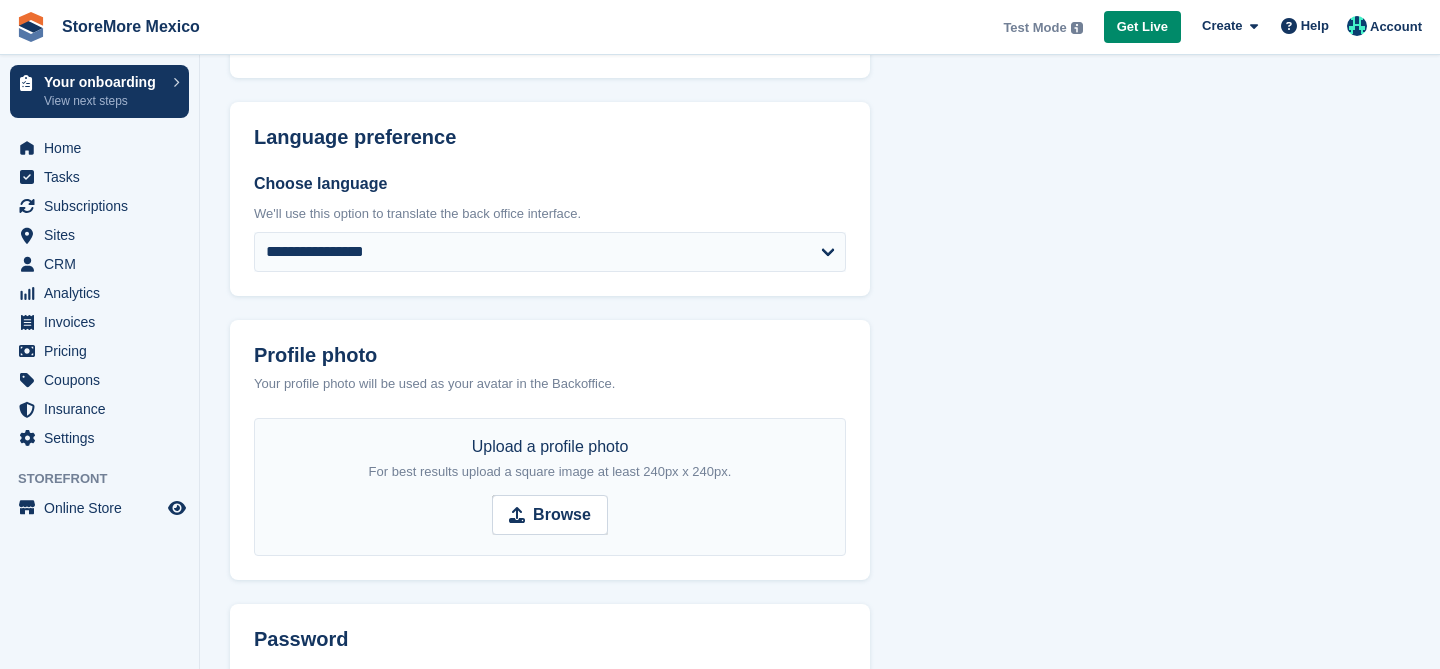 click on "Profile photo
Your profile photo will be used as your avatar in the Backoffice.
Upload a profile photo
For best results upload a square image at least 240px x 240px.
Browse" at bounding box center (550, 450) 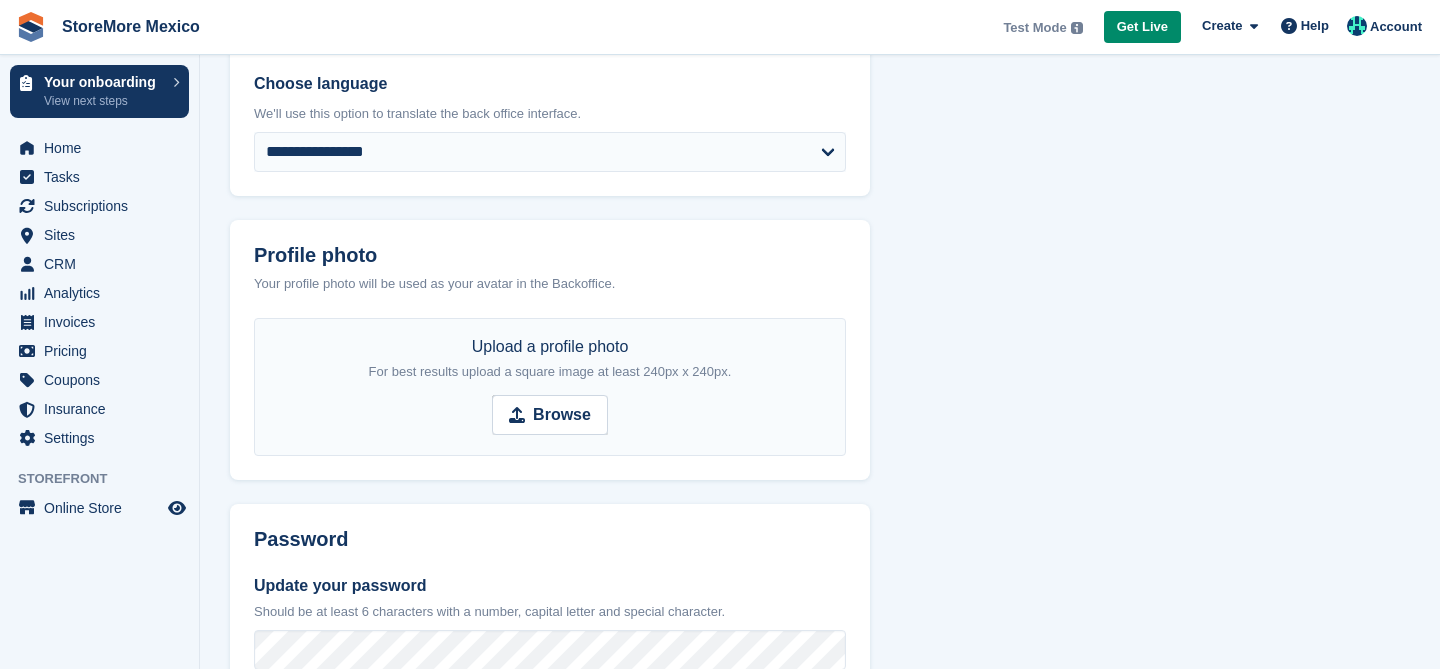 scroll, scrollTop: 832, scrollLeft: 0, axis: vertical 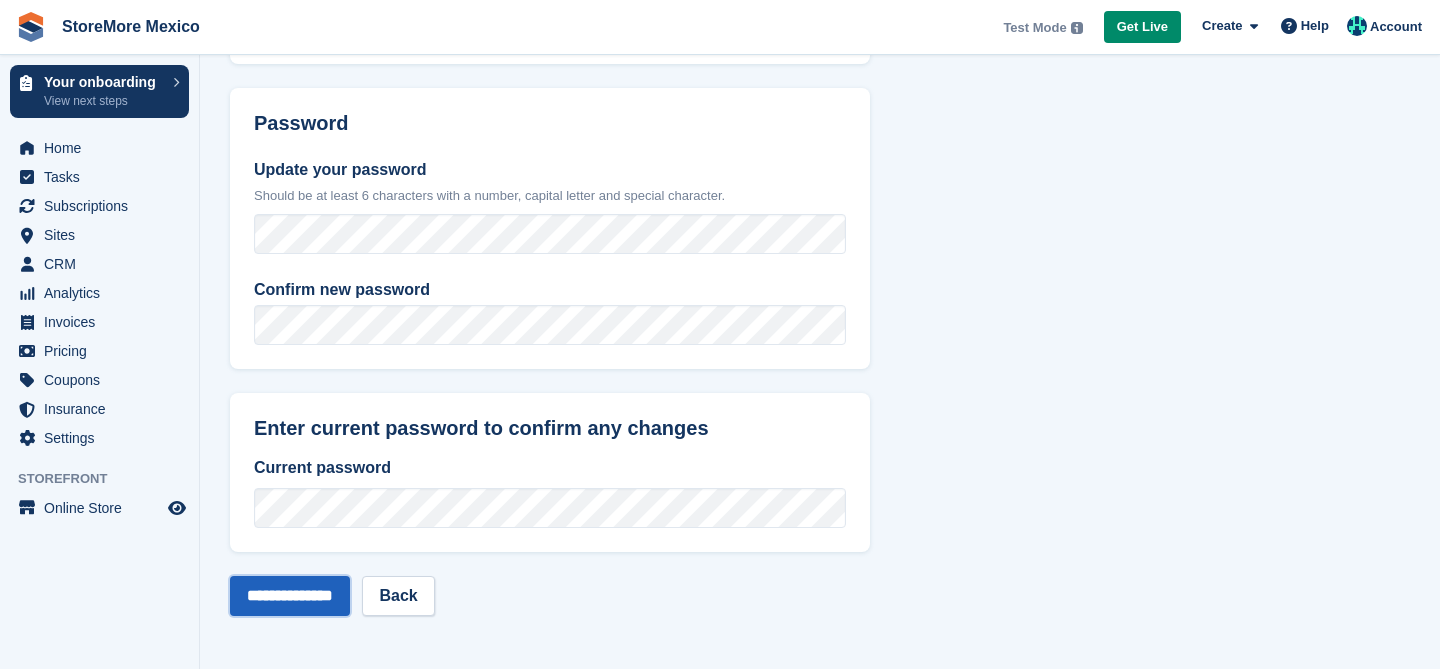 click on "**********" at bounding box center [290, 596] 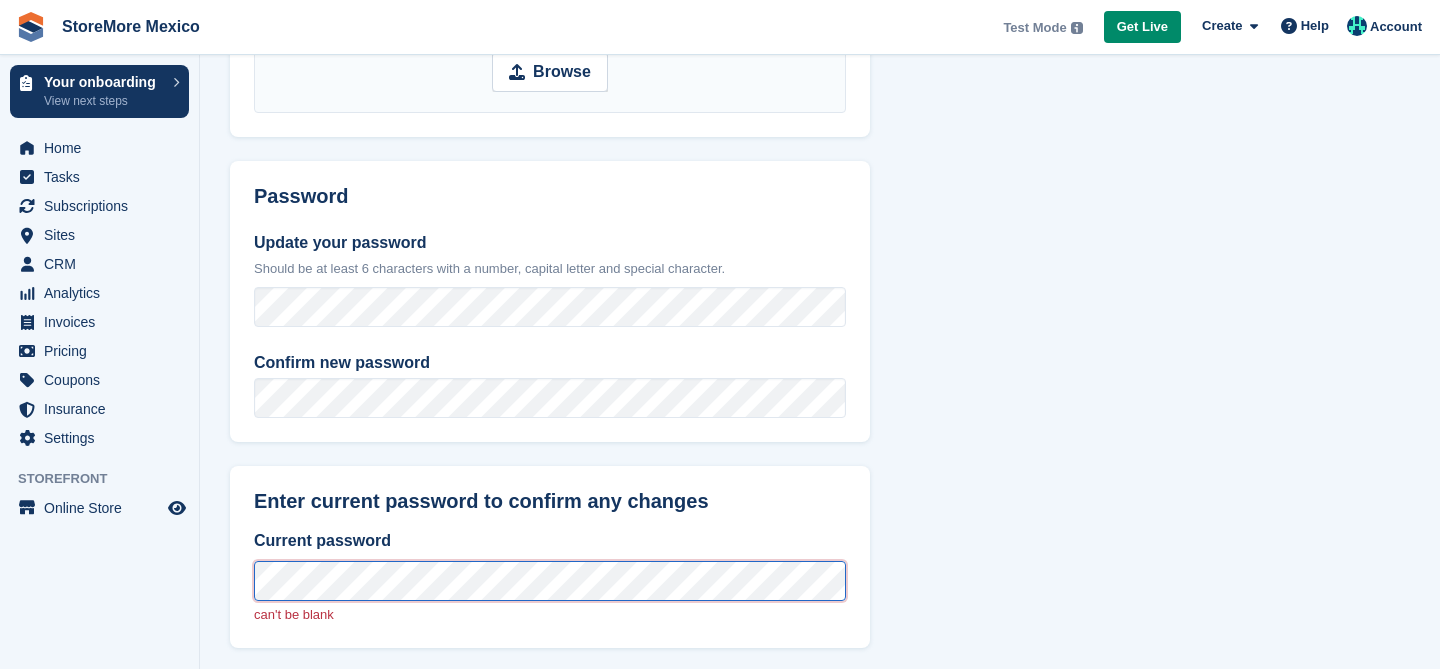 scroll, scrollTop: 992, scrollLeft: 0, axis: vertical 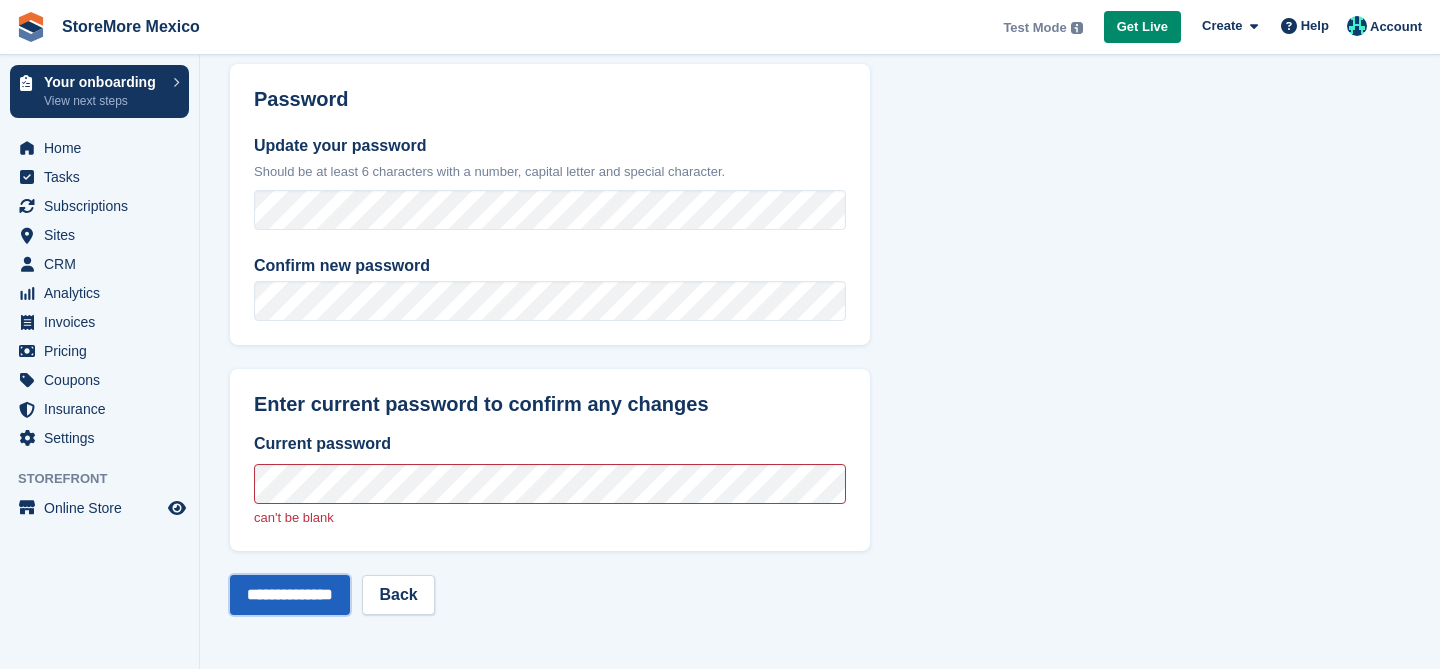 click on "**********" at bounding box center (290, 595) 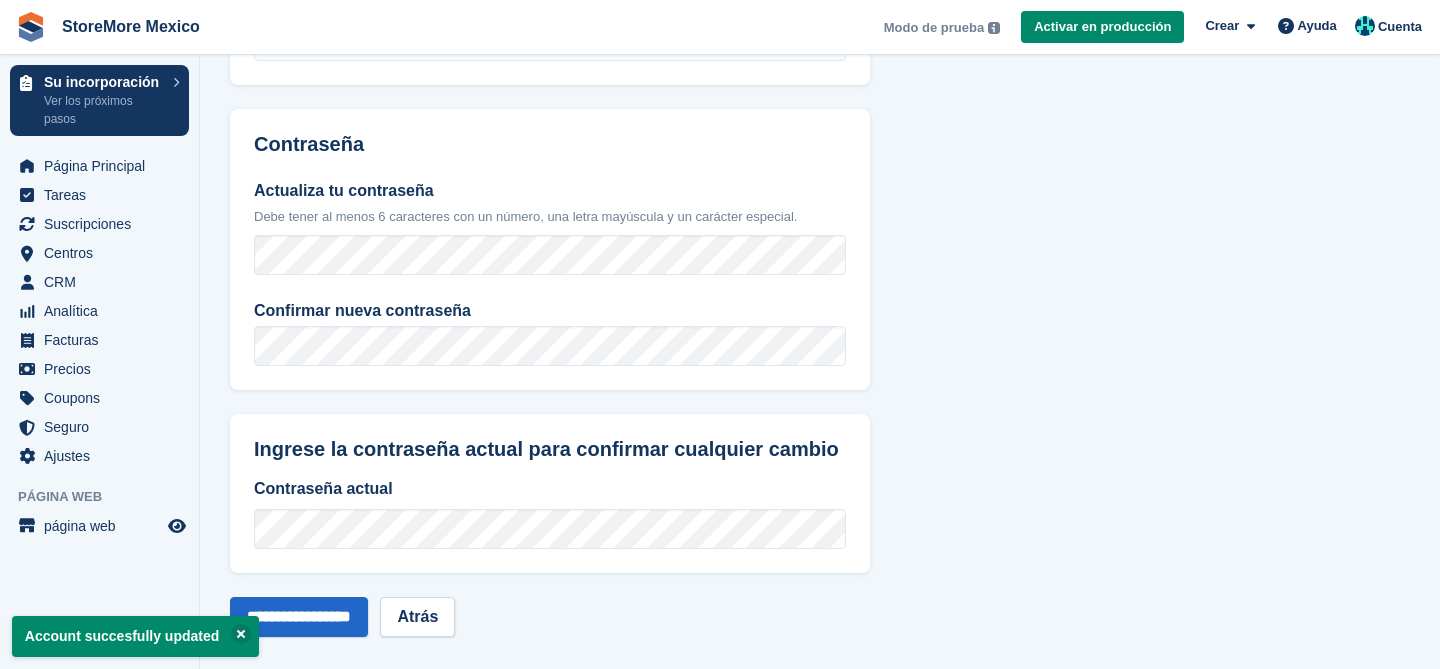 scroll, scrollTop: 832, scrollLeft: 0, axis: vertical 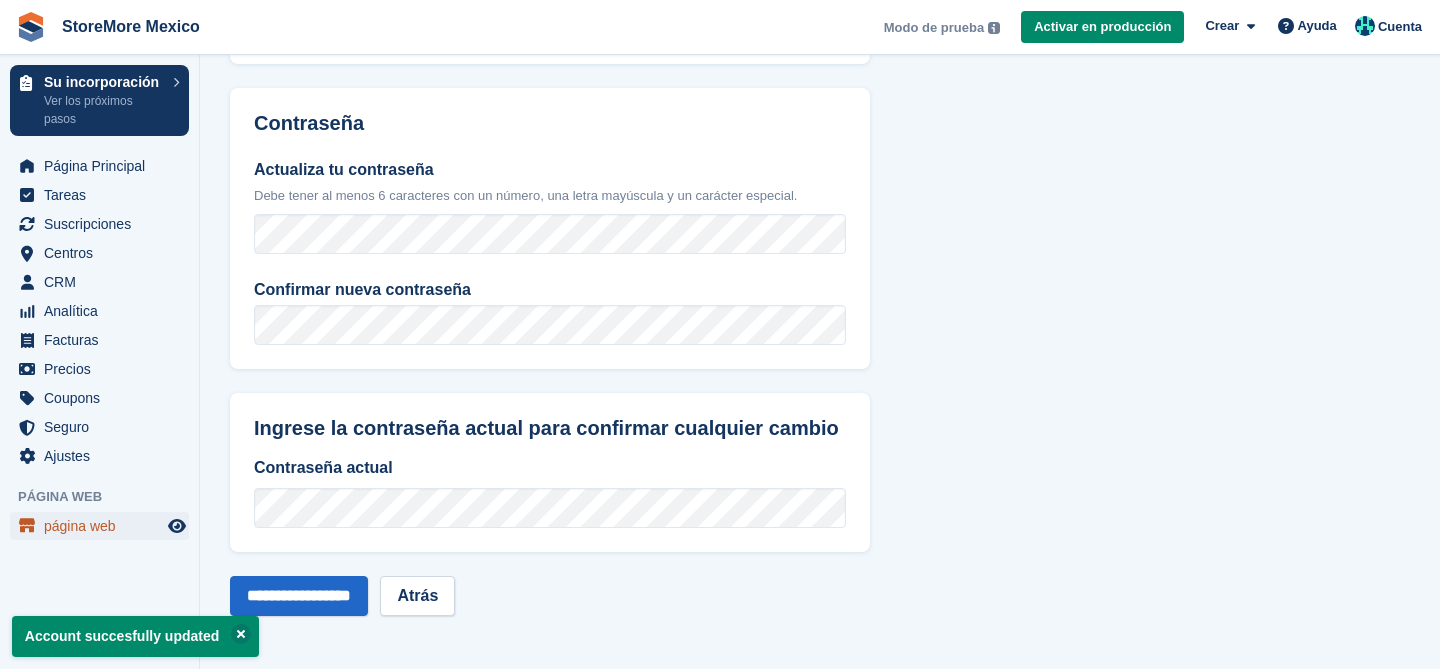 click on "página web" at bounding box center [104, 526] 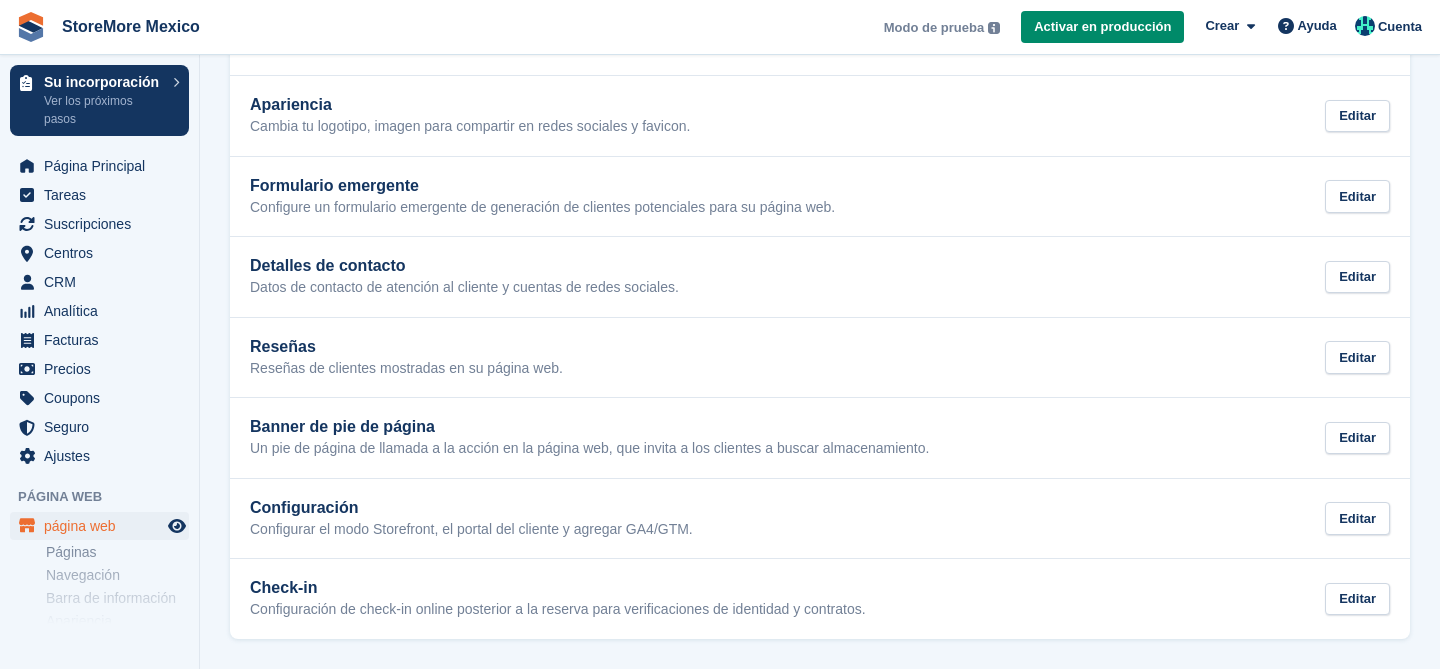 scroll, scrollTop: 0, scrollLeft: 0, axis: both 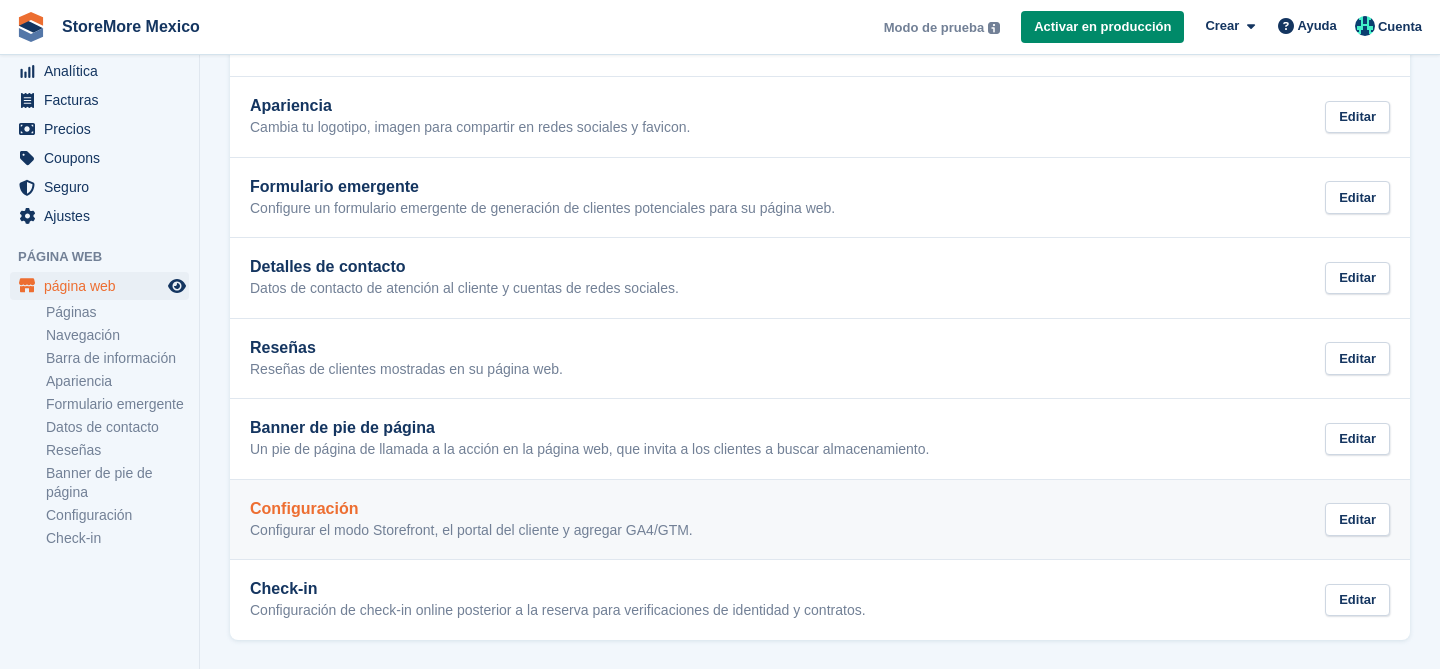 click on "Configuración
Configurar el modo Storefront, el portal del cliente y agregar GA4/GTM." at bounding box center (471, 520) 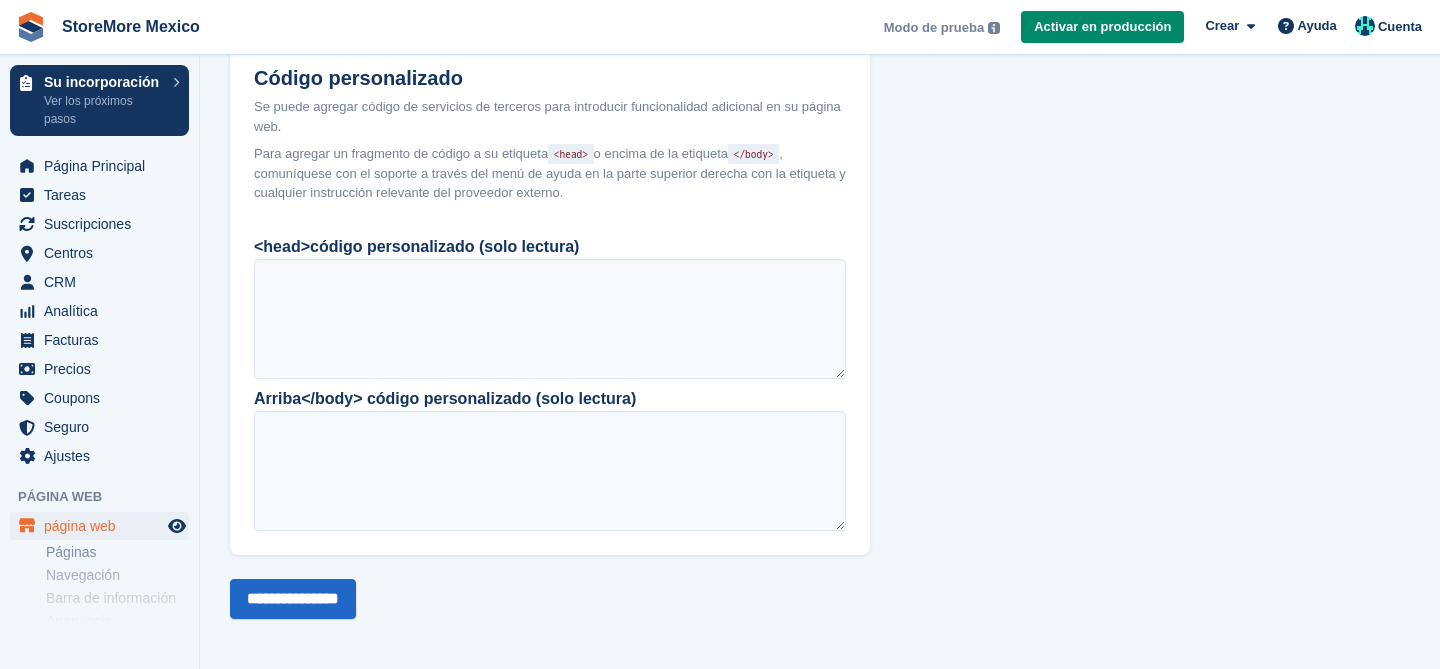scroll, scrollTop: 1774, scrollLeft: 0, axis: vertical 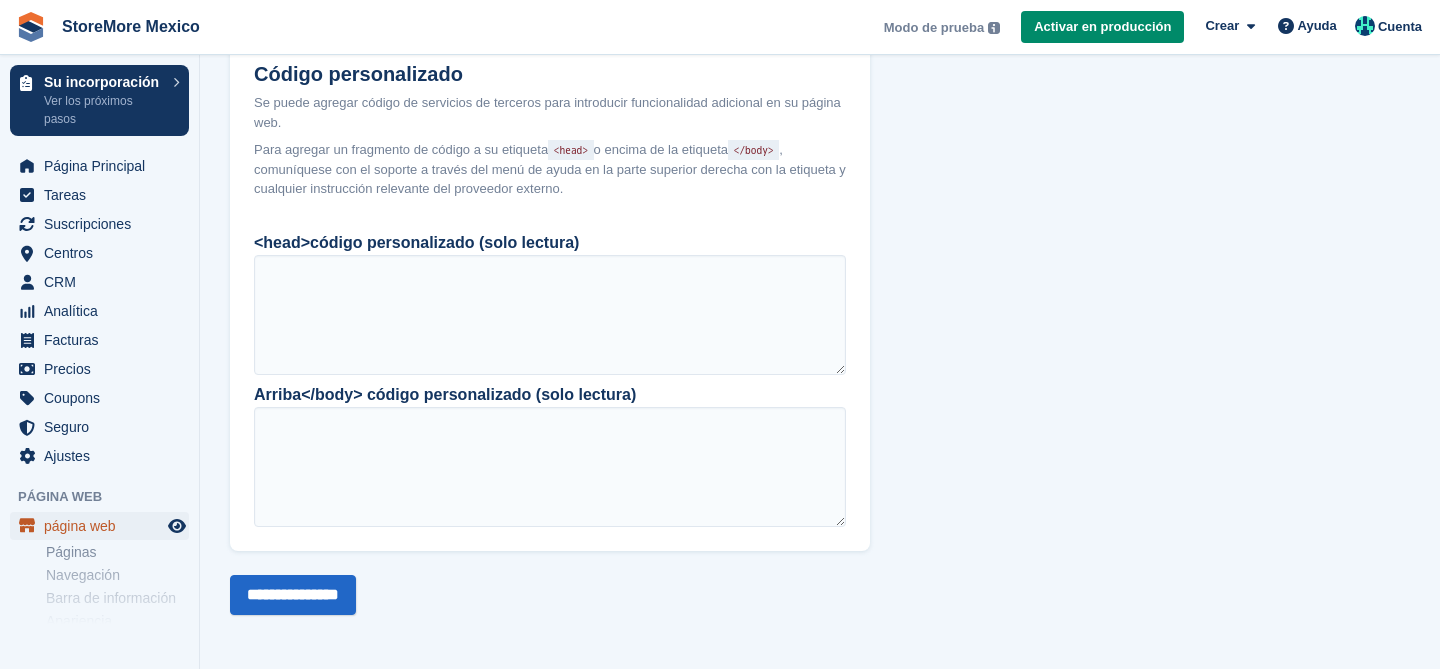 click on "página web" at bounding box center [104, 526] 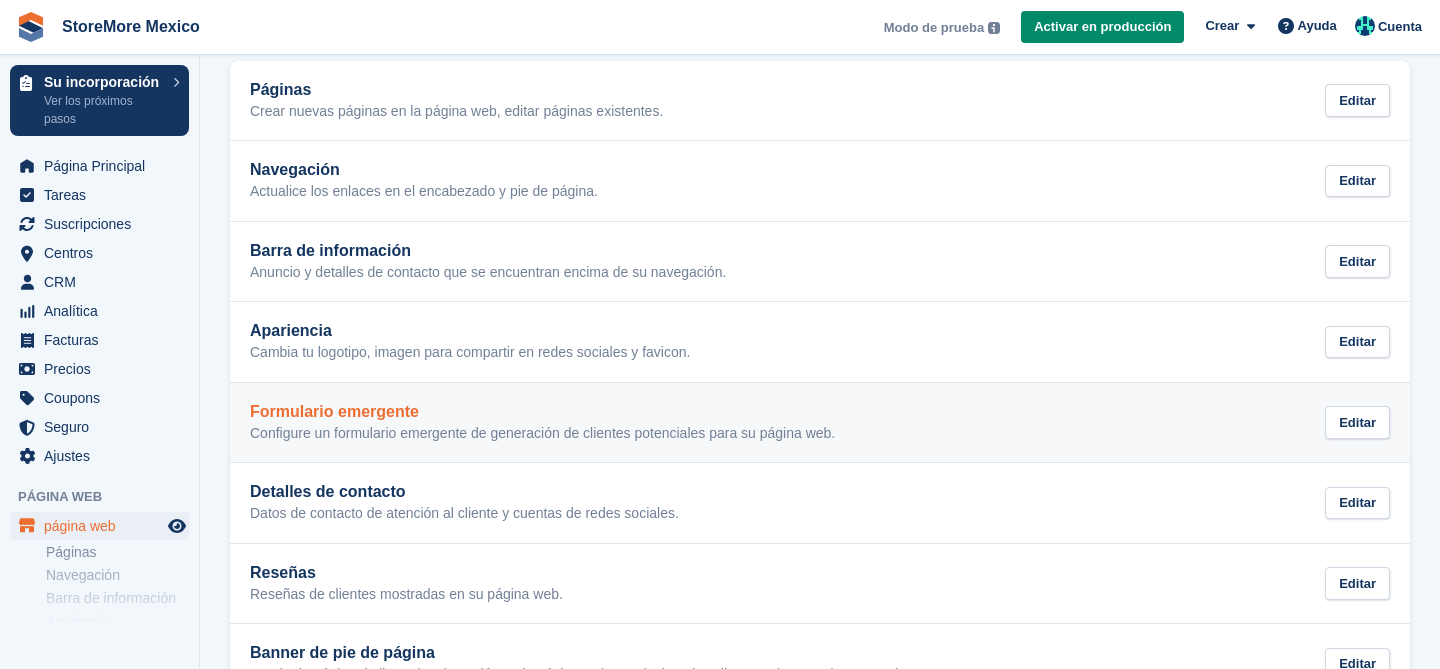 scroll, scrollTop: 95, scrollLeft: 0, axis: vertical 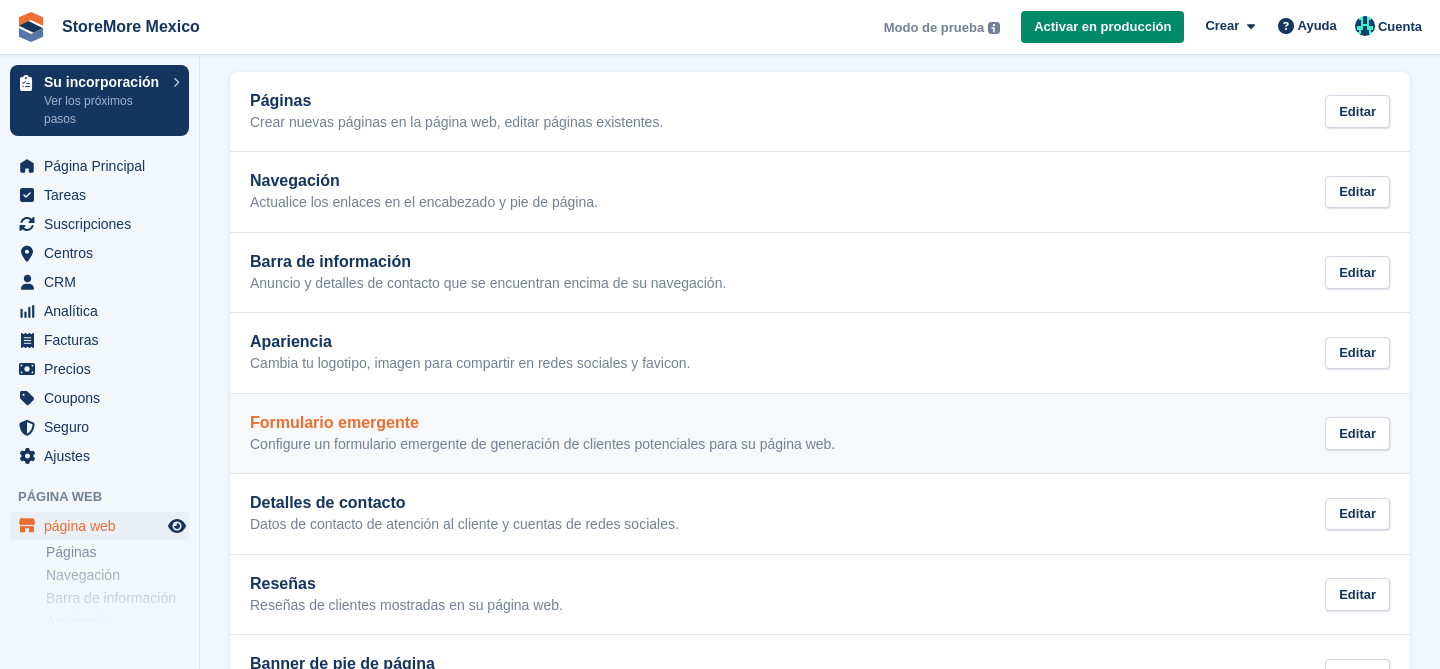 click on "Configure un formulario emergente de generación de clientes potenciales para su página web." at bounding box center [542, 445] 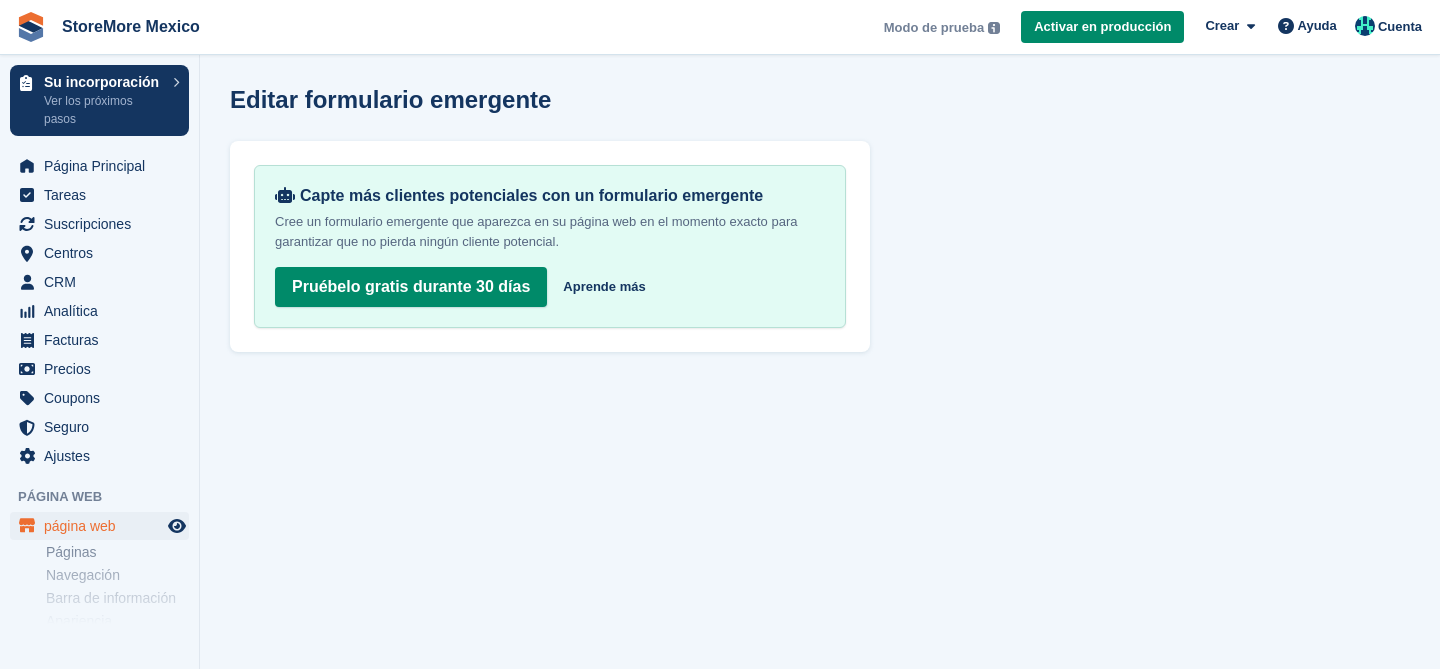scroll, scrollTop: 0, scrollLeft: 0, axis: both 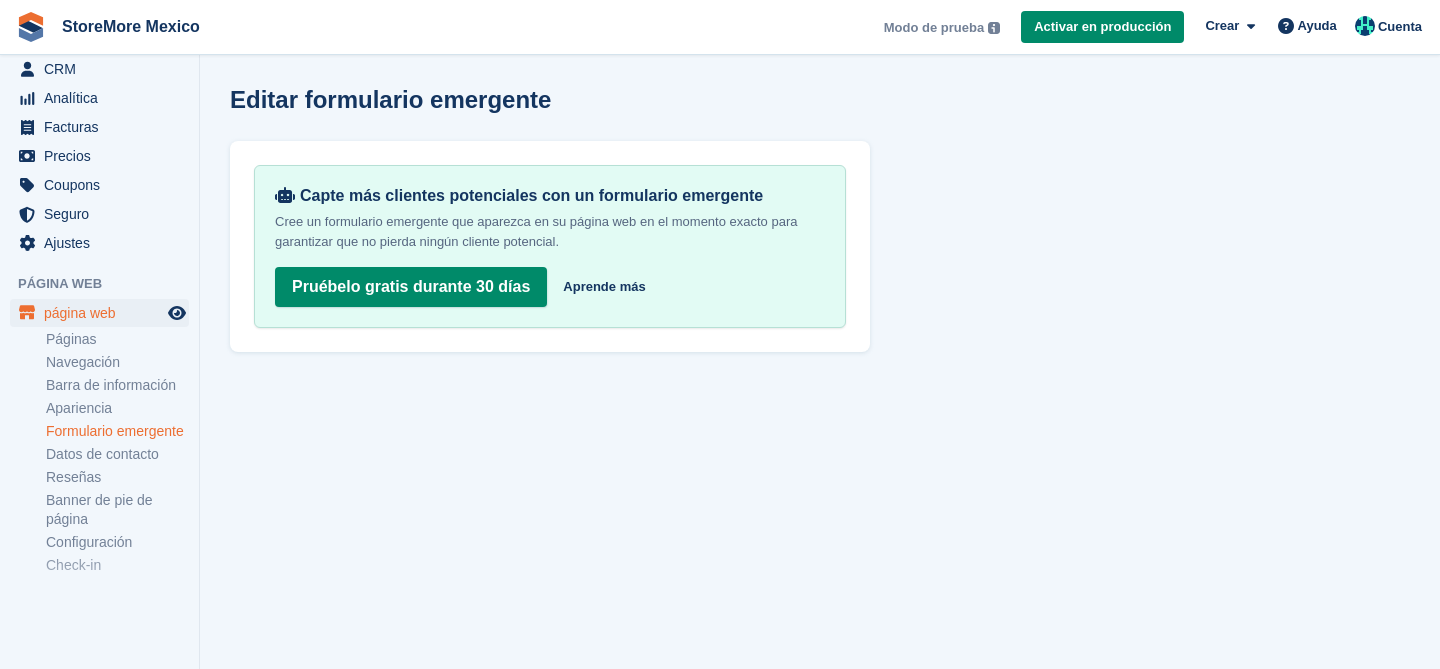 click on "Datos de contacto" at bounding box center [122, 454] 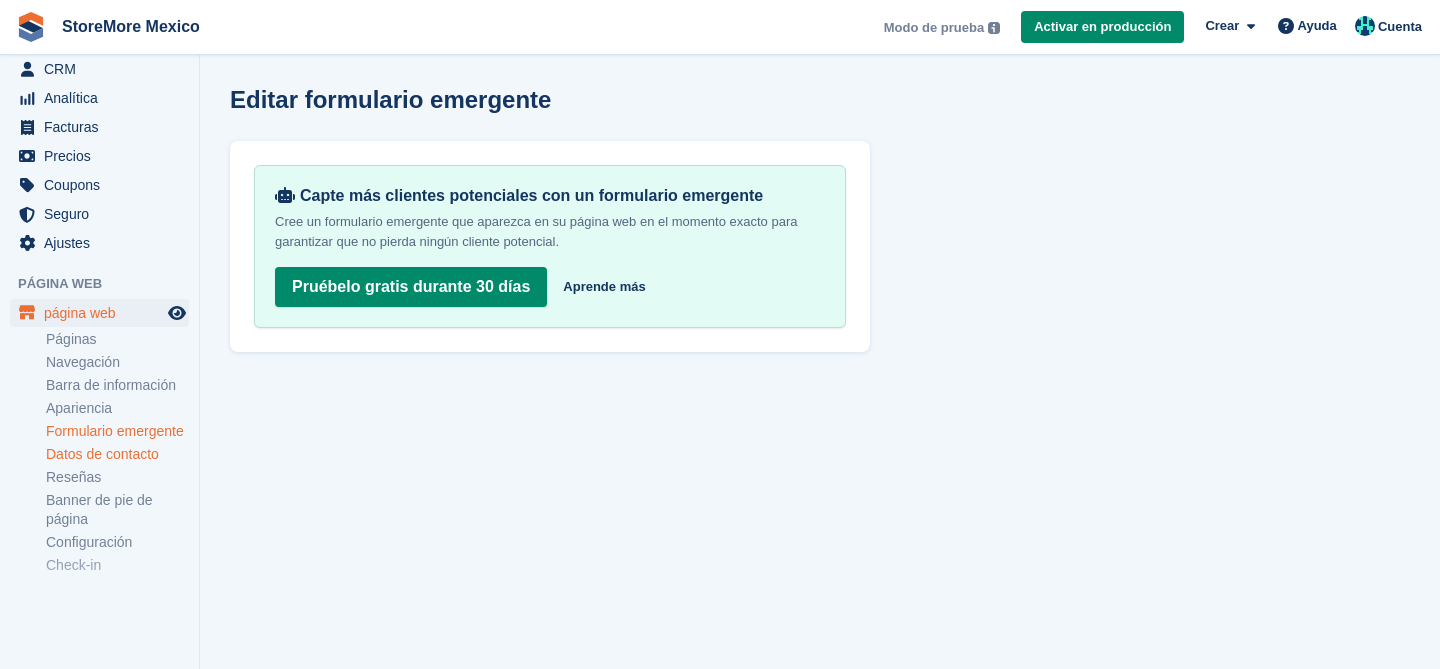 click on "Datos de contacto" at bounding box center [117, 454] 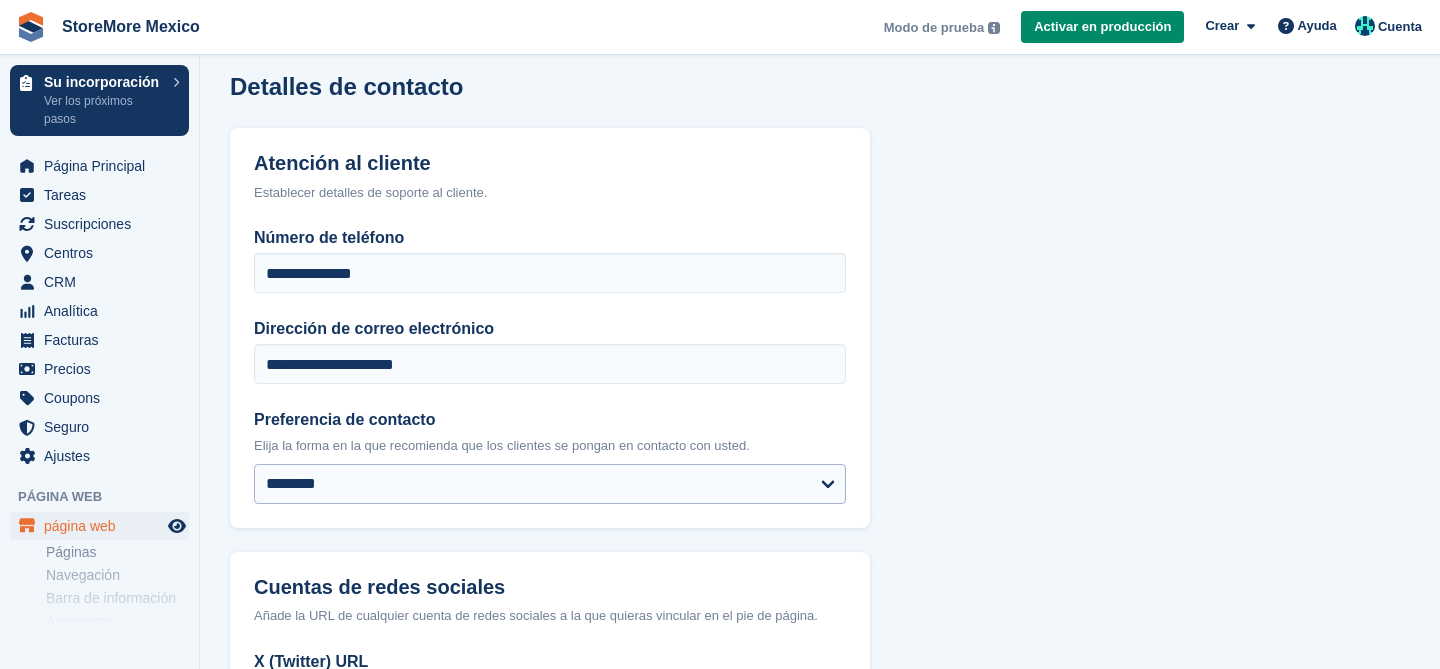 scroll, scrollTop: 0, scrollLeft: 0, axis: both 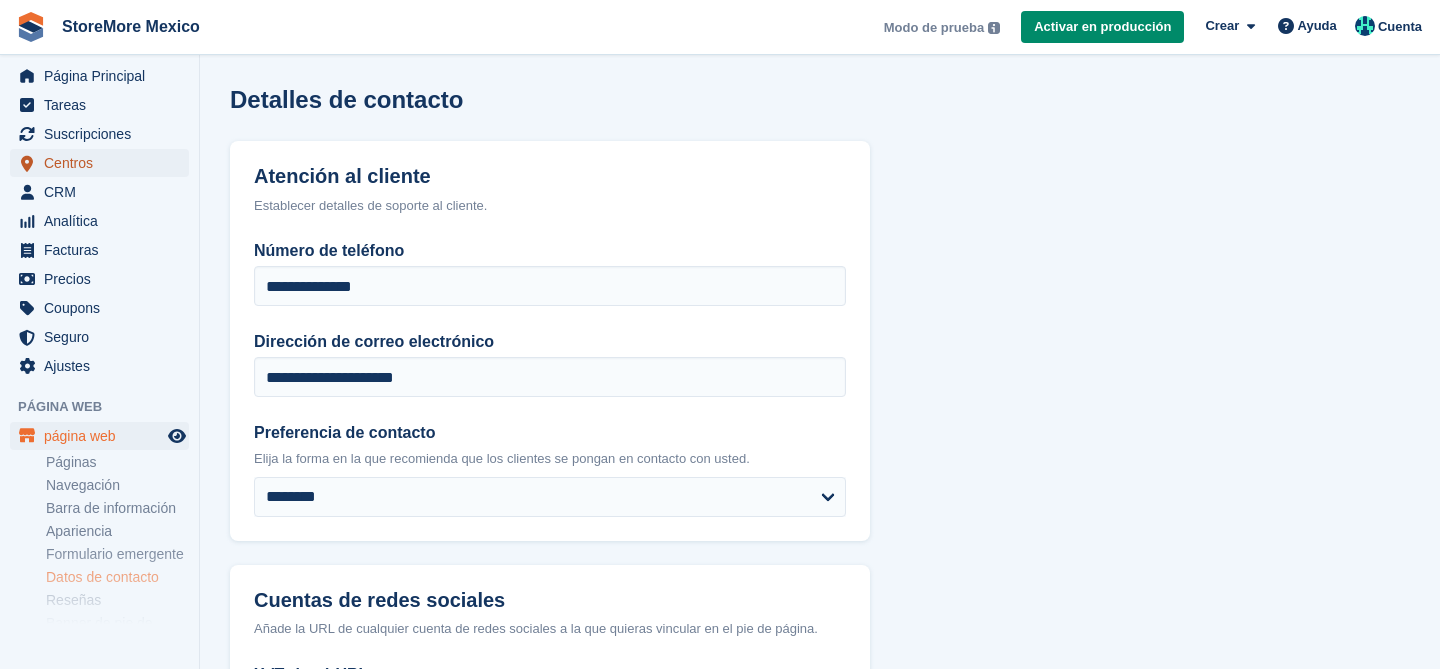 click on "Centros" at bounding box center (104, 163) 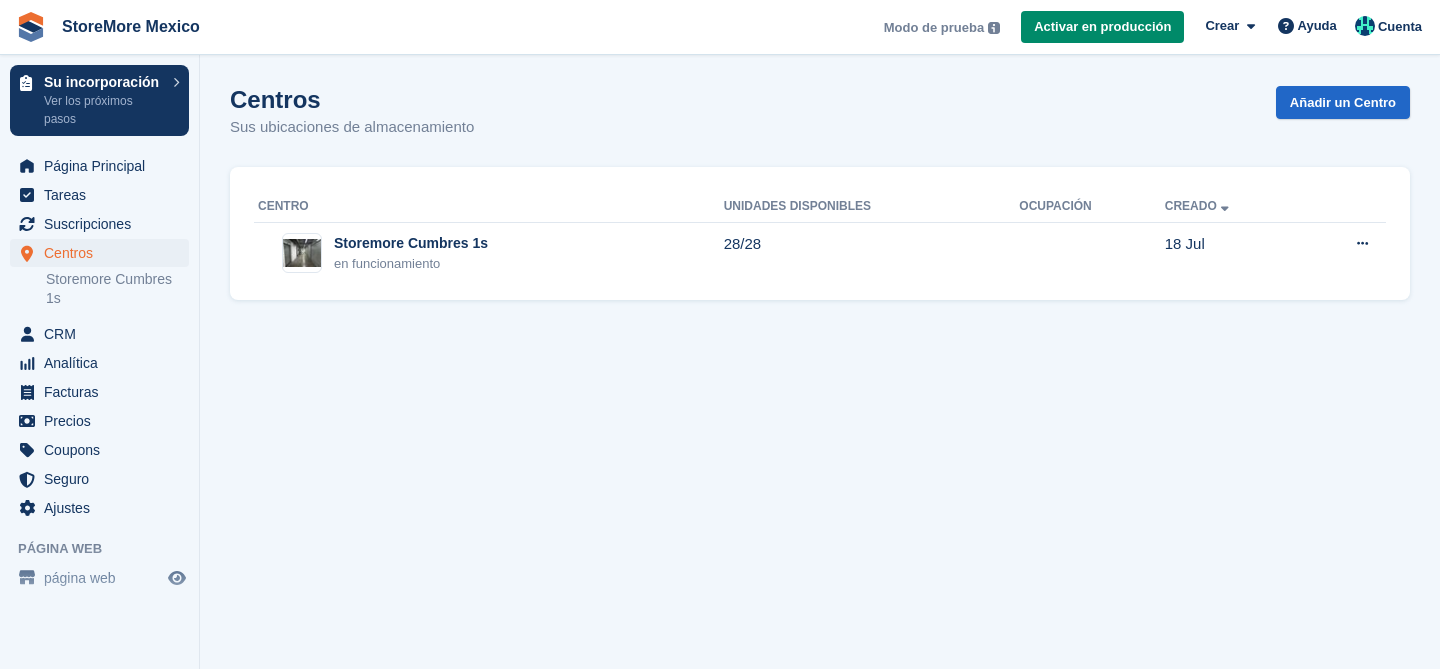 click on "en funcionamiento" at bounding box center [411, 264] 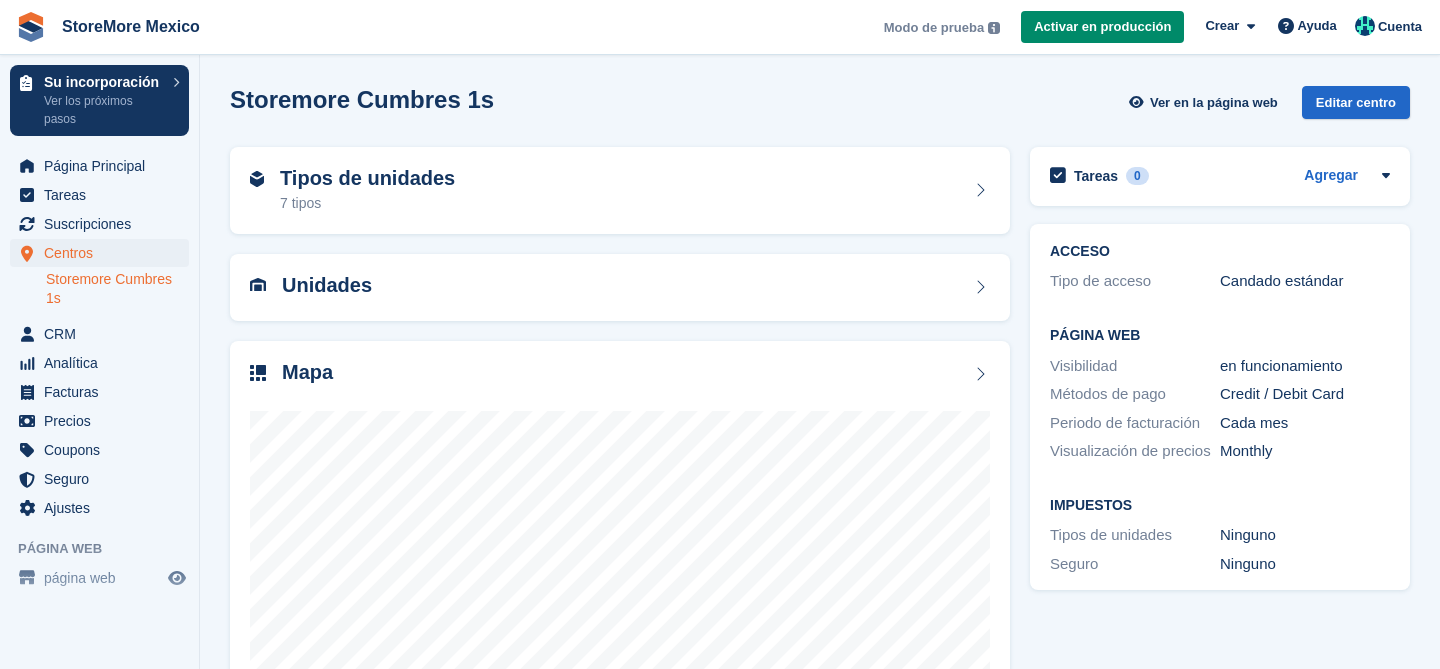 scroll, scrollTop: 0, scrollLeft: 0, axis: both 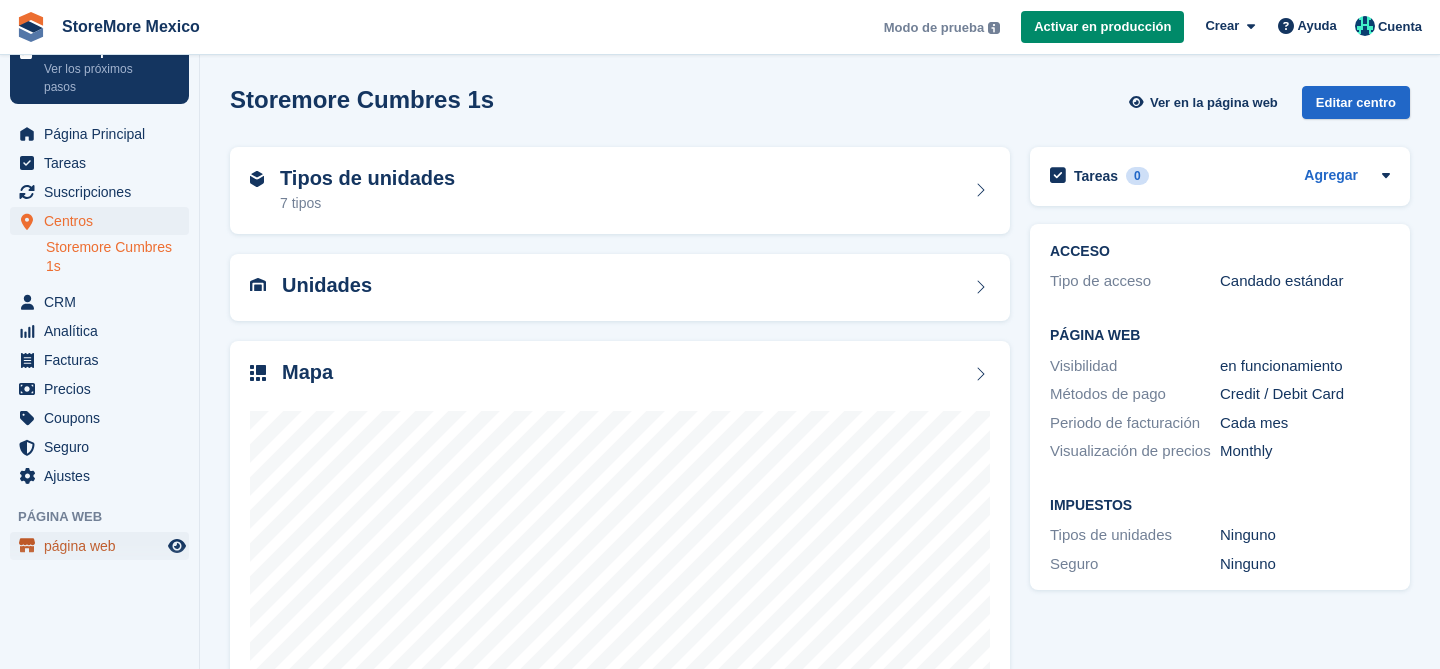 click on "página web" at bounding box center (104, 546) 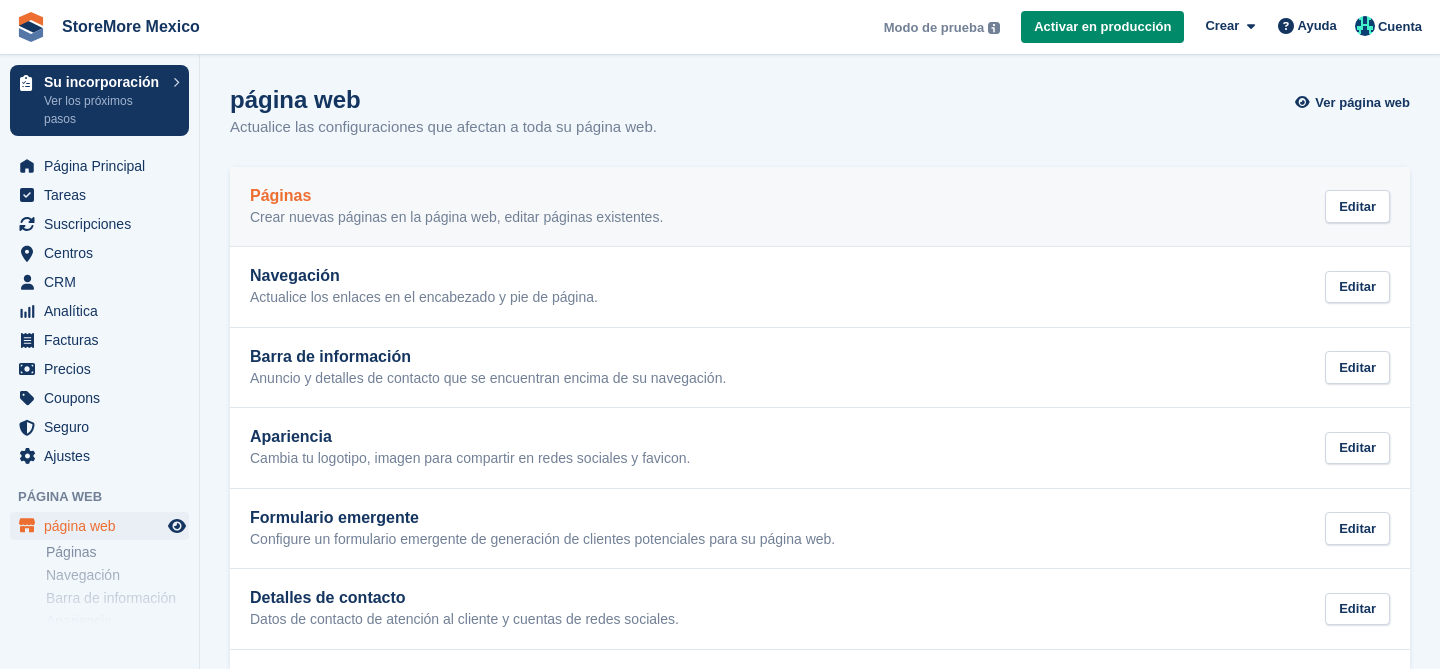 drag, startPoint x: 0, startPoint y: 0, endPoint x: 307, endPoint y: 201, distance: 366.94687 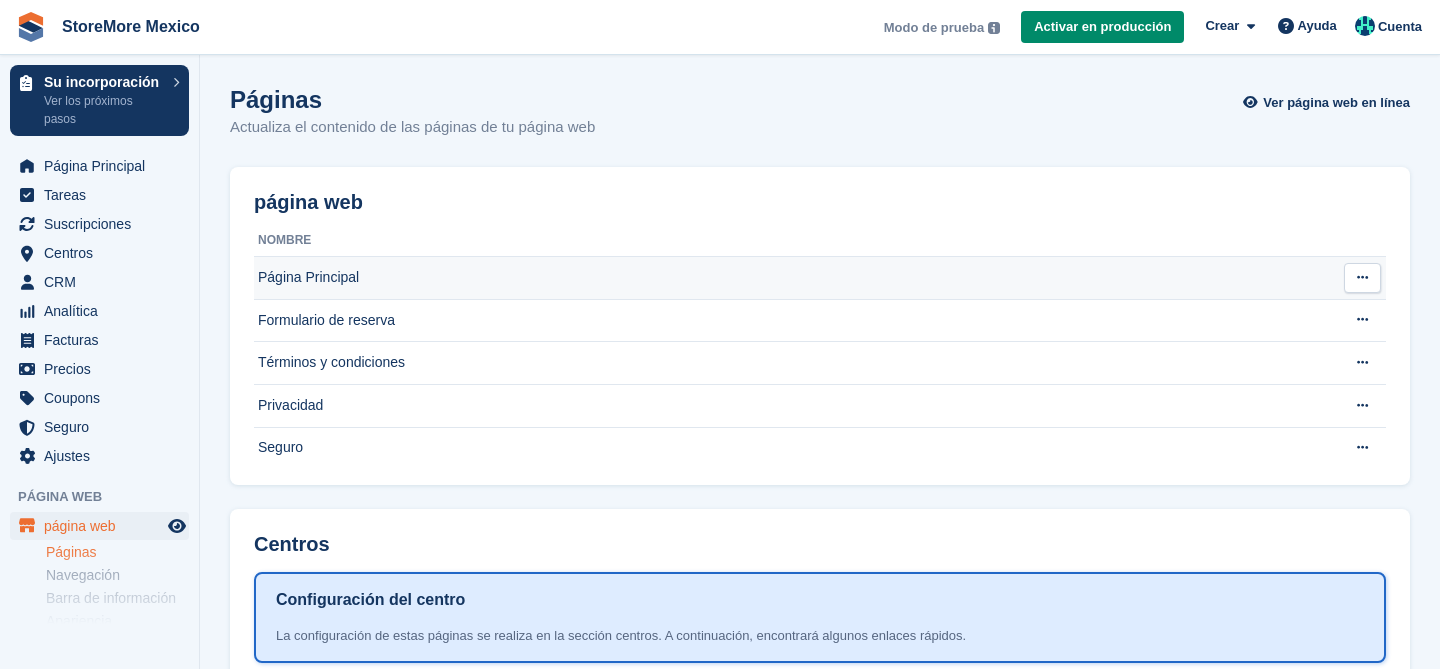 click on "Página Principal" at bounding box center [791, 278] 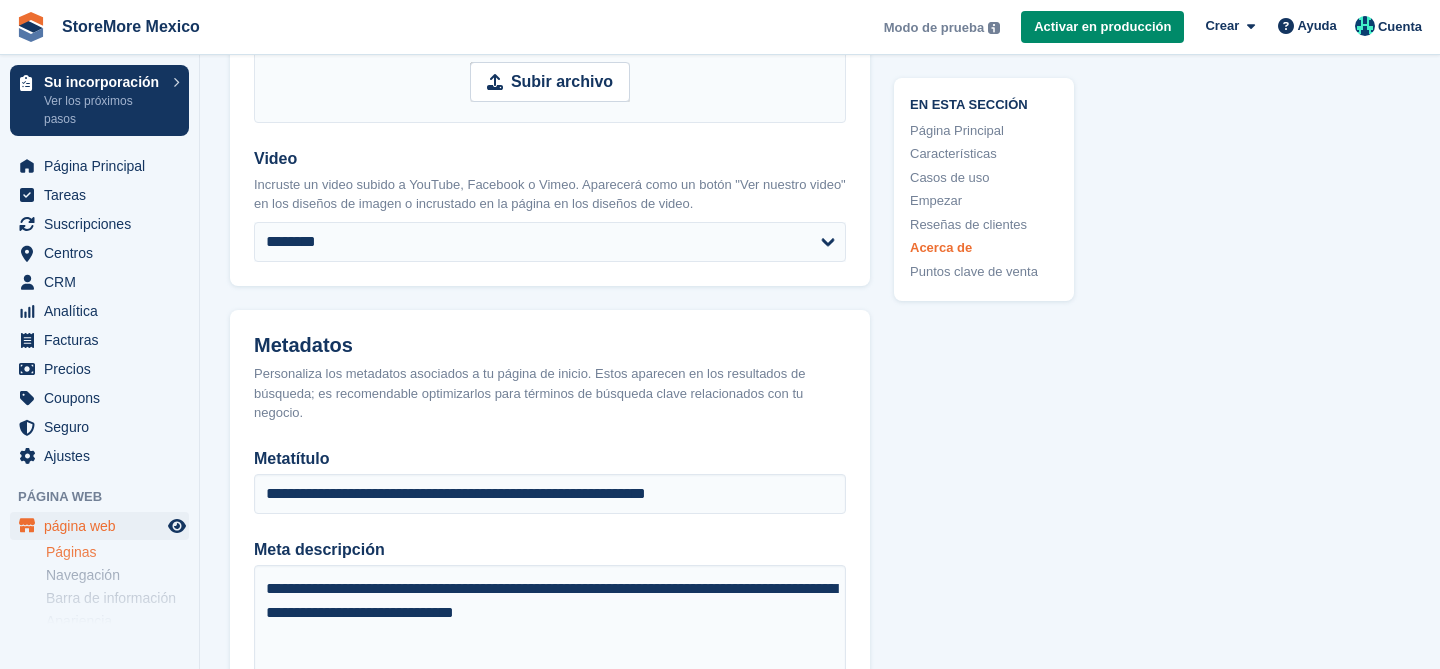 scroll, scrollTop: 6100, scrollLeft: 0, axis: vertical 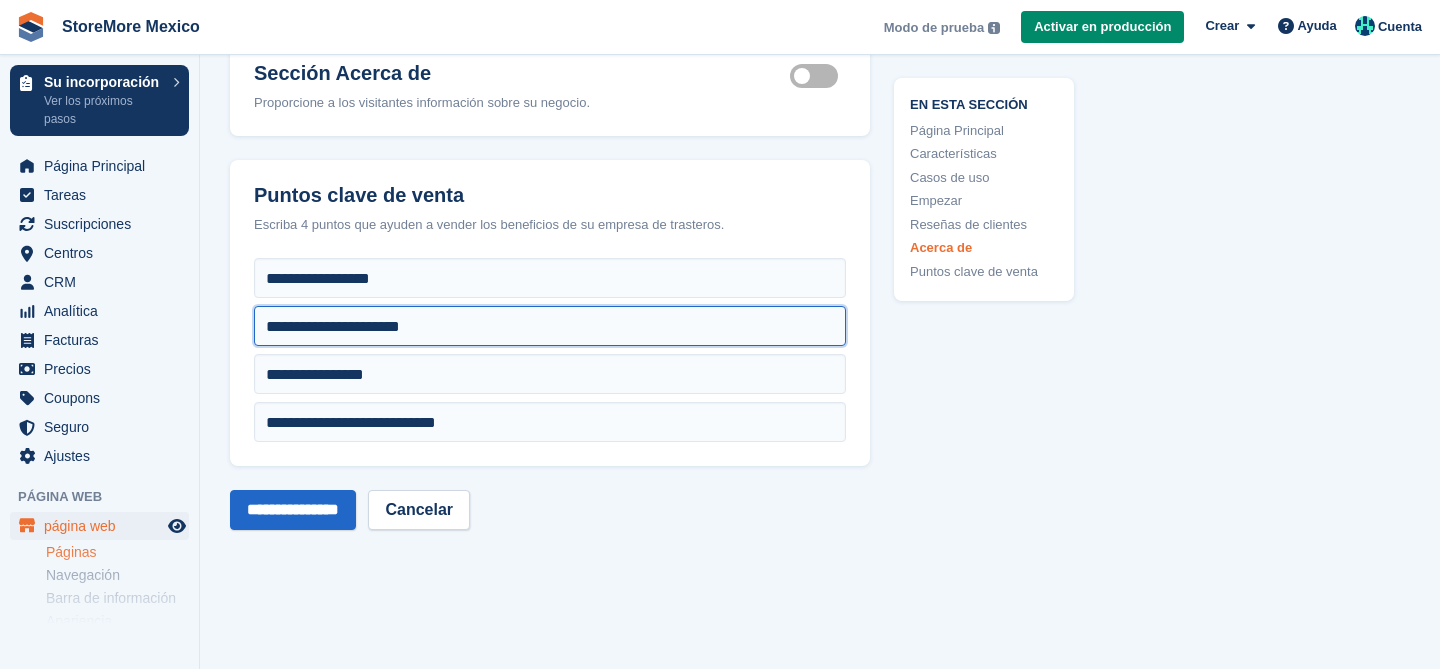 click on "**********" at bounding box center [550, 326] 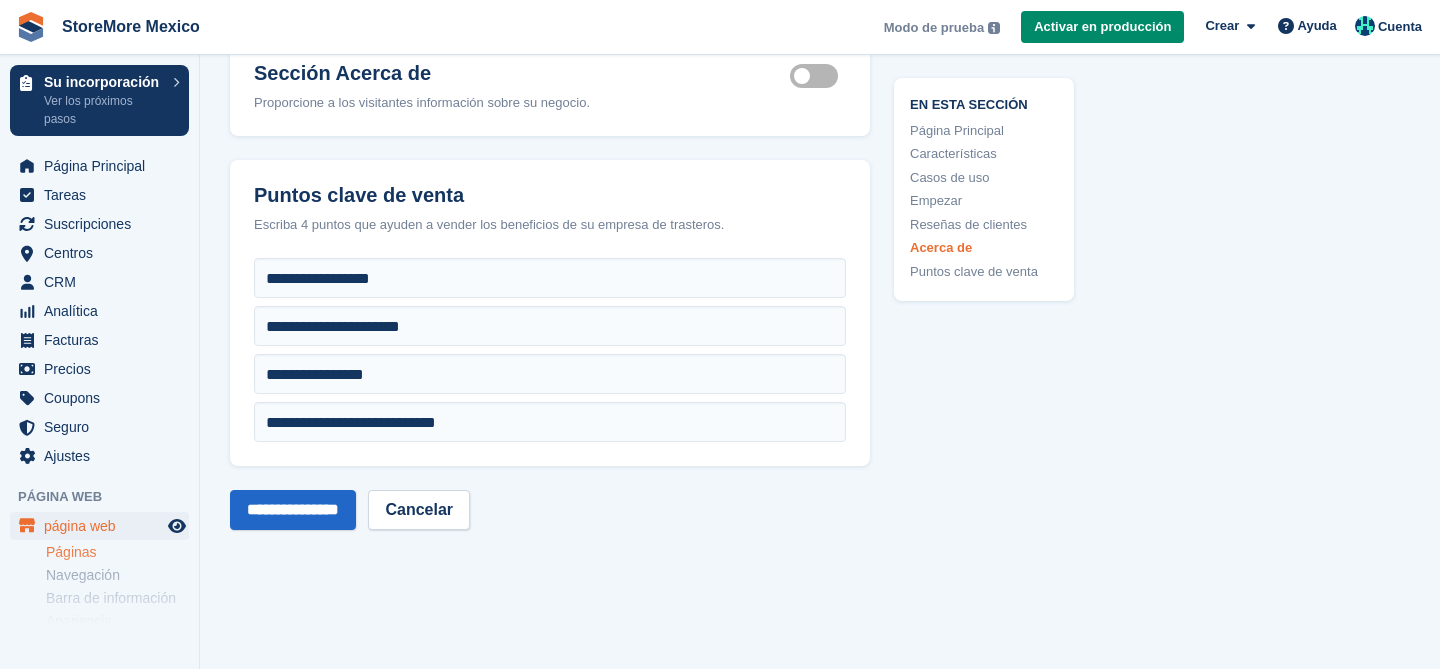 click on "**********" at bounding box center [820, -2591] 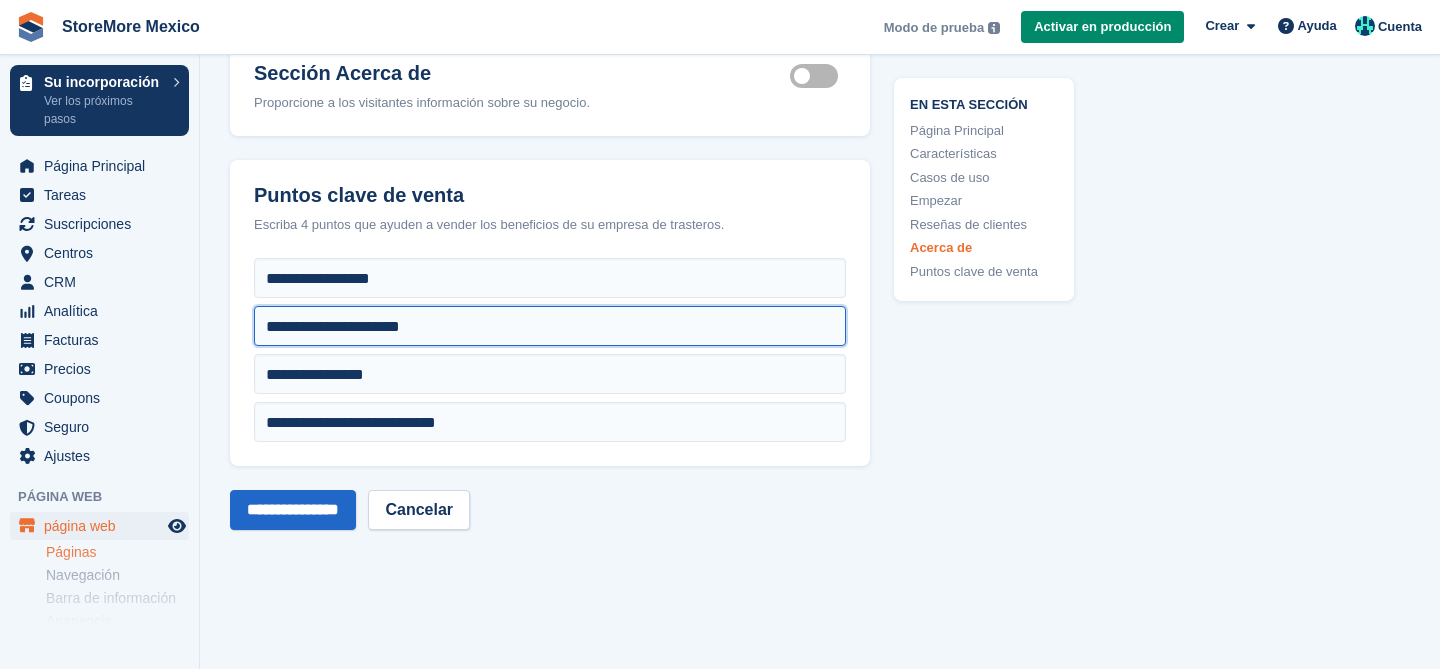 click on "**********" at bounding box center [550, 326] 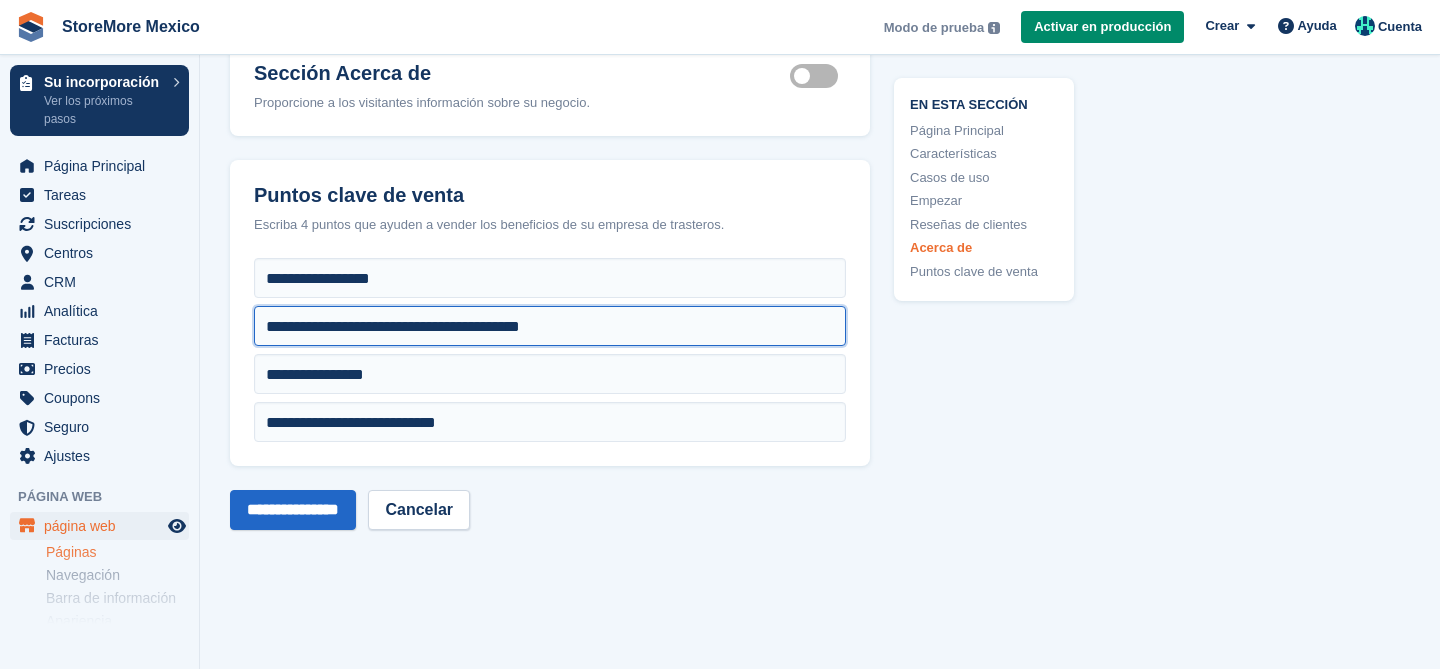 click on "**********" at bounding box center (550, 326) 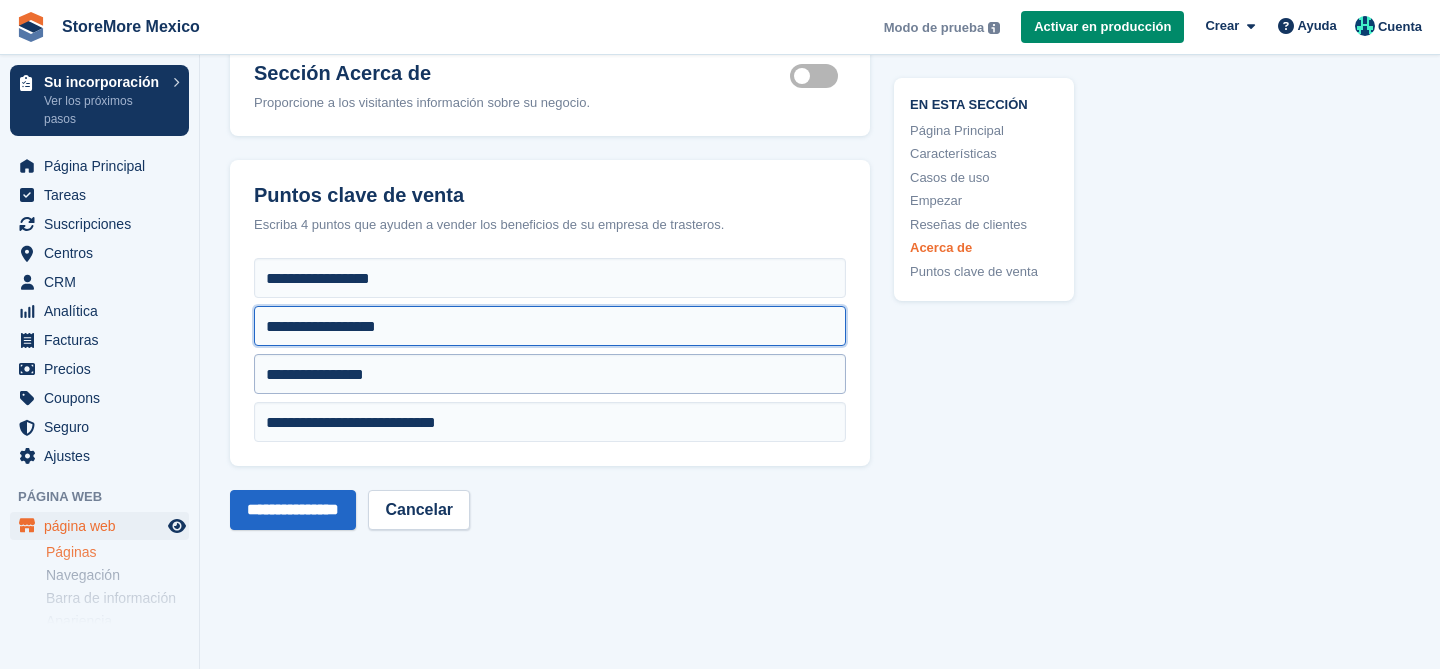 type on "**********" 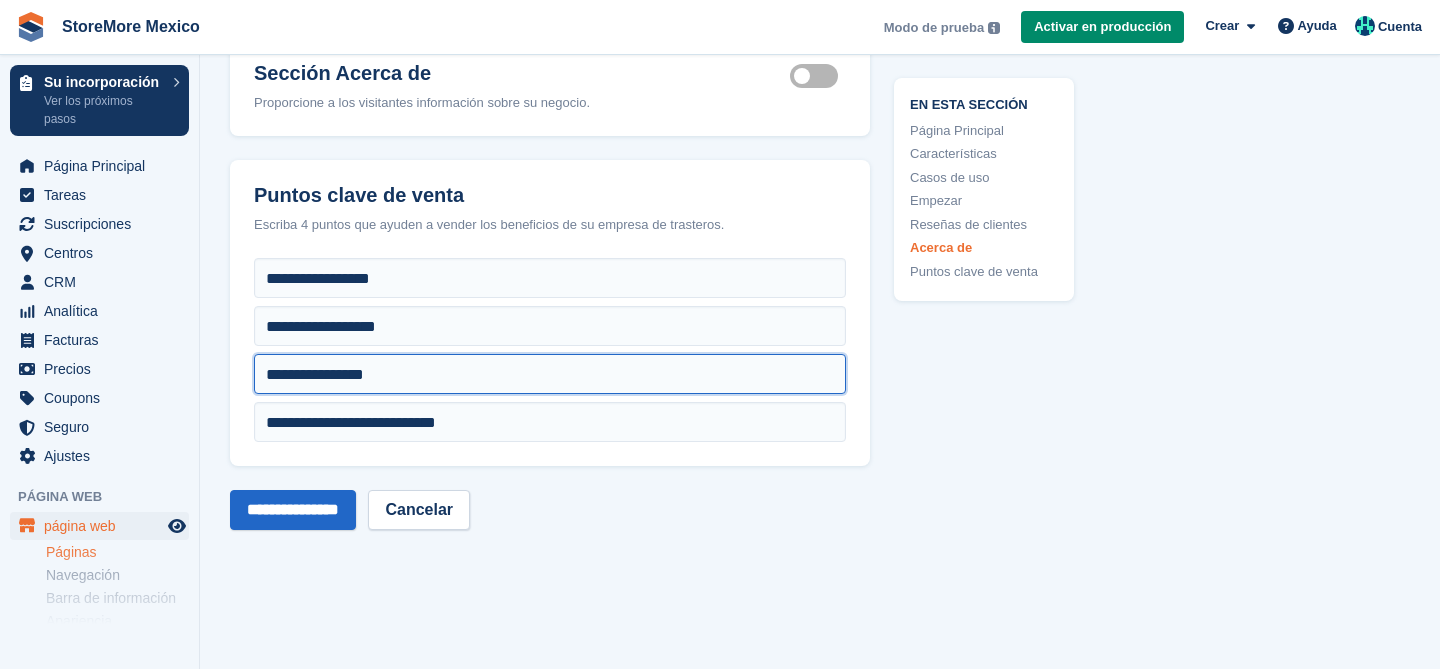 click on "**********" at bounding box center (550, 374) 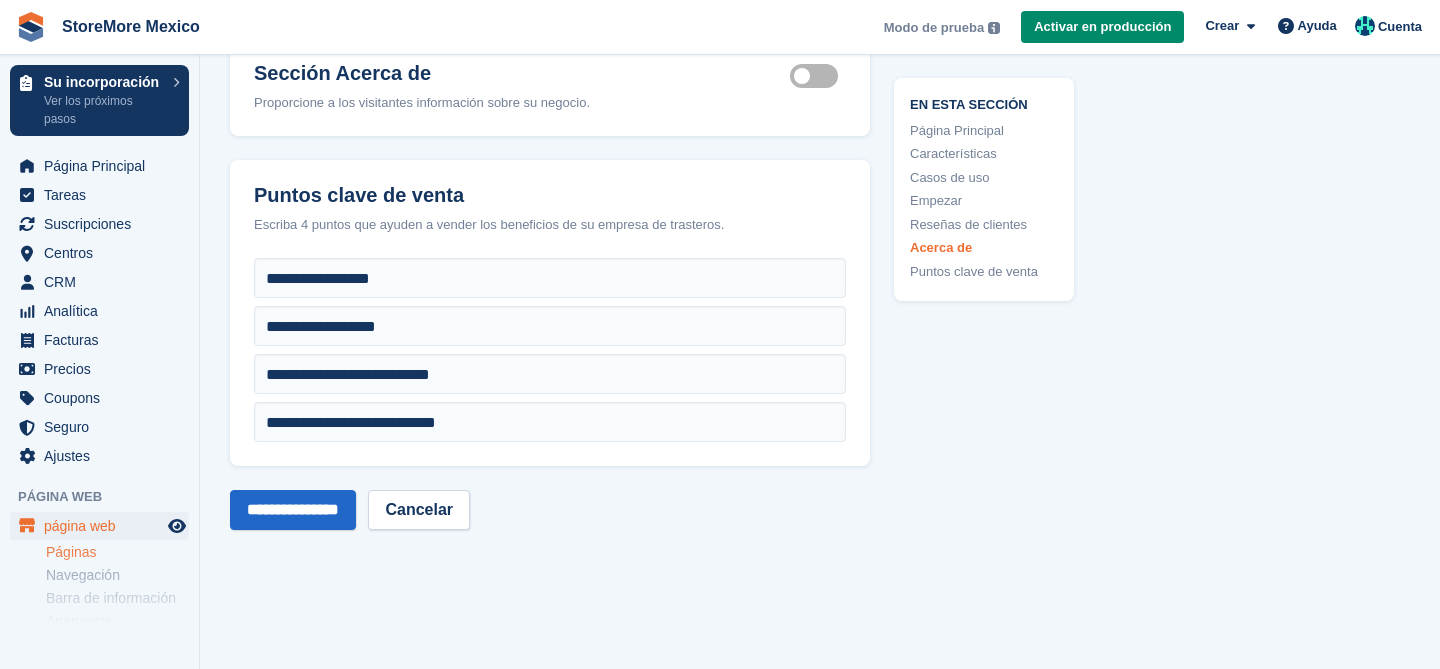 click on "**********" at bounding box center (550, 362) 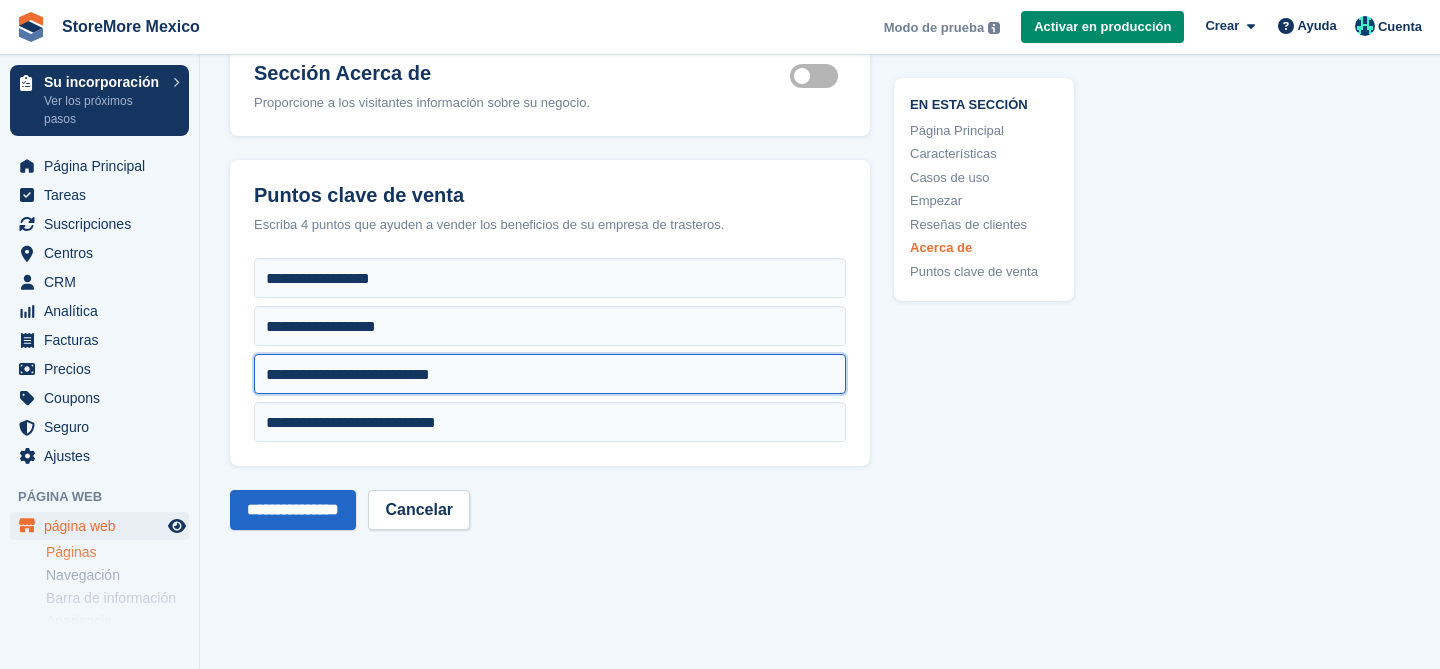 click on "**********" at bounding box center [550, 374] 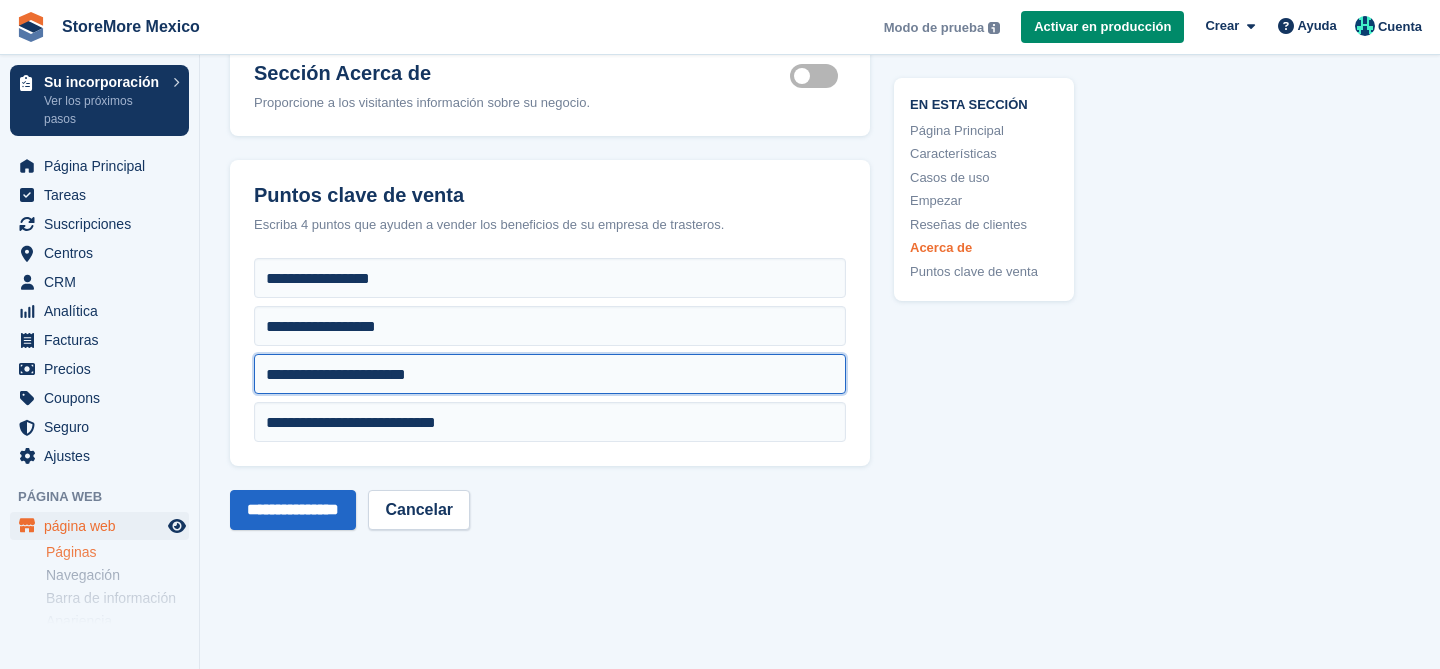 drag, startPoint x: 305, startPoint y: 408, endPoint x: 223, endPoint y: 407, distance: 82.006096 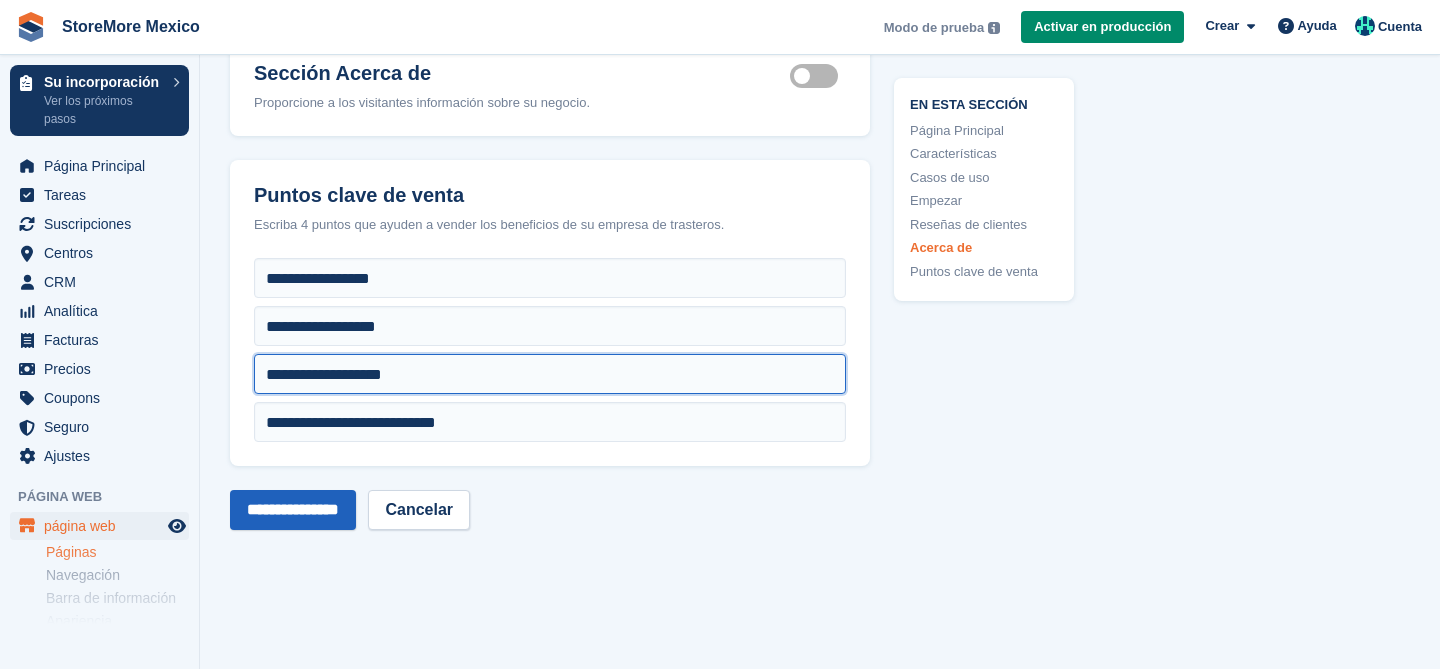 type on "**********" 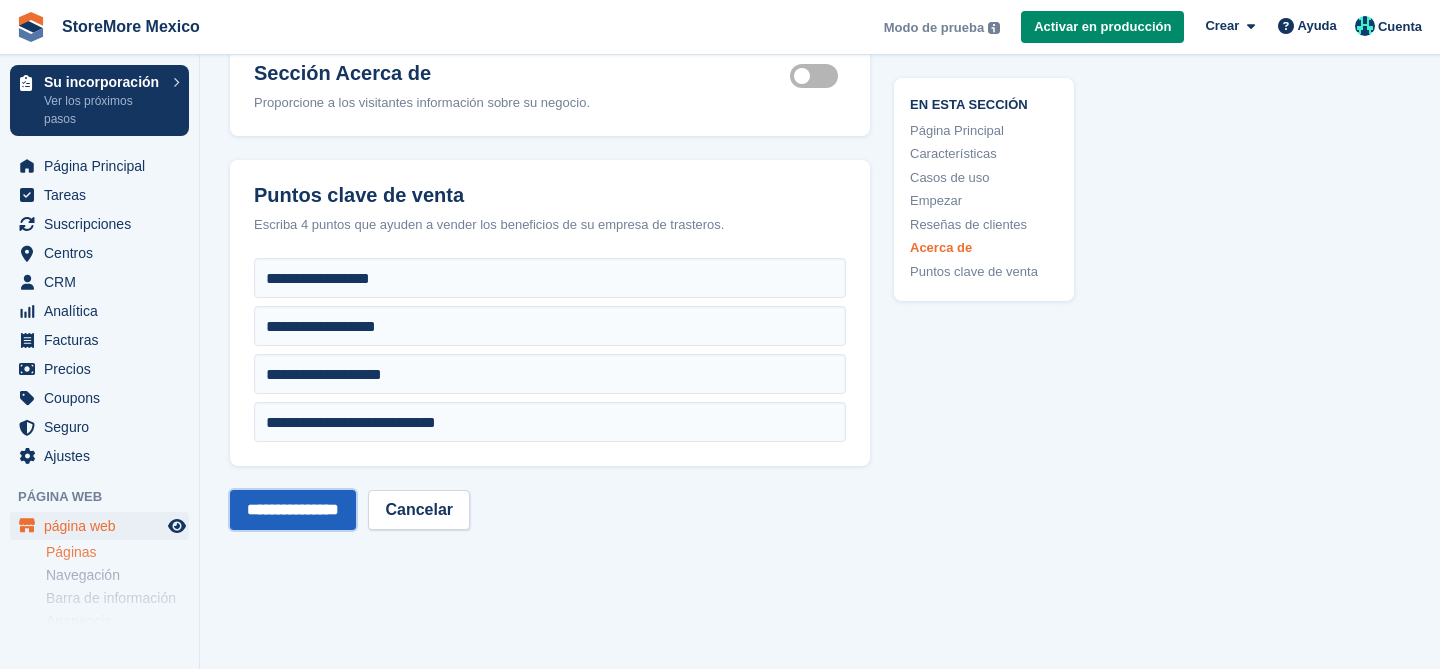 click on "**********" at bounding box center (293, 510) 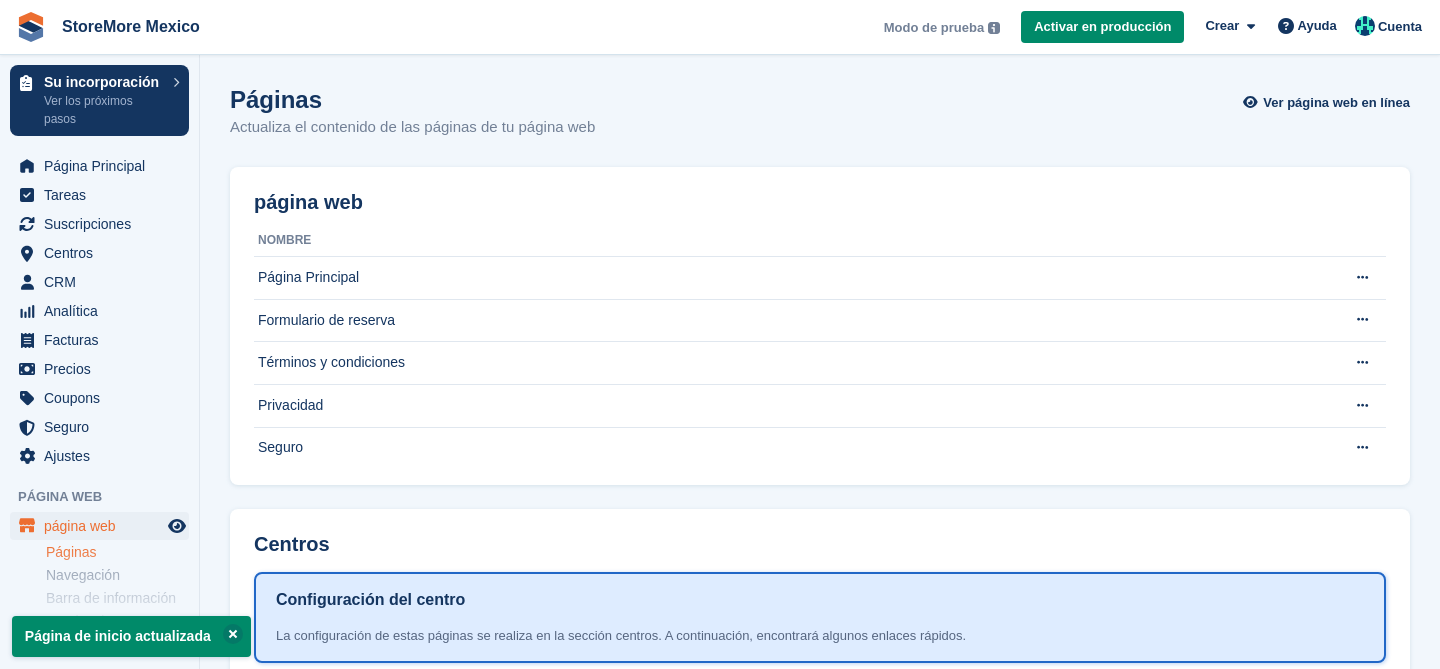 scroll, scrollTop: 0, scrollLeft: 0, axis: both 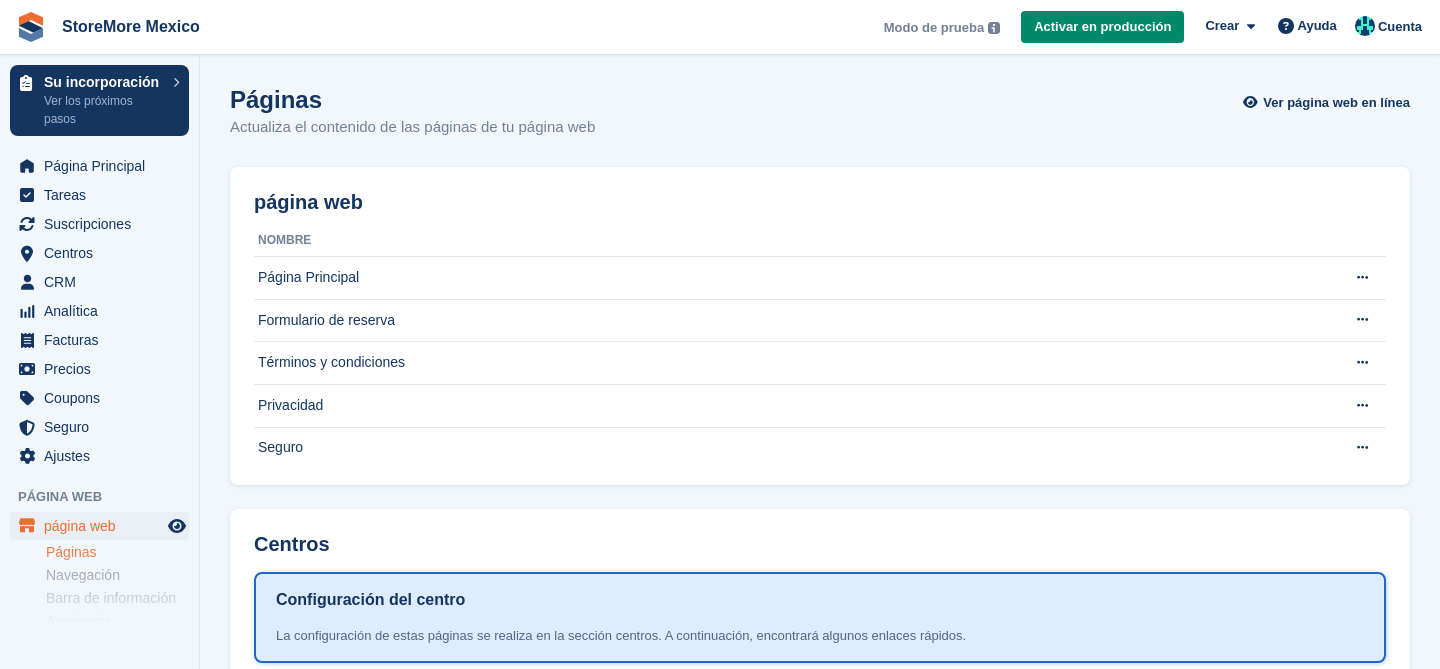 click on "Página de inicio actualizada
Páginas
Actualiza el contenido de las páginas de tu página web
Ver página web en línea
página web
Nombre
Página Principal
Editar página
Ver en la página web
Eliminar página
Esta página no se puede eliminar porque es necesaria para las reservas de Storefront.
Formulario de reserva
Editar página
Ver en la página web
Eliminar página
Términos y condiciones" at bounding box center (820, 471) 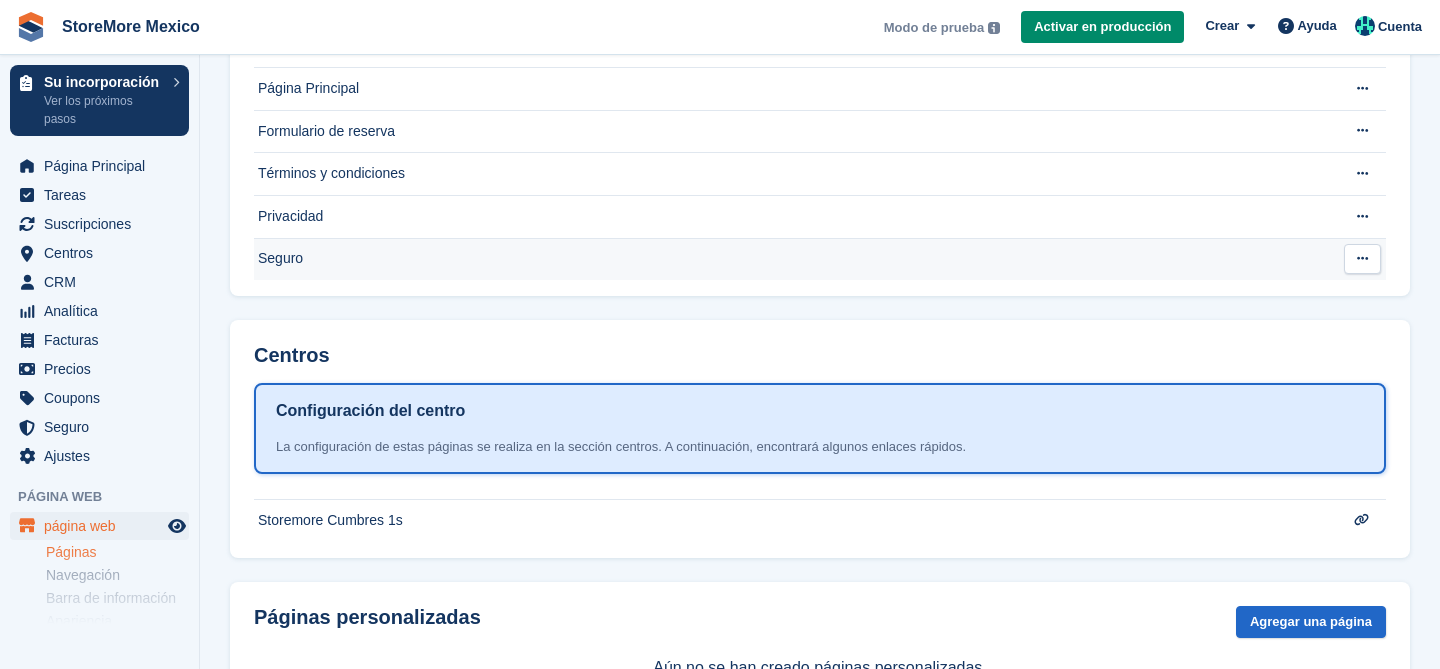 scroll, scrollTop: 207, scrollLeft: 0, axis: vertical 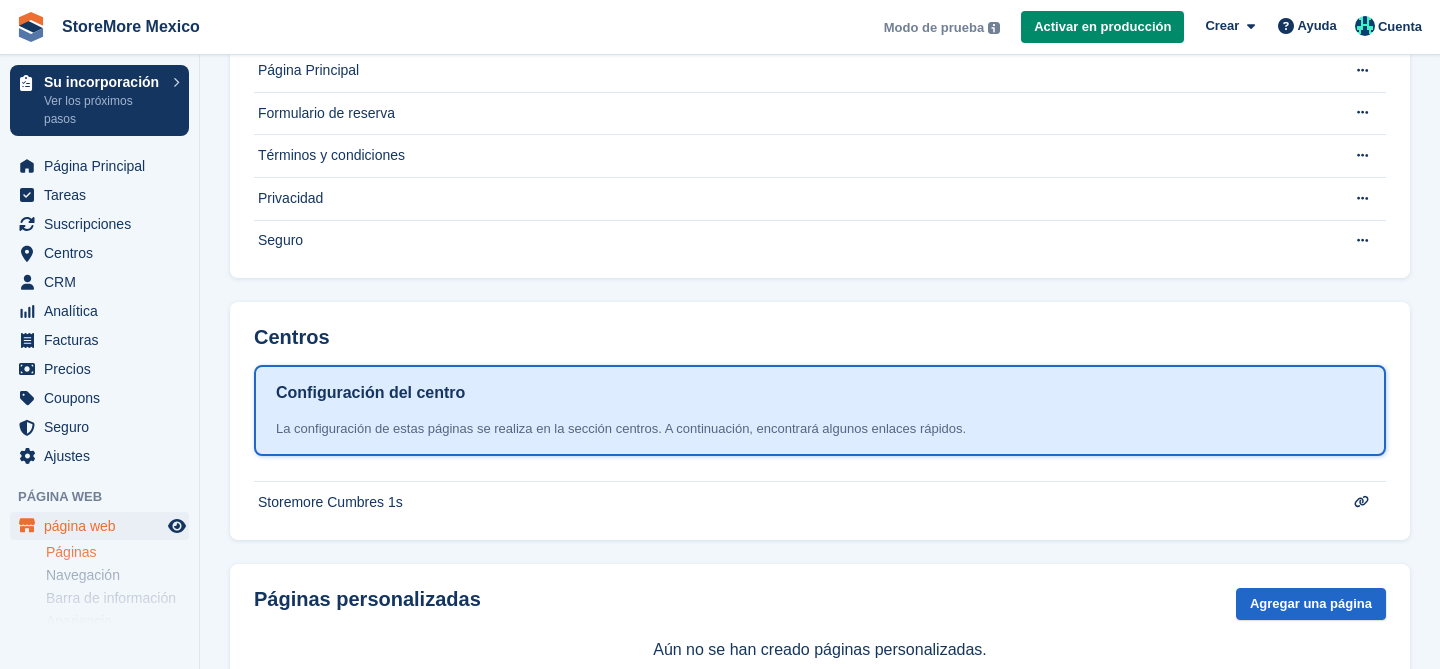 click on "Página de inicio actualizada
Páginas
Actualiza el contenido de las páginas de tu página web
Ver página web en línea
página web
Nombre
Página Principal
Editar página
Ver en la página web
Eliminar página
Esta página no se puede eliminar porque es necesaria para las reservas de Storefront.
Formulario de reserva
Editar página
Ver en la página web
Eliminar página
Términos y condiciones" at bounding box center (820, 264) 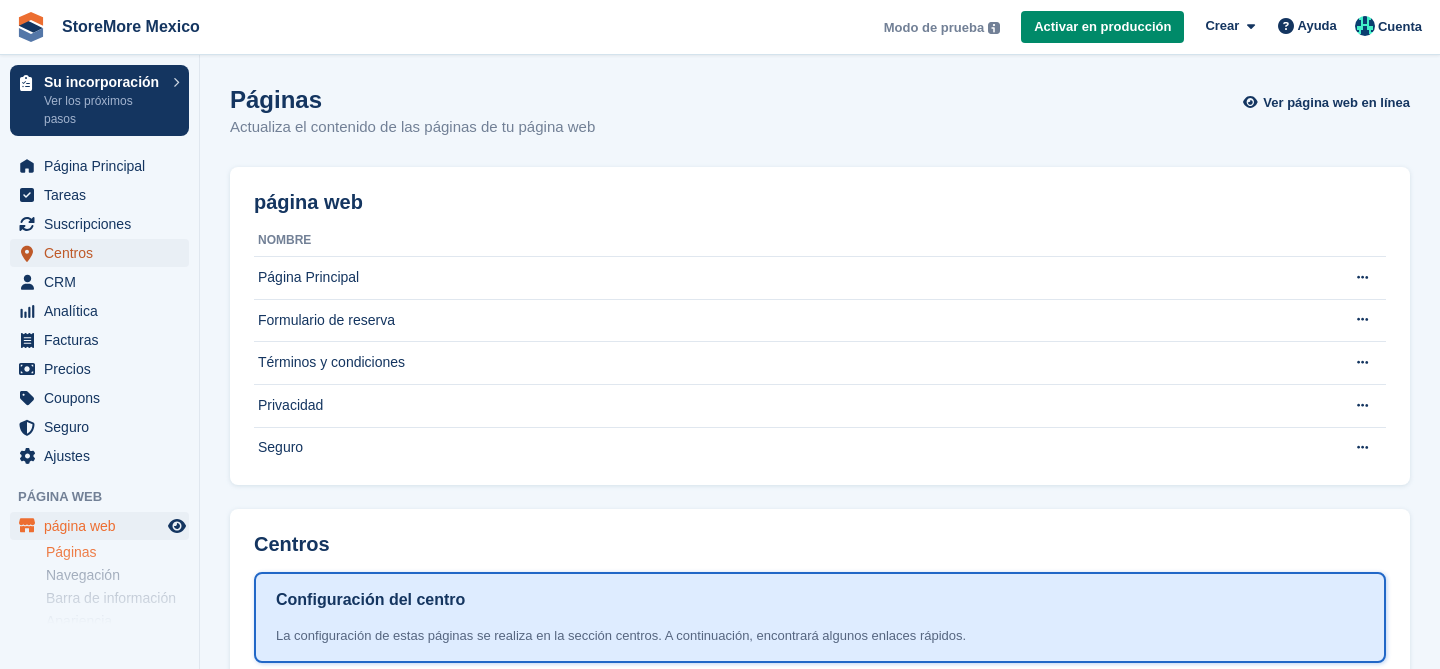 click on "Centros" at bounding box center [104, 253] 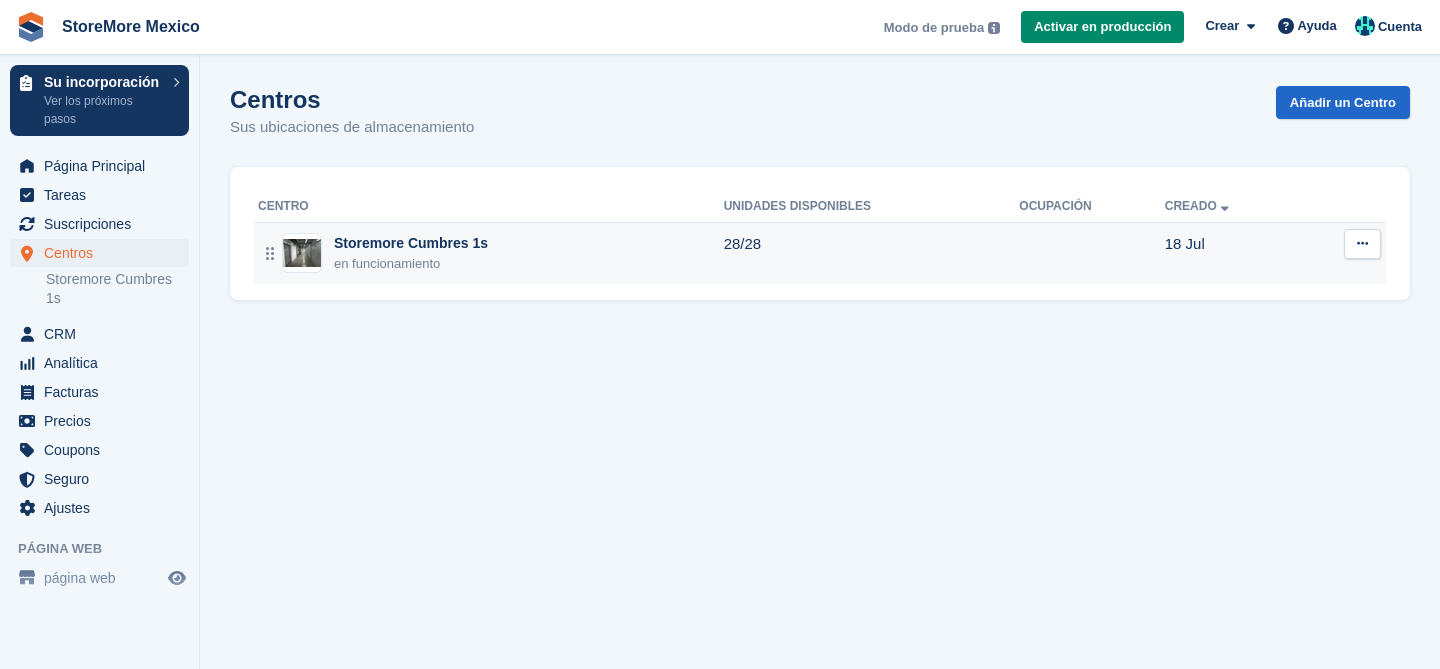 click on "Storemore Cumbres 1s" at bounding box center (411, 243) 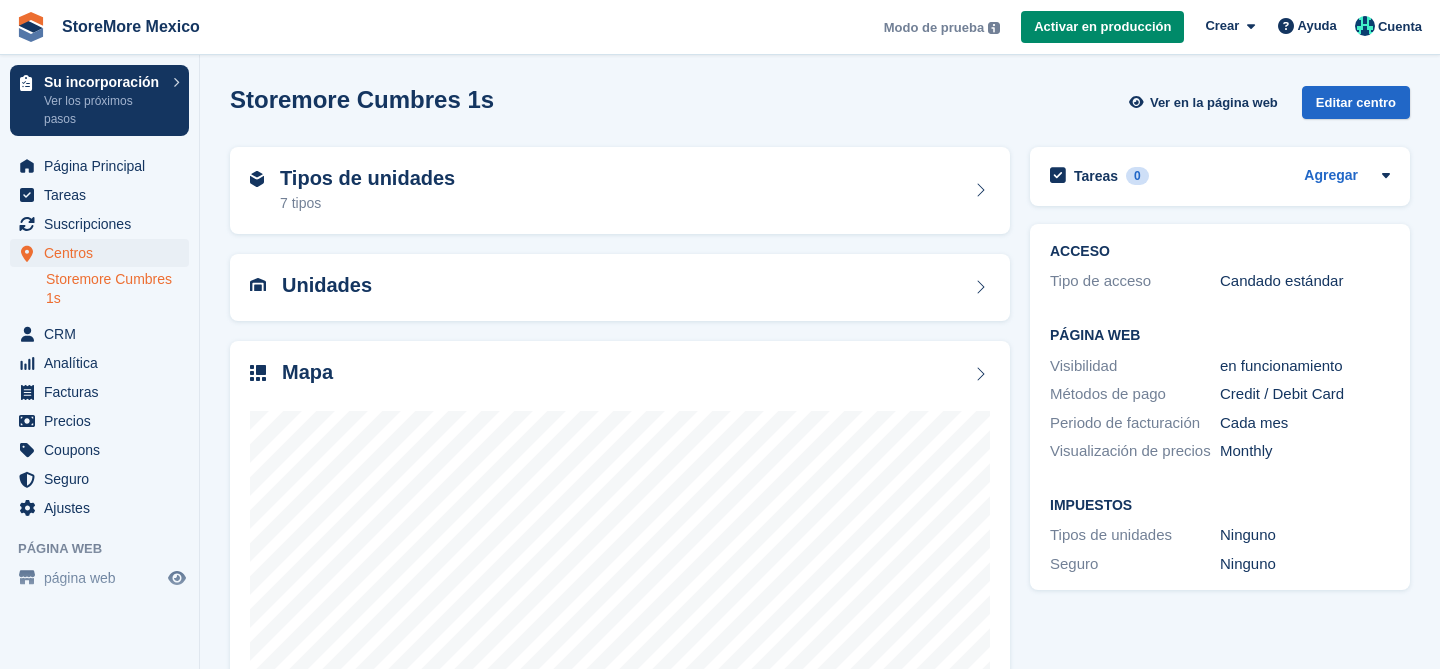 scroll, scrollTop: 0, scrollLeft: 0, axis: both 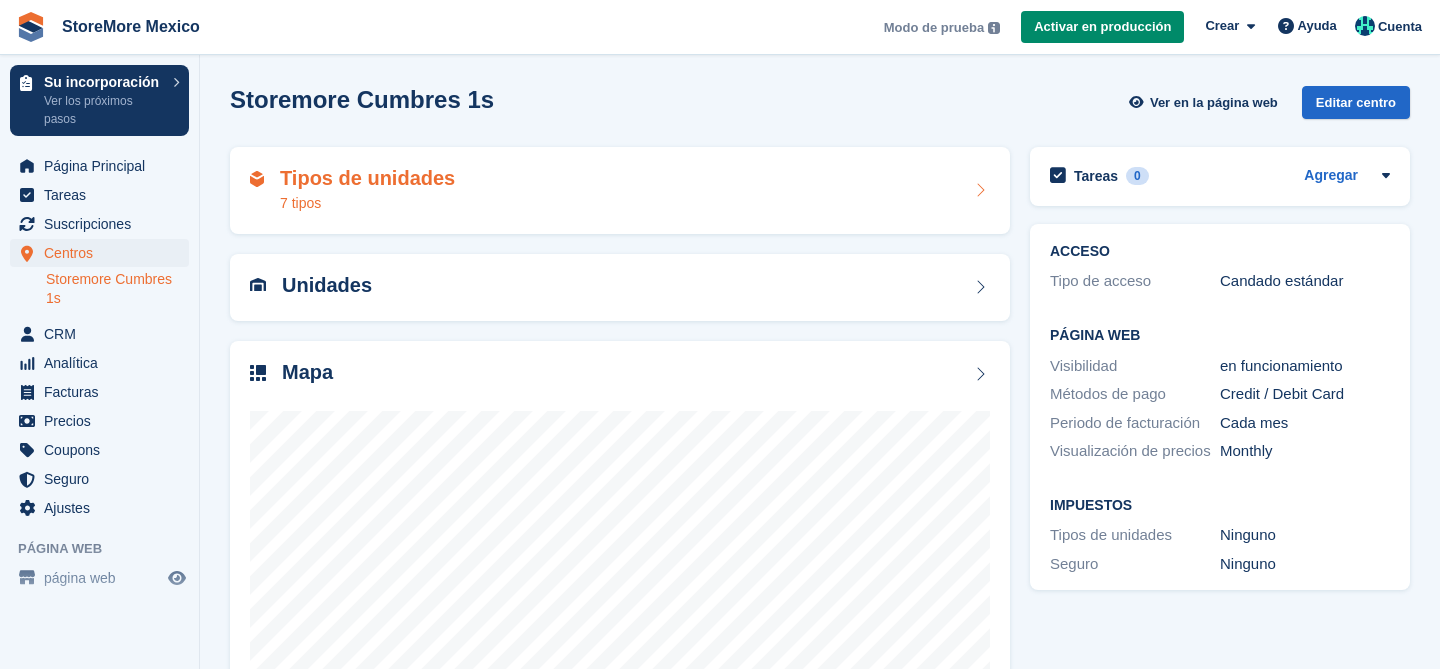 click on "Tipos de unidades" at bounding box center (367, 178) 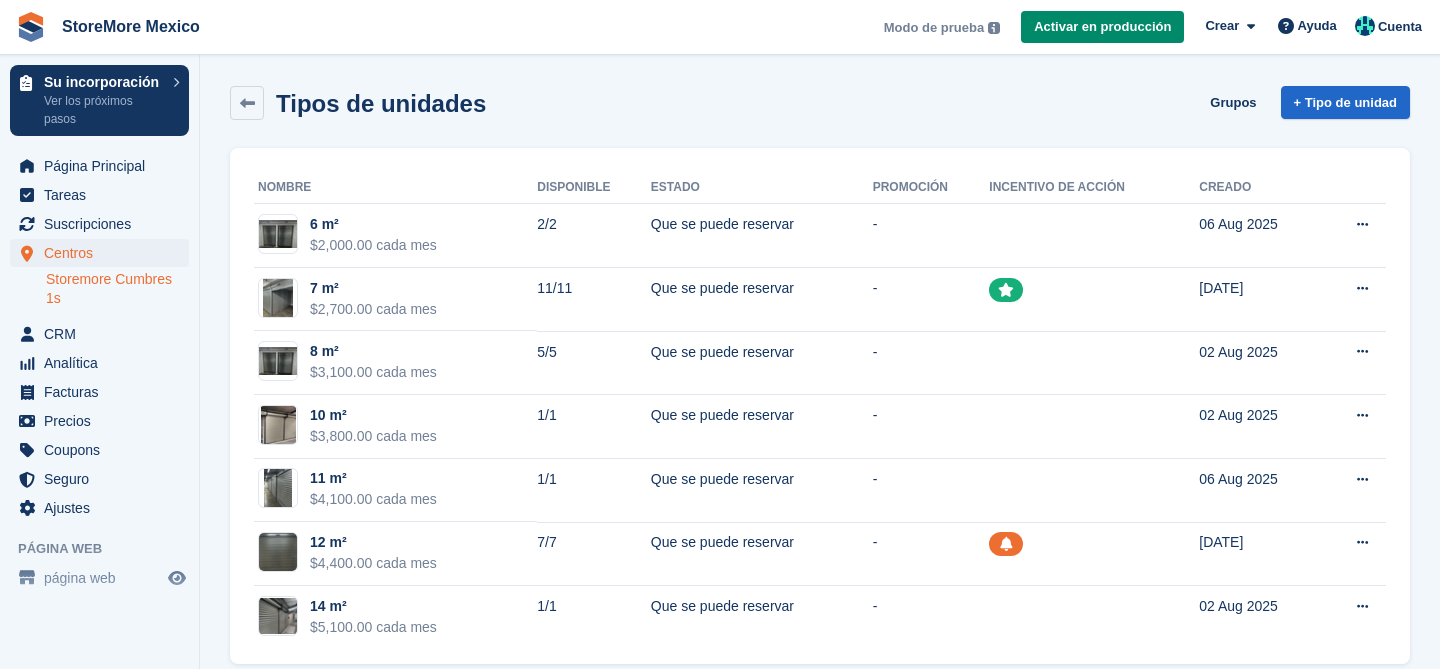 scroll, scrollTop: 25, scrollLeft: 0, axis: vertical 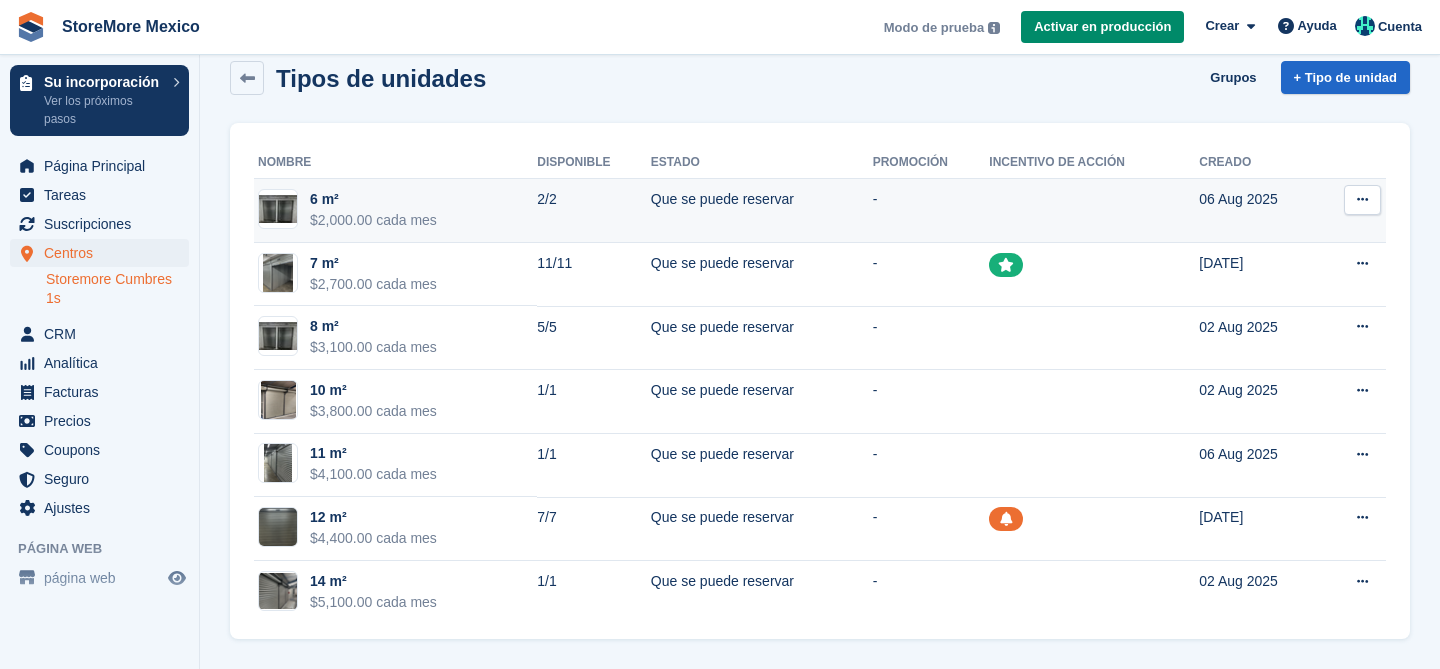 click on "6 m²" at bounding box center (373, 199) 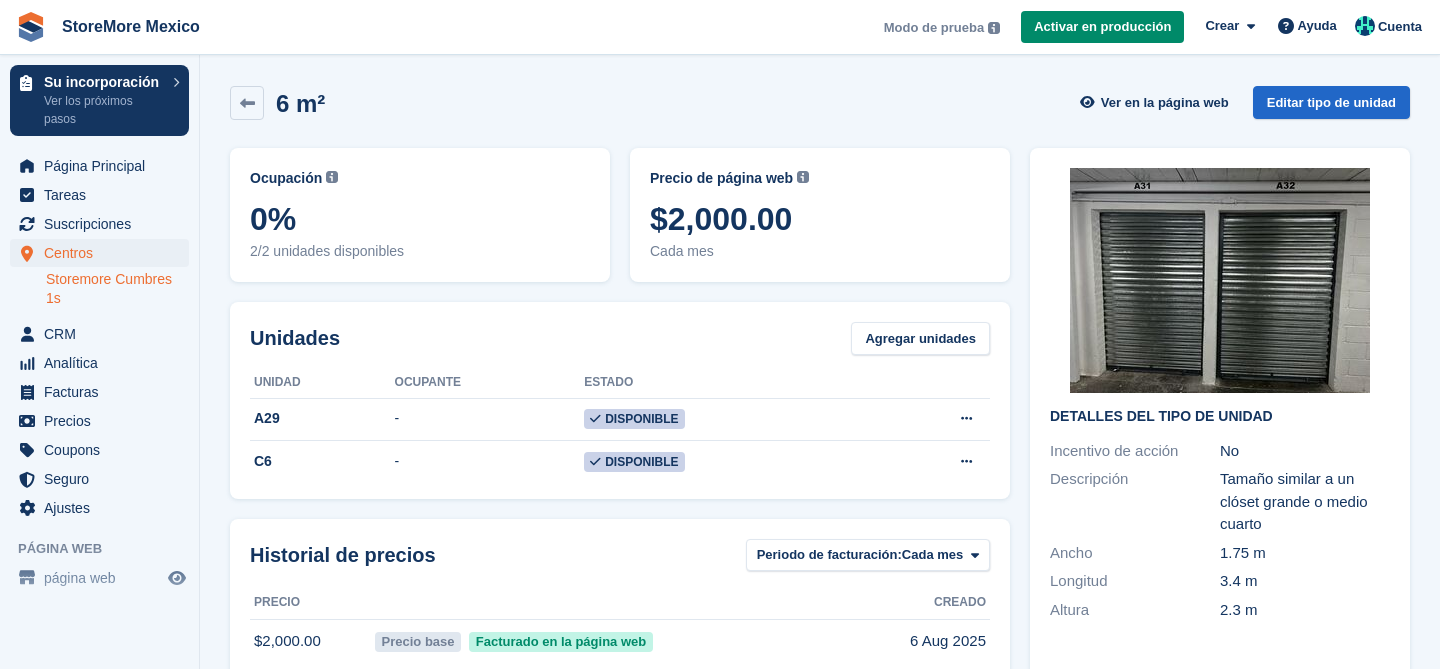 scroll, scrollTop: 0, scrollLeft: 0, axis: both 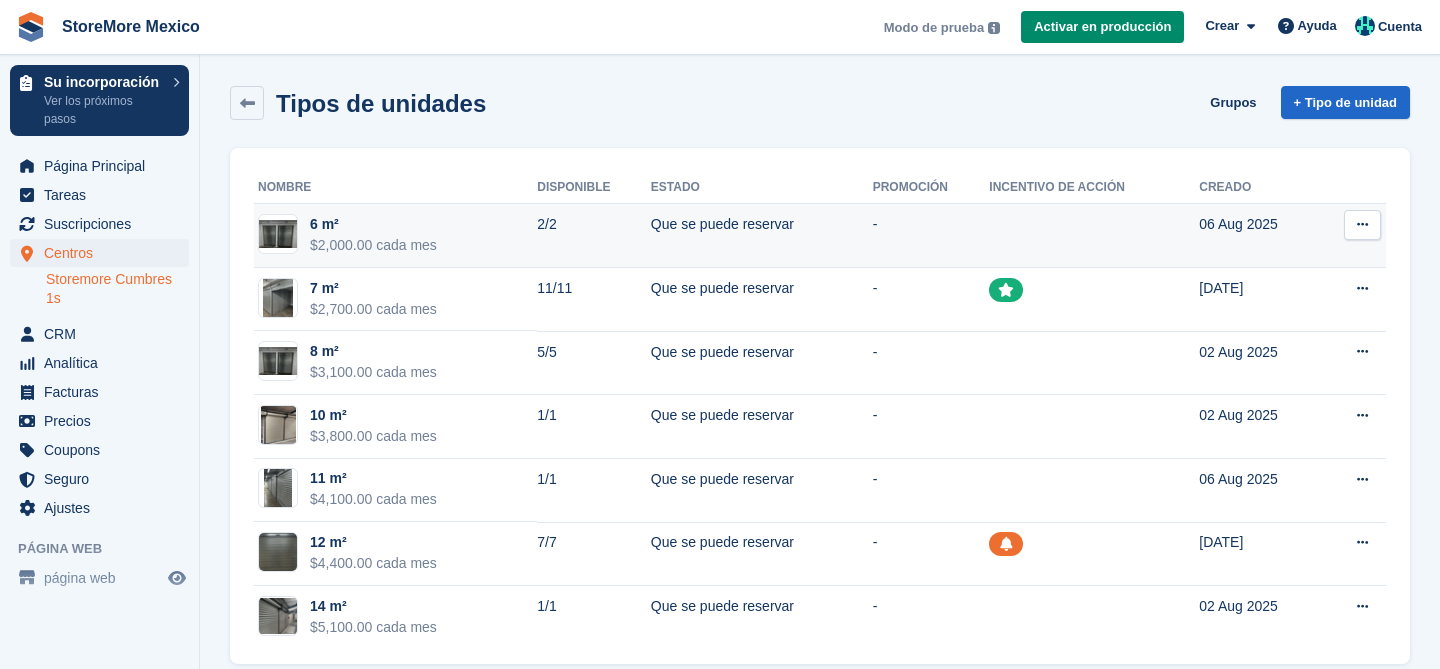 click at bounding box center [1362, 224] 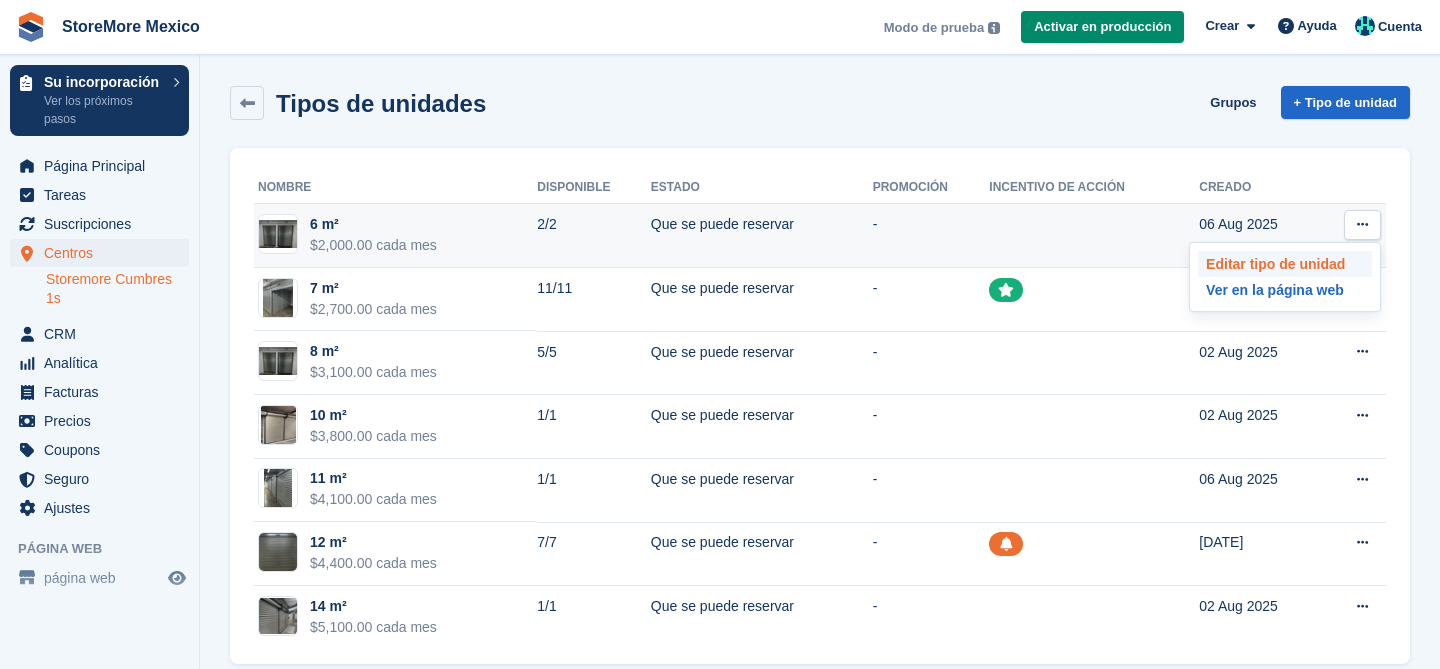 click on "Editar tipo de unidad" at bounding box center (1285, 264) 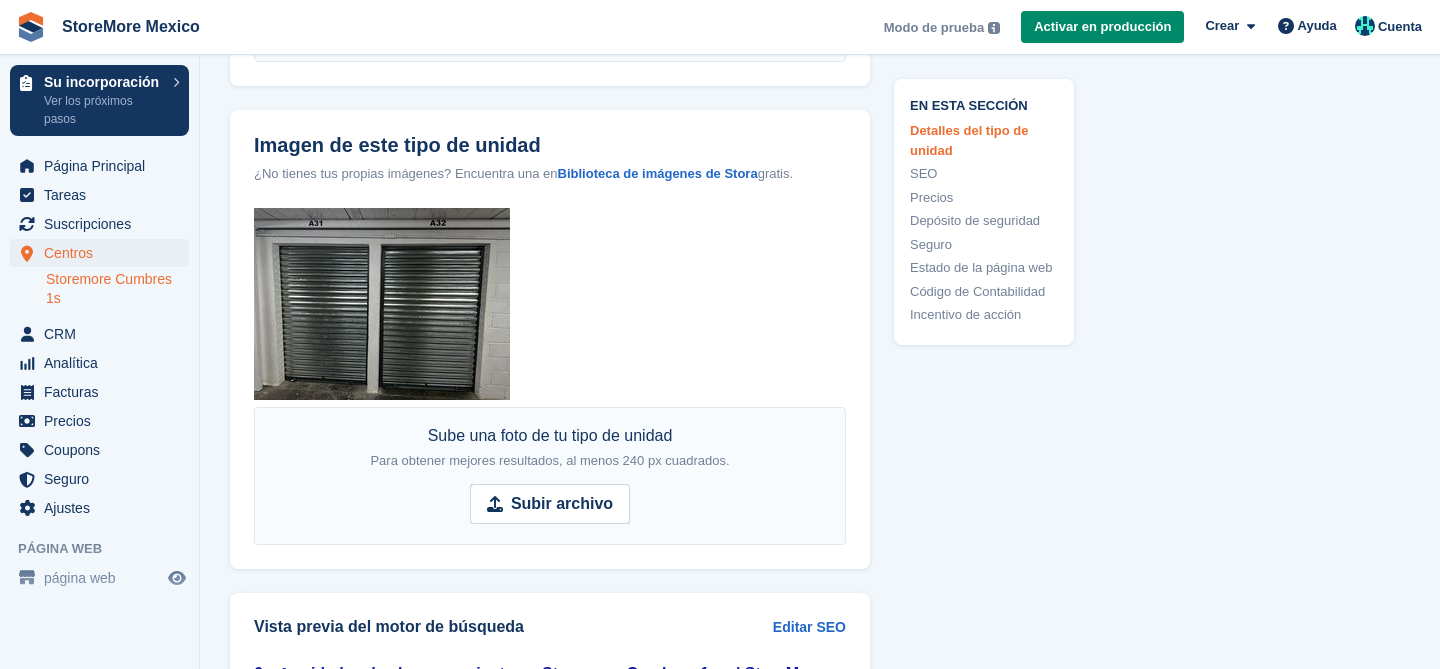 scroll, scrollTop: 1030, scrollLeft: 0, axis: vertical 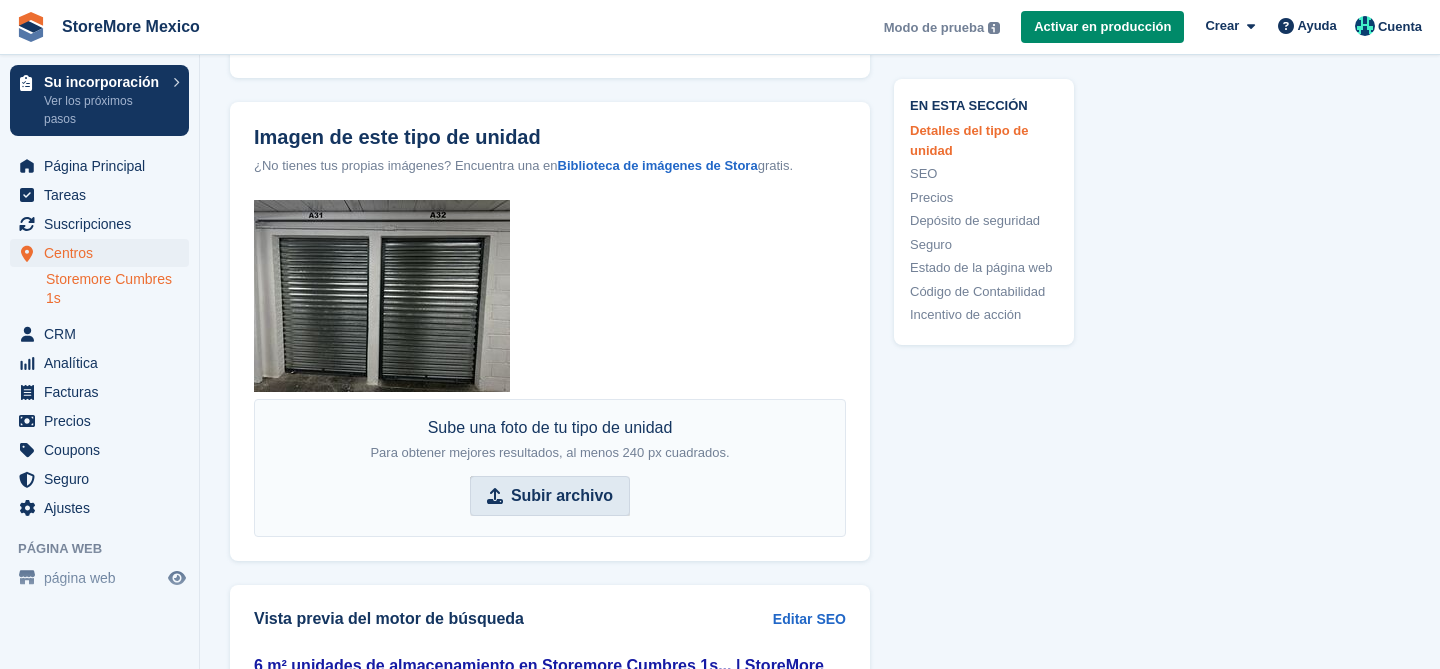 click on "Subir archivo" at bounding box center (562, 496) 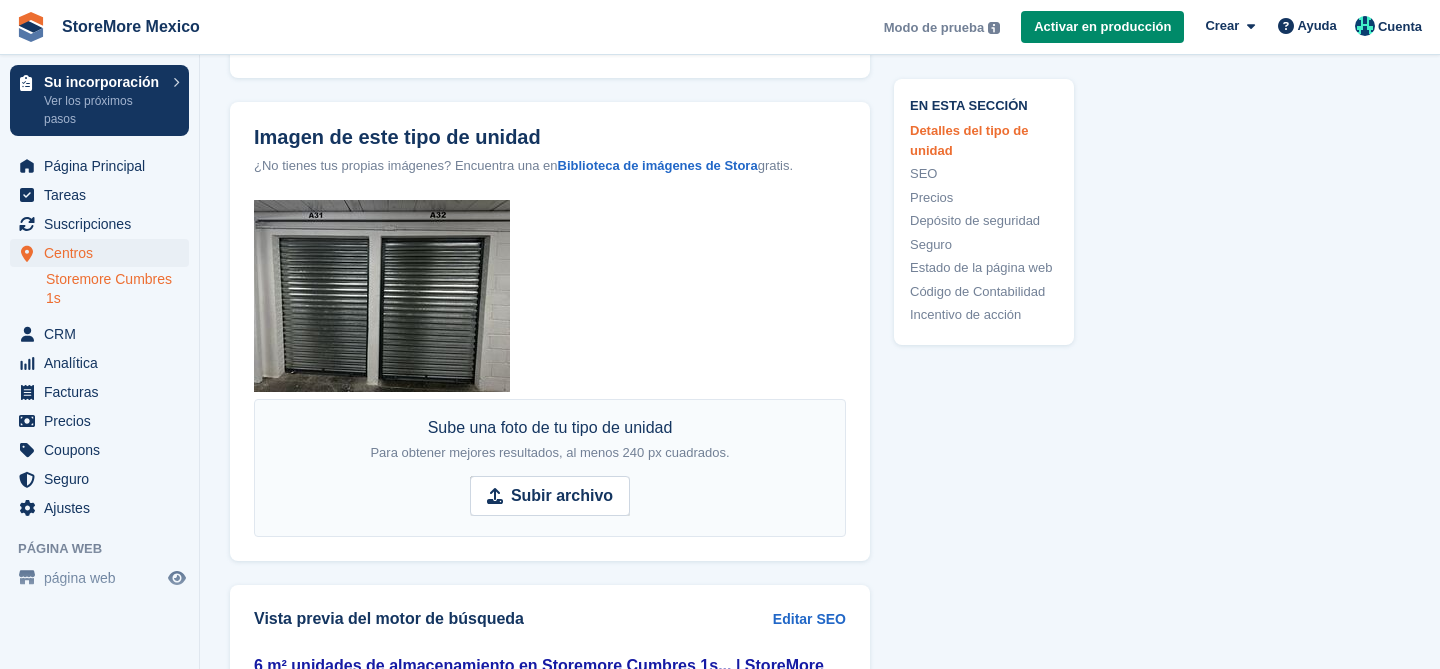 type on "**********" 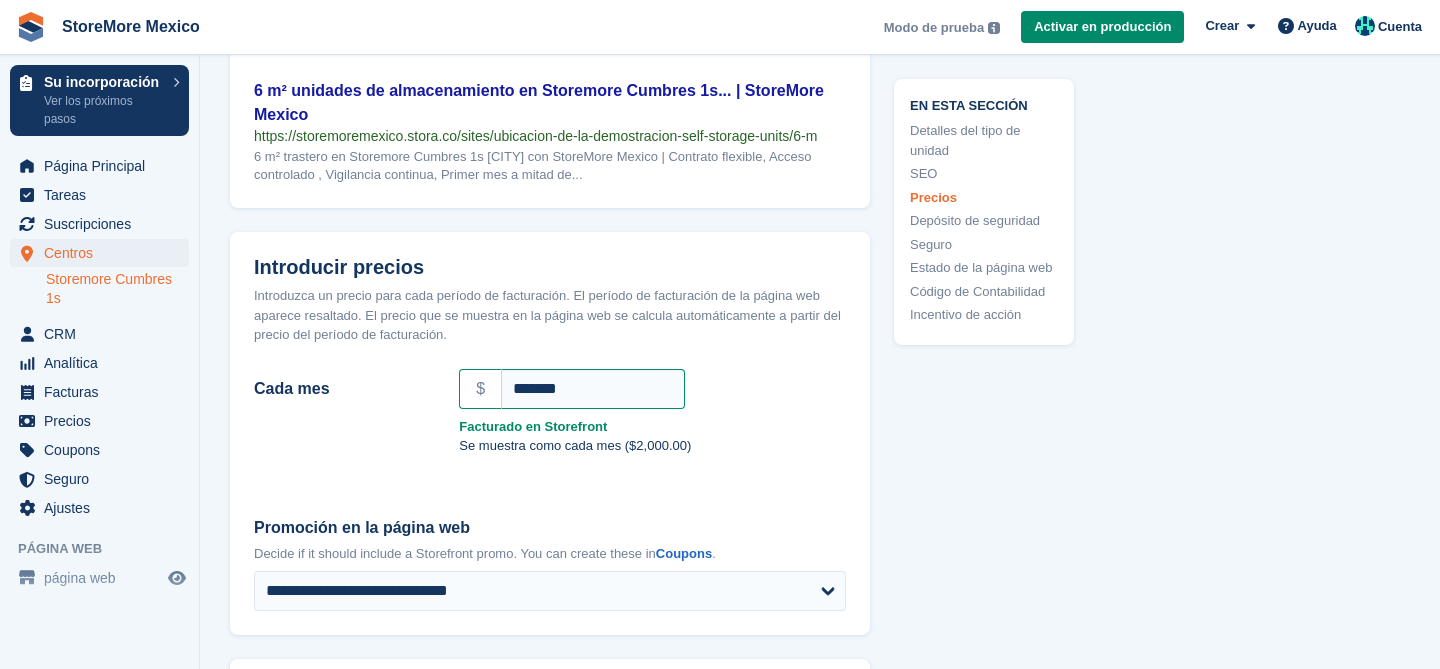 scroll, scrollTop: 3388, scrollLeft: 0, axis: vertical 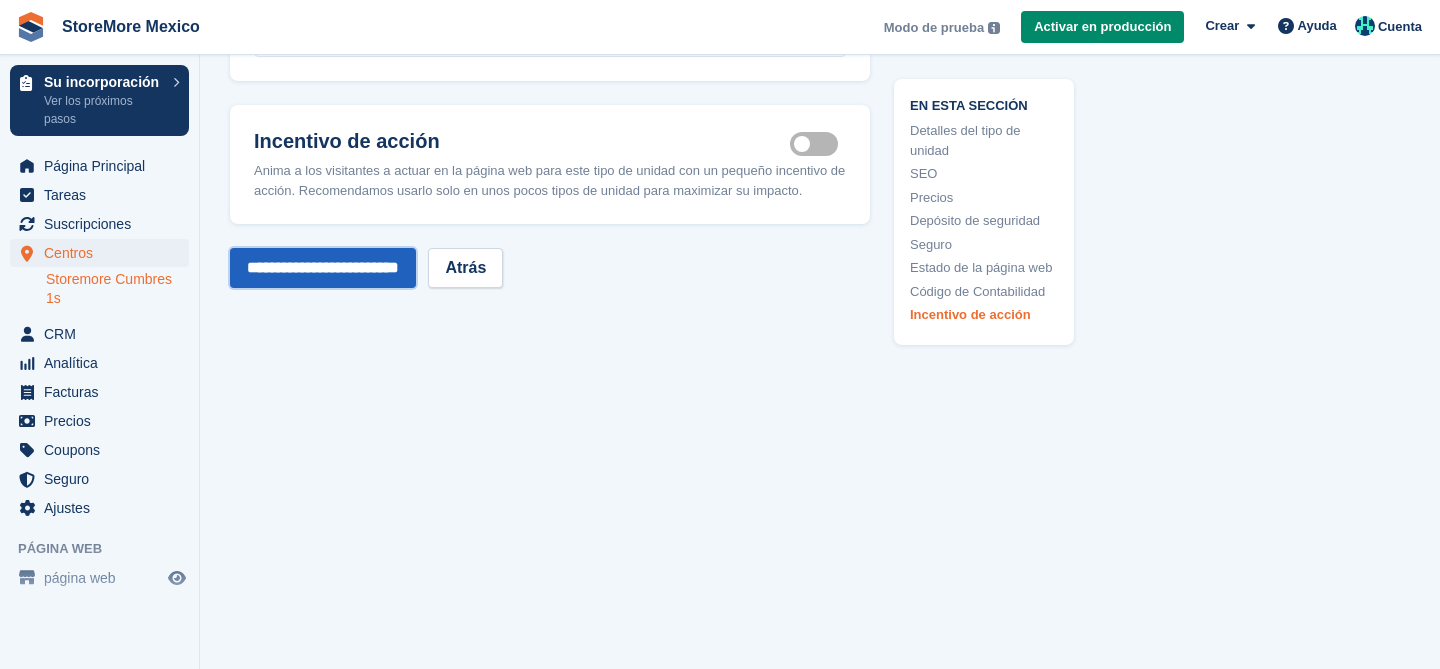 click on "**********" at bounding box center [323, 268] 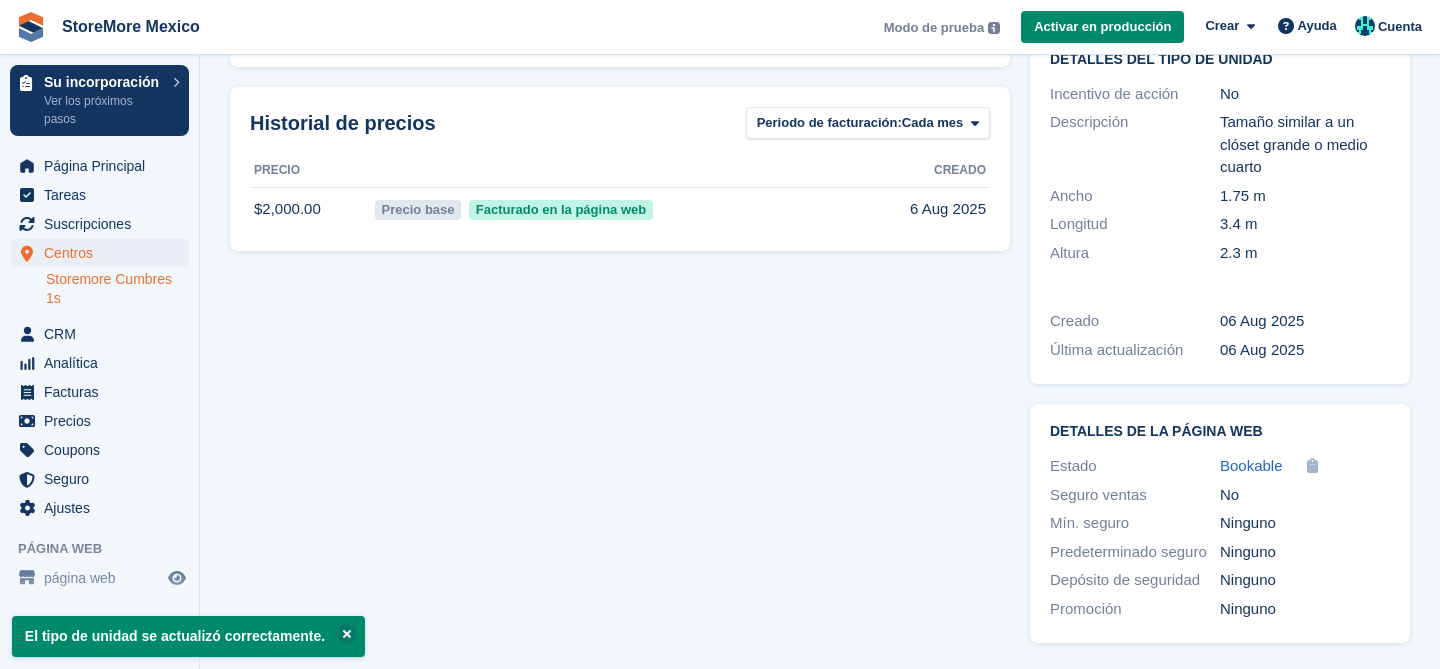 scroll, scrollTop: 0, scrollLeft: 0, axis: both 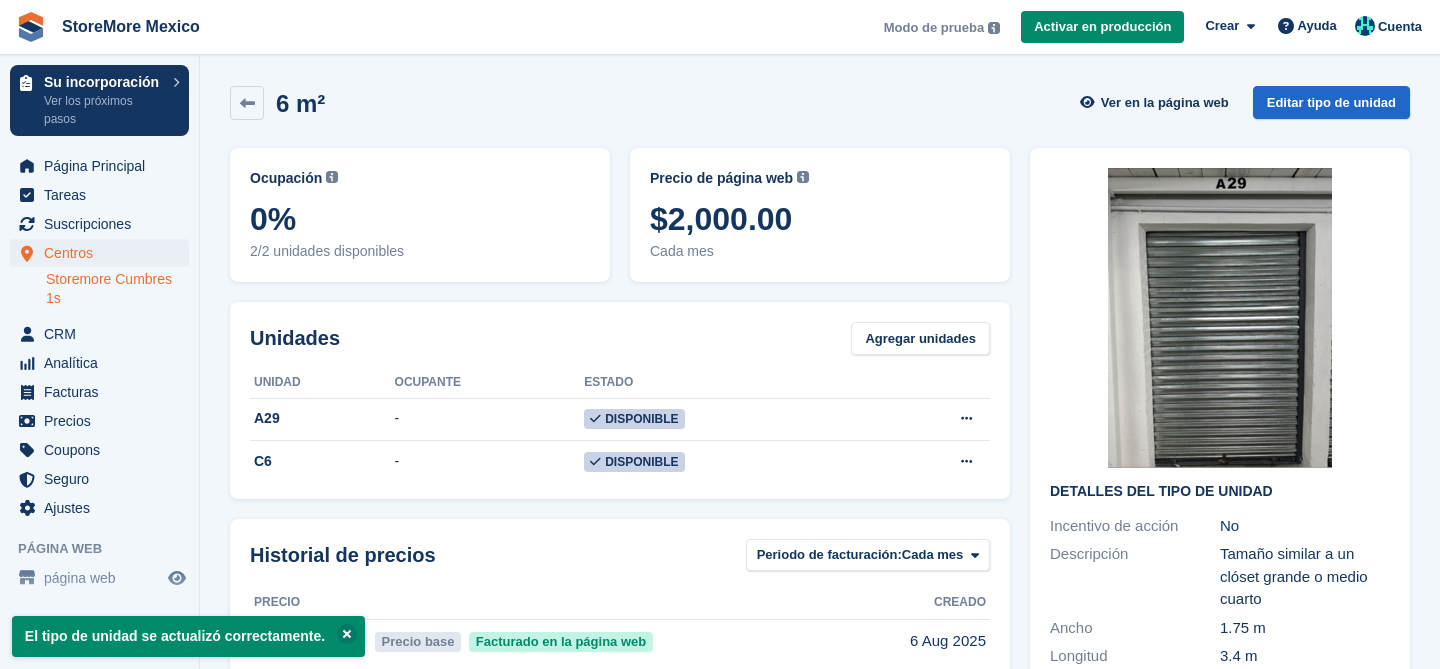 click on "Storemore Cumbres 1s" at bounding box center [117, 289] 